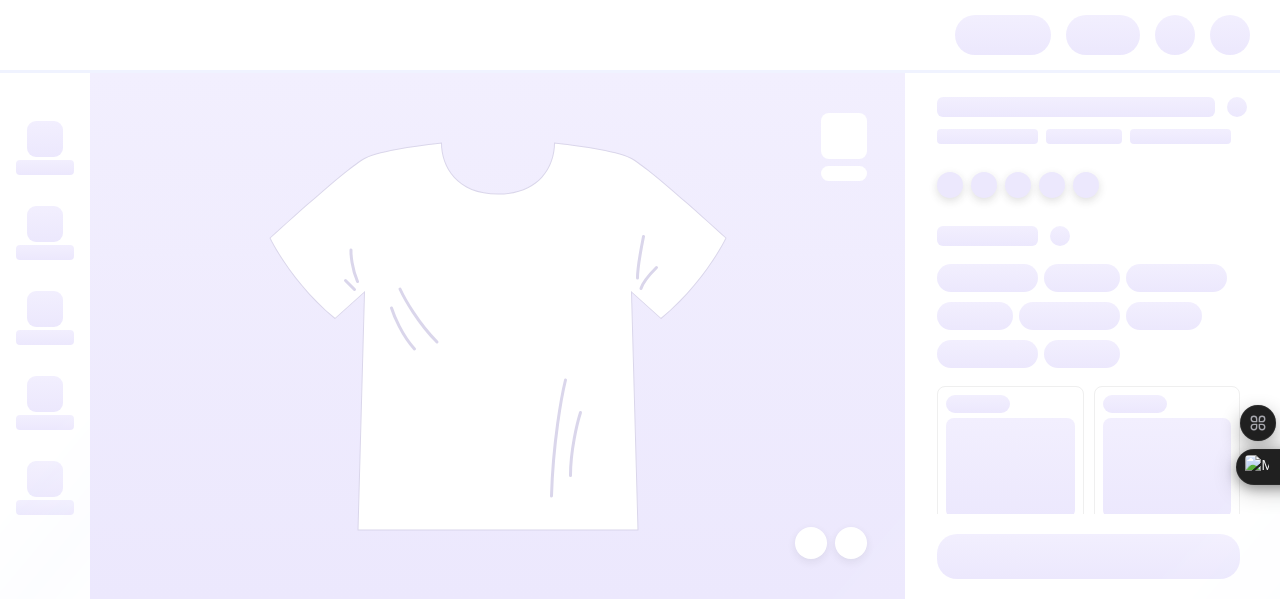 scroll, scrollTop: 0, scrollLeft: 0, axis: both 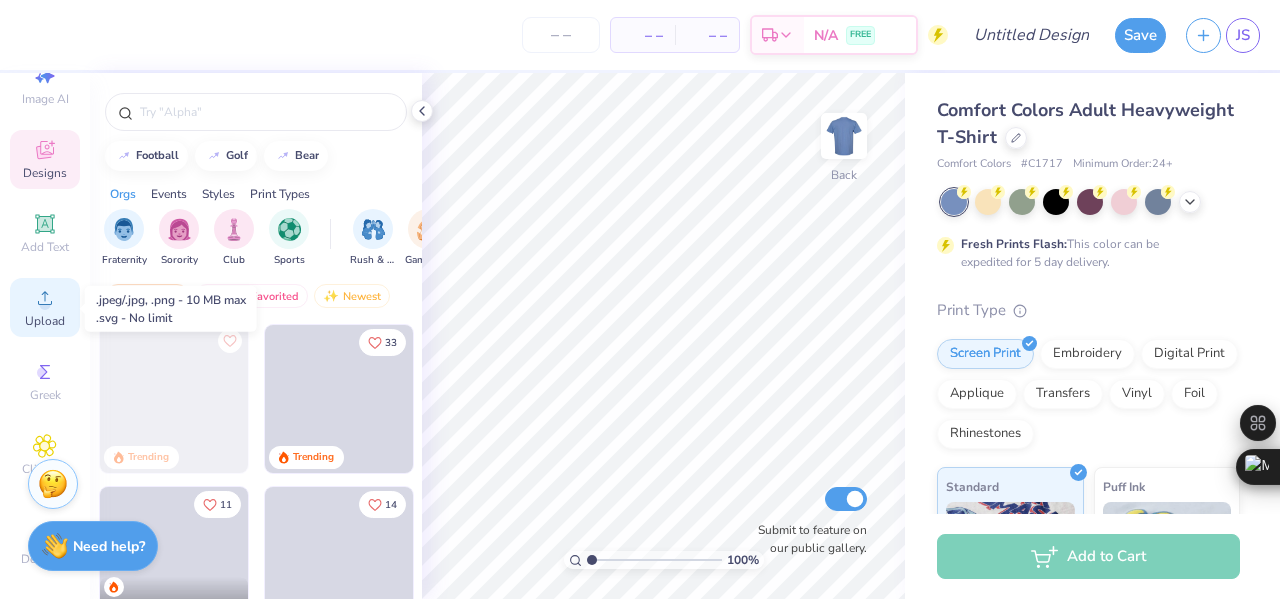 click on "Upload" at bounding box center (45, 321) 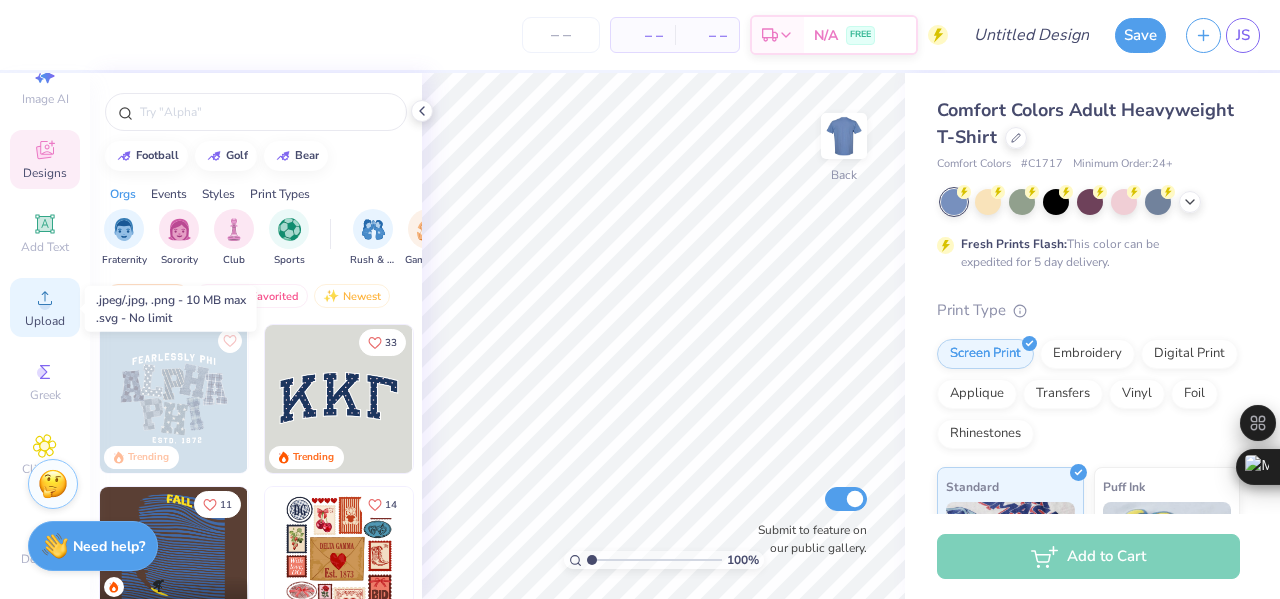 click on "Upload" at bounding box center (45, 321) 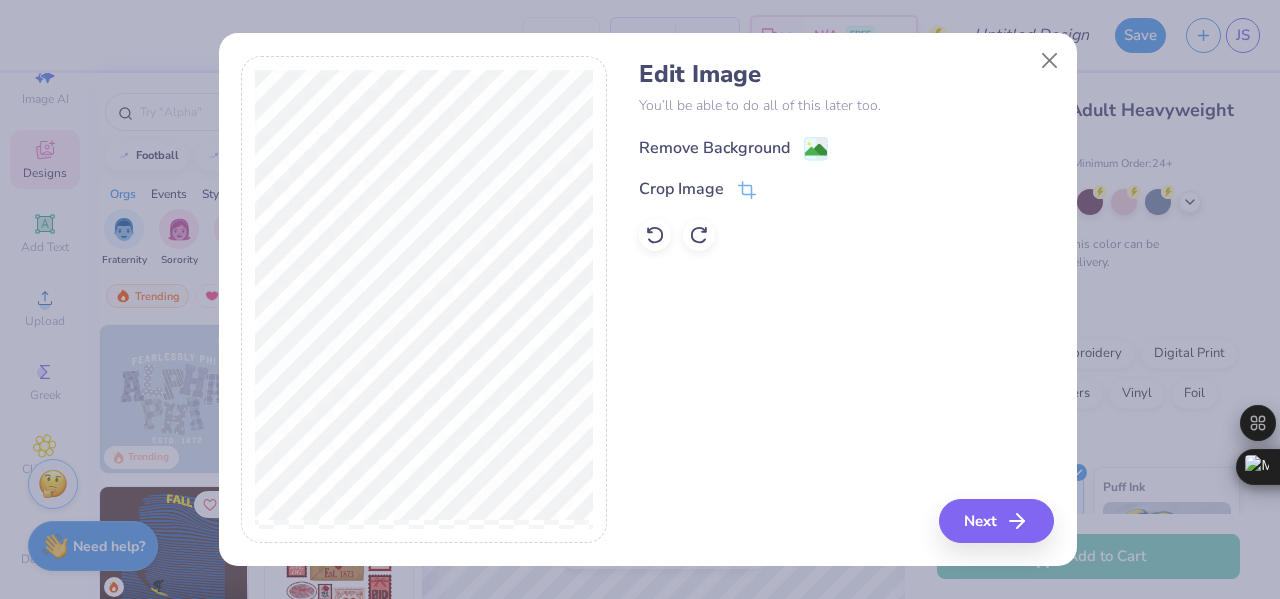 click on "Remove Background" at bounding box center [714, 148] 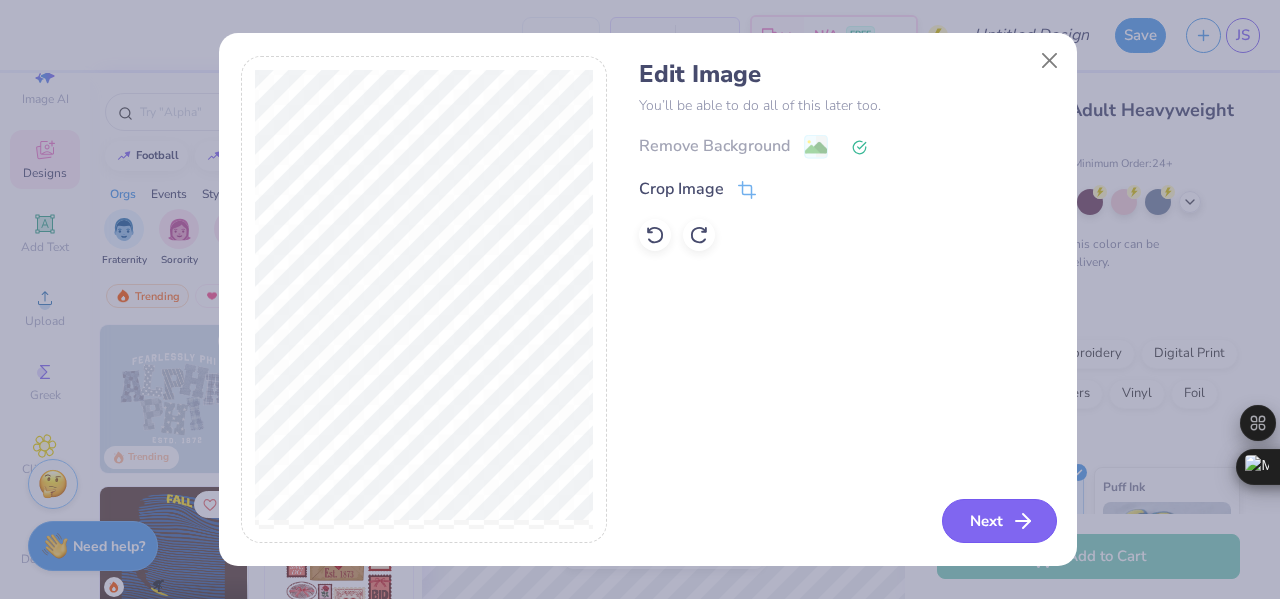 click on "Next" at bounding box center (999, 521) 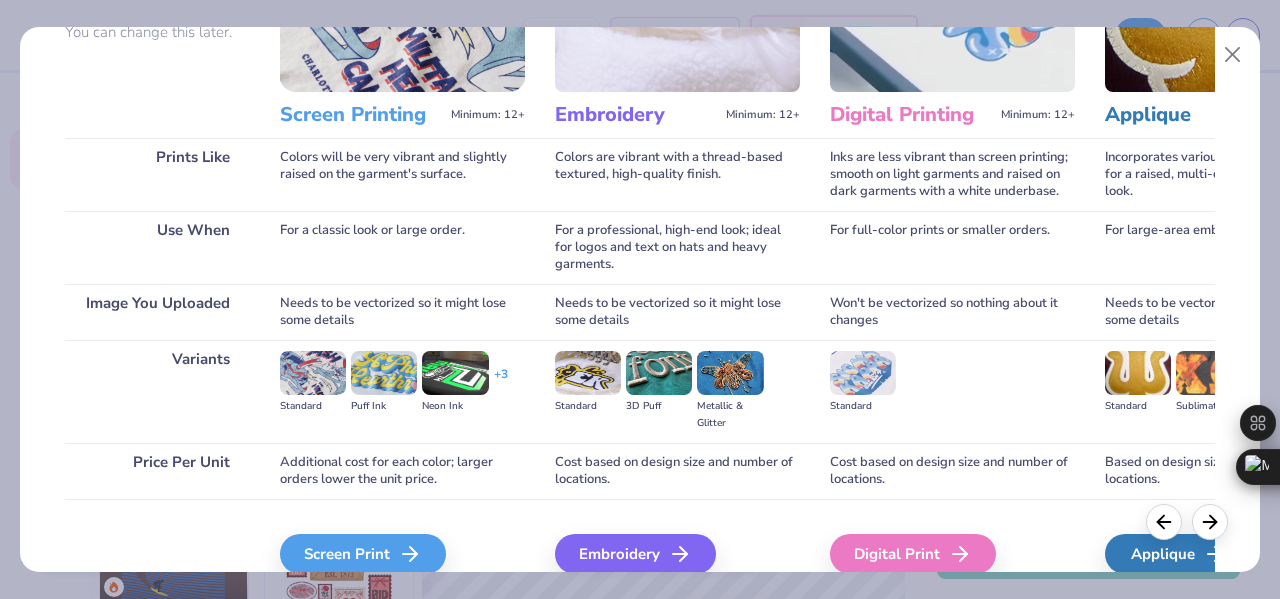 scroll, scrollTop: 220, scrollLeft: 0, axis: vertical 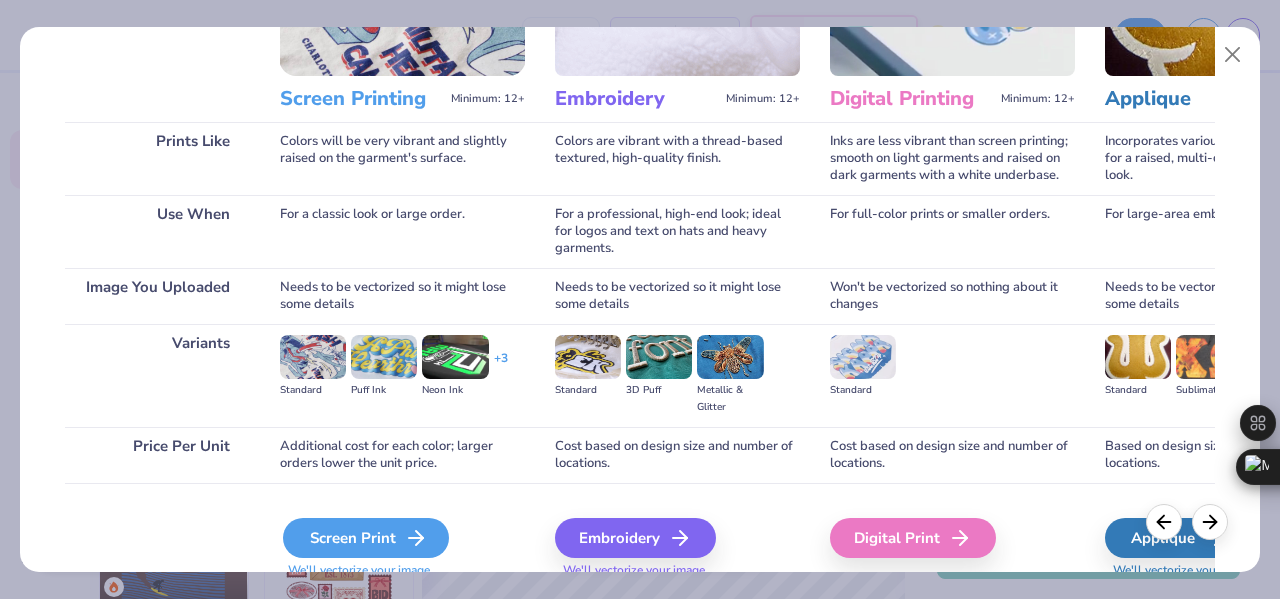 click on "Screen Print" at bounding box center [366, 538] 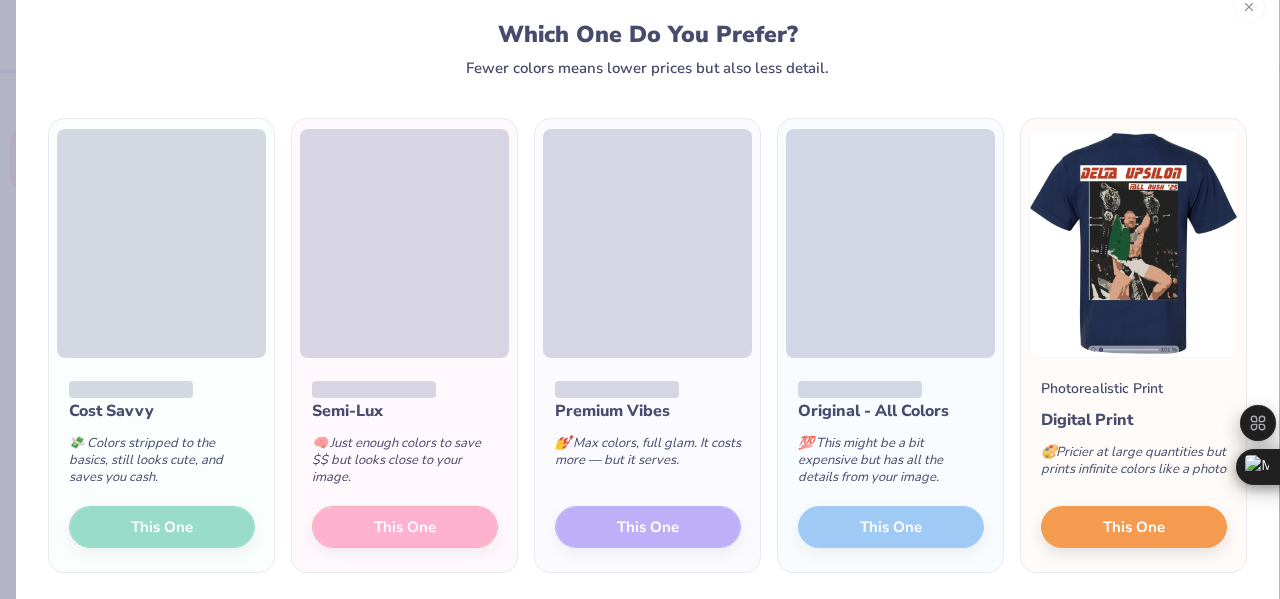scroll, scrollTop: 61, scrollLeft: 0, axis: vertical 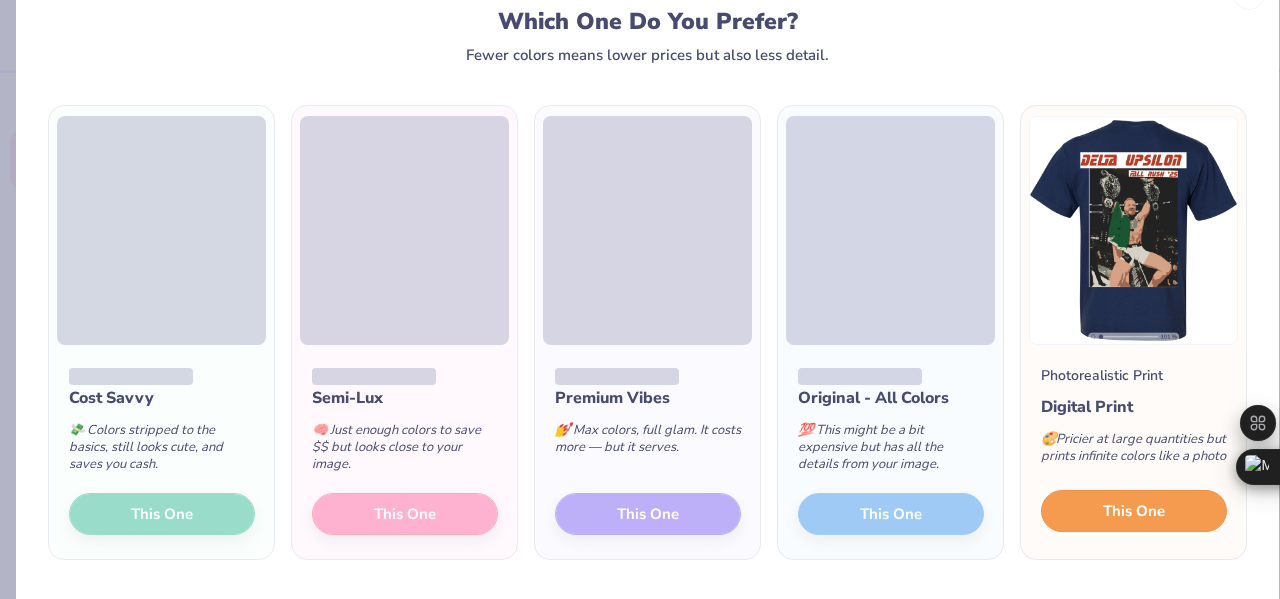 click on "This One" at bounding box center (1134, 511) 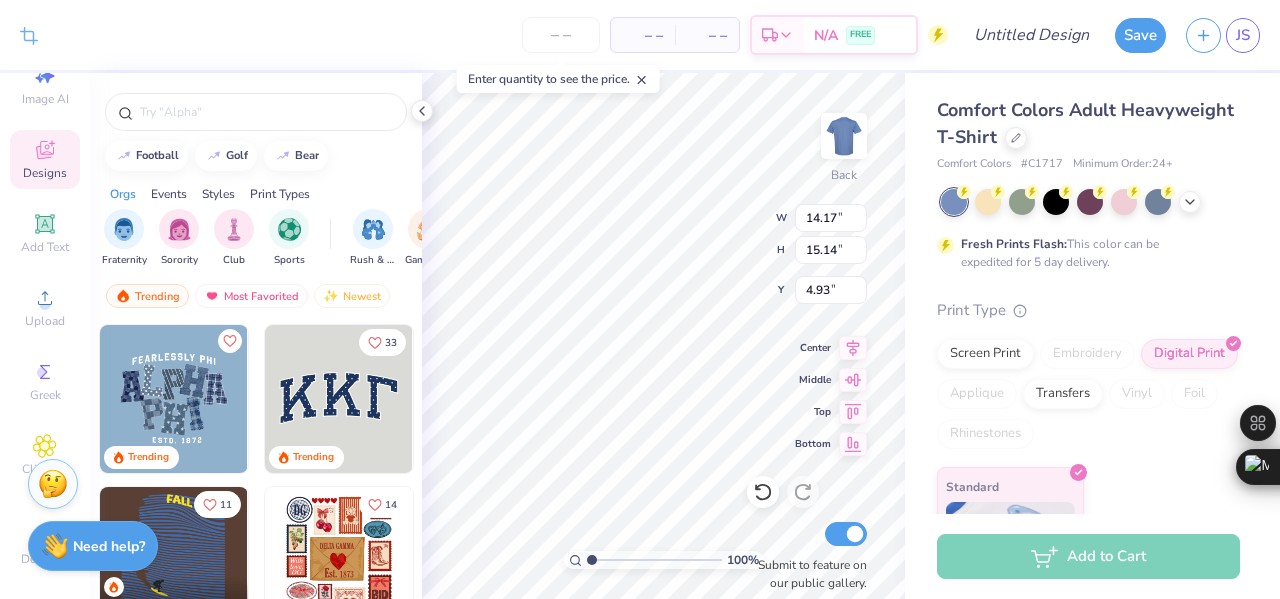 click on "Crop Image – – Per Item – – Total Est.  Delivery N/A FREE Design Title Save JS Image AI Designs Add Text Upload Greek Clipart & logos Decorate football golf bear Orgs Events Styles Print Types Fraternity Sorority Club Sports Rush & Bid Game Day Parent's Weekend PR & General Philanthropy Big Little Reveal Retreat Spring Break Date Parties & Socials Holidays Greek Week Formal & Semi Graduation Founder’s Day Classic Minimalist Varsity Y2K Typography Handdrawn Cartoons Grunge 80s & 90s 60s & 70s Embroidery Screen Print Applique Patches Digital Print Vinyl Transfers Trending Most Favorited Newest Trending 33 Trending 11 Gavin Wallace Sigma Alpha Epsilon, University of Colorado Boulder 14 Trending Trending 15 Trending 18 Trending 19 Trending 100  % Back W 14.17 14.17 " H 15.14 15.14 " Y 4.93 4.93 " Center Middle Top Bottom Submit to feature on our public gallery. Comfort Colors Adult Heavyweight T-Shirt Comfort Colors # C1717 Minimum Order:  24 +   Fresh Prints Flash: Print Type" at bounding box center (640, 299) 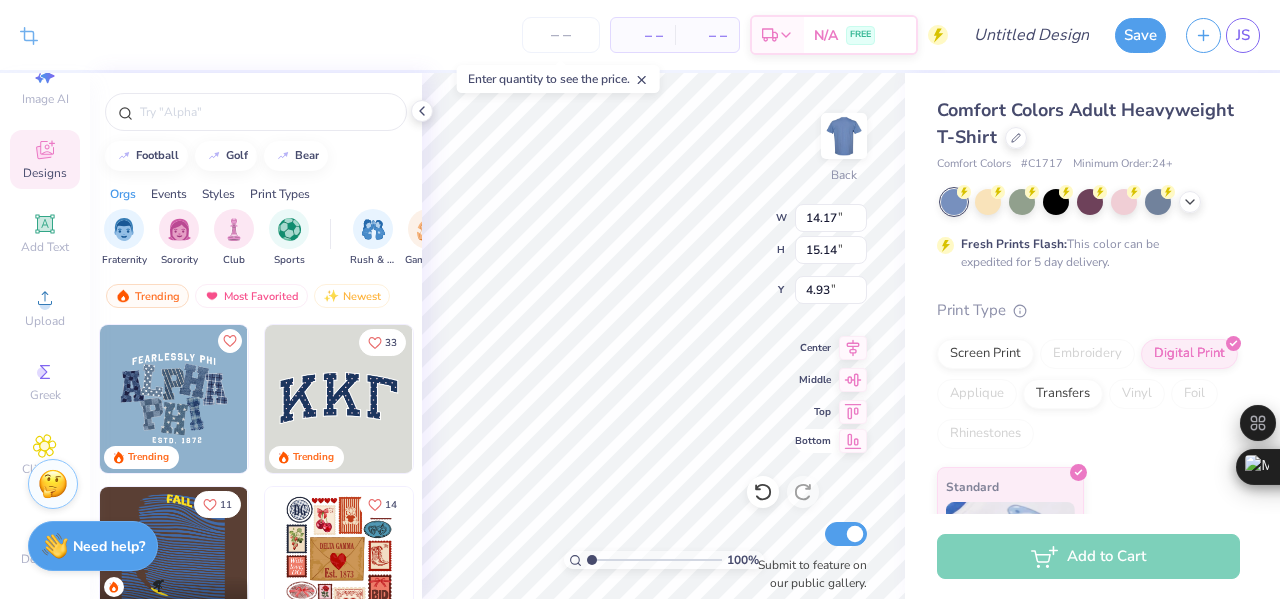 click 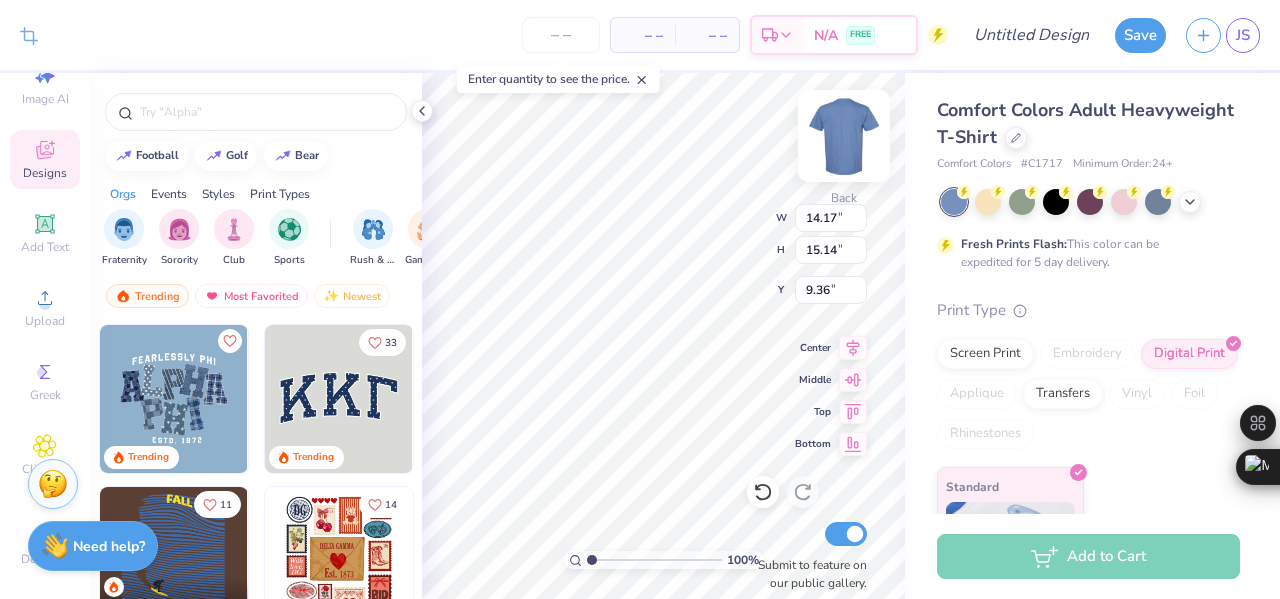type on "2.11" 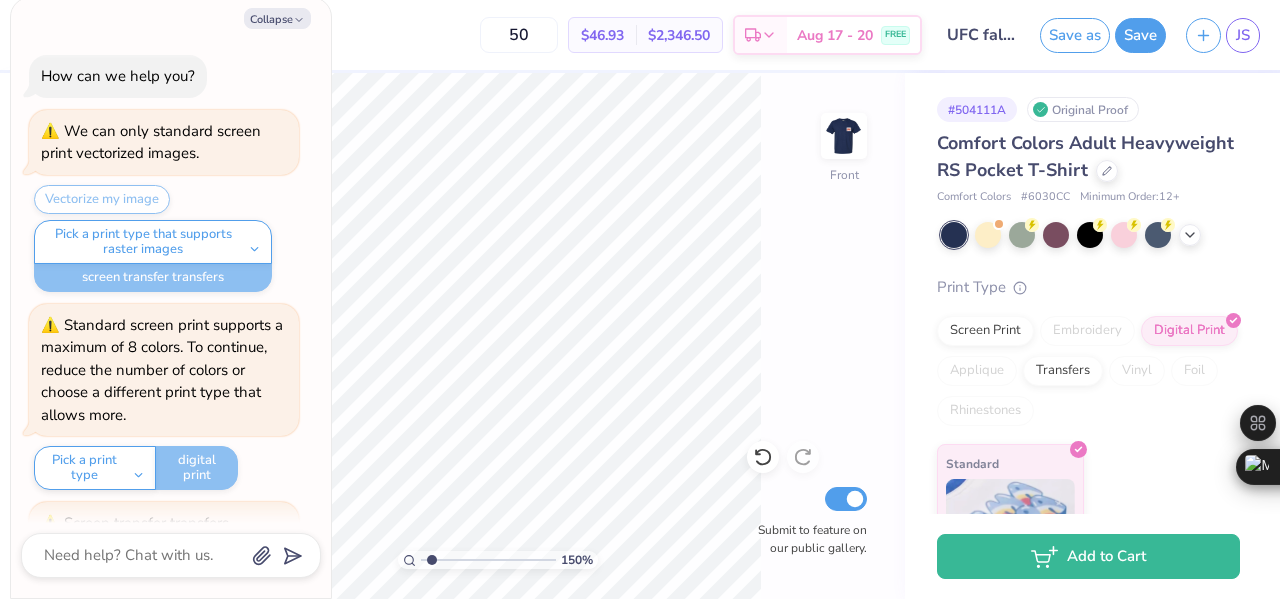 scroll, scrollTop: 0, scrollLeft: 0, axis: both 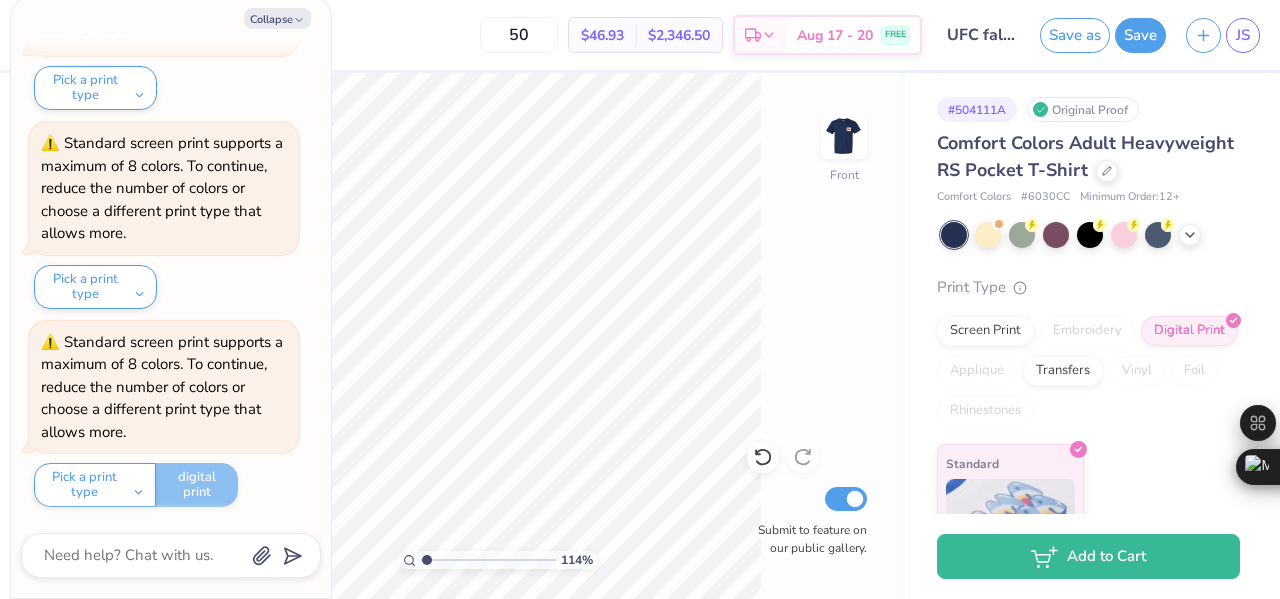 type on "1.13719193150362" 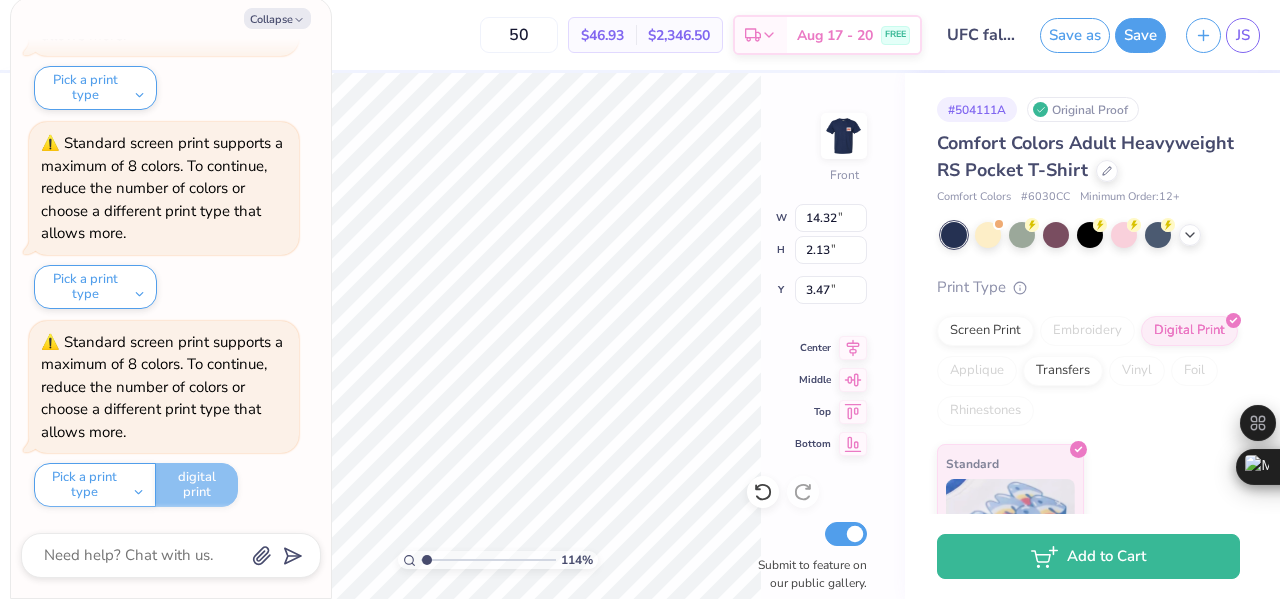 type on "1.13719193150362" 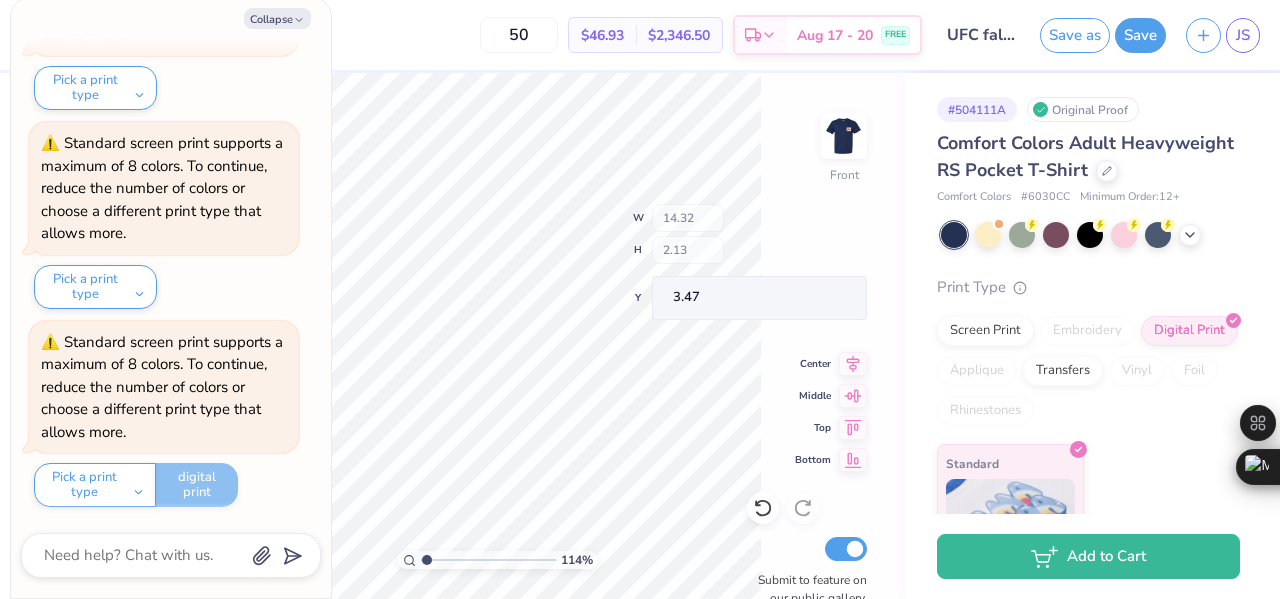 type on "1.13719193150362" 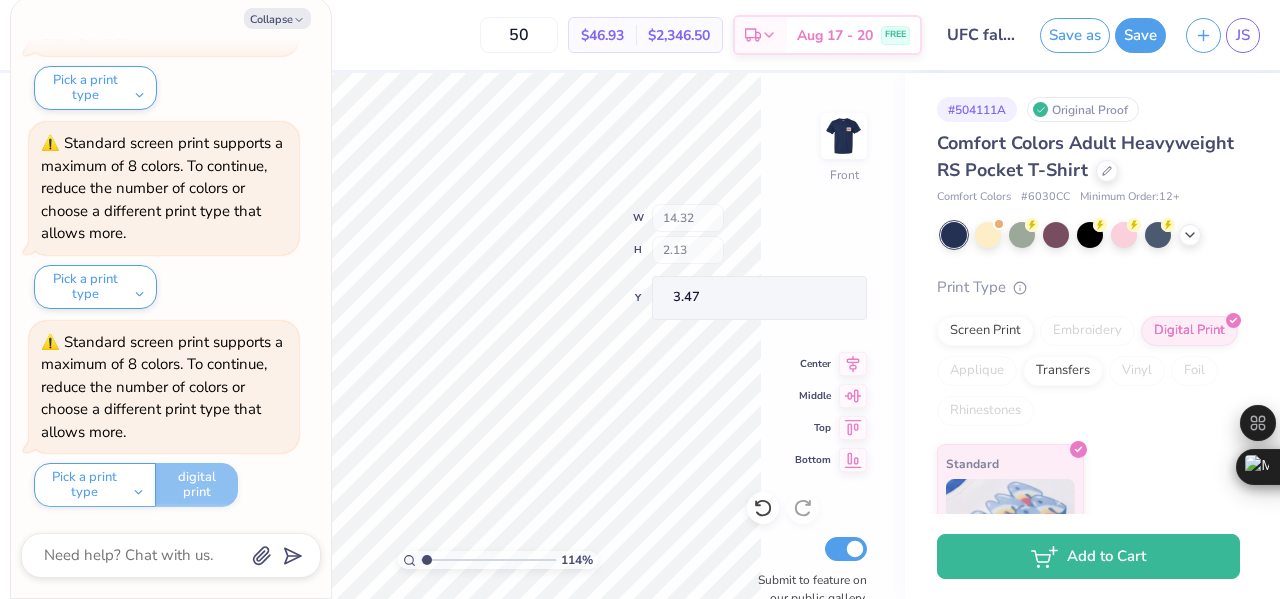 type on "x" 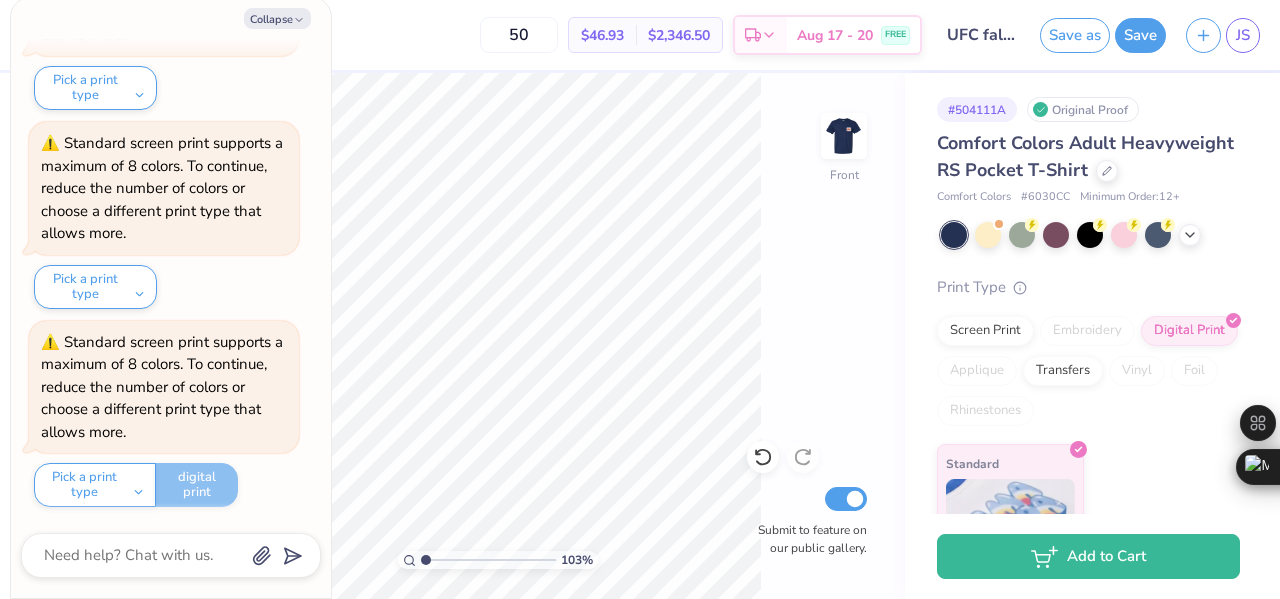 type on "1.01425851250295" 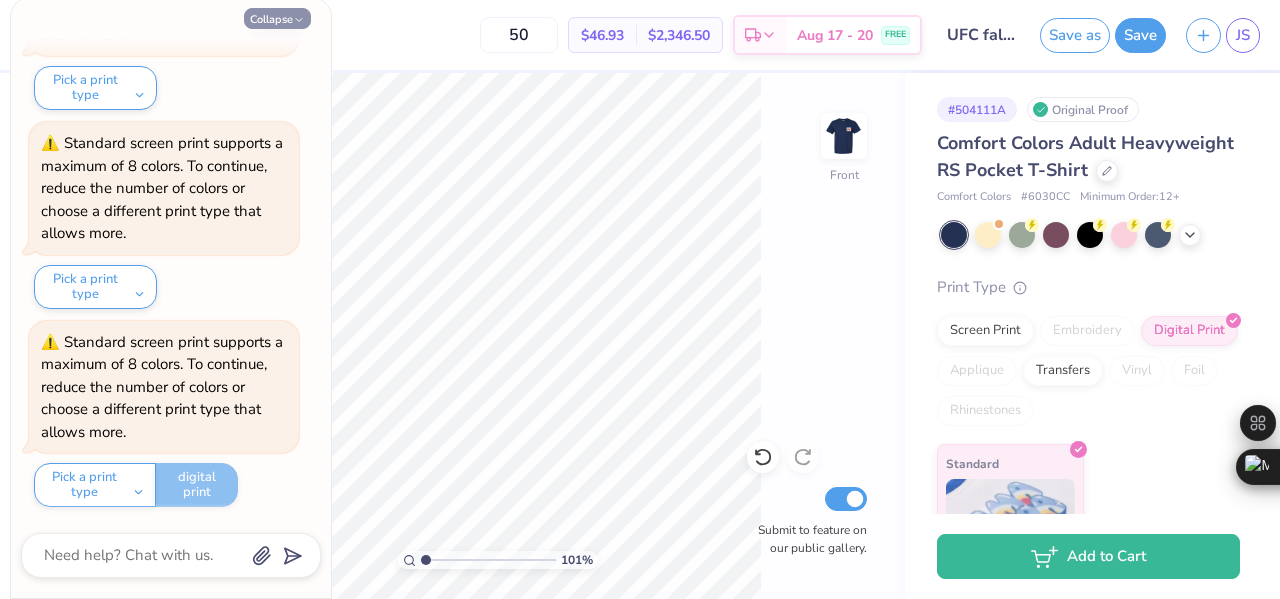 click on "Collapse" at bounding box center [277, 18] 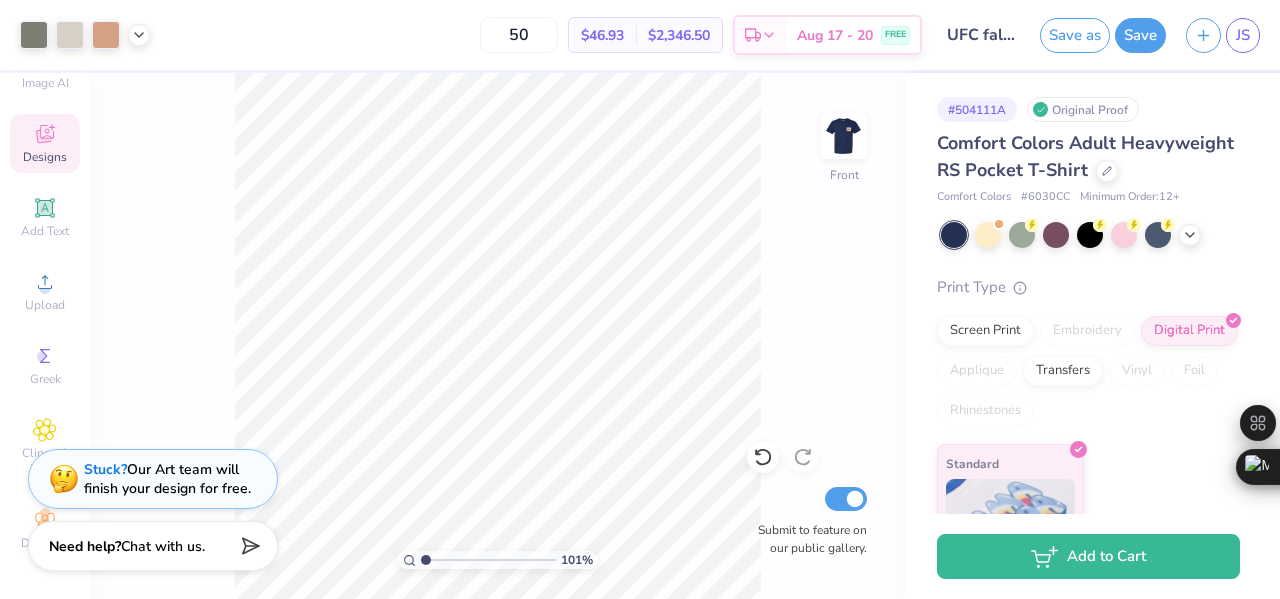 type on "1.01425851250295" 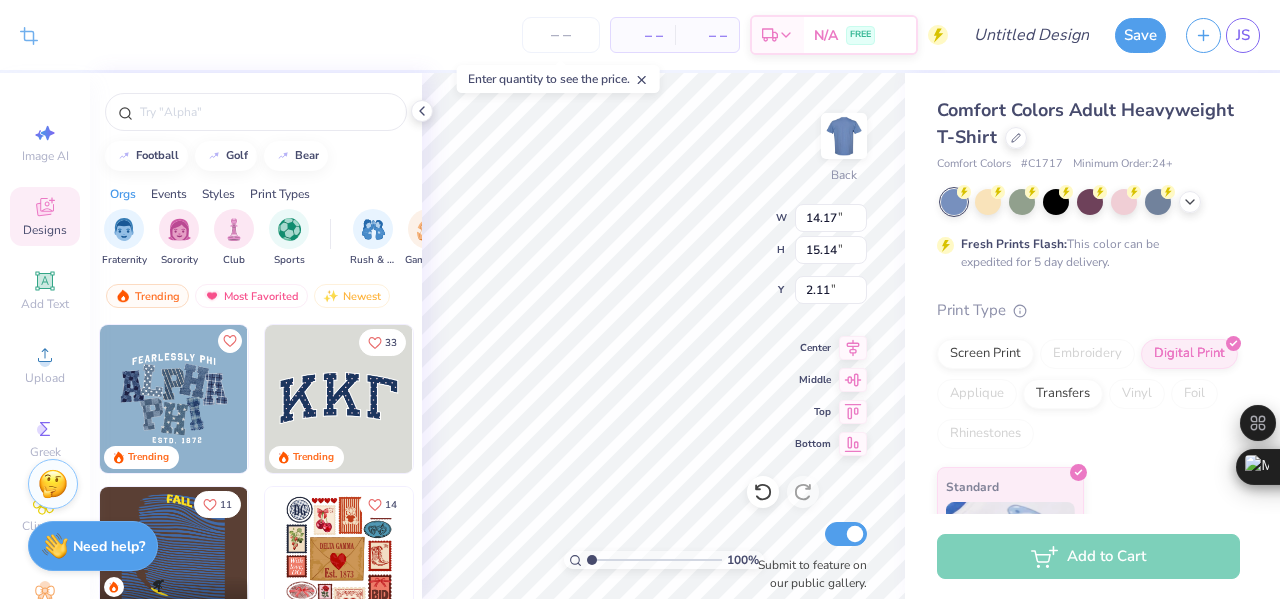 scroll, scrollTop: 0, scrollLeft: 0, axis: both 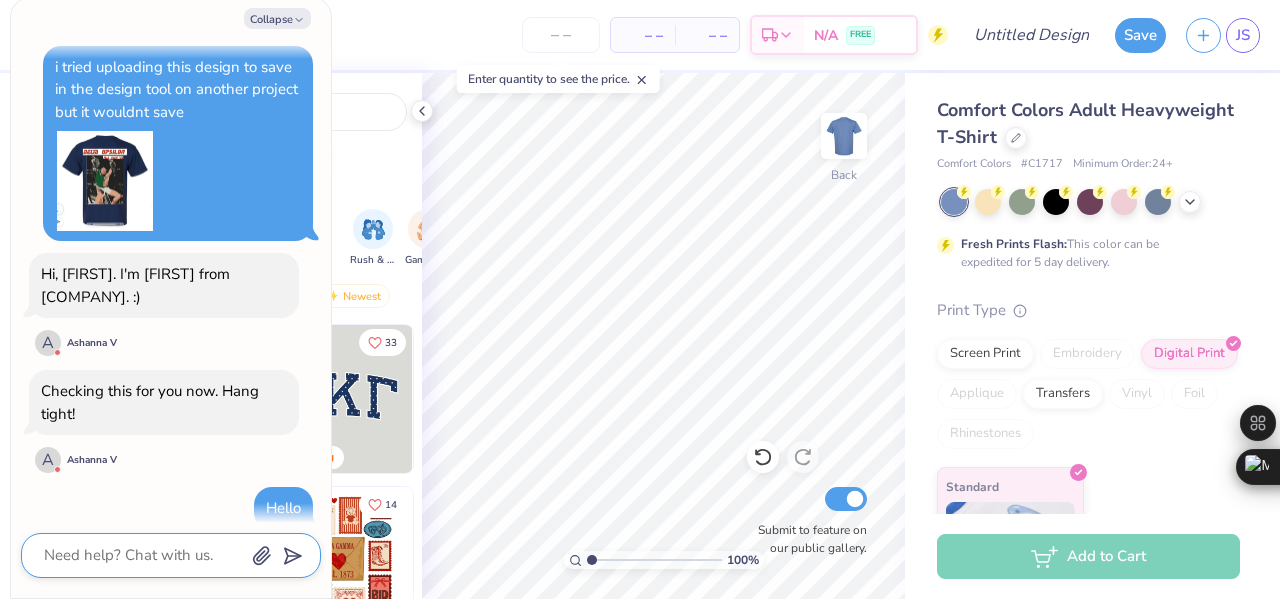click at bounding box center [143, 555] 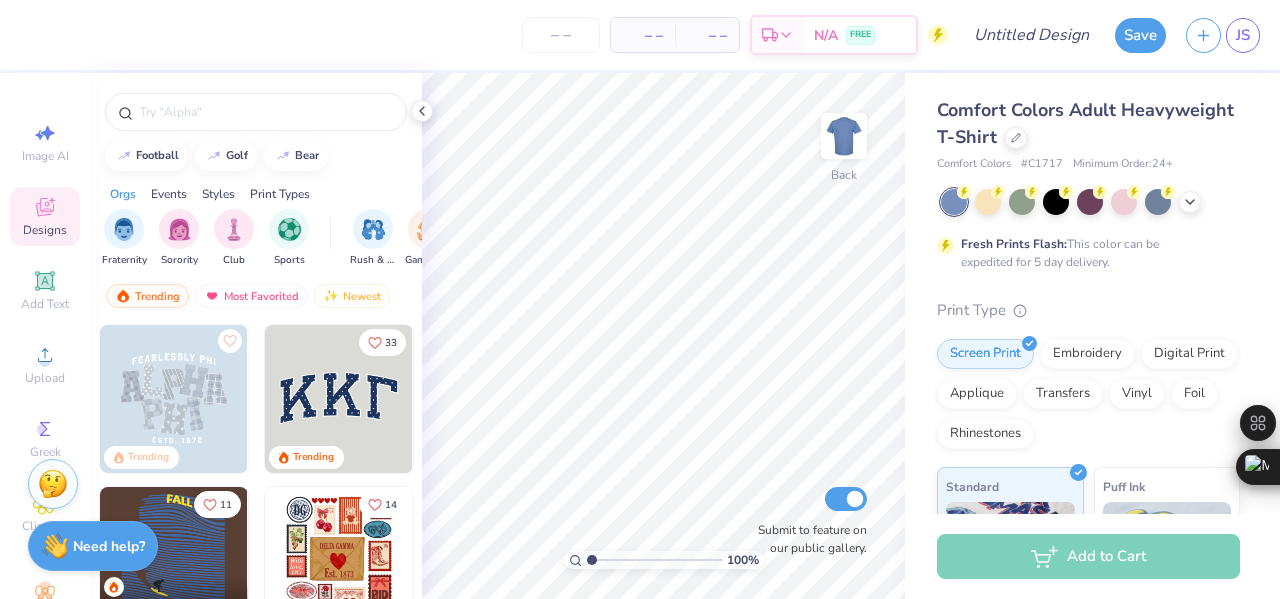 scroll, scrollTop: 0, scrollLeft: 0, axis: both 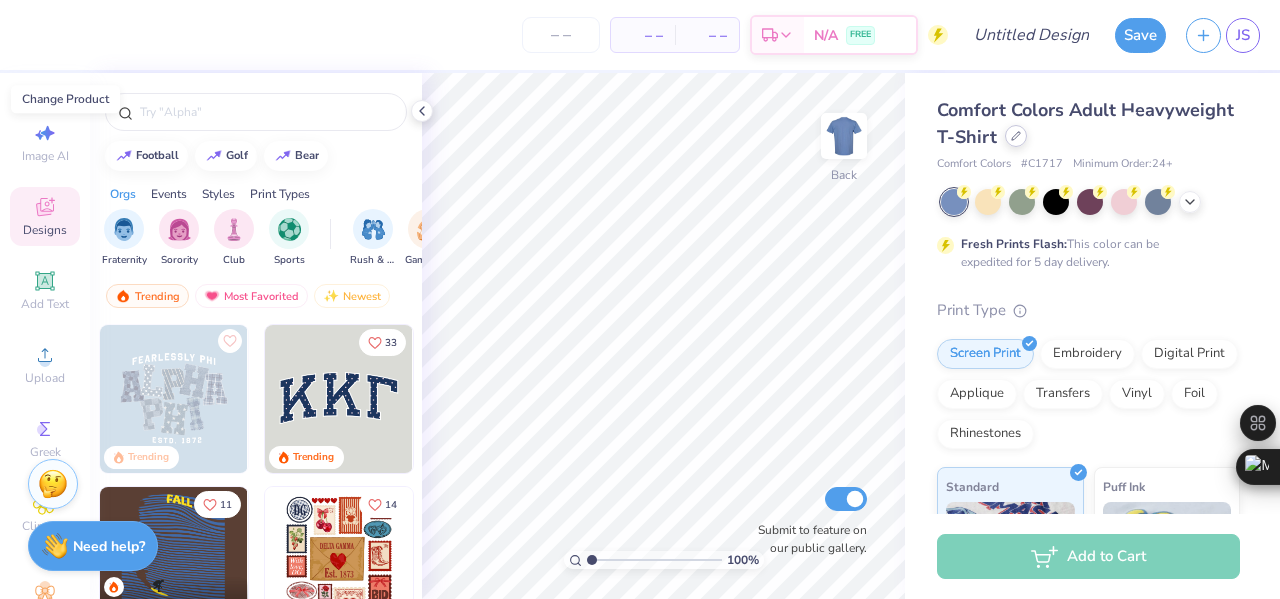 click 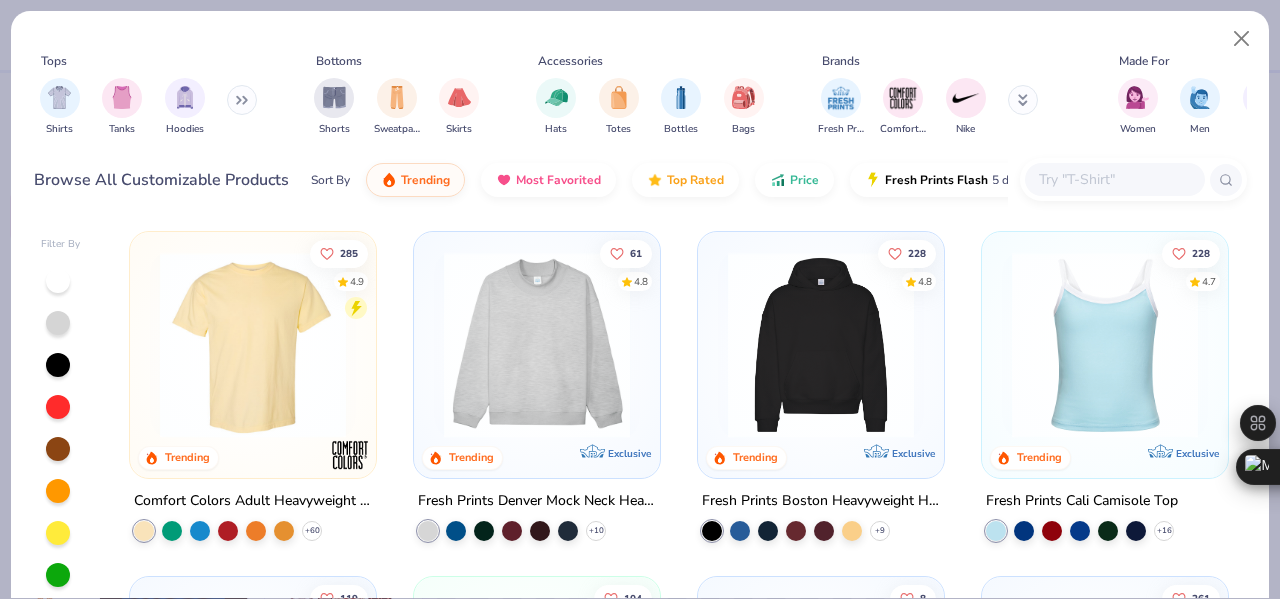 click at bounding box center (1114, 179) 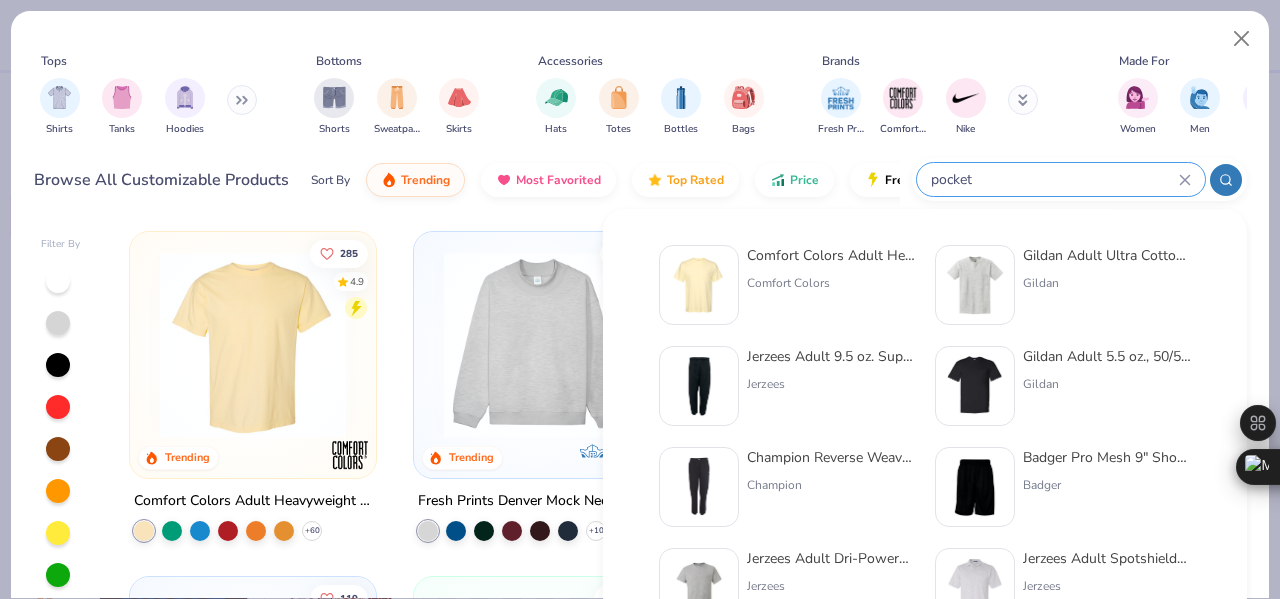 click 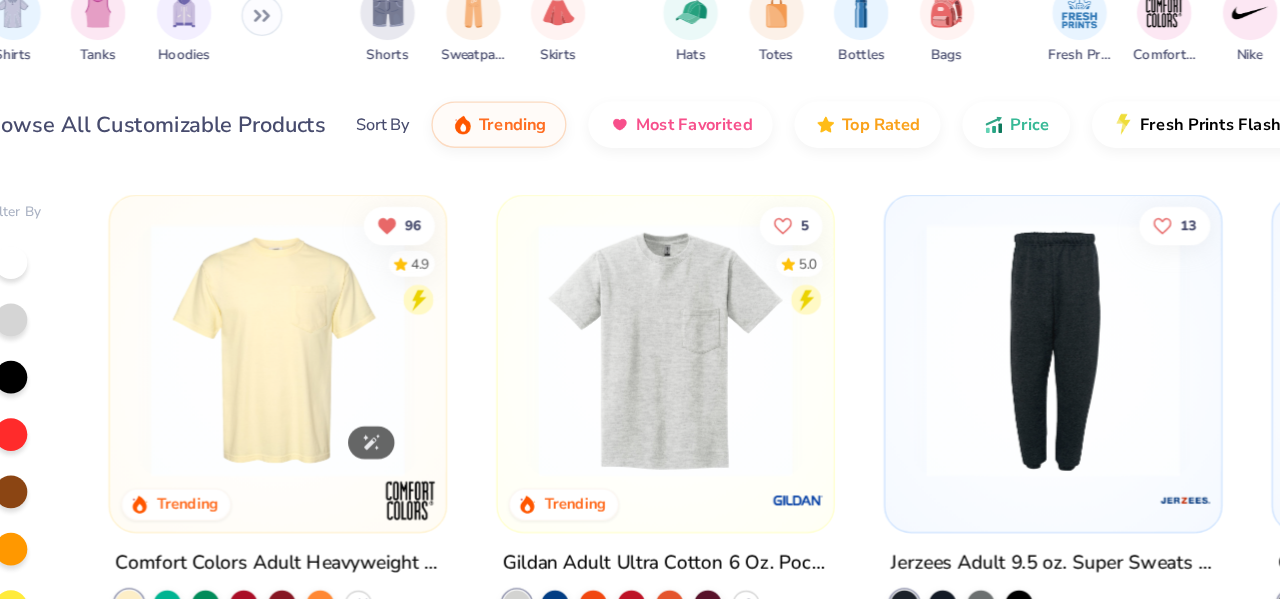 type on "pocket" 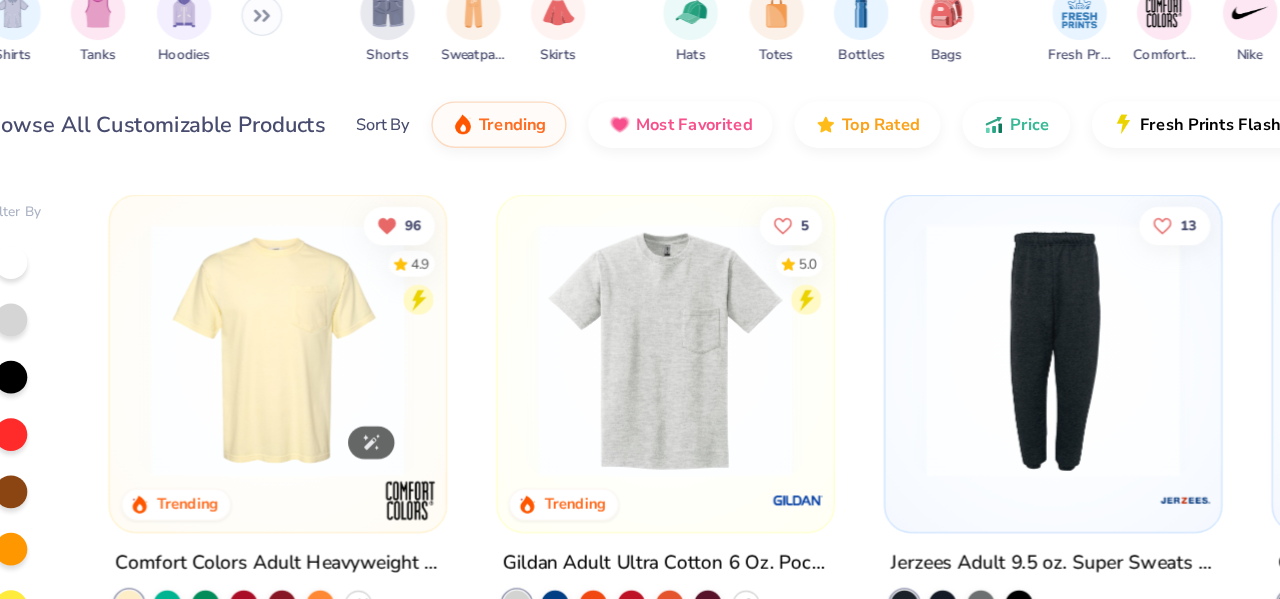 click at bounding box center (253, 345) 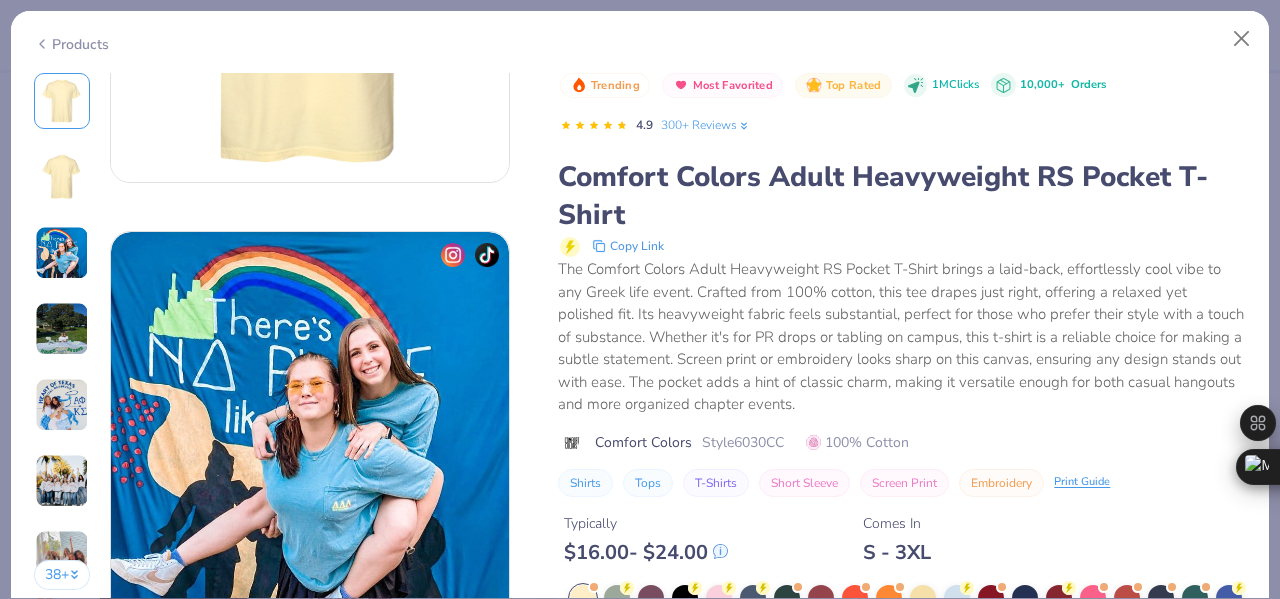 scroll, scrollTop: 2455, scrollLeft: 0, axis: vertical 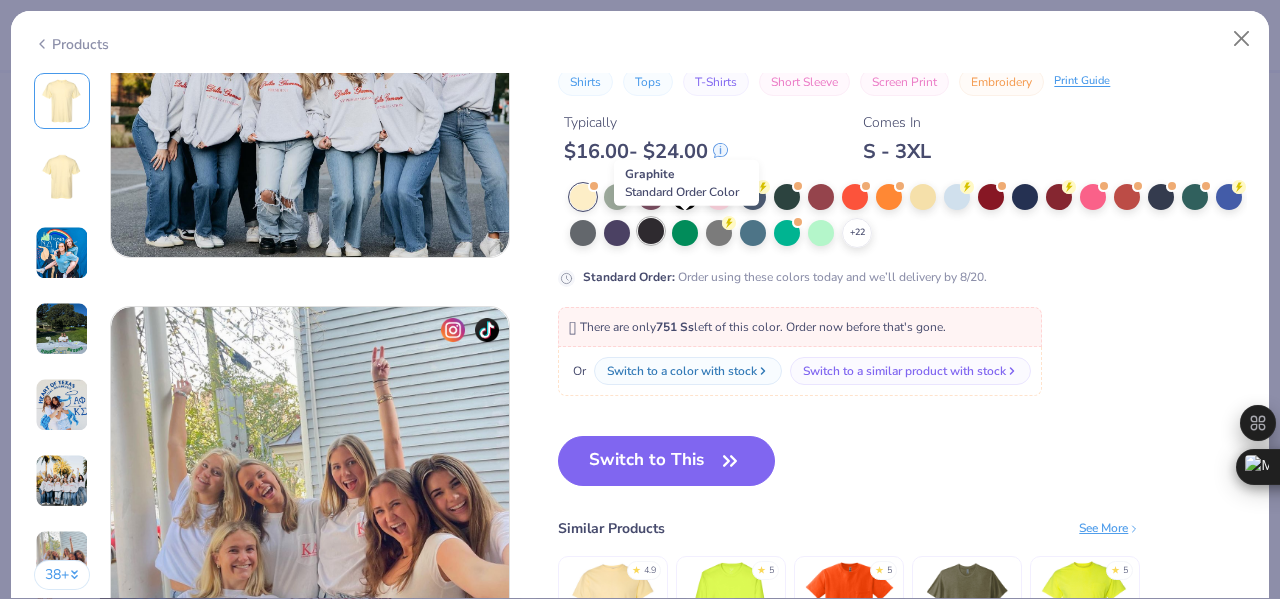 click at bounding box center [651, 231] 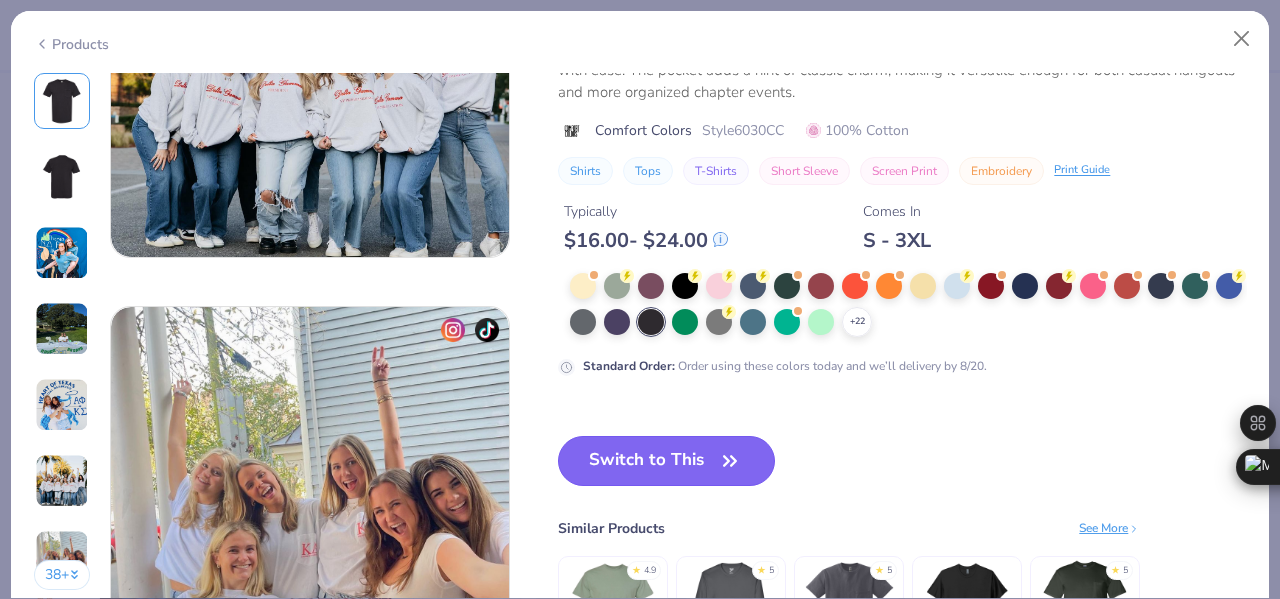 click on "Switch to This" at bounding box center (666, 461) 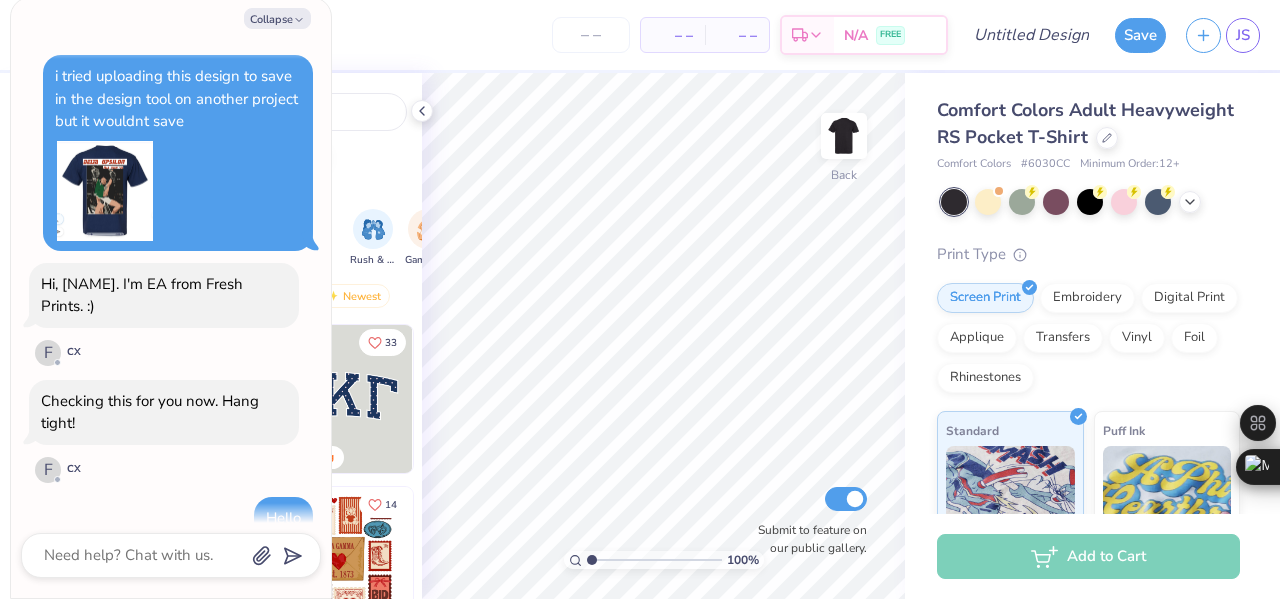 scroll, scrollTop: 427, scrollLeft: 0, axis: vertical 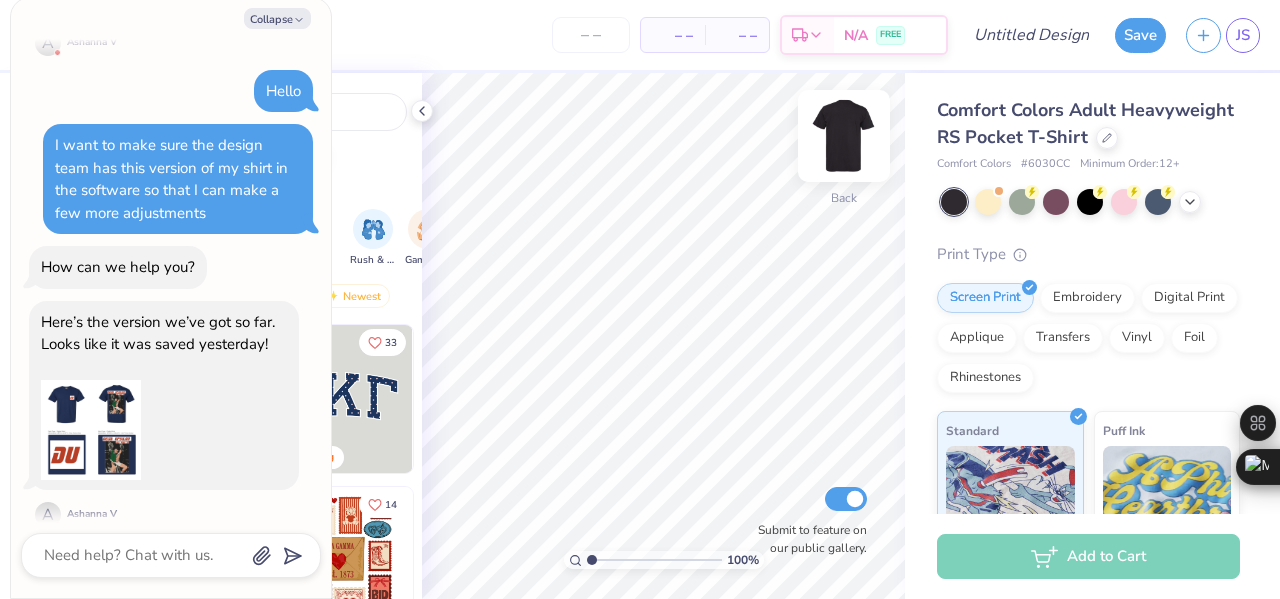 click at bounding box center (844, 136) 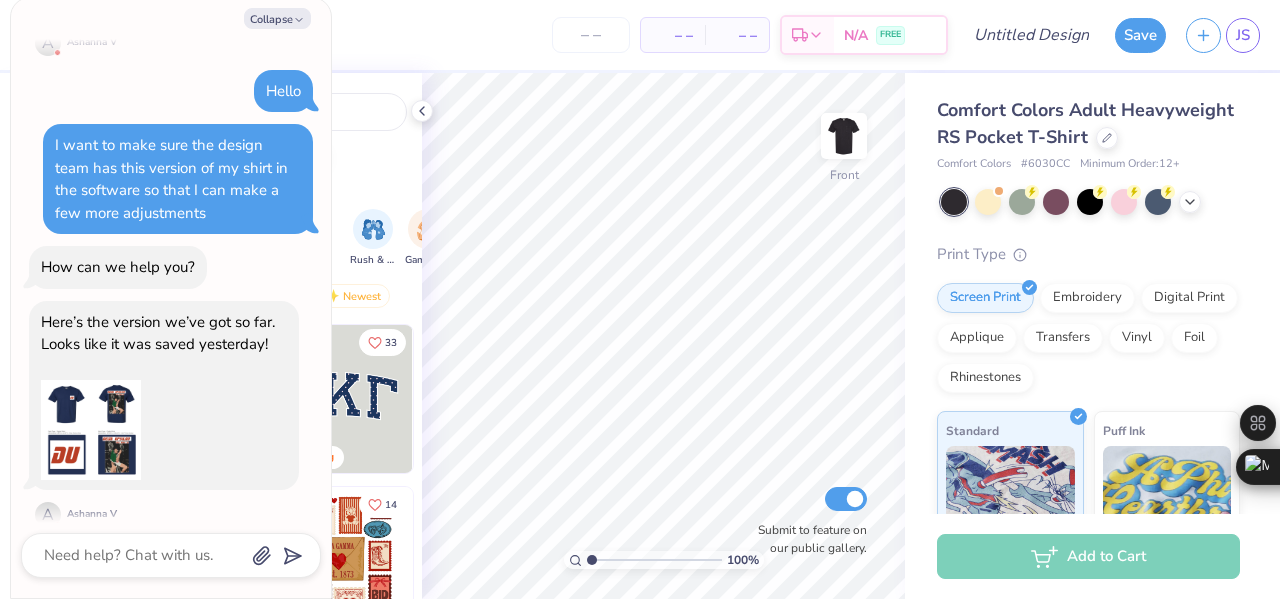 type on "x" 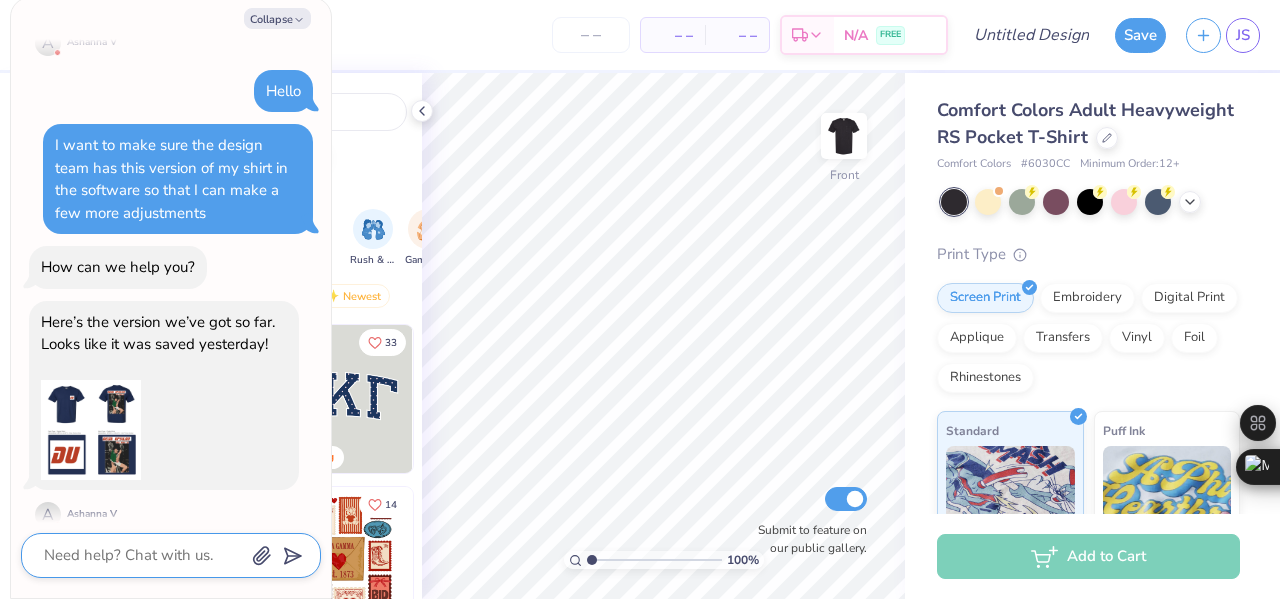 click at bounding box center [143, 555] 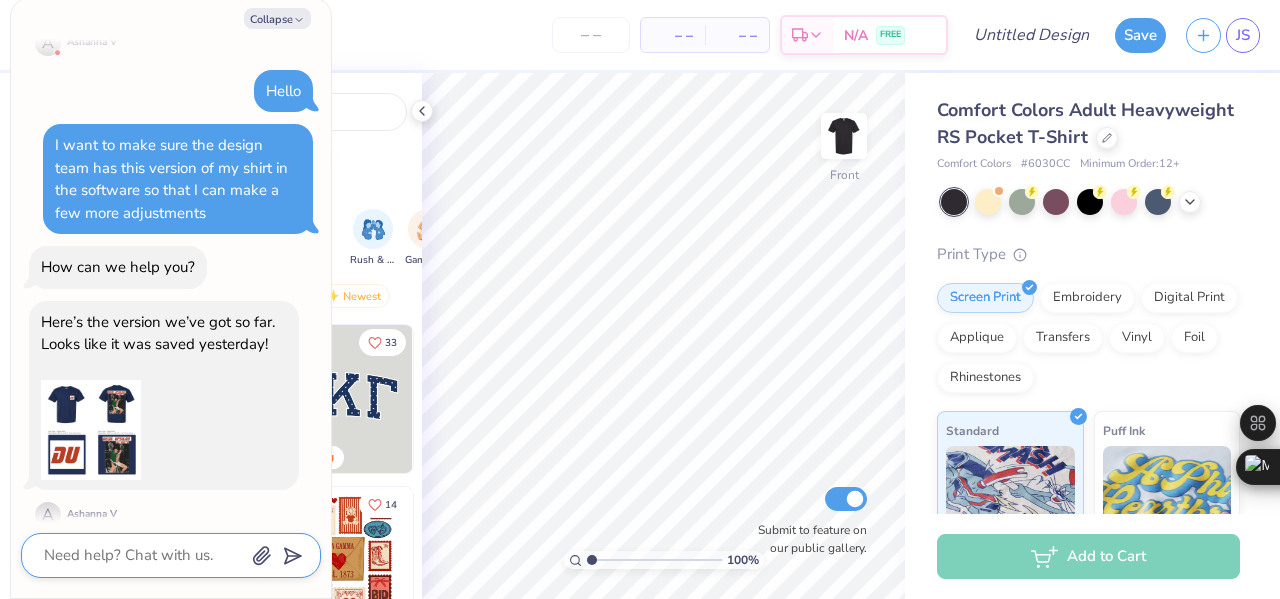 type on "o" 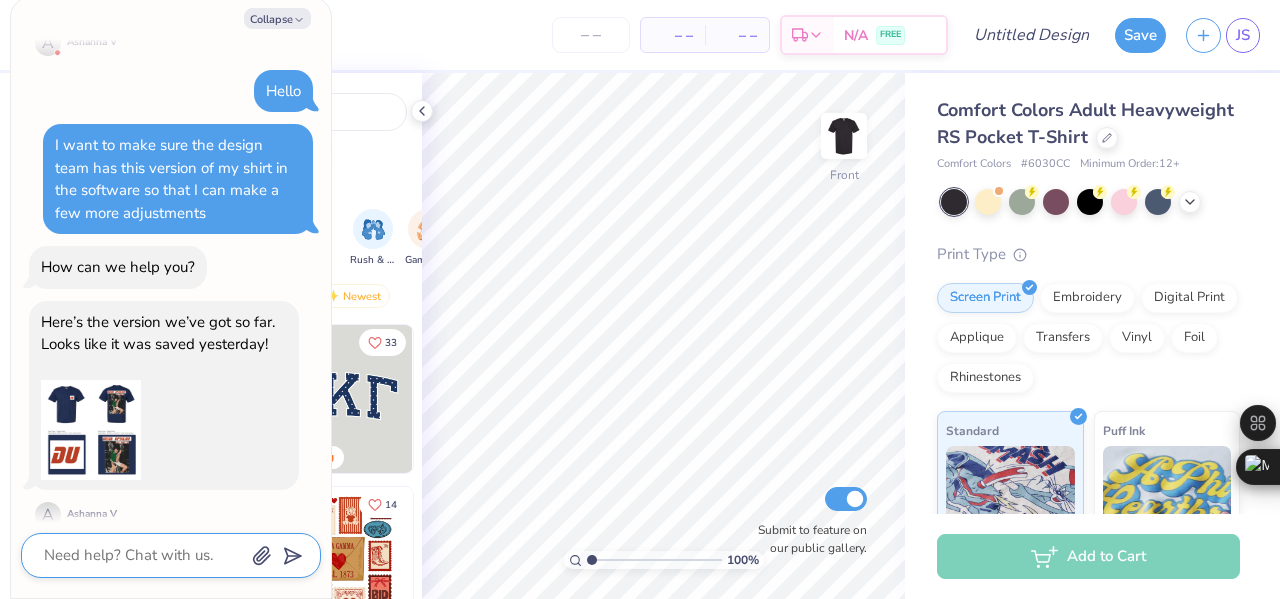 type on "x" 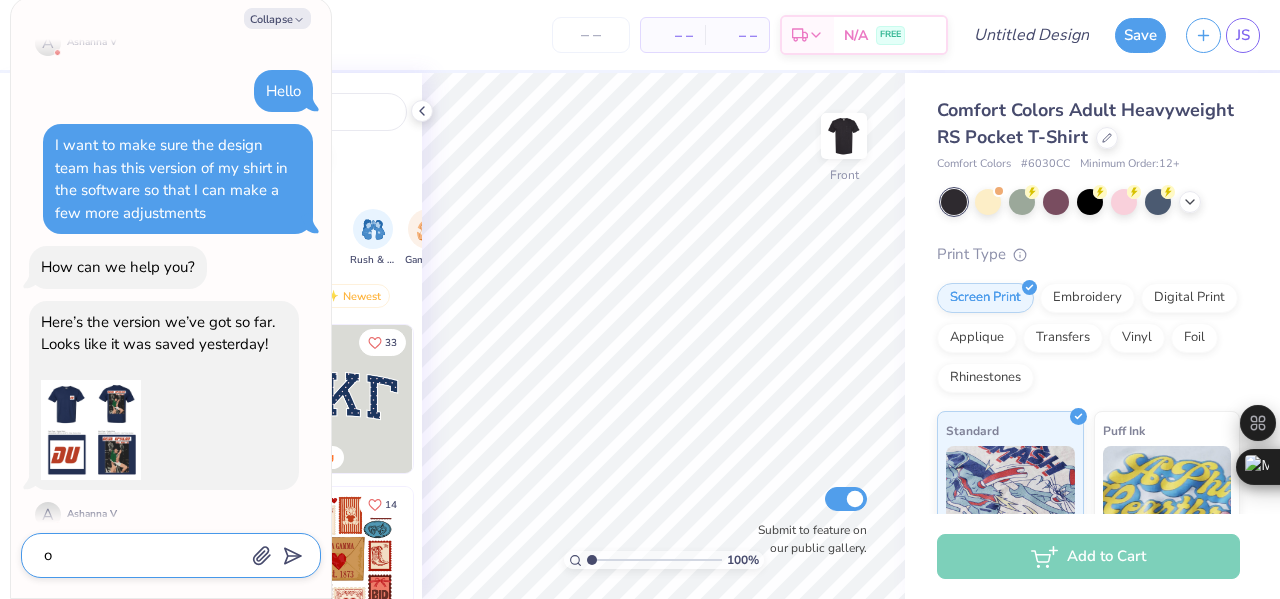 type on "ok" 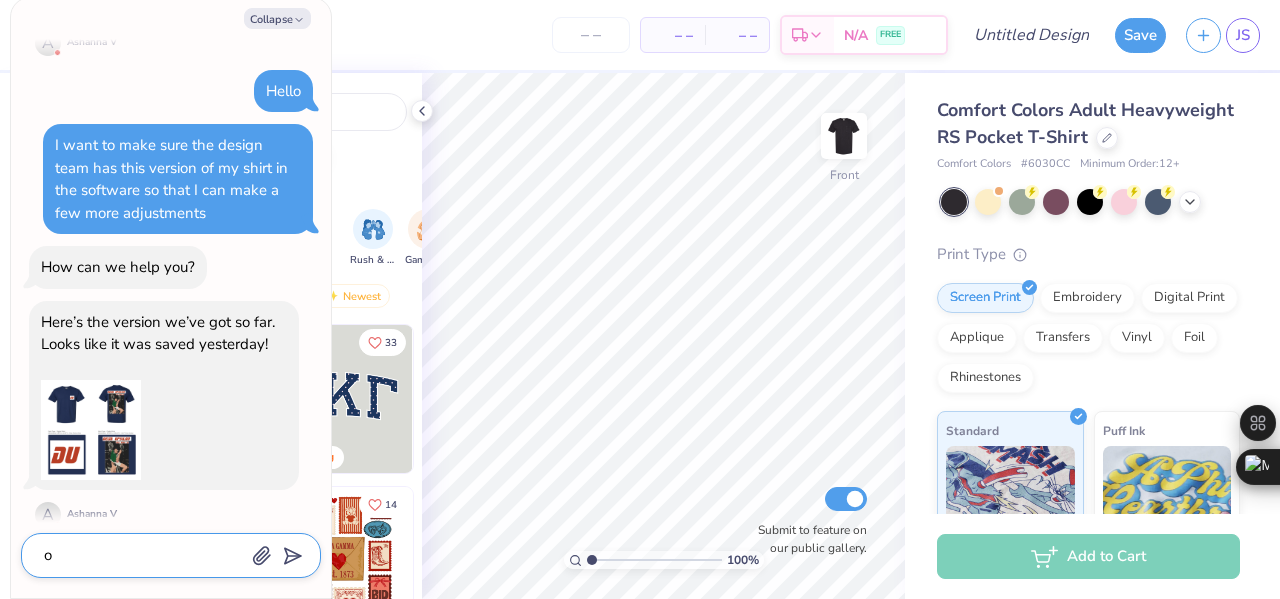 type on "x" 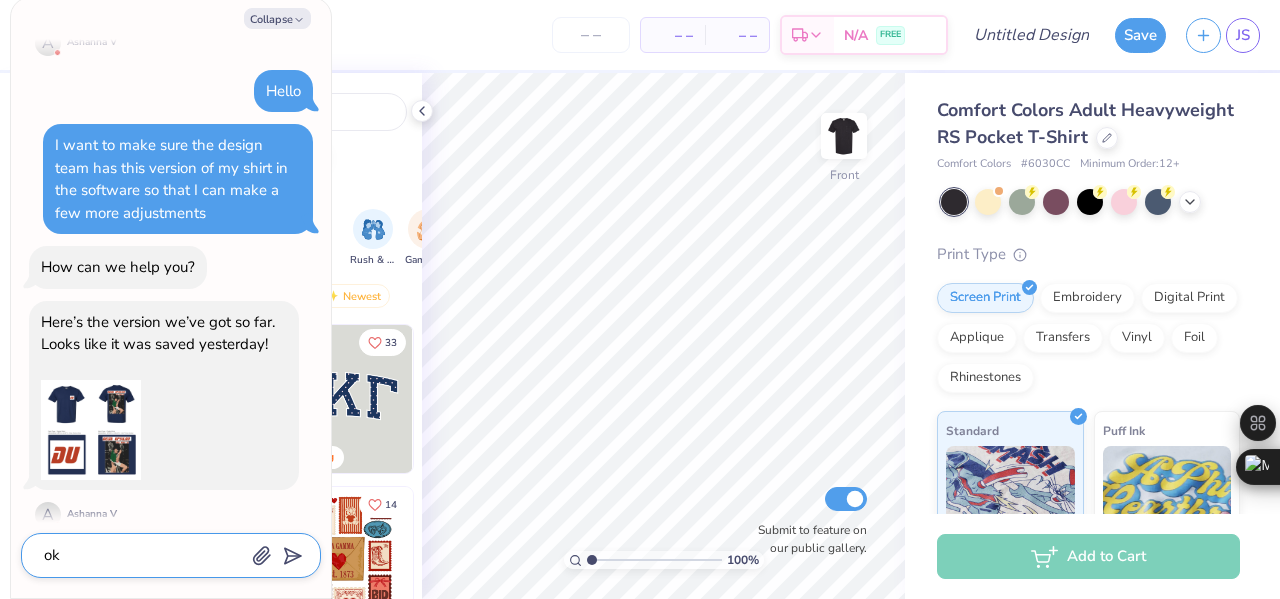 type on "ok" 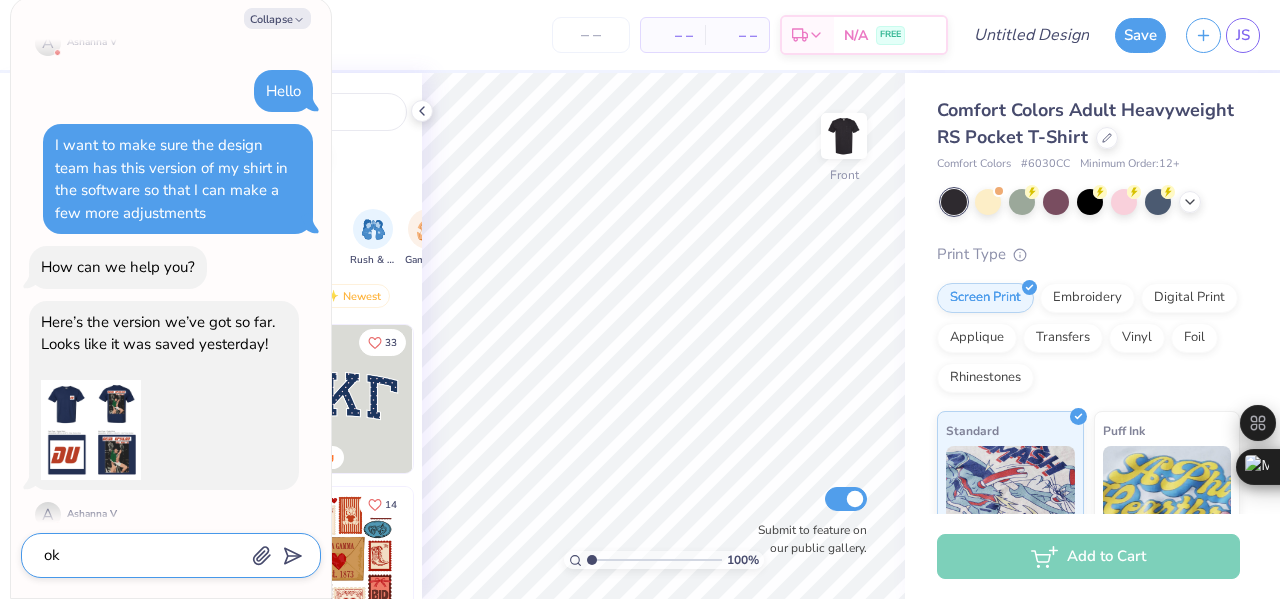 type on "x" 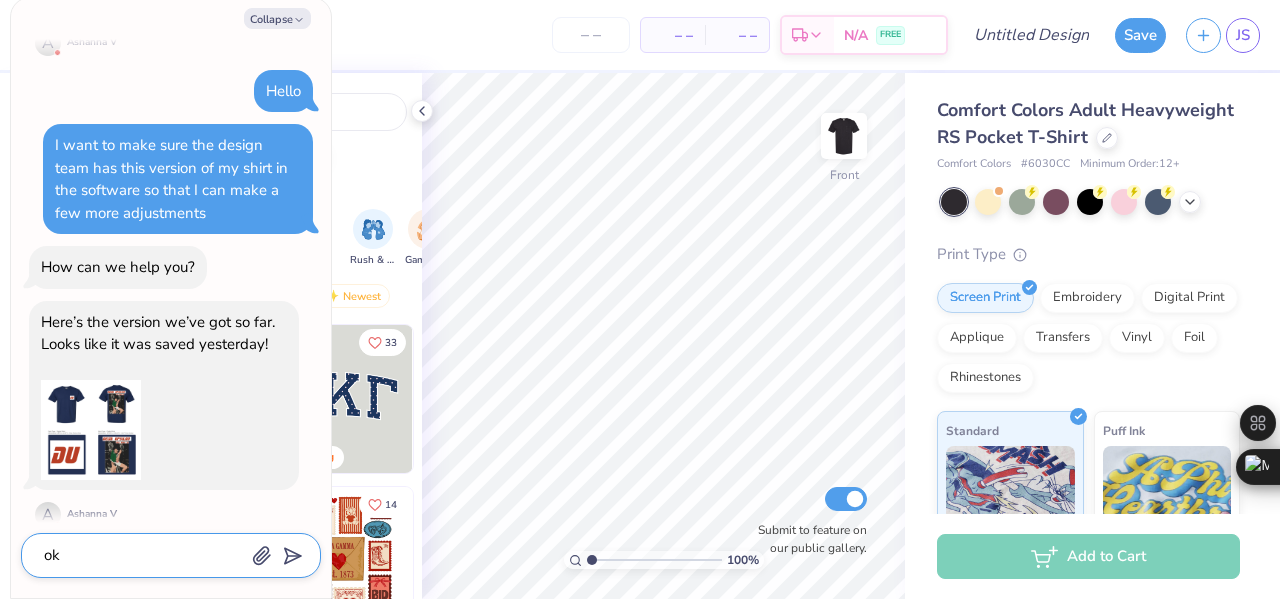 type on "ok p" 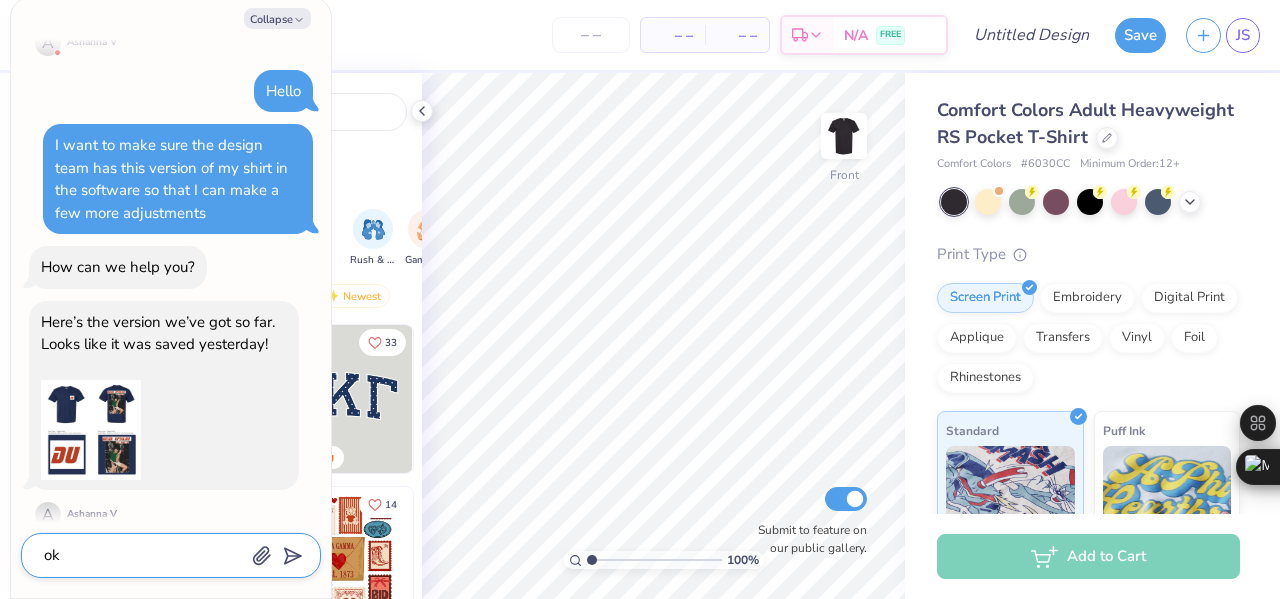 type on "x" 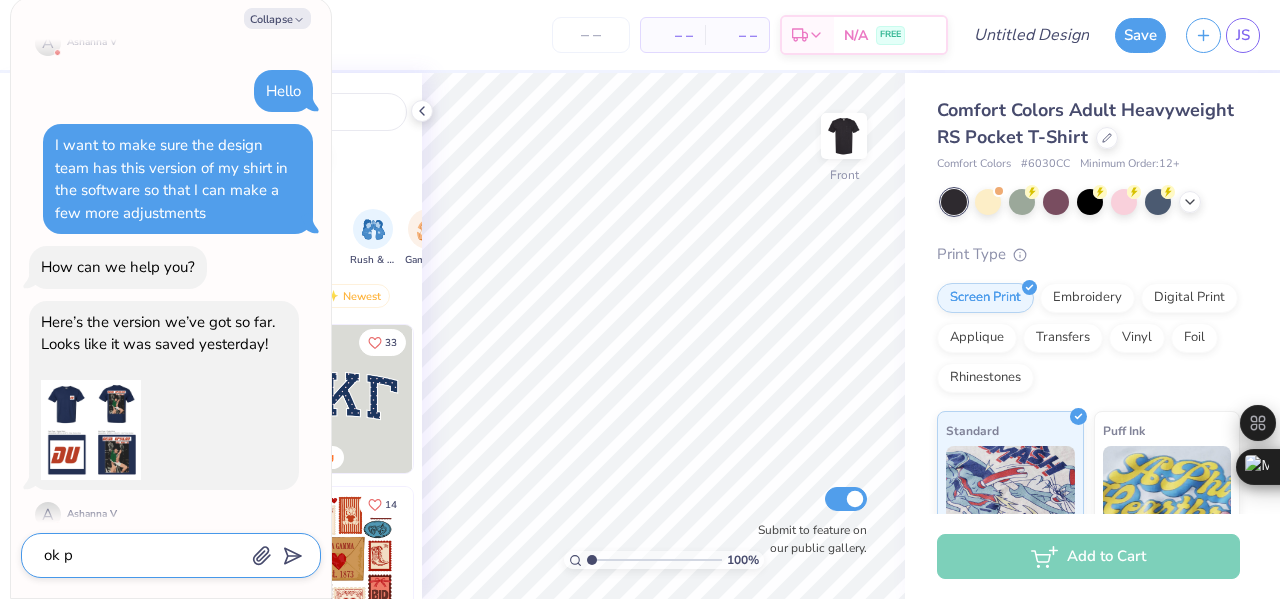 type on "ok pe" 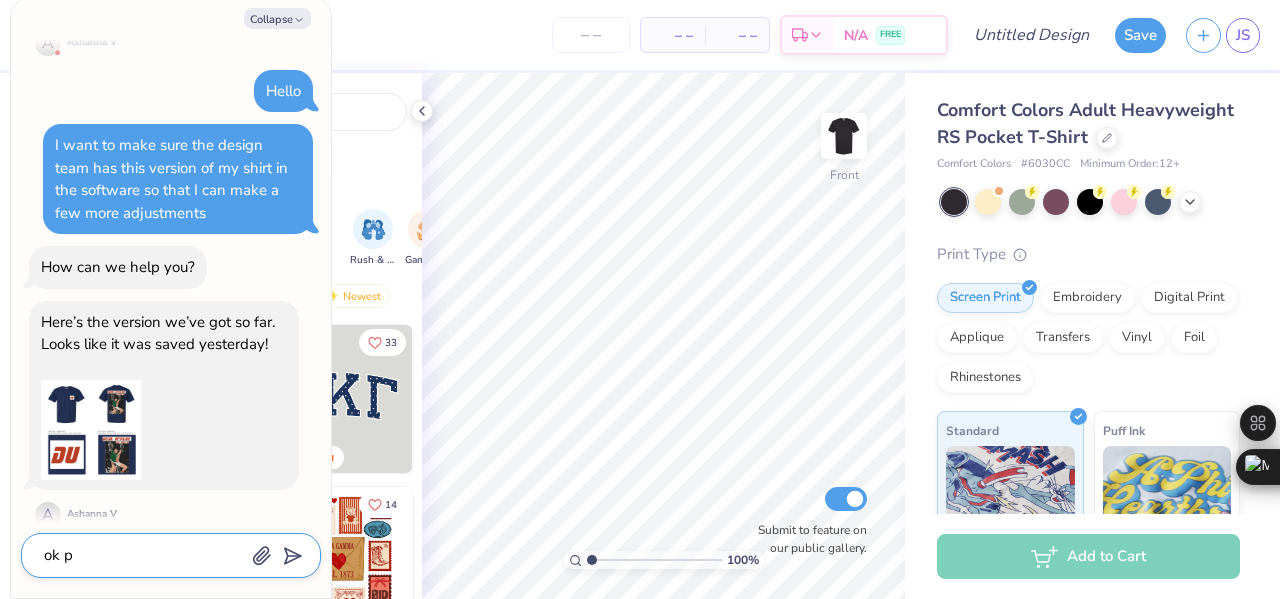 type on "x" 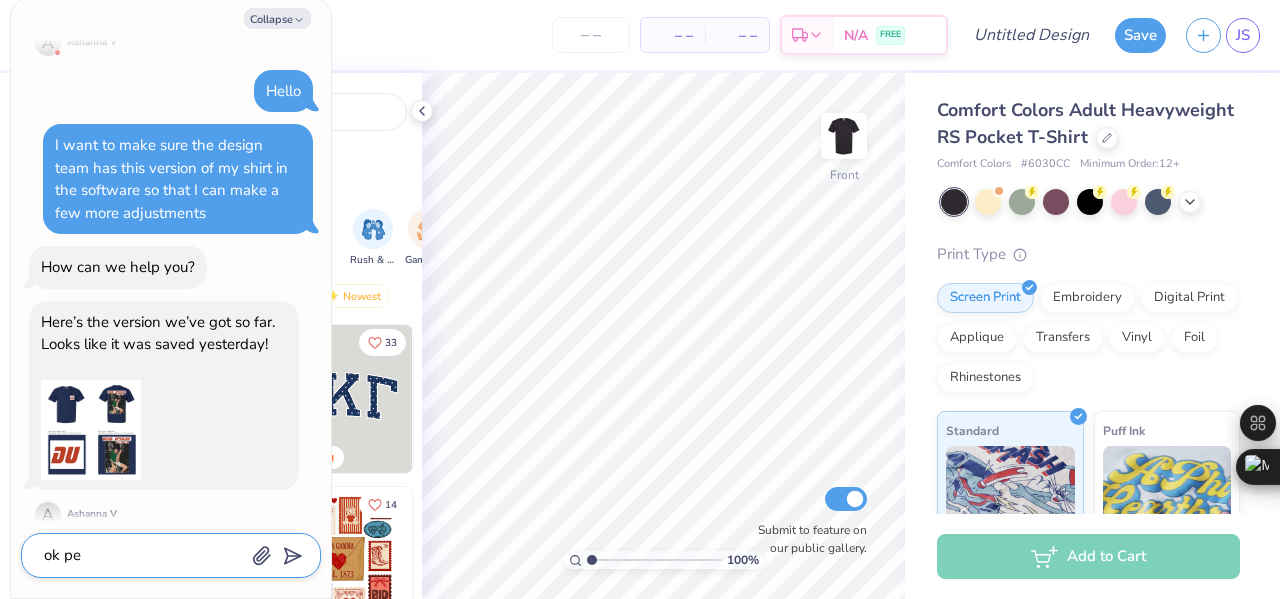 type on "ok per" 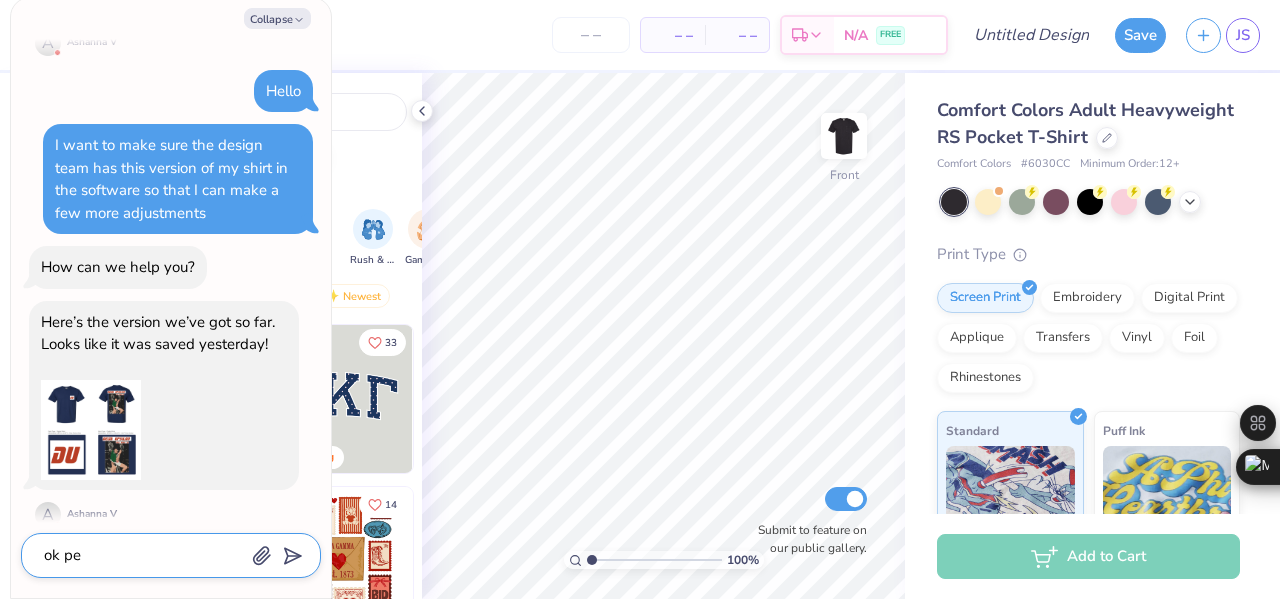 type on "x" 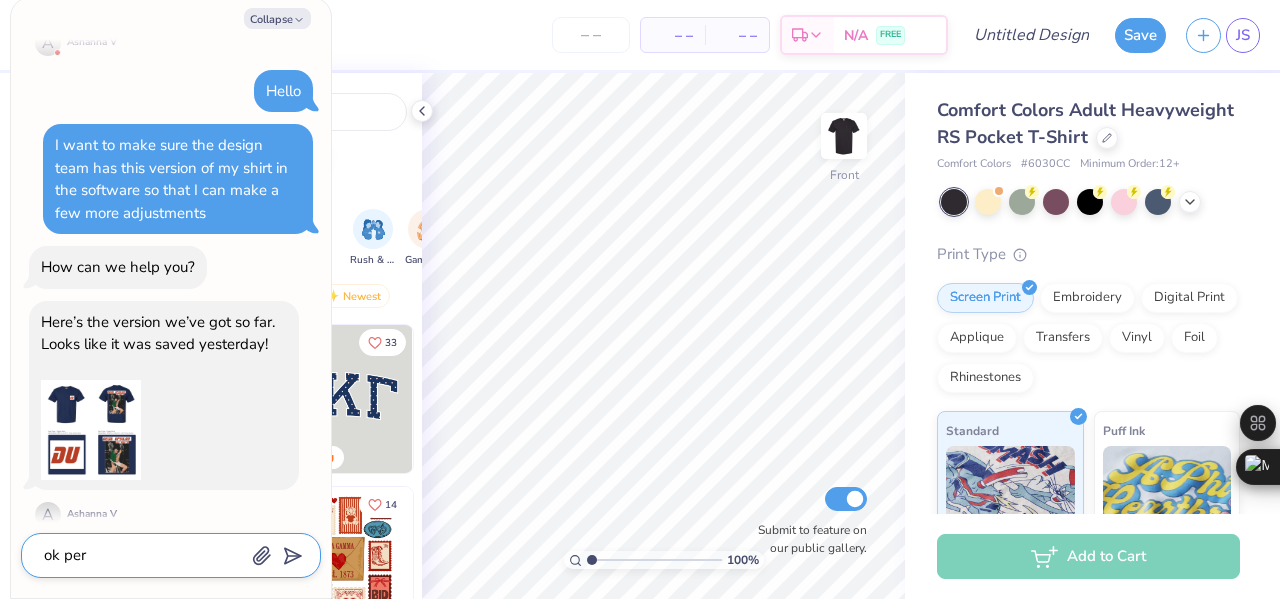 type on "ok perf" 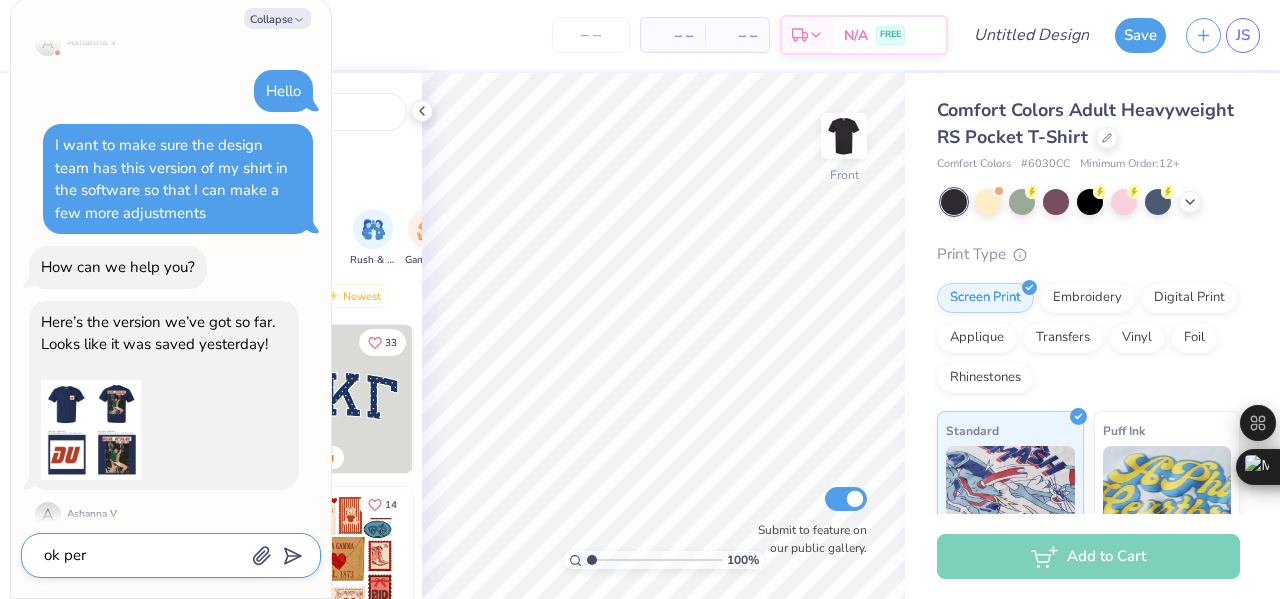 type on "x" 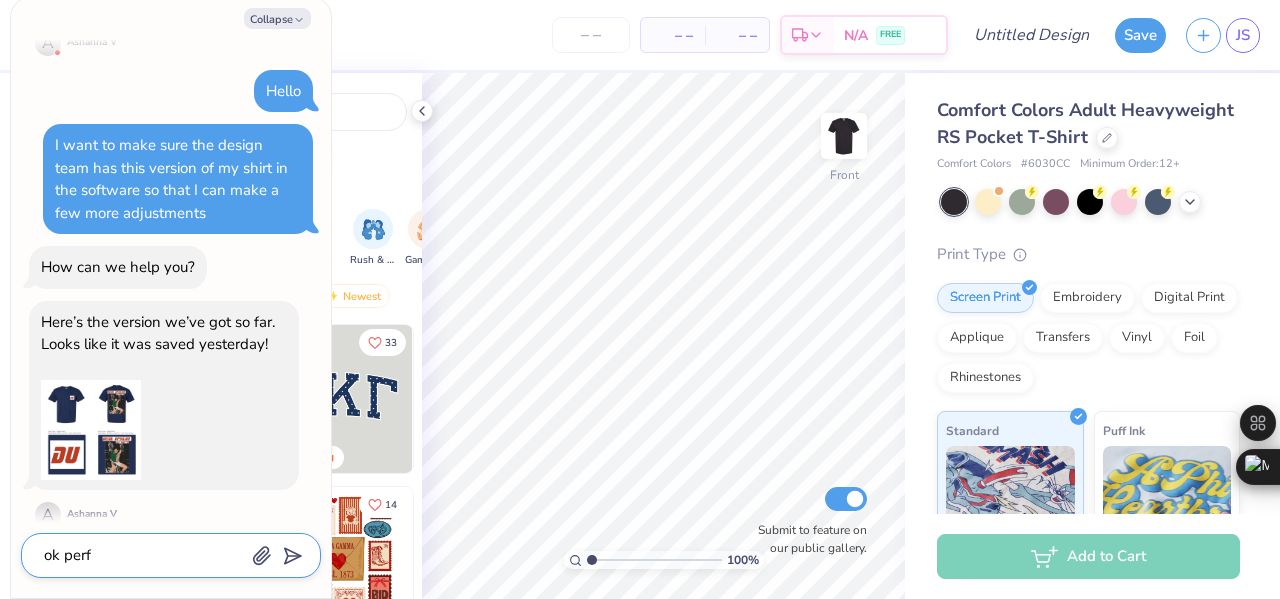 type on "ok perfe" 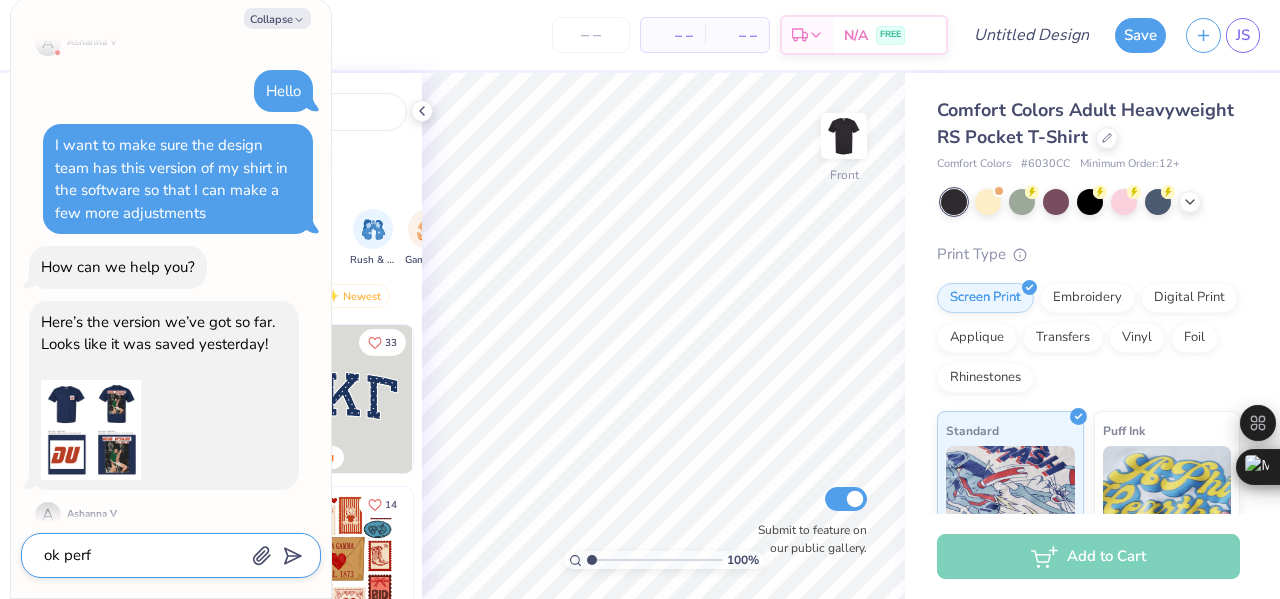 type on "x" 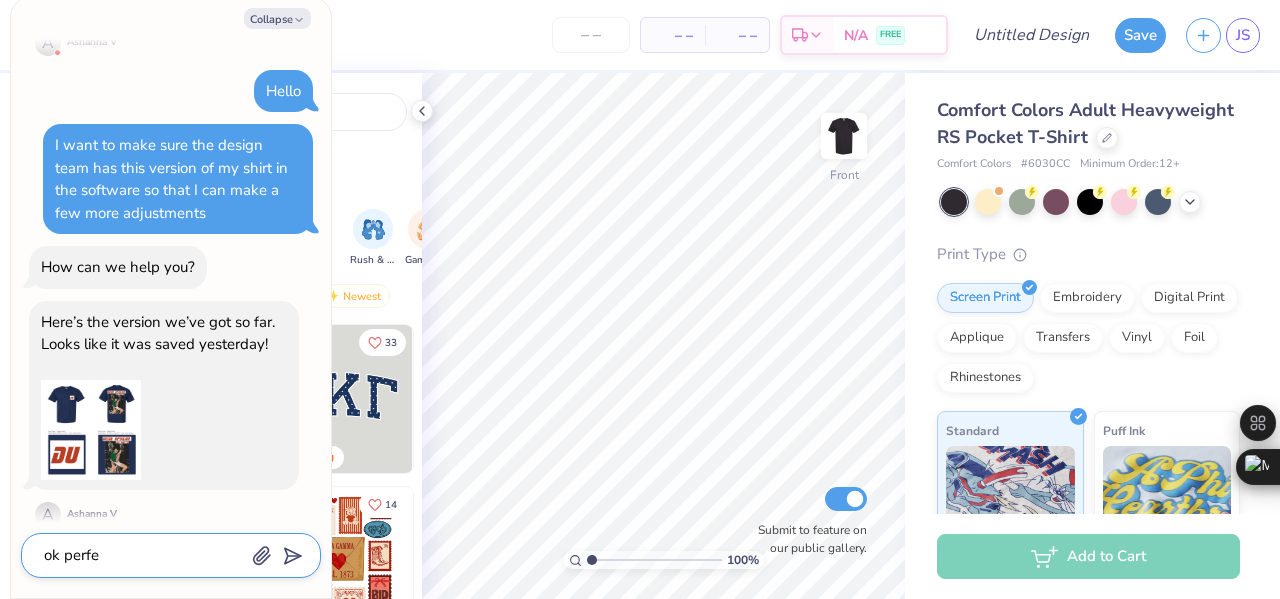 type on "ok perfec" 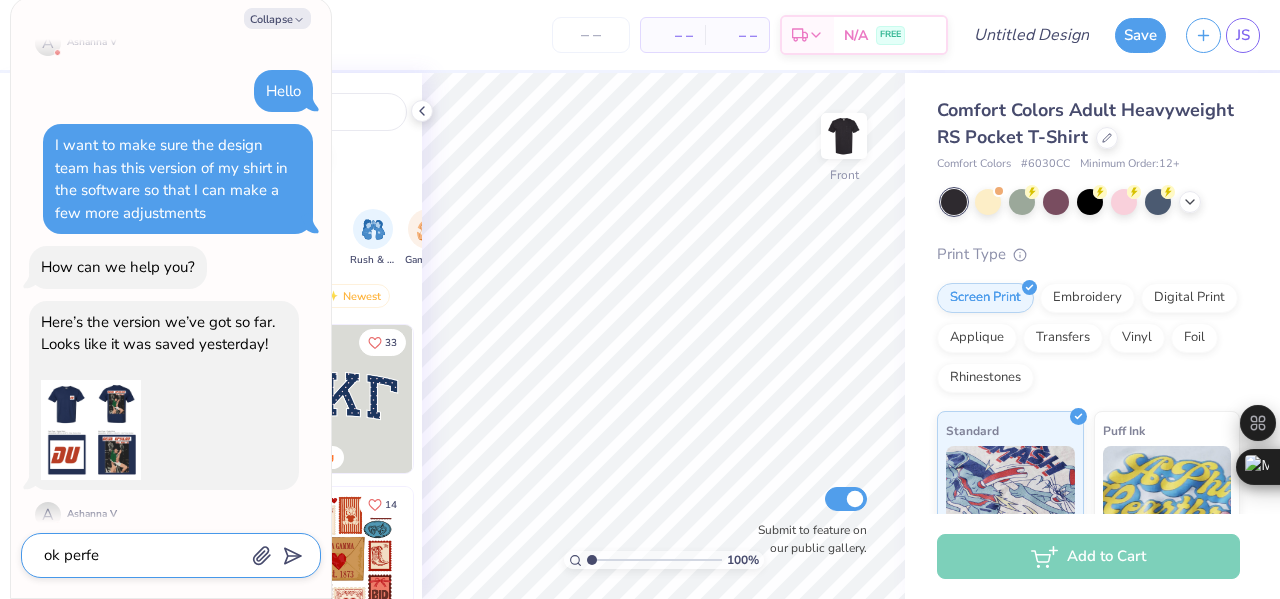 type on "x" 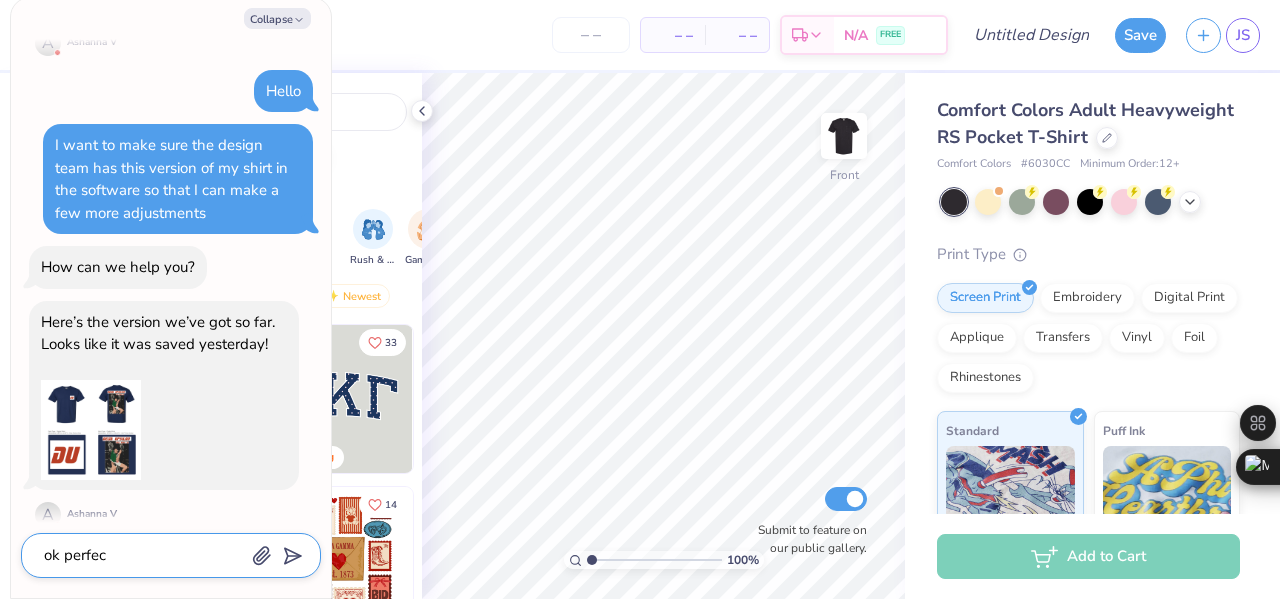 type on "ok perfect" 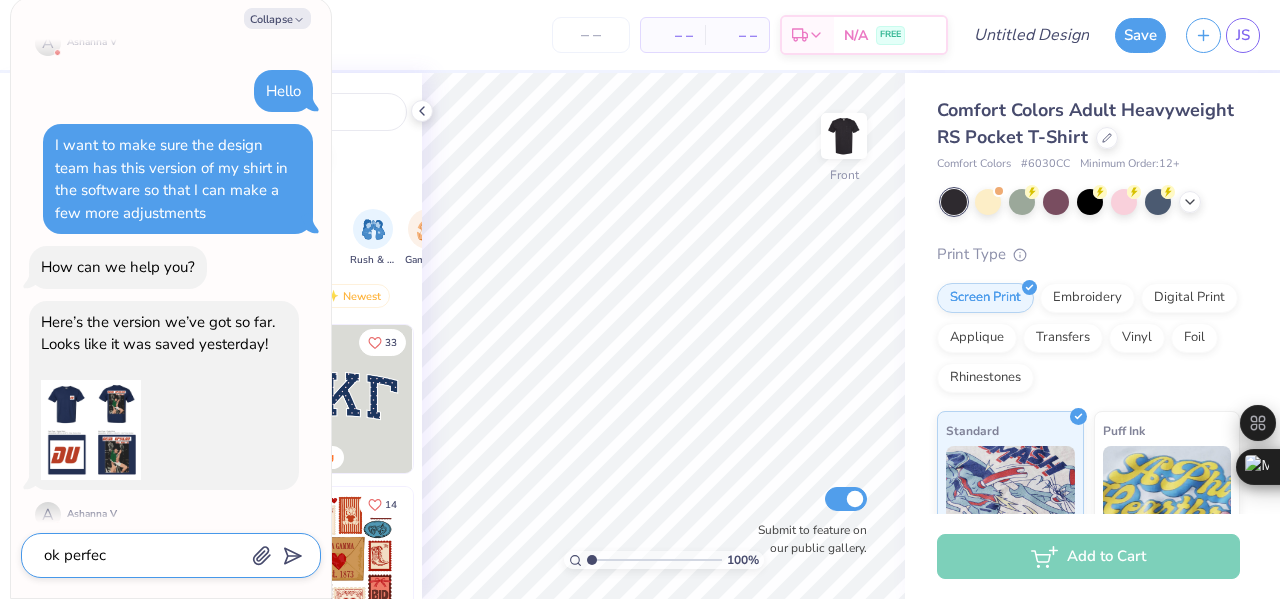 type on "x" 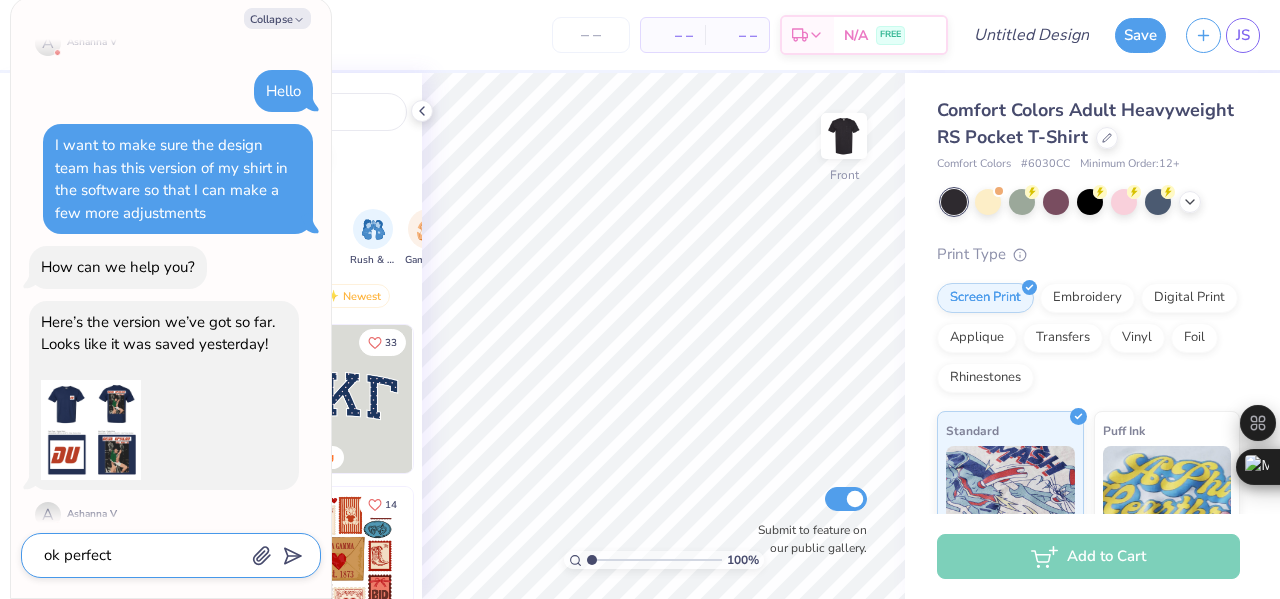 type on "ok perfect." 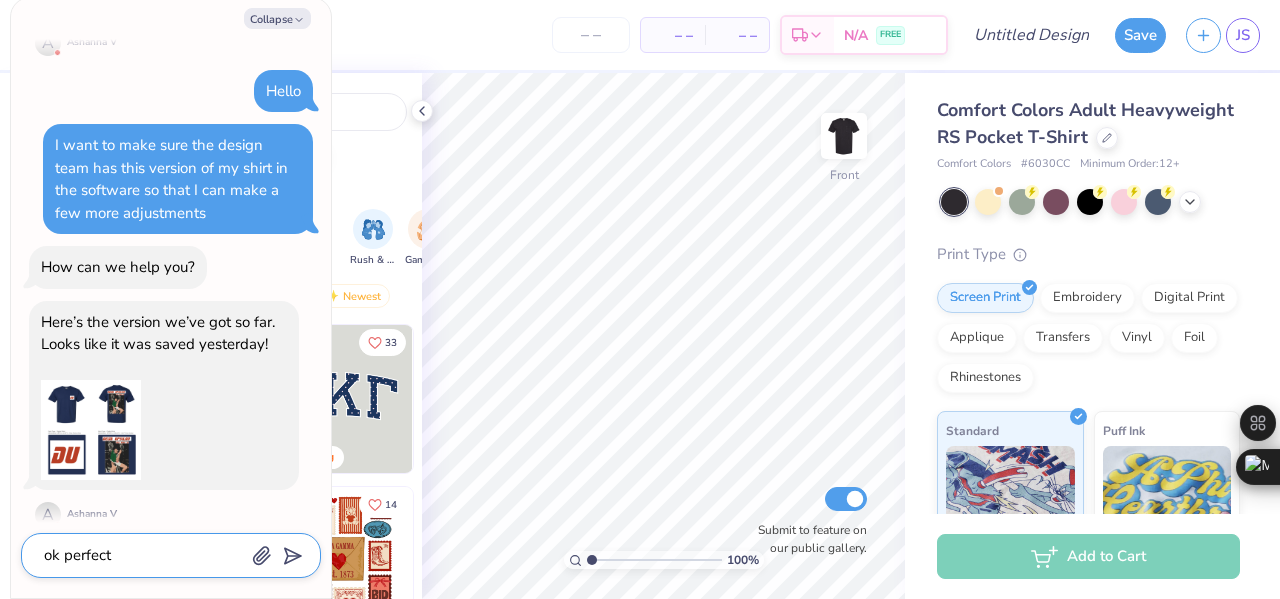 type on "x" 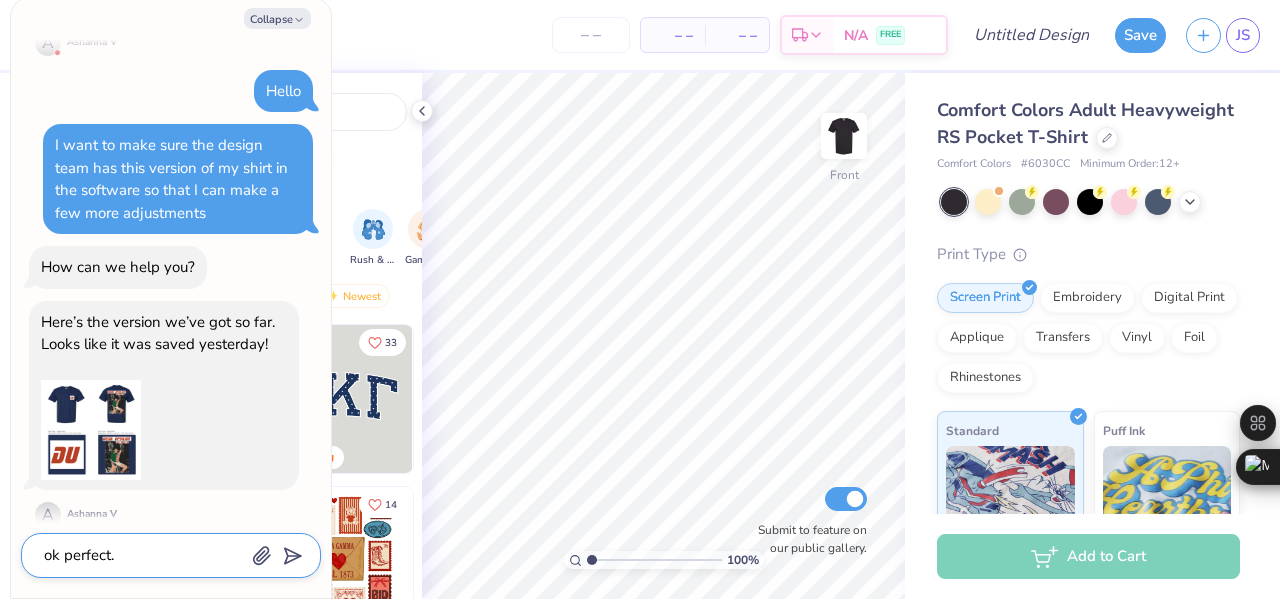type on "ok perfect." 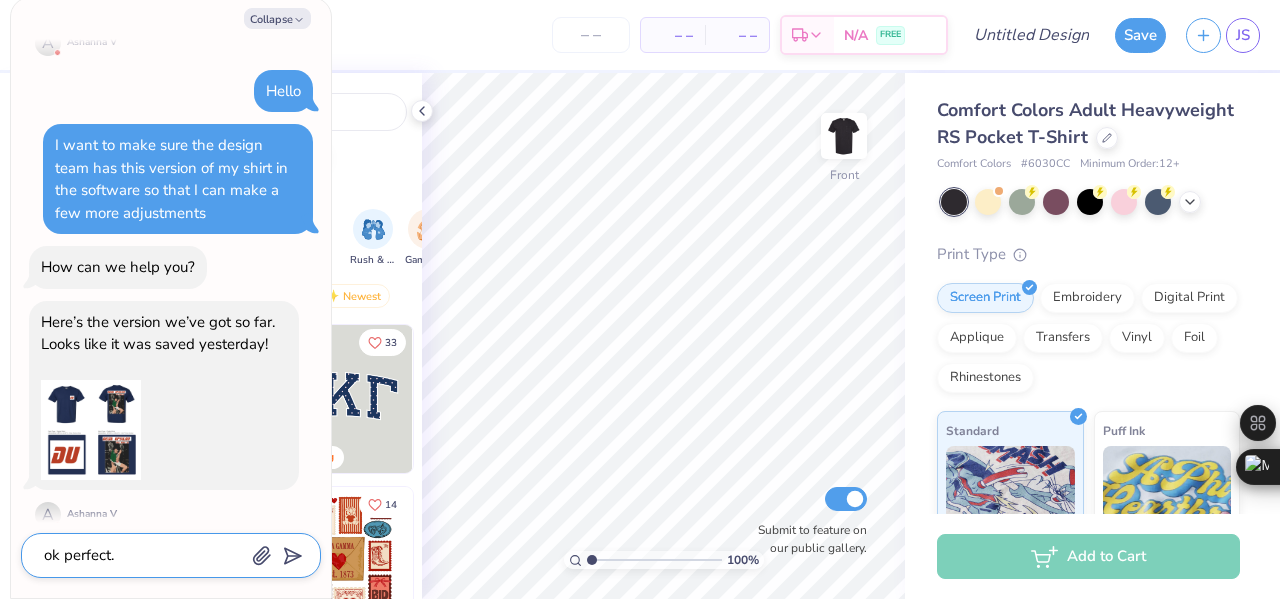 type on "x" 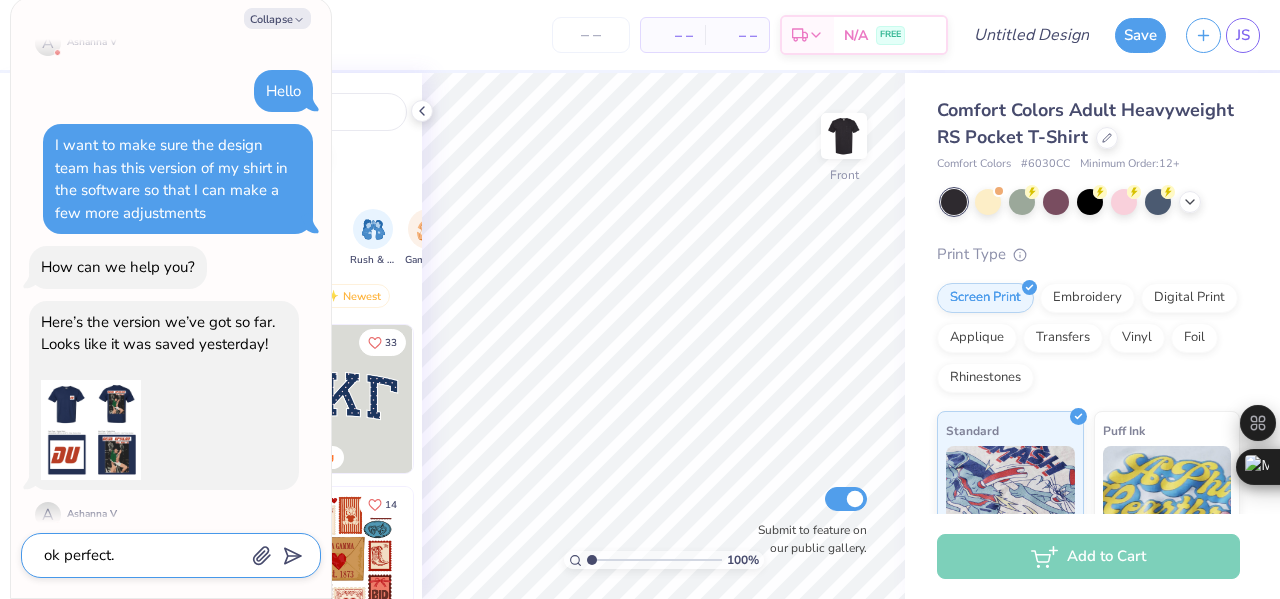 type on "ok perfect. t" 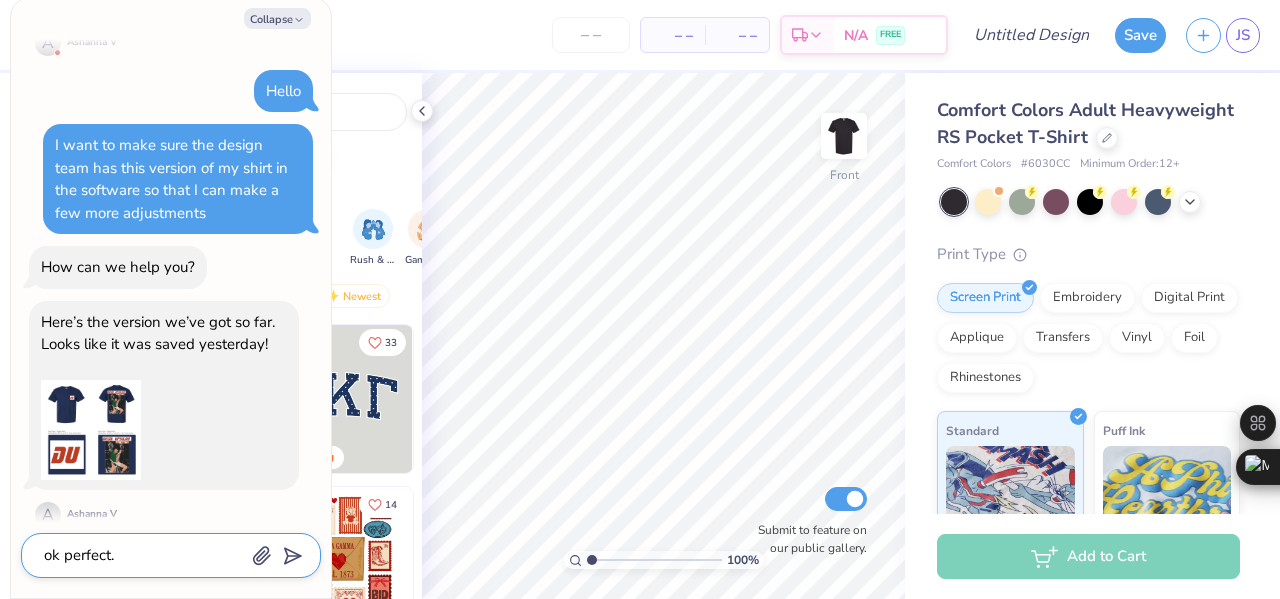 type on "x" 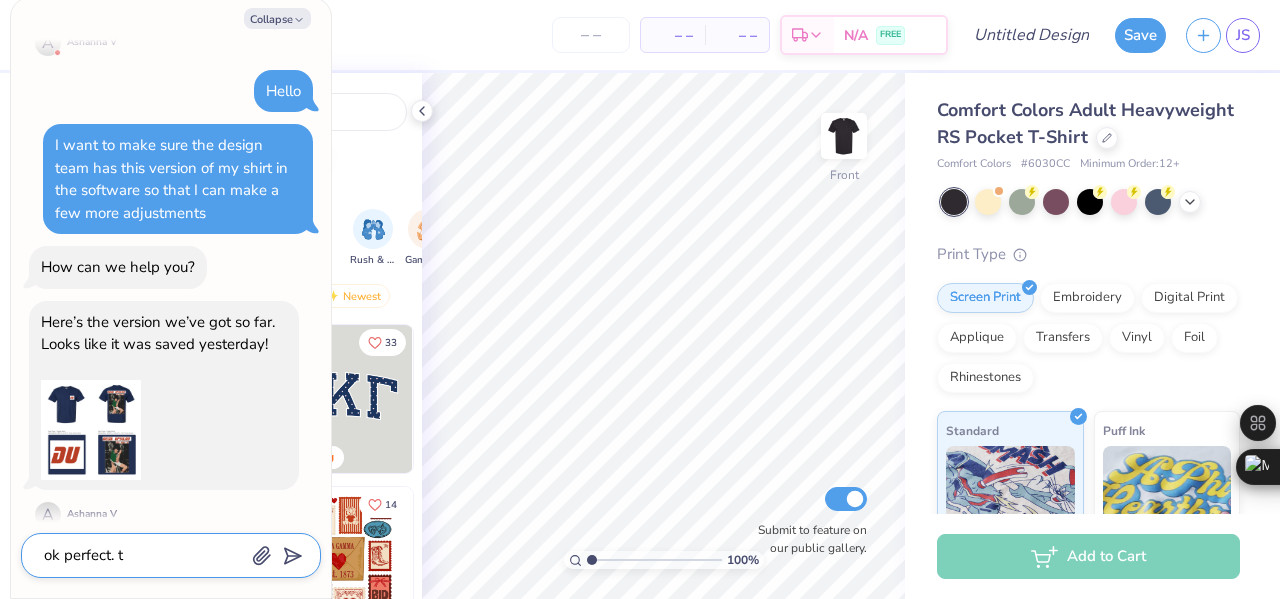 type on "ok perfect. th" 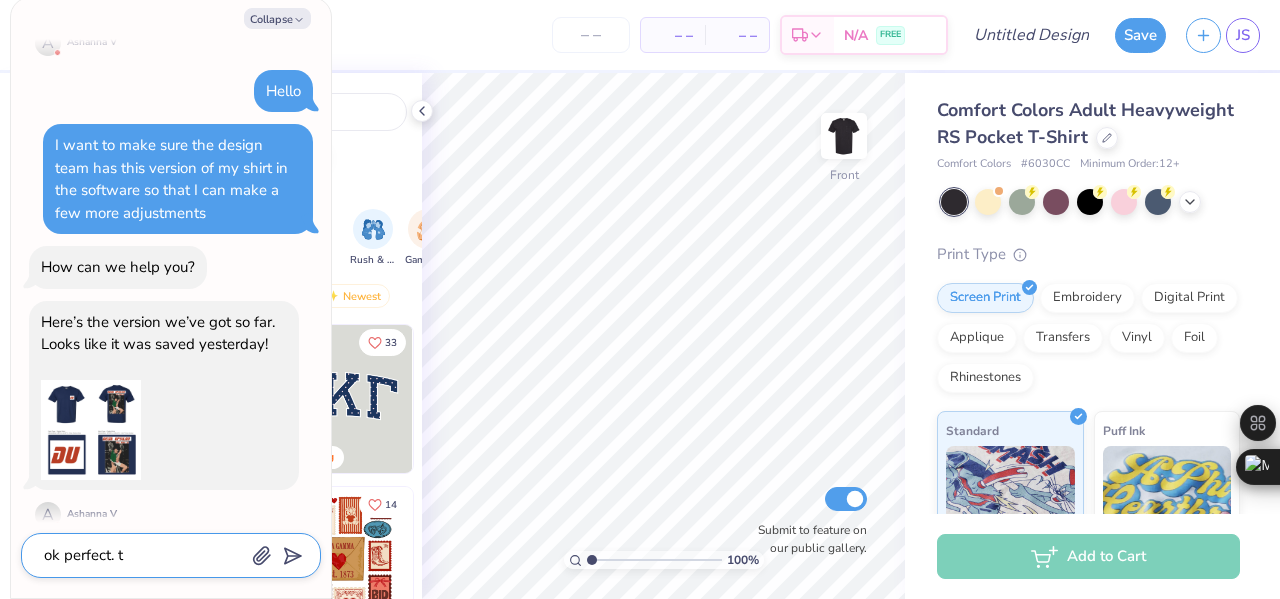type on "x" 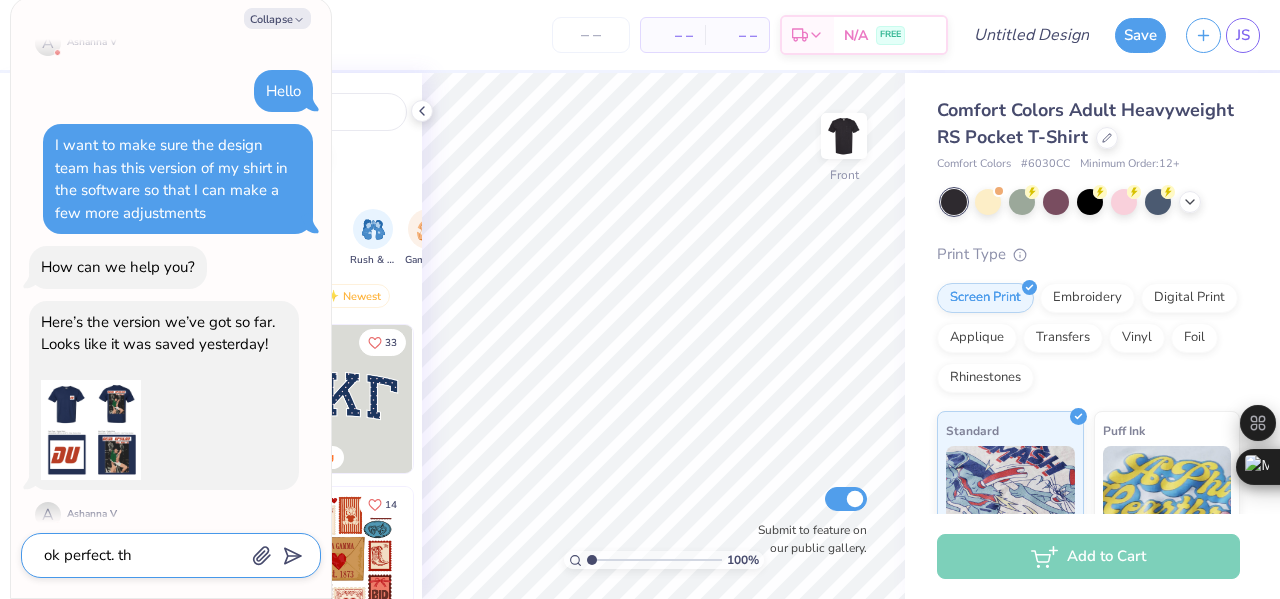 type on "ok perfect. tha" 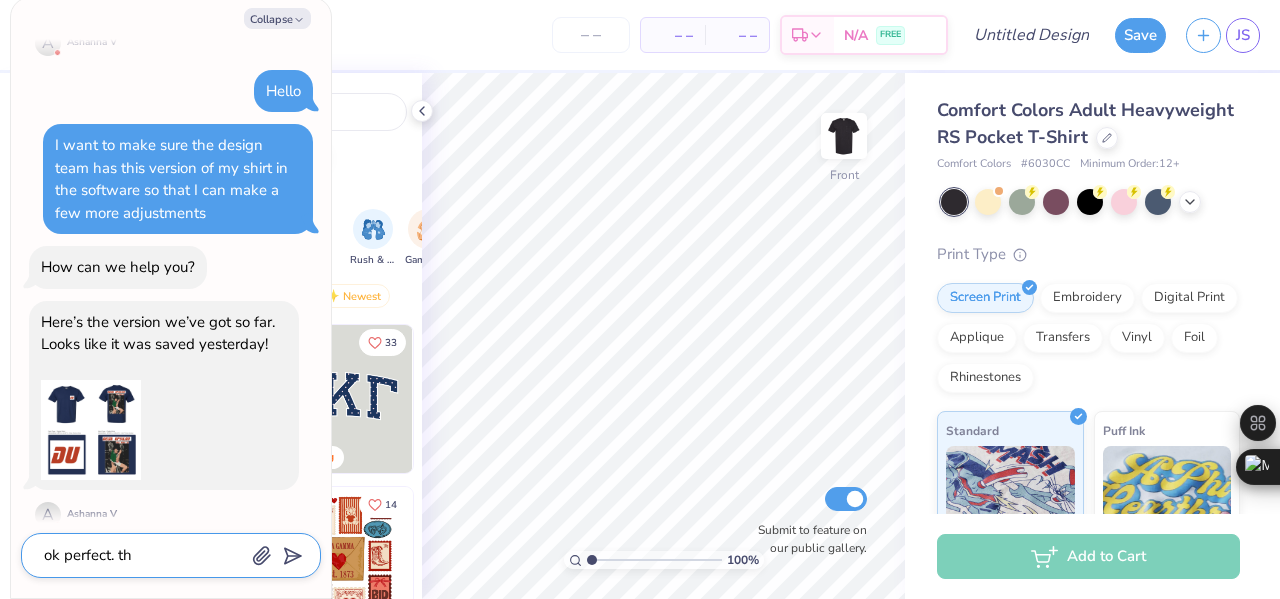 type on "x" 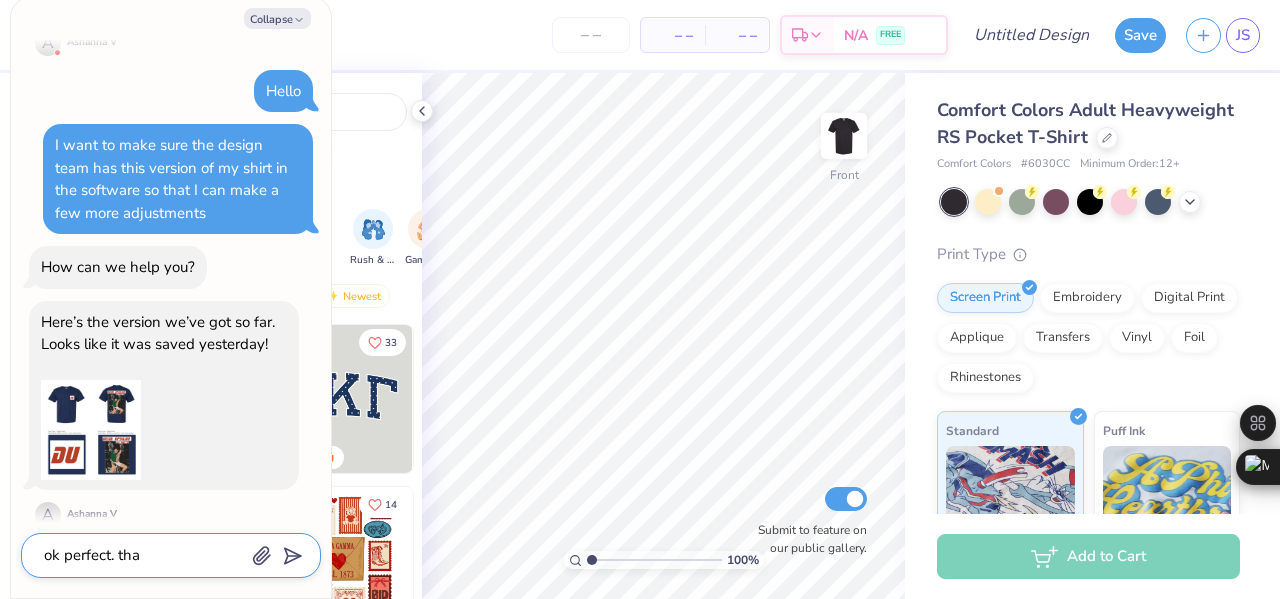 type on "ok perfect. than" 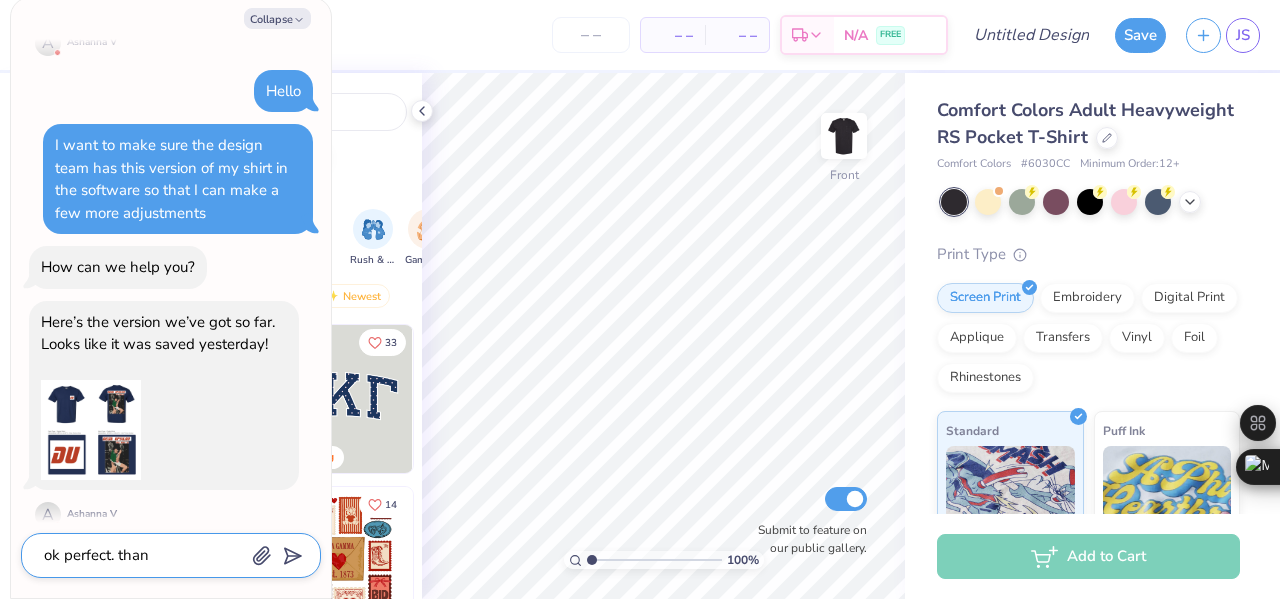 type on "x" 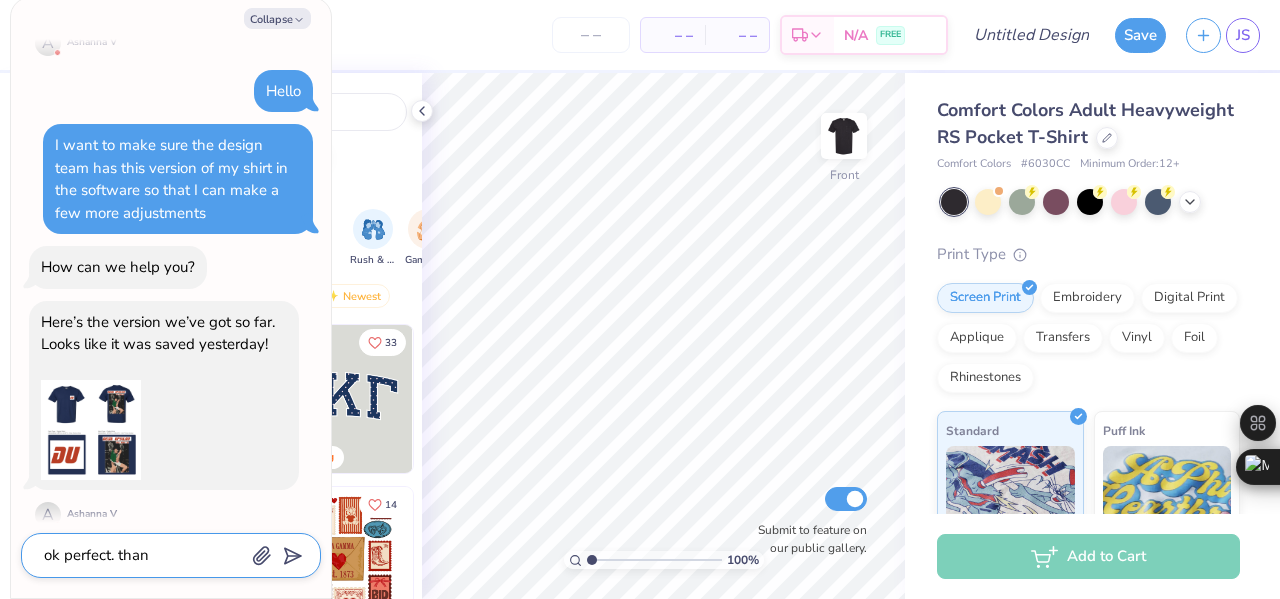 type on "ok perfect. thank" 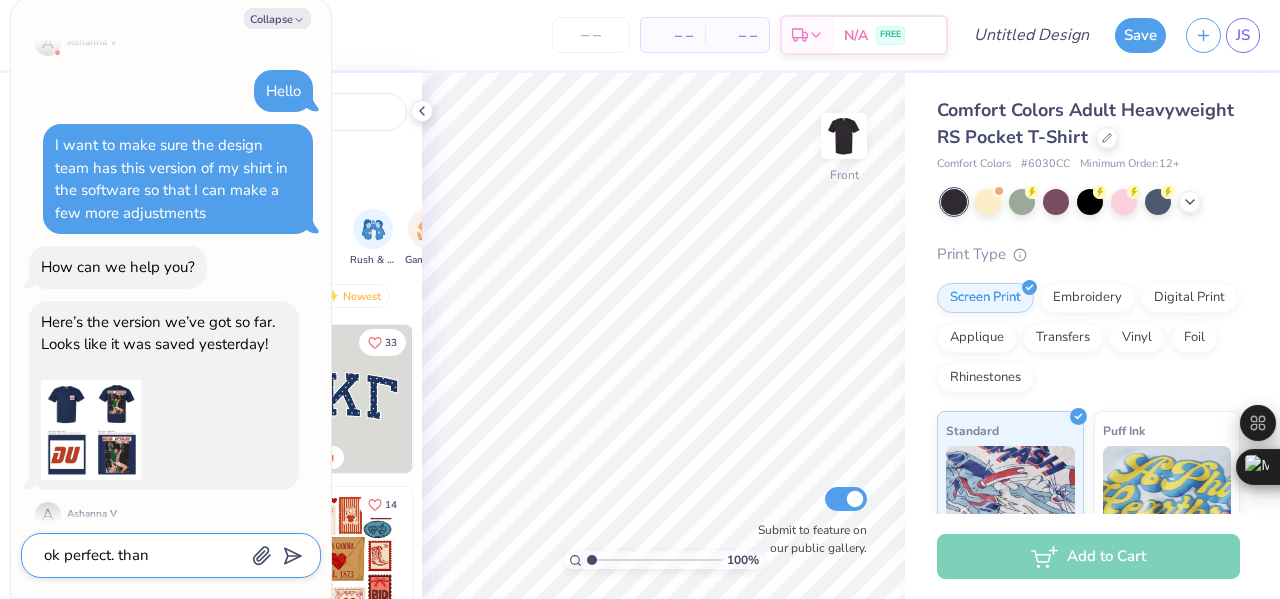 type on "x" 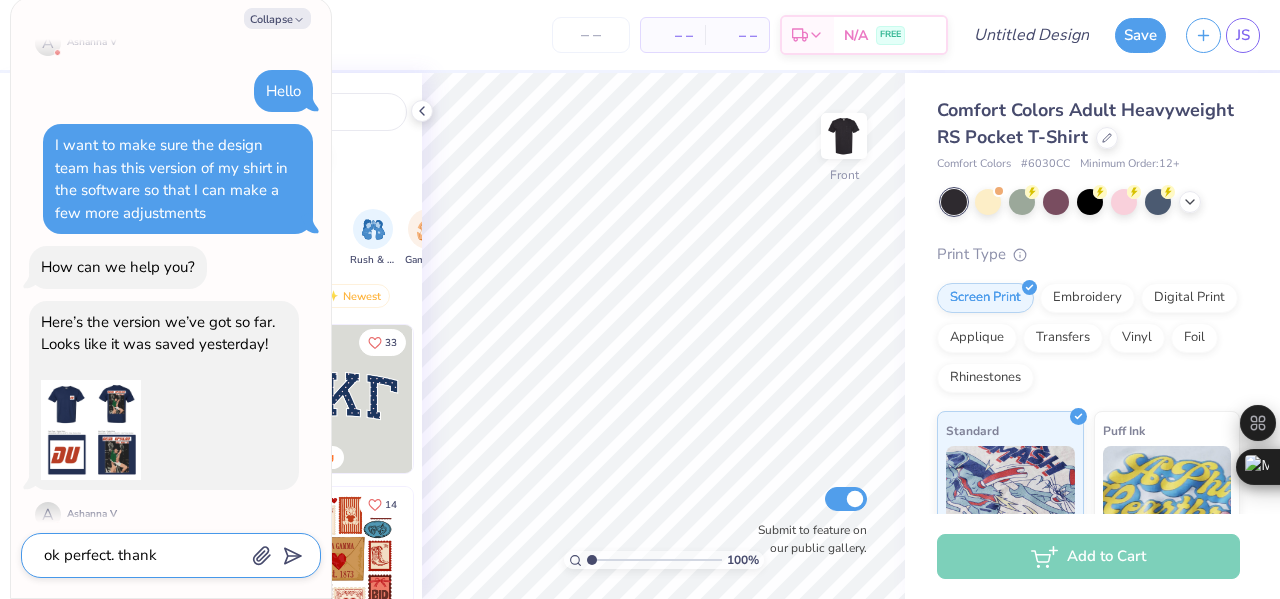 type on "ok perfect. thanks" 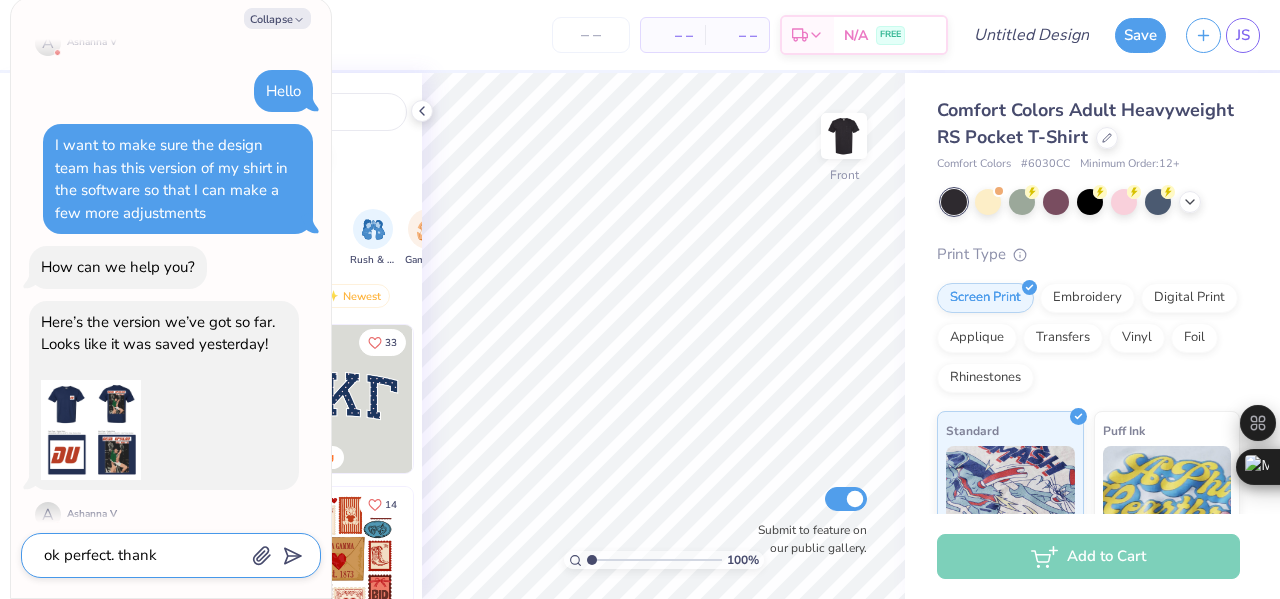 type on "x" 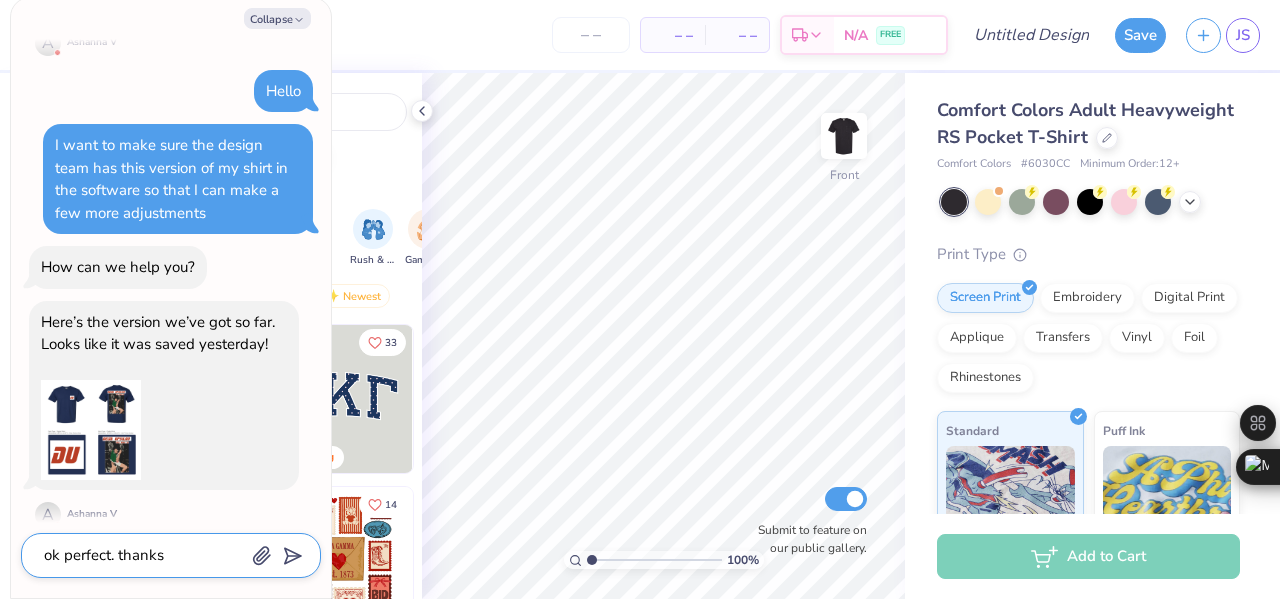 type on "ok perfect." 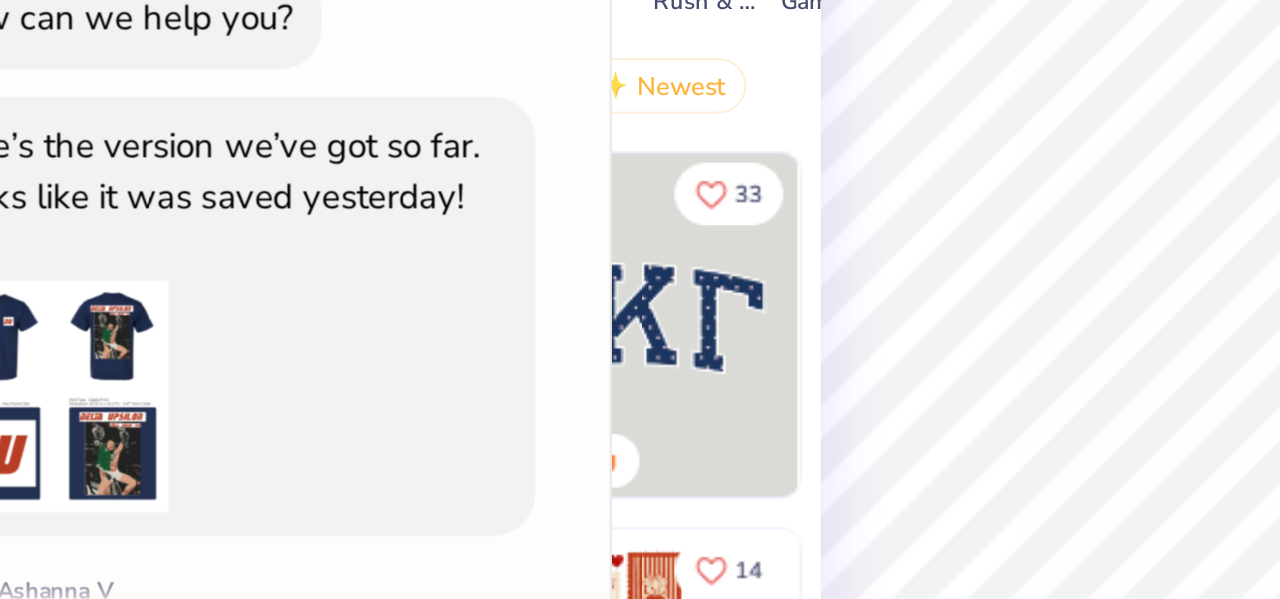 type on "x" 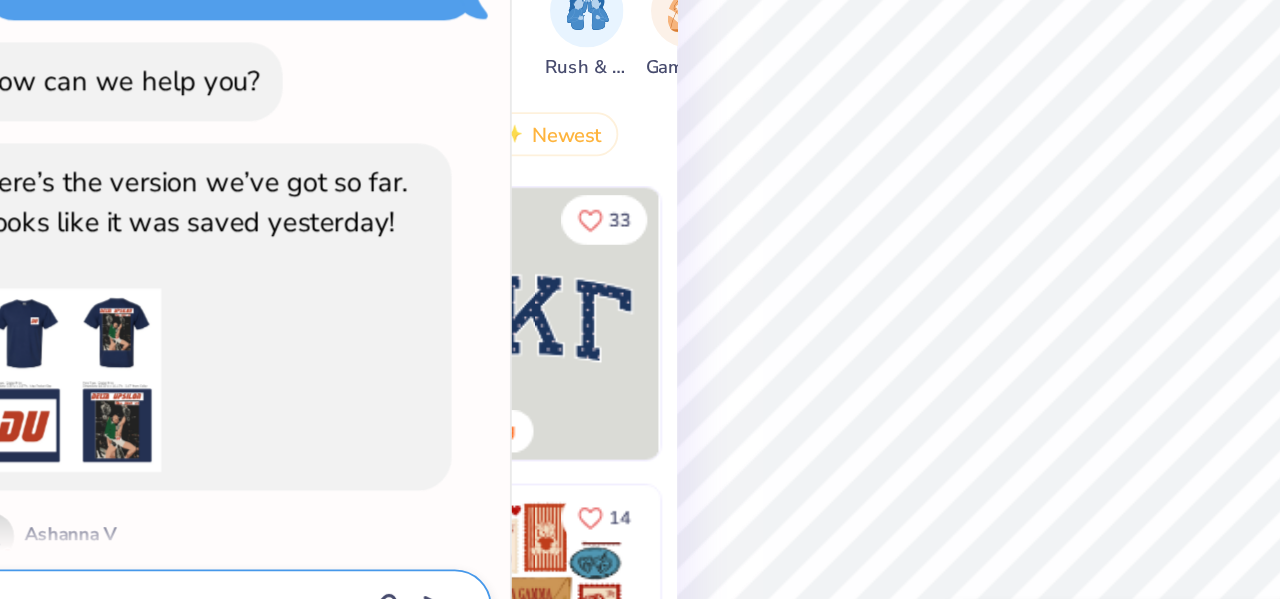 type on "ok perfect." 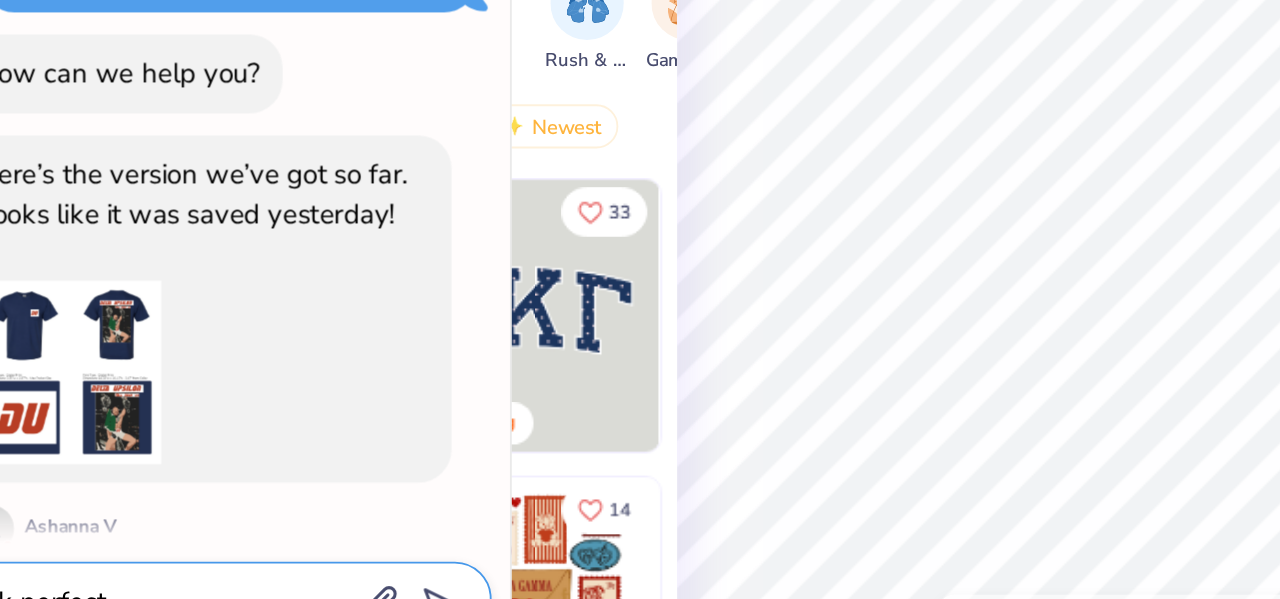 type on "x" 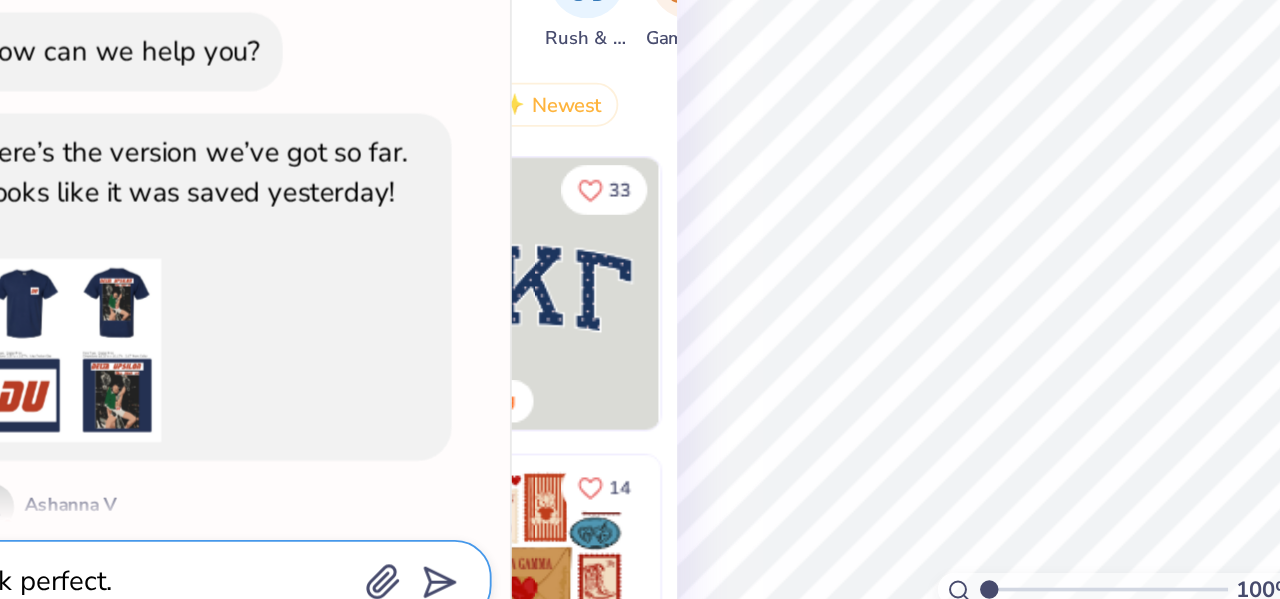 type on "ok perfect." 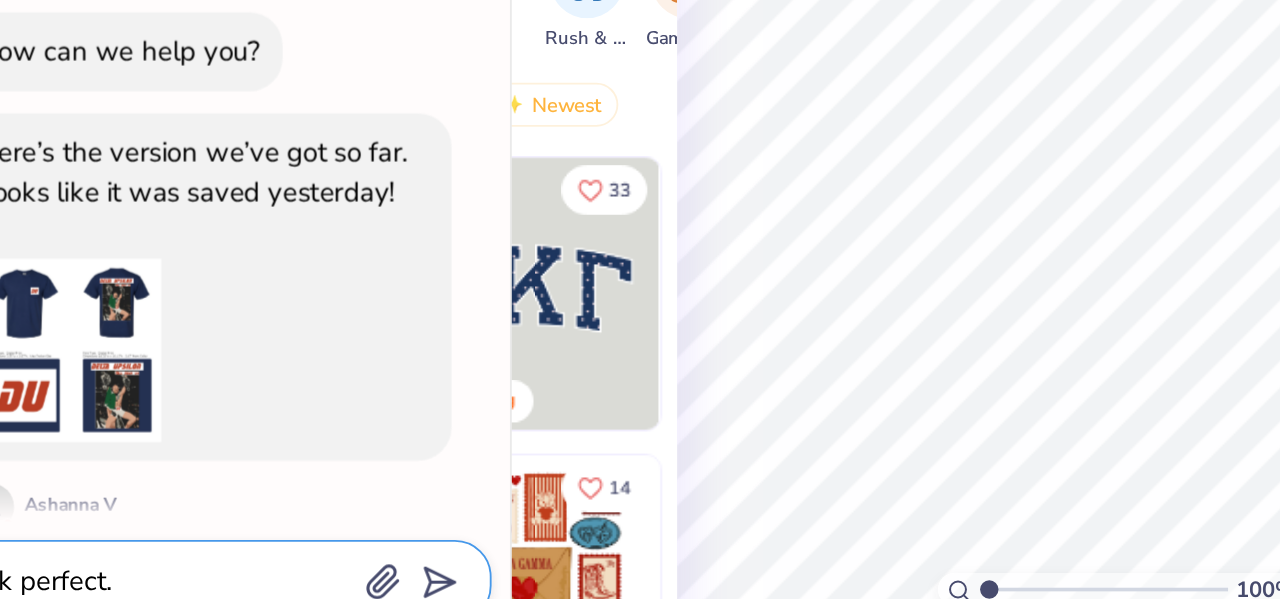 type on "x" 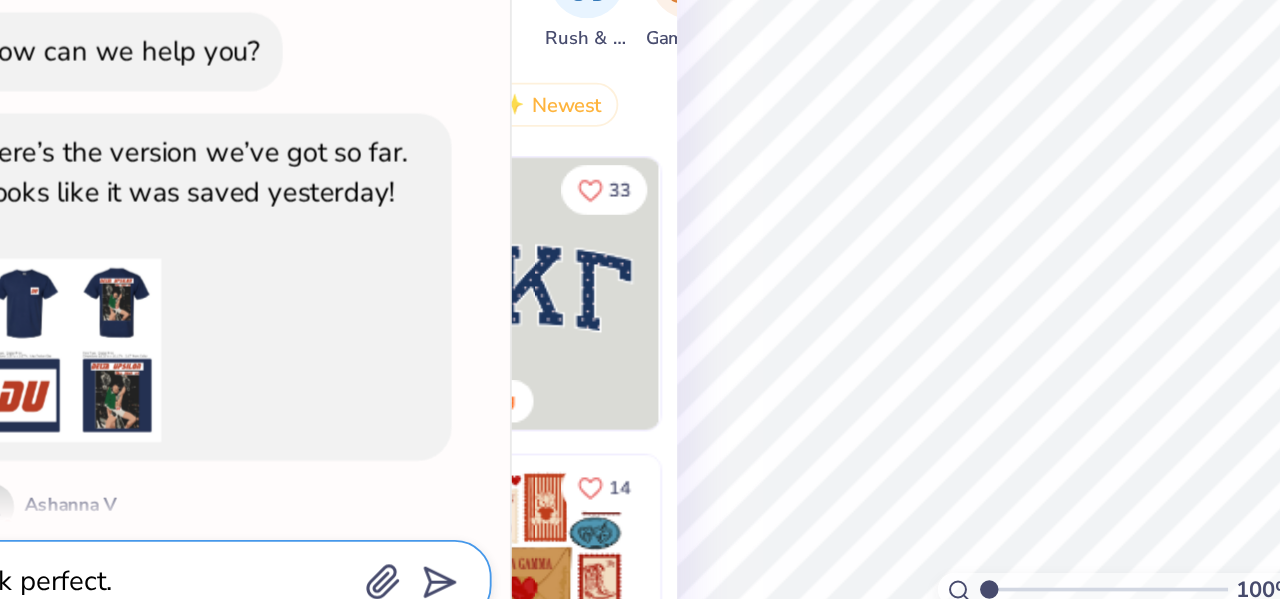 type on "ok perfect. t" 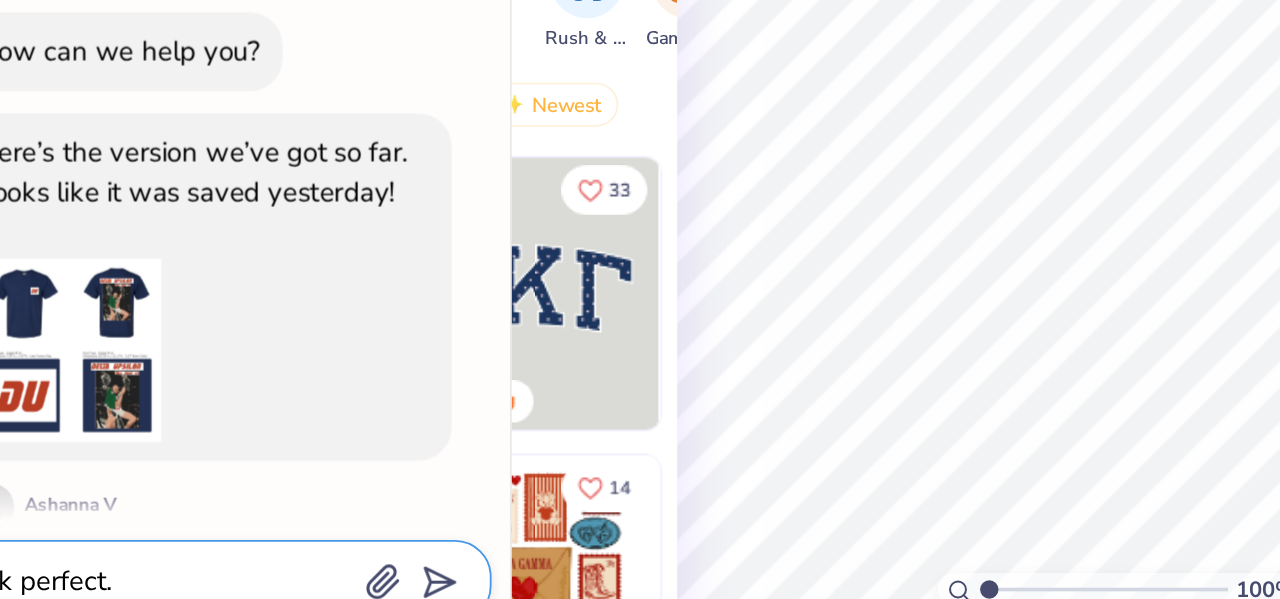 type on "x" 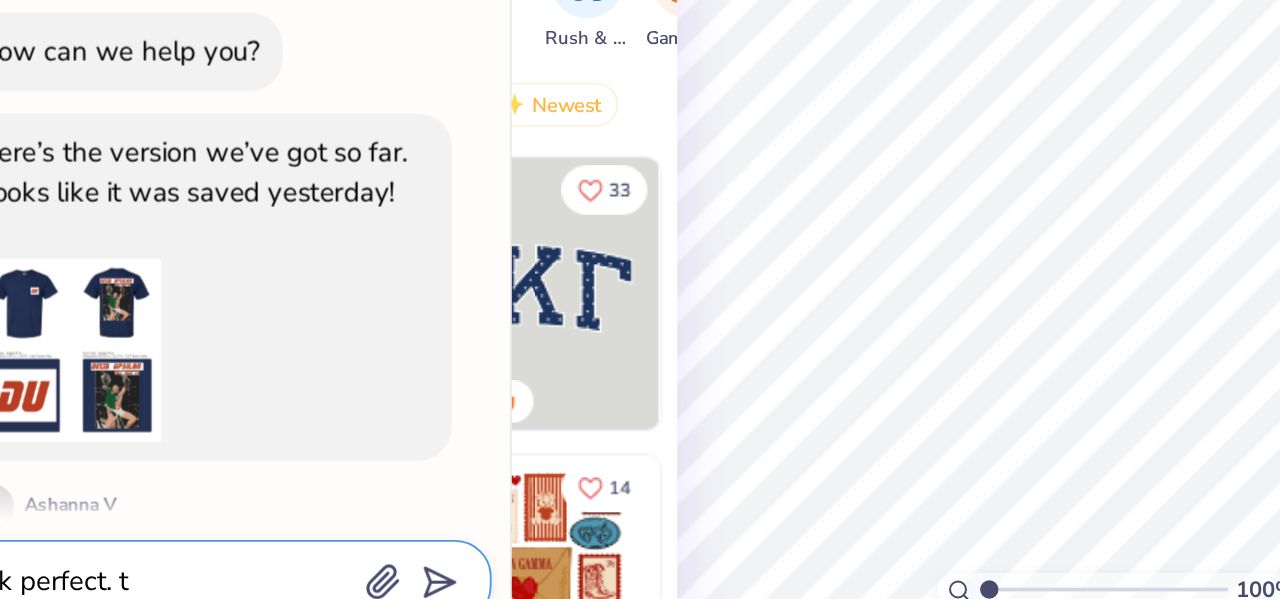 type on "ok perfect. th" 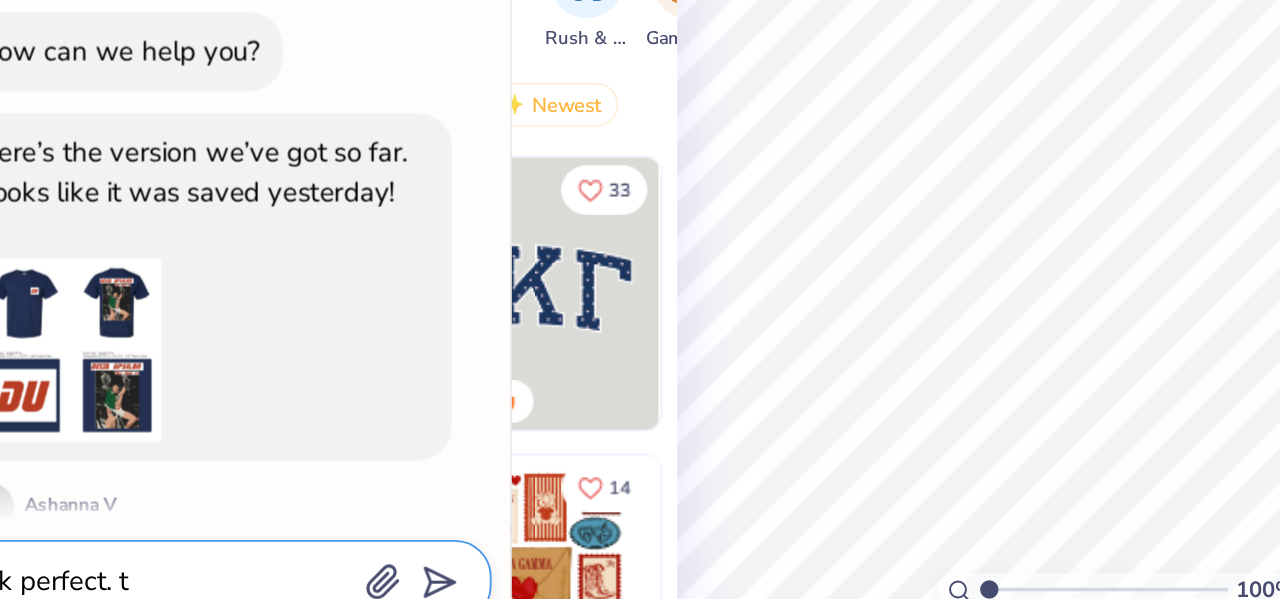 type on "x" 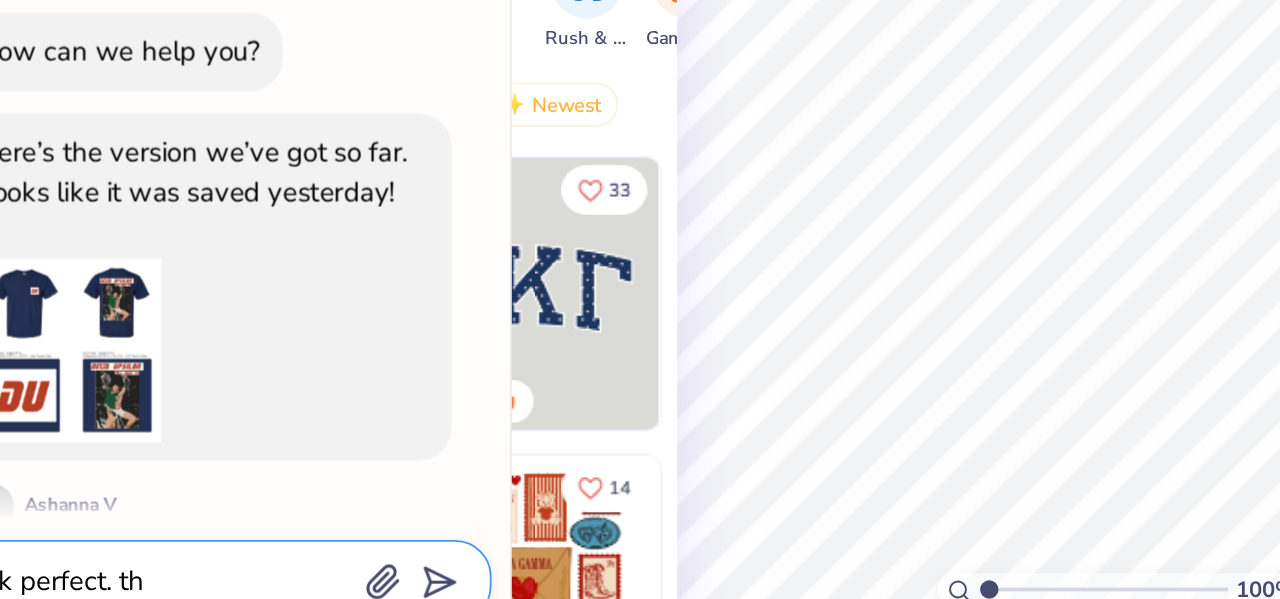 type on "ok perfect. tha" 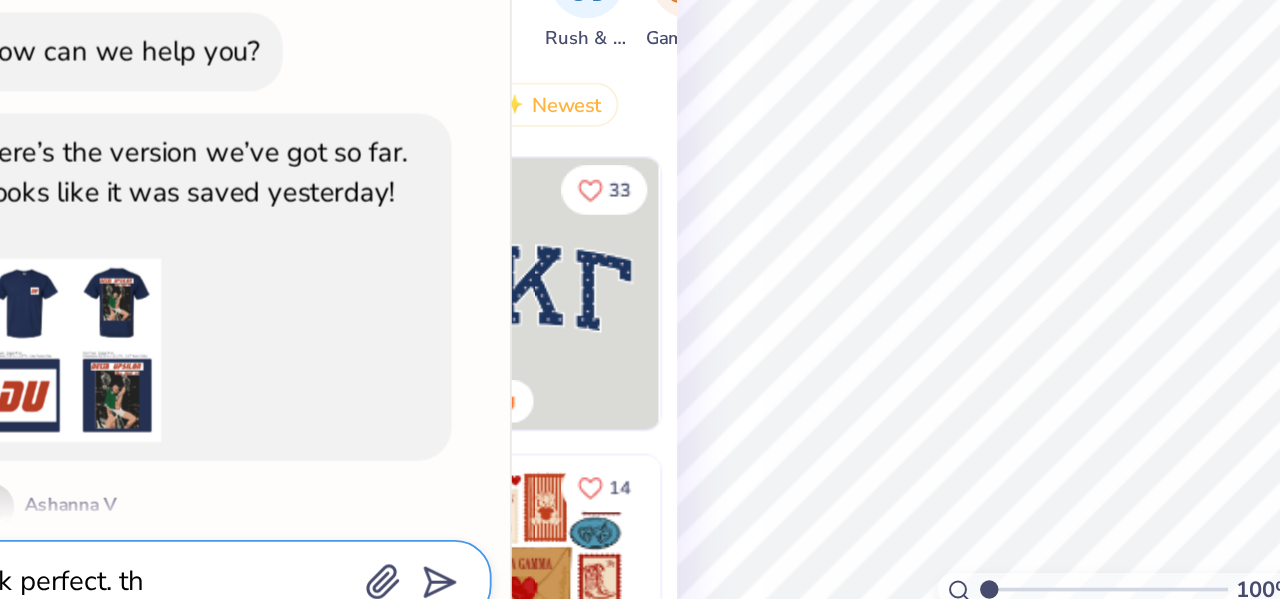 type on "x" 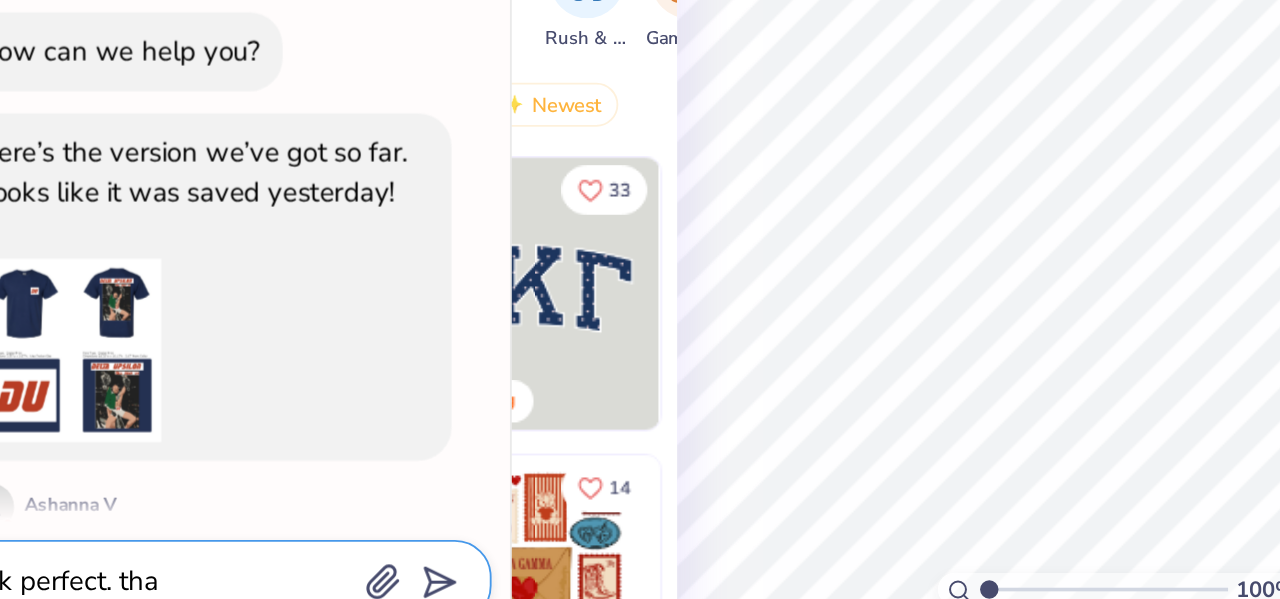 type on "ok perfect. that" 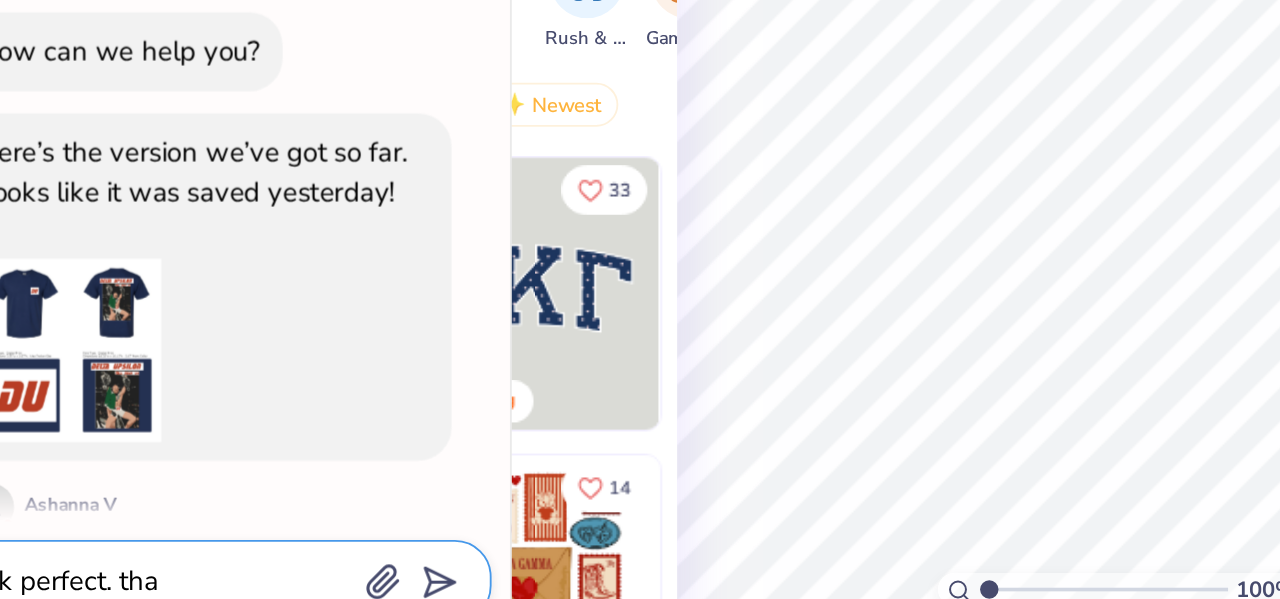 type on "x" 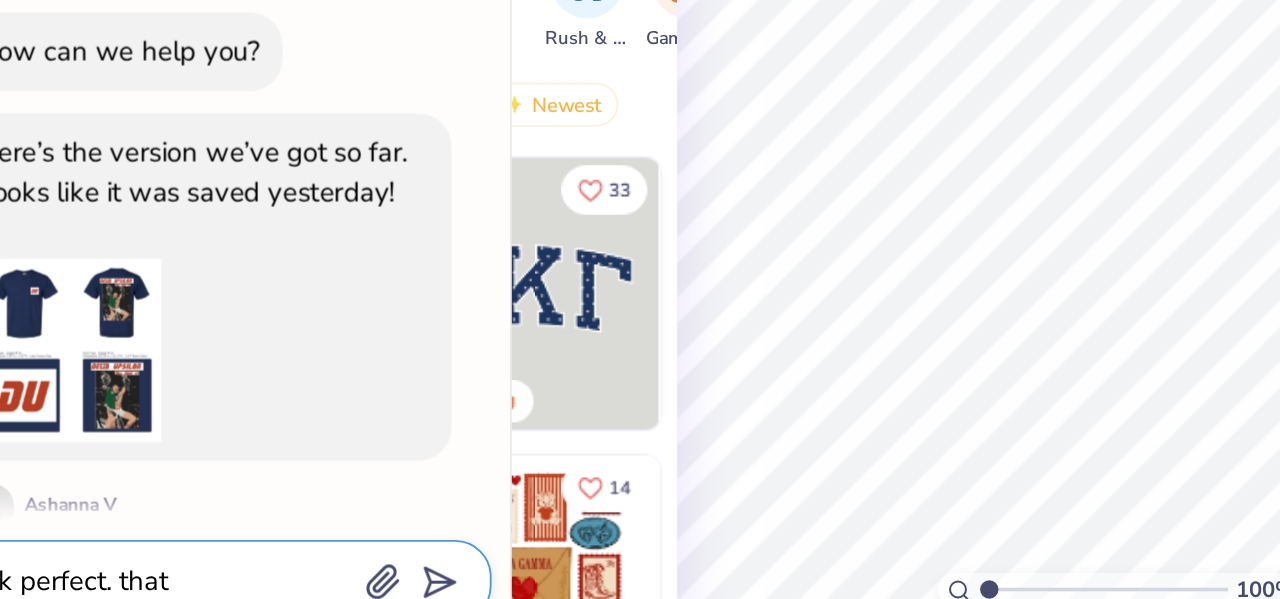 type on "ok perfect. that'" 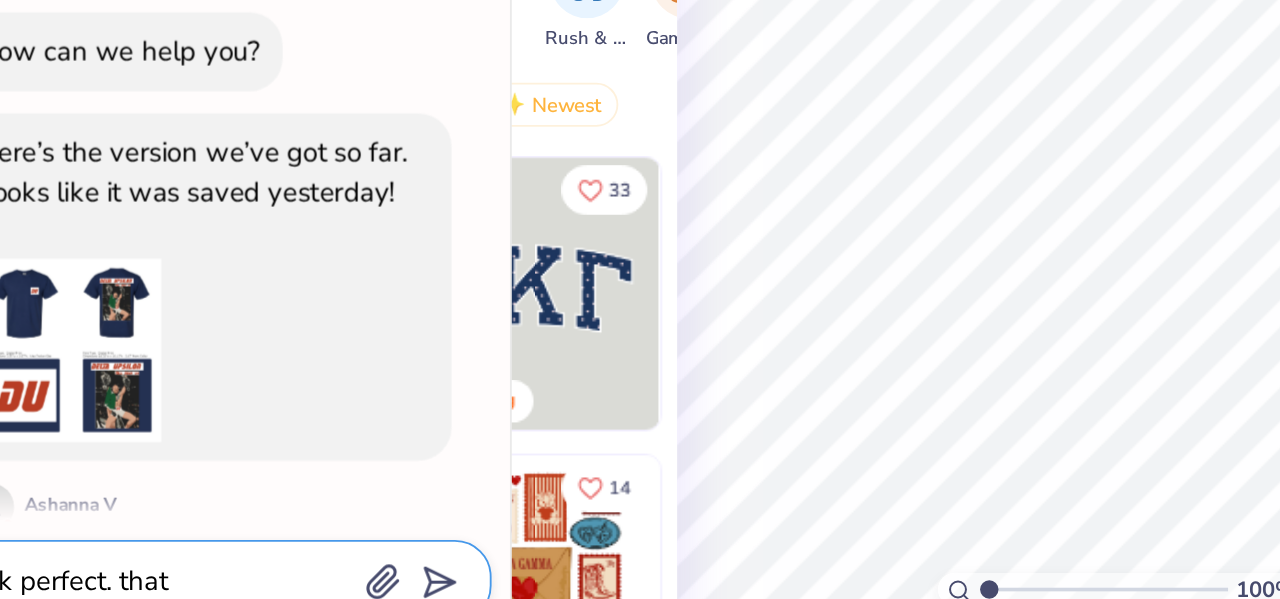type on "x" 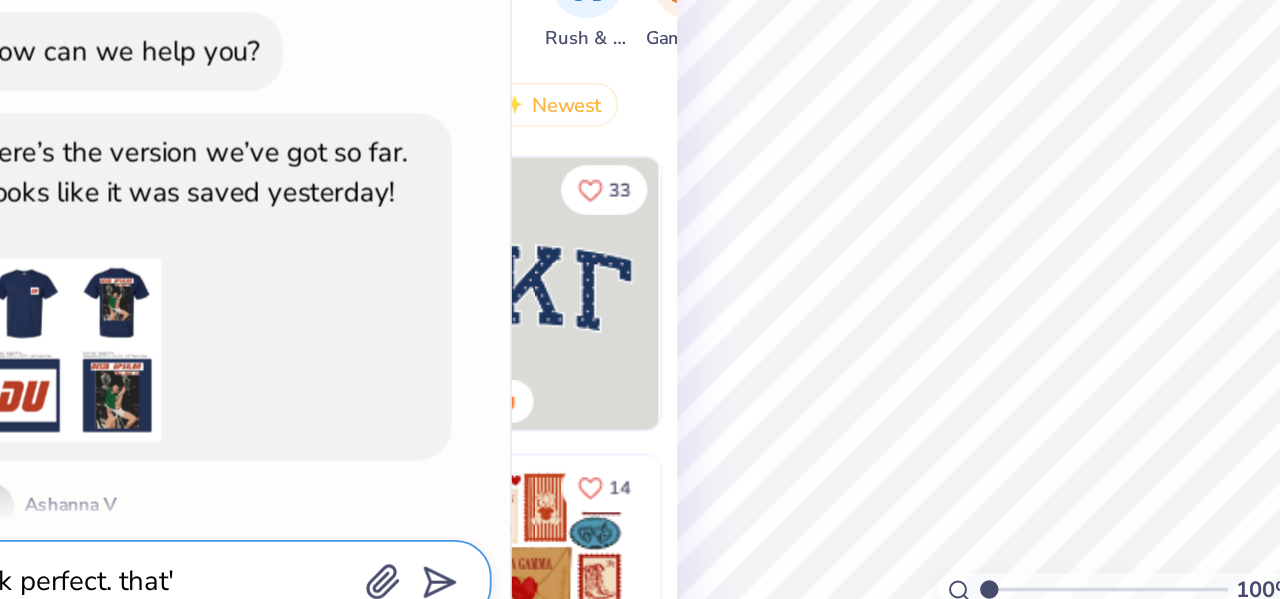 type on "ok perfect. that's" 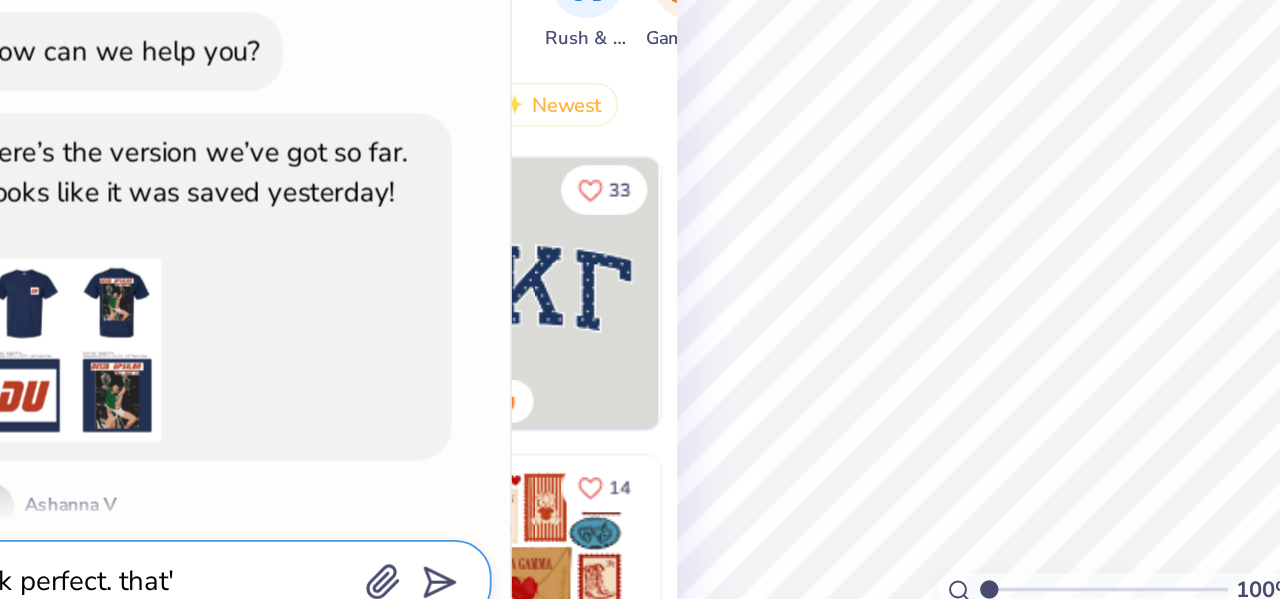 type on "x" 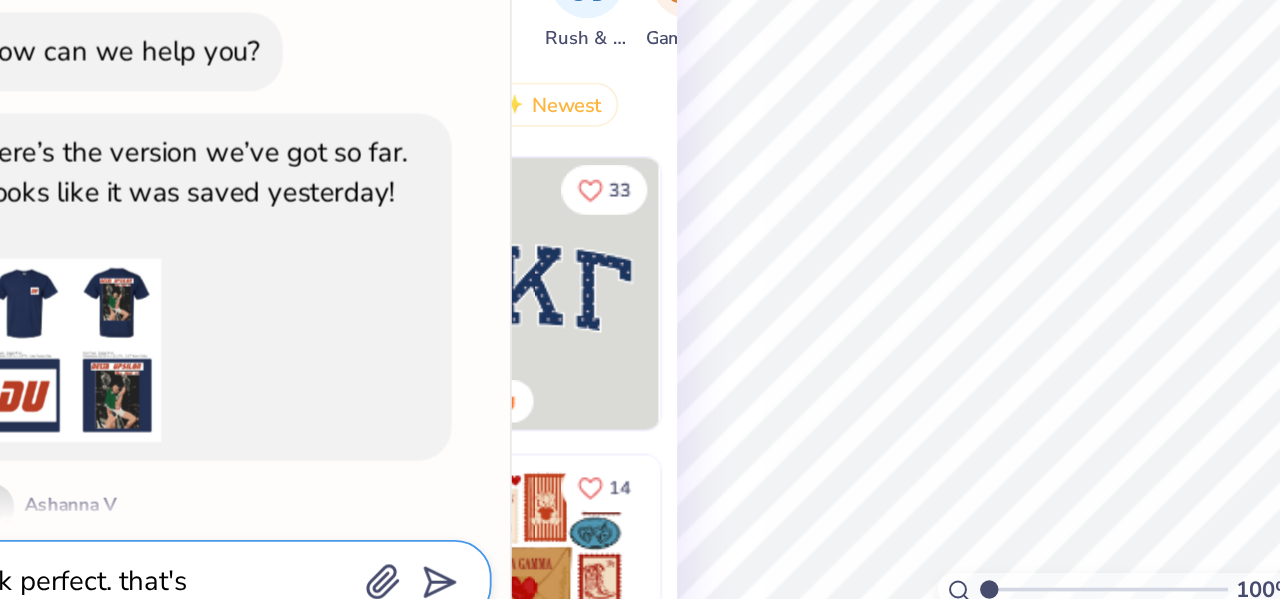 type on "ok perfect. that's" 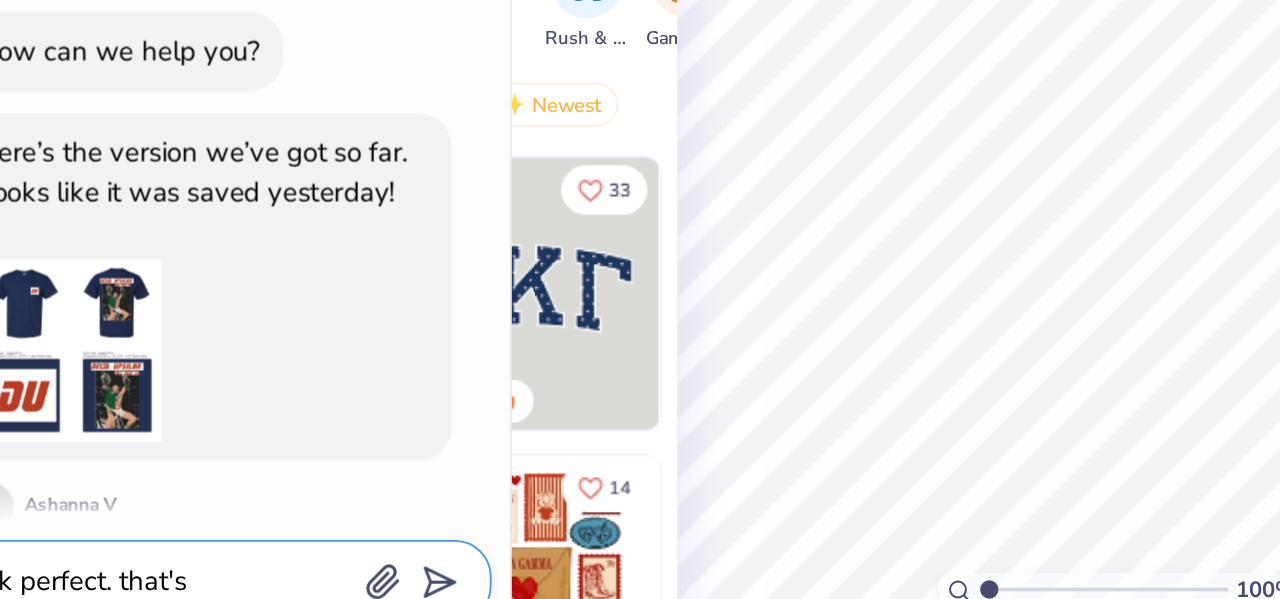 type on "x" 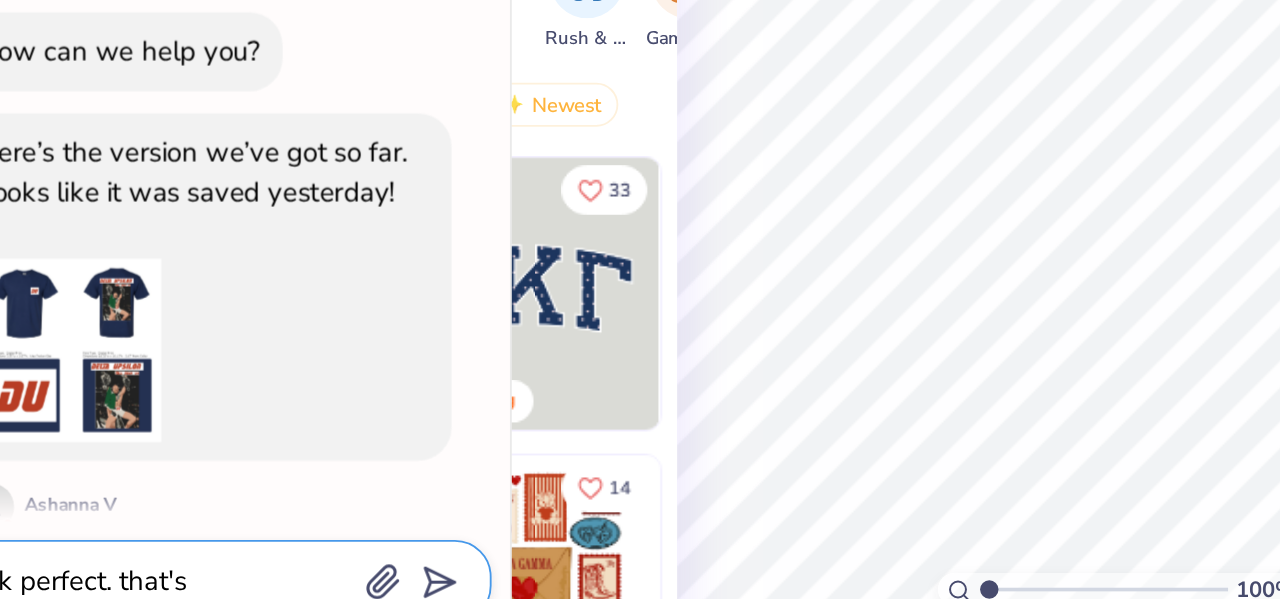 type on "ok perfect. that's r" 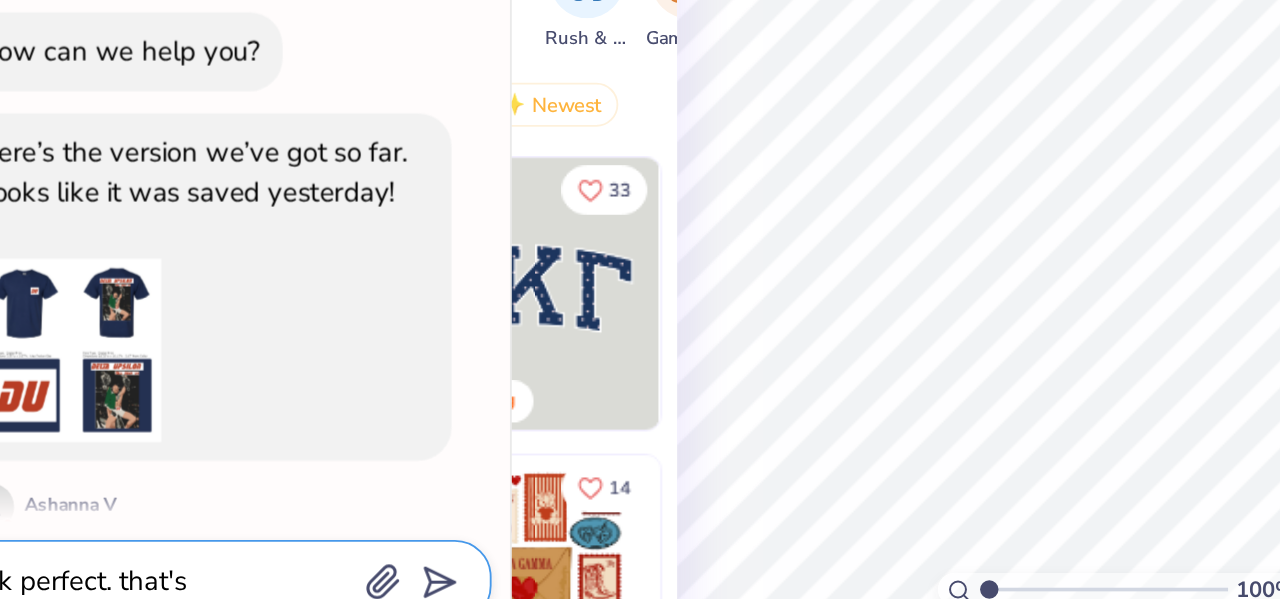 type on "x" 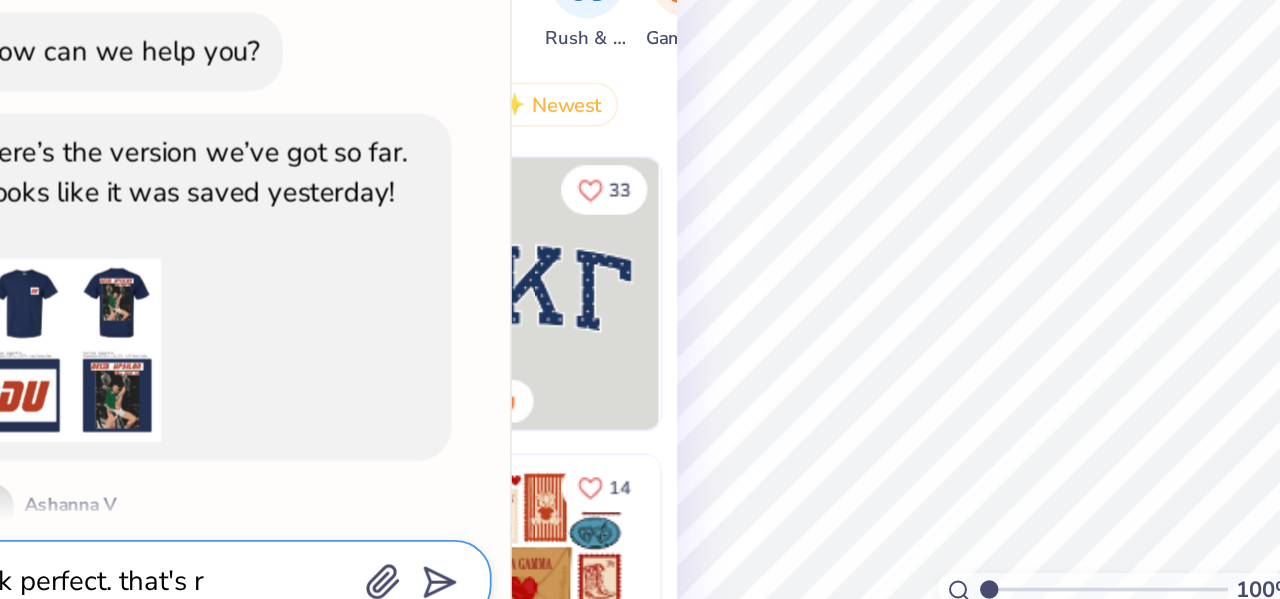 type on "ok perfect. that's ri" 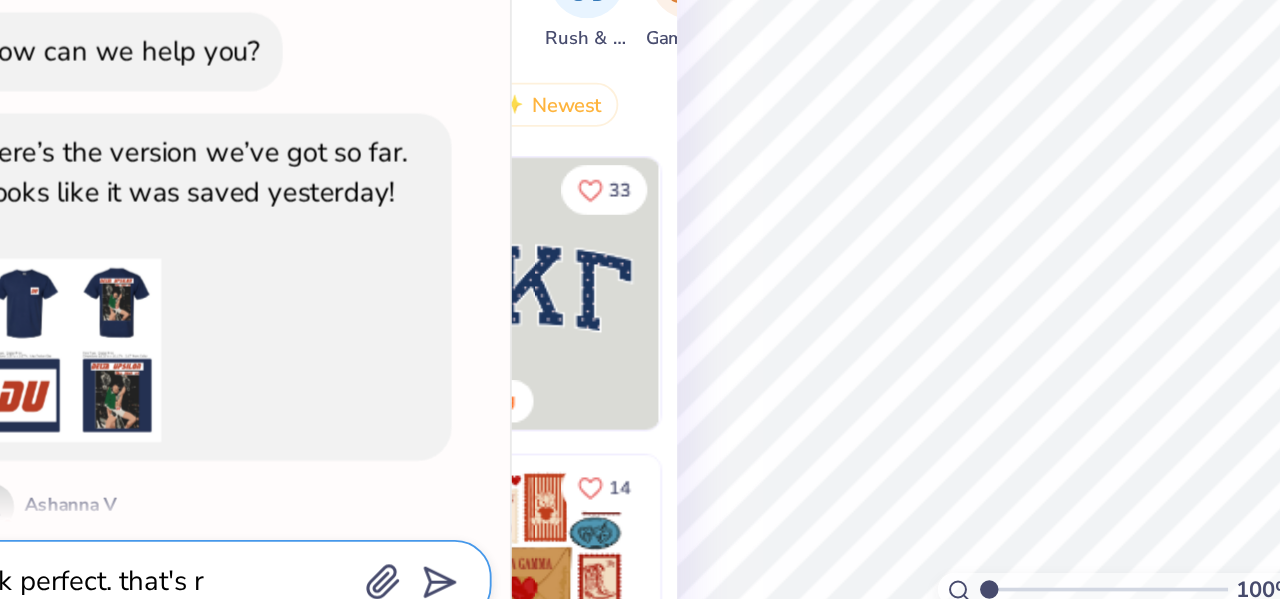 type on "x" 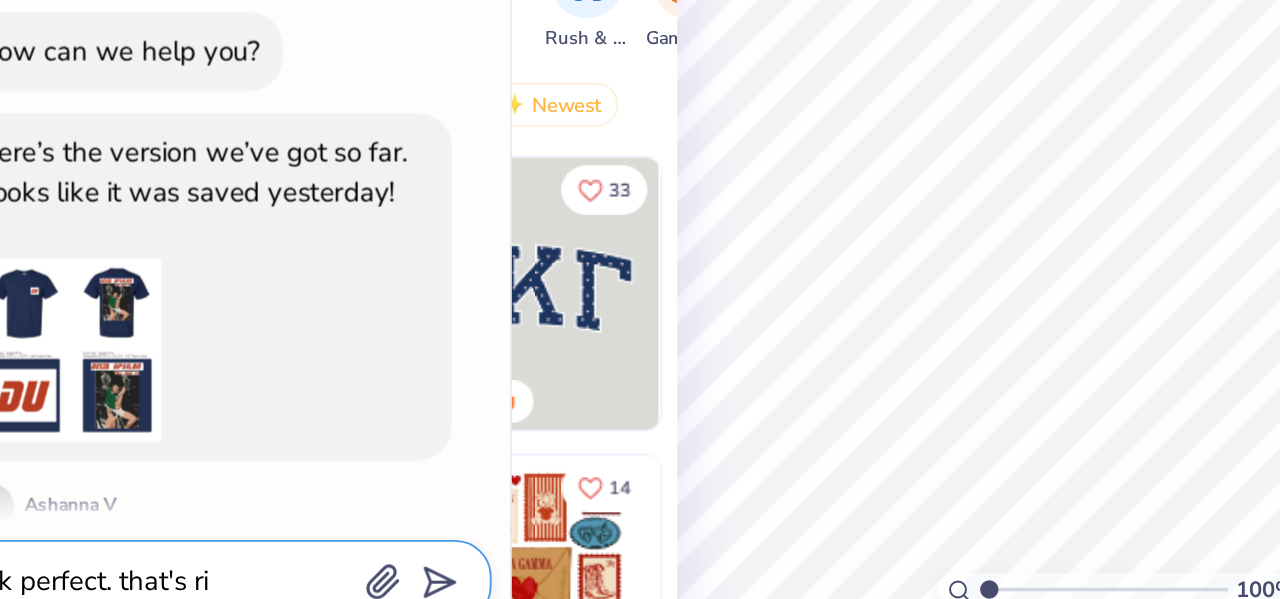 type on "ok perfect. that's rig" 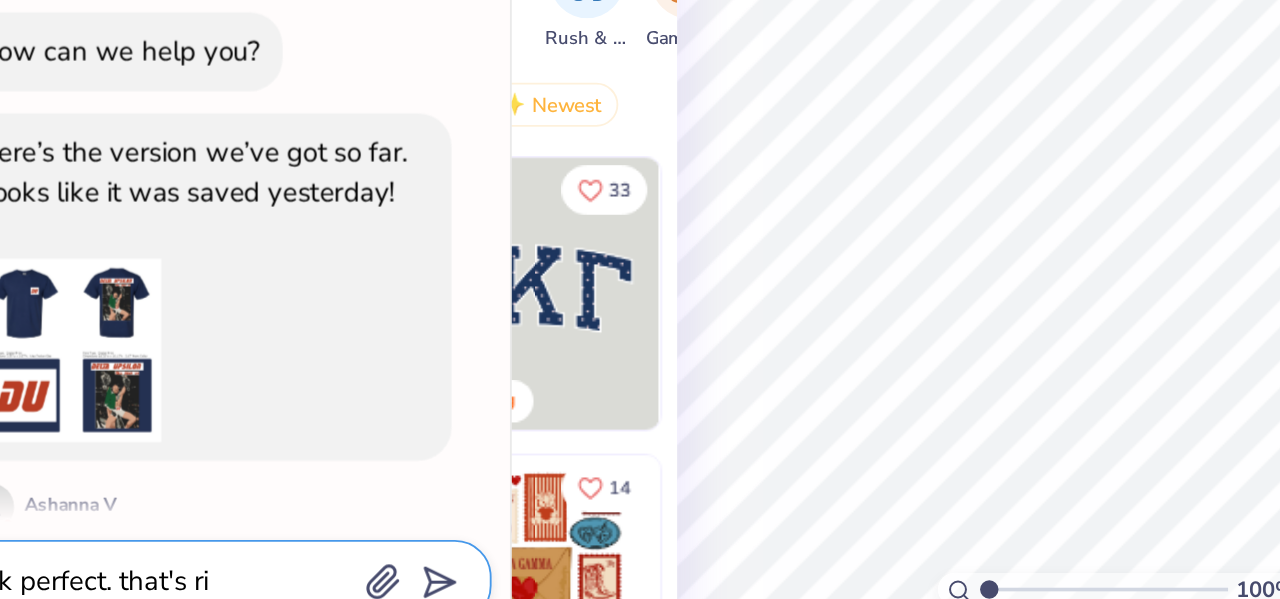 type on "x" 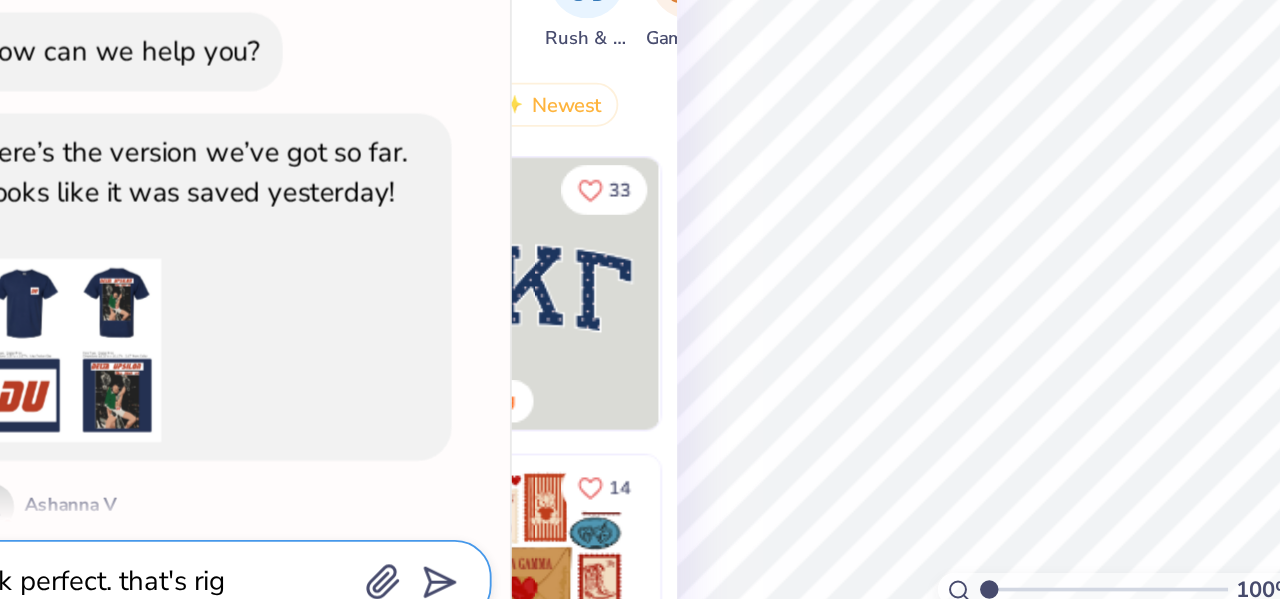 type on "ok perfect. that's righ" 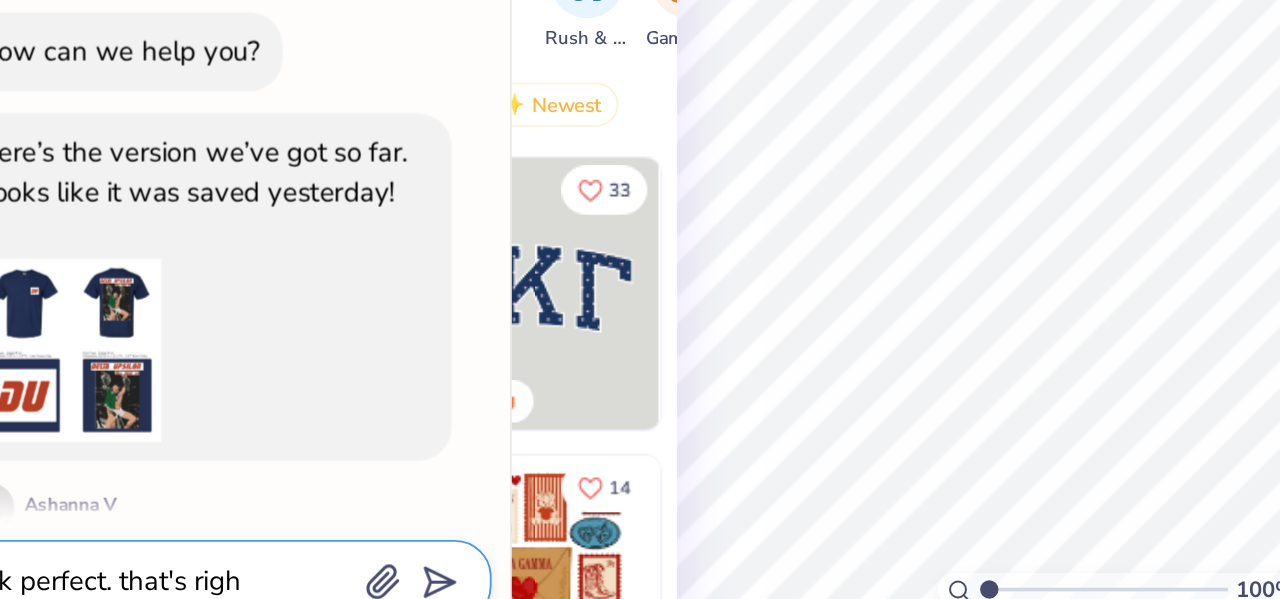 type on "x" 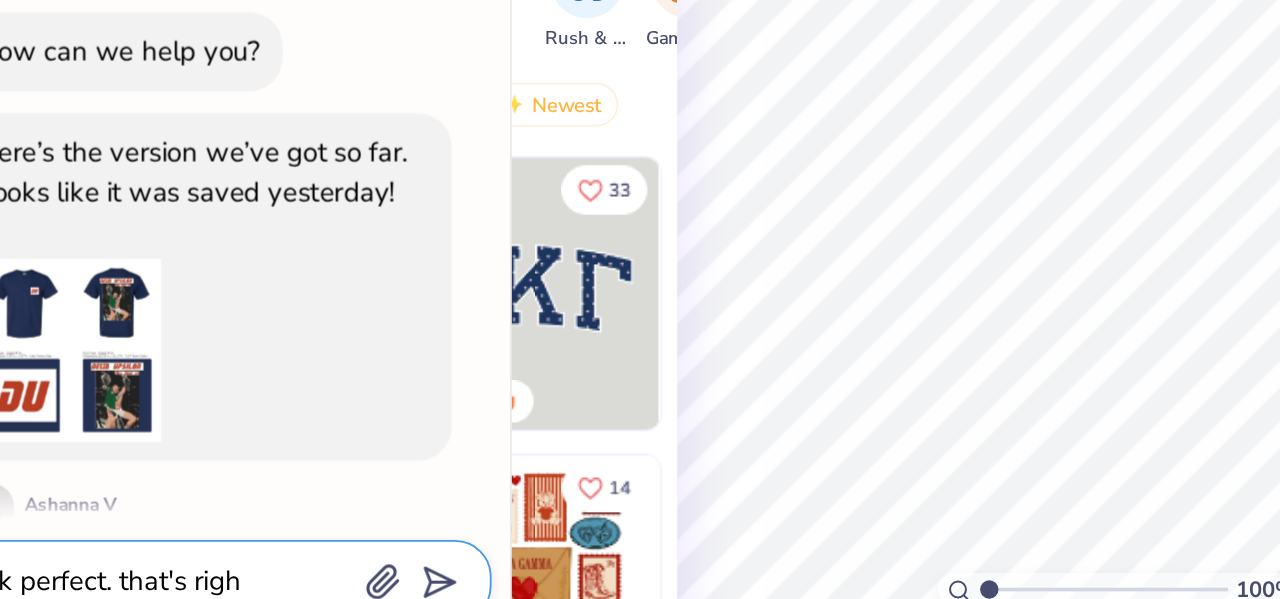 type on "ok perfect. that's right" 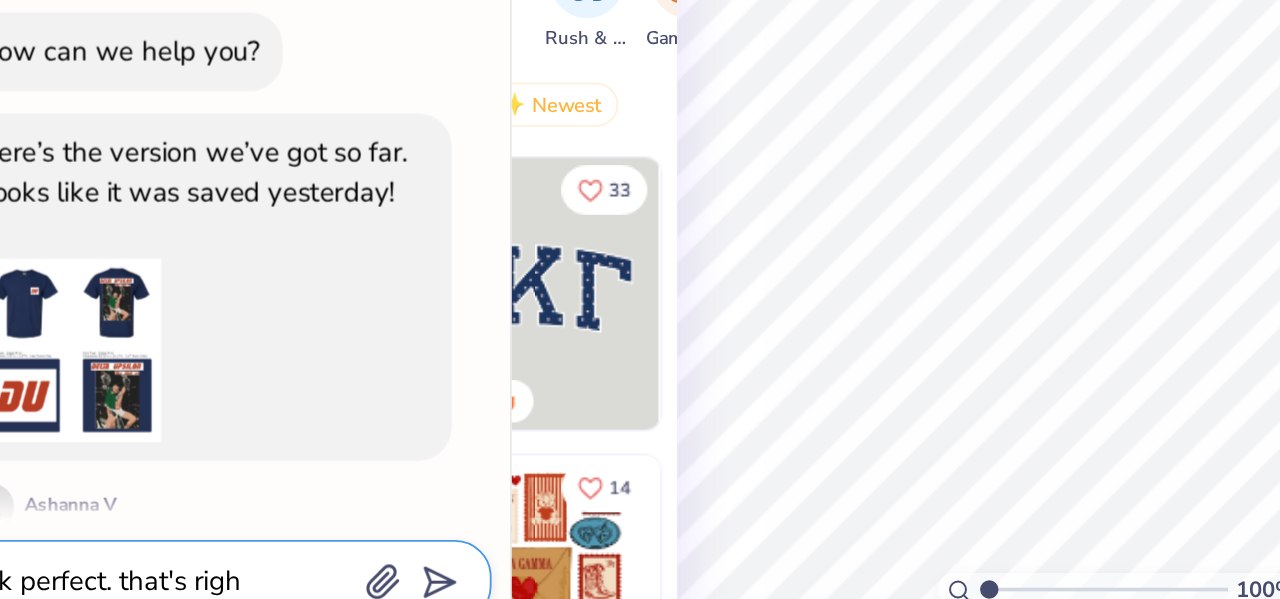 type on "x" 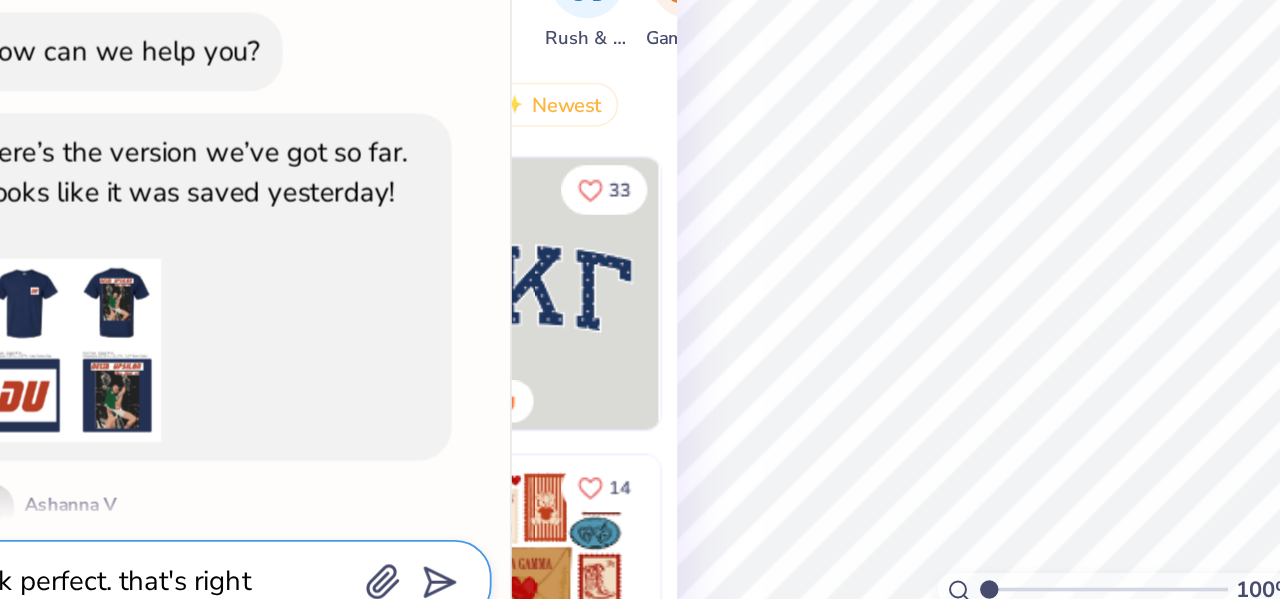 type on "ok perfect. that's right" 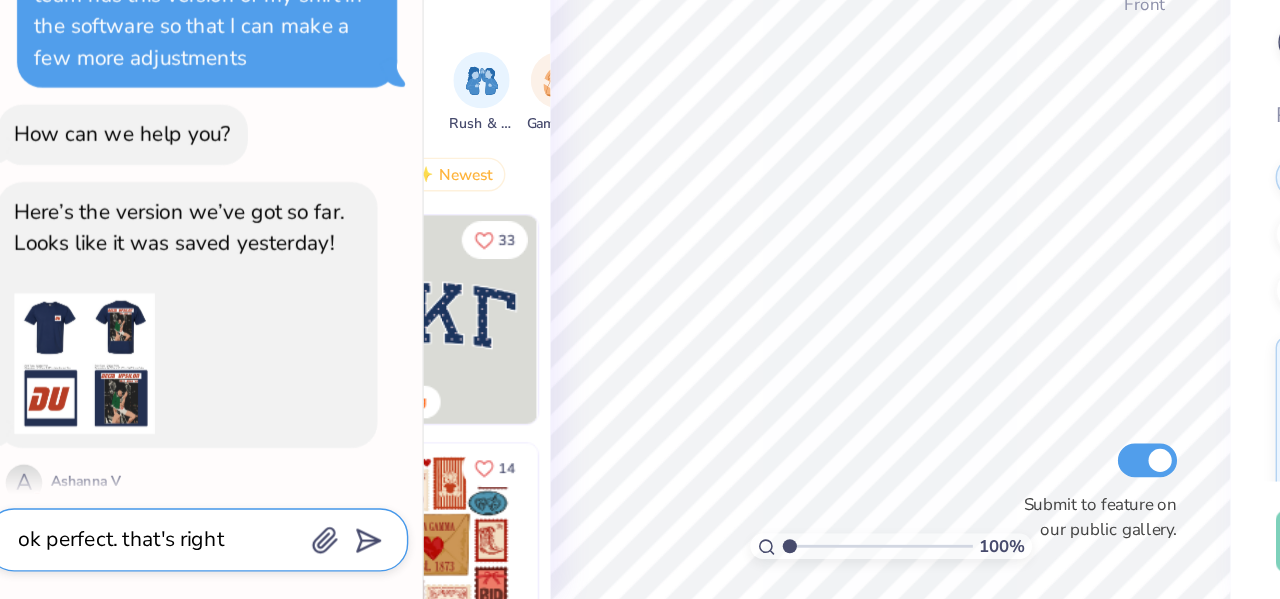 scroll, scrollTop: 0, scrollLeft: 0, axis: both 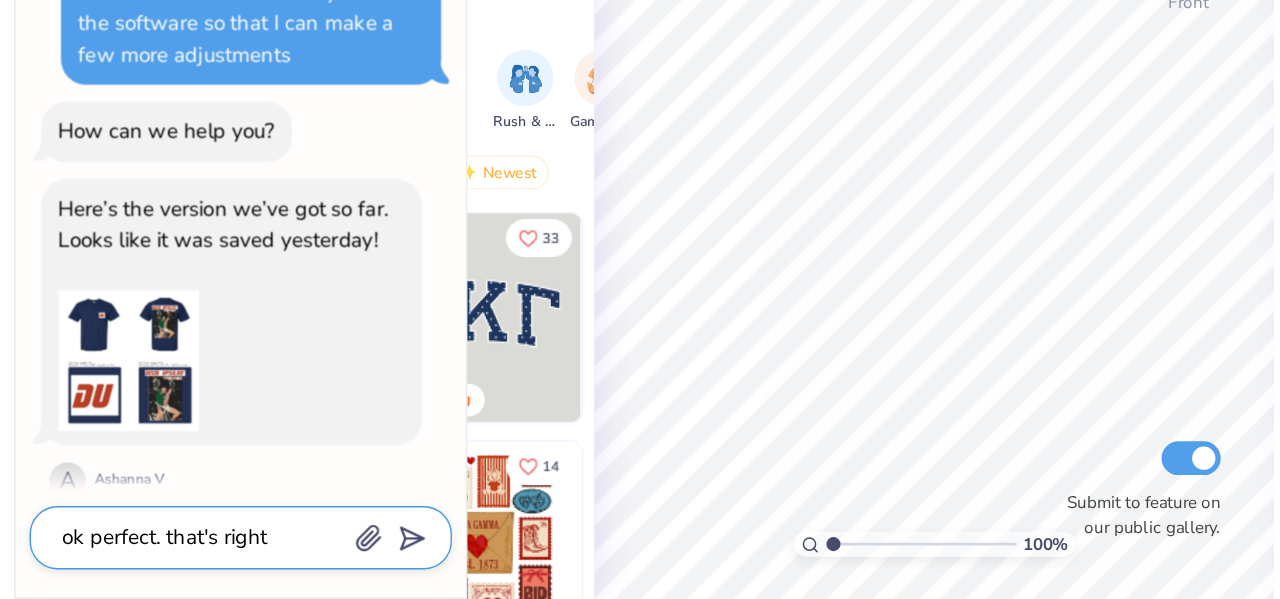 type on "x" 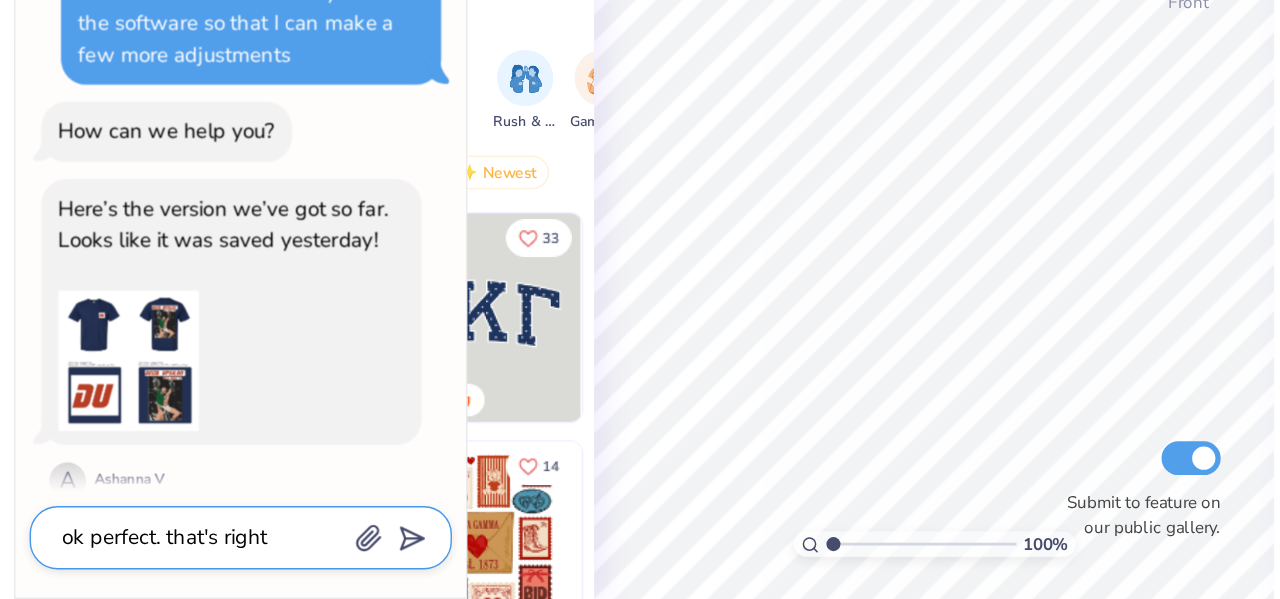 scroll, scrollTop: 0, scrollLeft: 0, axis: both 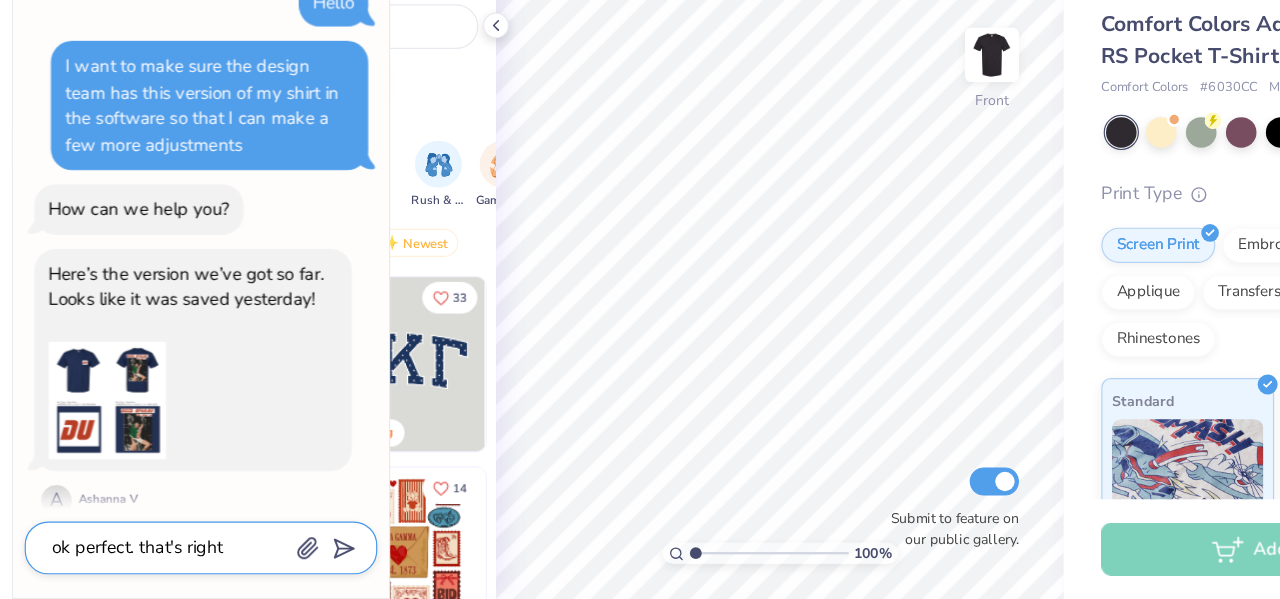type on "ok perfect. that's right." 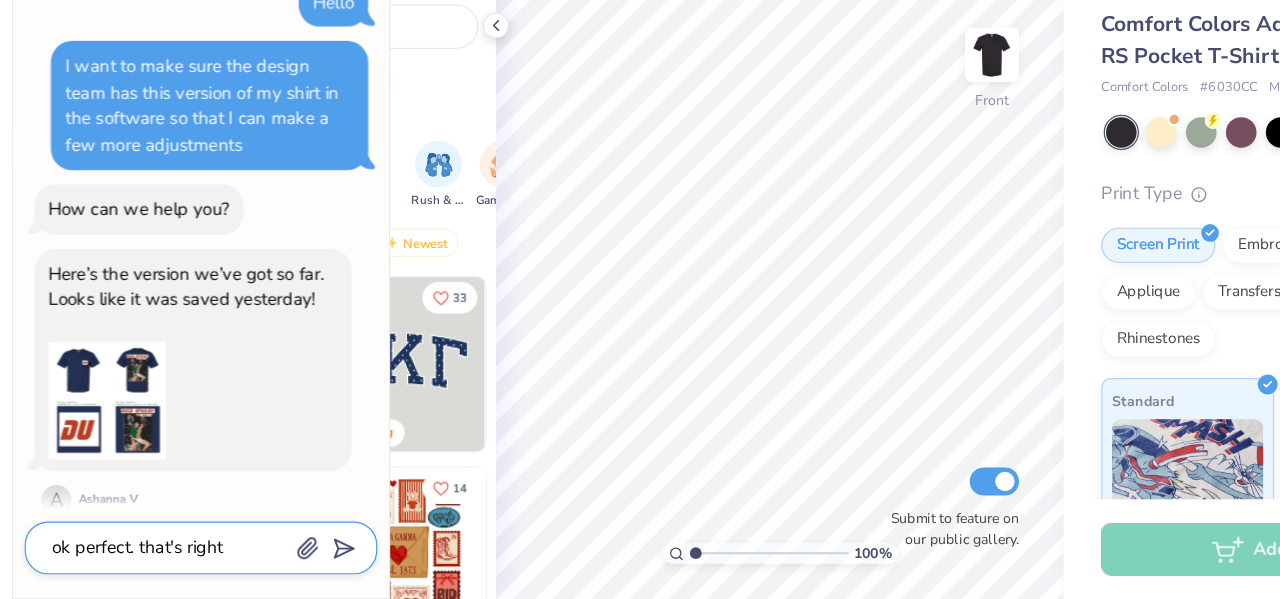 type on "x" 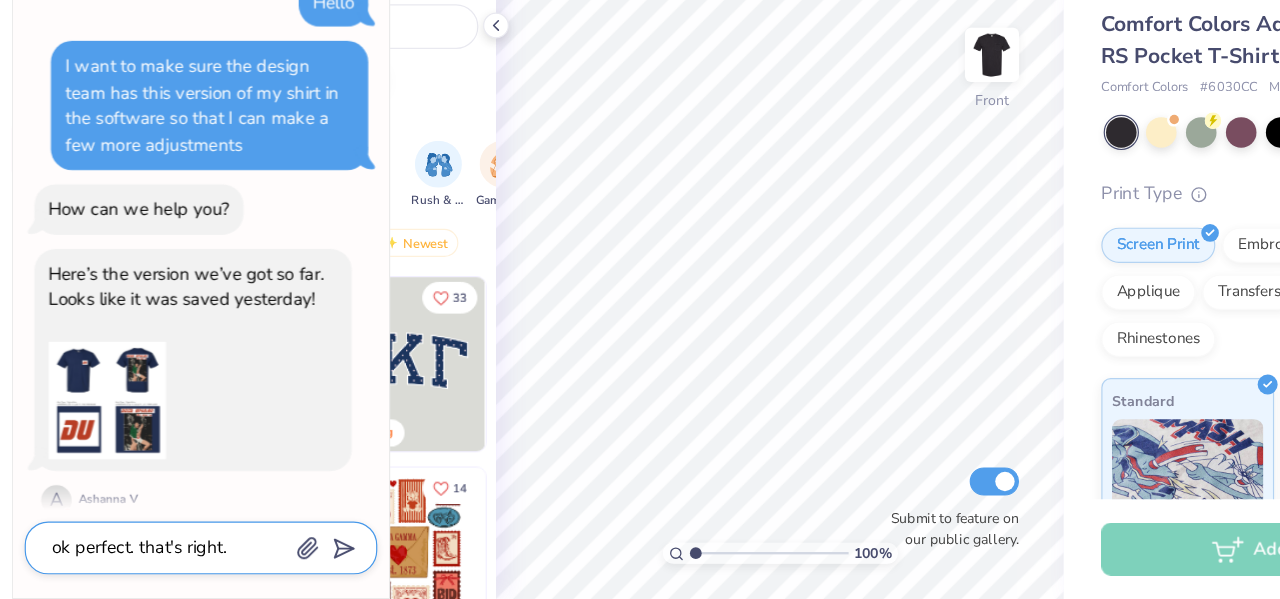 type on "ok perfect. that's right." 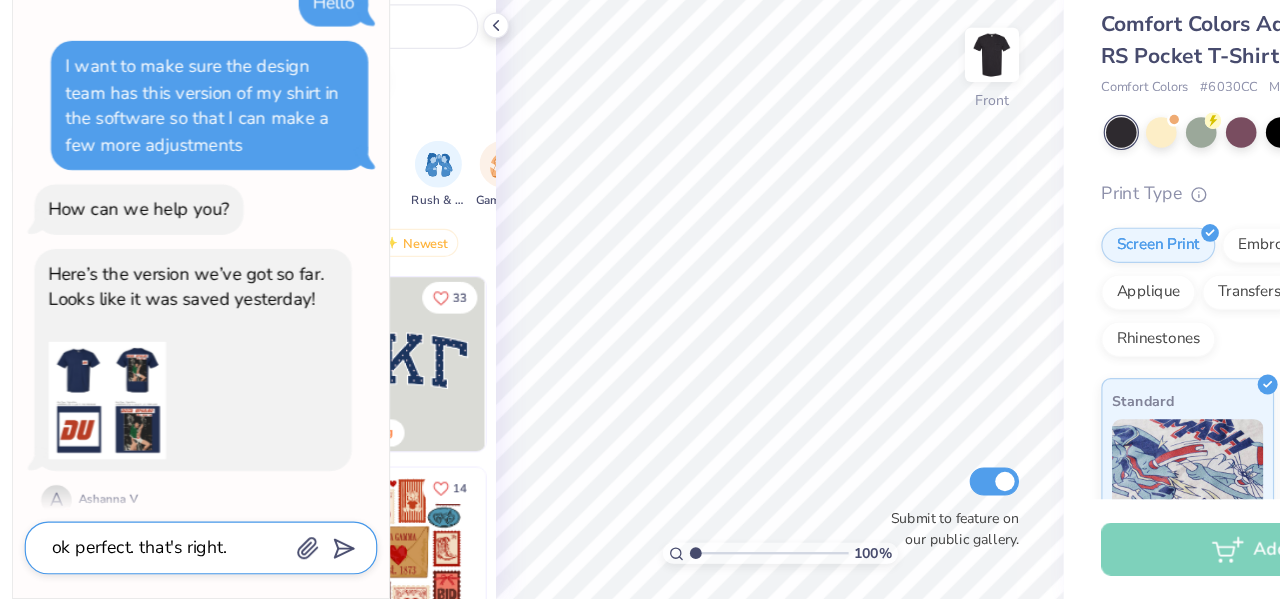 type on "x" 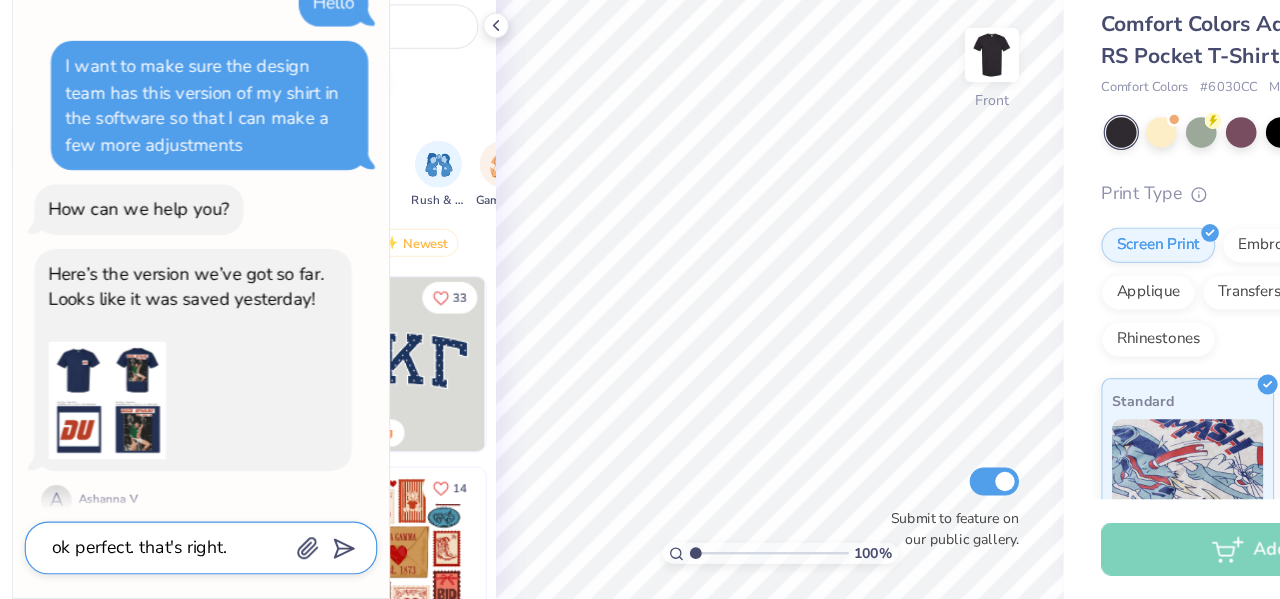 type on "ok perfect. that's right. i" 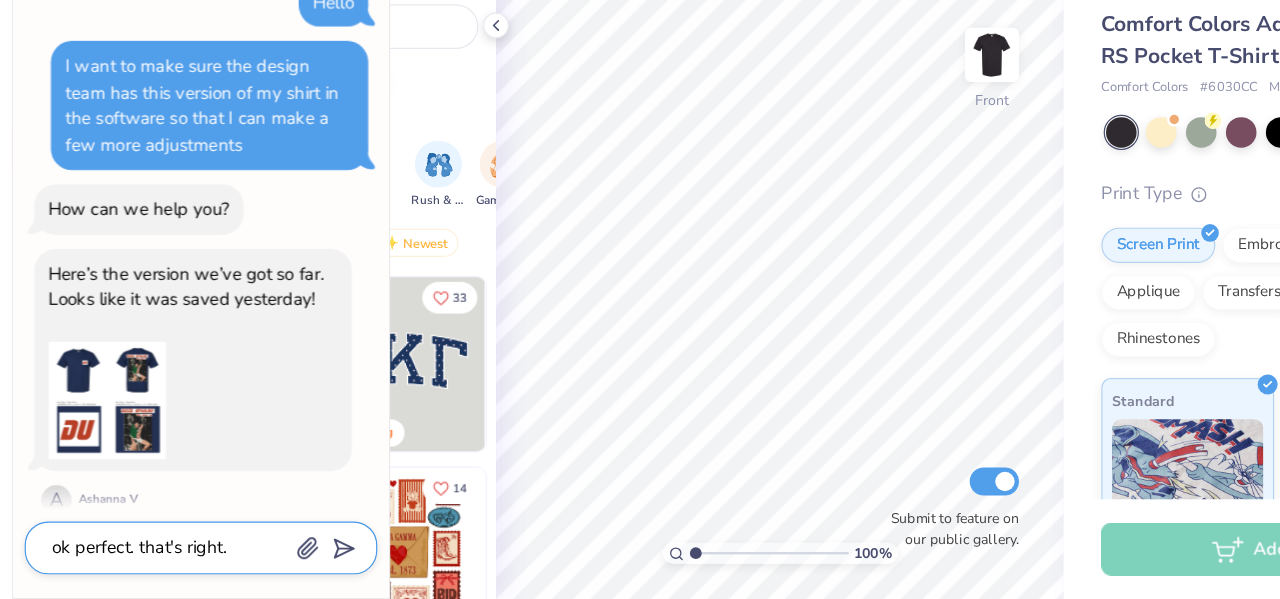 type on "x" 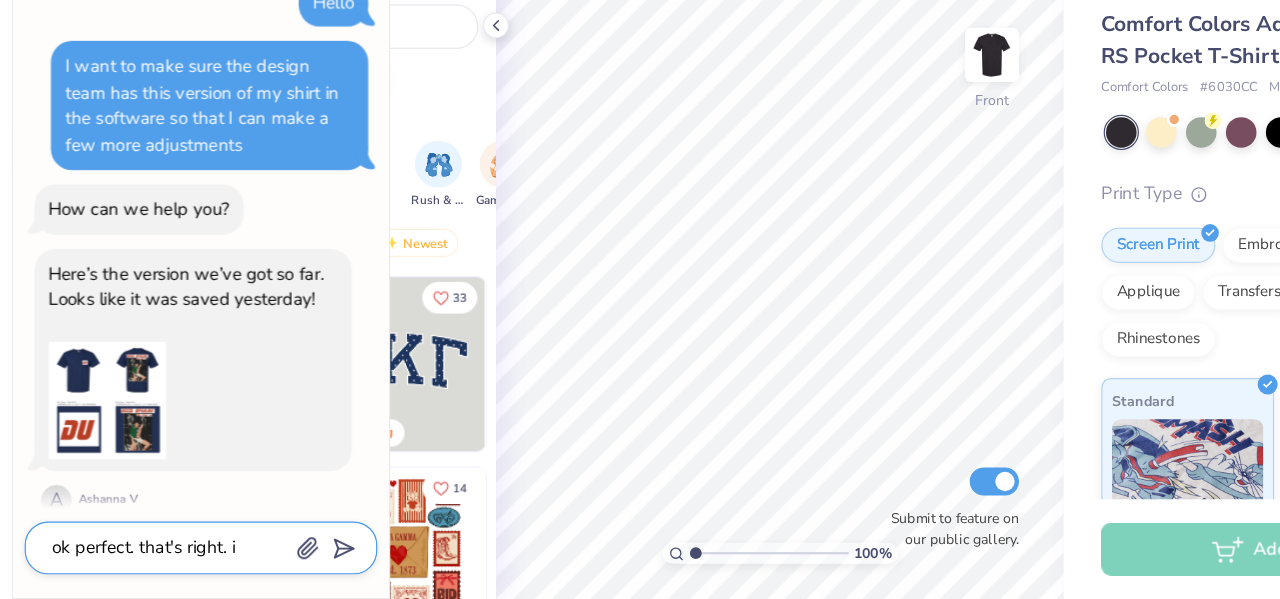 type on "ok perfect. that's right. i" 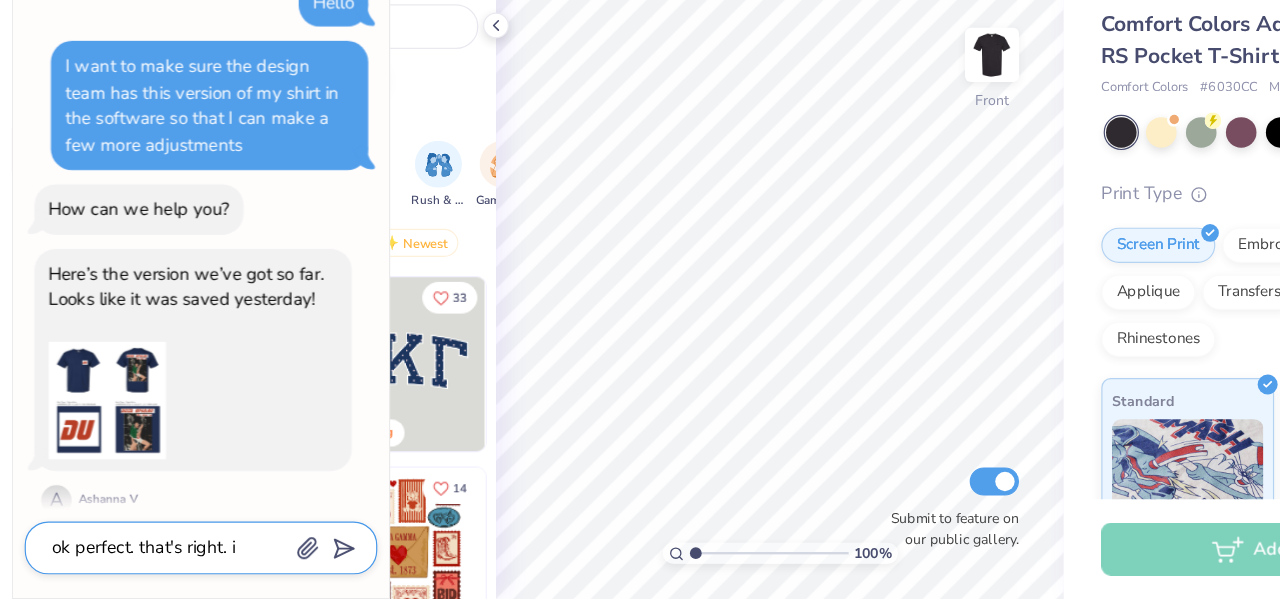 type on "x" 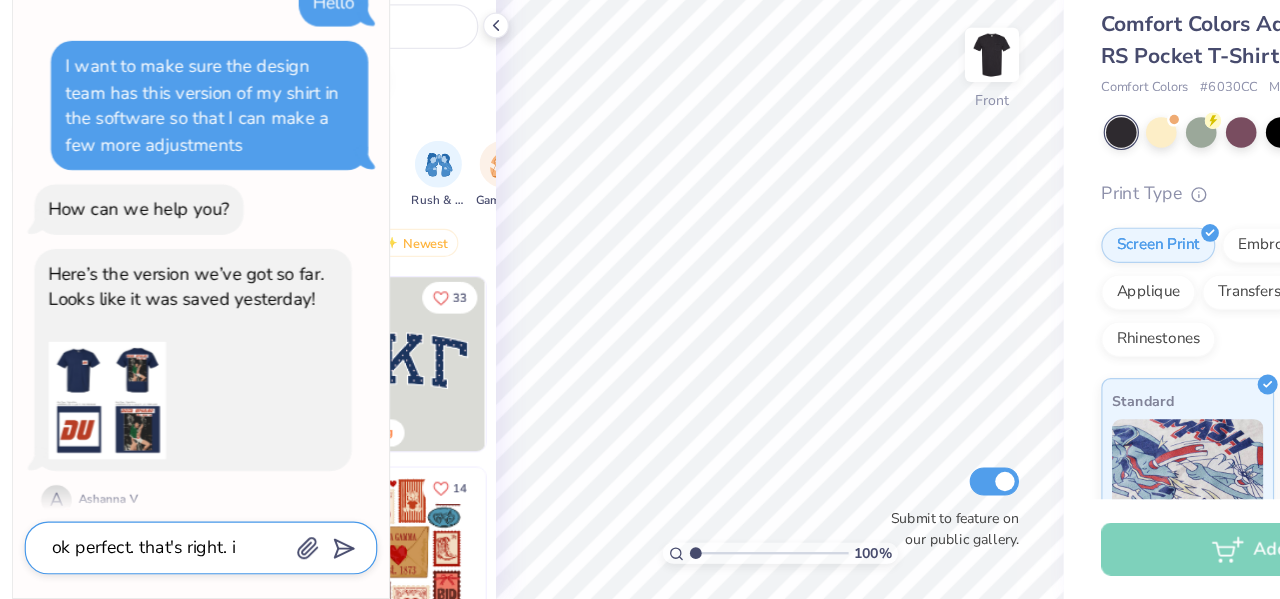 type on "ok perfect. that's right. i h" 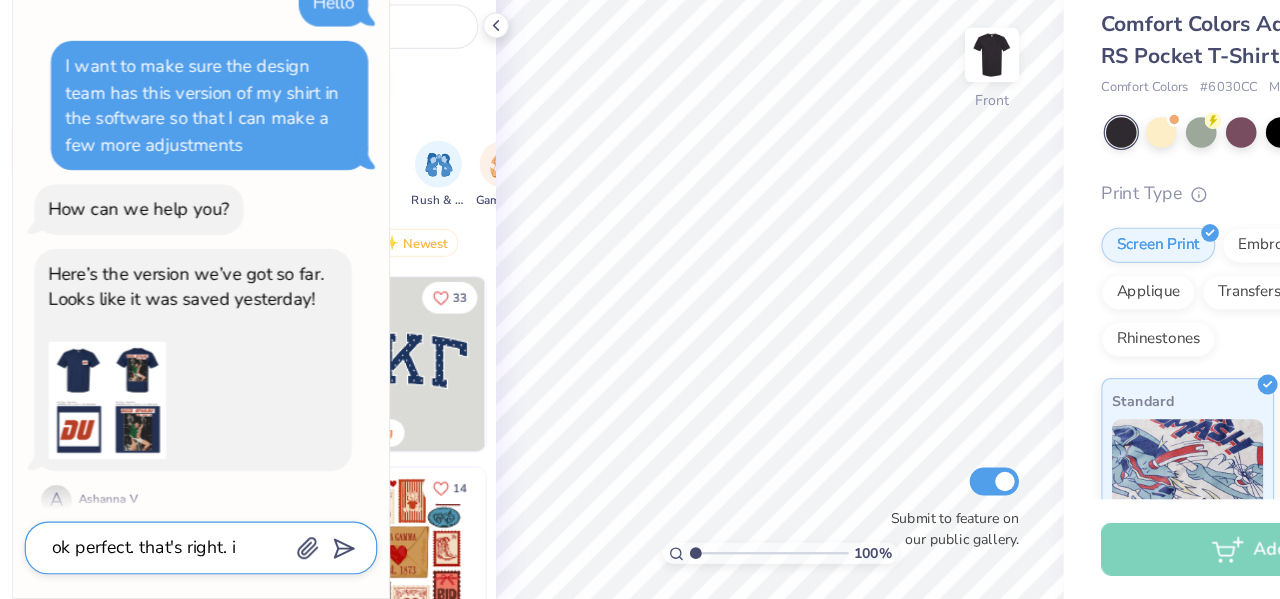 type on "x" 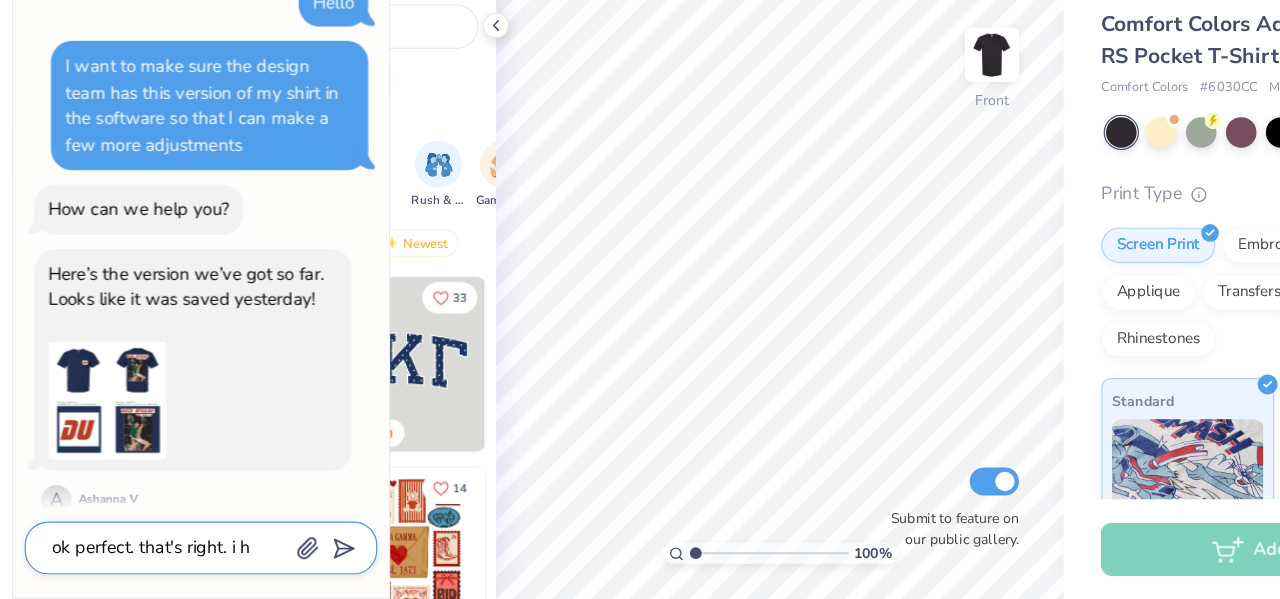 type on "ok perfect. that's right. i ha" 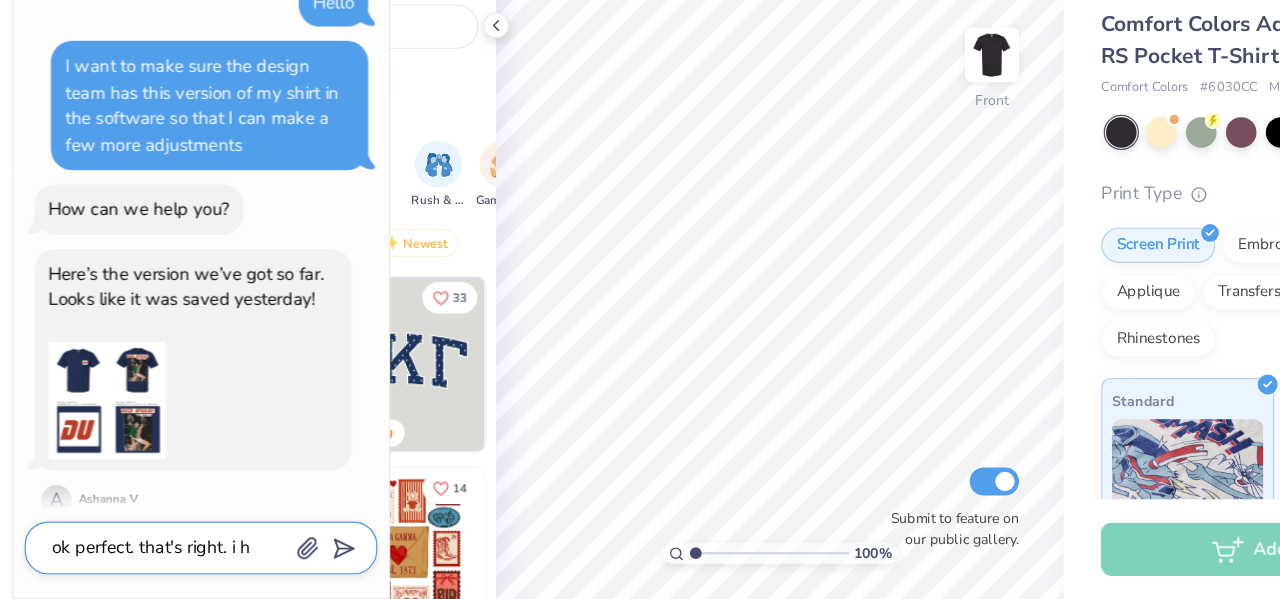 type on "x" 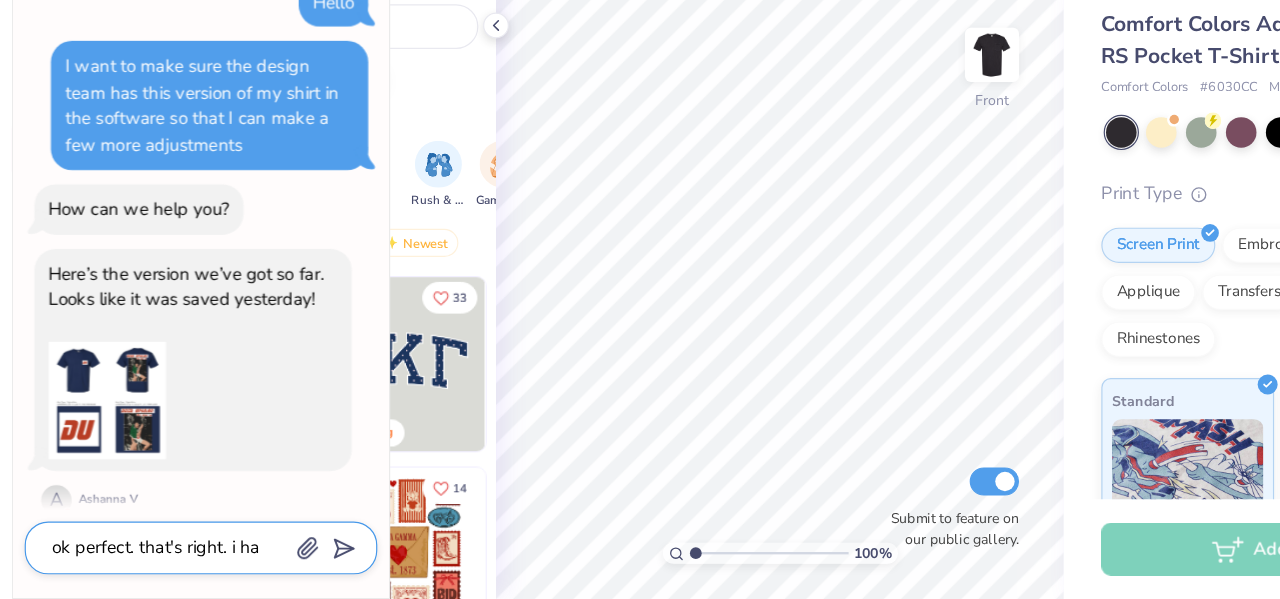 type on "ok perfect. that's right. i hav" 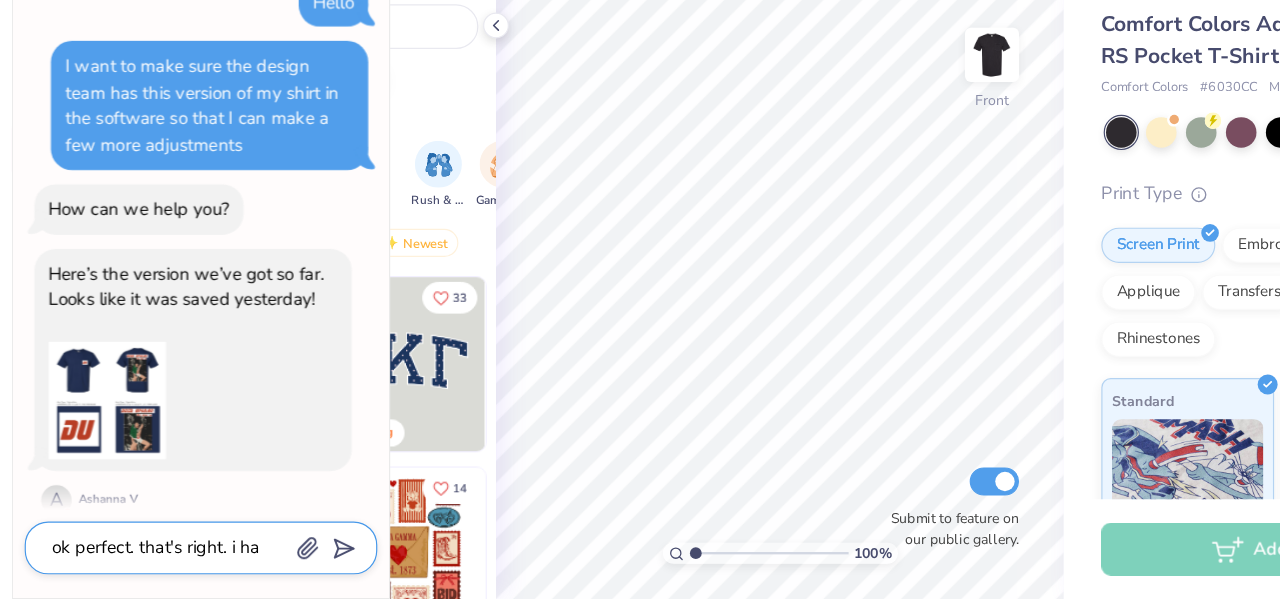 type on "x" 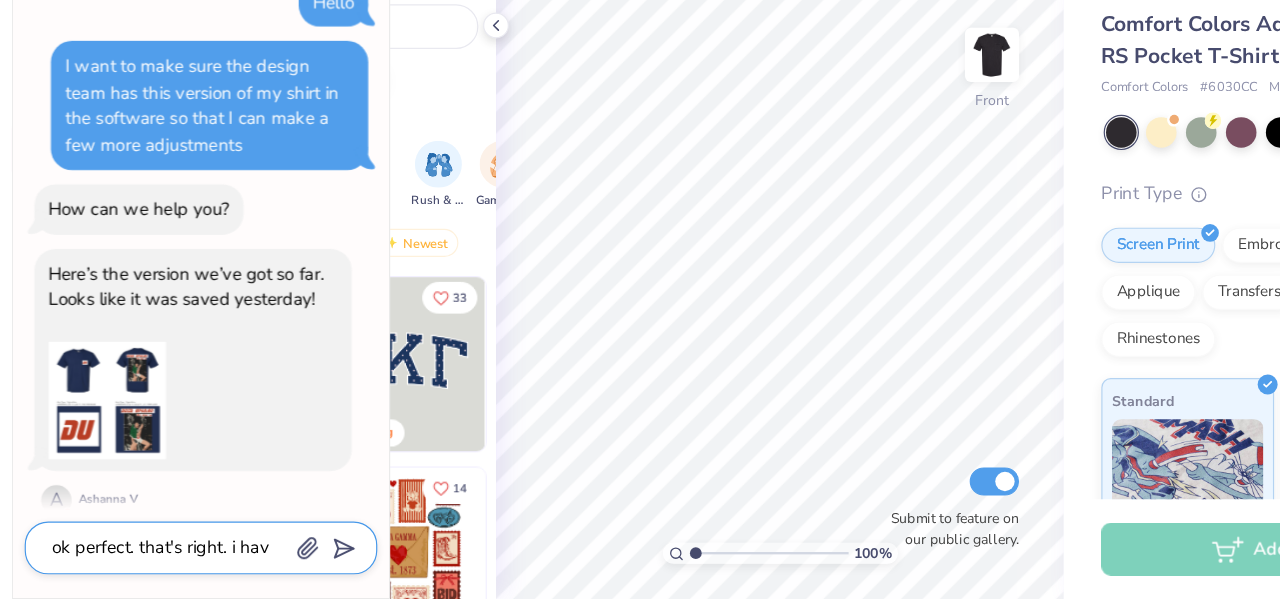 type on "ok perfect. that's right. i have" 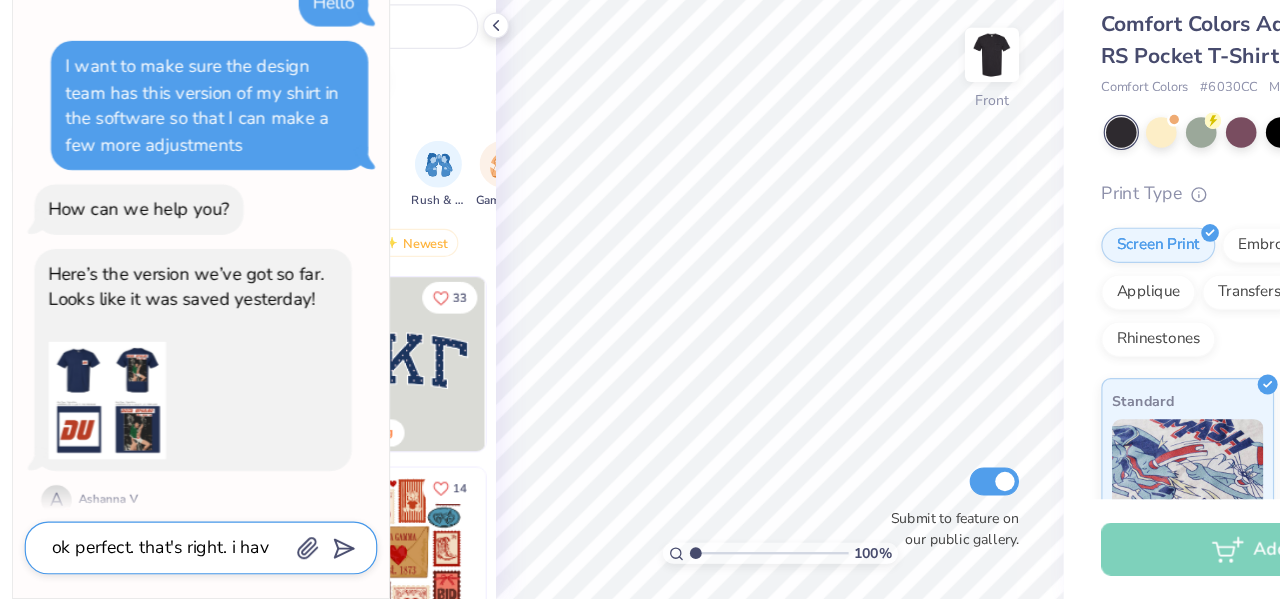 type on "x" 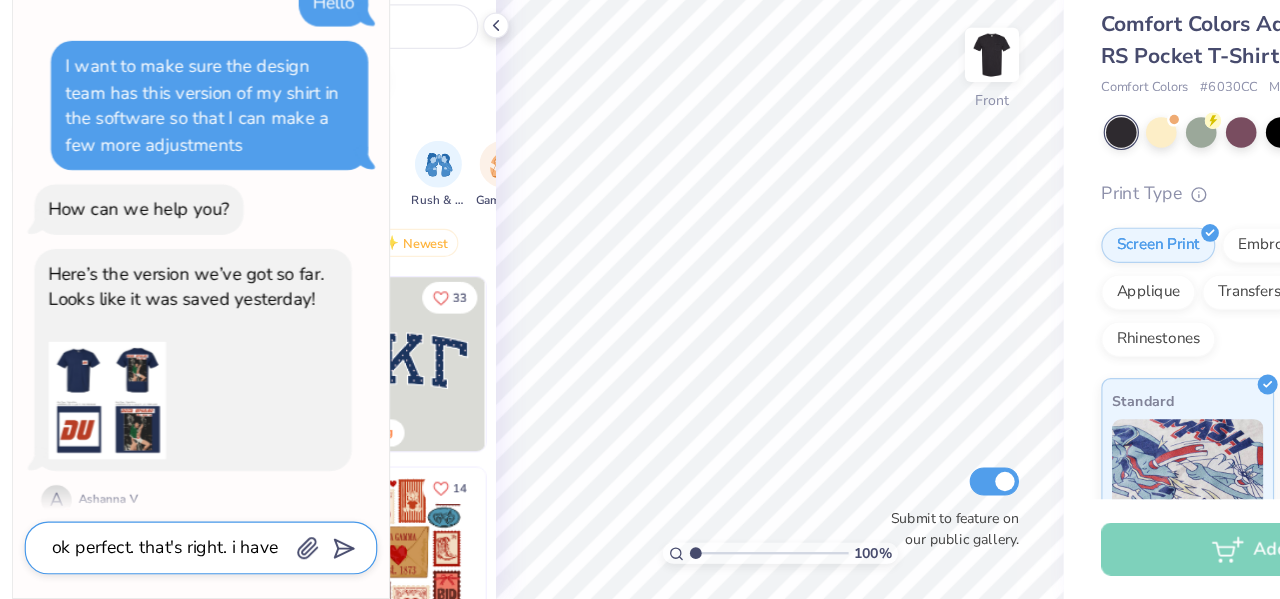 type on "ok perfect. that's right. i have" 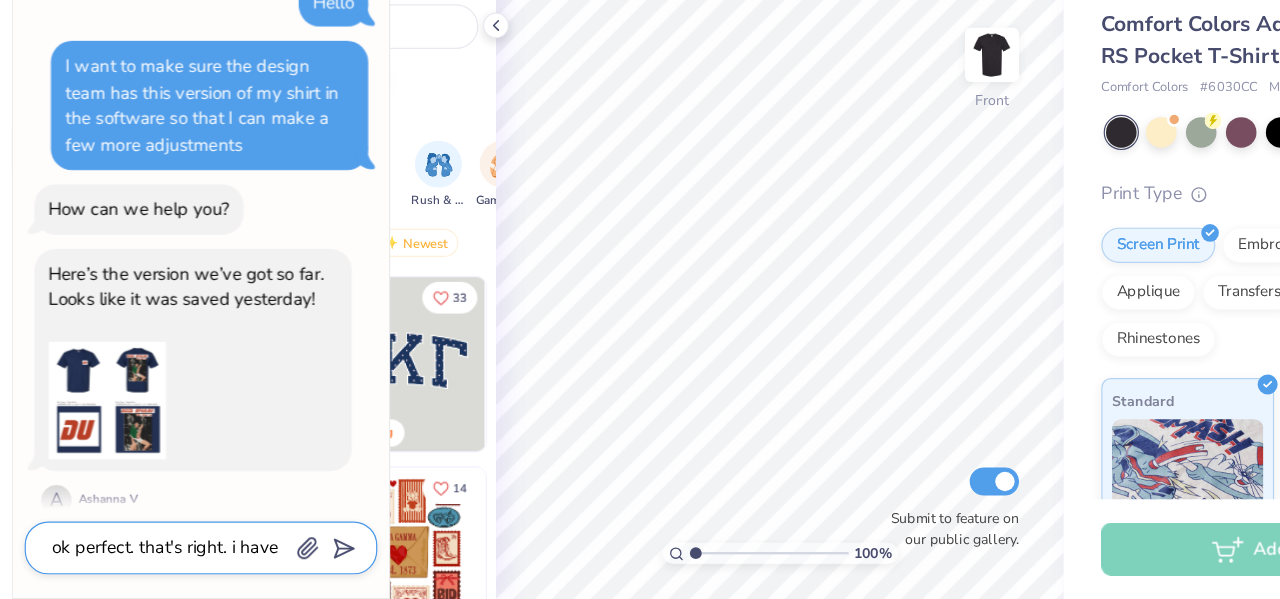 type on "x" 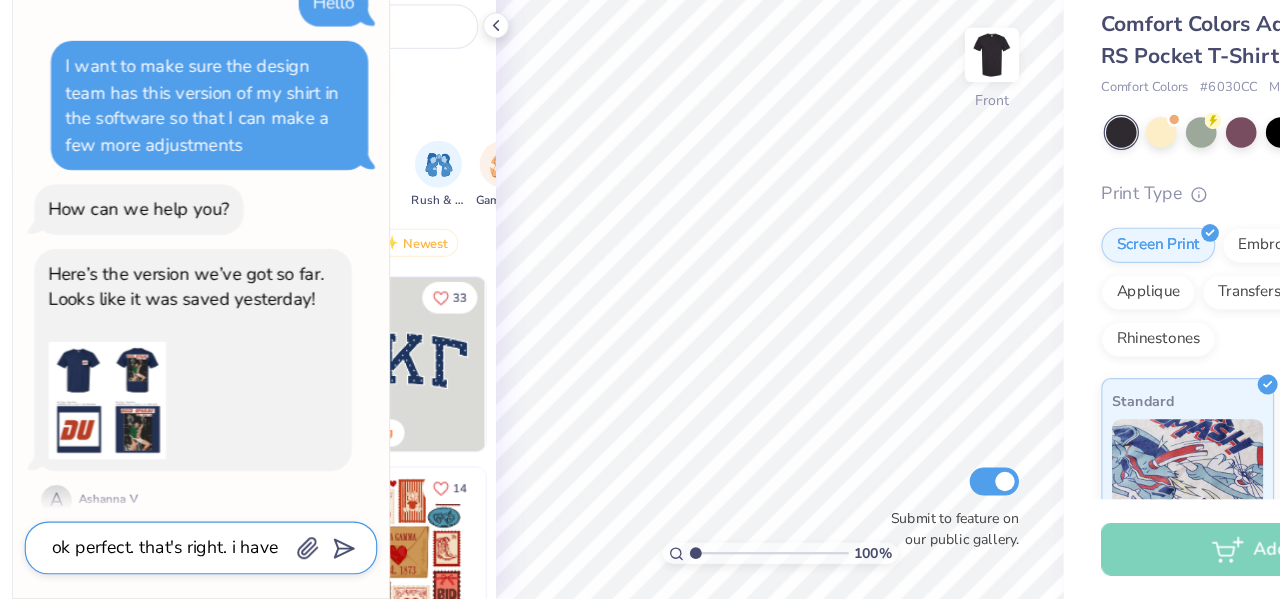 type on "ok perfect. that's right. i have a" 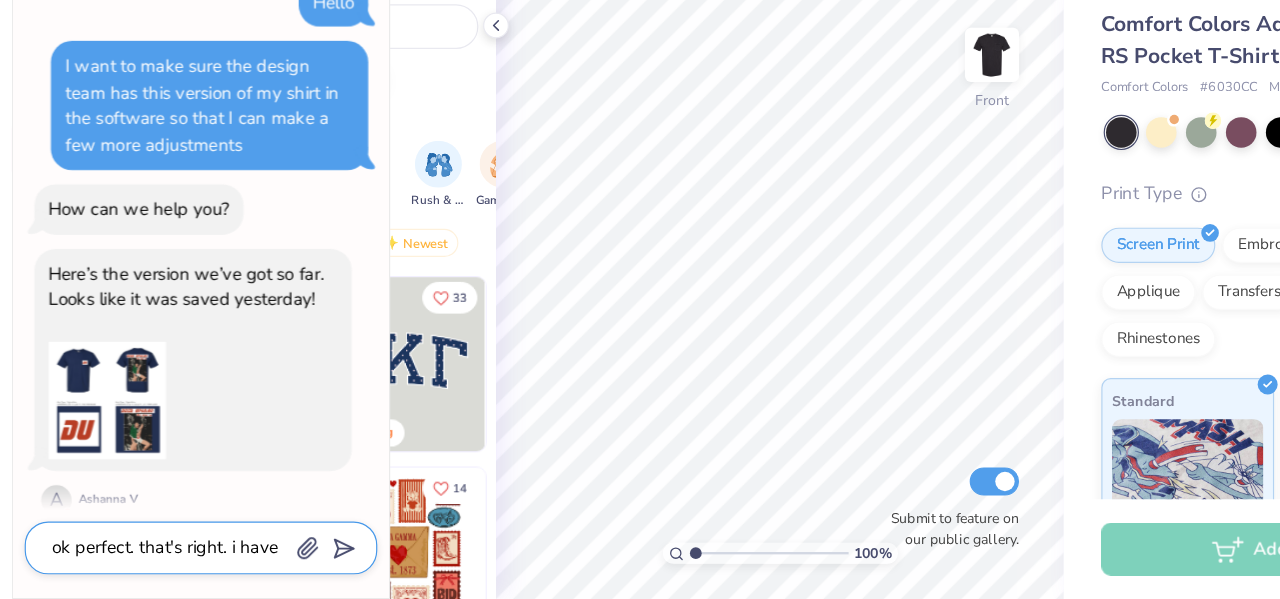 type on "x" 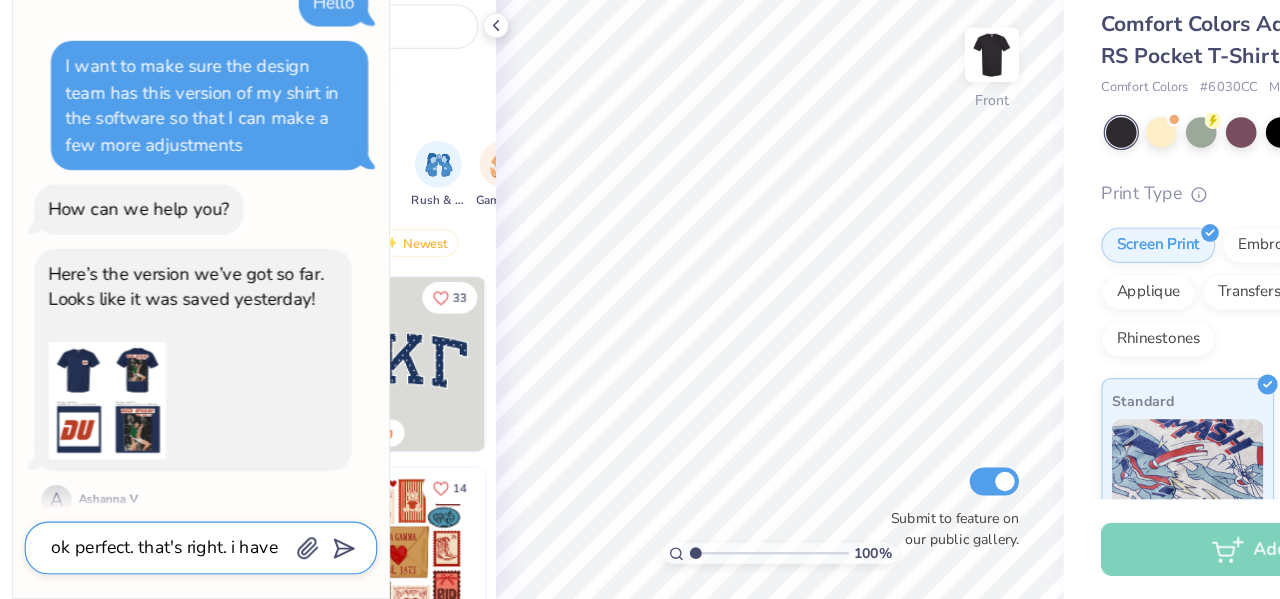 type on "ok perfect. that's right. i have a" 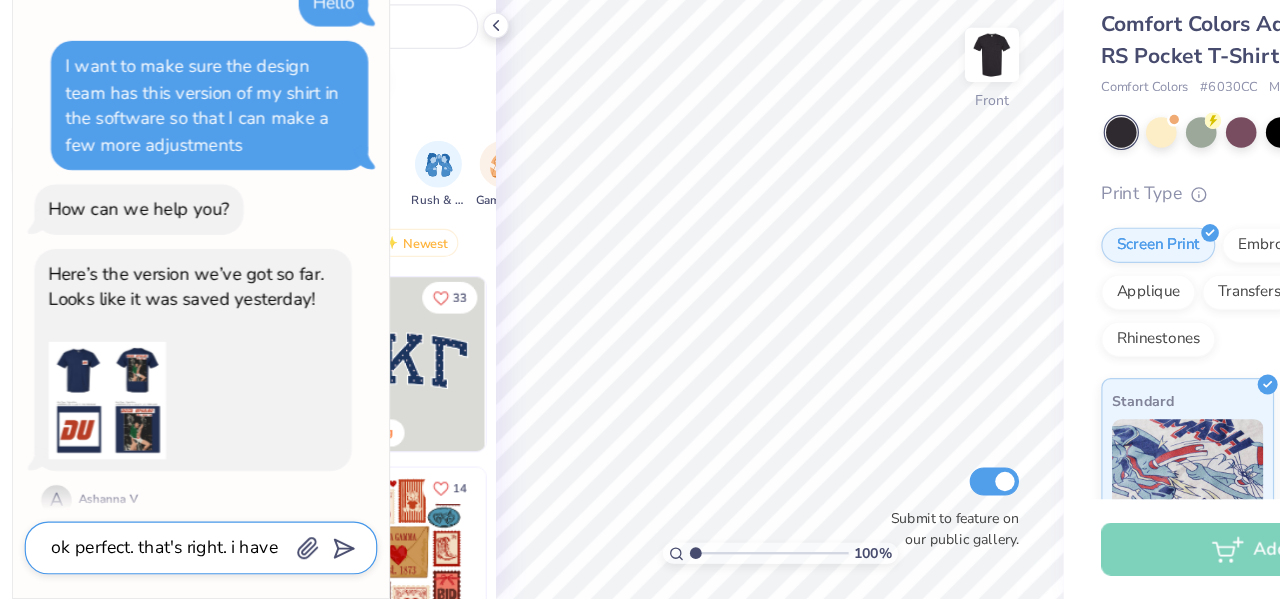 type on "x" 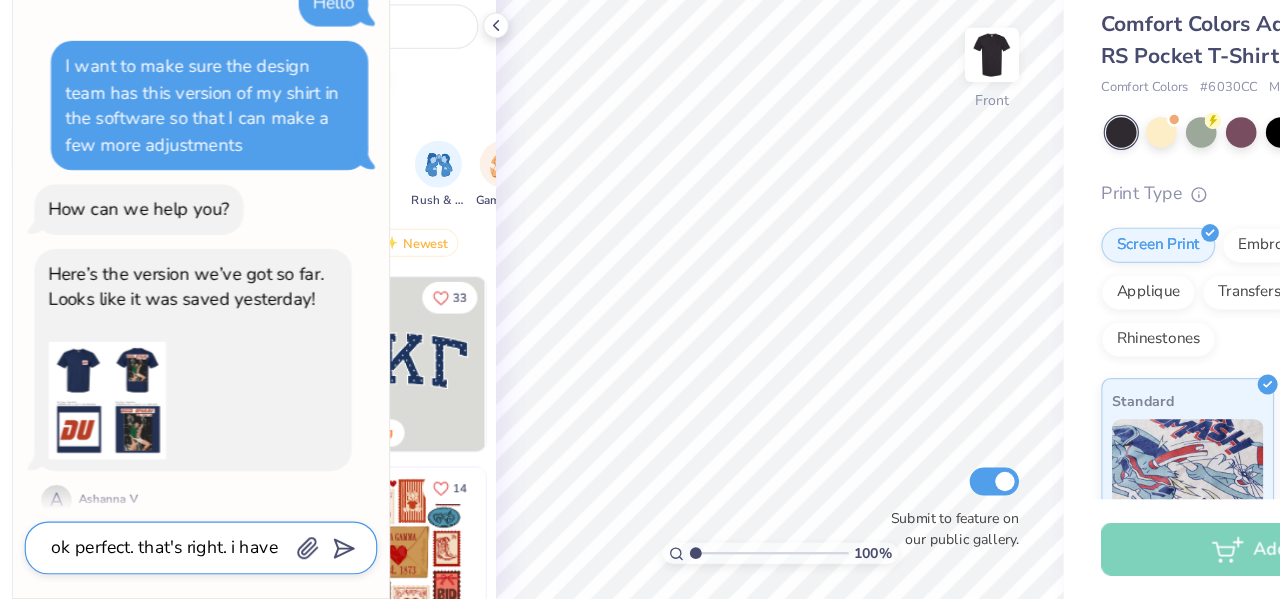 type on "ok perfect. that's right. i have a f" 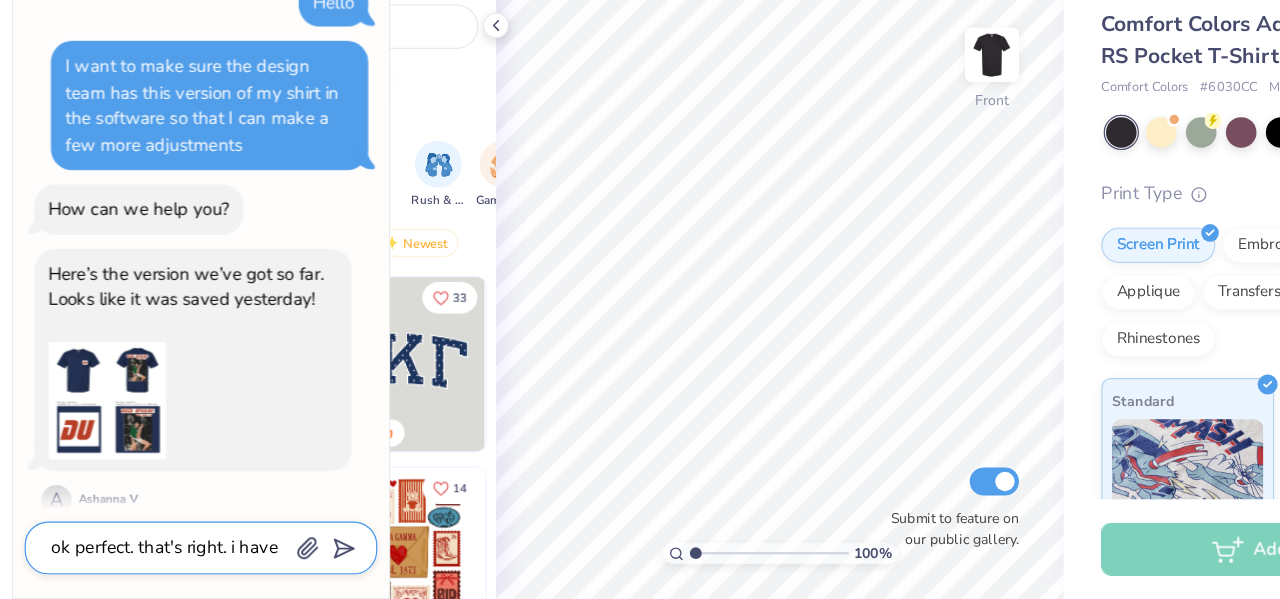 type on "x" 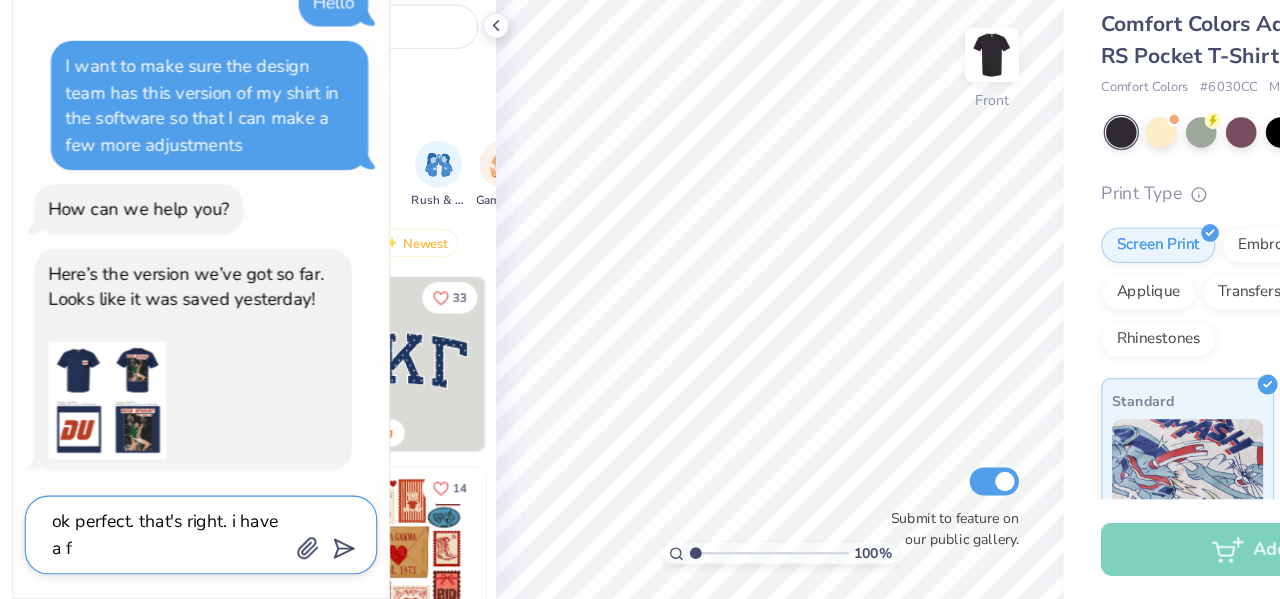 type on "ok perfect. that's right. i have a fe" 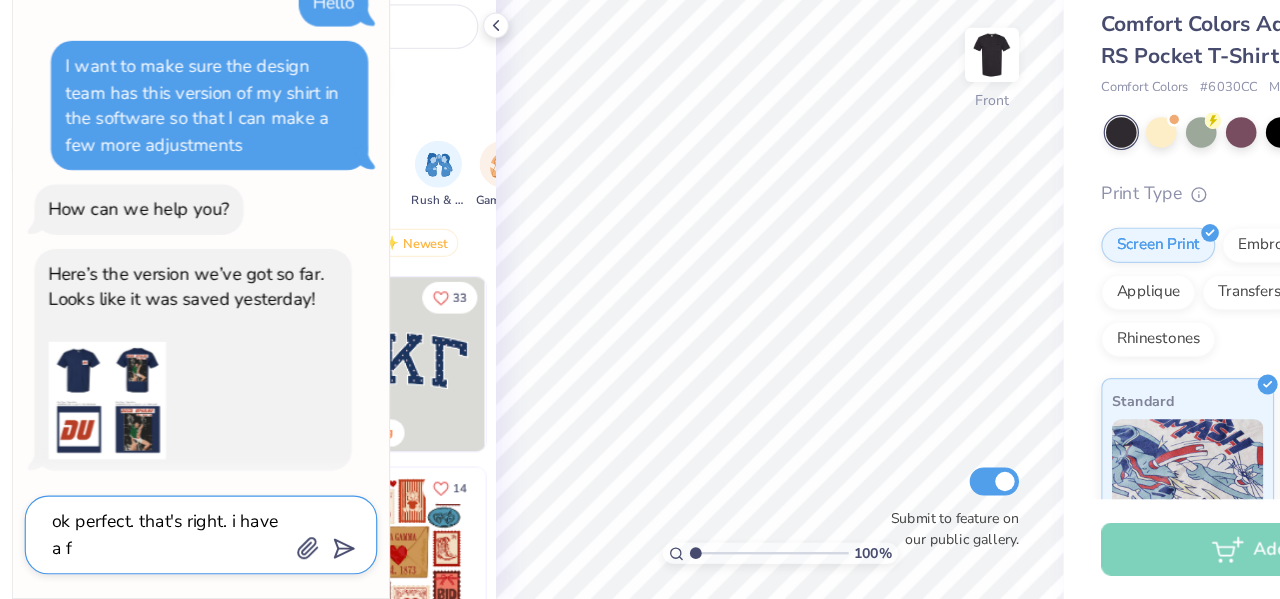type on "x" 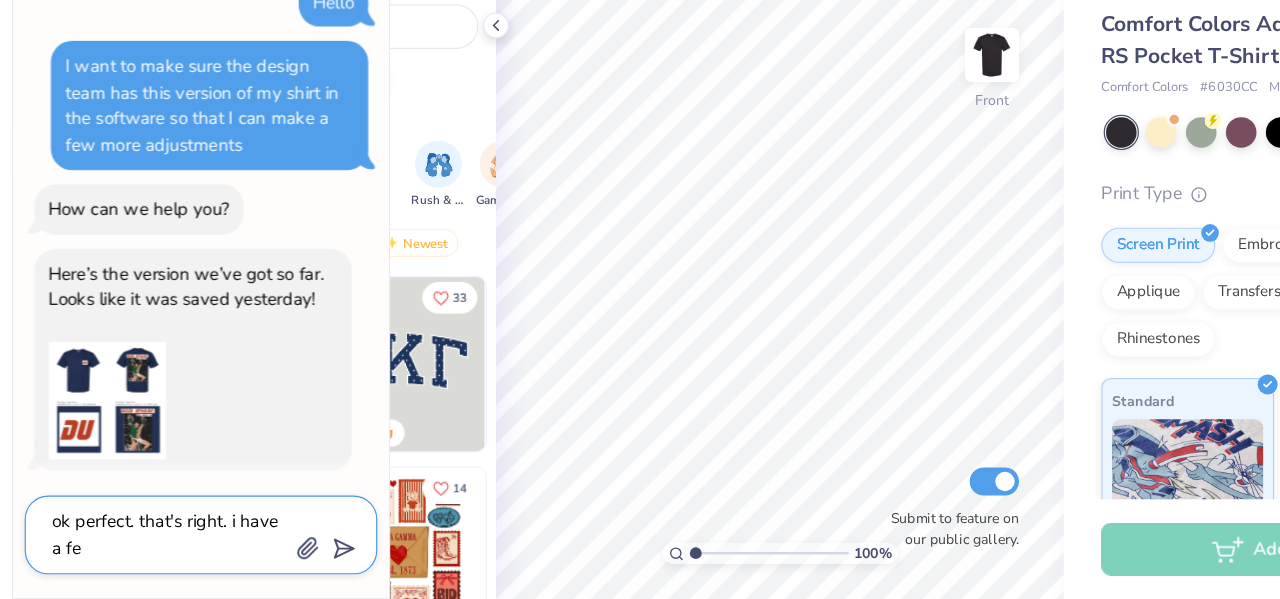 type on "ok perfect. that's right. i have a few" 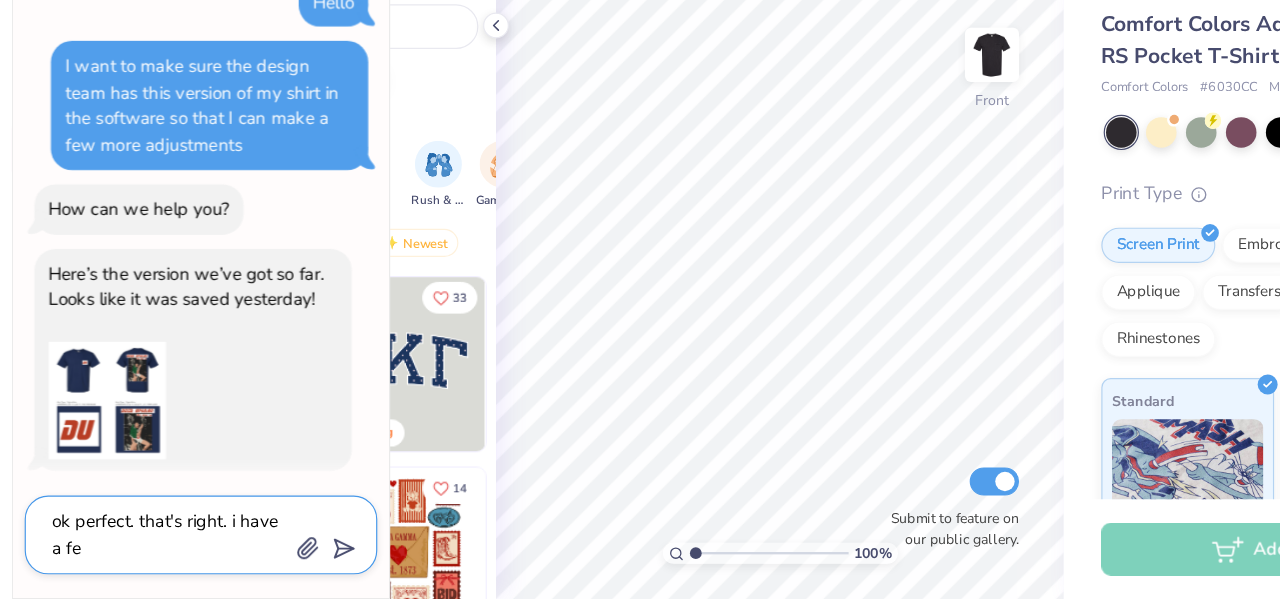 type on "x" 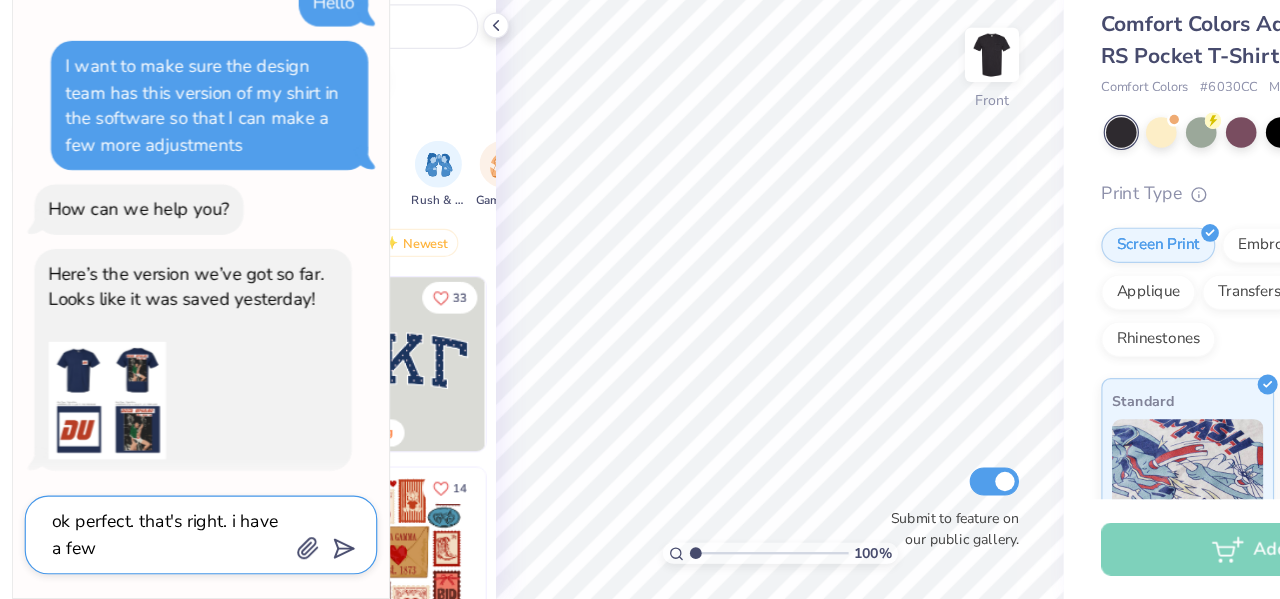 type on "ok perfect. that's right. i have a few" 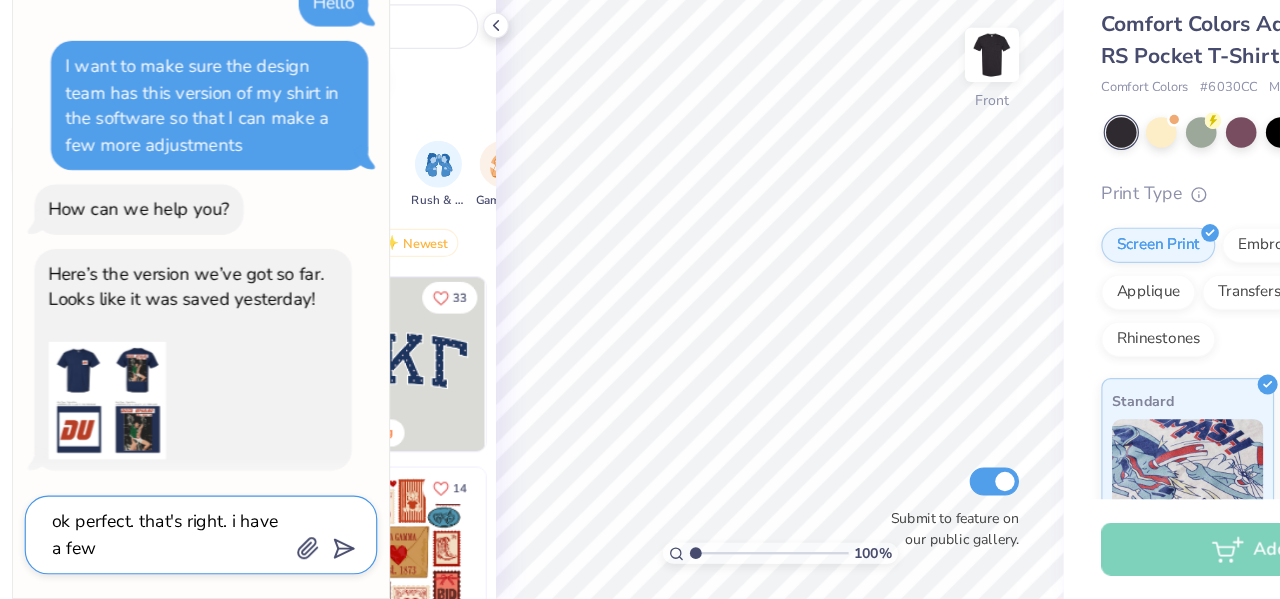 type on "x" 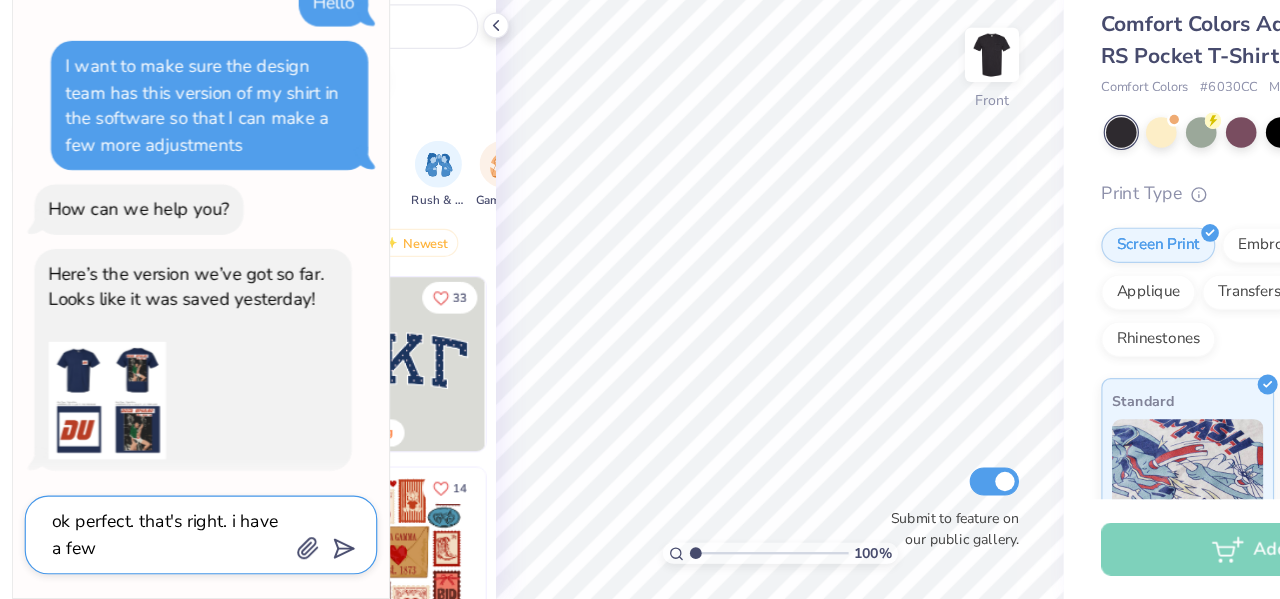 type on "ok perfect. that's right. i have a few a" 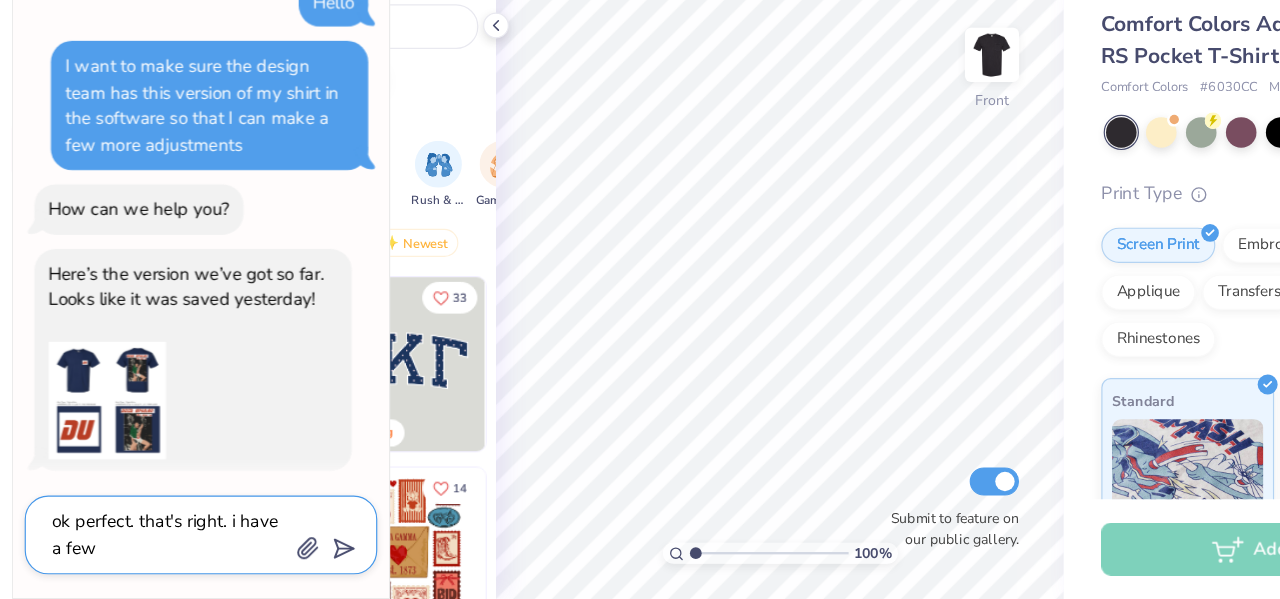 type on "x" 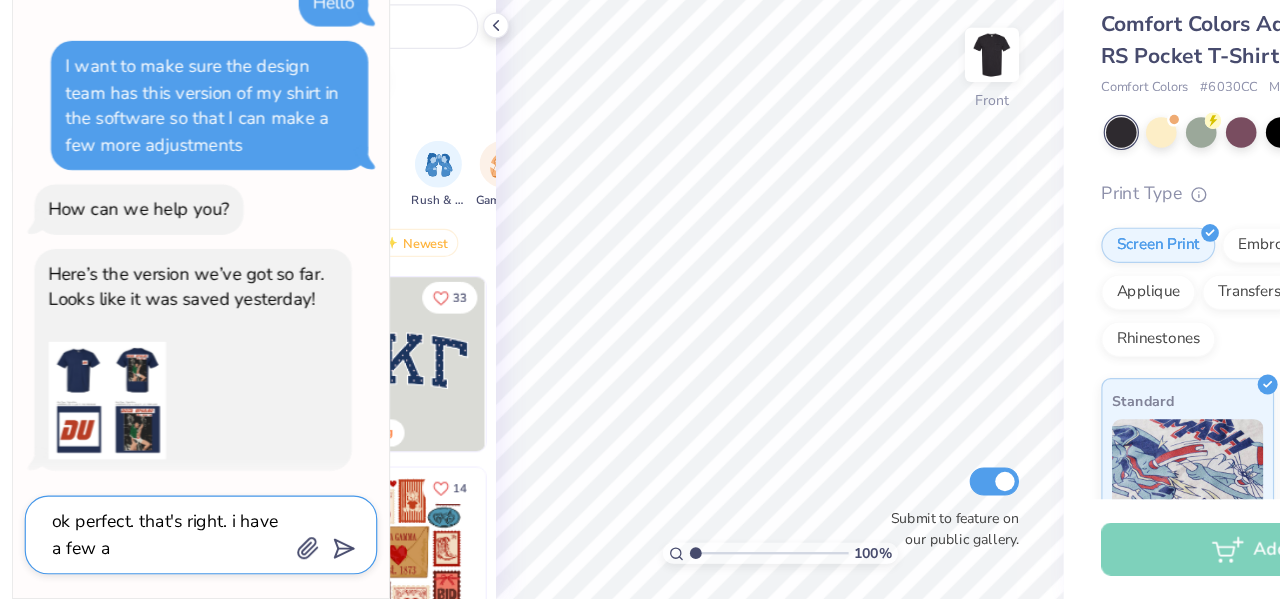 type on "ok perfect. that's right. i have a few ad" 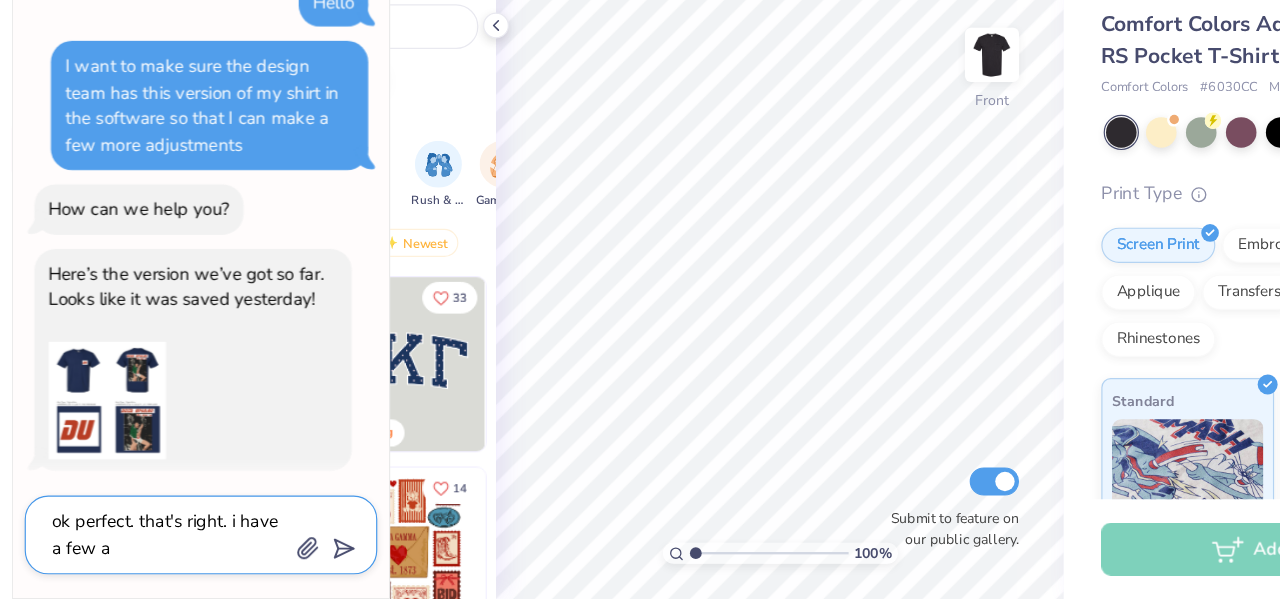type on "x" 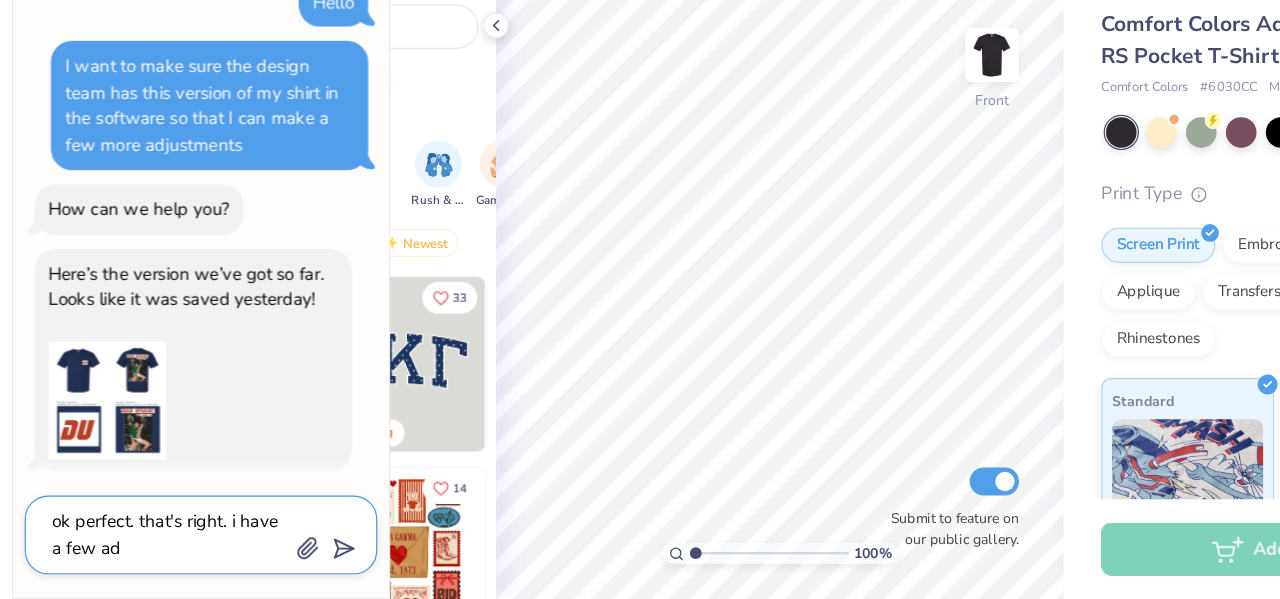 type on "ok perfect. that's right. i have a few adj" 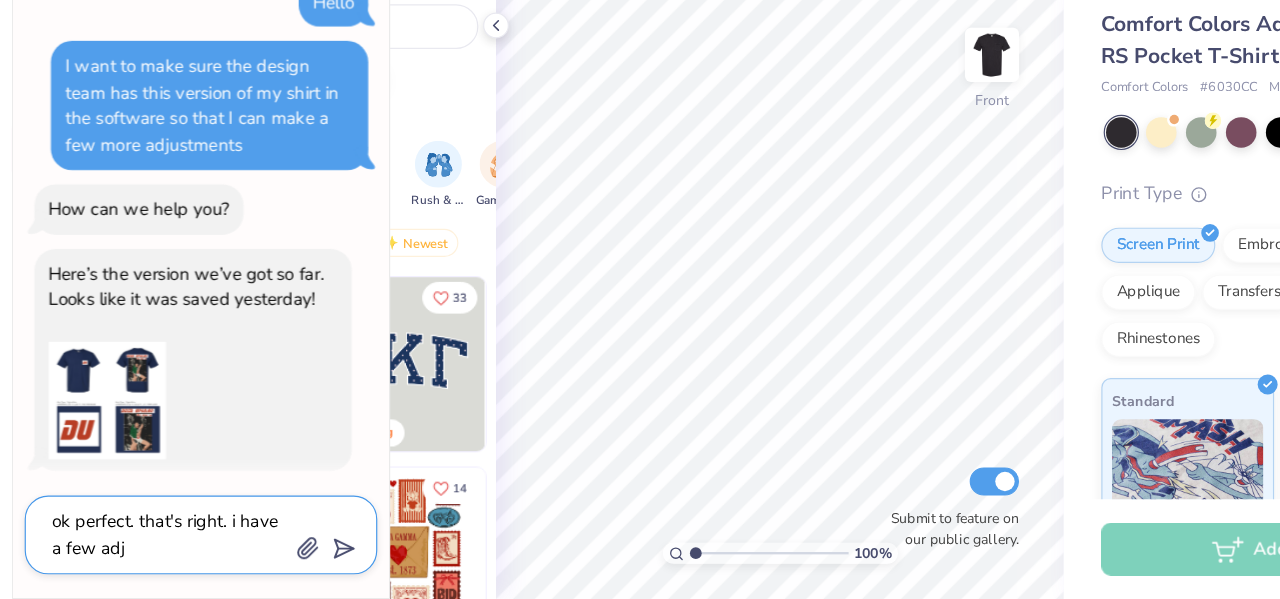 type on "x" 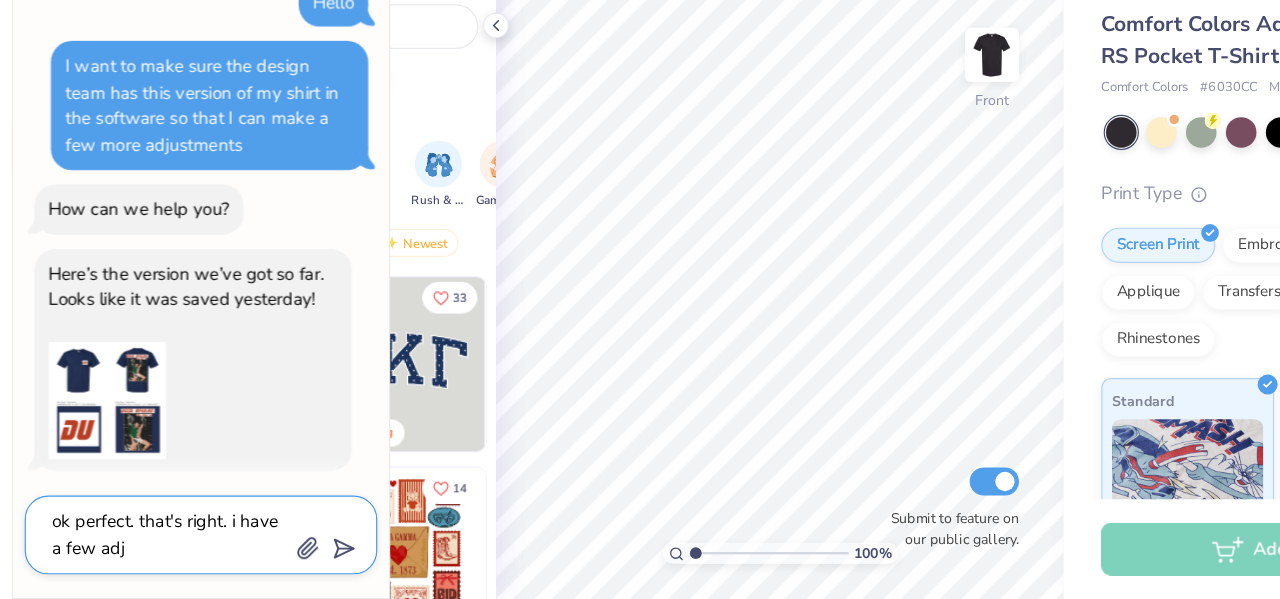 type on "ok perfect. that's right. i have a few adju" 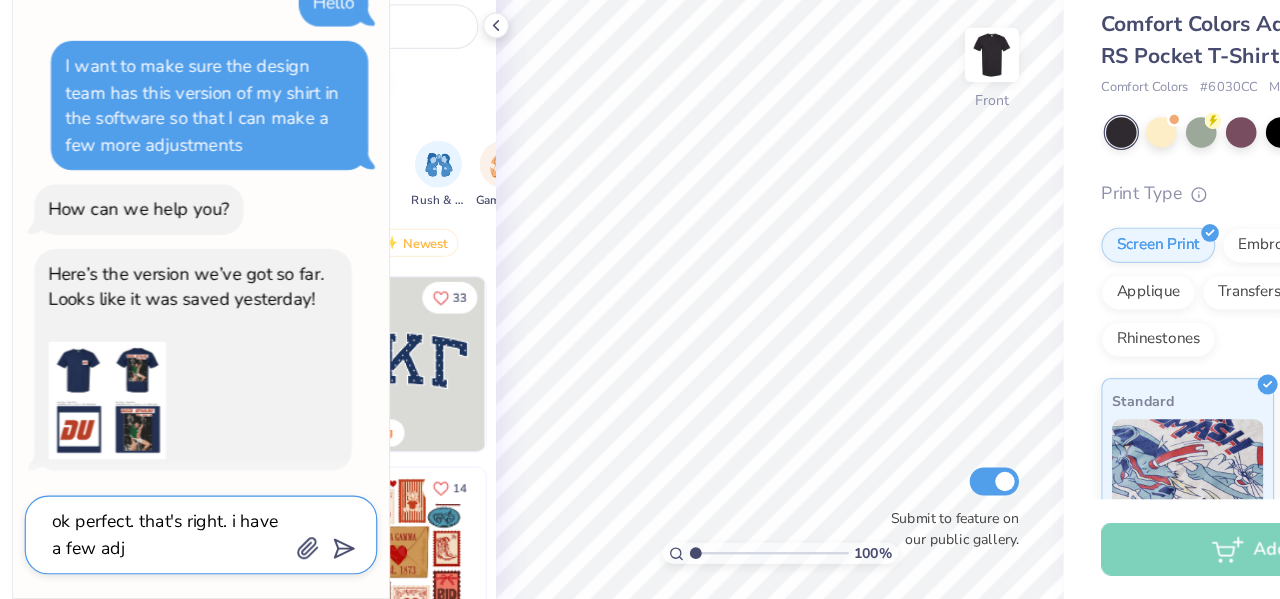type on "x" 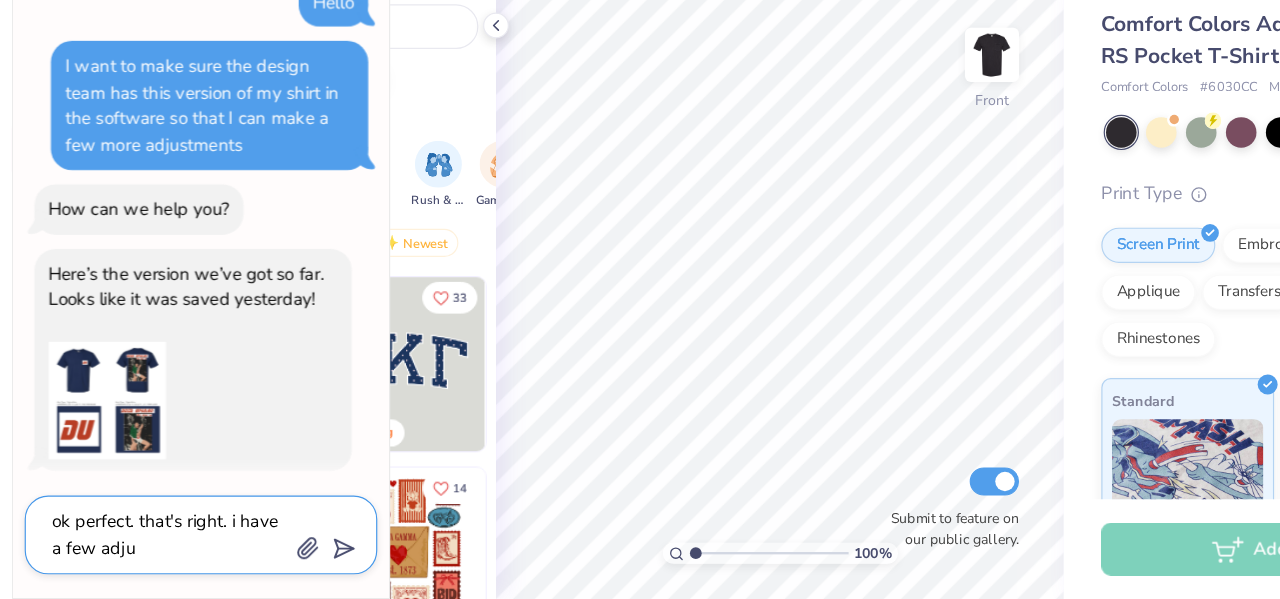 type on "ok perfect. that's right. i have a few adjus" 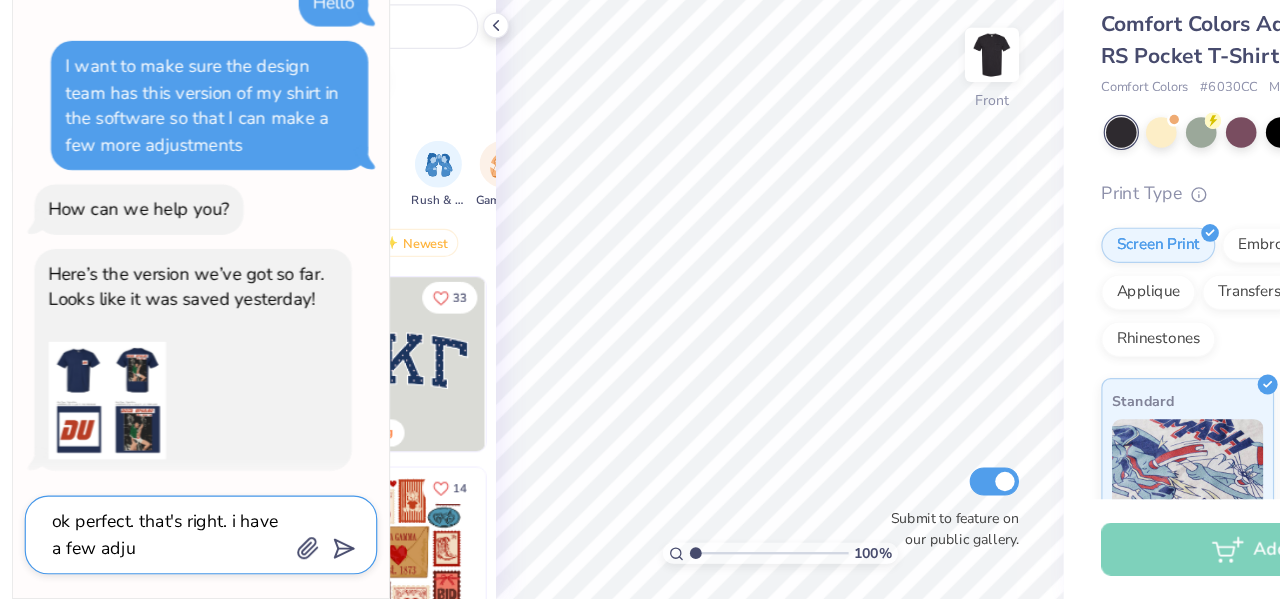 type on "x" 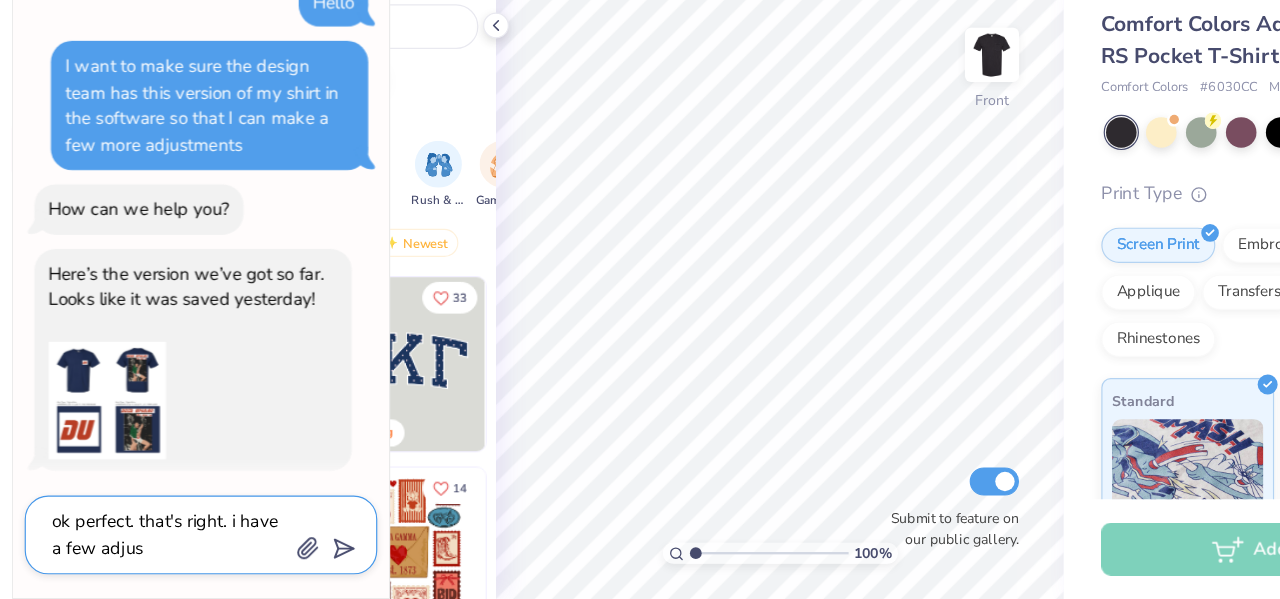 type on "ok perfect. that's right. i have a few adjust" 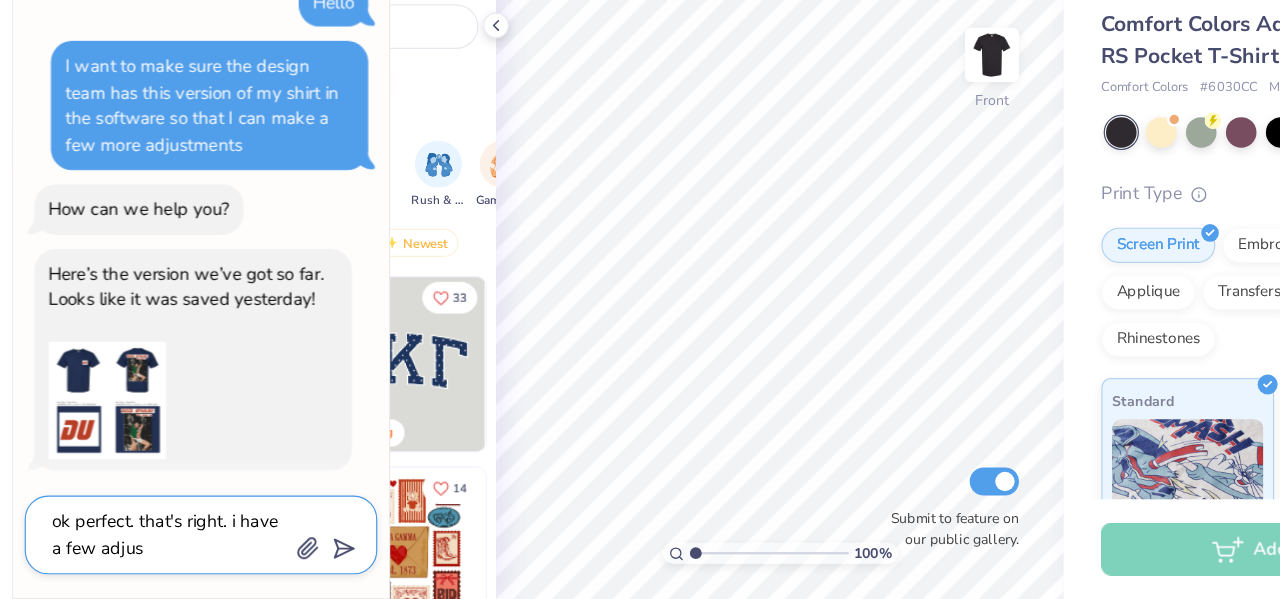 type on "x" 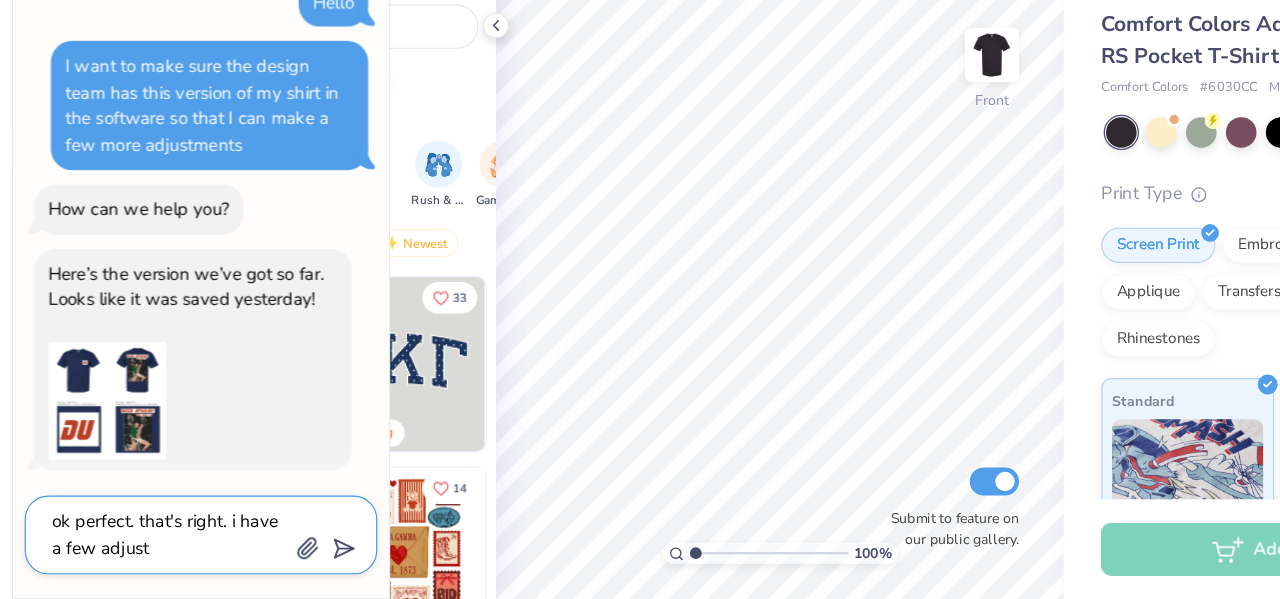type on "ok perfect. that's right. i have a few adjustm" 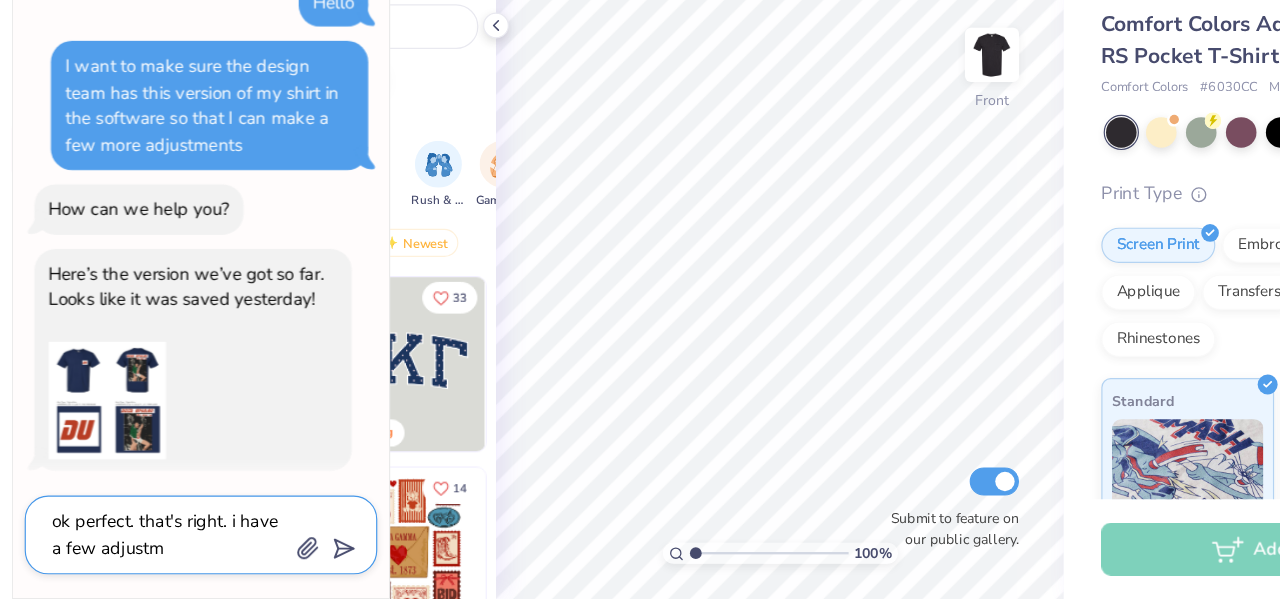 type on "x" 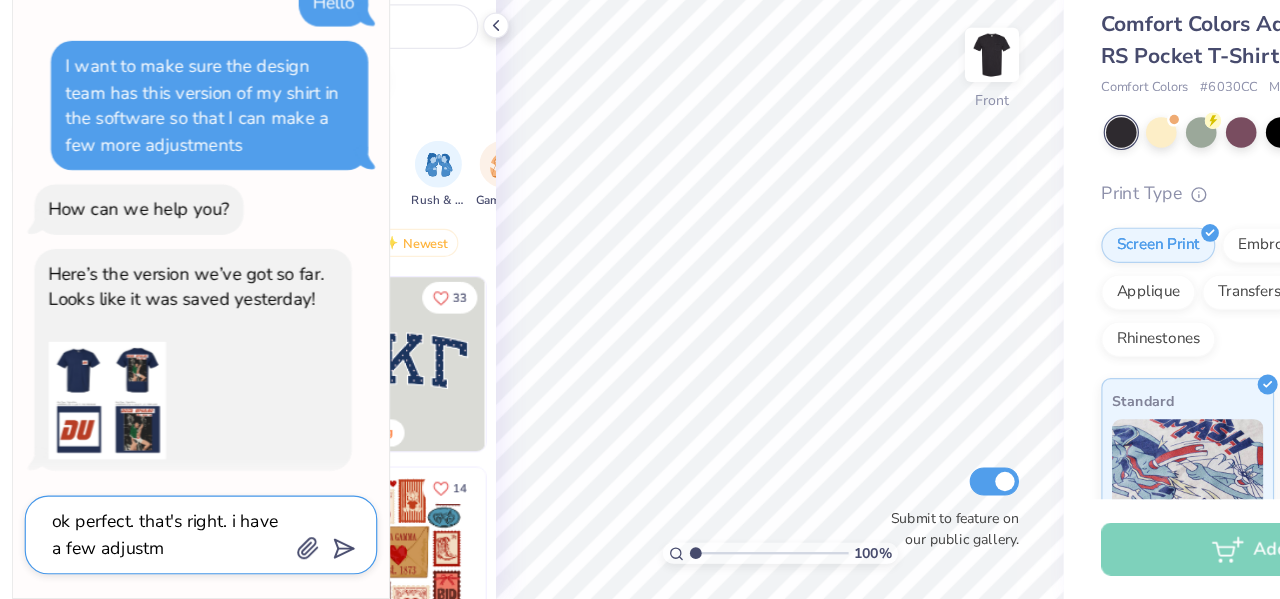 type on "ok perfect. that's right. i have a few adjustme" 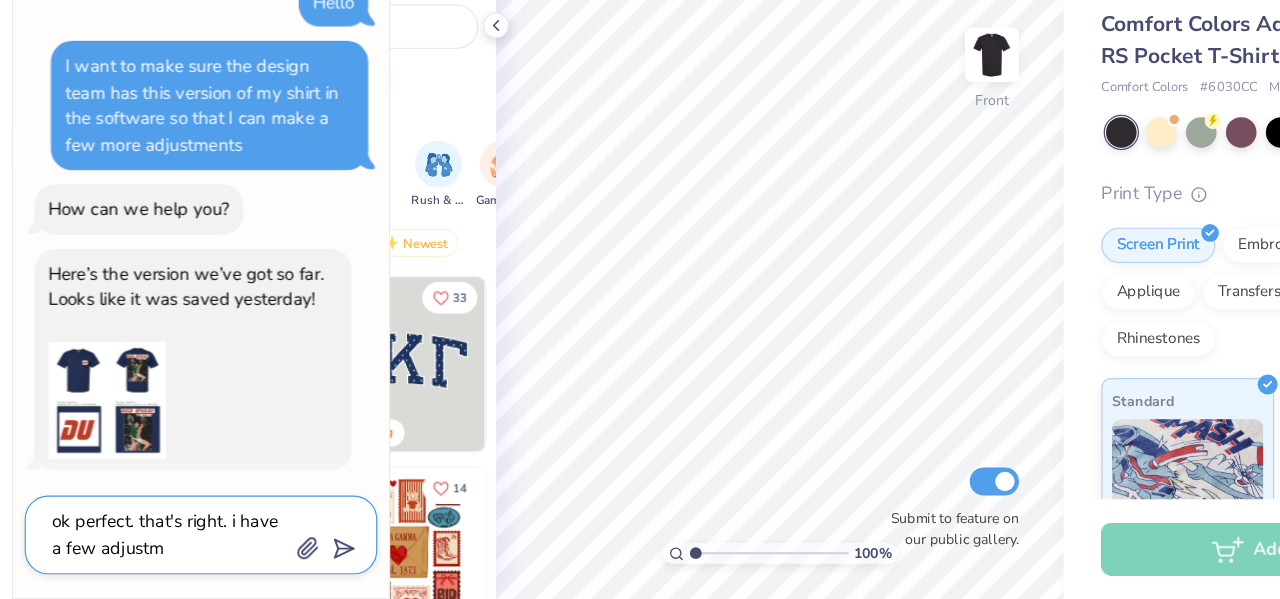 type on "x" 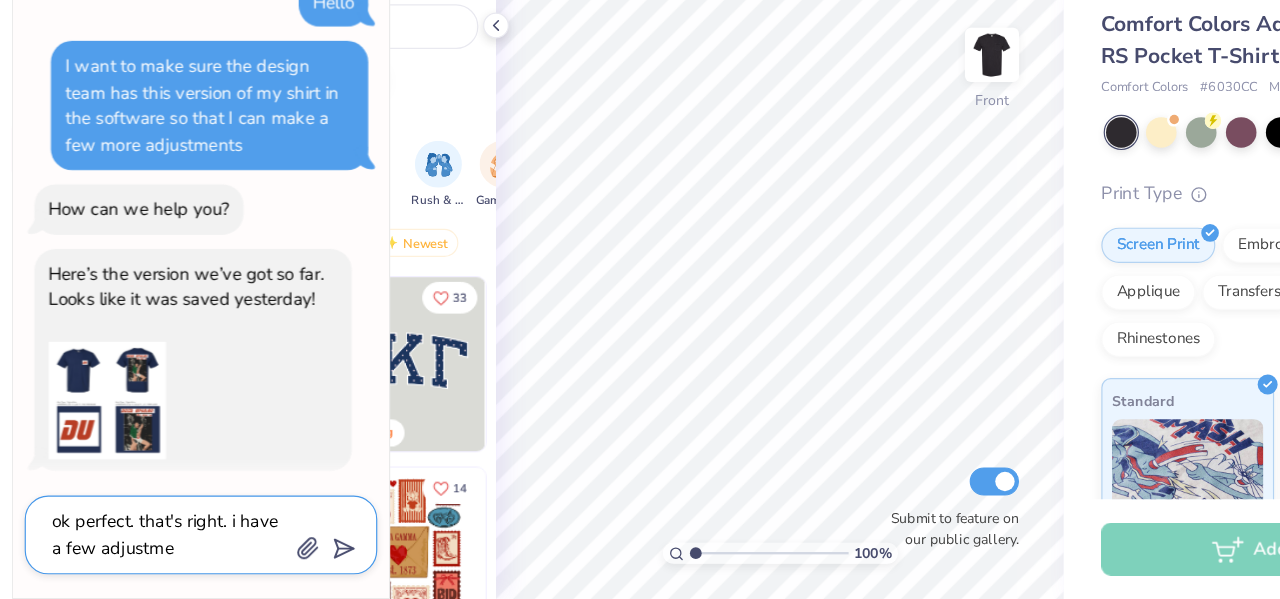 type on "ok perfect. that's right. i have a few adjustmen" 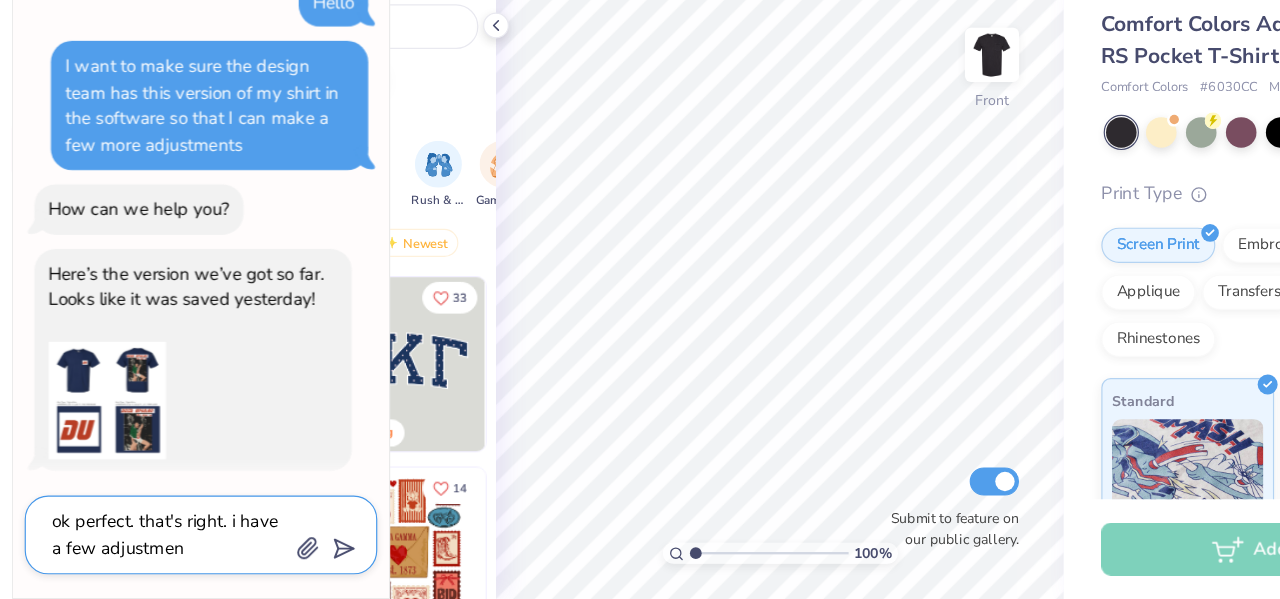 type on "x" 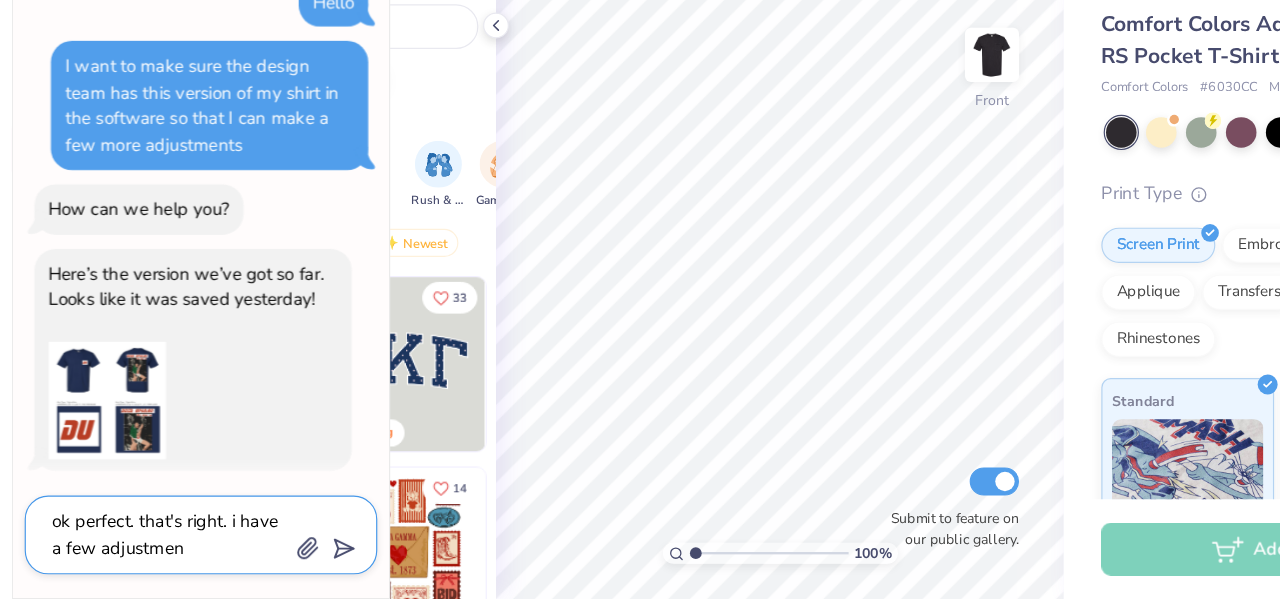 type on "ok perfect. that's right. i have a few adjustment" 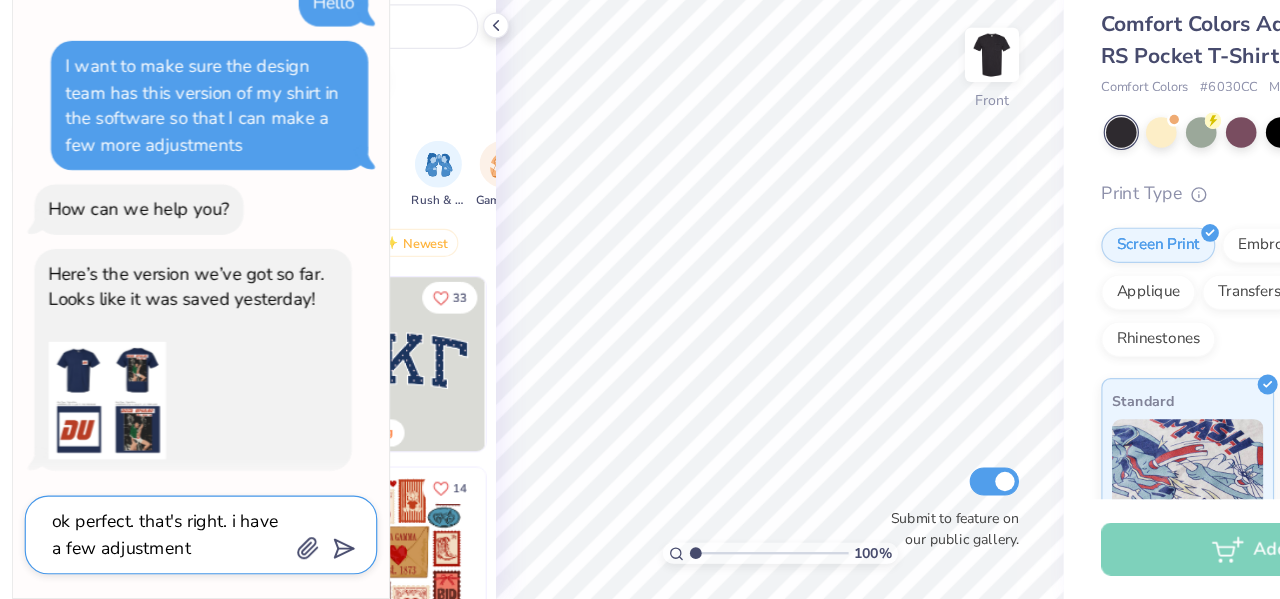 type on "ok perfect. that's right. i have a few adjustments" 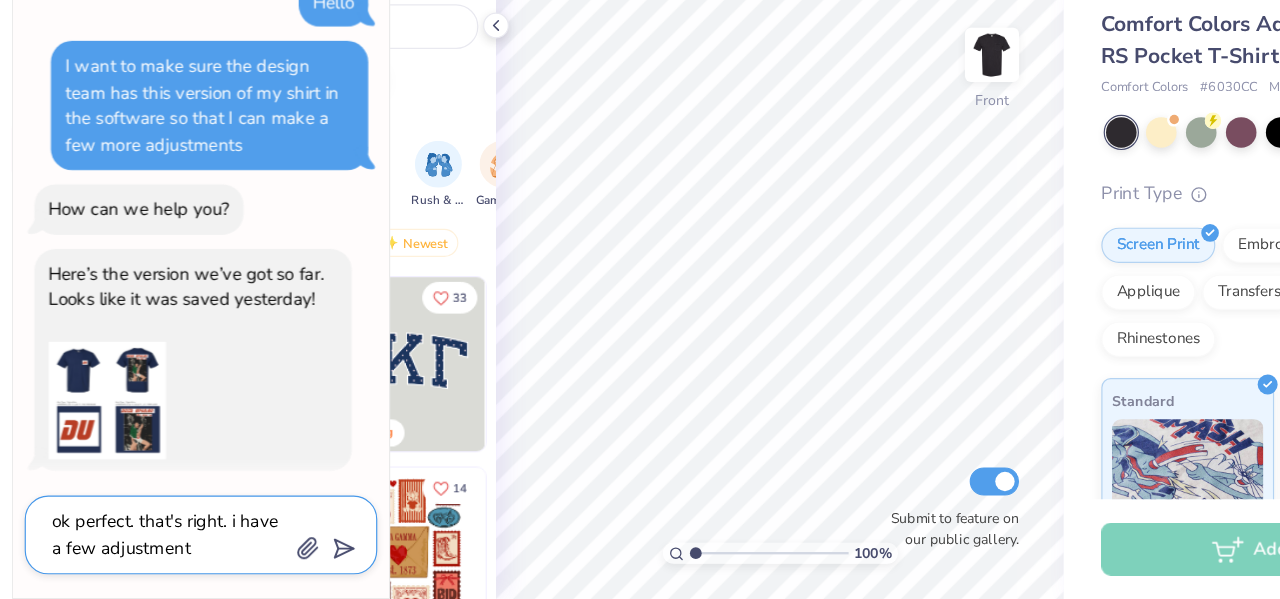 type on "x" 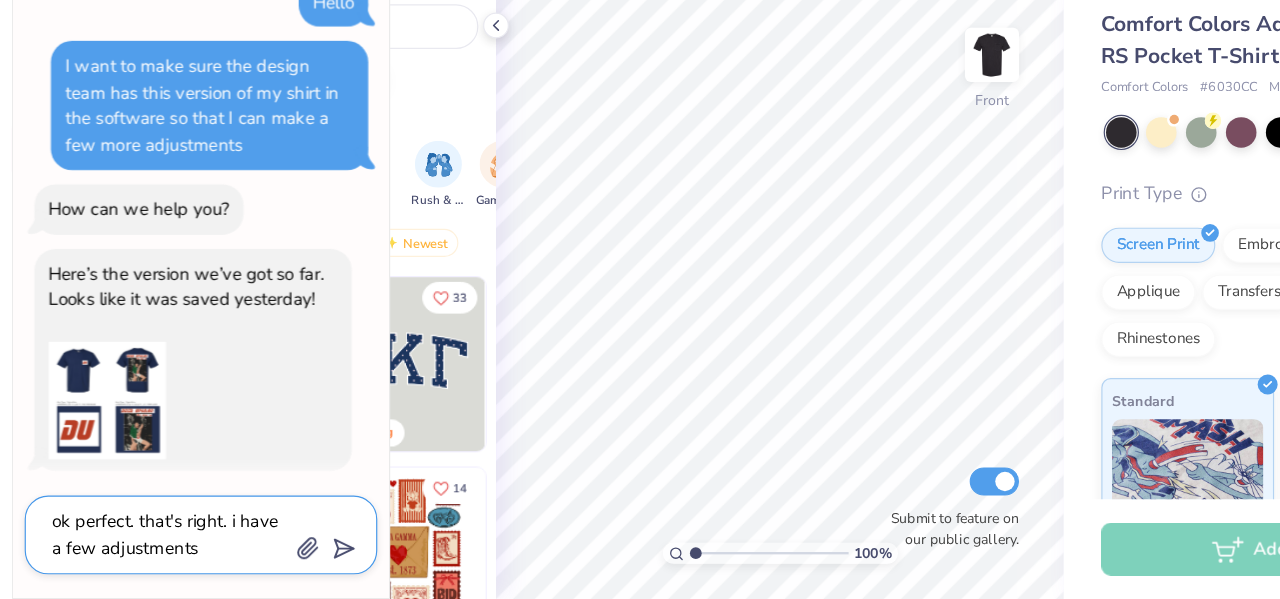type on "ok perfect. that's right. i have a few adjustments" 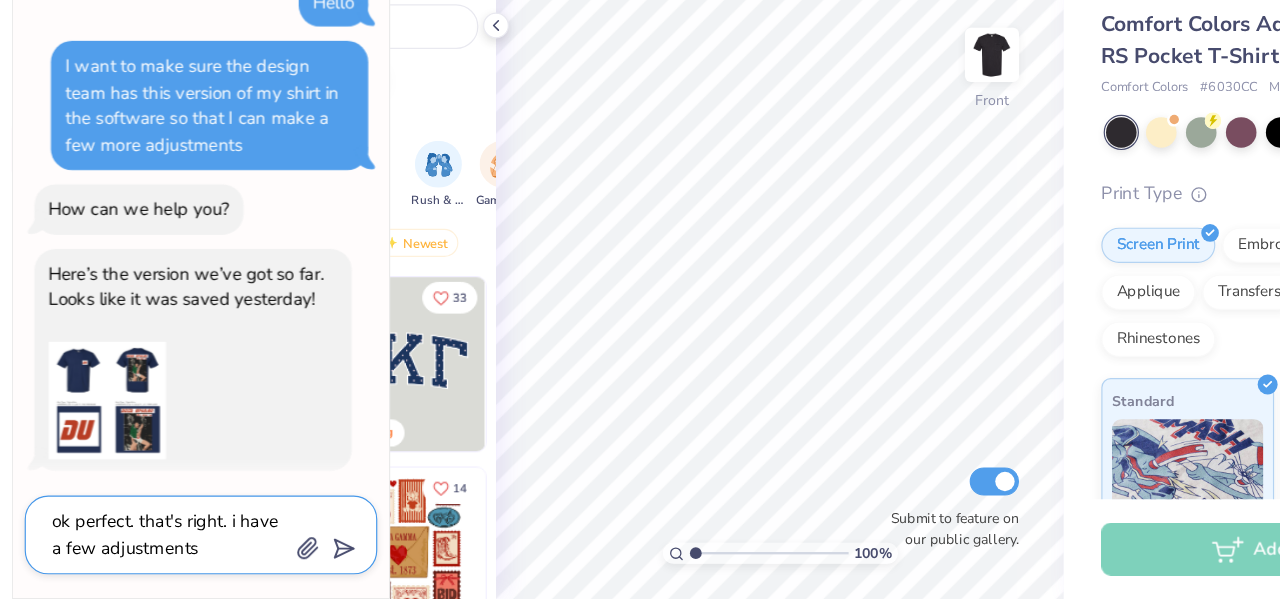 type on "x" 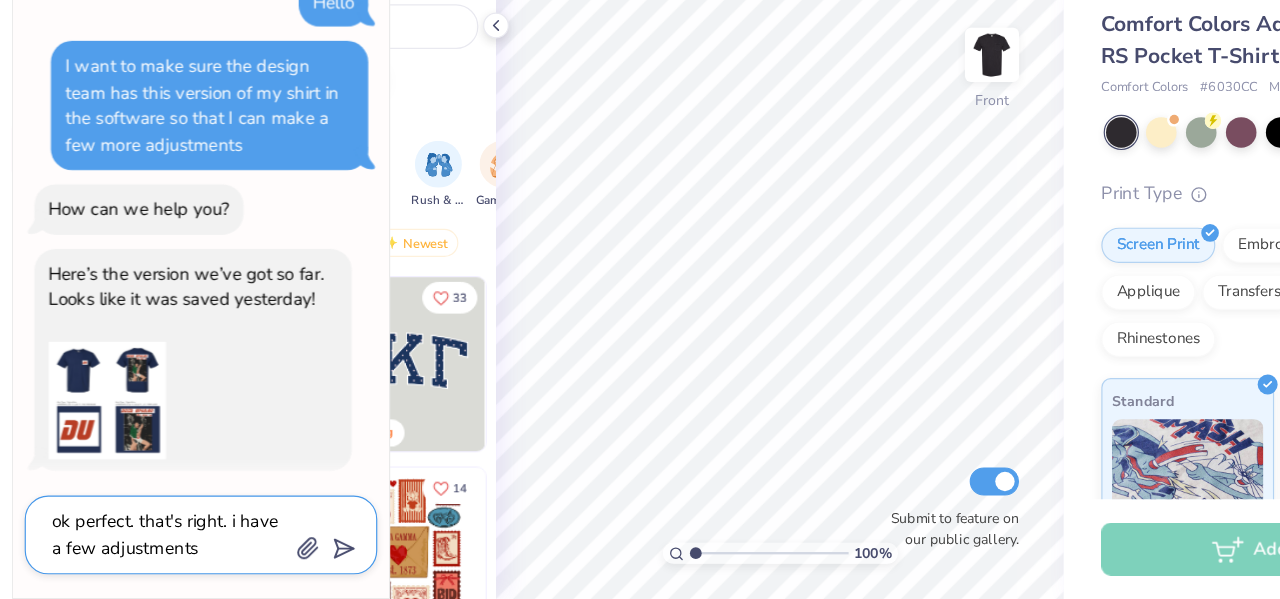 type on "ok perfect. that's right. i have a few adjustments n" 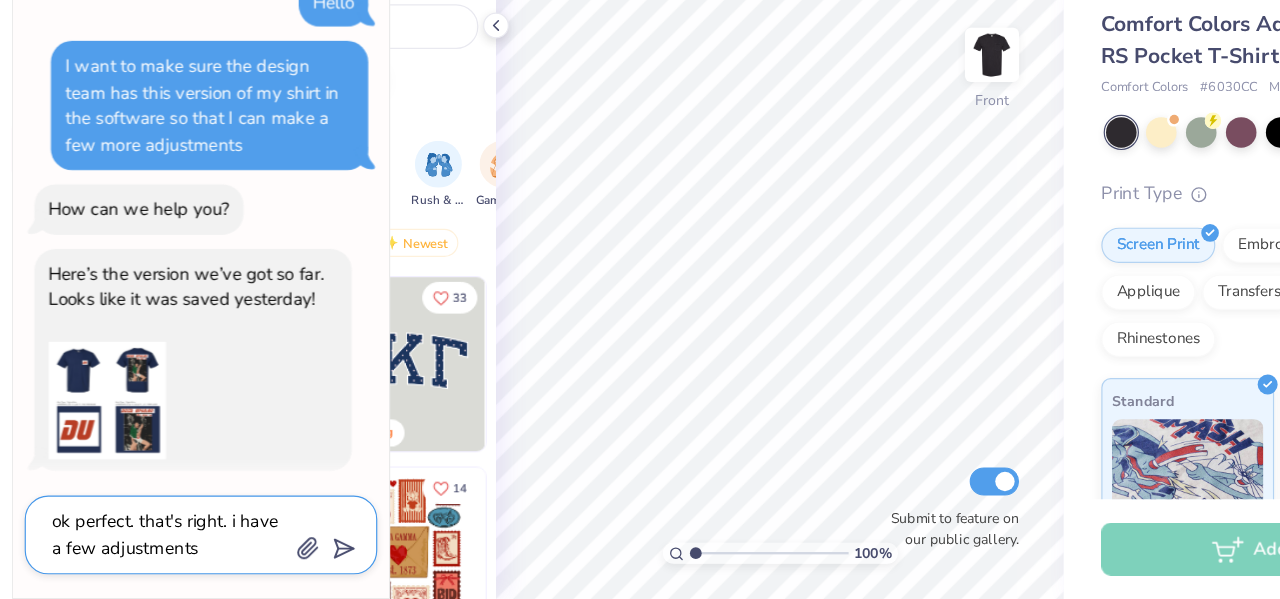 type on "x" 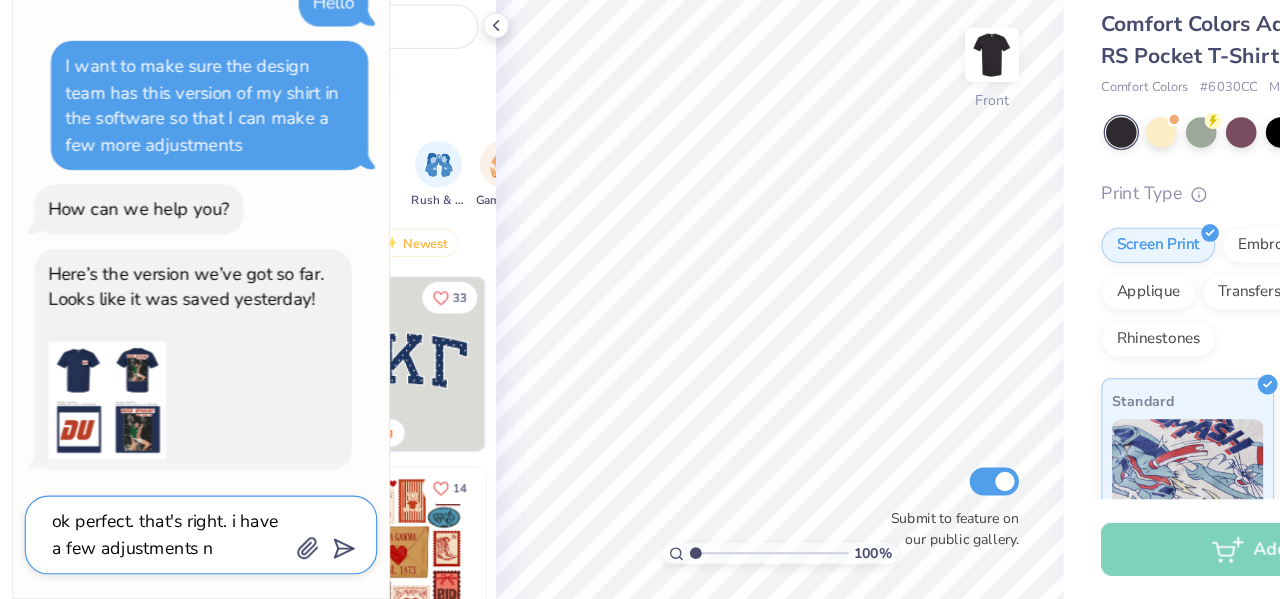 type on "ok perfect. that's right. i have a few adjustments no" 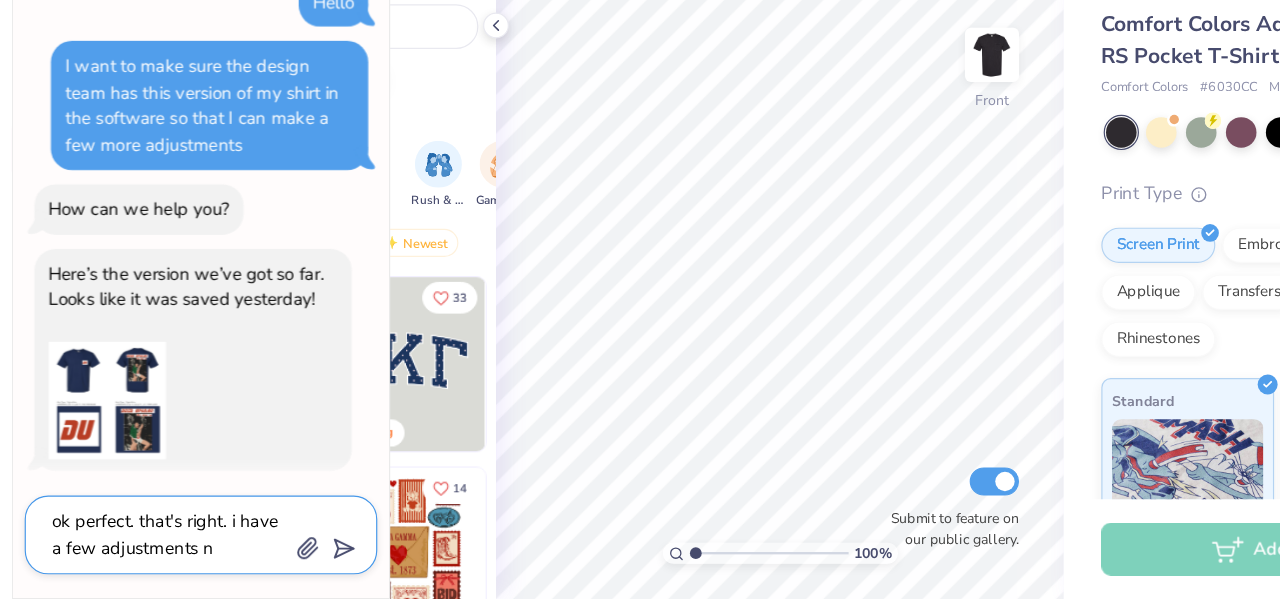 type on "x" 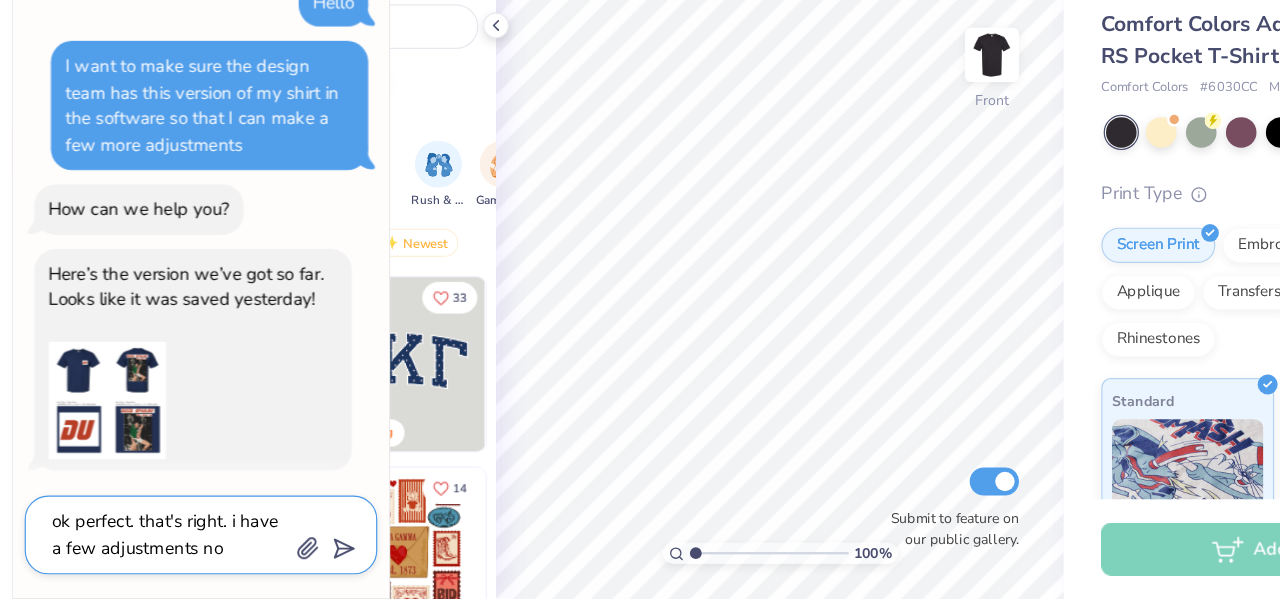 type on "ok perfect. that's right. i have a few adjustments now" 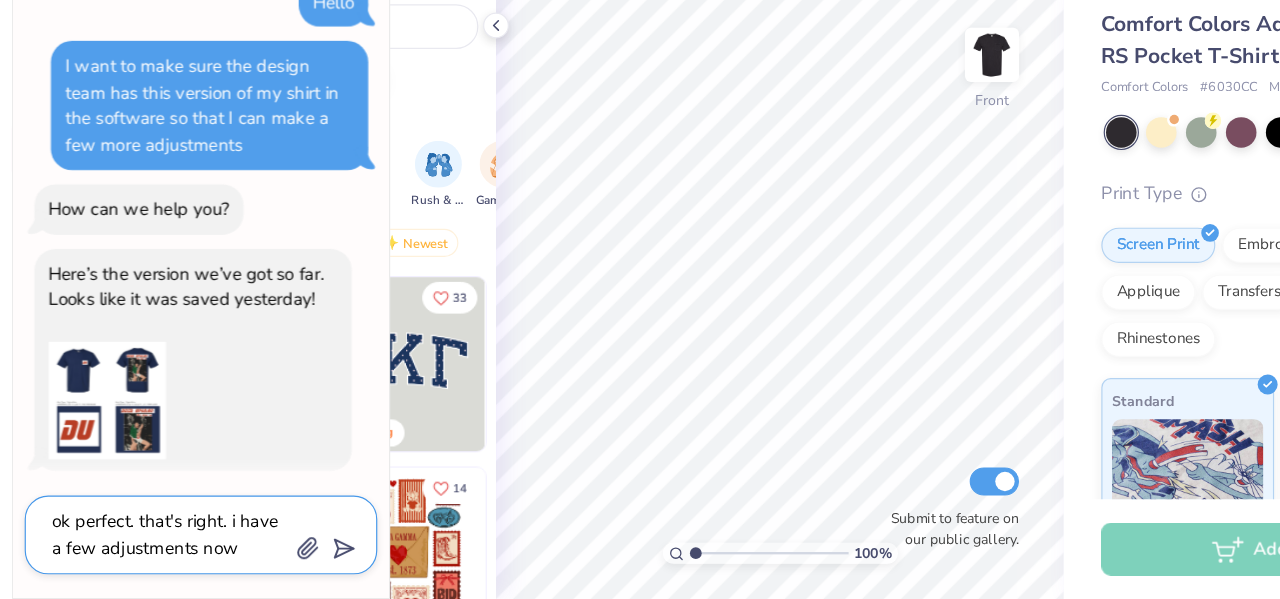 type on "x" 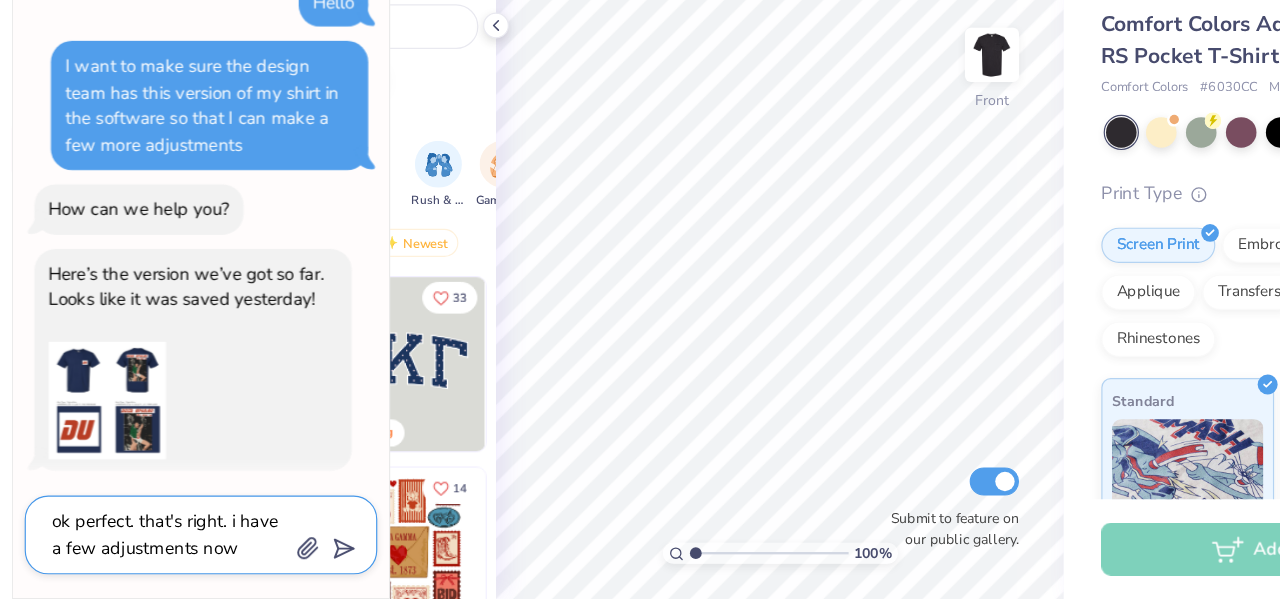 type on "ok perfect. that's right. i have a few adjustments now" 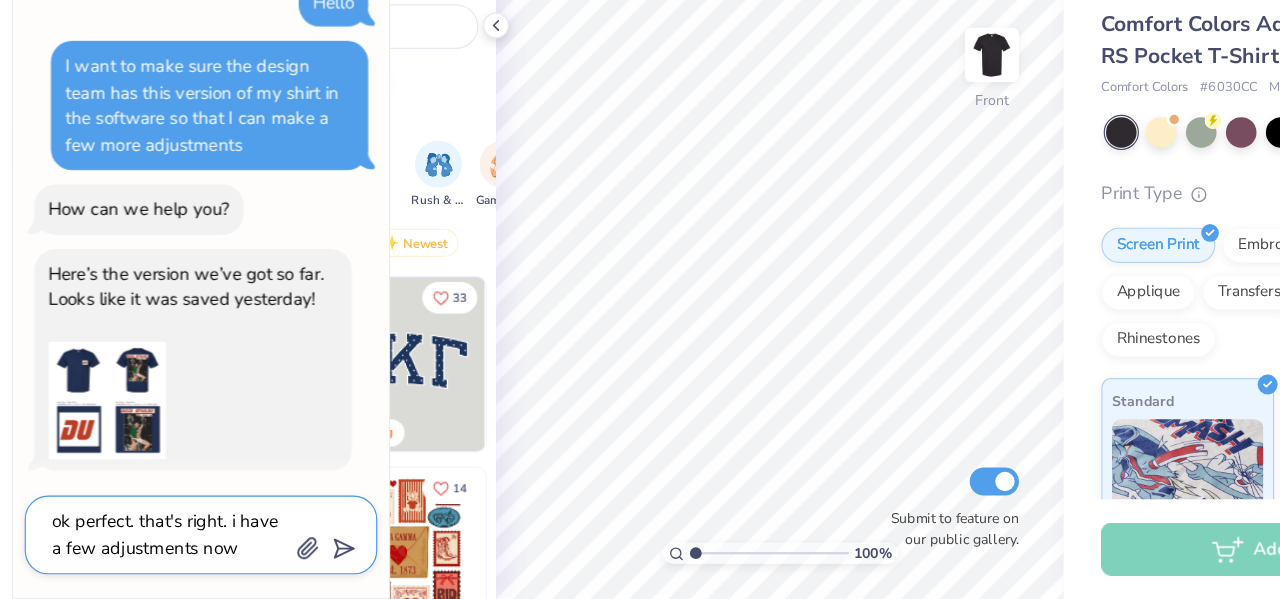 type on "x" 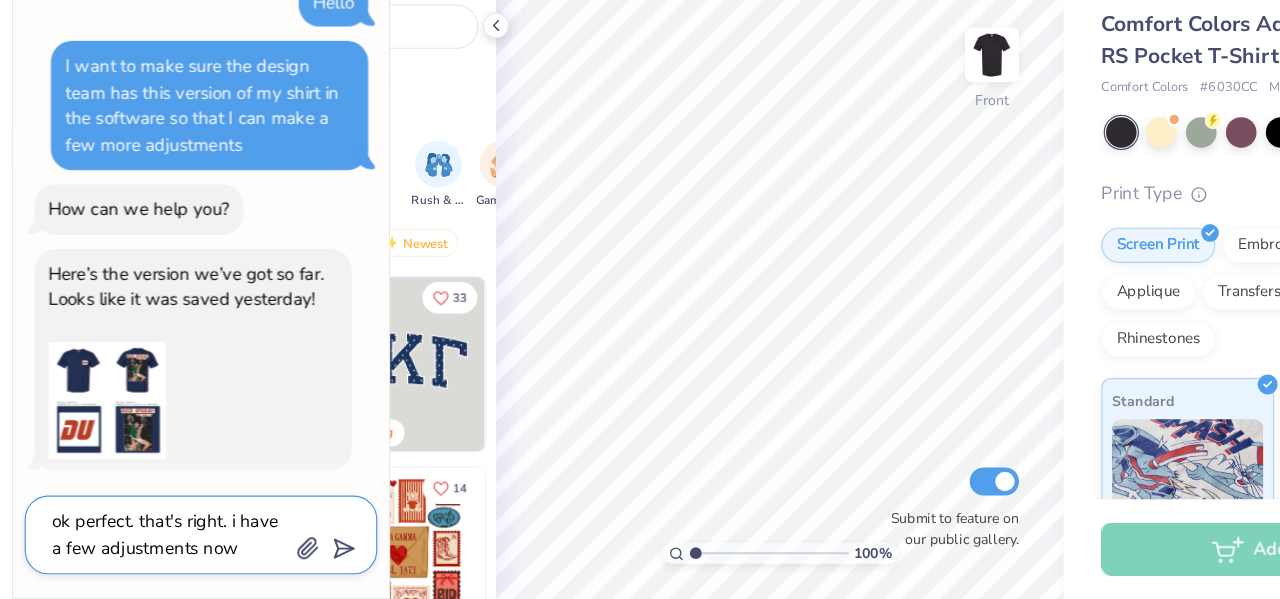 type on "ok perfect. that's right. i have a few adjustments" 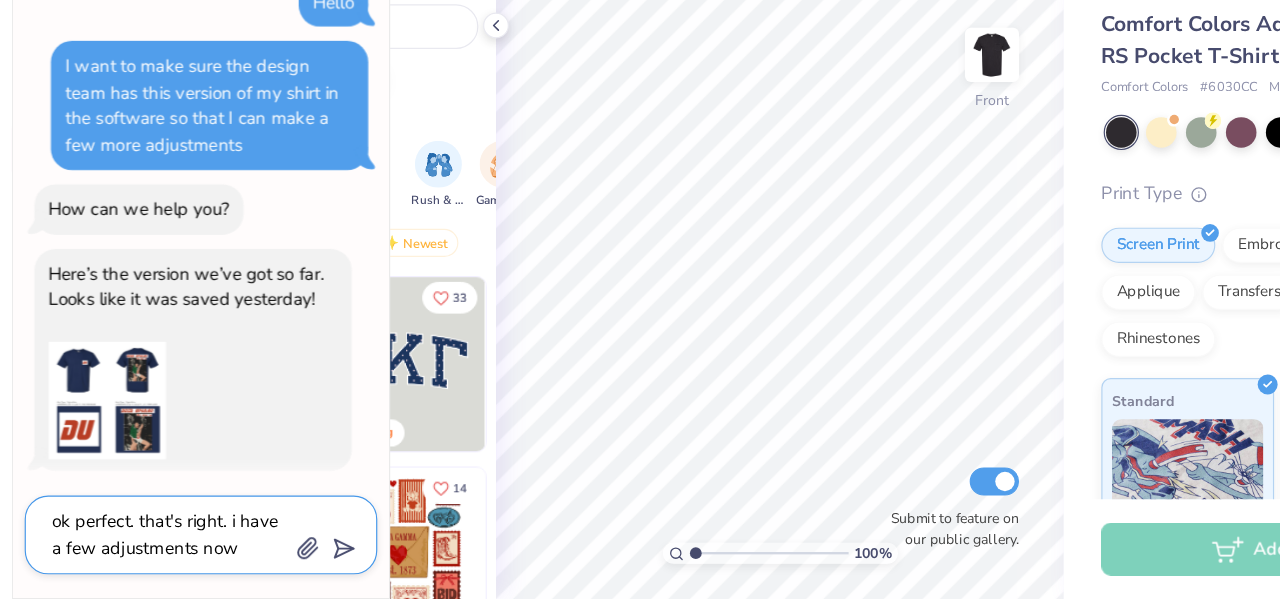 type on "x" 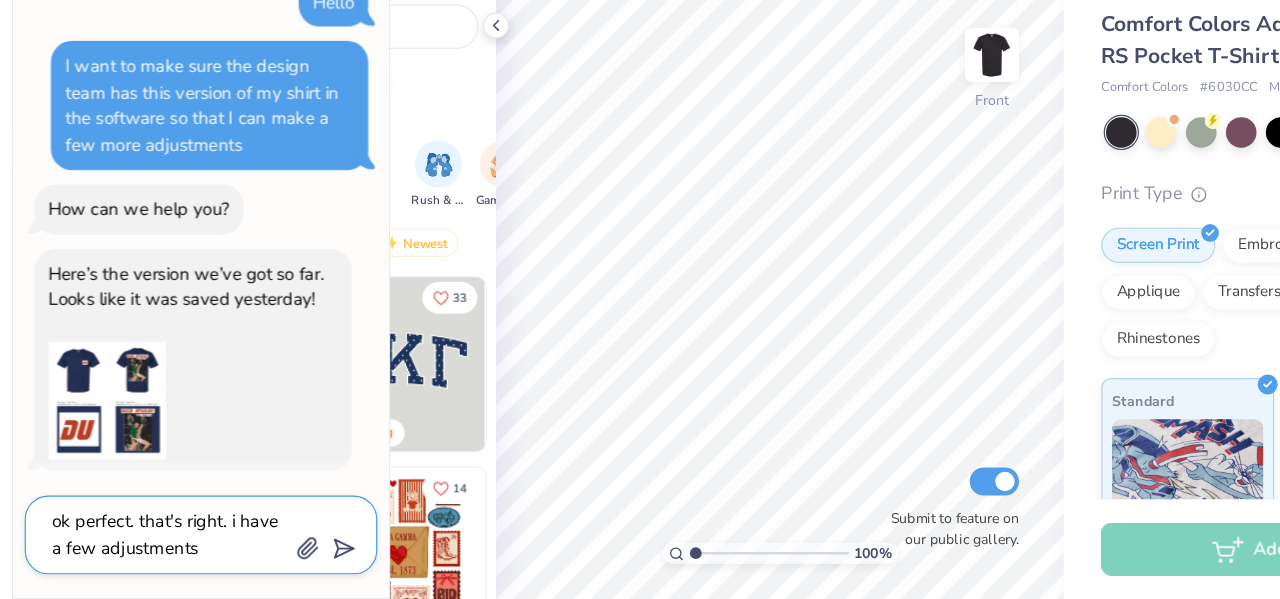 type on "ok perfect. that's right. i have a few adjustments i" 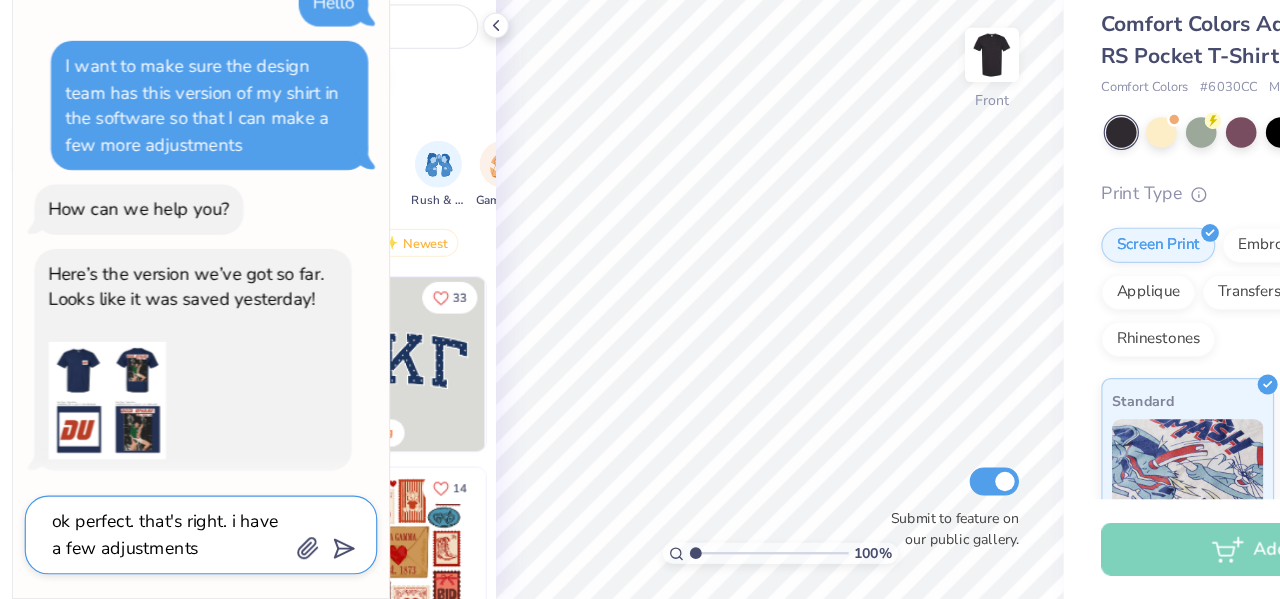 type on "x" 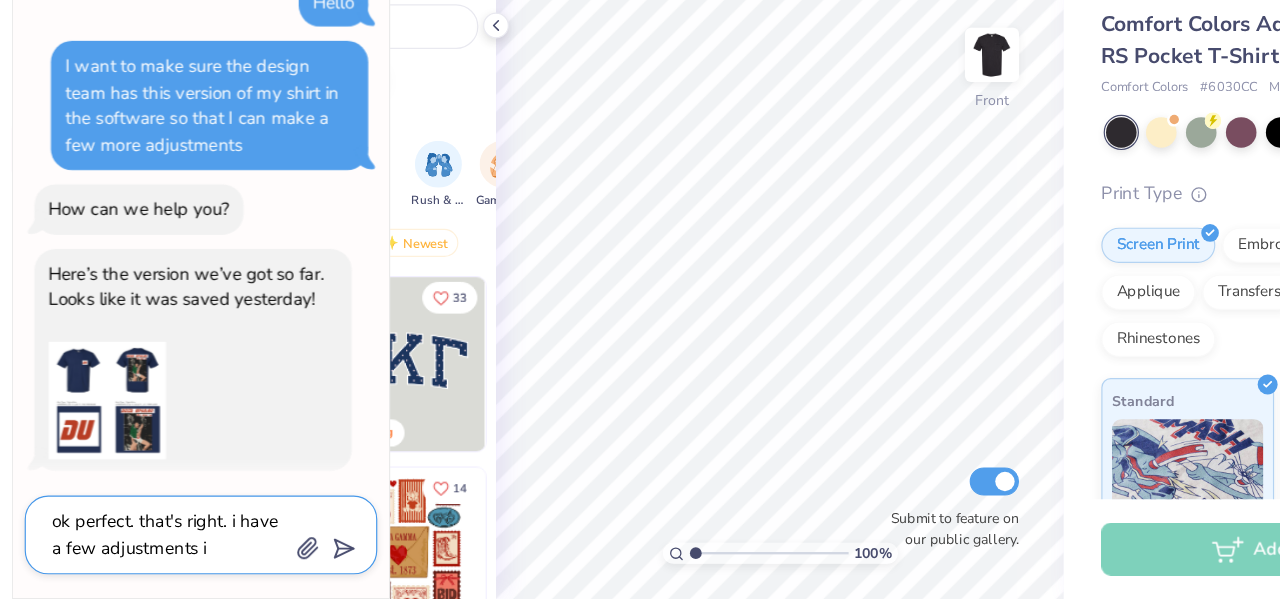 type on "ok perfect. that's right. i have a few adjustments id" 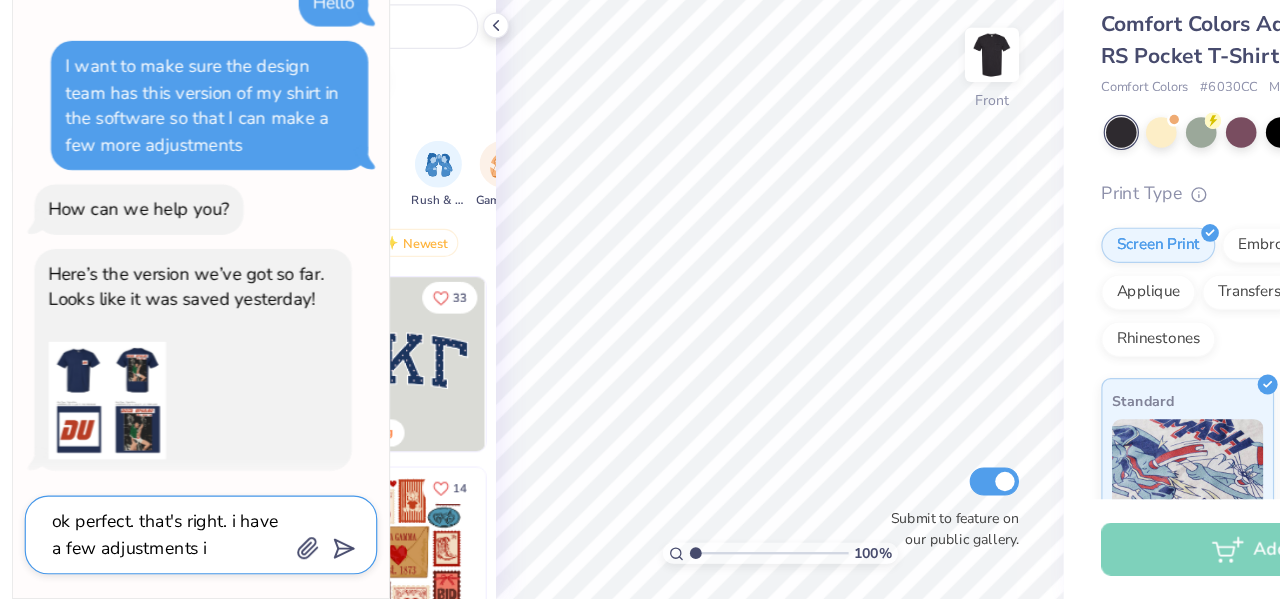 type on "x" 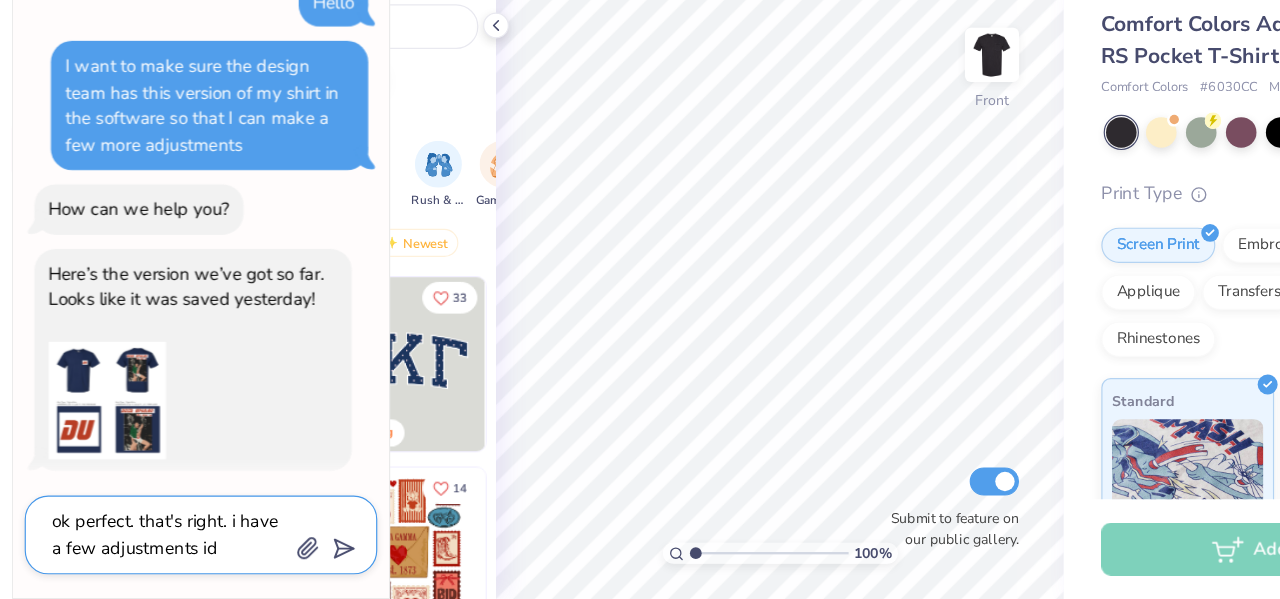 type on "ok perfect. that's right. i have a few adjustments id" 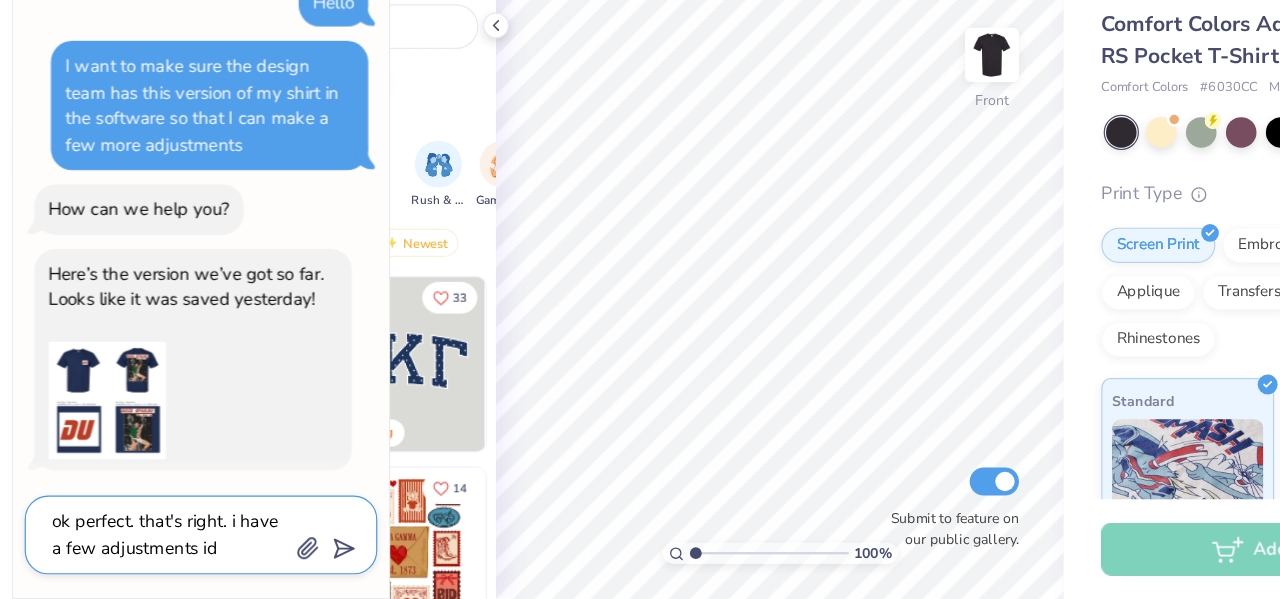 type on "x" 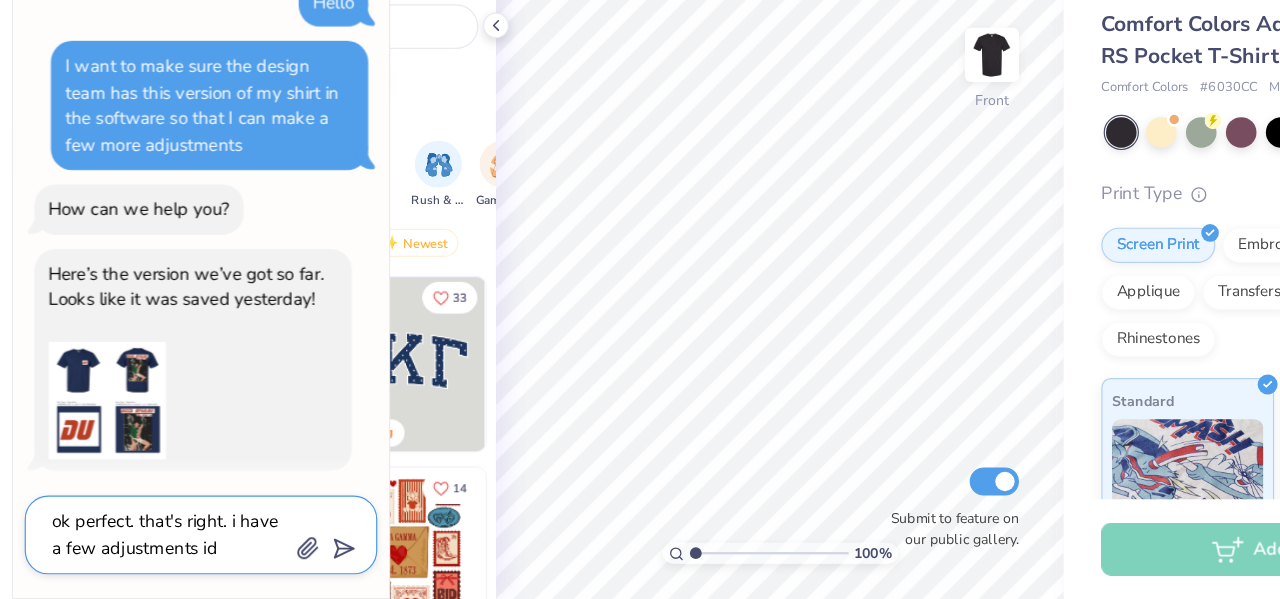 type on "ok perfect. that's right. i have a few adjustments id l" 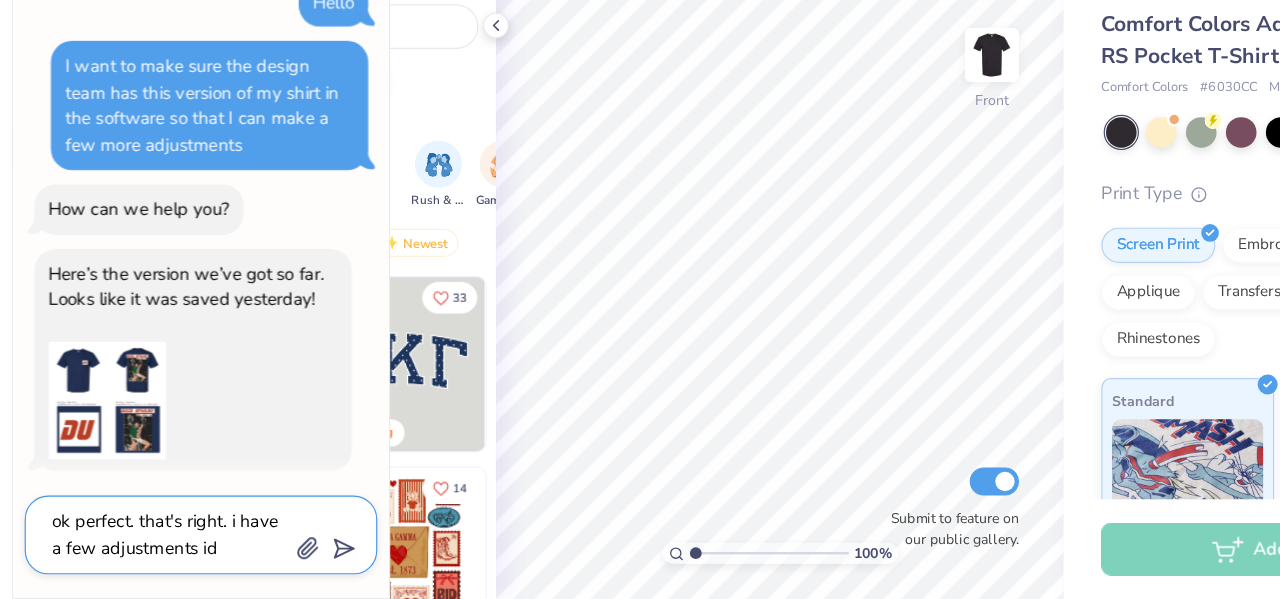 type on "x" 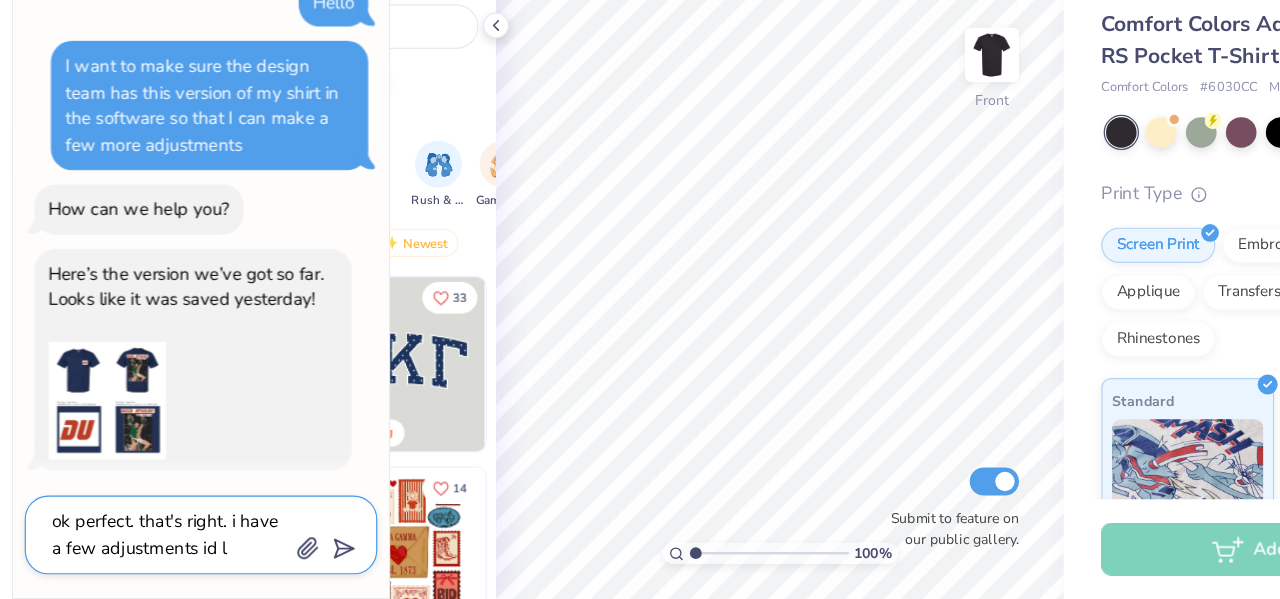 type on "ok perfect. that's right. i have a few adjustments id li" 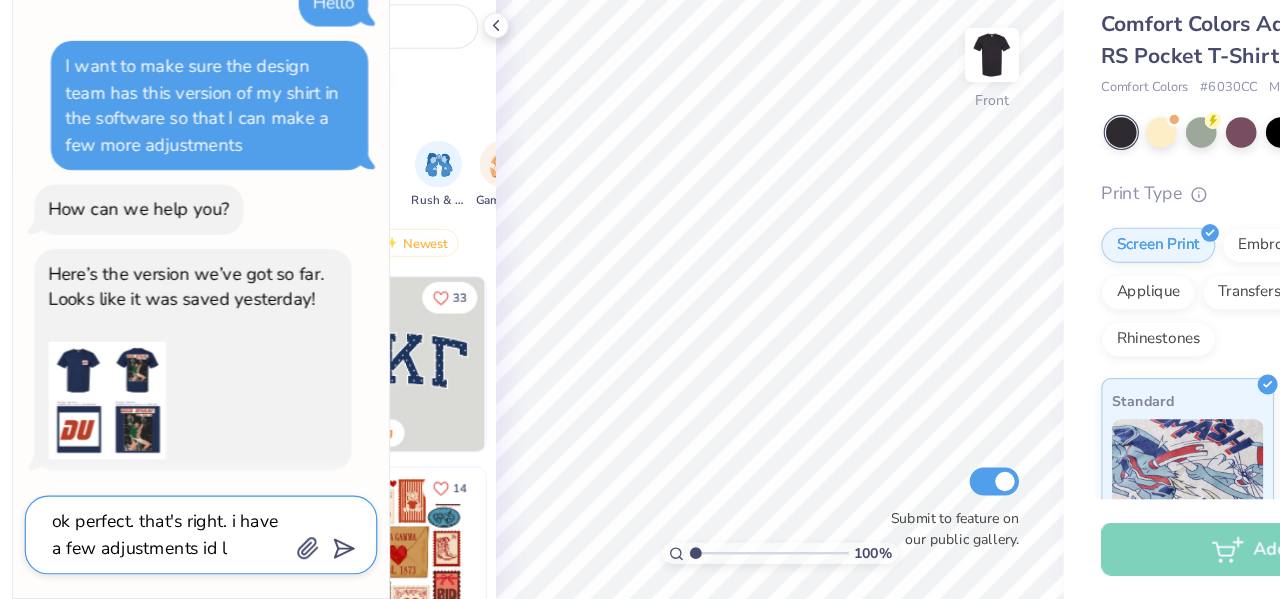 type on "x" 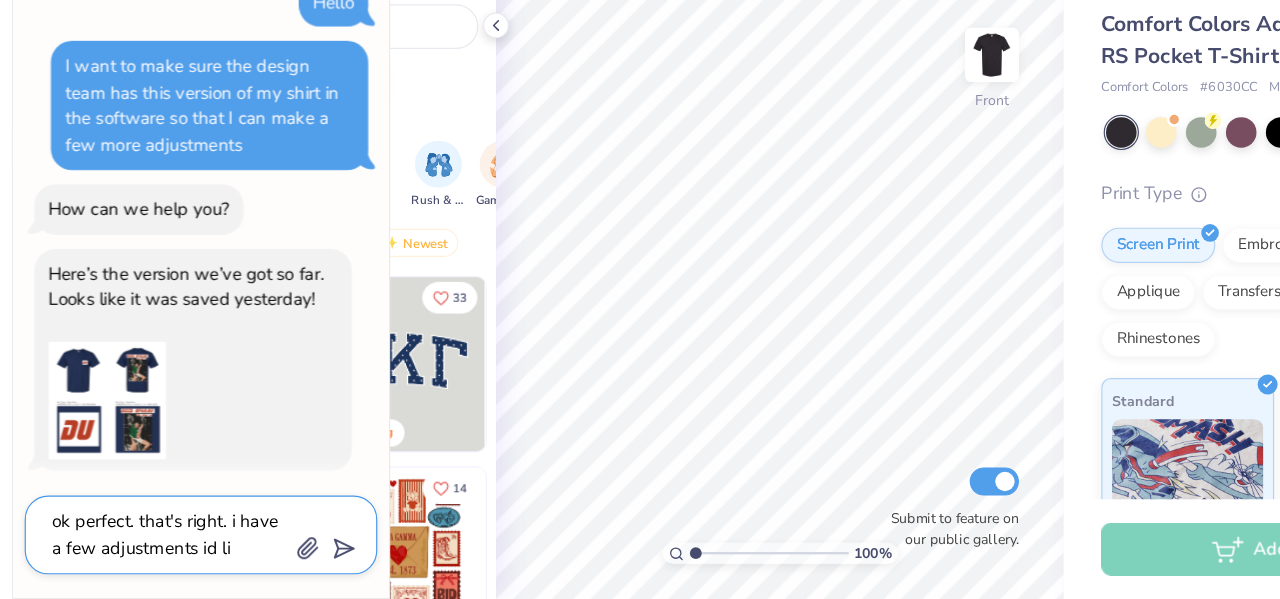 type on "ok perfect. that's right. i have a few adjustments id lik" 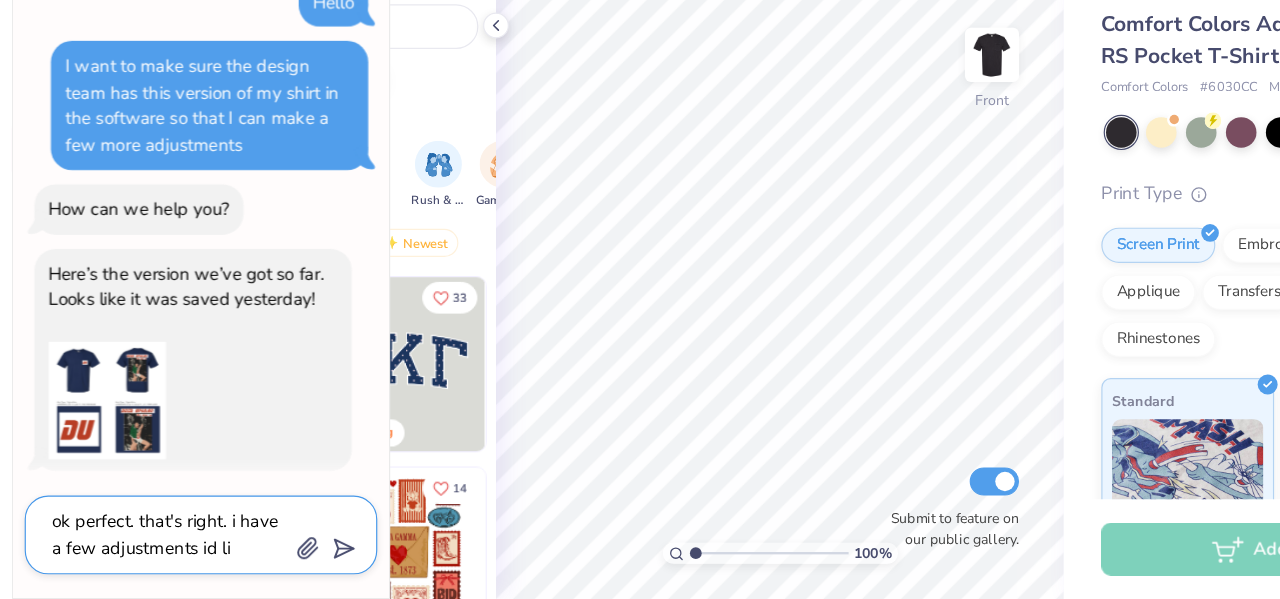 type on "x" 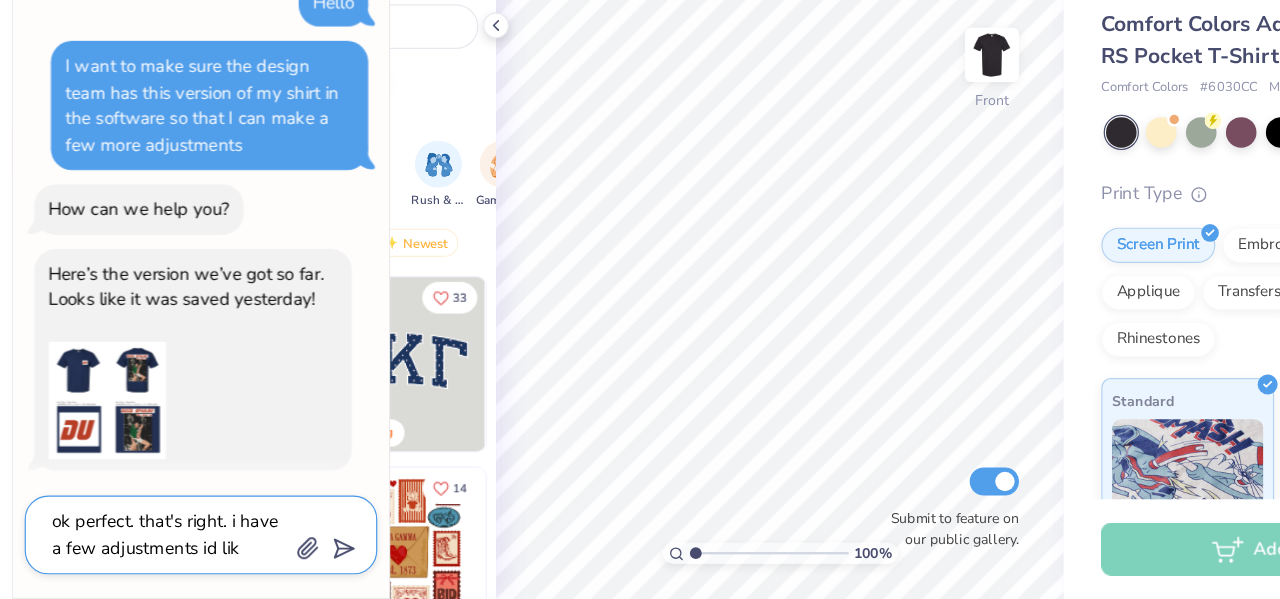 type on "ok perfect. that's right. i have a few adjustments id like" 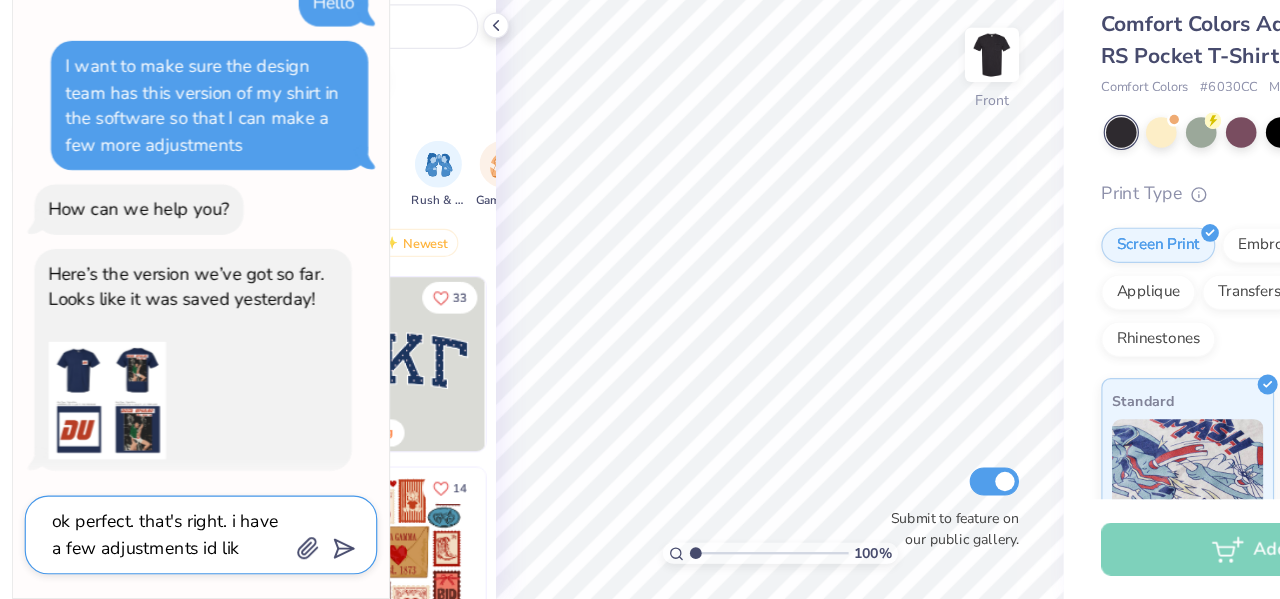 type on "x" 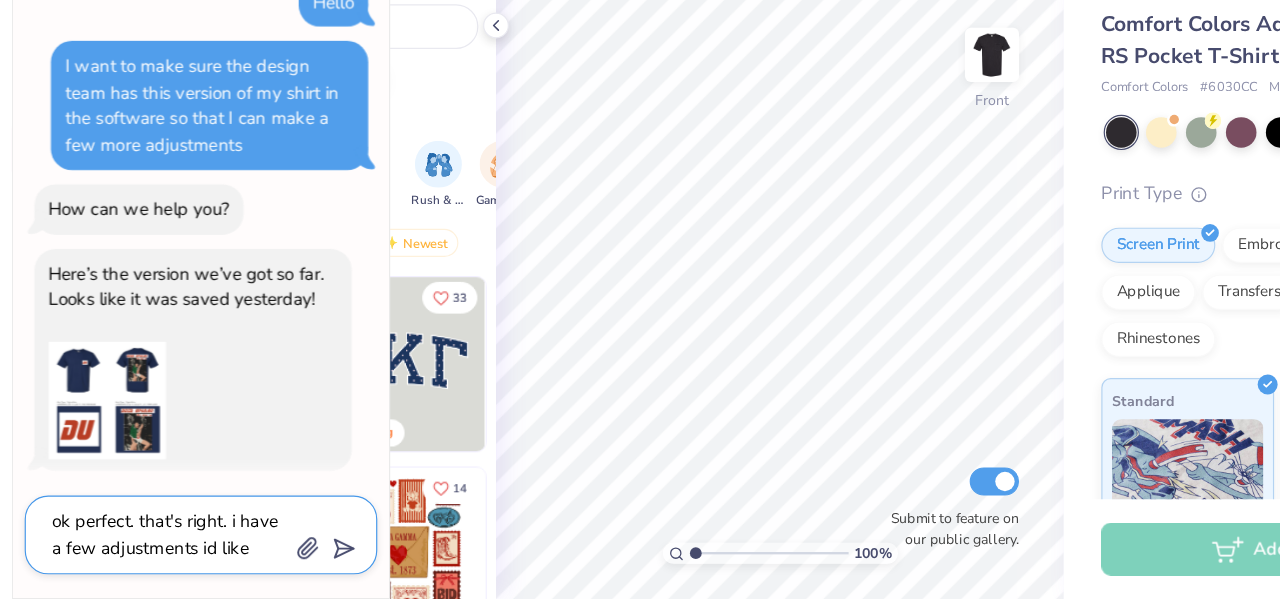 type on "ok perfect. that's right. i have a few adjustments id like" 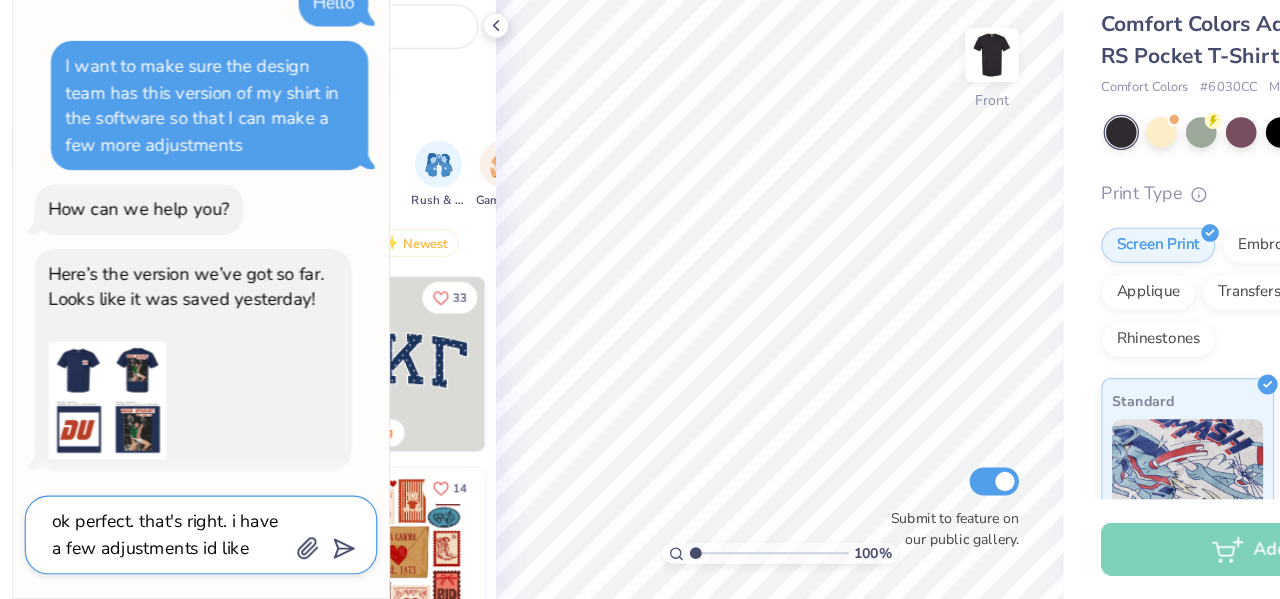 type on "x" 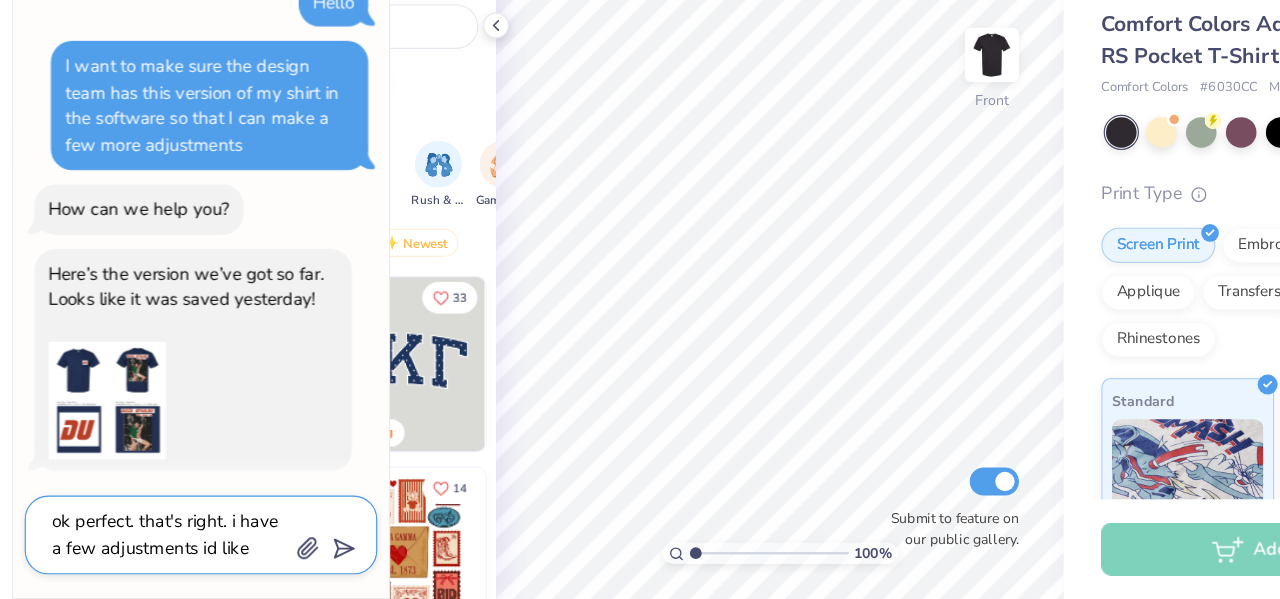 type on "ok perfect. that's right. i have a few adjustments id like t" 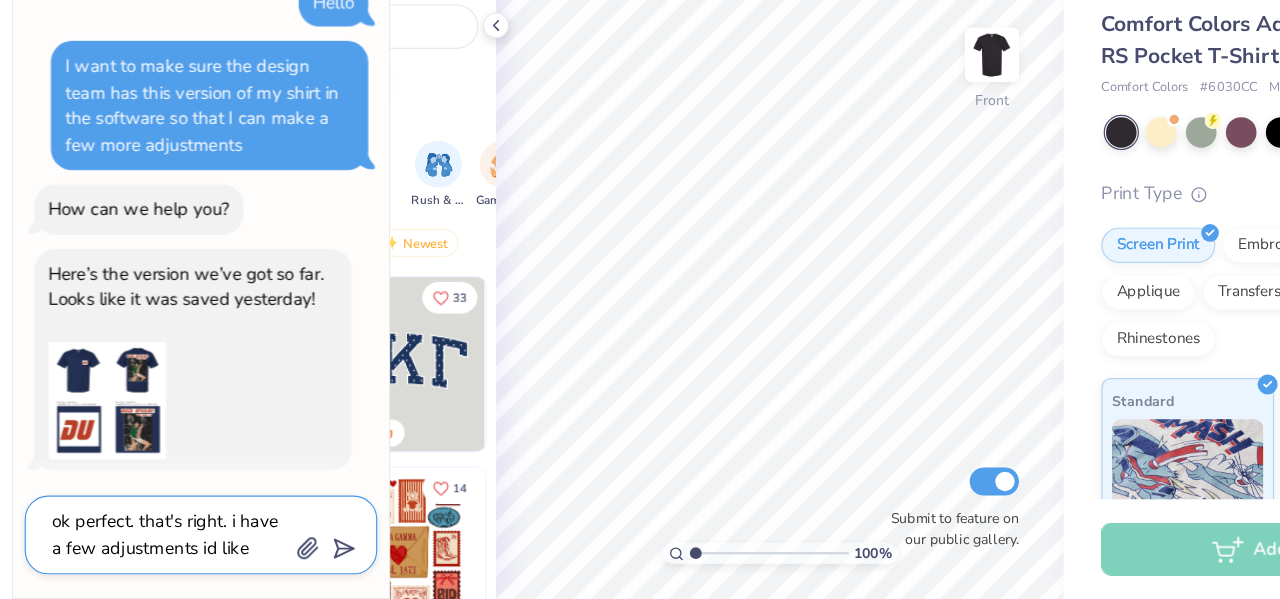 type on "x" 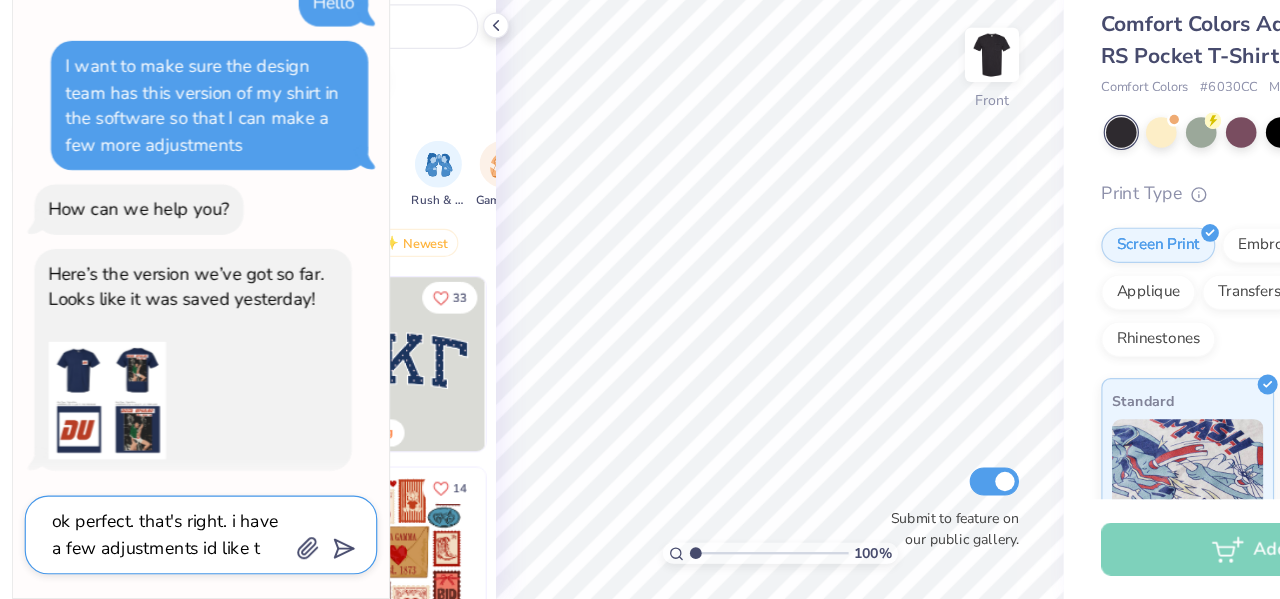 type on "ok perfect. that's right. i have a few adjustments id like to" 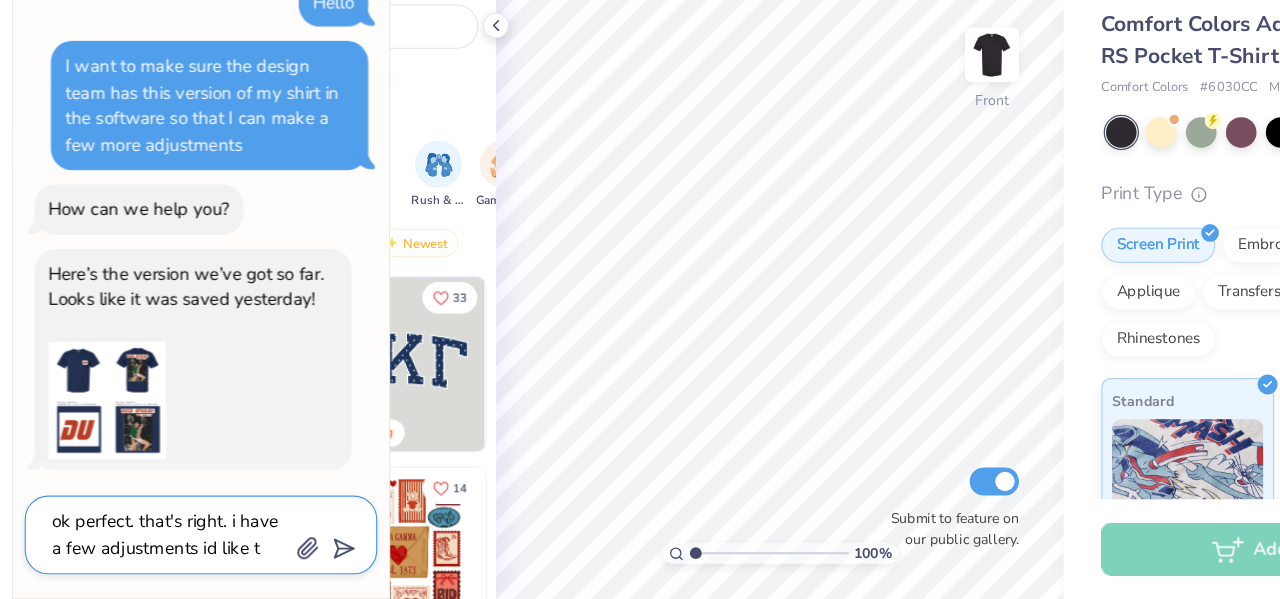 type on "x" 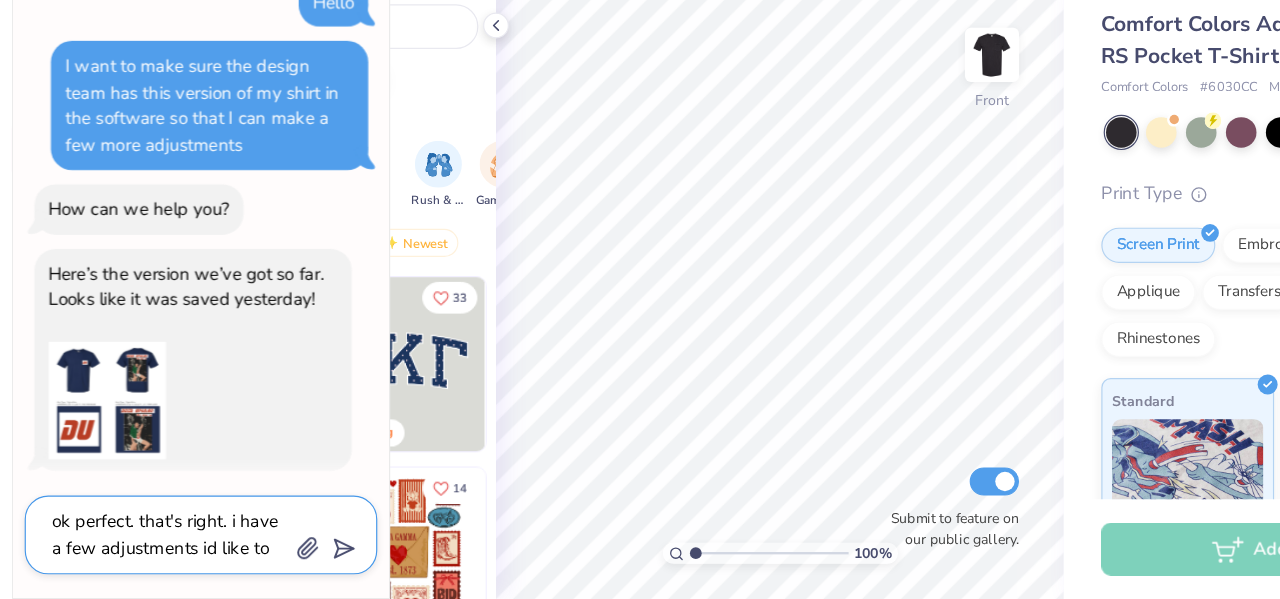 type on "ok perfect. that's right. i have a few adjustments id like to" 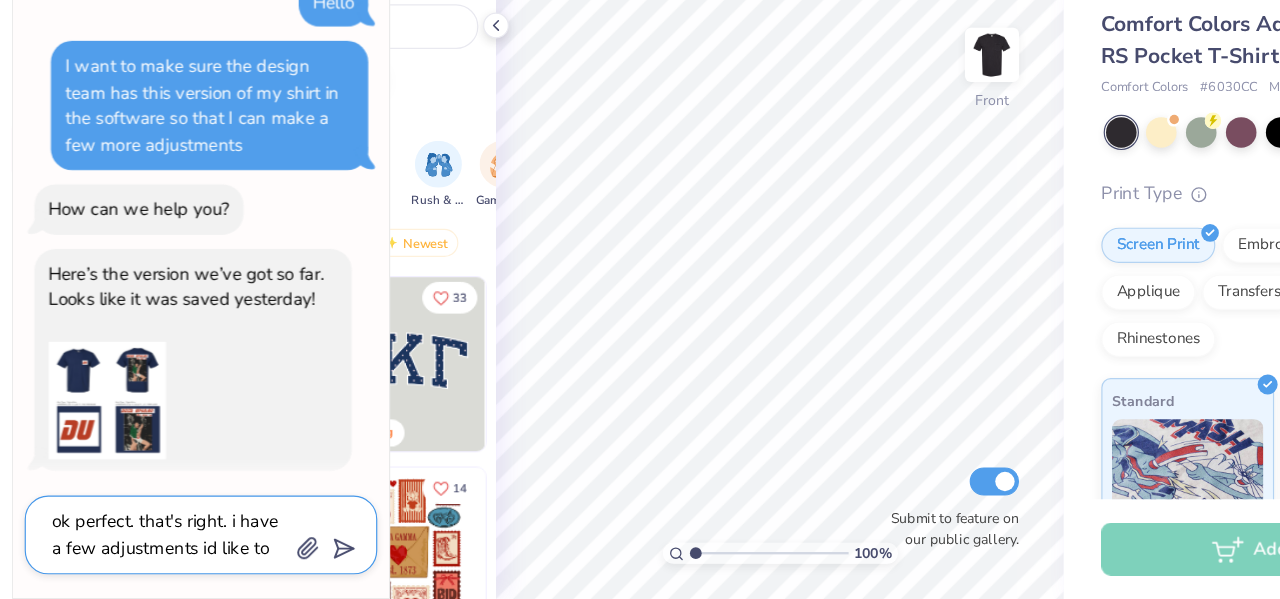type on "x" 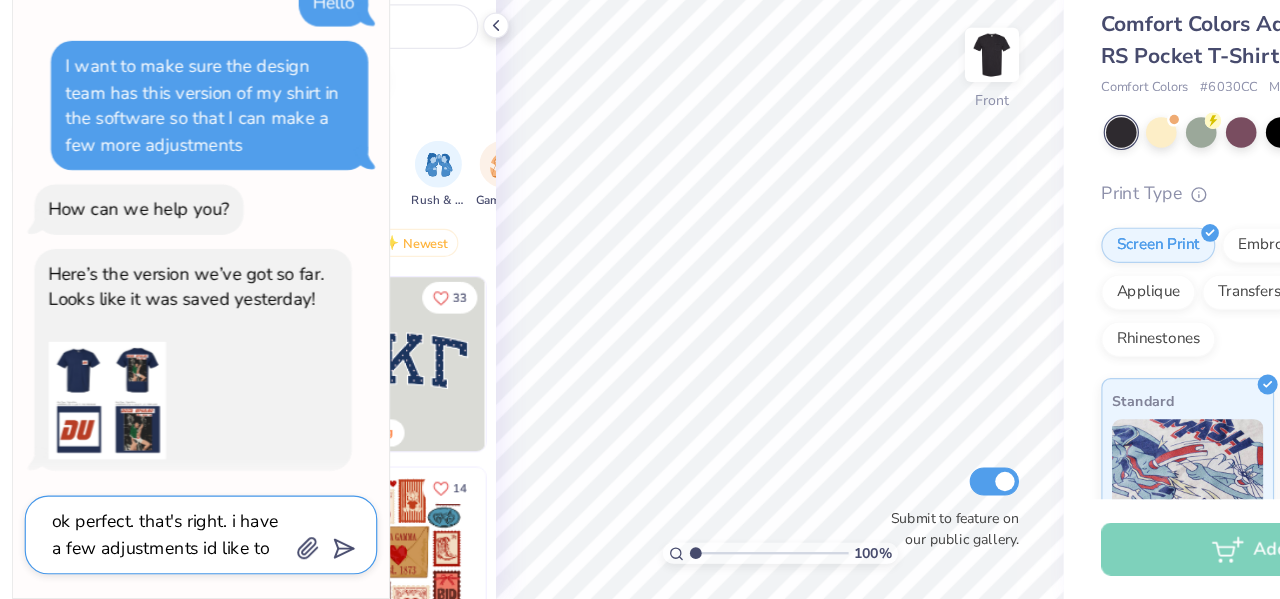 type on "ok perfect. that's right. i have a few adjustments id like to m" 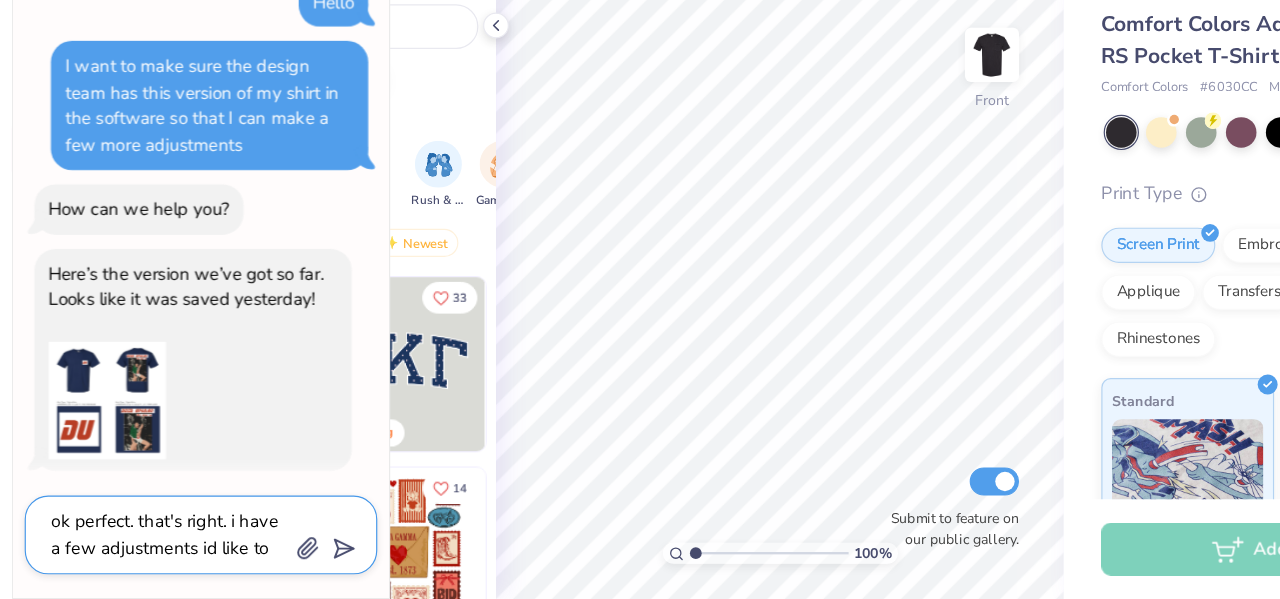 type on "x" 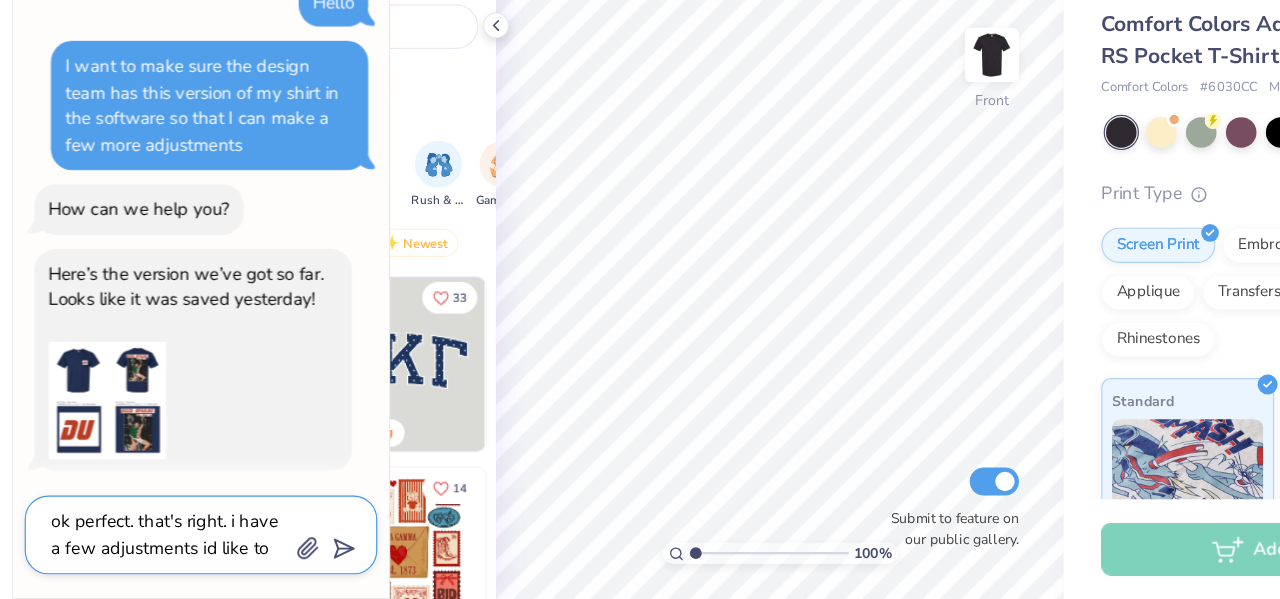 type on "ok perfect. that's right. i have a few adjustments id like to ma" 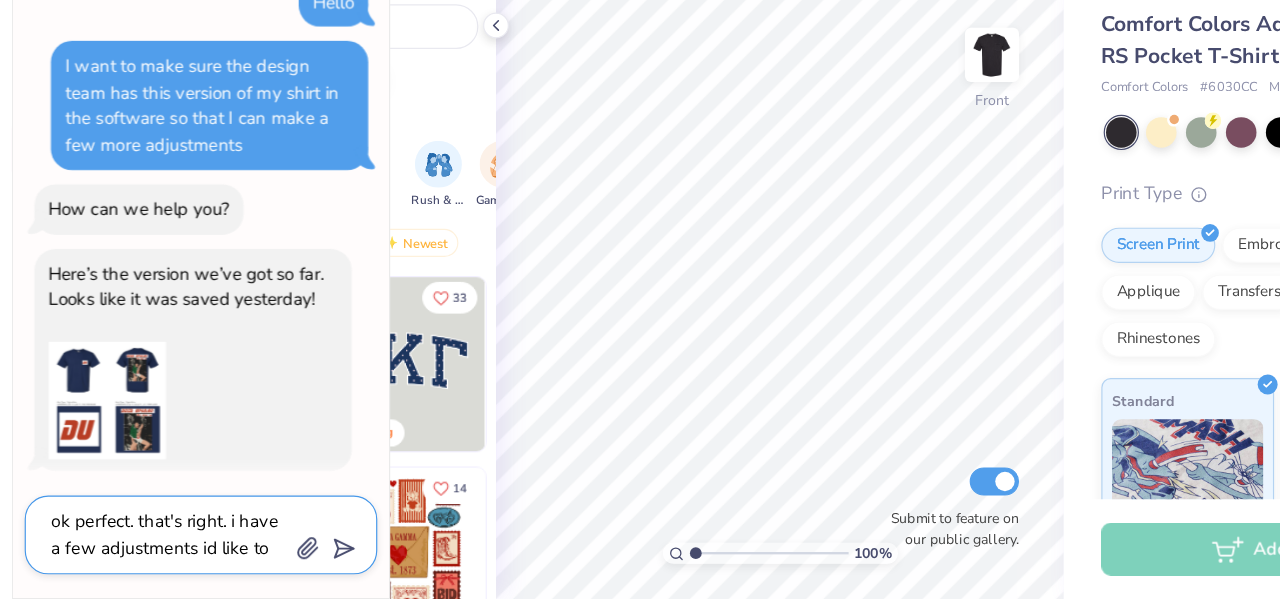 type on "x" 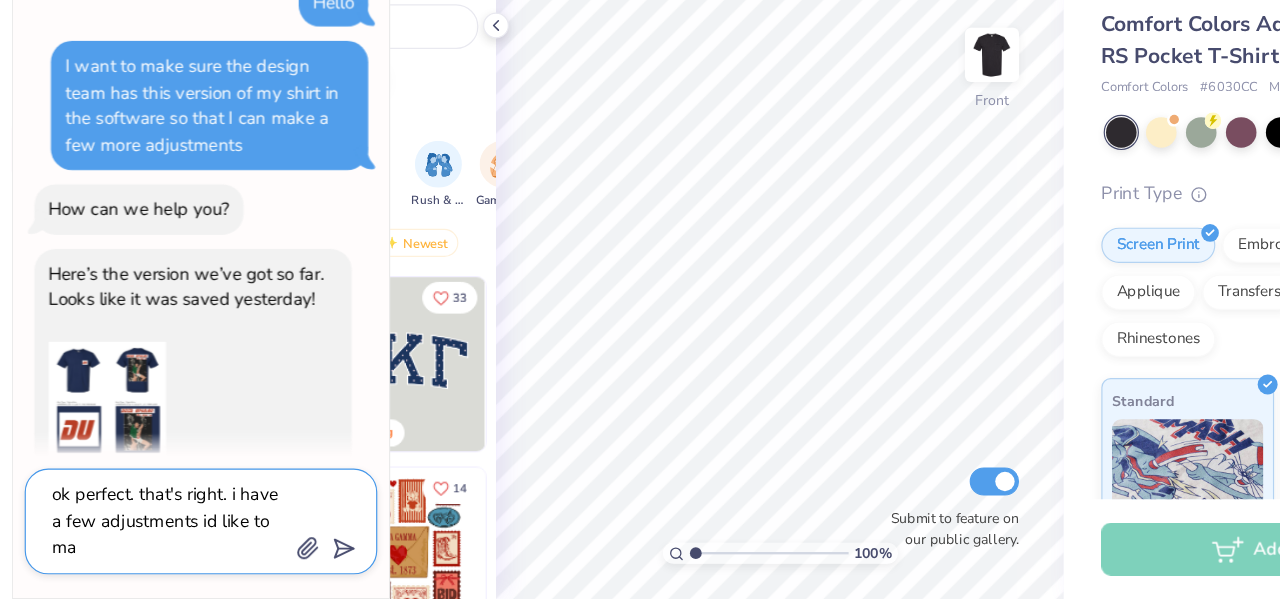 type on "ok perfect. that's right. i have a few adjustments id like to mak" 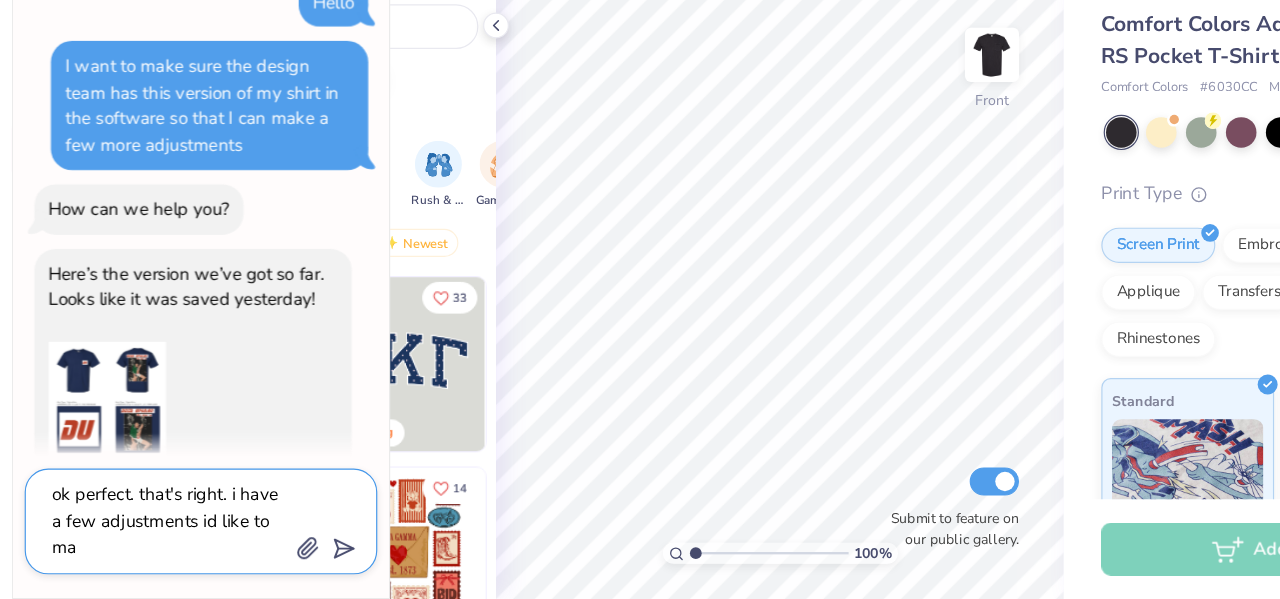 type on "x" 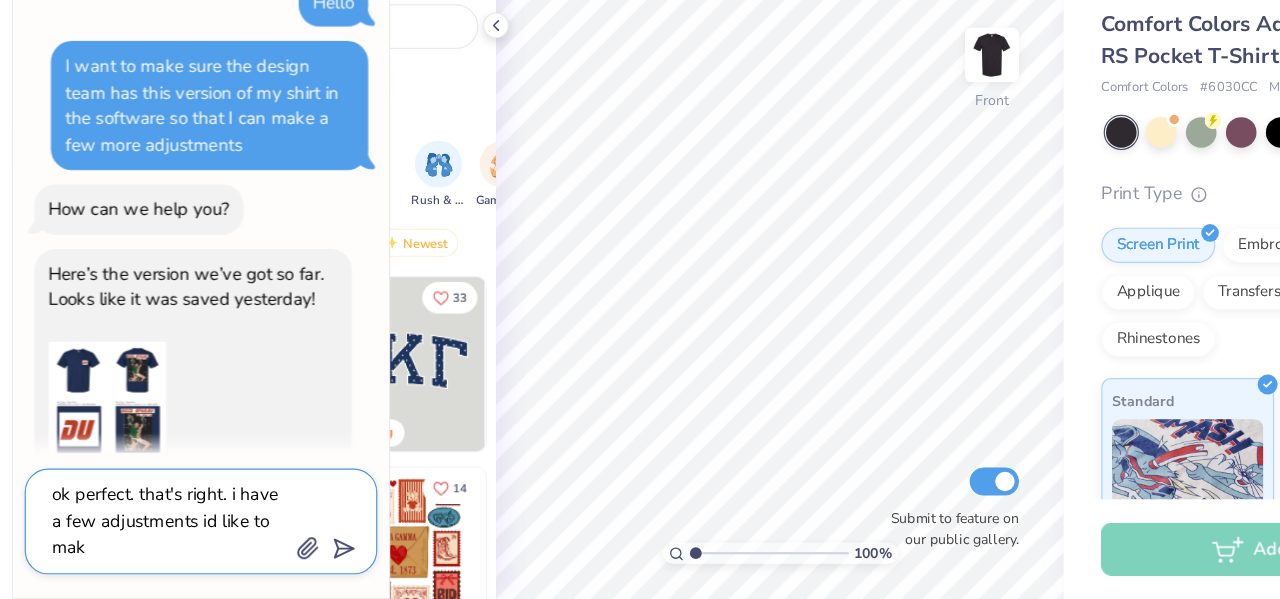 type on "ok perfect. that's right. i have a few adjustments id like to make" 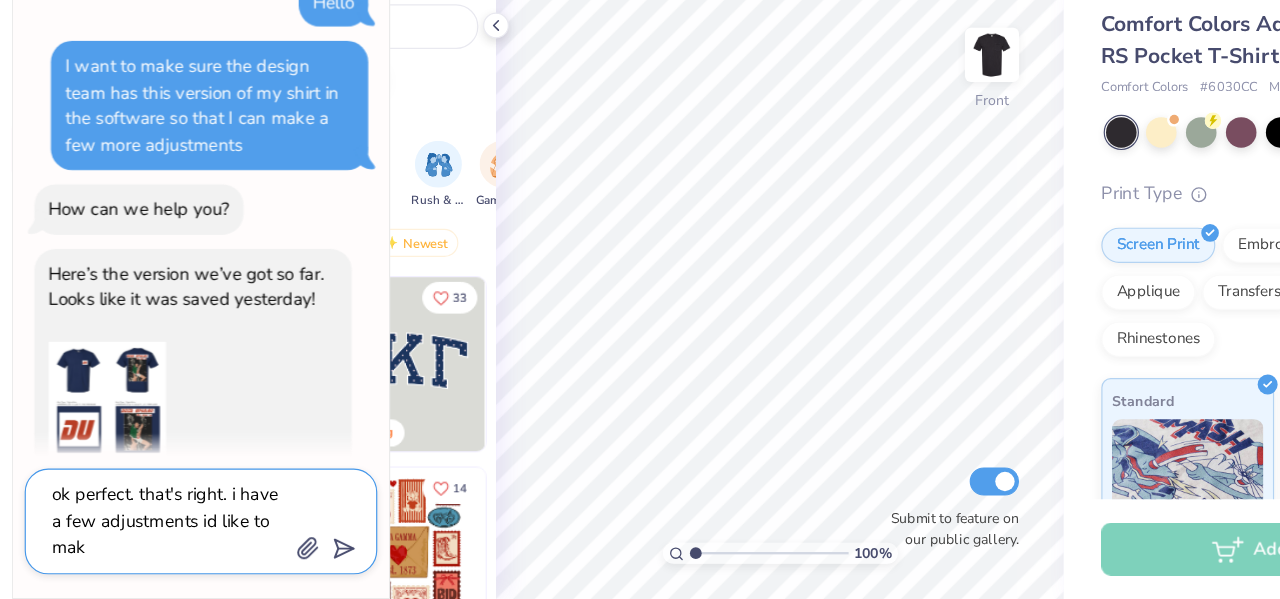 type on "x" 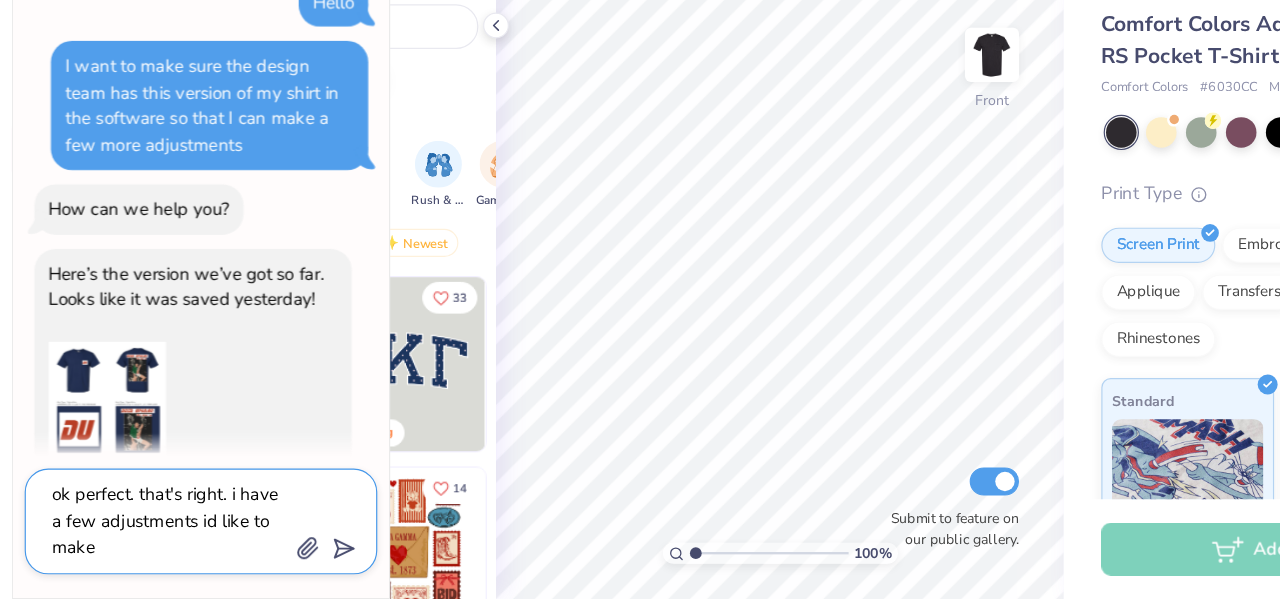 type on "ok perfect. that's right. i have a few adjustments id like to make." 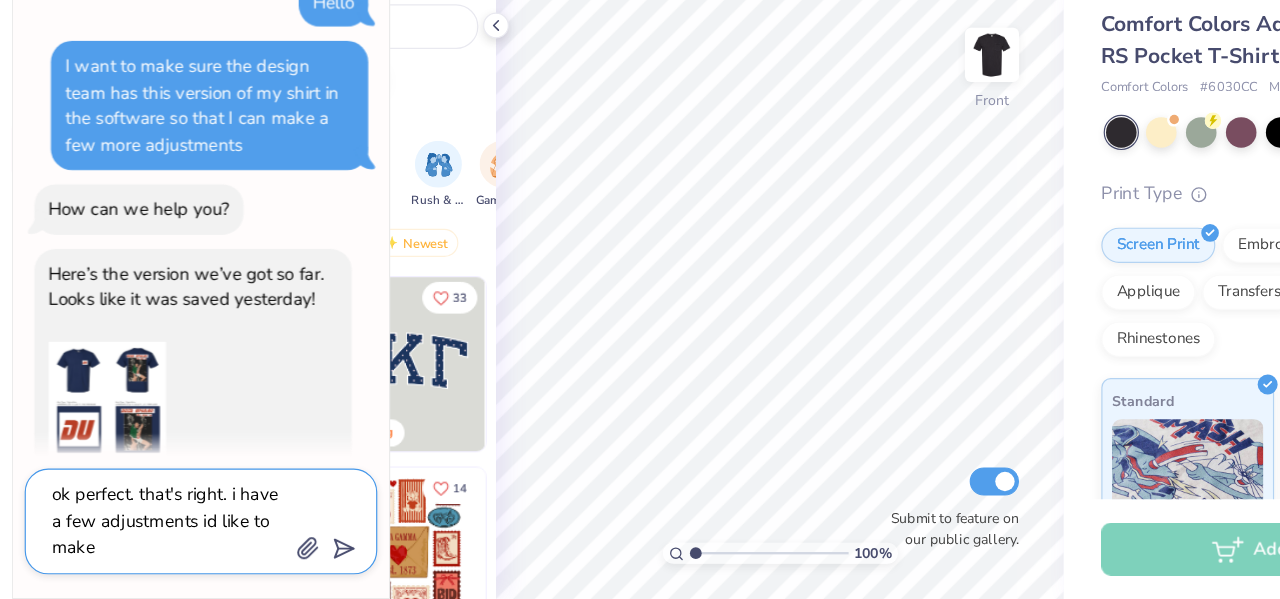 type on "x" 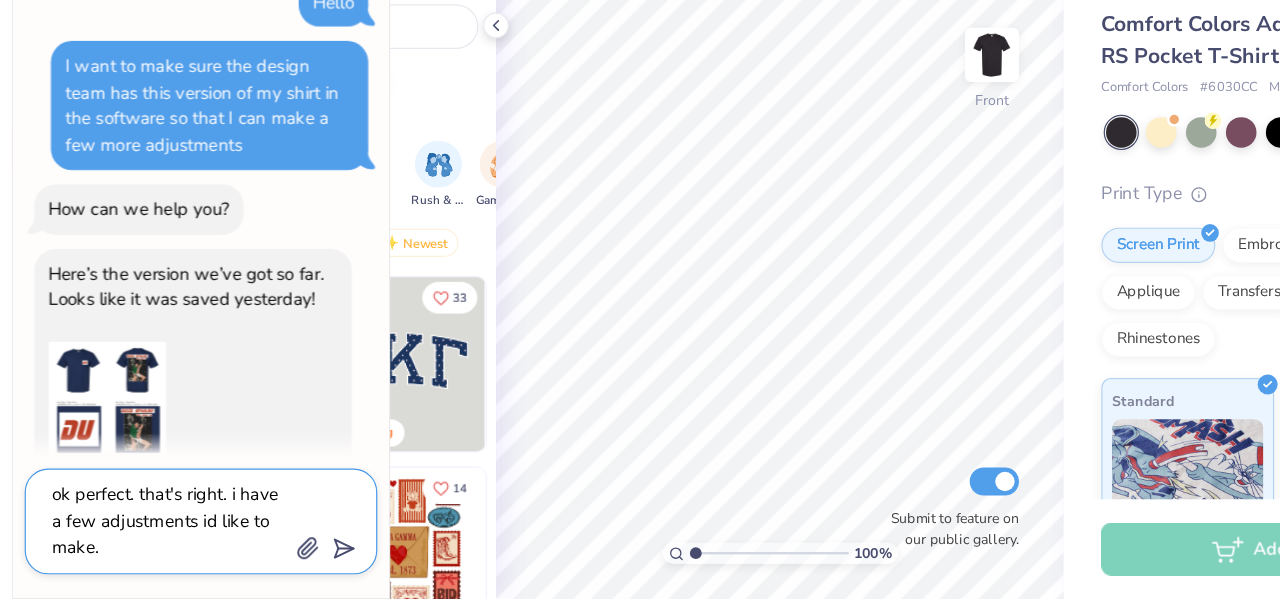 type on "ok perfect. that's right. i have a few adjustments id like to make." 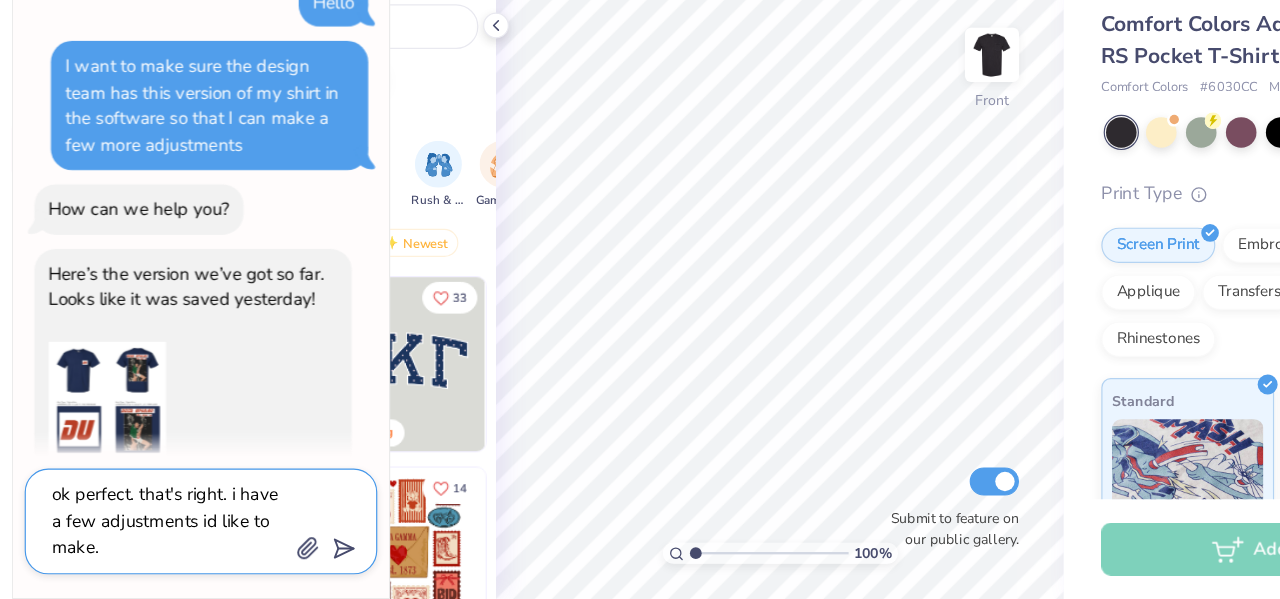 click 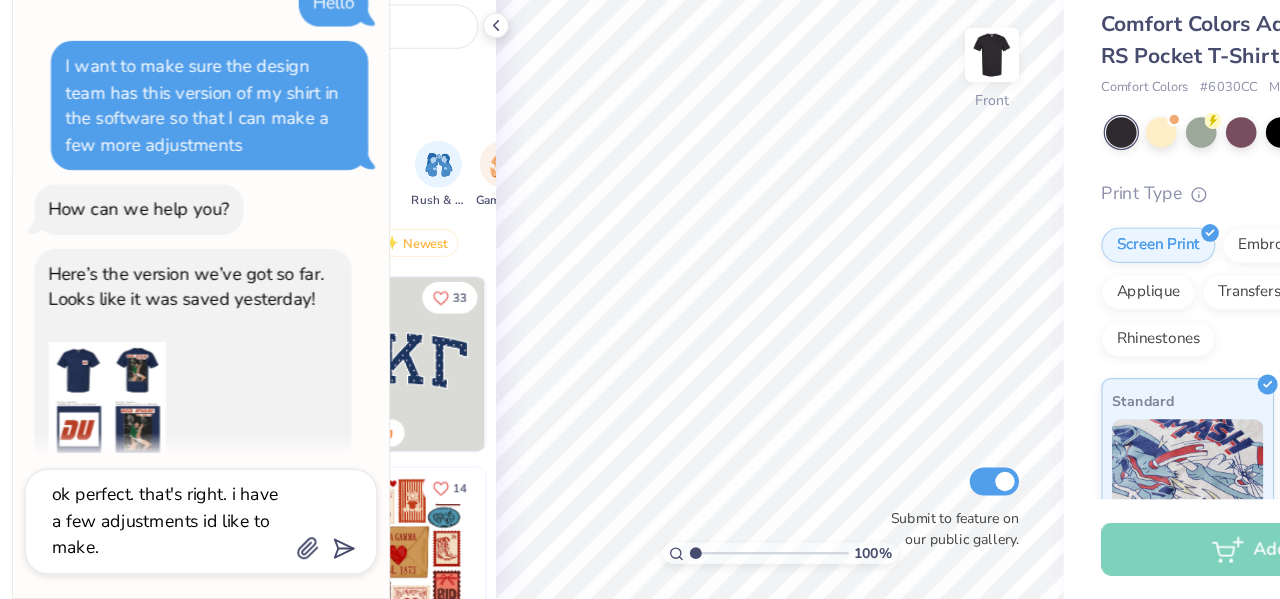 type on "x" 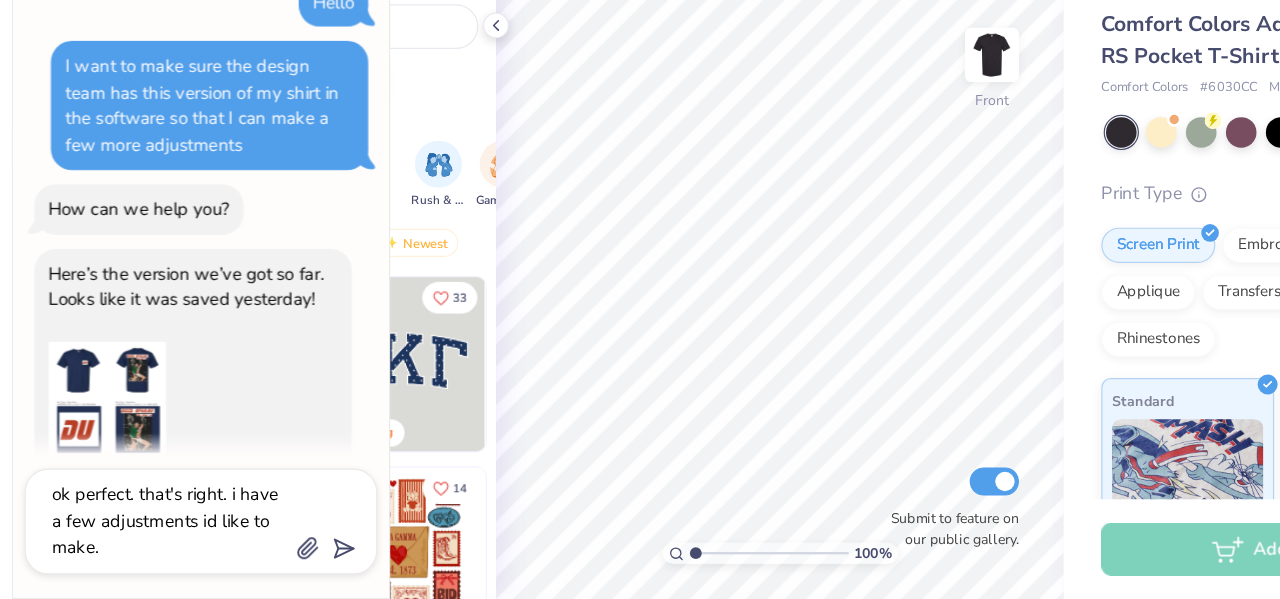 scroll, scrollTop: 526, scrollLeft: 0, axis: vertical 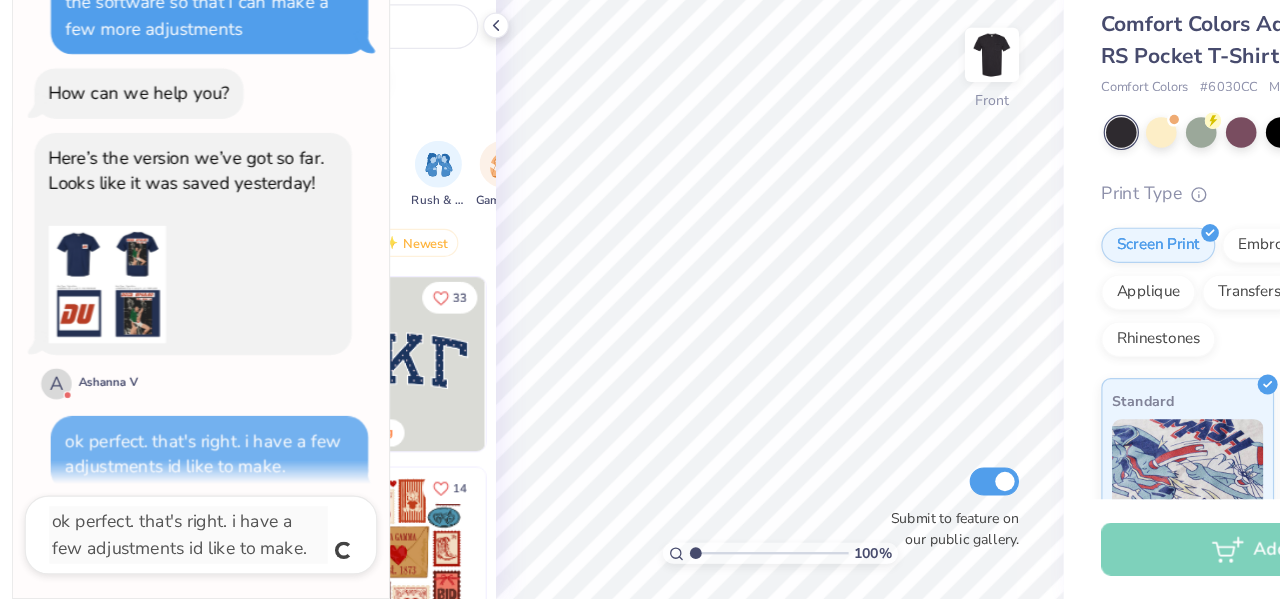 type 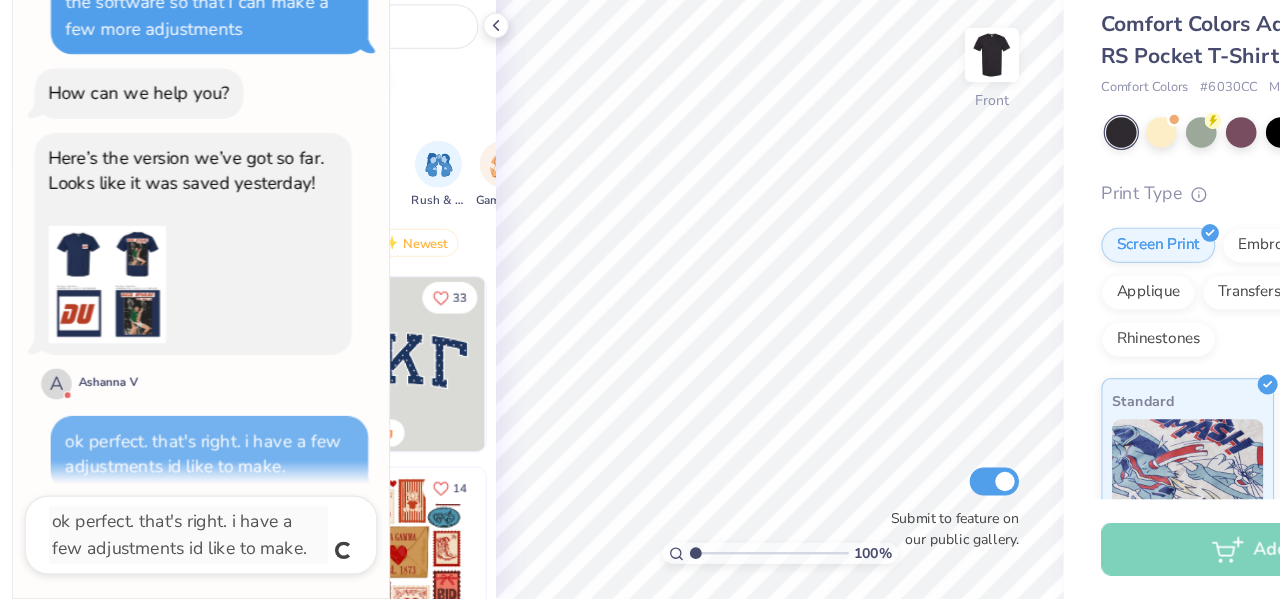 type on "x" 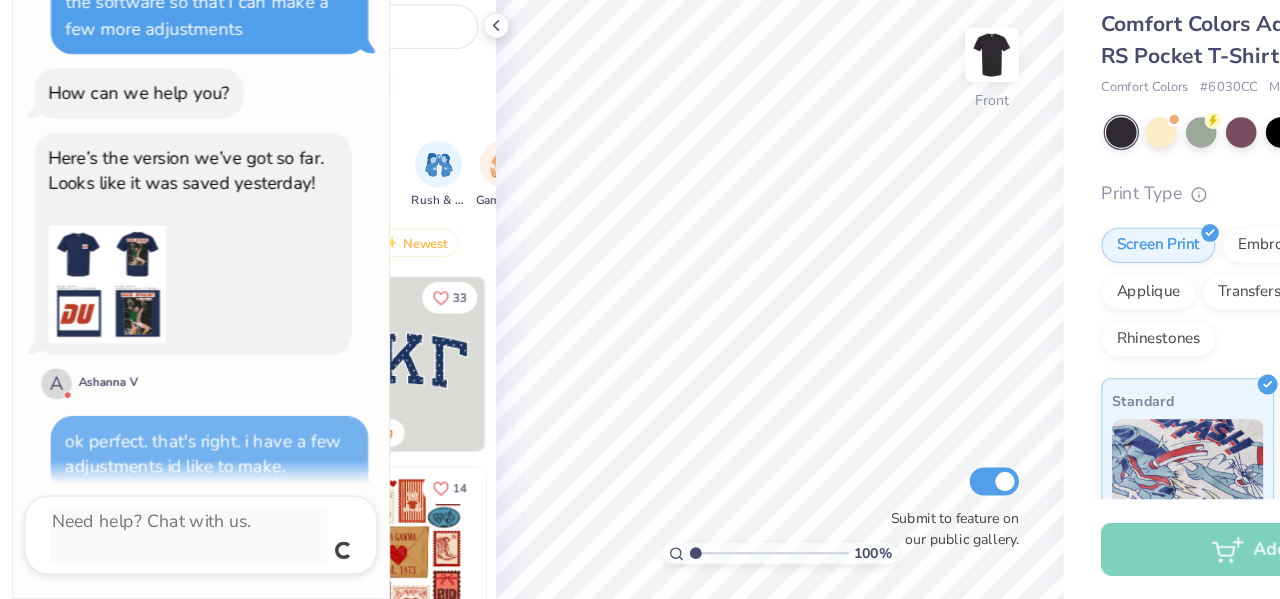 scroll, scrollTop: 504, scrollLeft: 0, axis: vertical 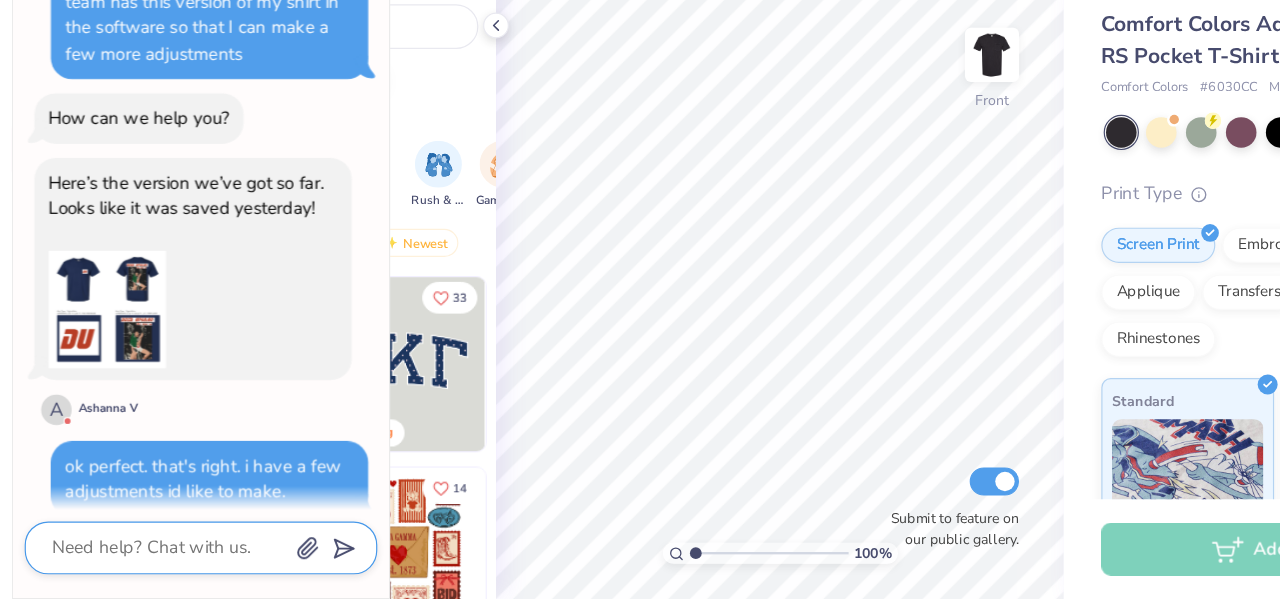 click at bounding box center [143, 555] 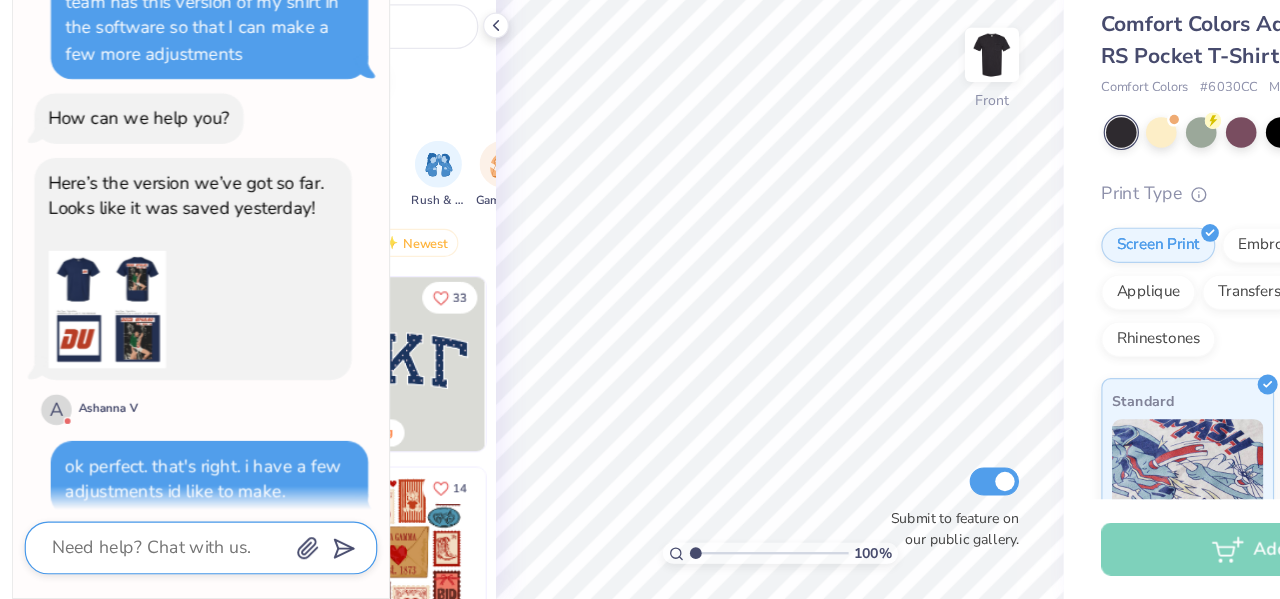 type on "i" 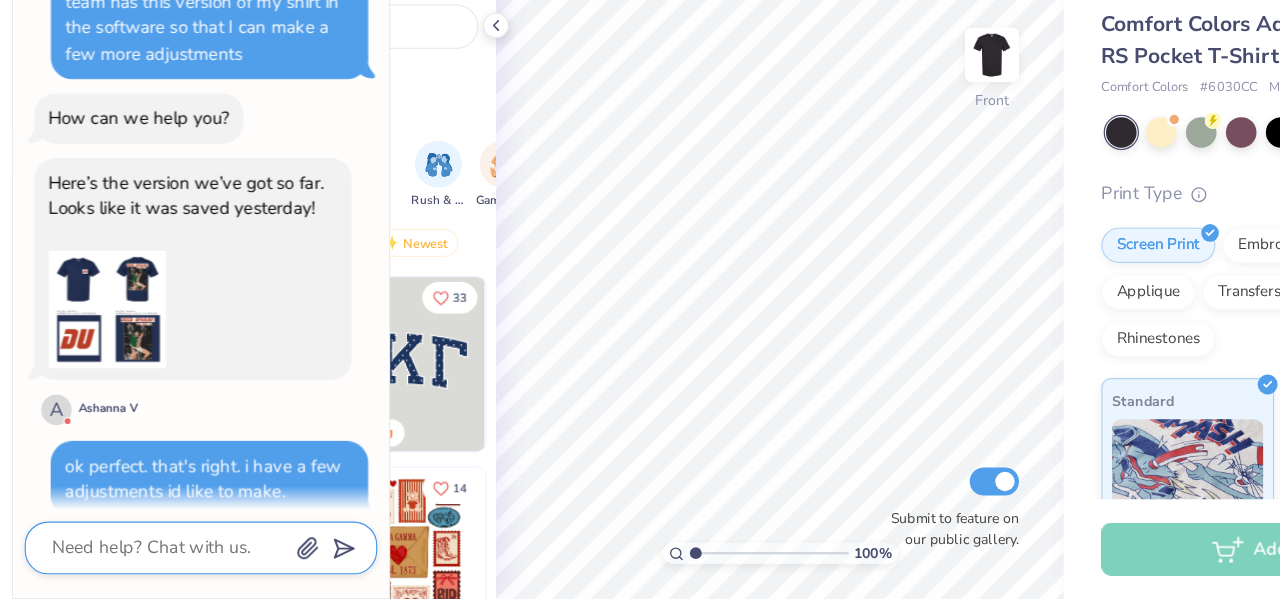 type on "x" 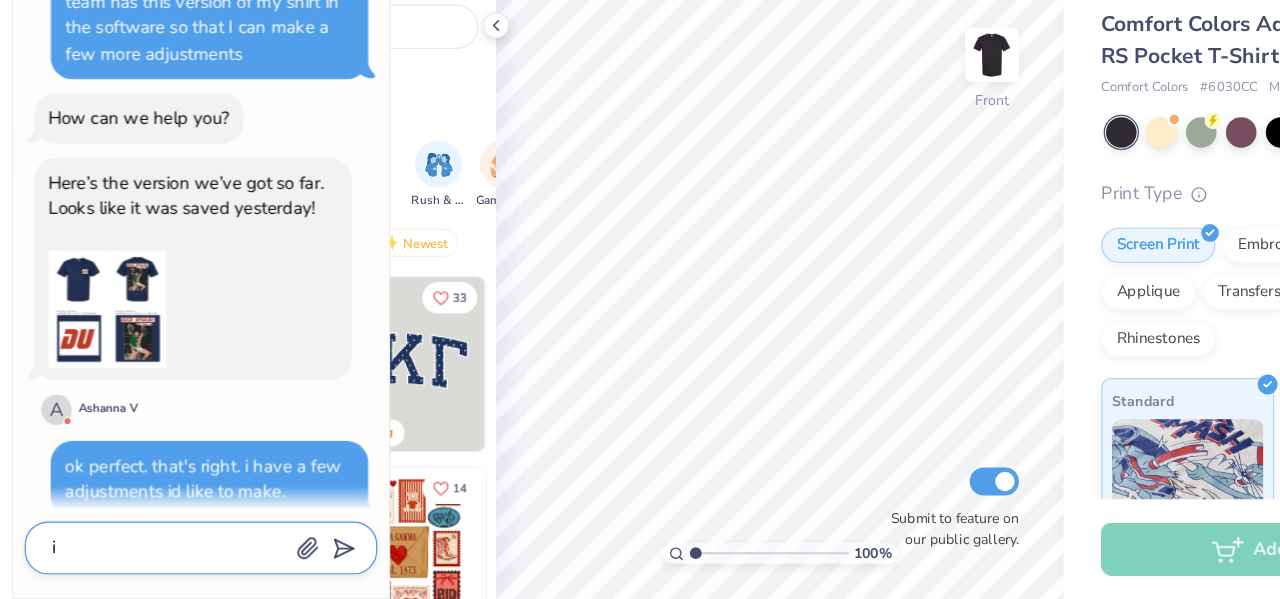 type on "i" 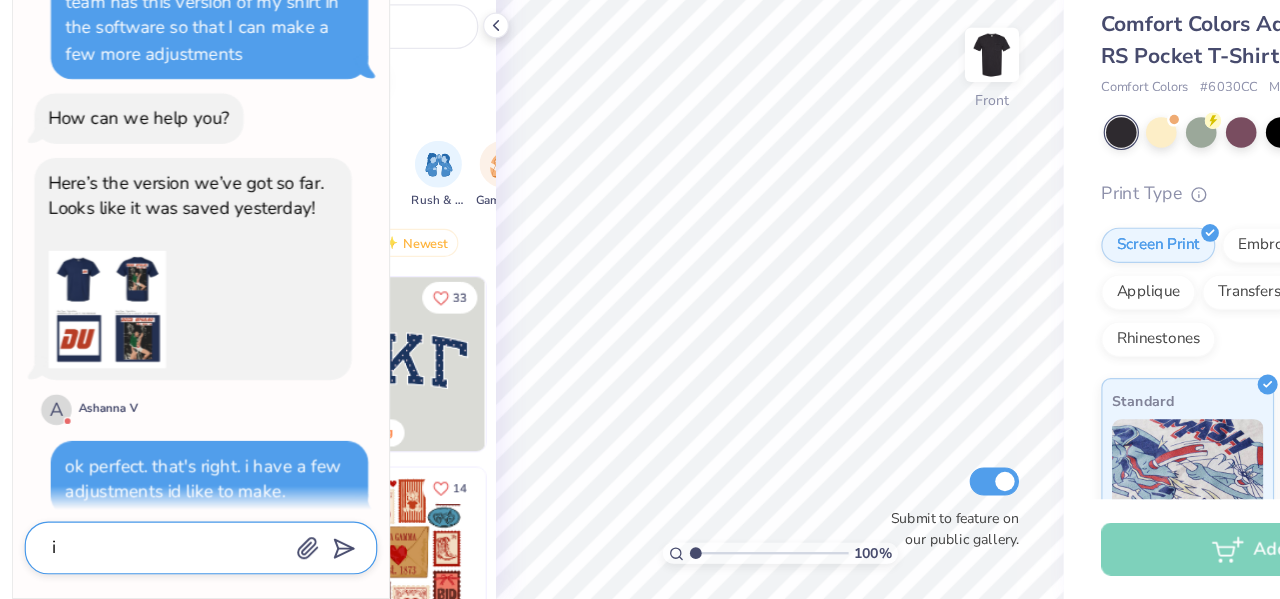 type on "x" 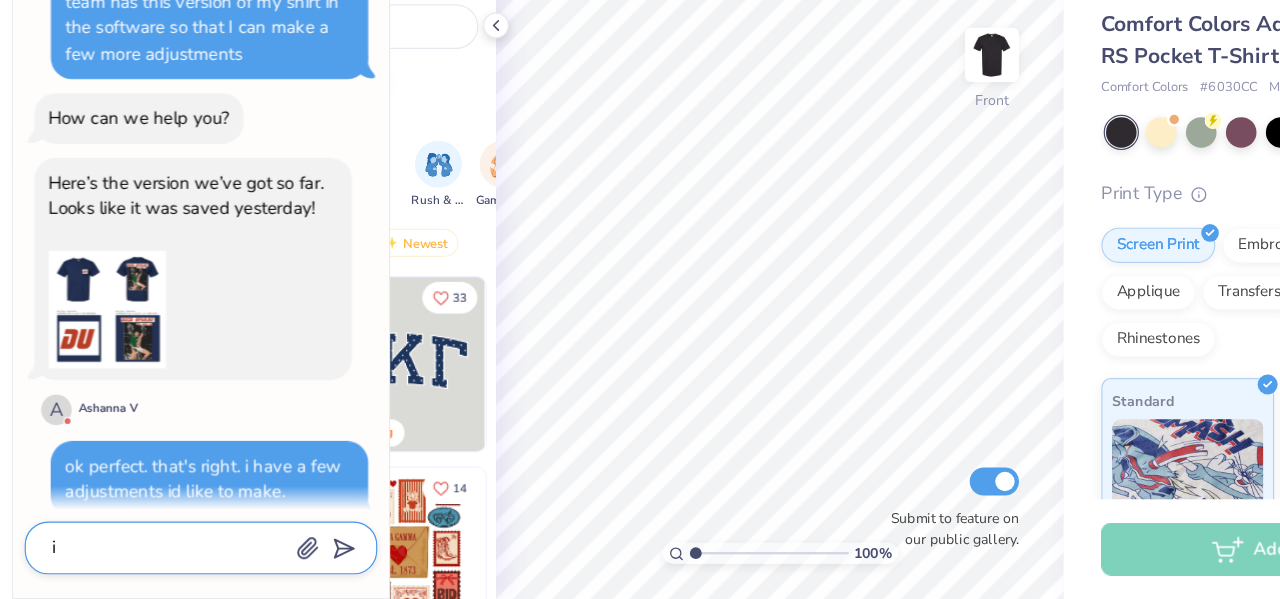 type on "i w" 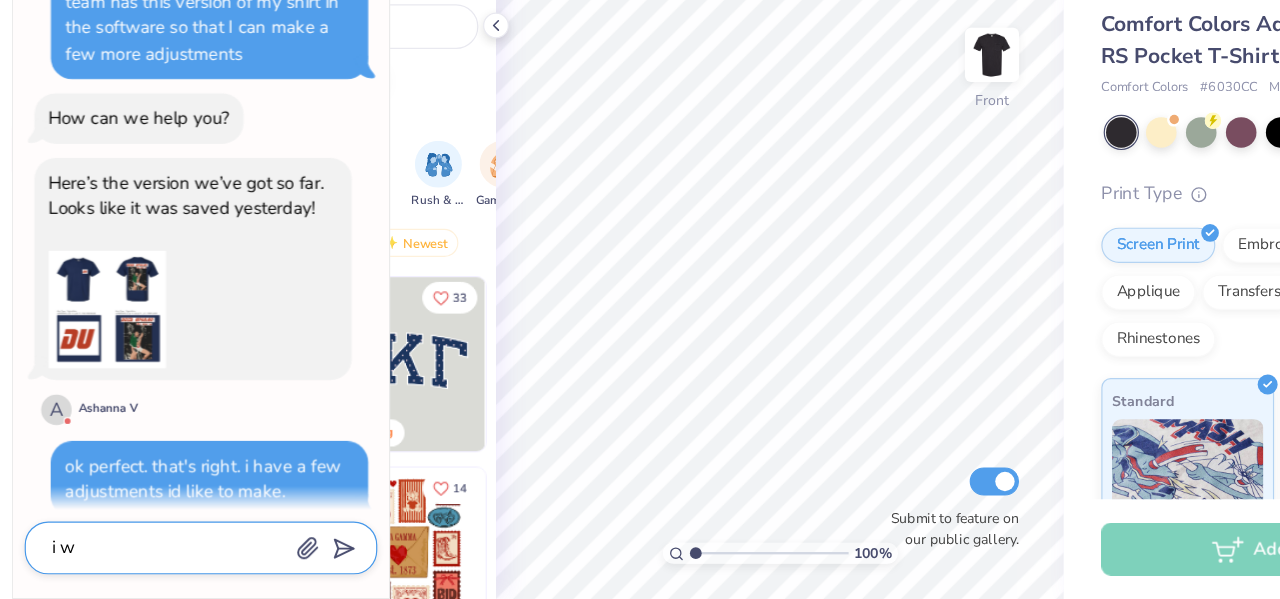 type on "x" 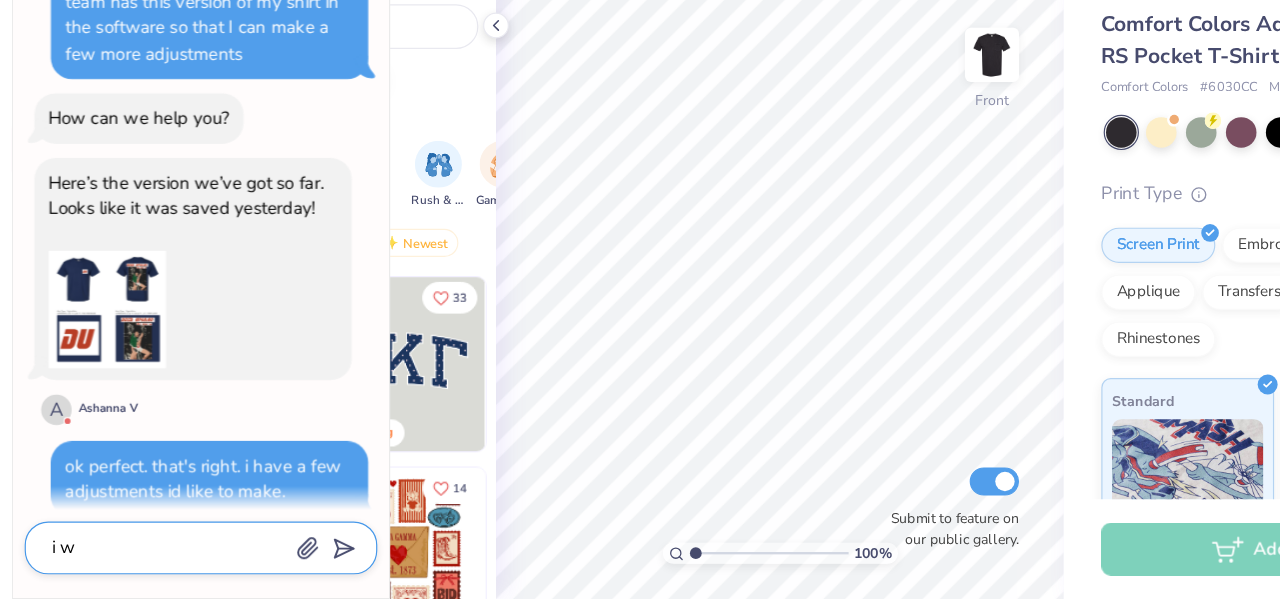 type on "i wa" 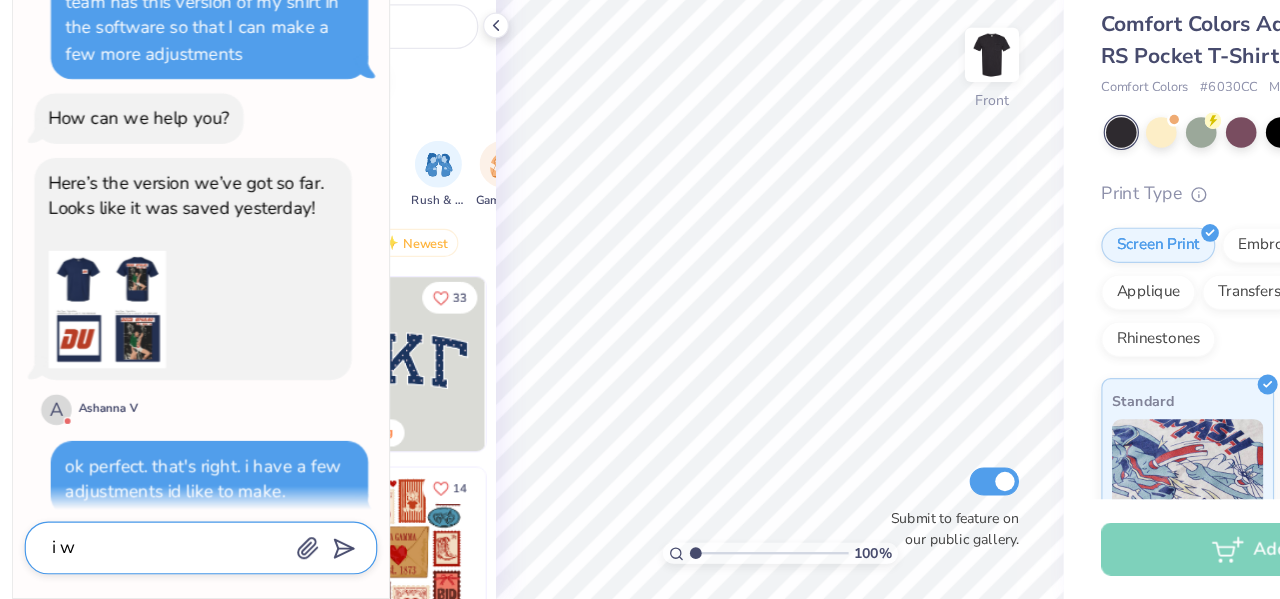 type on "x" 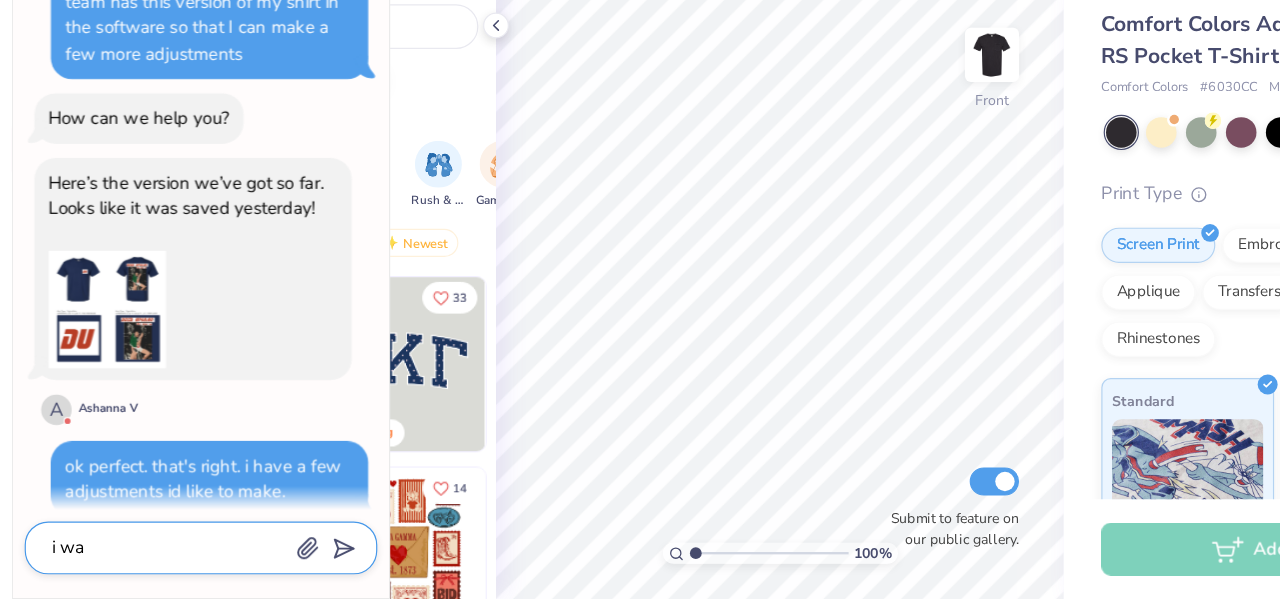 type on "i wan" 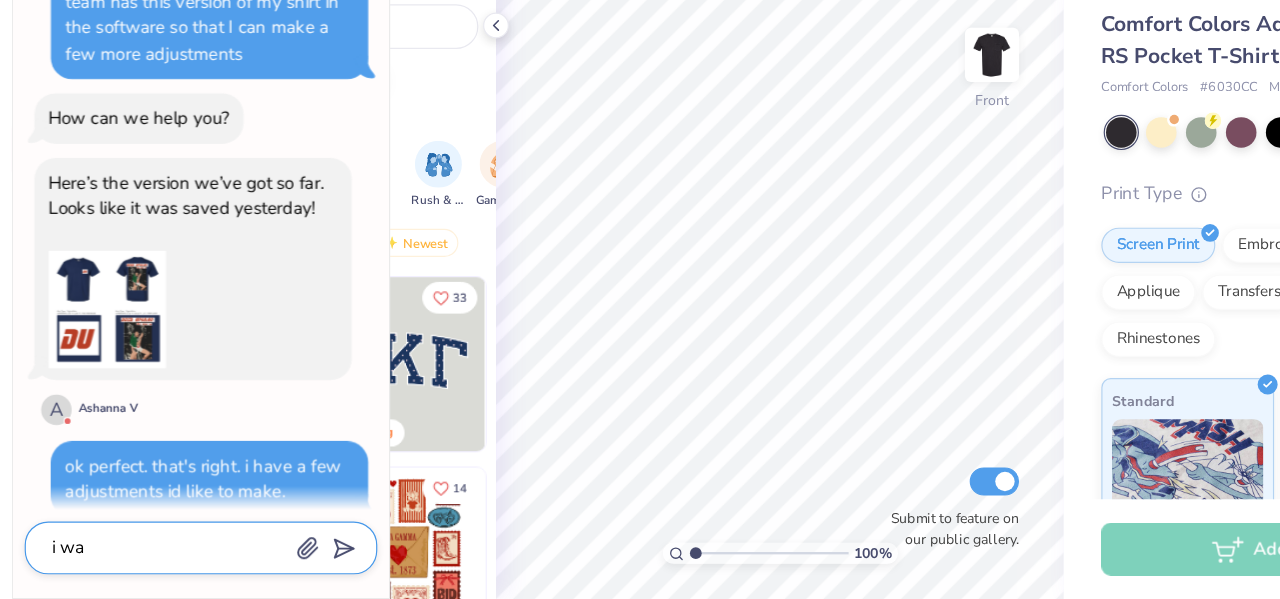 type on "x" 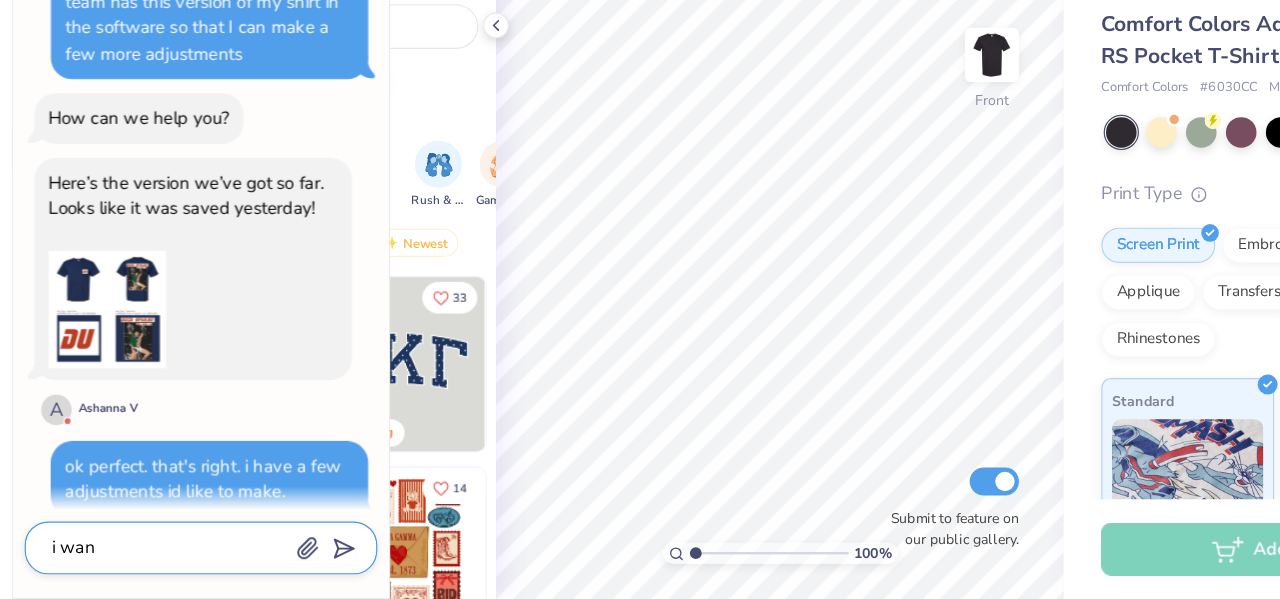 type on "i want" 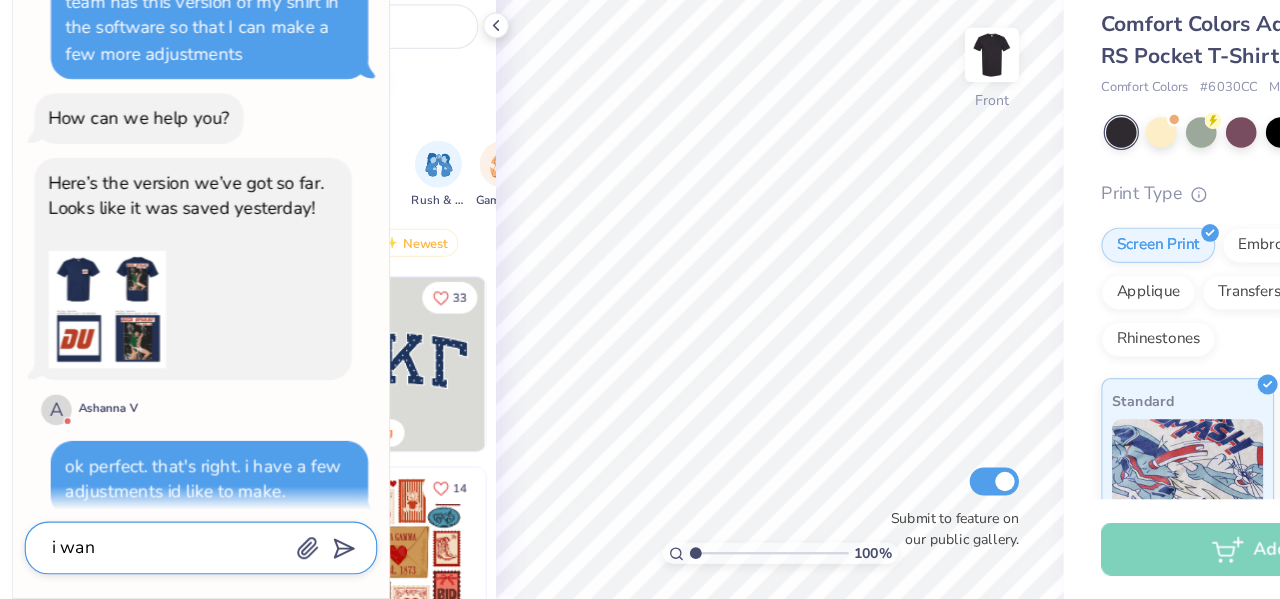 type on "x" 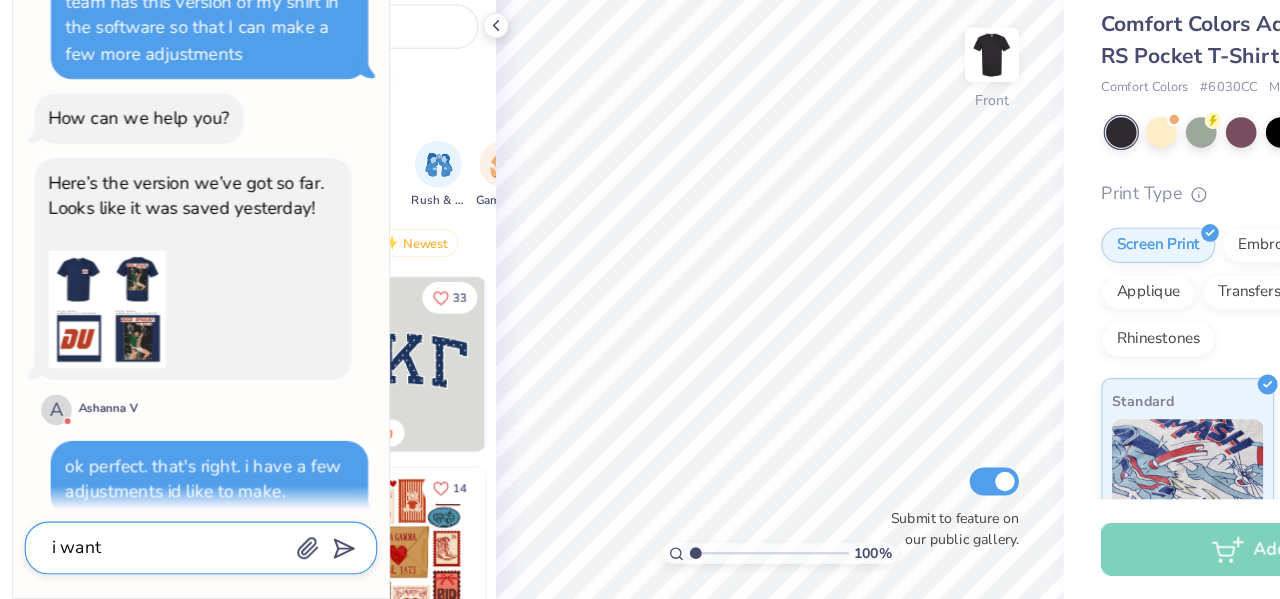 type on "i want" 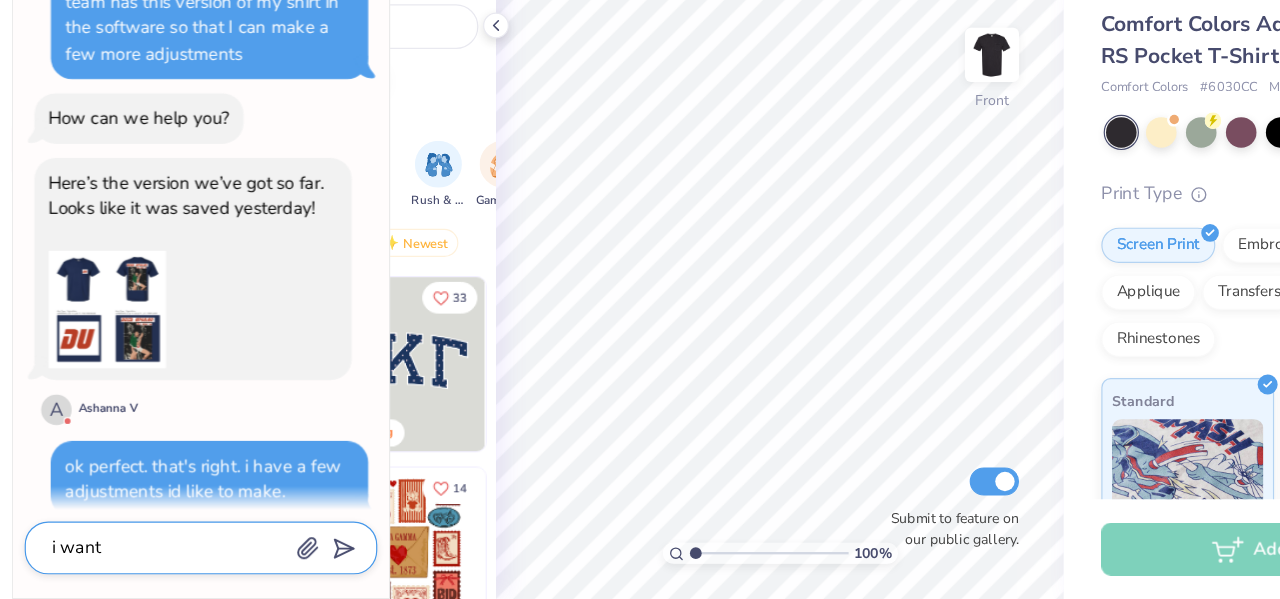 type on "x" 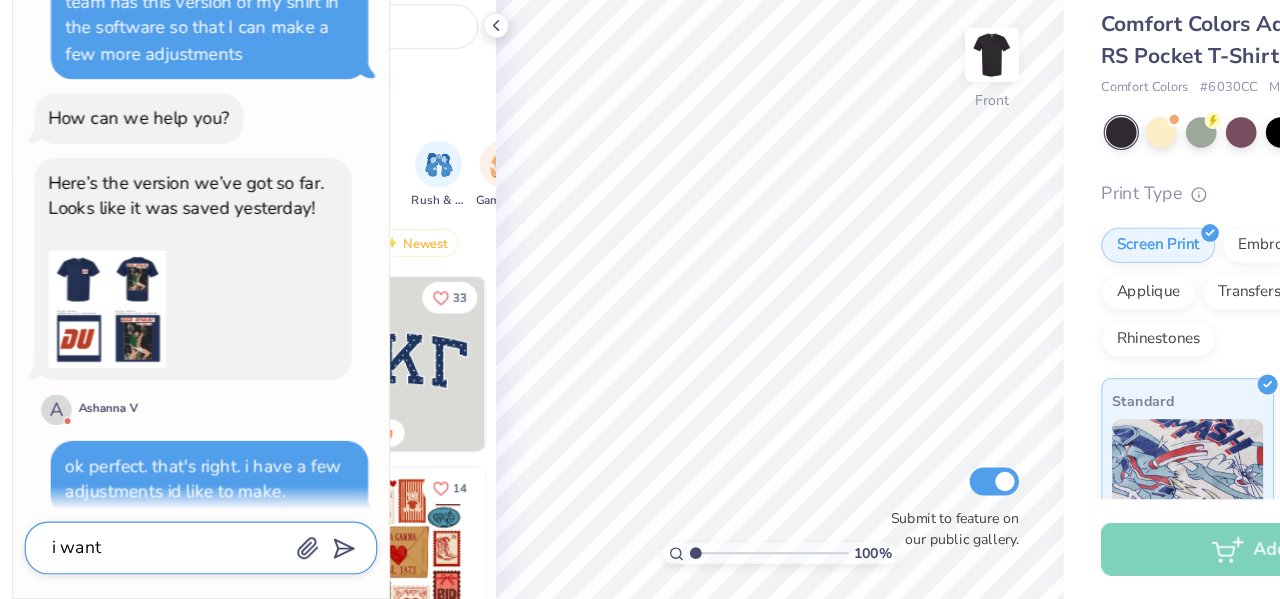 type on "i want t" 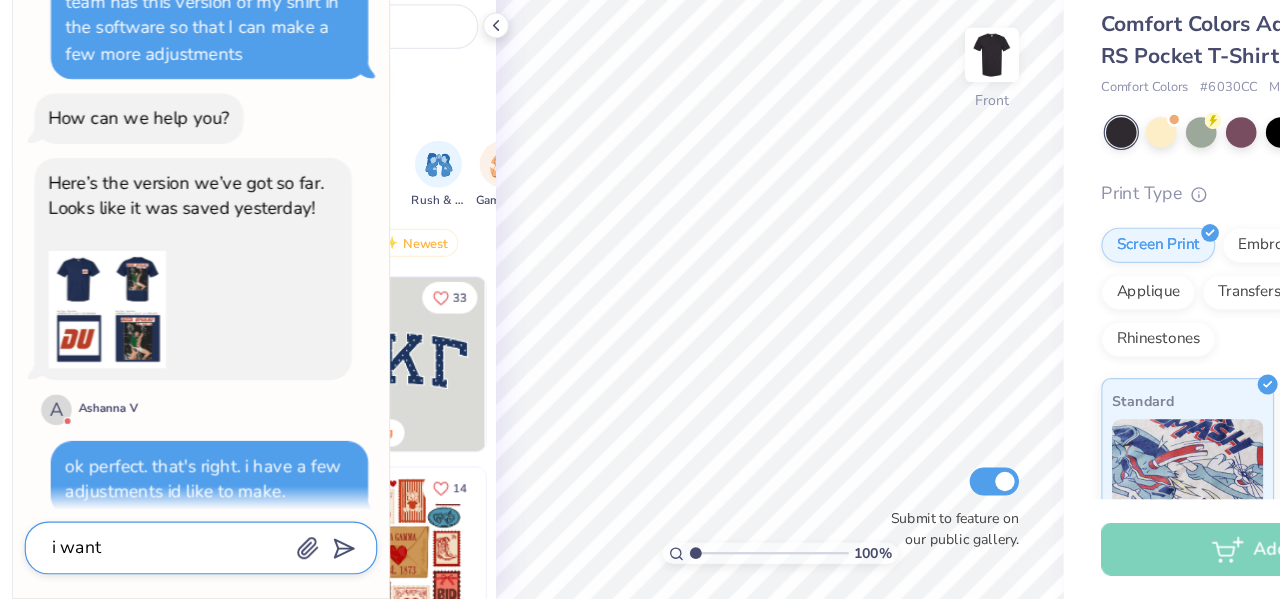 type on "x" 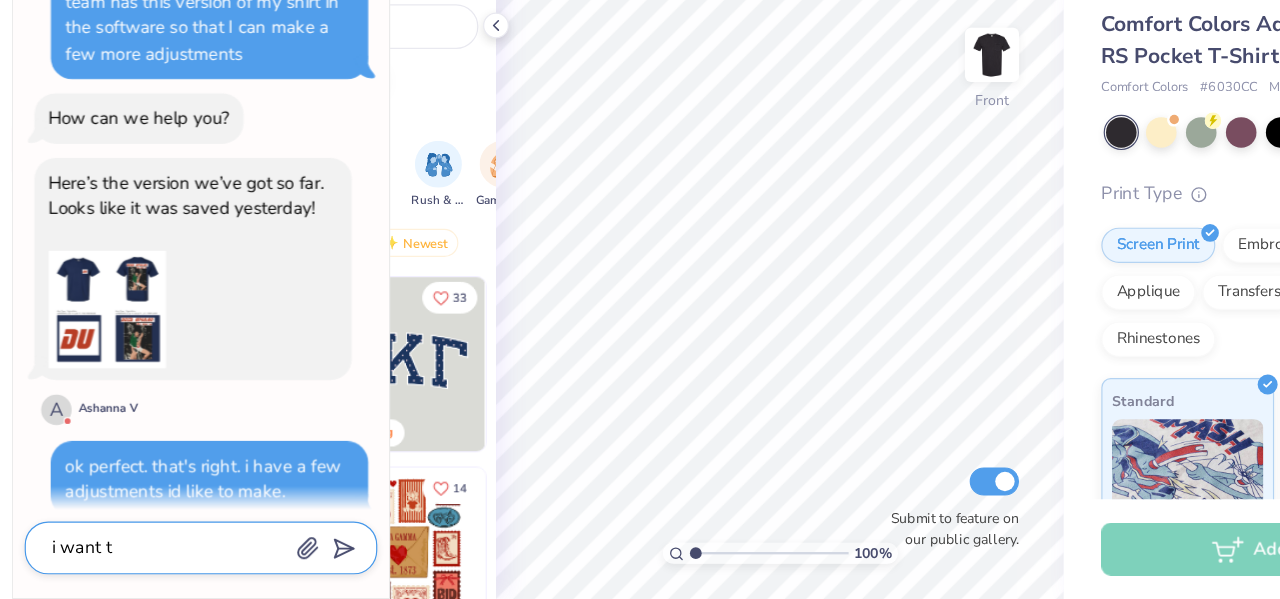 type on "i want th" 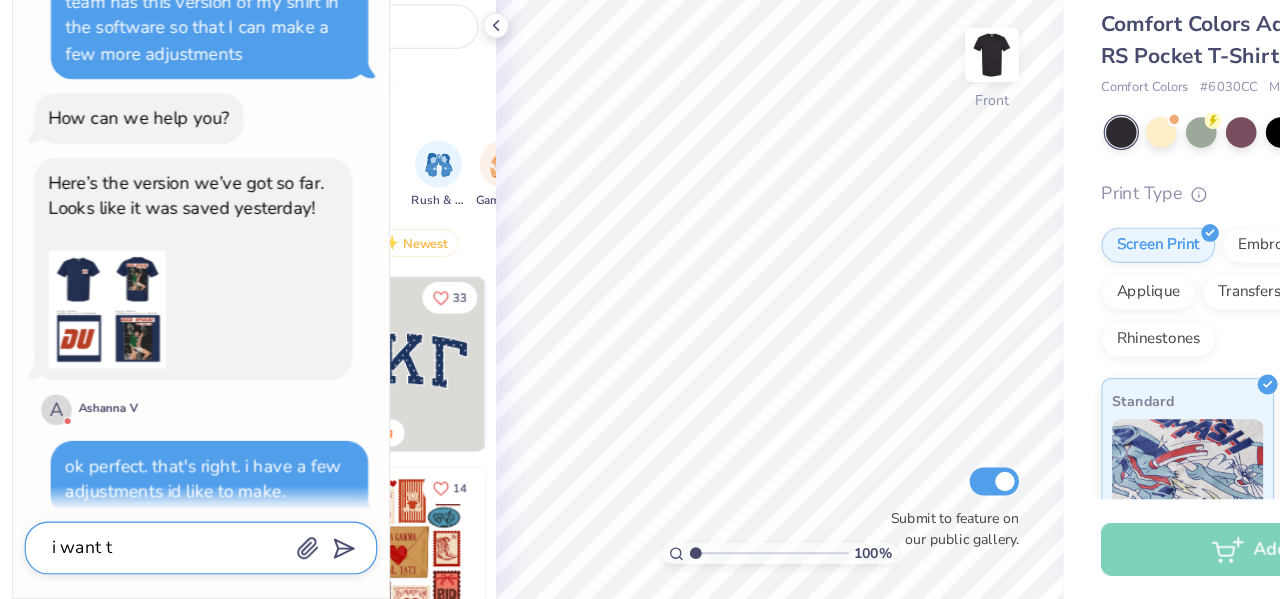 type on "x" 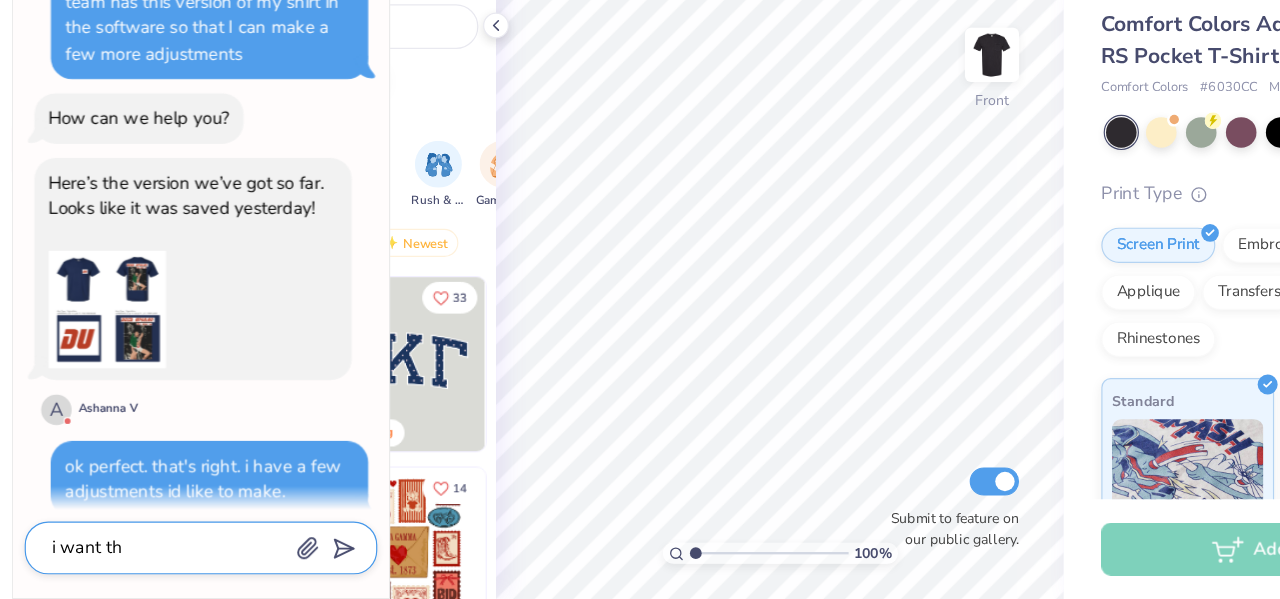 type on "i want the" 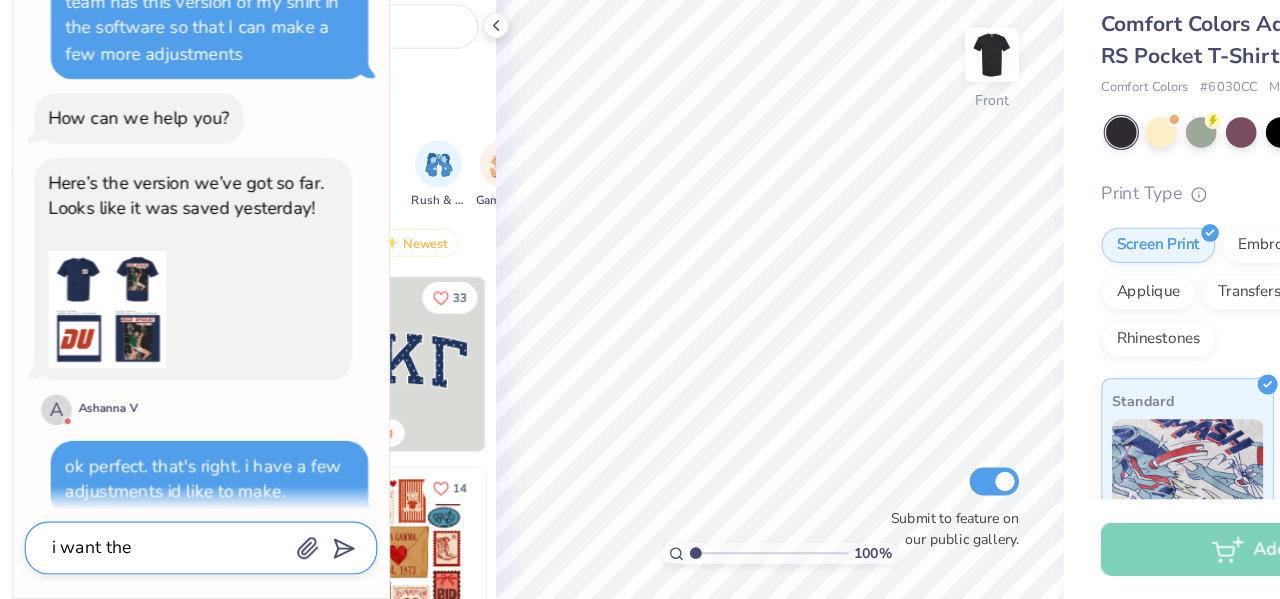 type on "x" 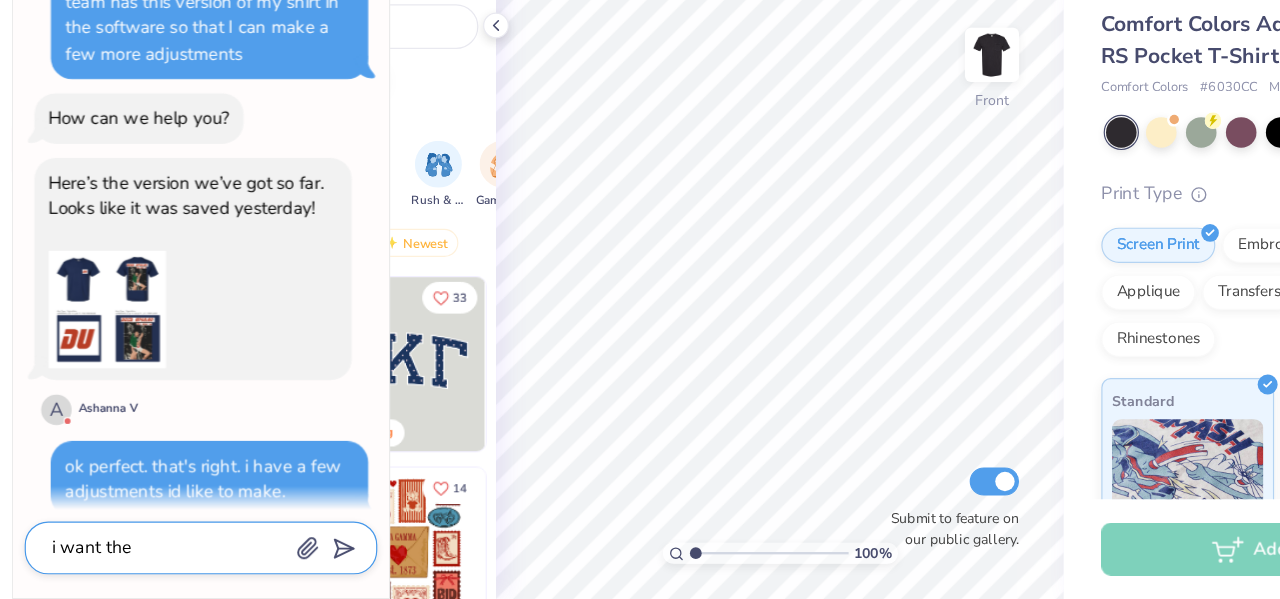 type on "i want the" 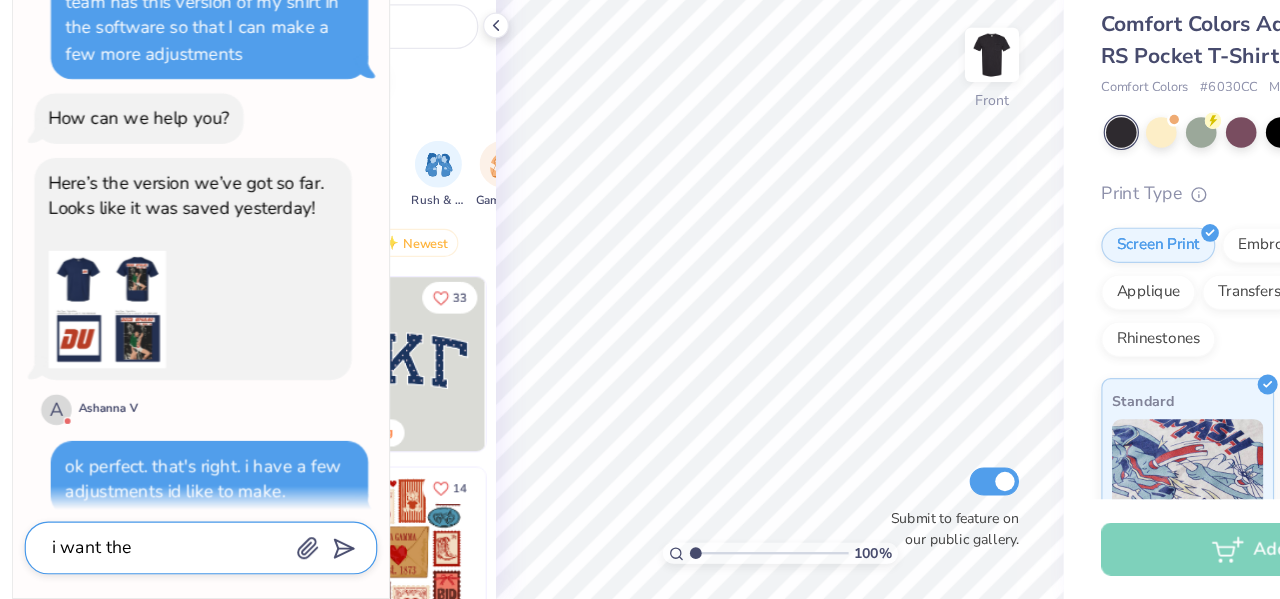 scroll, scrollTop: 0, scrollLeft: 0, axis: both 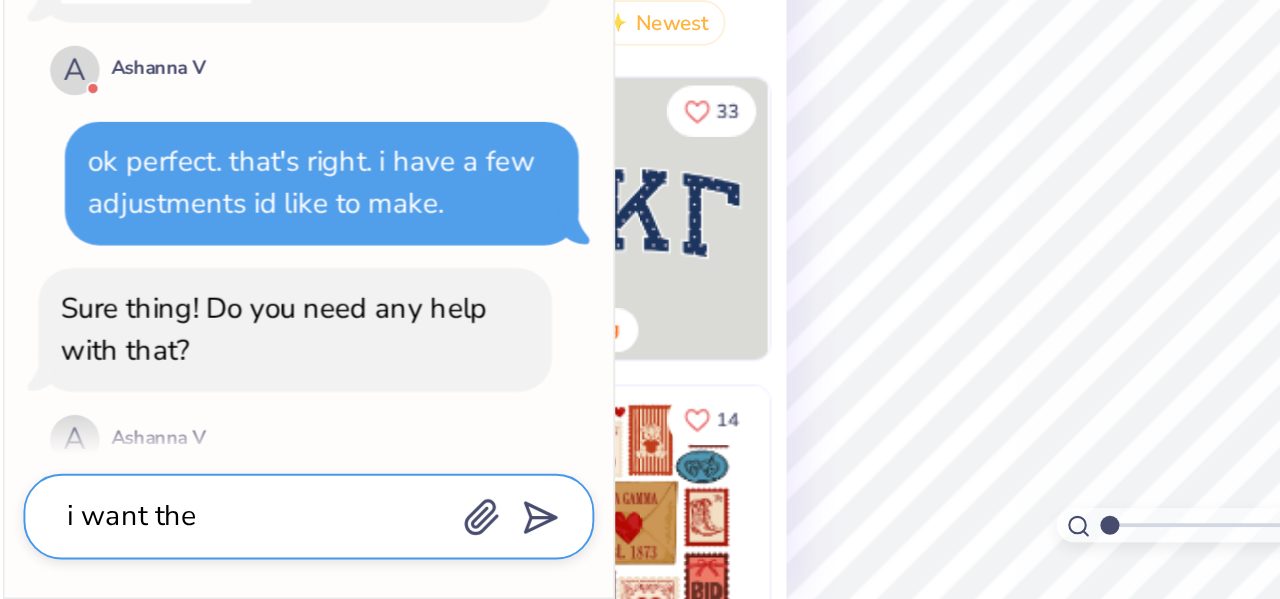 type on "x" 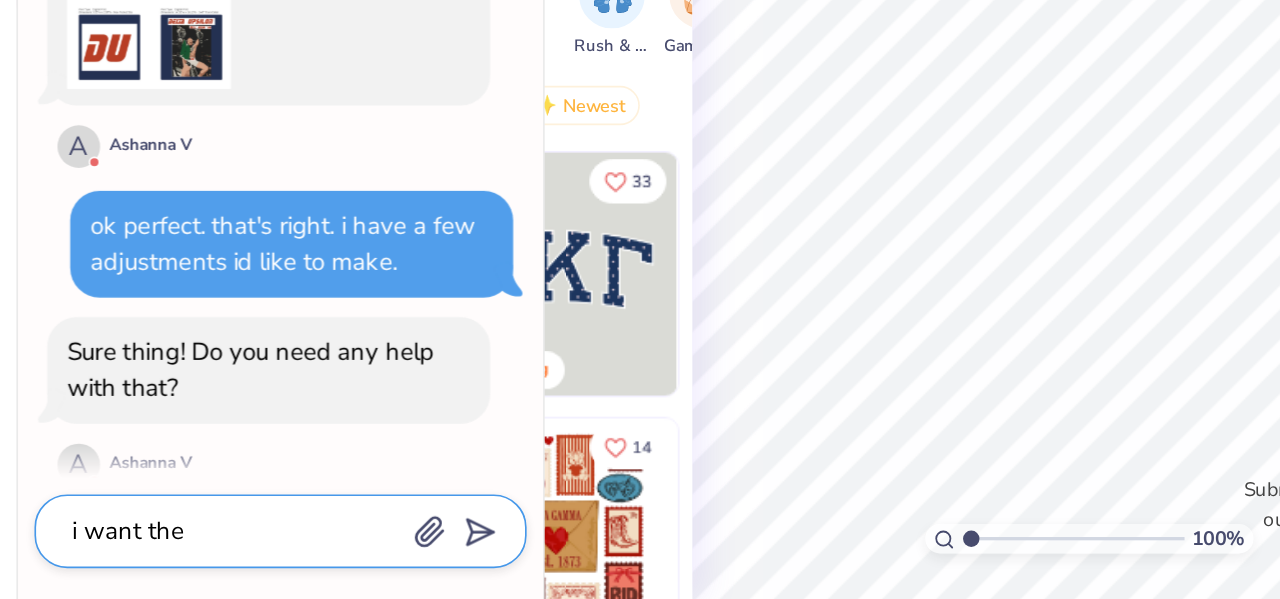 type on "i want" 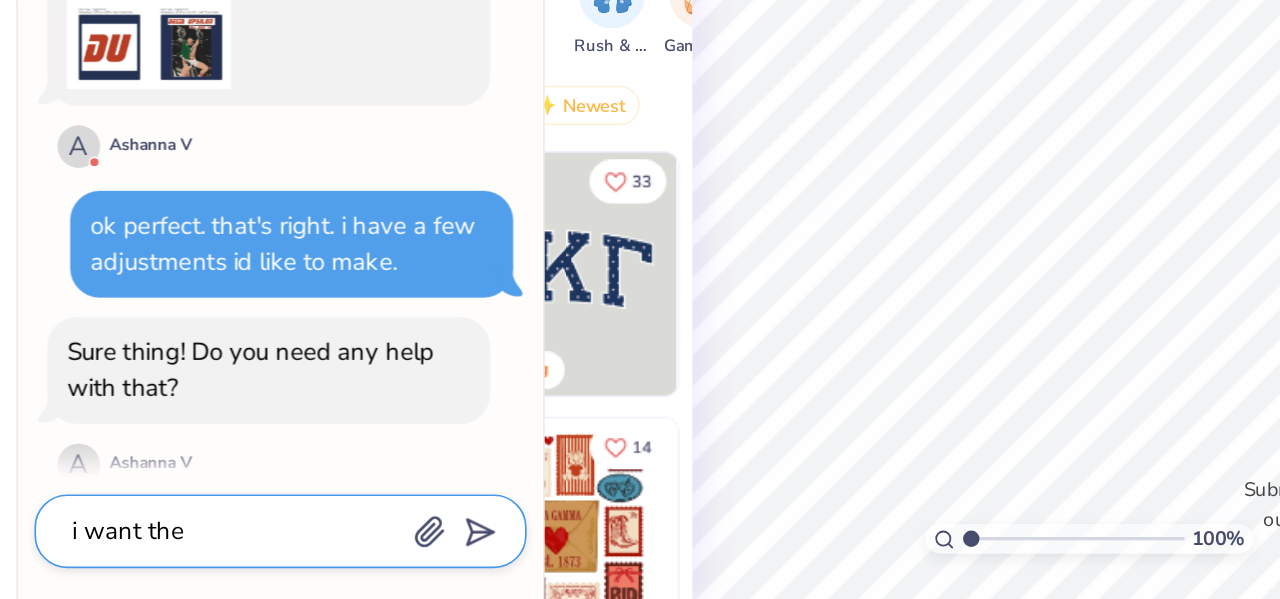 type on "x" 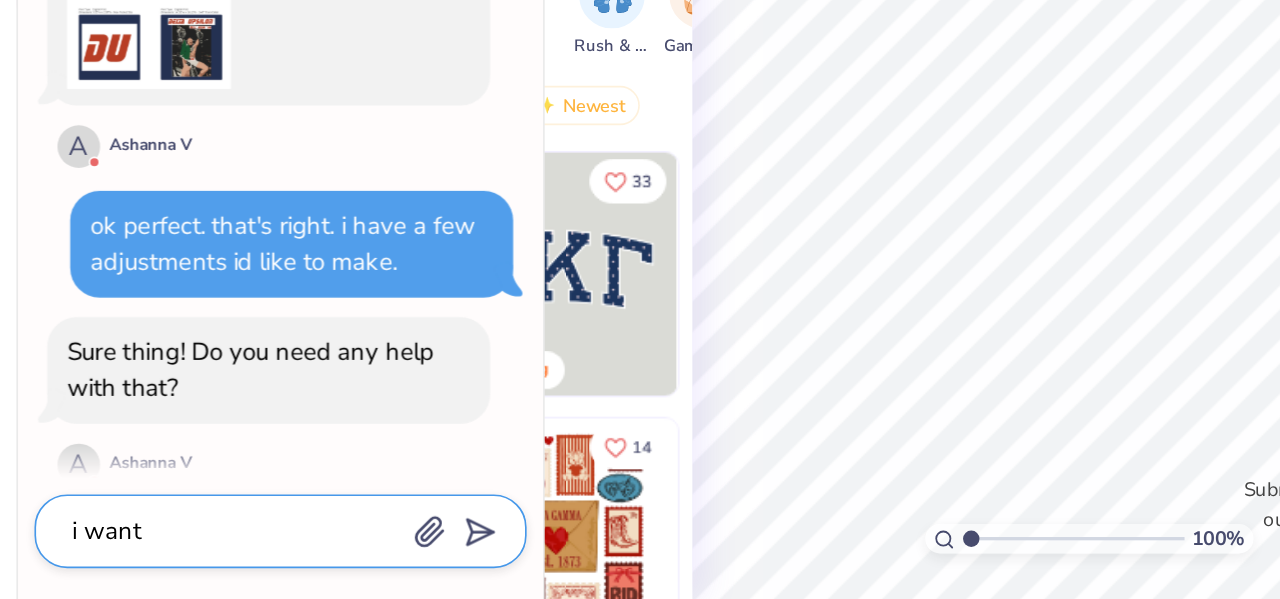 type on "i" 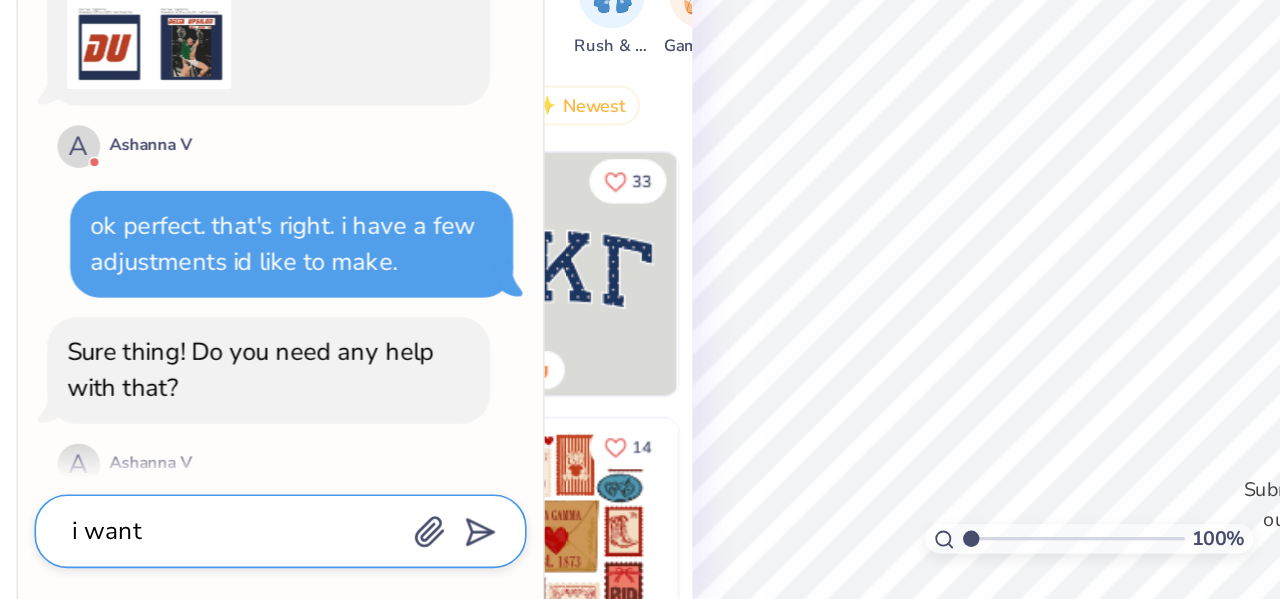 type on "x" 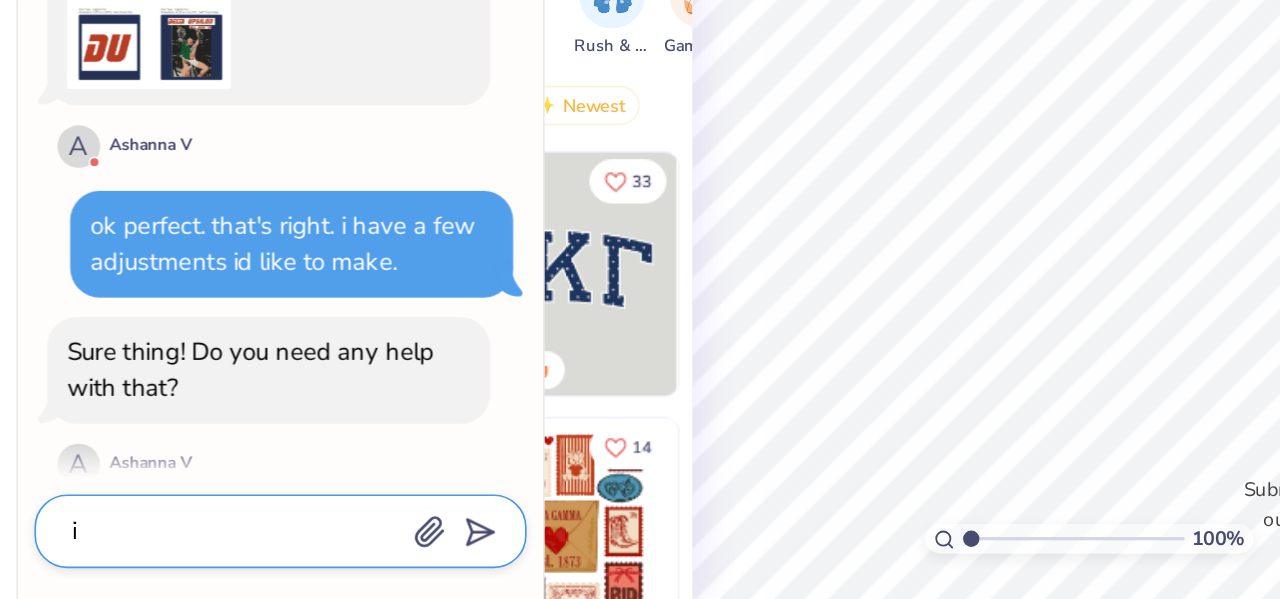type 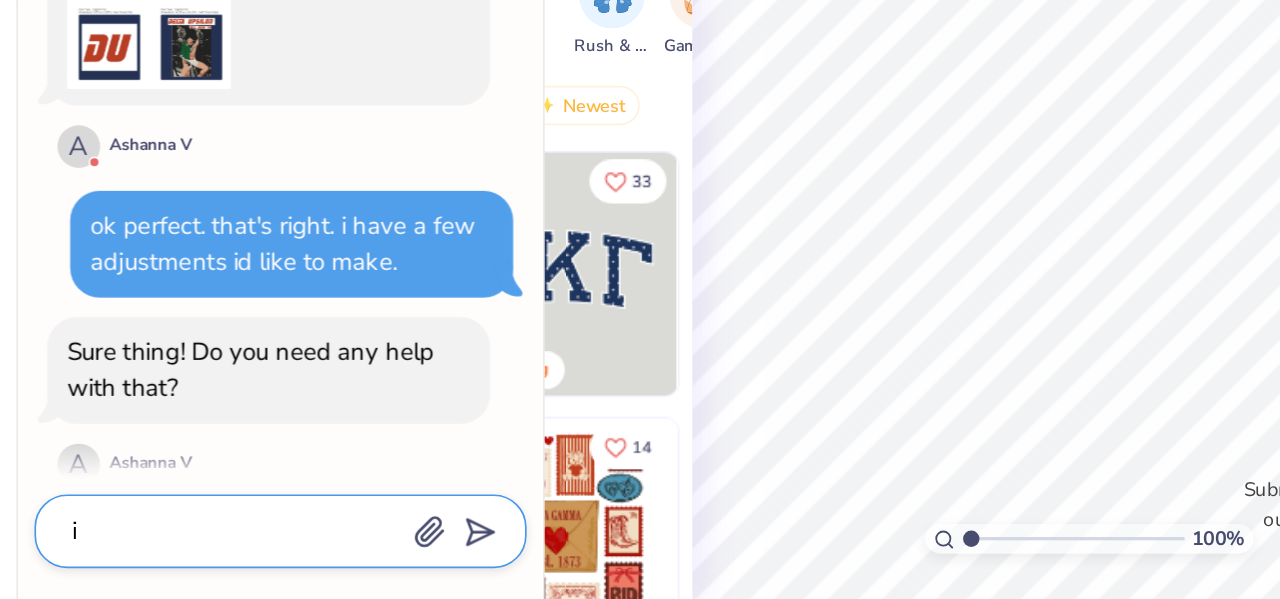 type on "x" 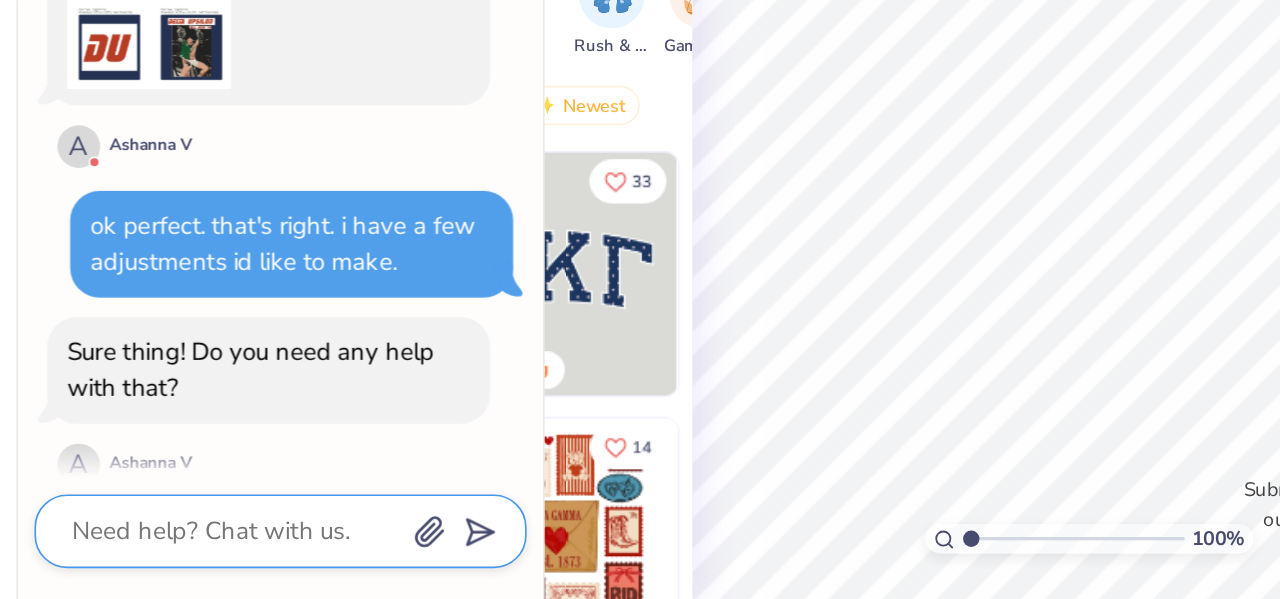 type on "e" 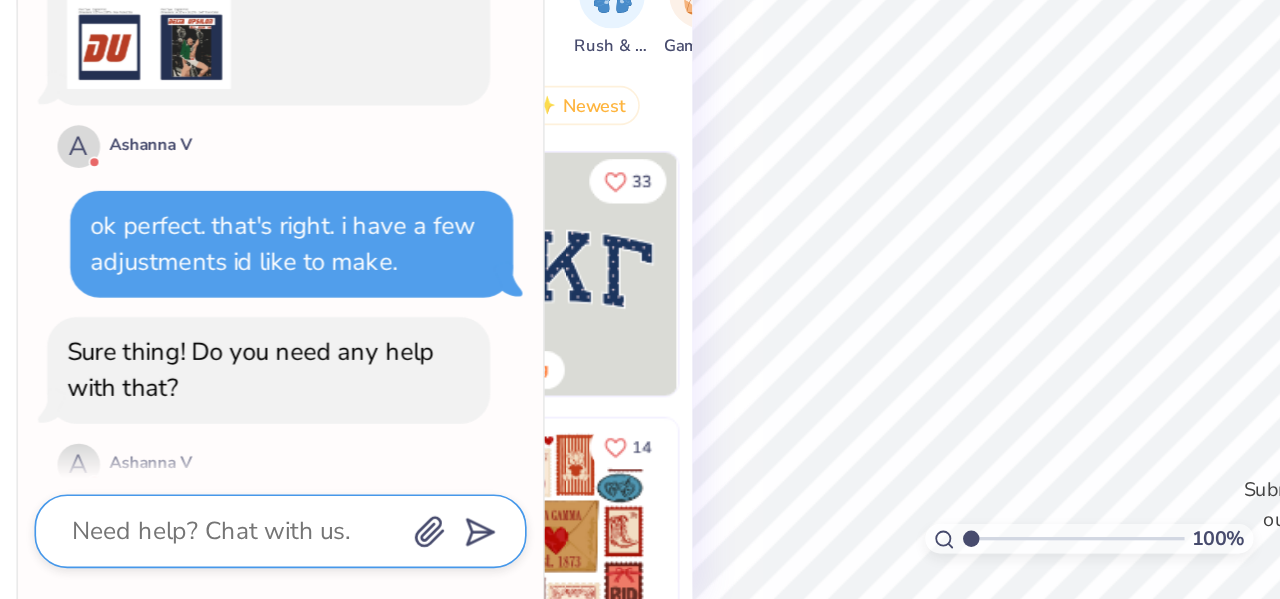 type on "x" 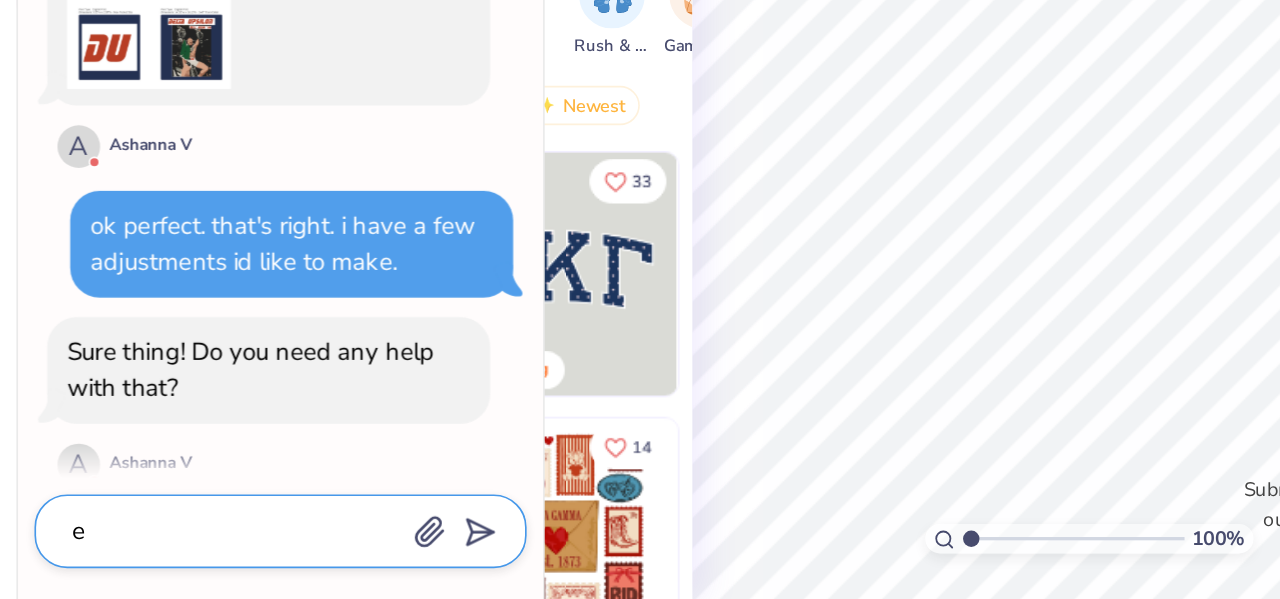 type 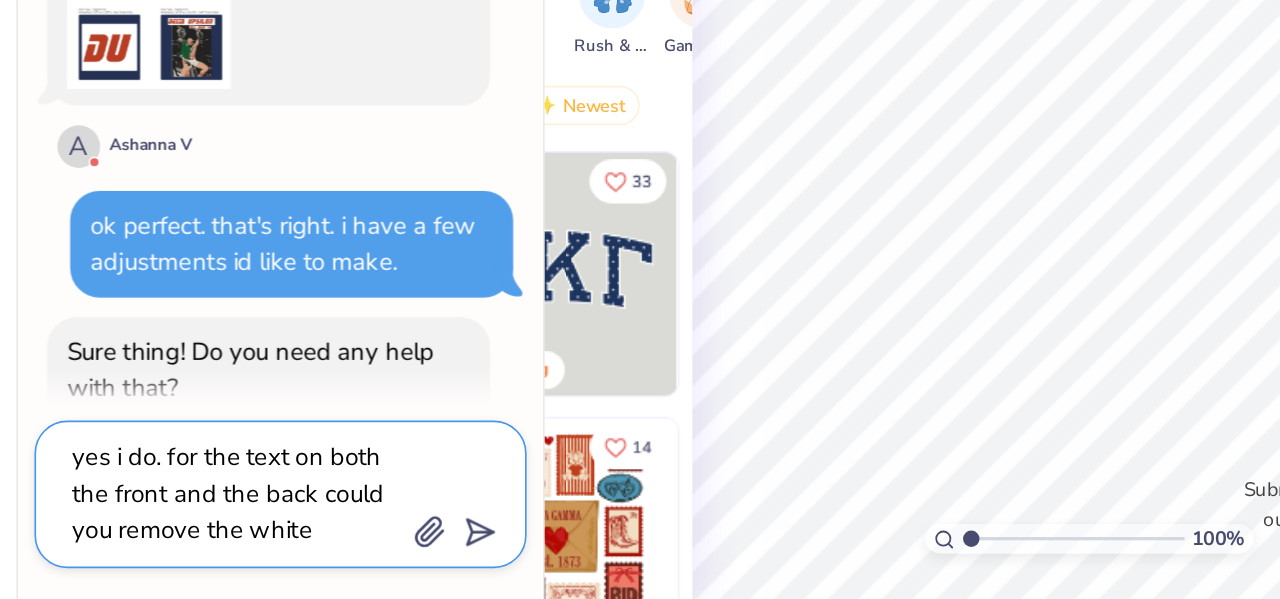 scroll, scrollTop: 18, scrollLeft: 0, axis: vertical 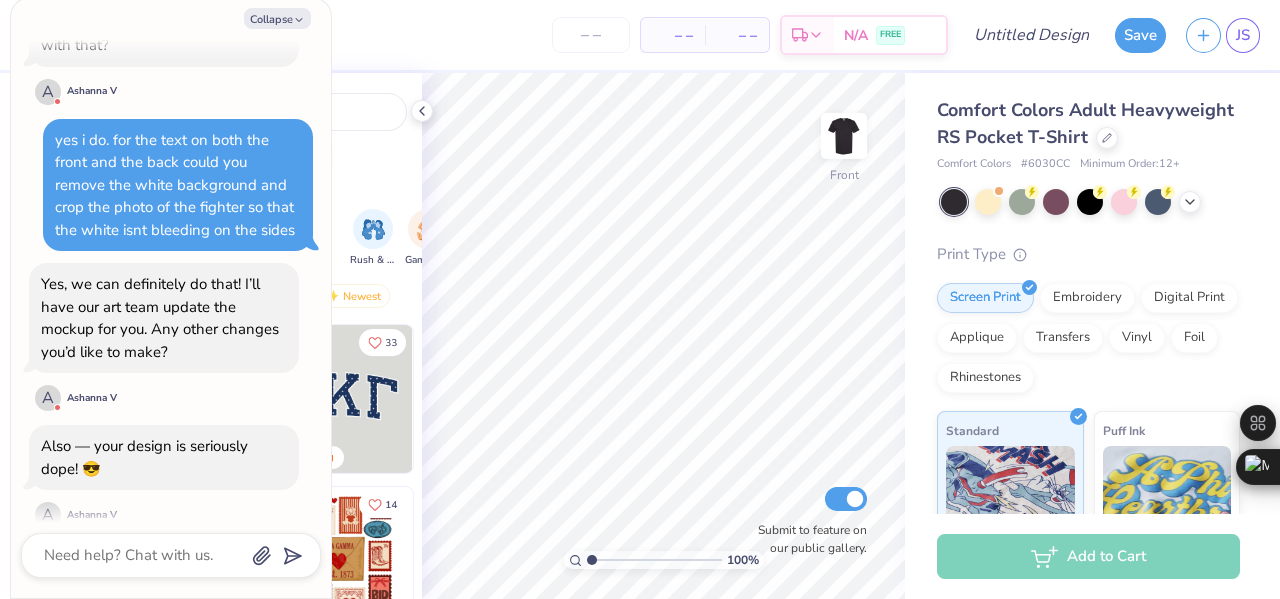 click on "Yes, we can definitely do that! I’ll have our art team update the mockup for you. Any other changes you’d like to make?" at bounding box center (164, 318) 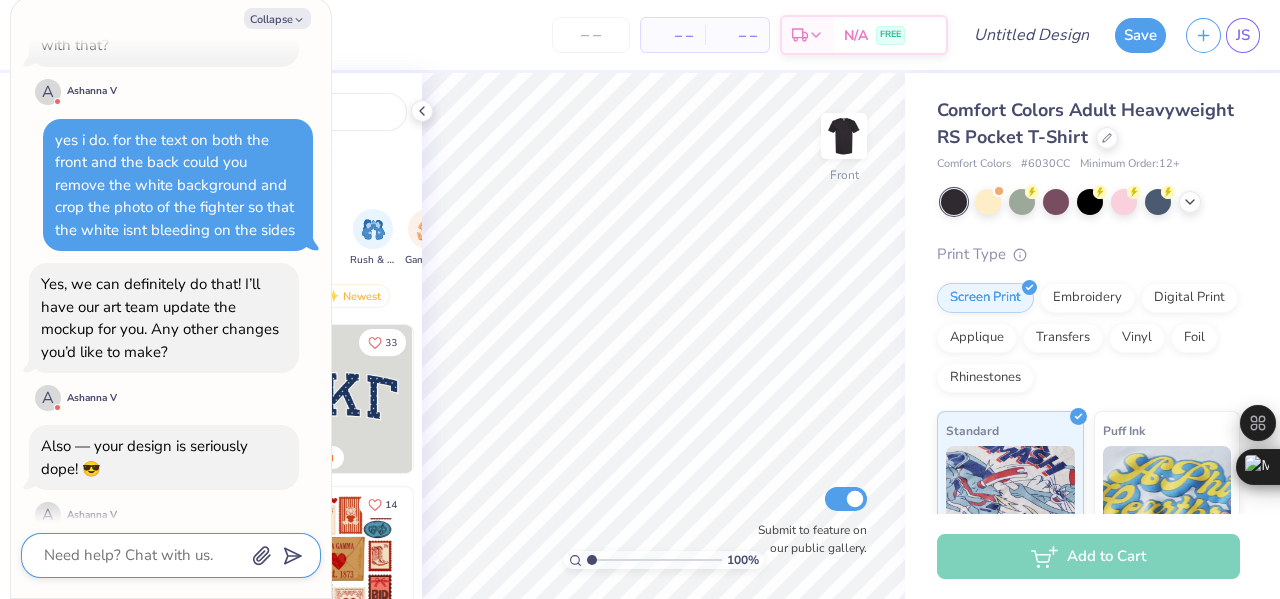 click at bounding box center [143, 555] 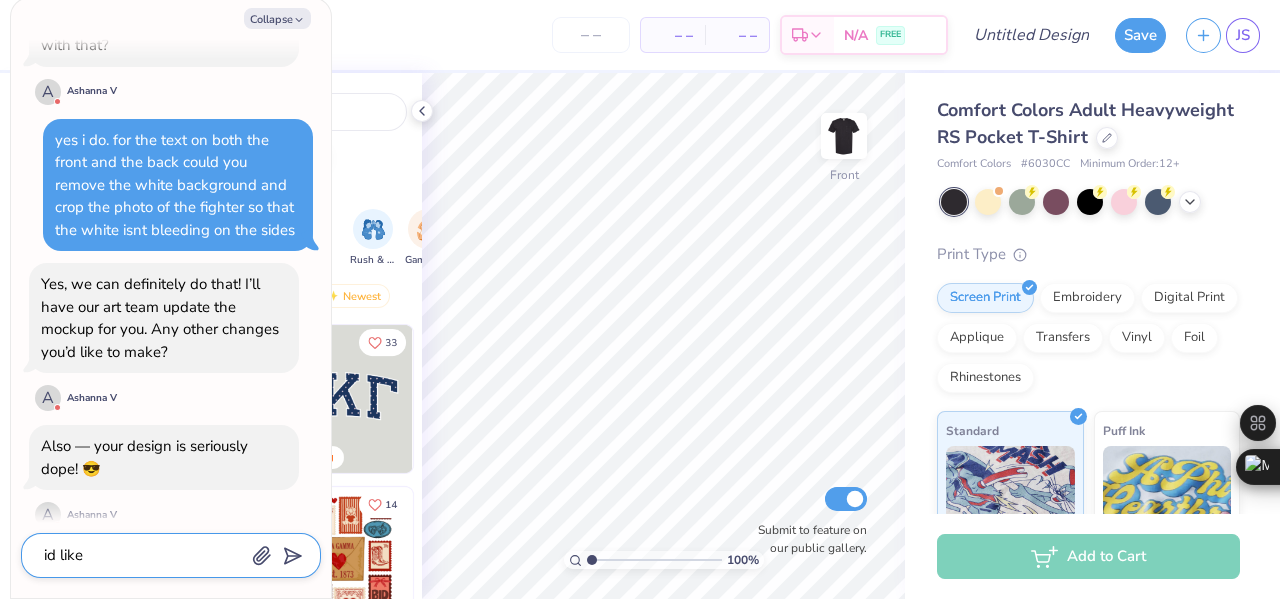 scroll, scrollTop: 1044, scrollLeft: 0, axis: vertical 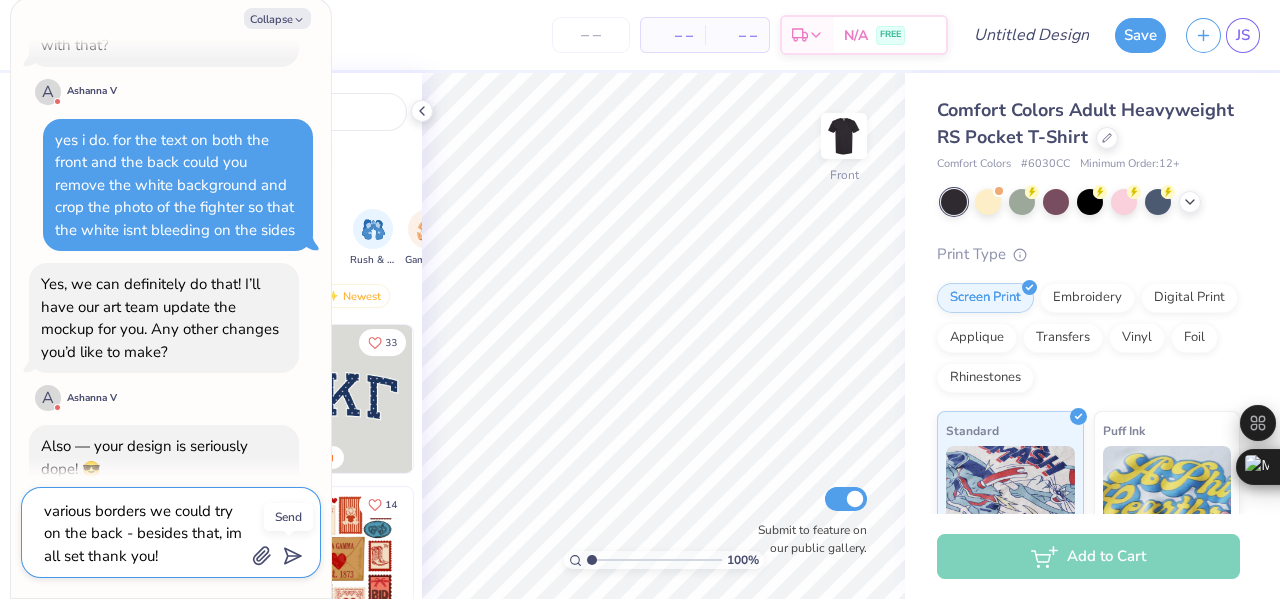 click 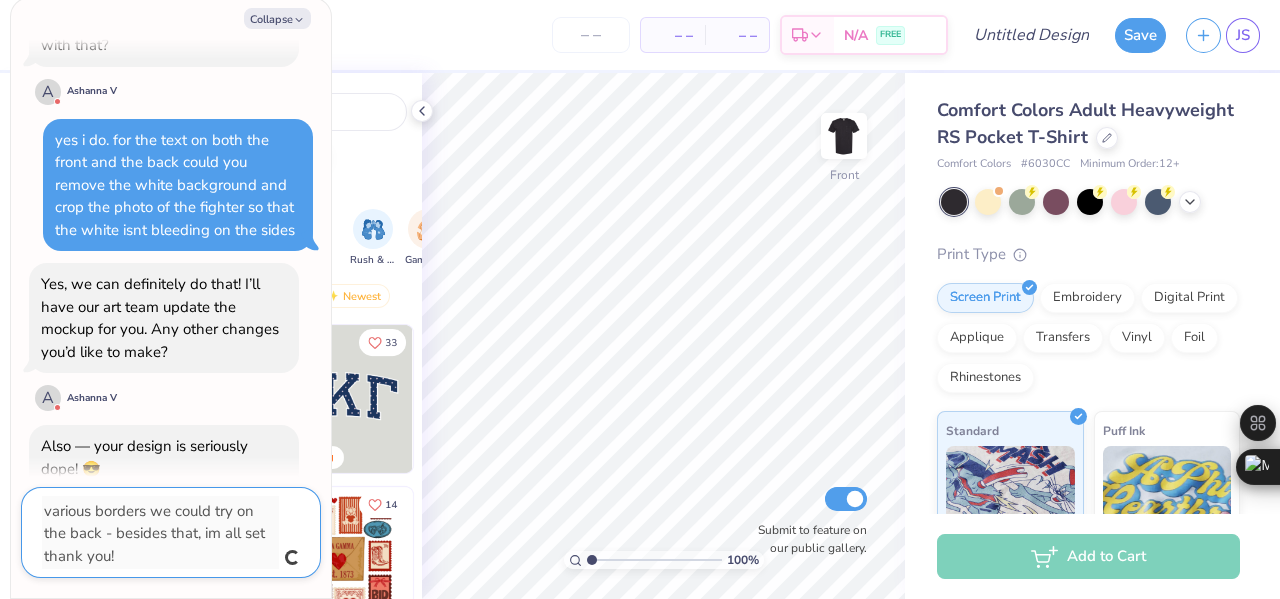 scroll, scrollTop: 1190, scrollLeft: 0, axis: vertical 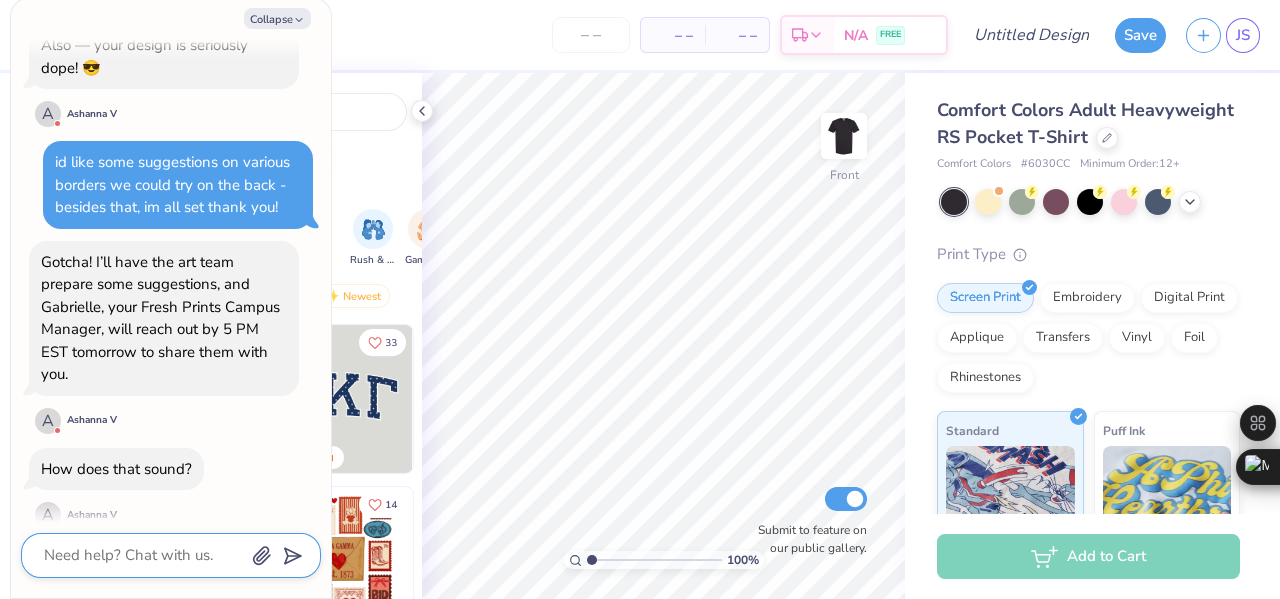 click at bounding box center (143, 555) 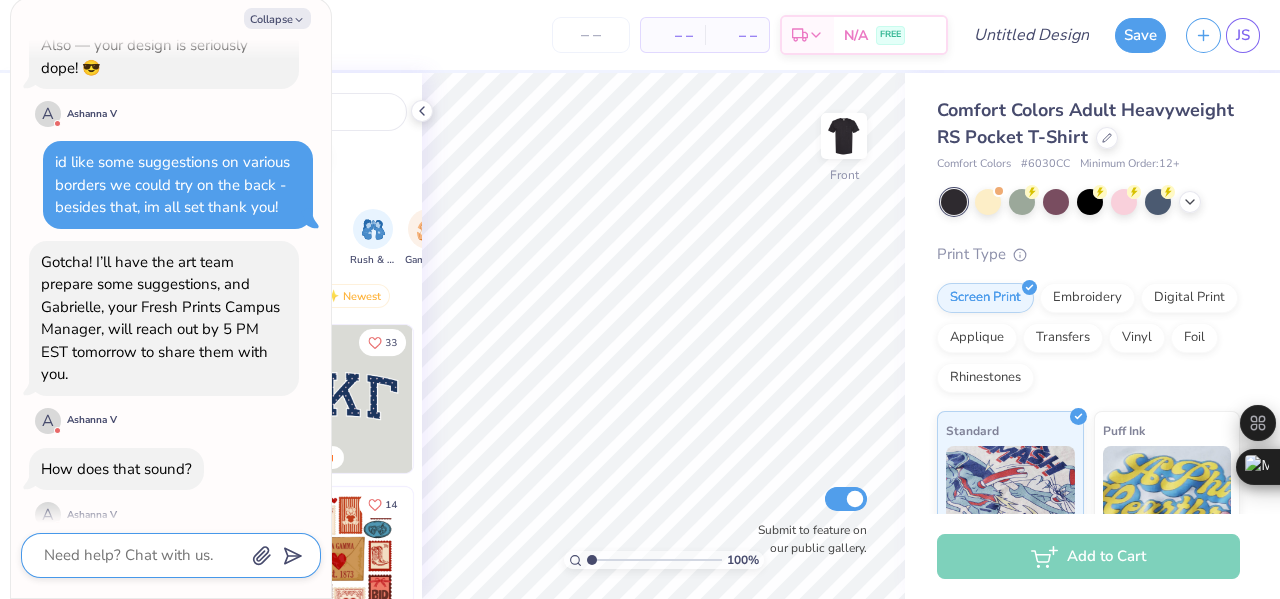 click at bounding box center (143, 555) 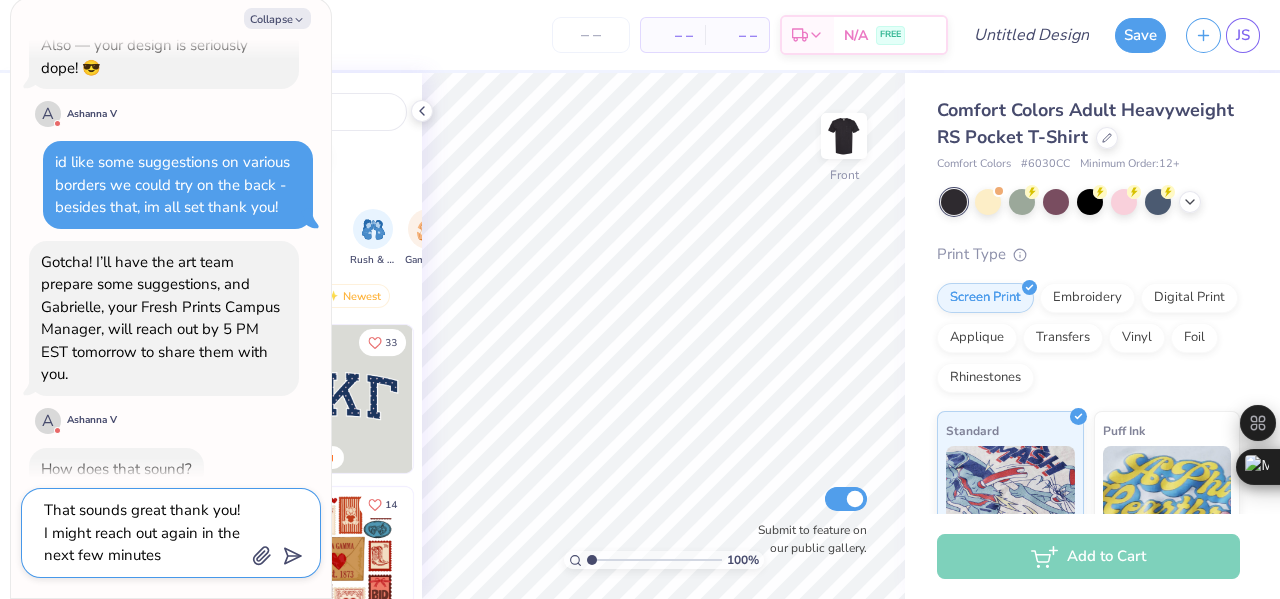 scroll, scrollTop: 1490, scrollLeft: 0, axis: vertical 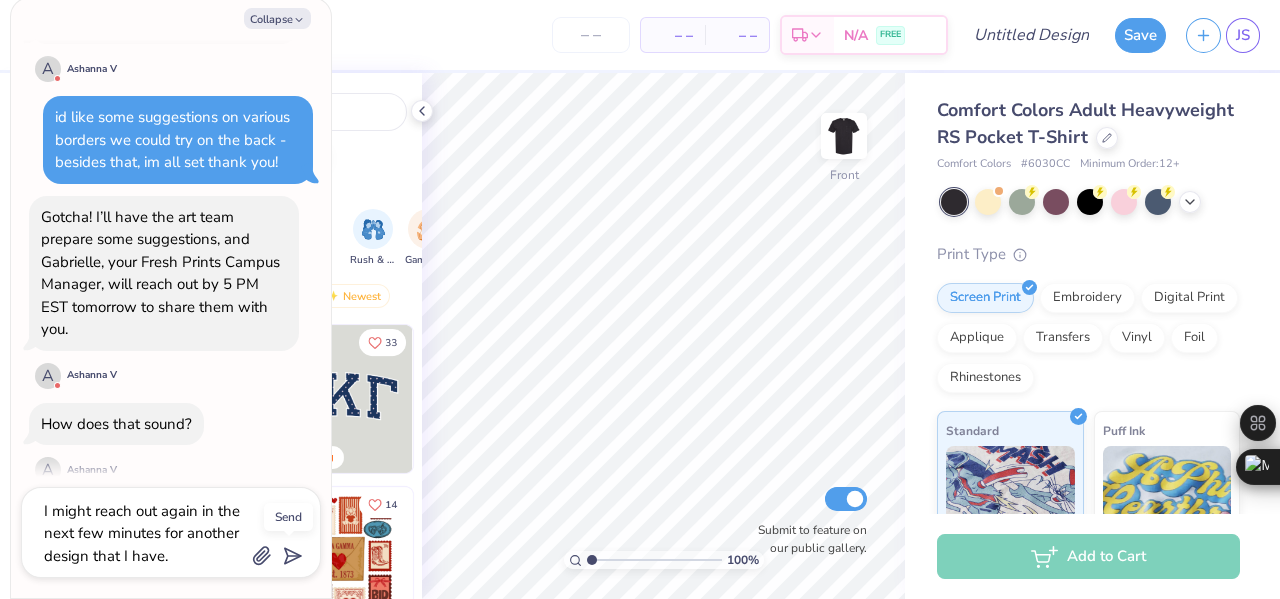 click 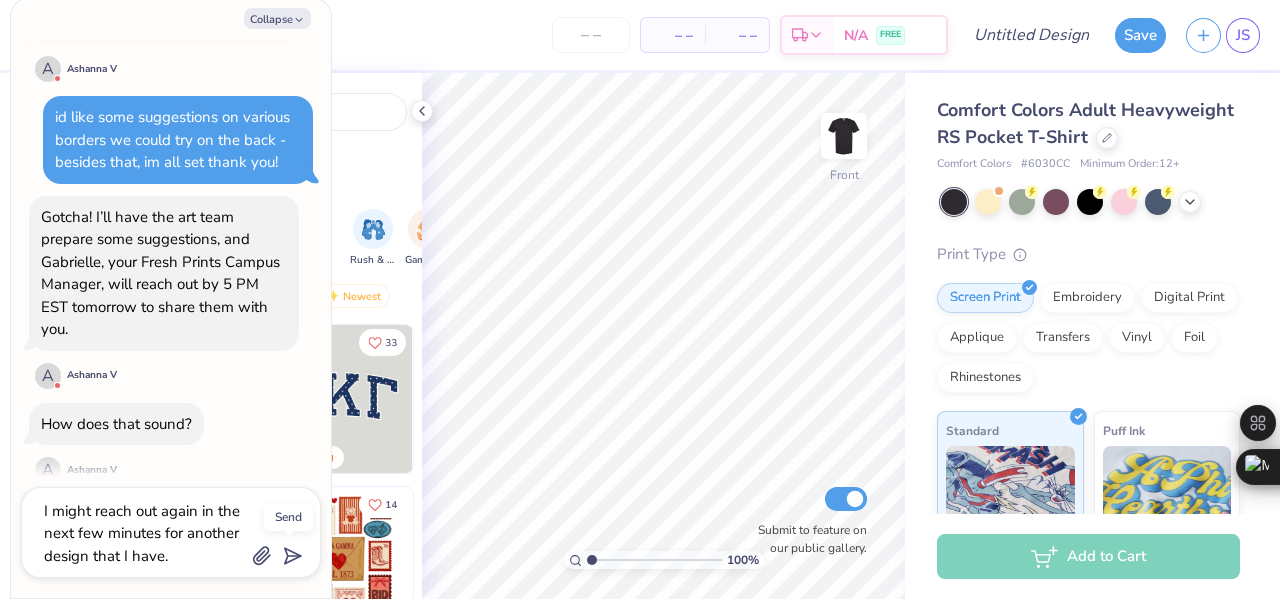 scroll, scrollTop: 1613, scrollLeft: 0, axis: vertical 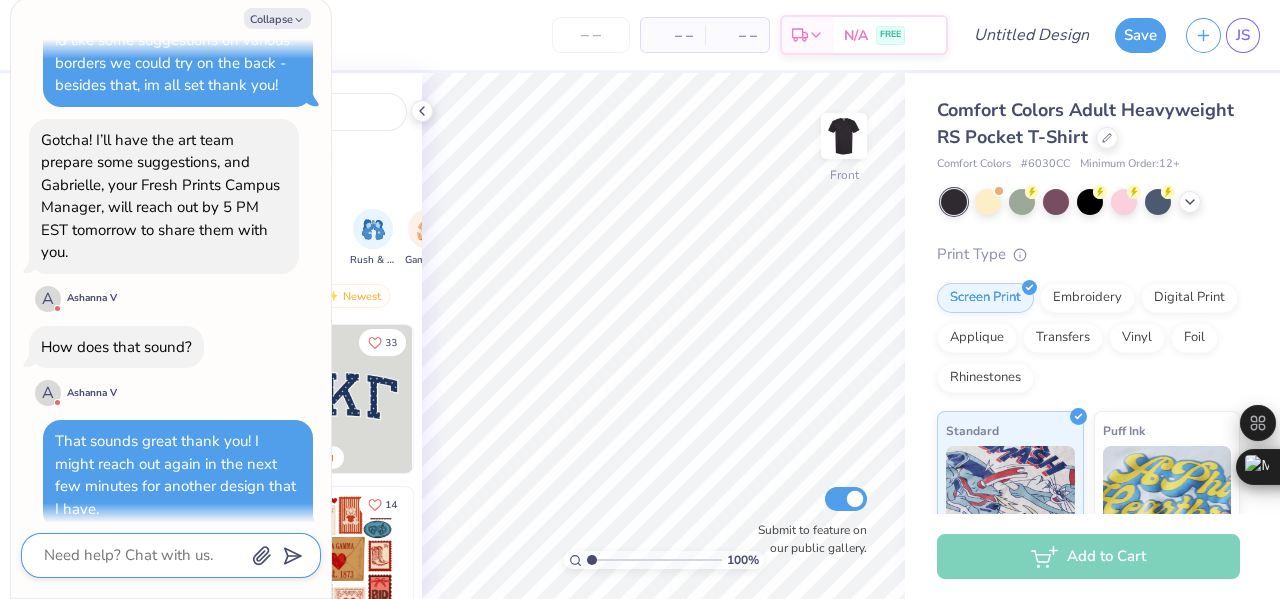 click at bounding box center (143, 555) 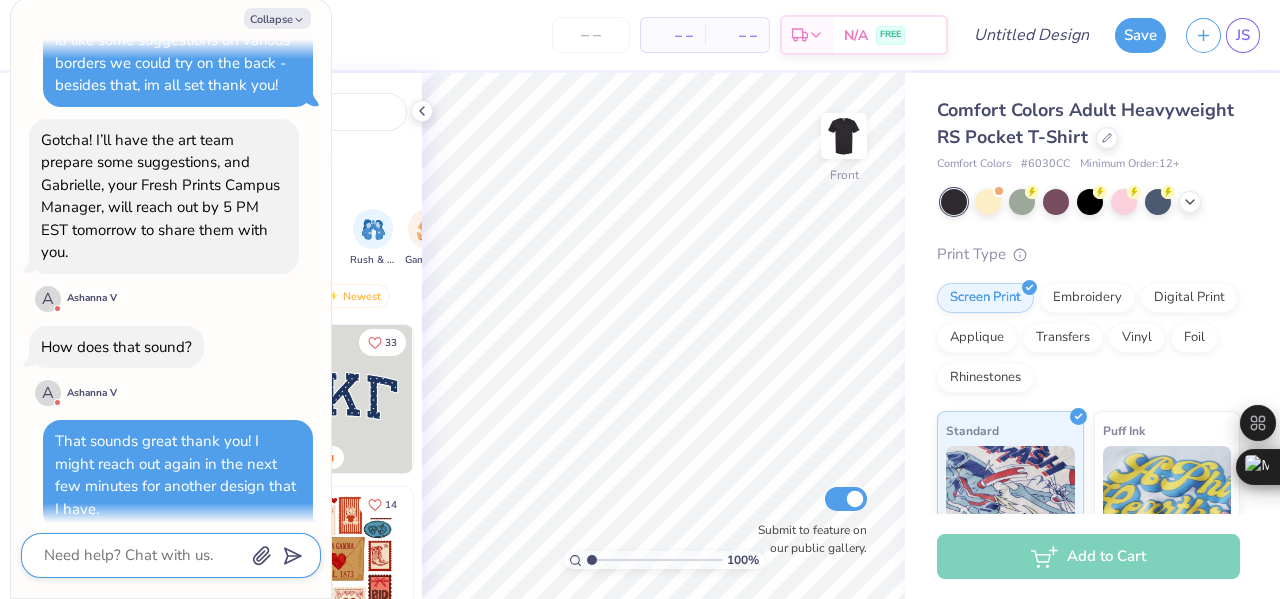 scroll, scrollTop: 1684, scrollLeft: 0, axis: vertical 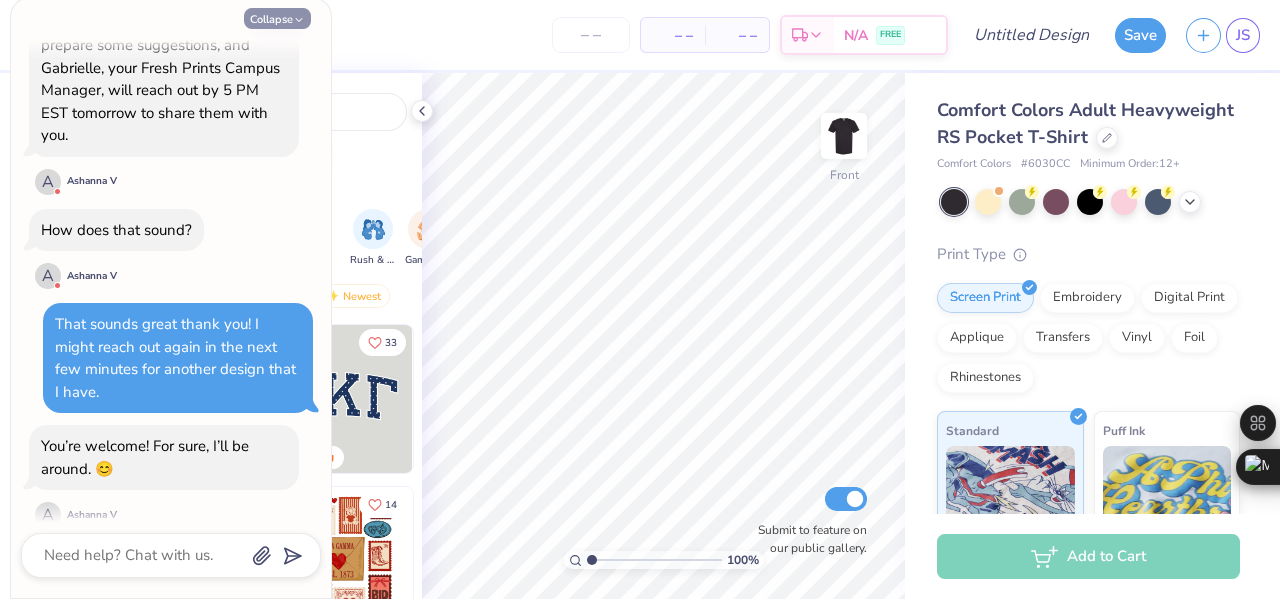 click on "Collapse" at bounding box center (277, 18) 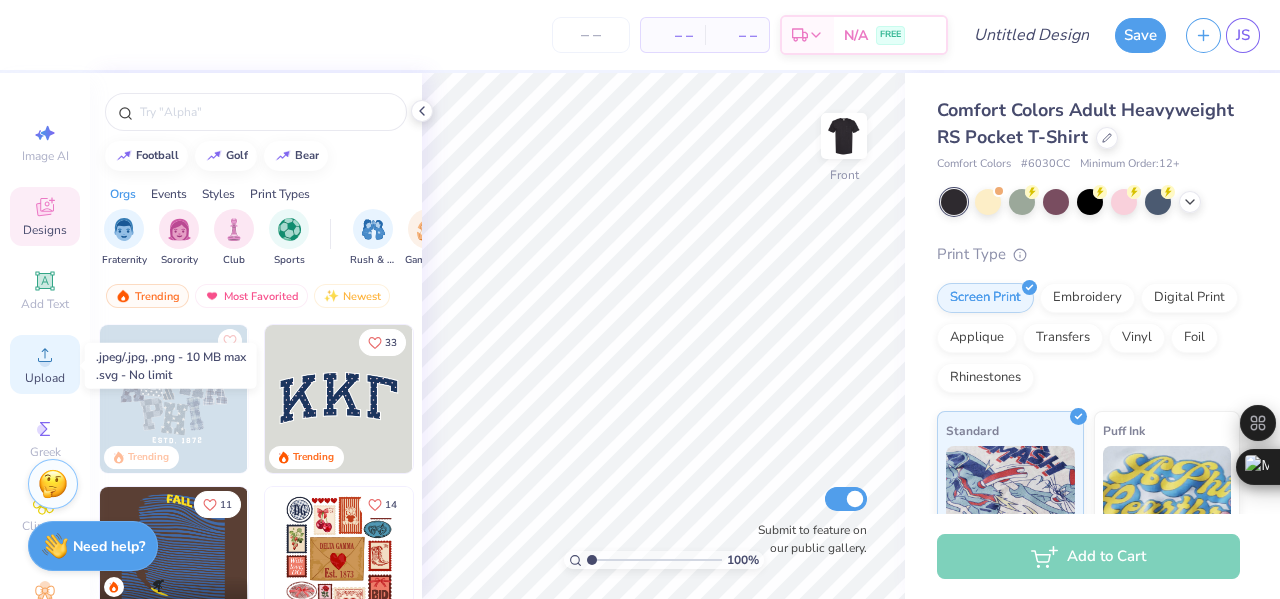 click on "Upload" at bounding box center (45, 364) 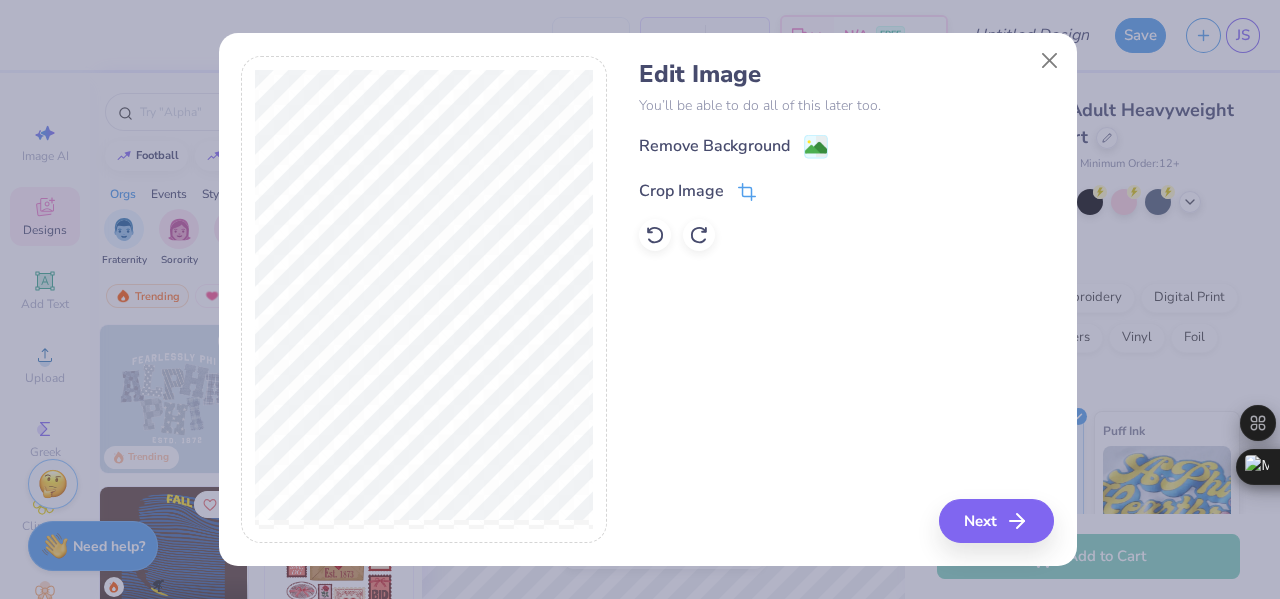 click 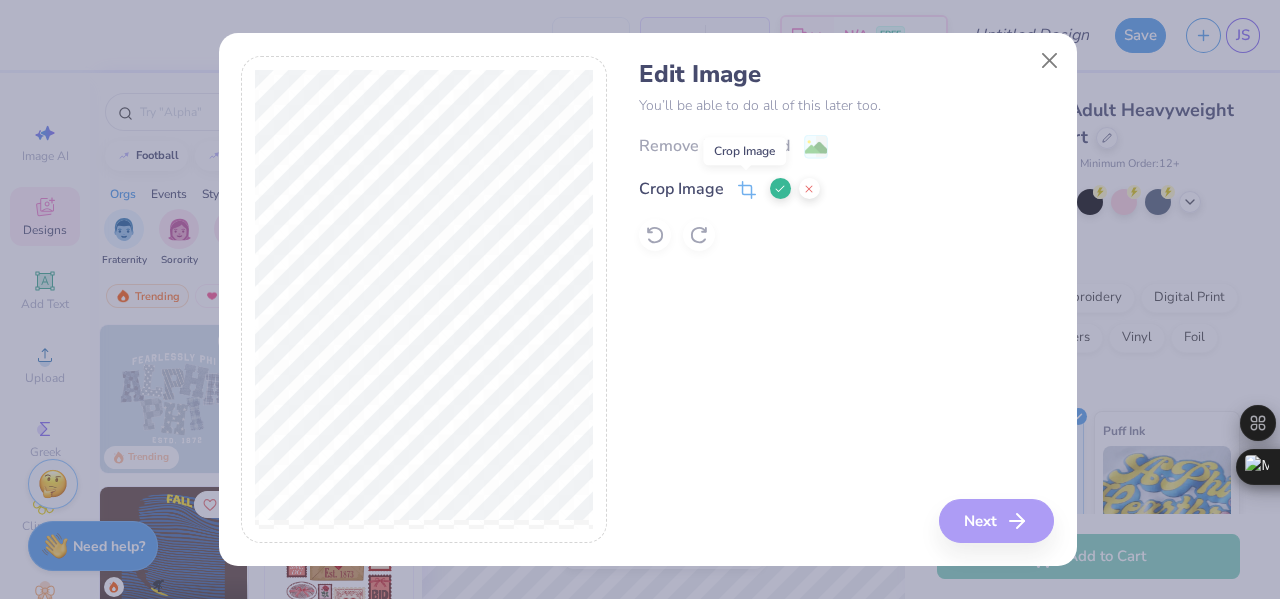 click 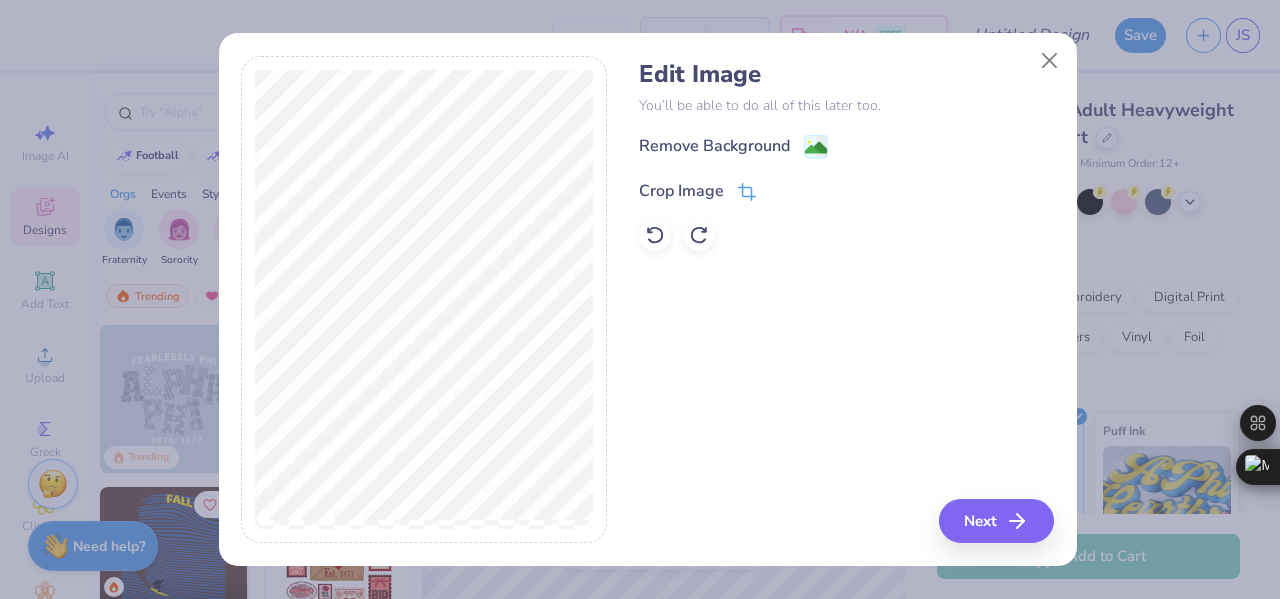 click on "Crop Image" at bounding box center (681, 191) 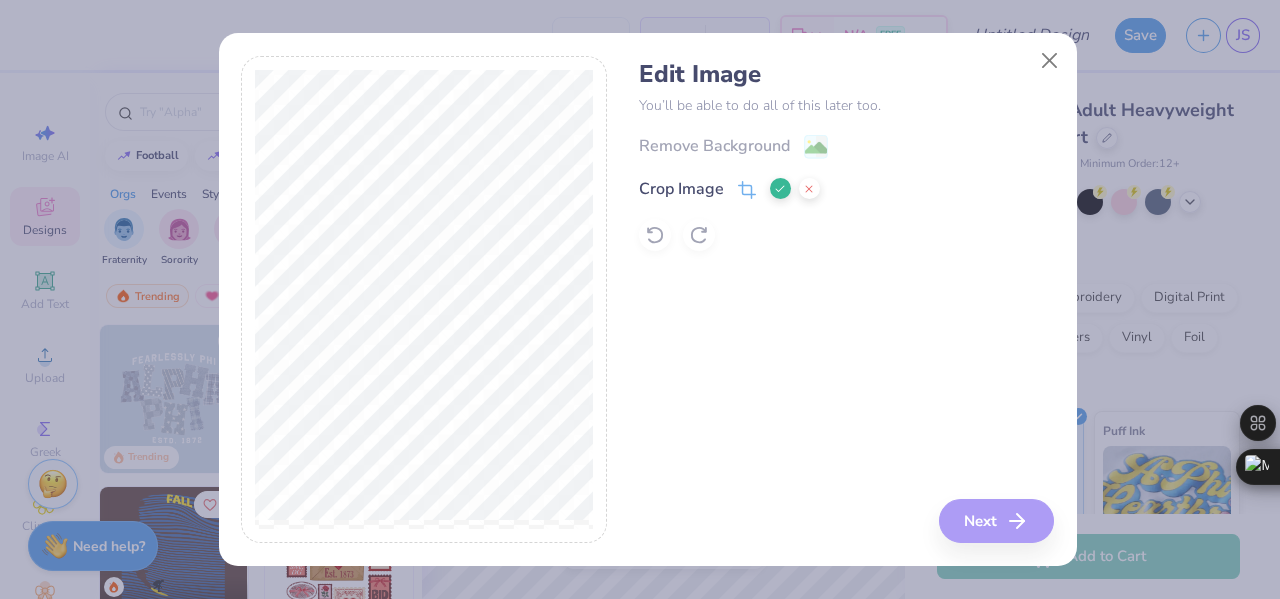 click 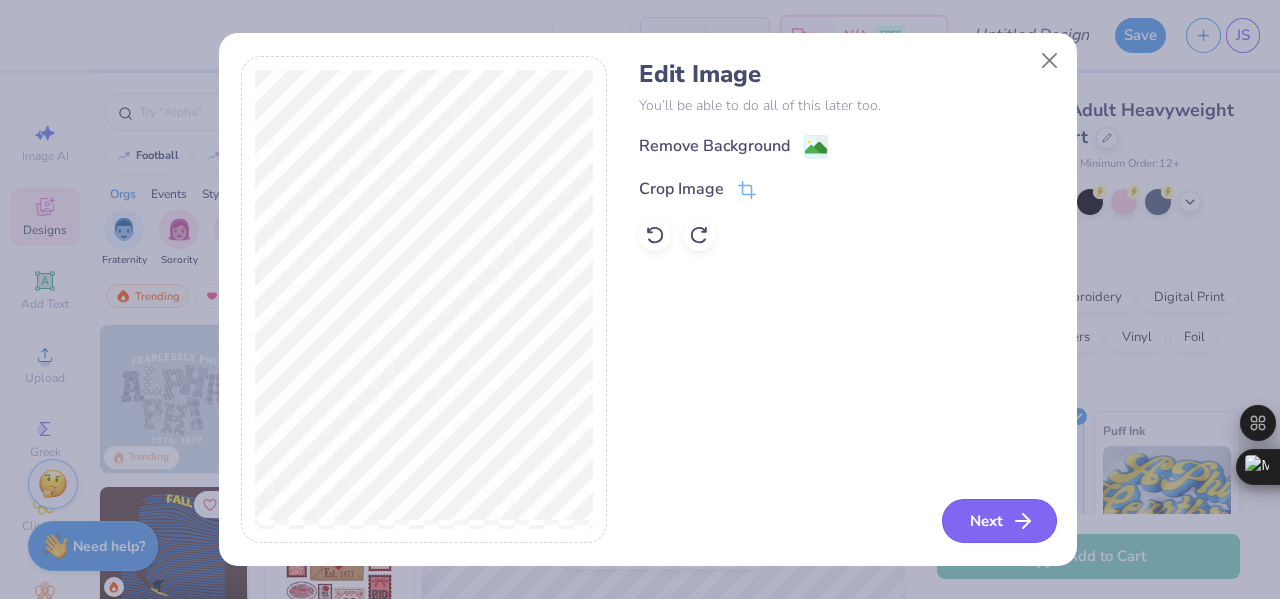 click 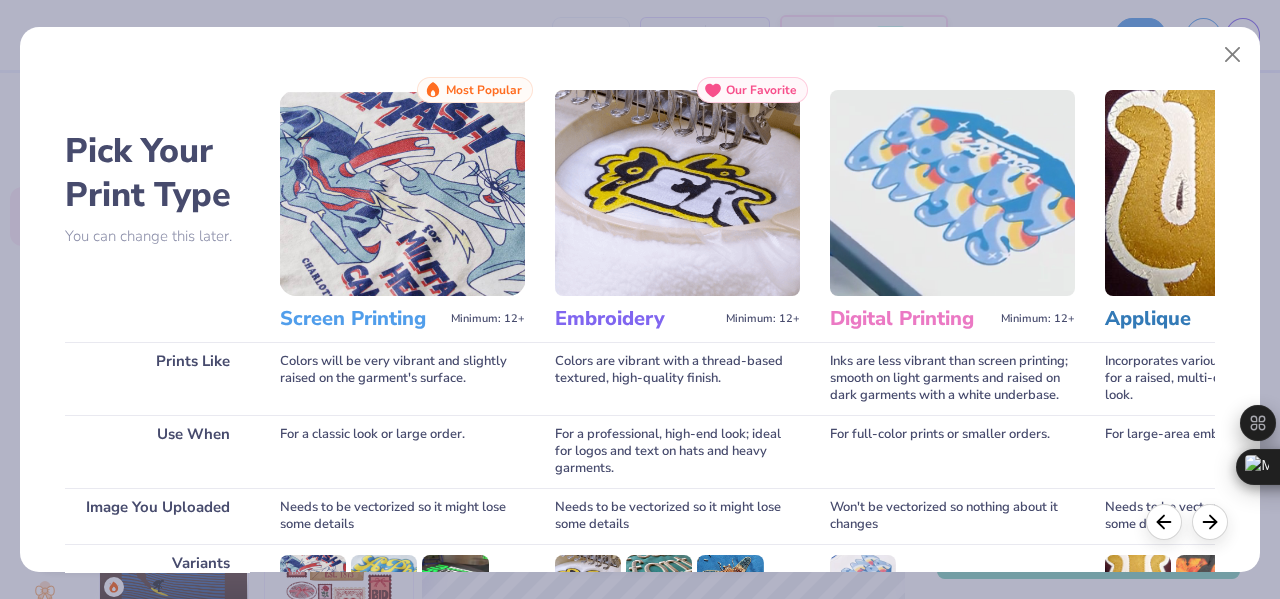 scroll, scrollTop: 298, scrollLeft: 0, axis: vertical 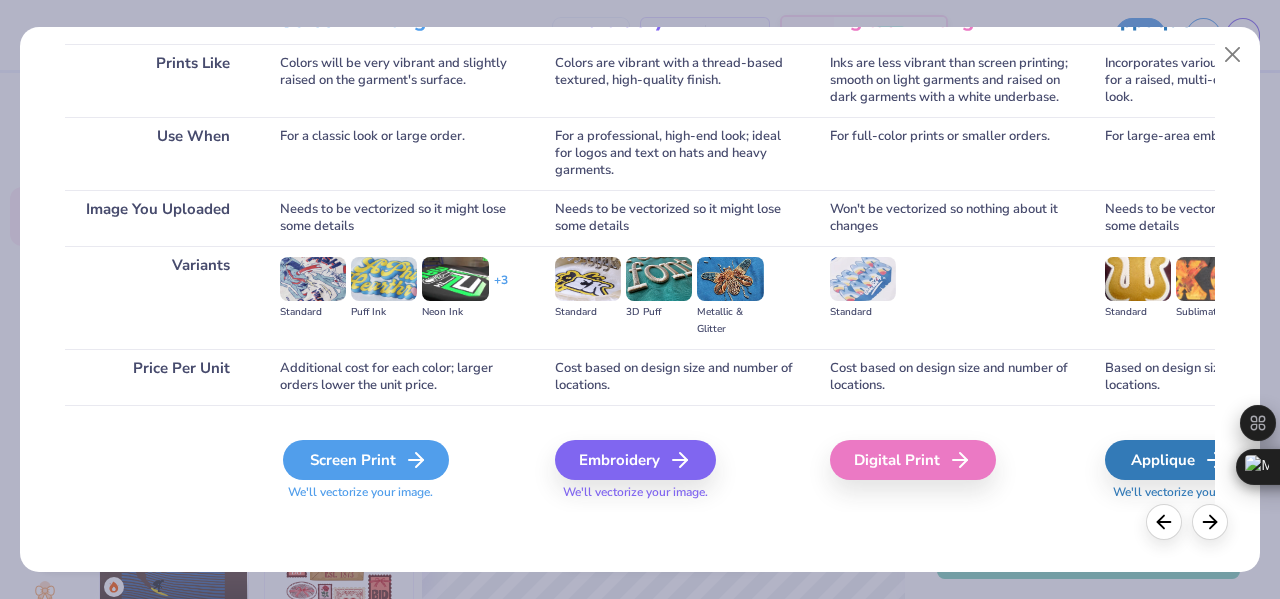 click 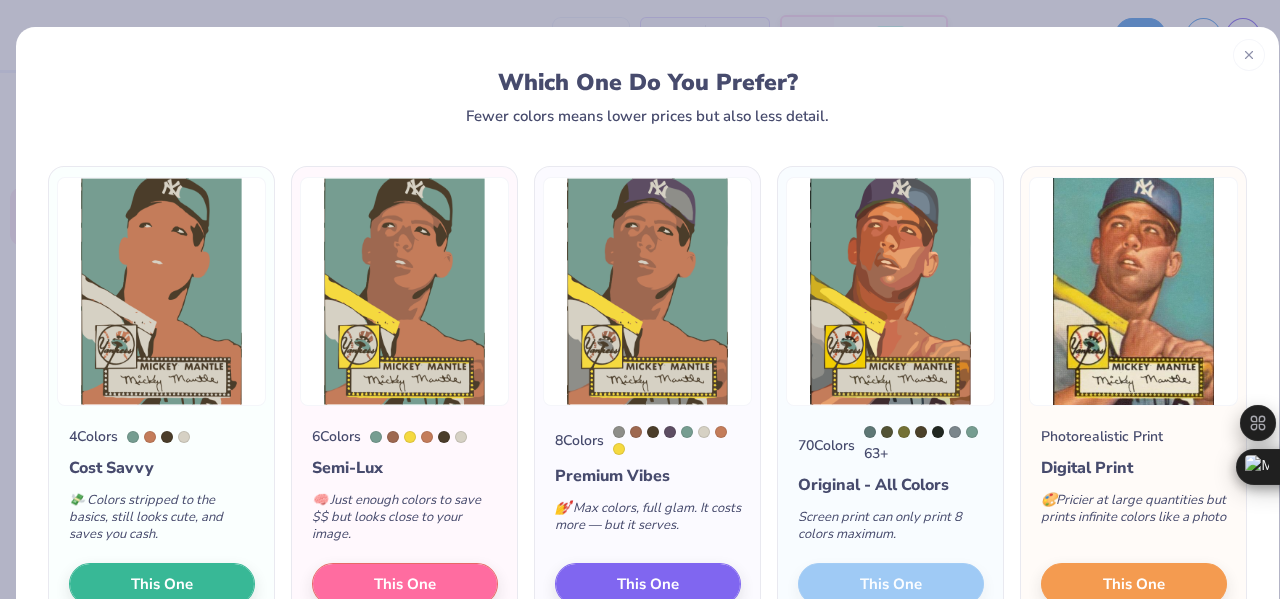 click on "Digital Print" at bounding box center [1134, 468] 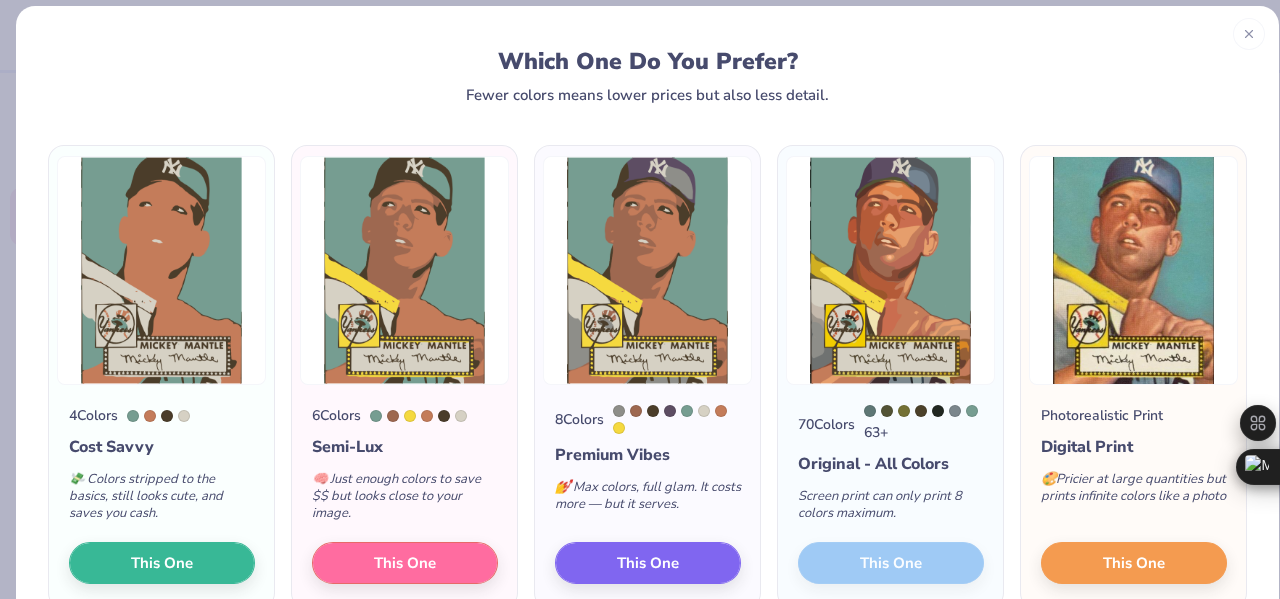 scroll, scrollTop: 24, scrollLeft: 0, axis: vertical 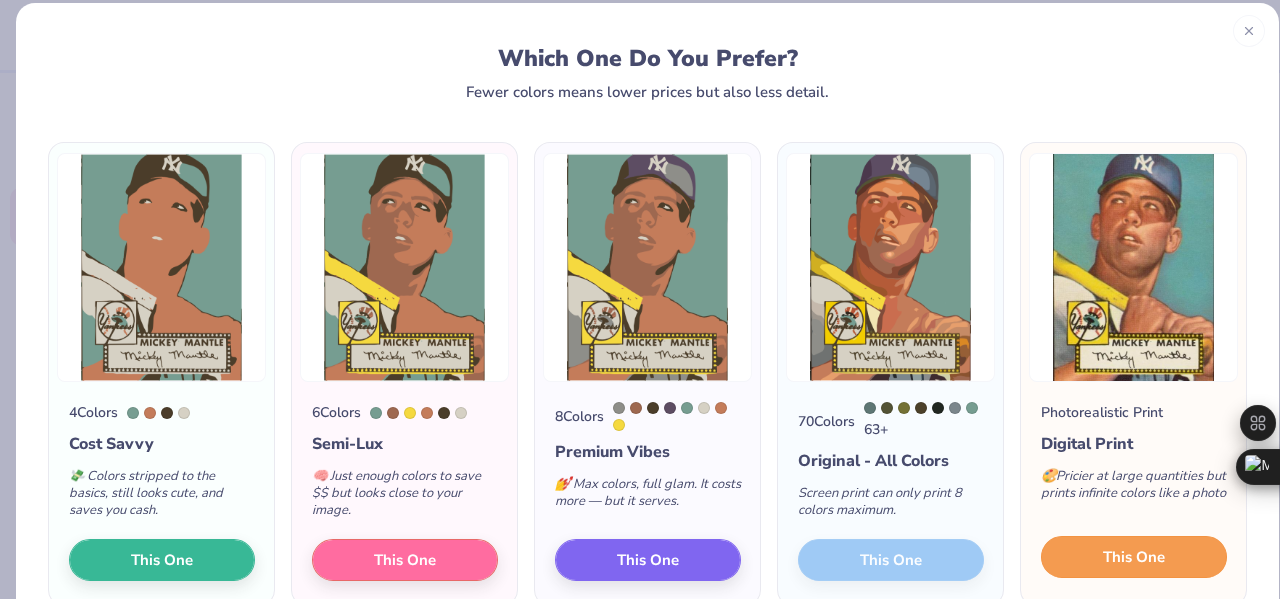 click on "This One" at bounding box center [1134, 557] 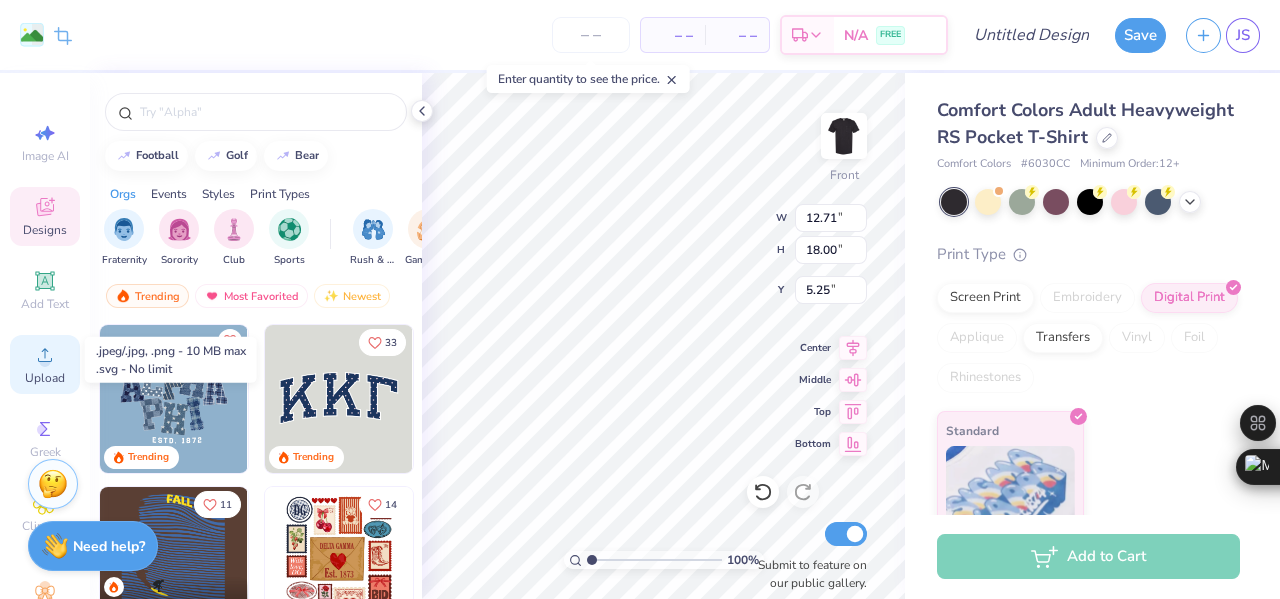 click on "Upload" at bounding box center (45, 364) 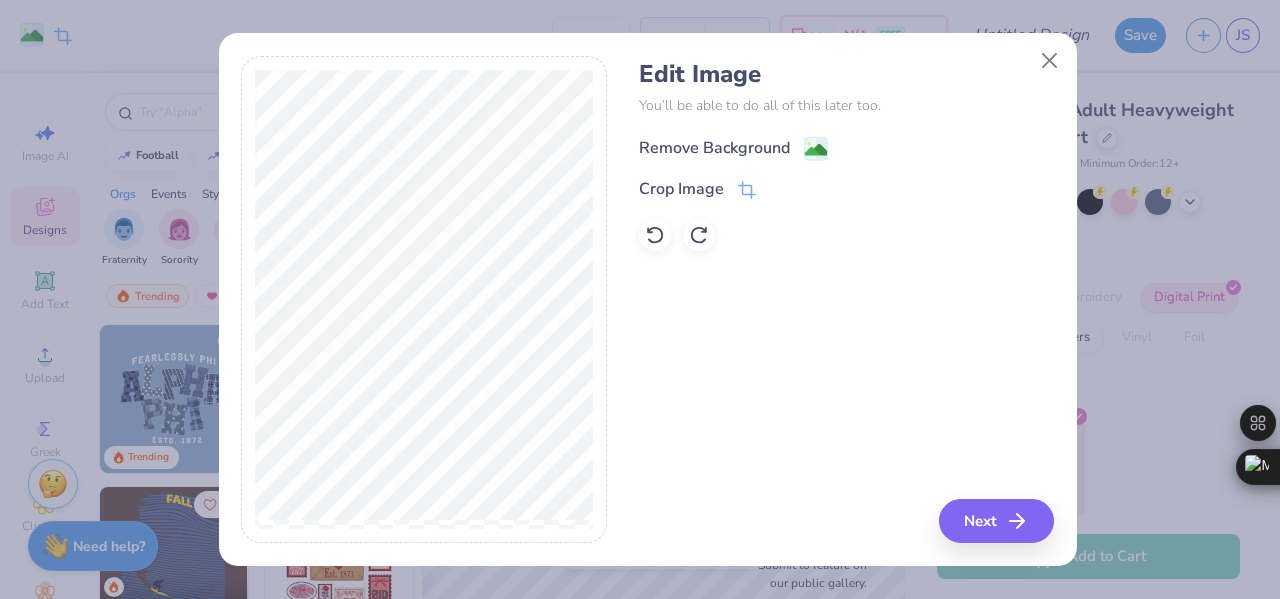 click on "Remove Background" at bounding box center [714, 148] 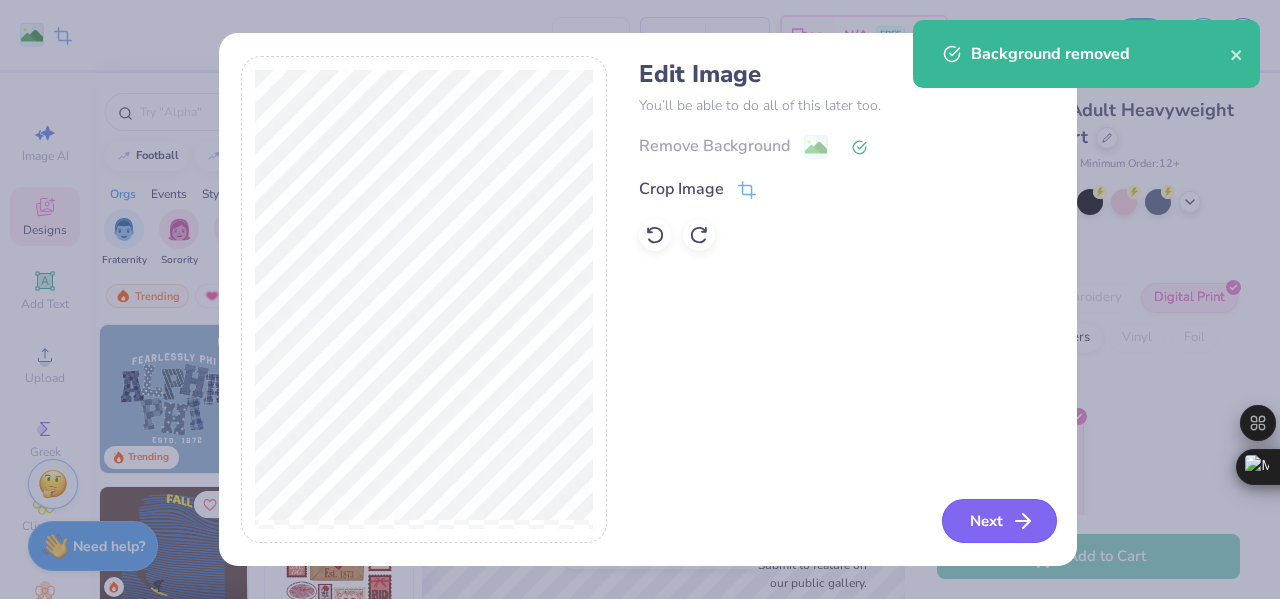click on "Next" at bounding box center [999, 521] 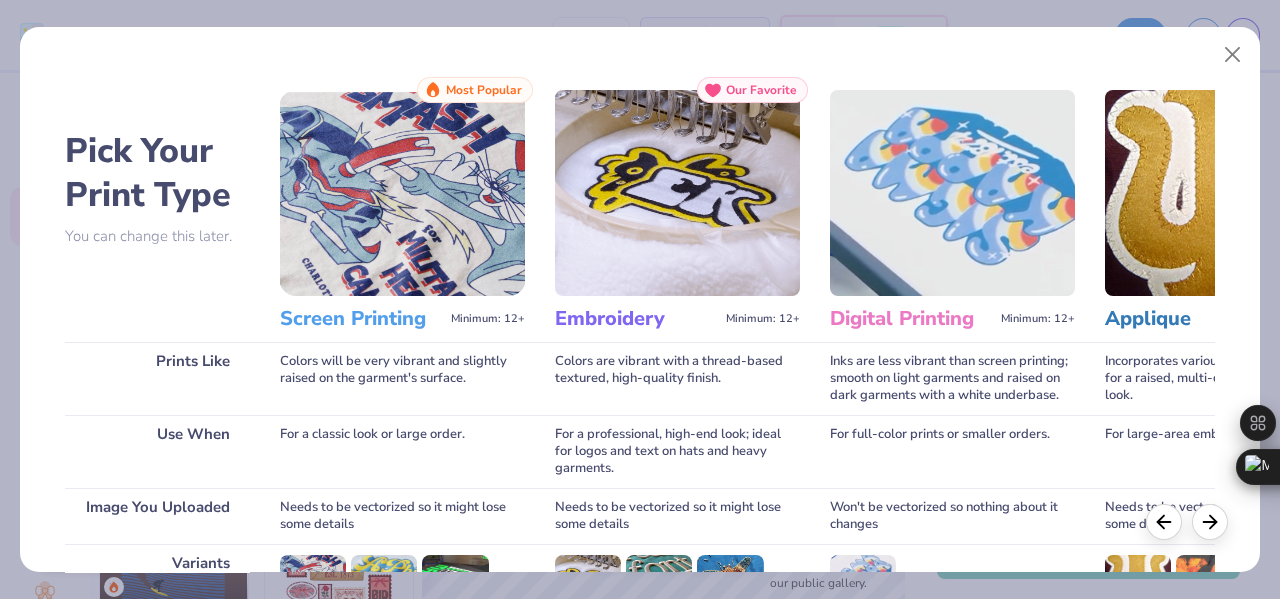 scroll, scrollTop: 298, scrollLeft: 0, axis: vertical 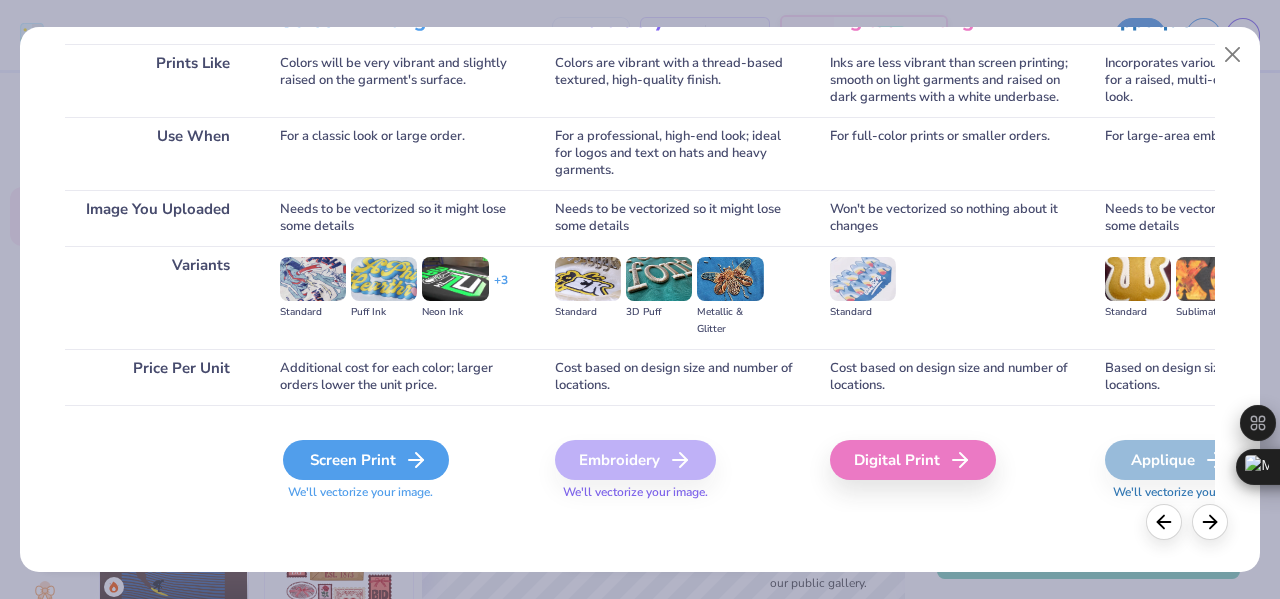 click on "Screen Print" at bounding box center (366, 460) 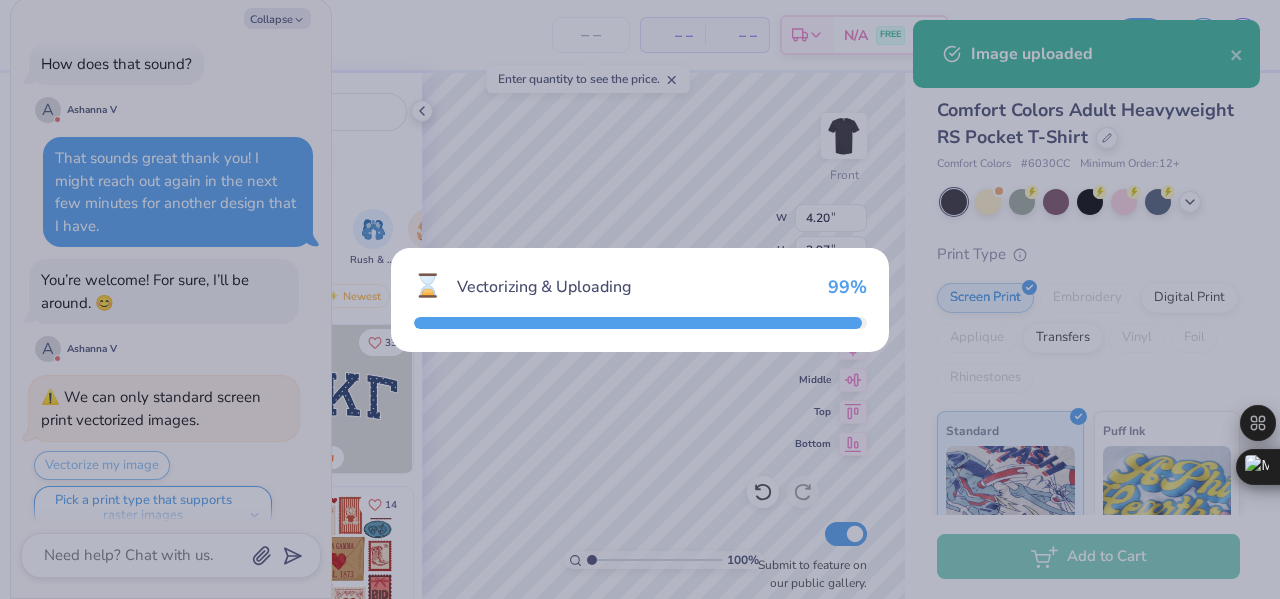 scroll, scrollTop: 2049, scrollLeft: 0, axis: vertical 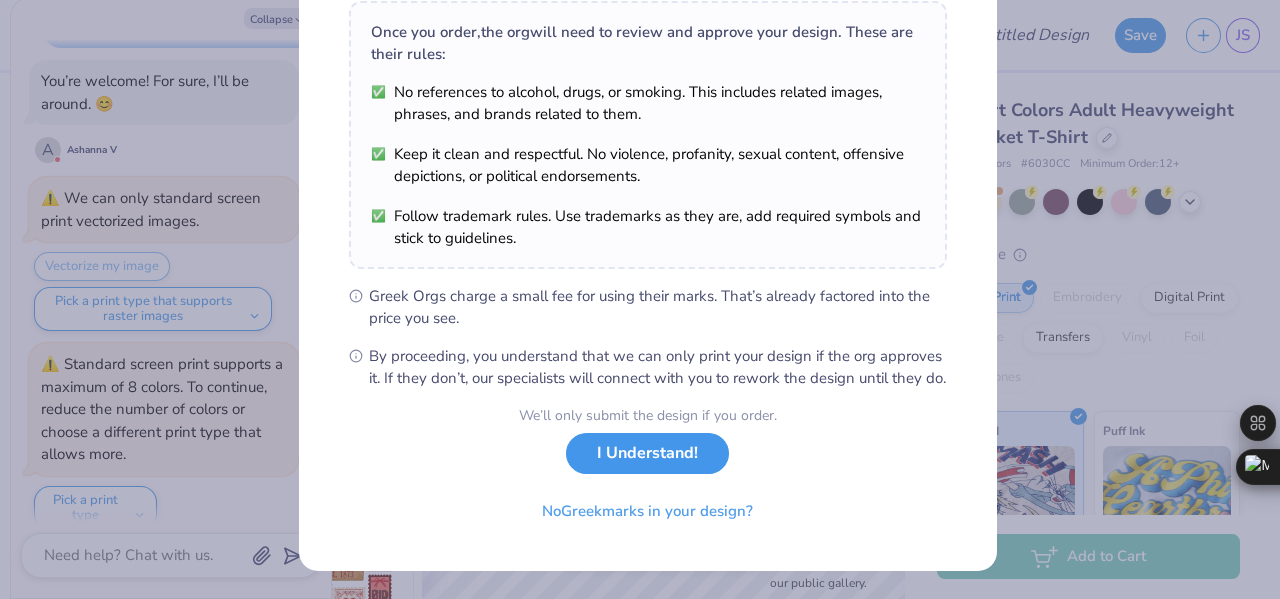 click on "I Understand!" at bounding box center [647, 453] 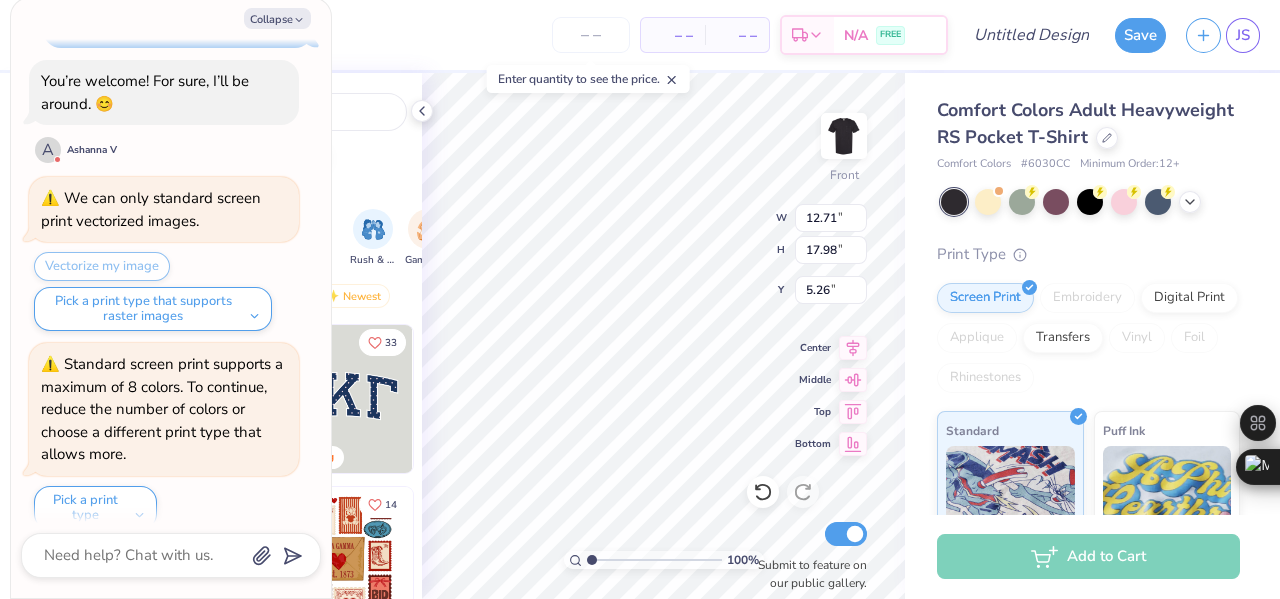 scroll, scrollTop: 43, scrollLeft: 0, axis: vertical 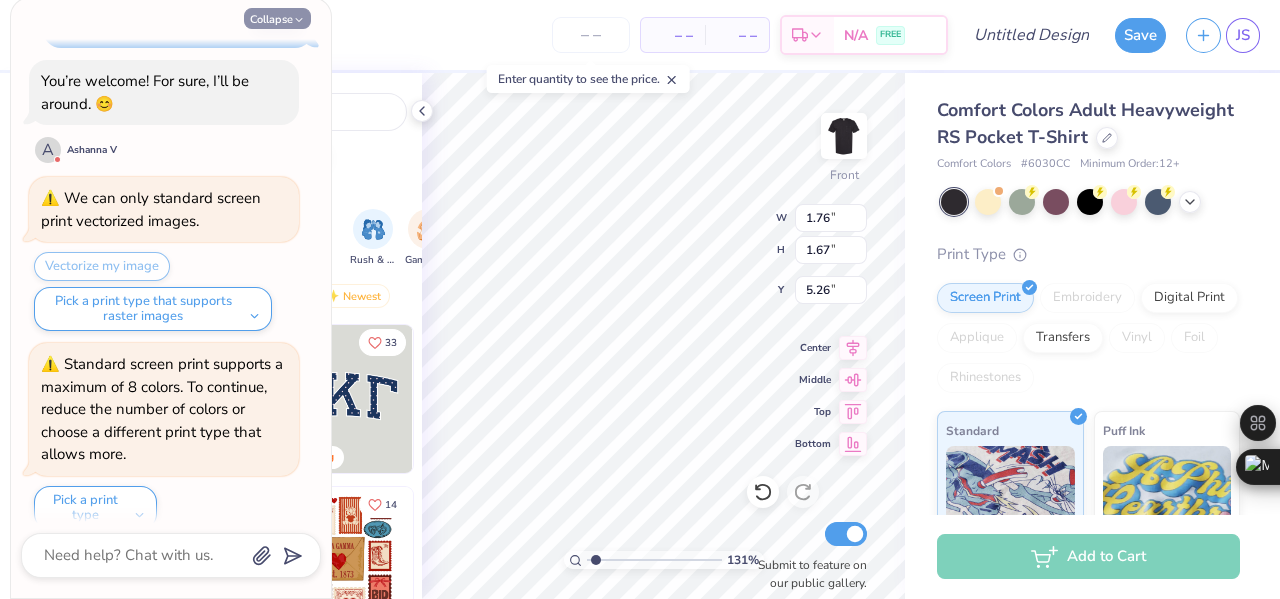 click on "Collapse" at bounding box center (277, 18) 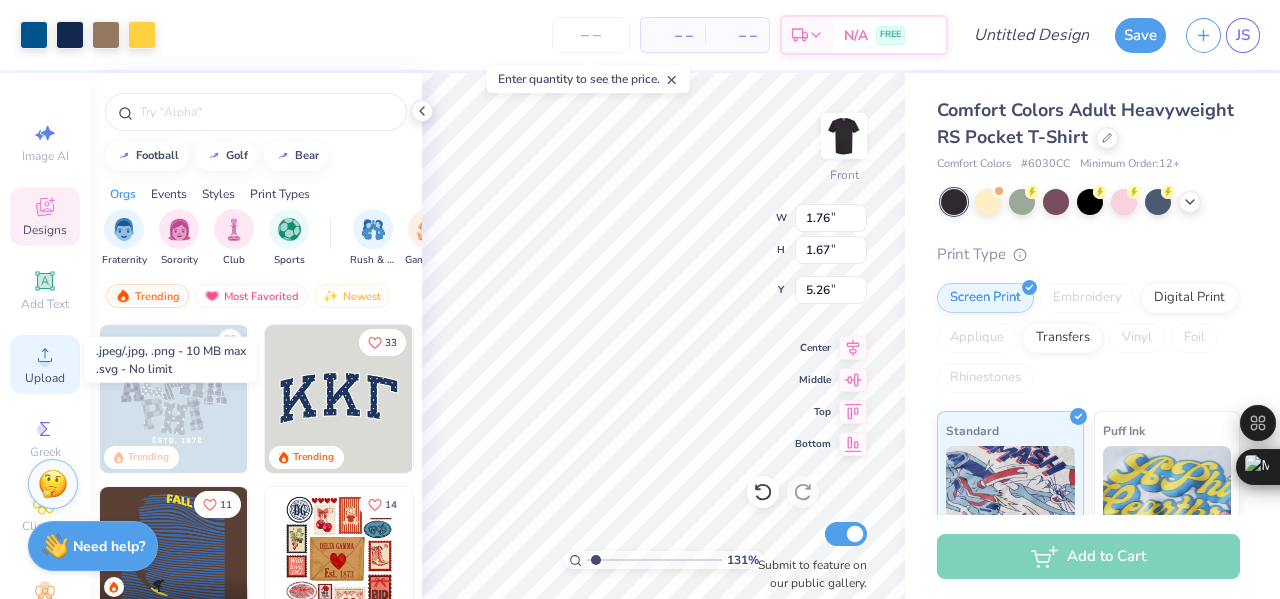 click 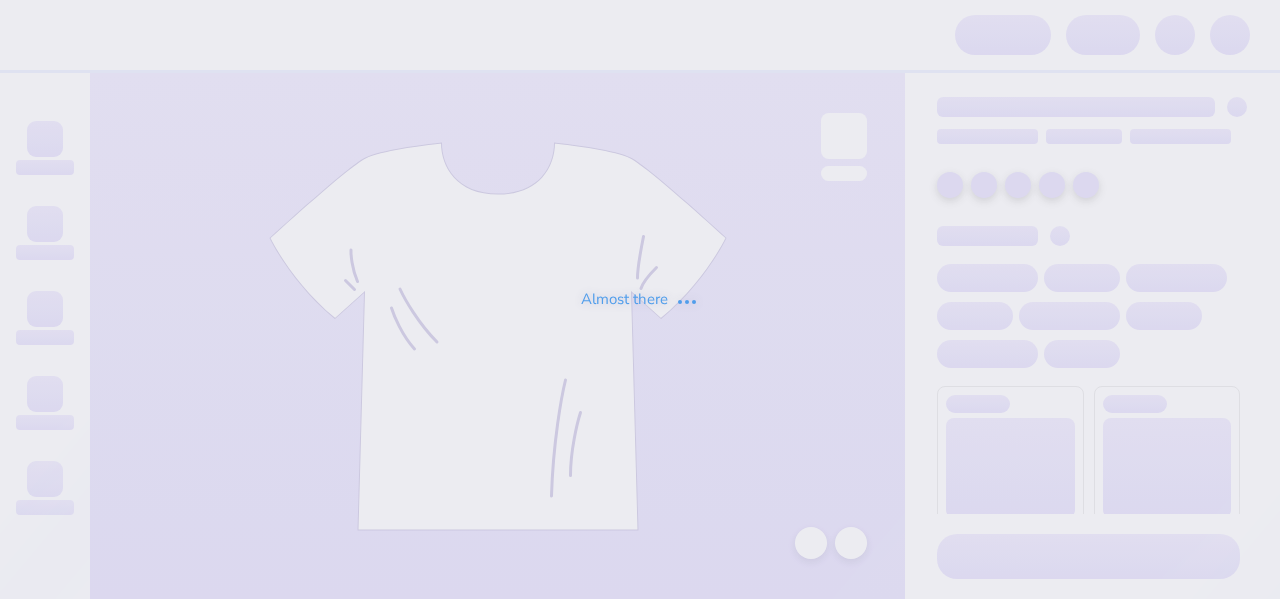 scroll, scrollTop: 0, scrollLeft: 0, axis: both 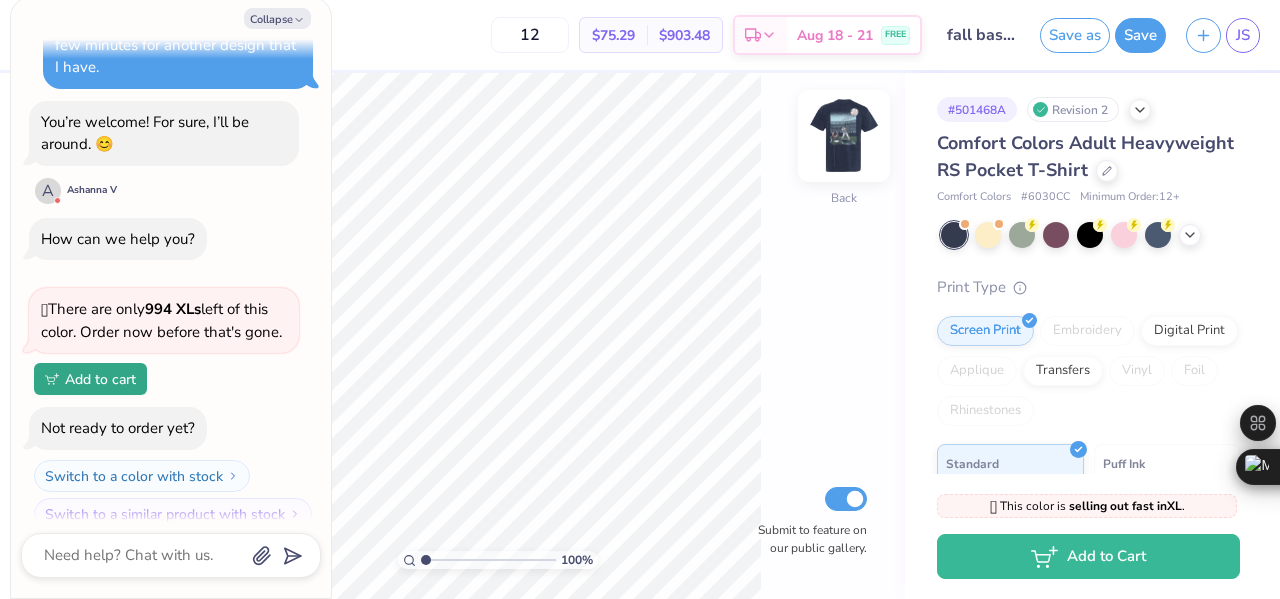 click at bounding box center (844, 136) 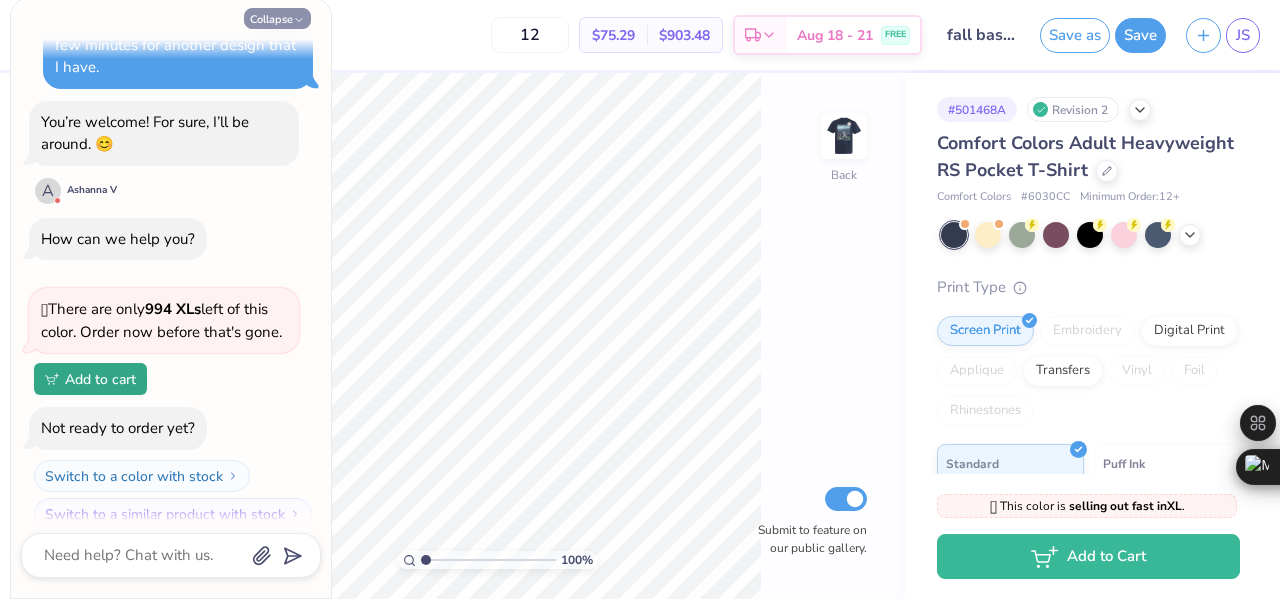 click on "Collapse" at bounding box center (277, 18) 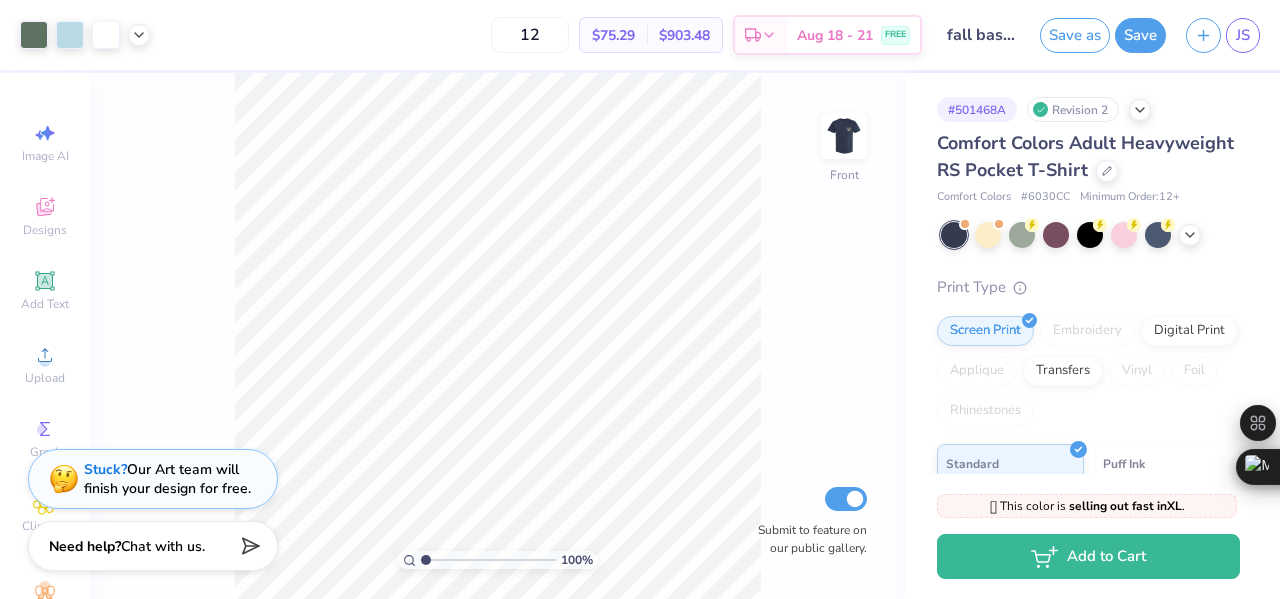 type on "x" 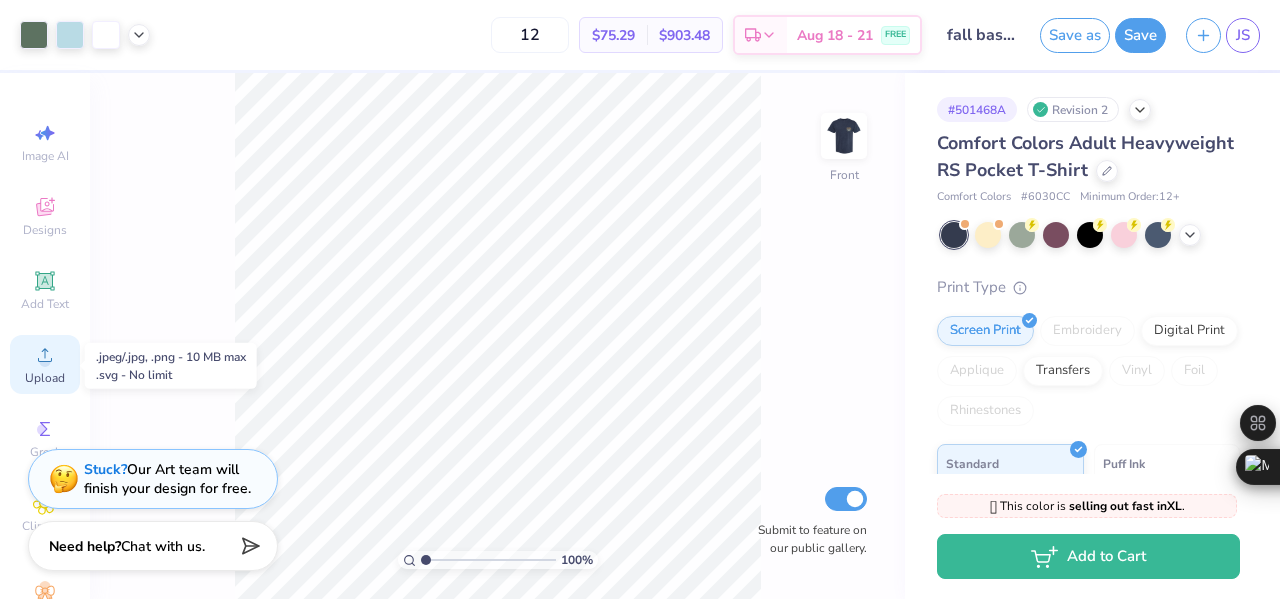 click on "Upload" at bounding box center [45, 364] 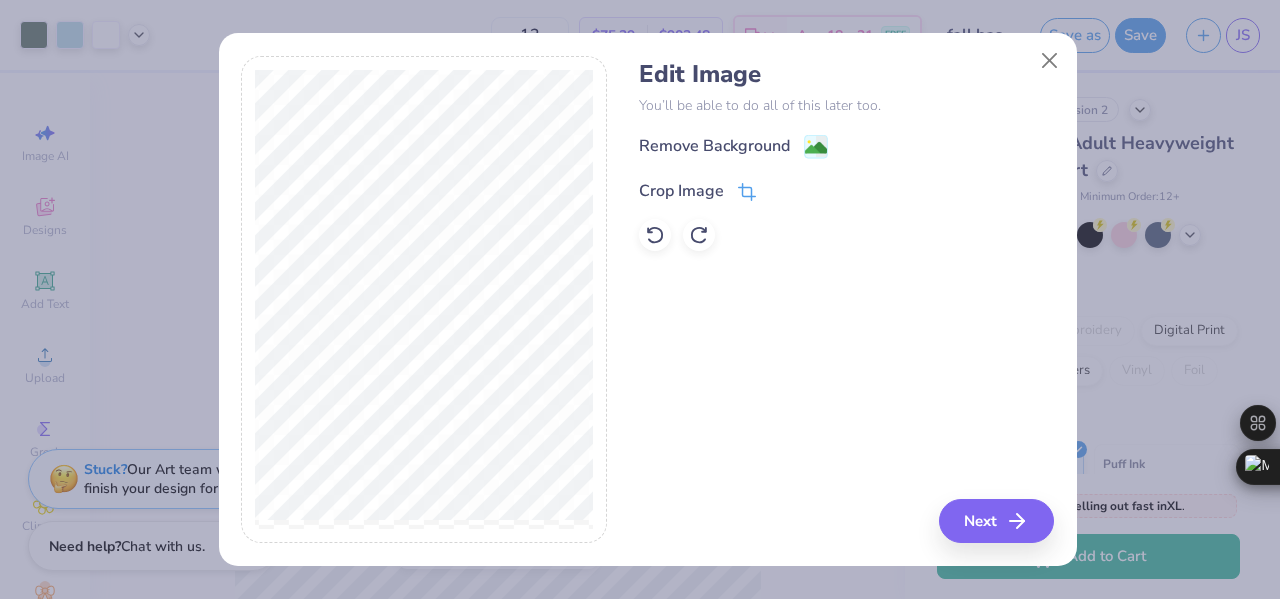 click on "Crop Image" at bounding box center (681, 191) 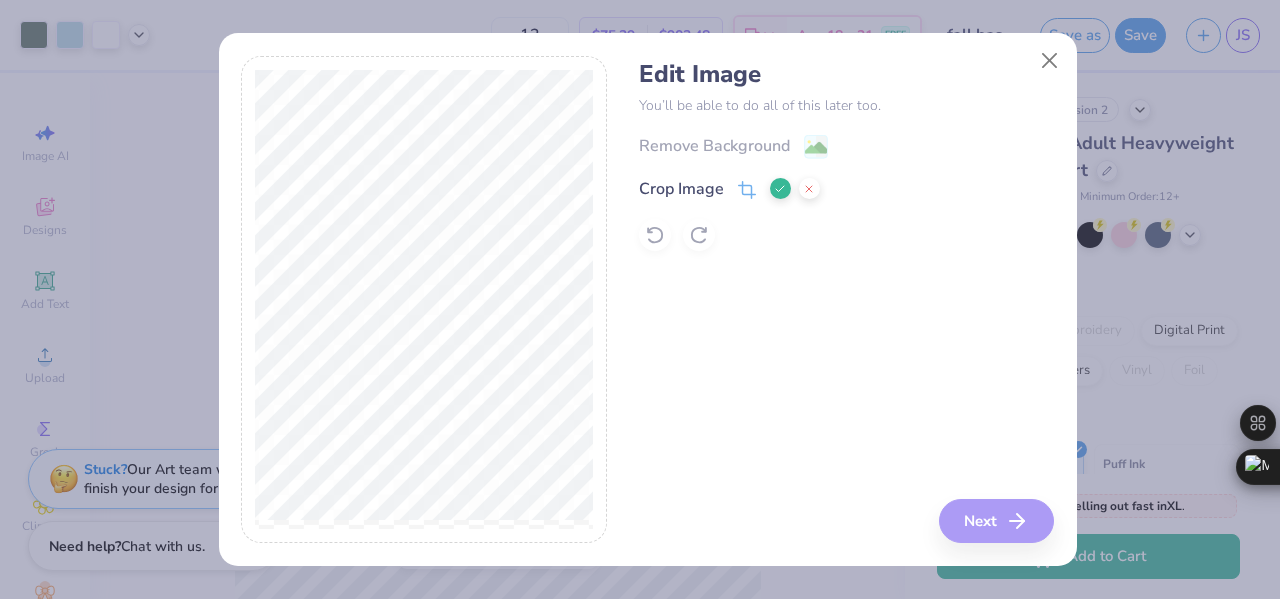 click 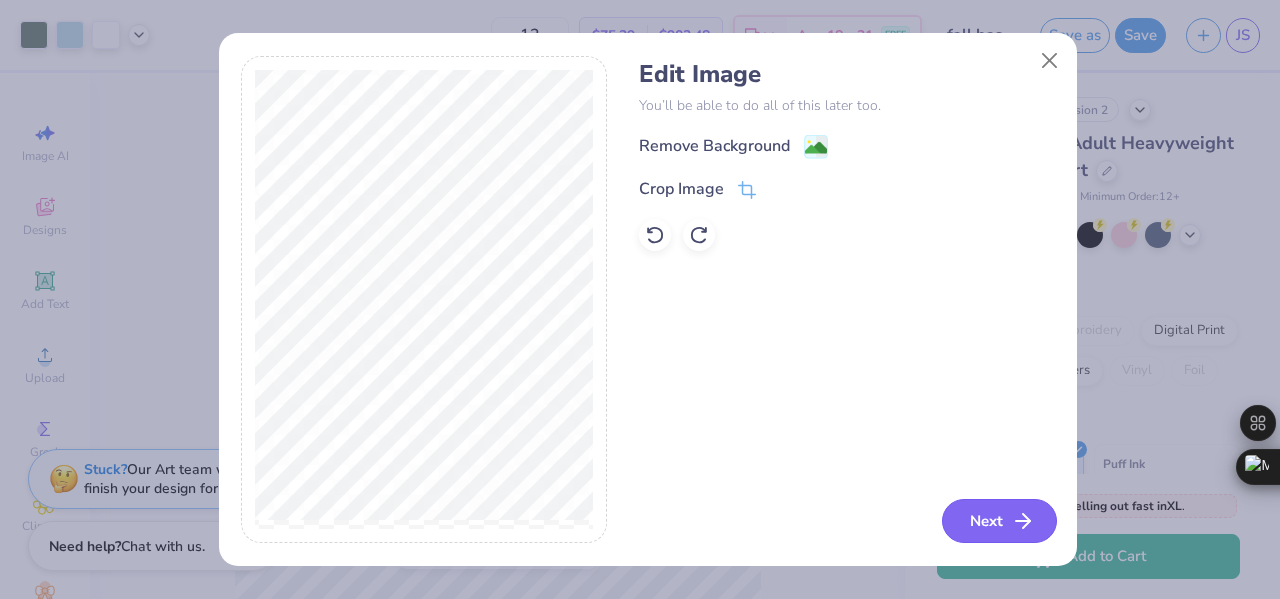click 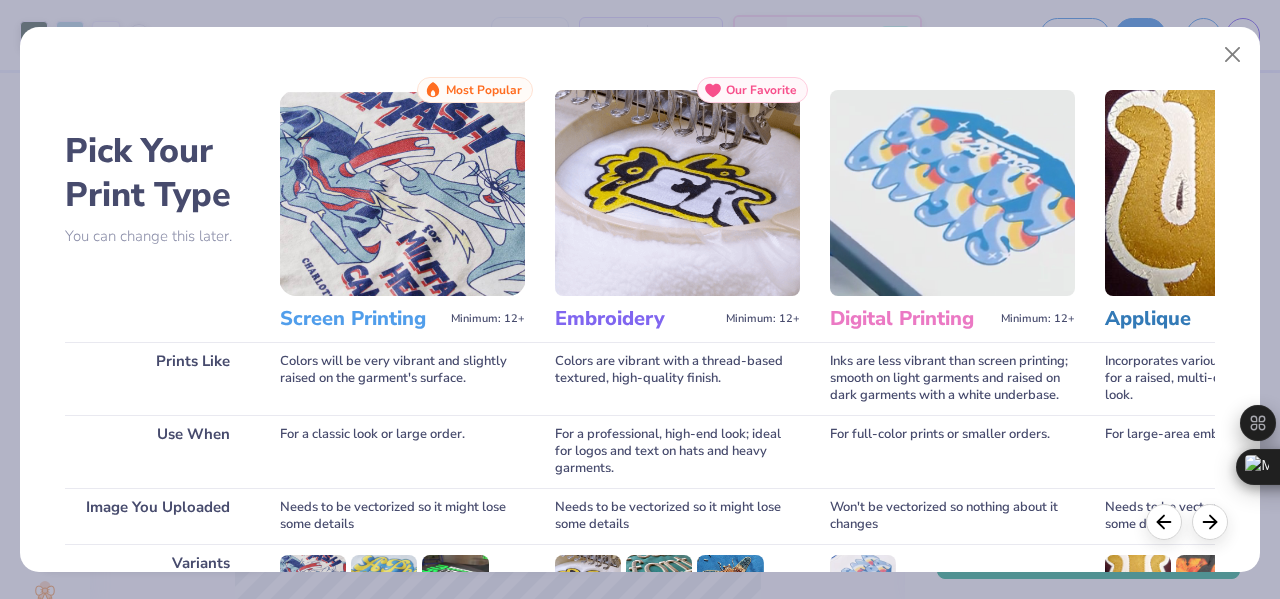 scroll, scrollTop: 298, scrollLeft: 0, axis: vertical 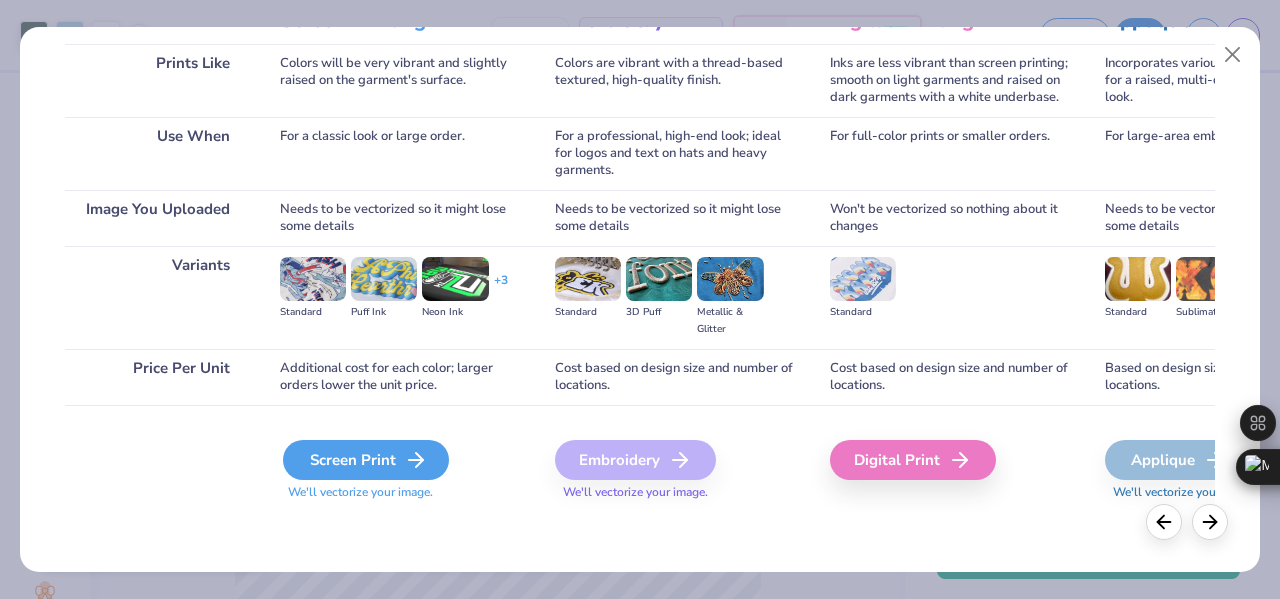click 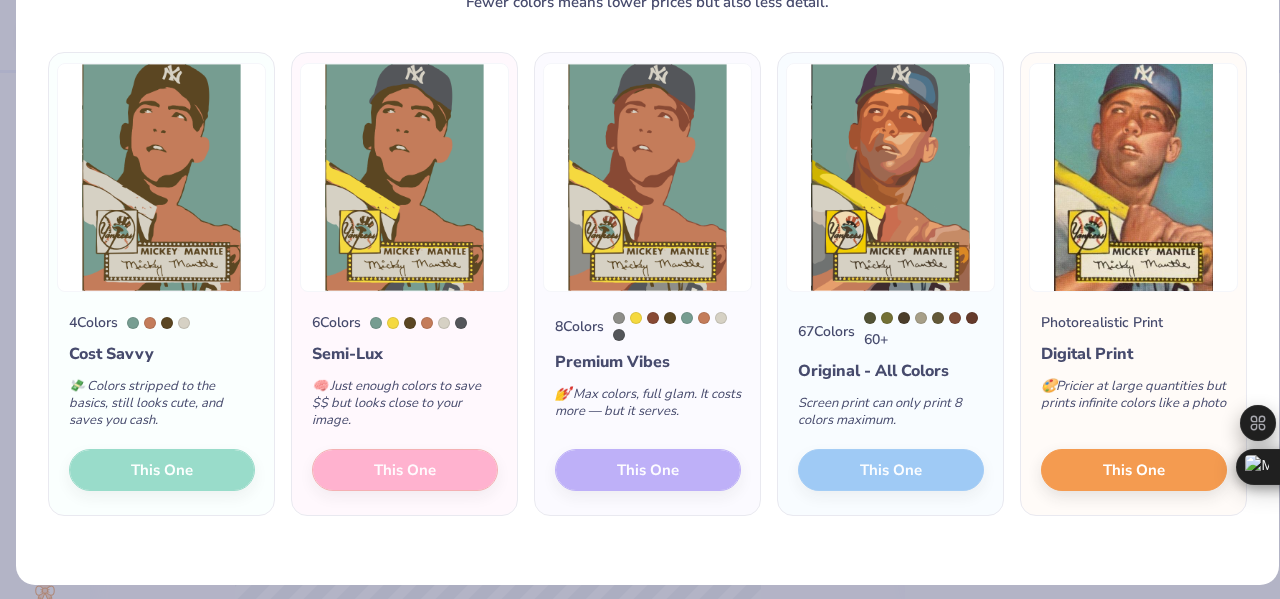 scroll, scrollTop: 0, scrollLeft: 0, axis: both 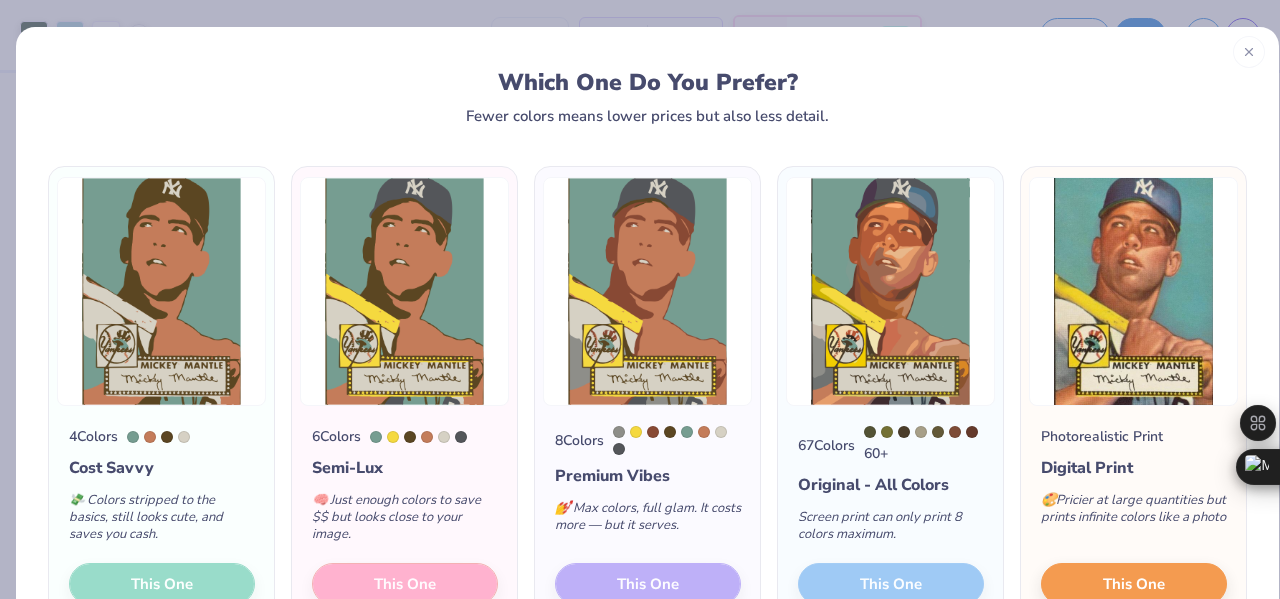 click 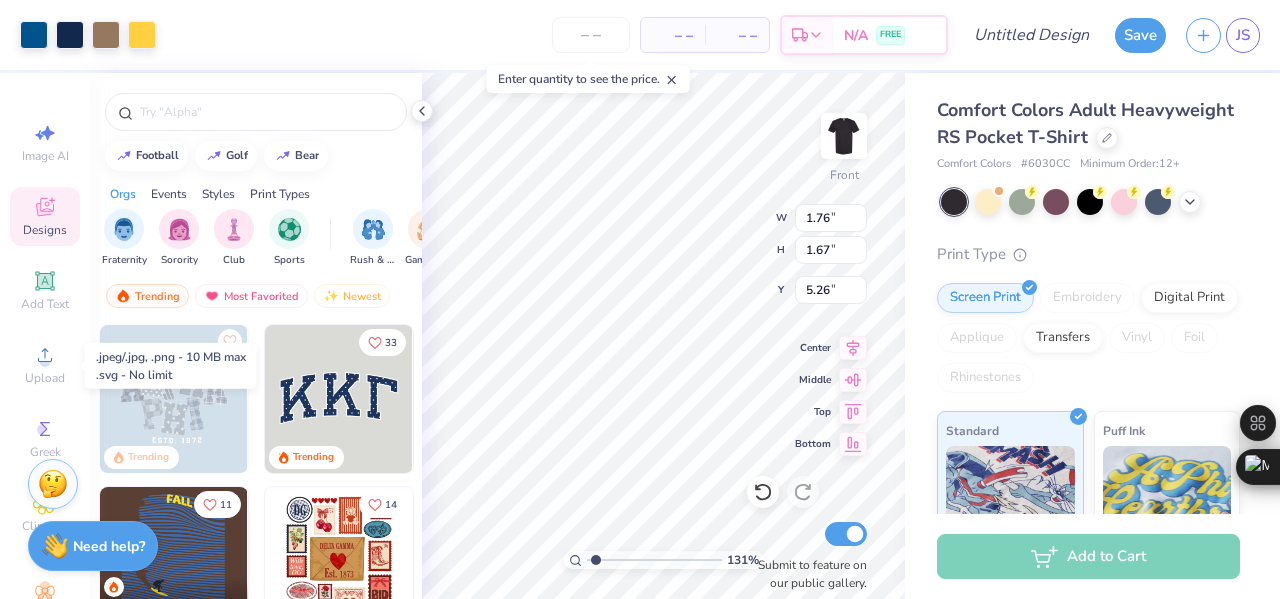 scroll, scrollTop: 0, scrollLeft: 0, axis: both 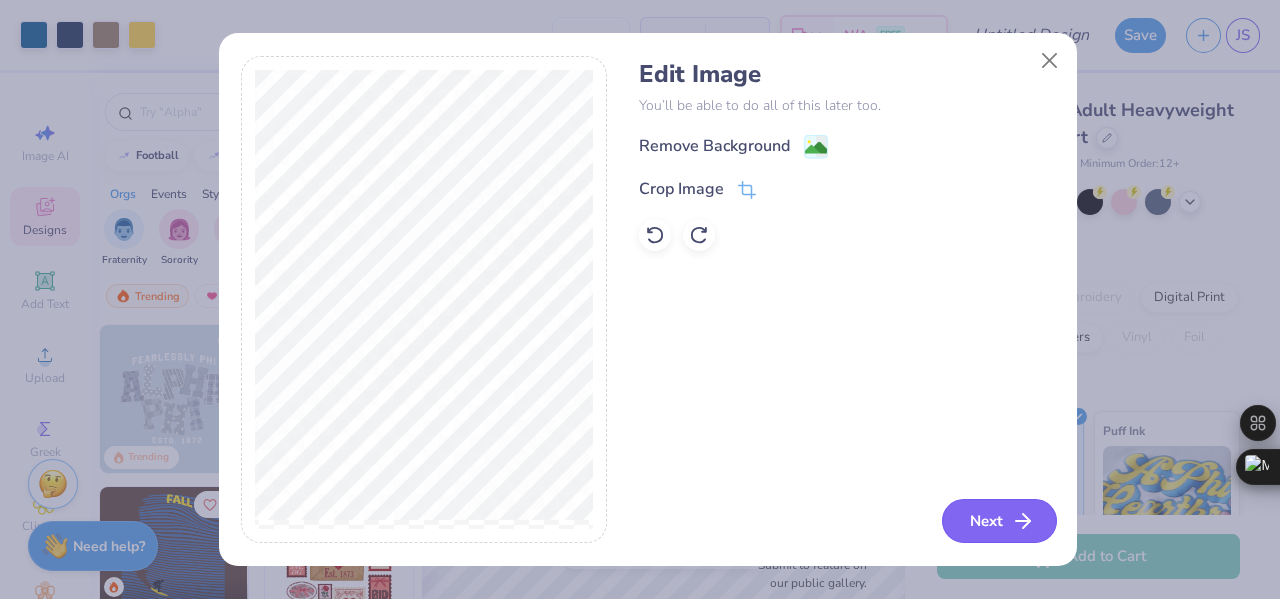 click on "Next" at bounding box center (999, 521) 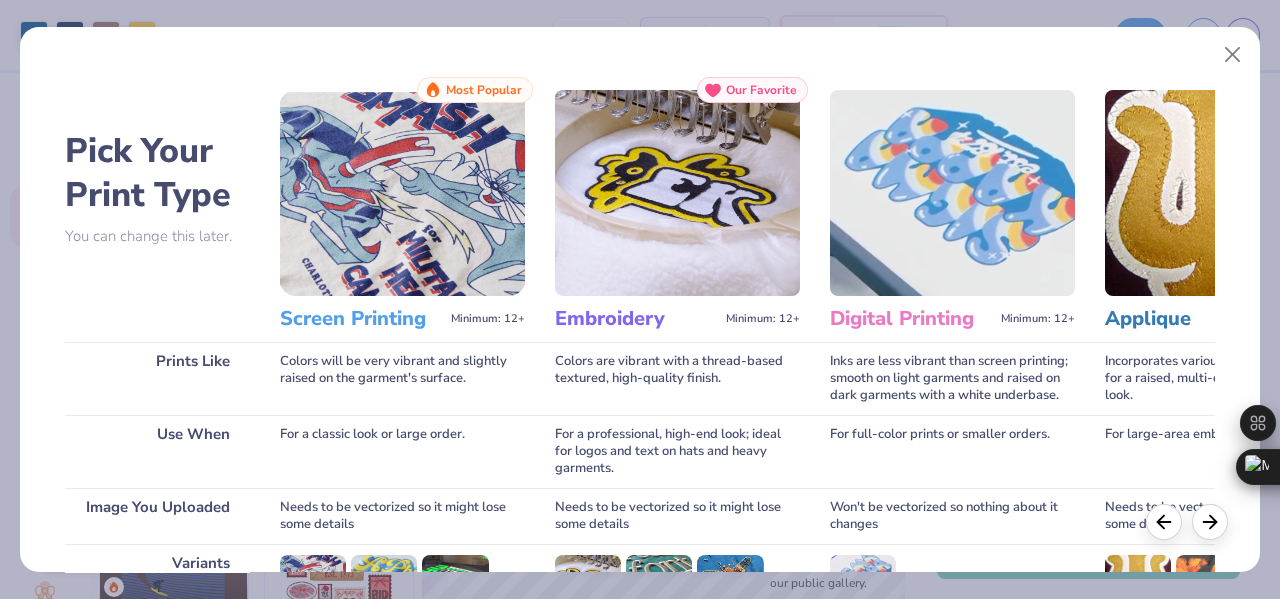 scroll, scrollTop: 298, scrollLeft: 0, axis: vertical 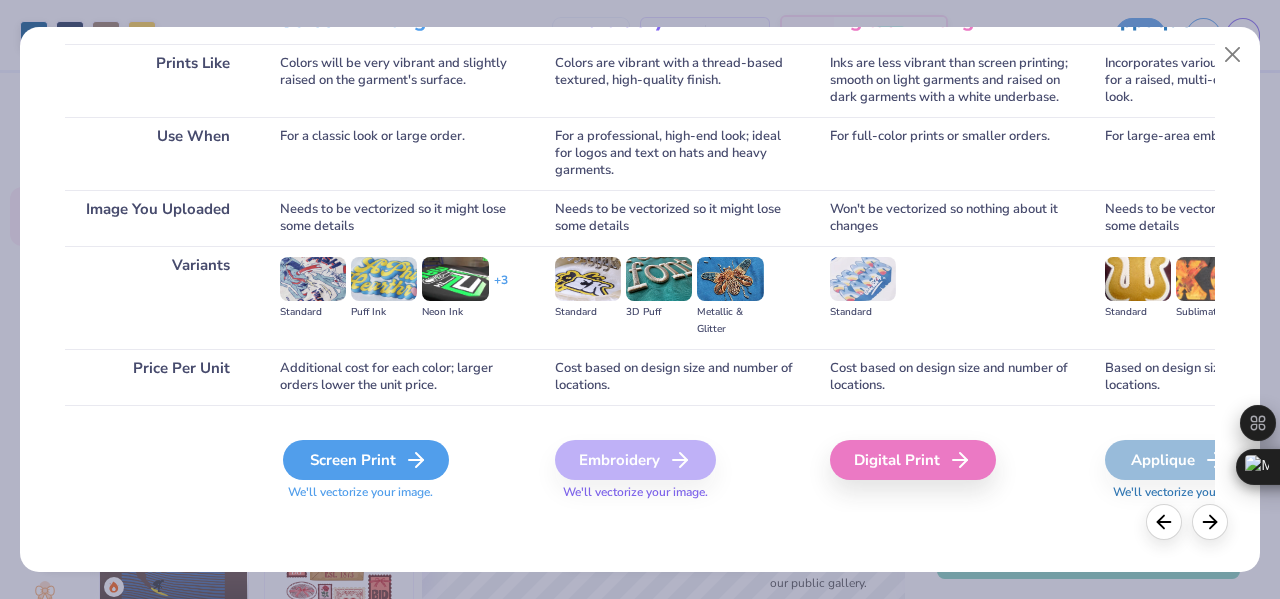 click on "Screen Print" at bounding box center (366, 460) 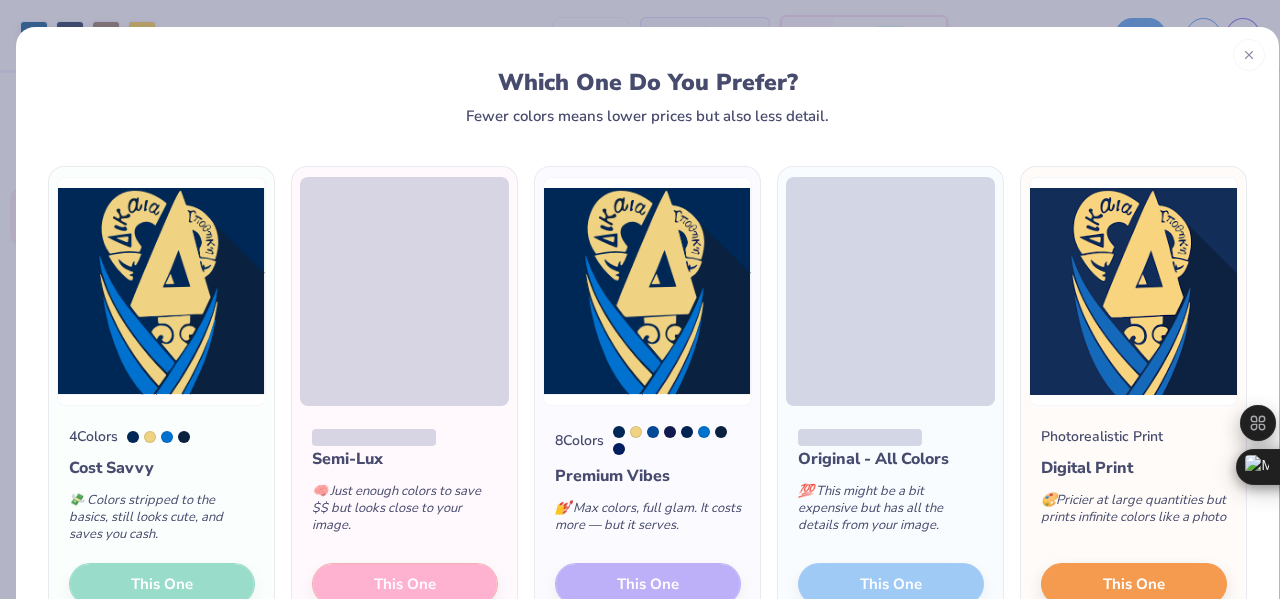 scroll, scrollTop: 129, scrollLeft: 0, axis: vertical 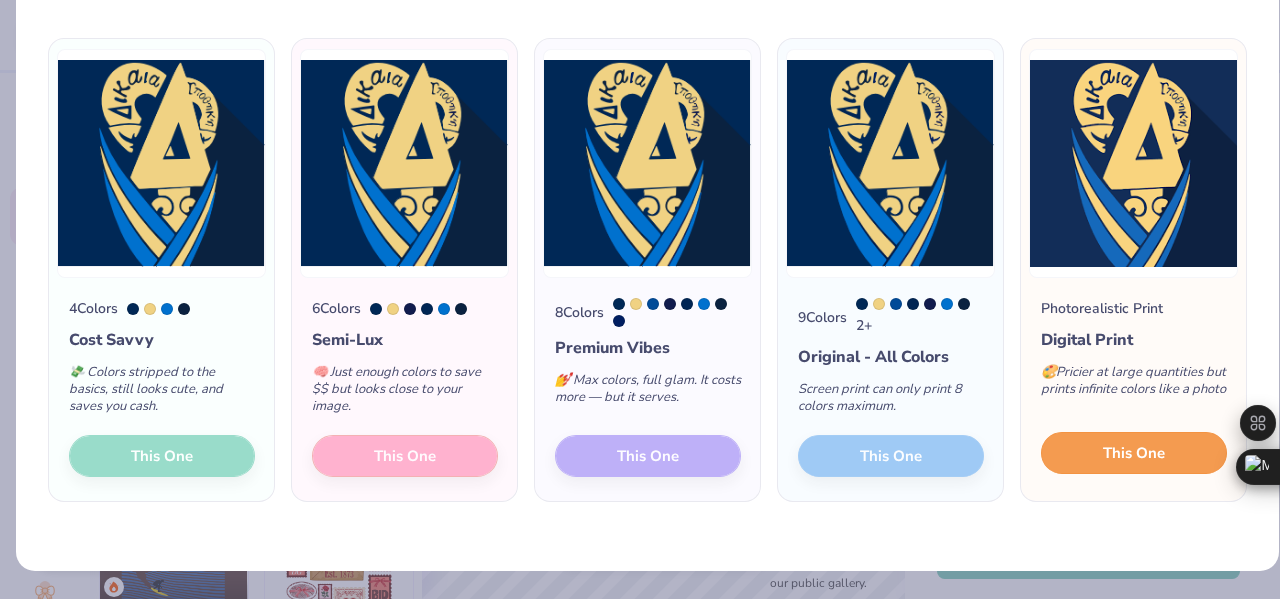 click on "This One" at bounding box center (1134, 453) 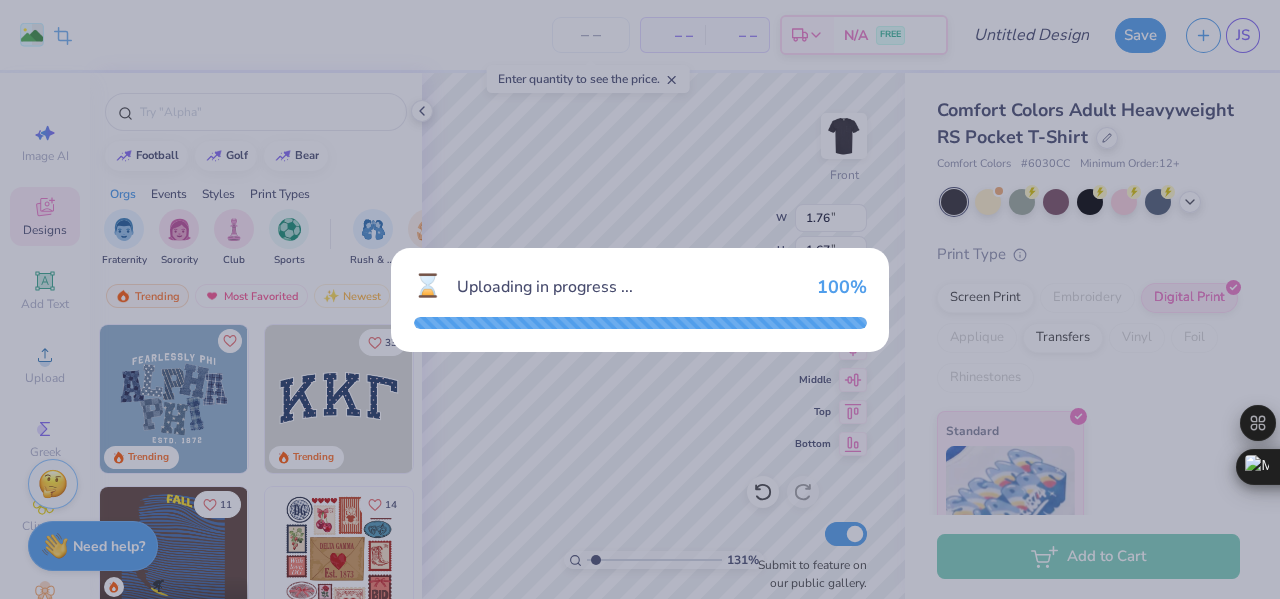 type on "1.30950838827073" 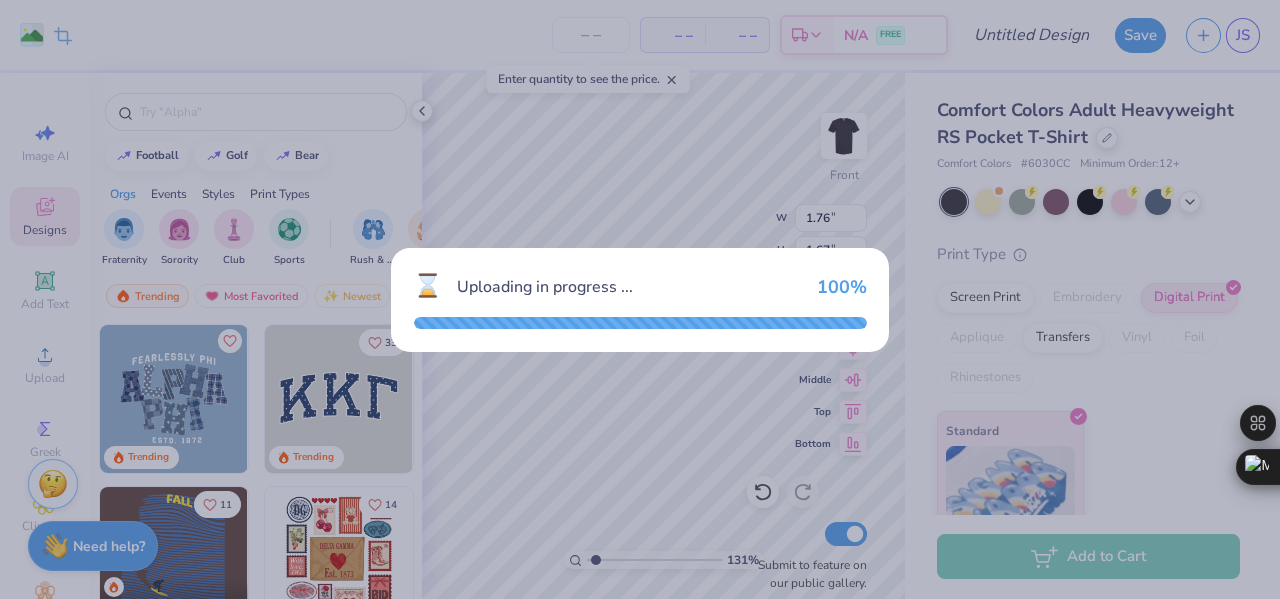 type on "7.37" 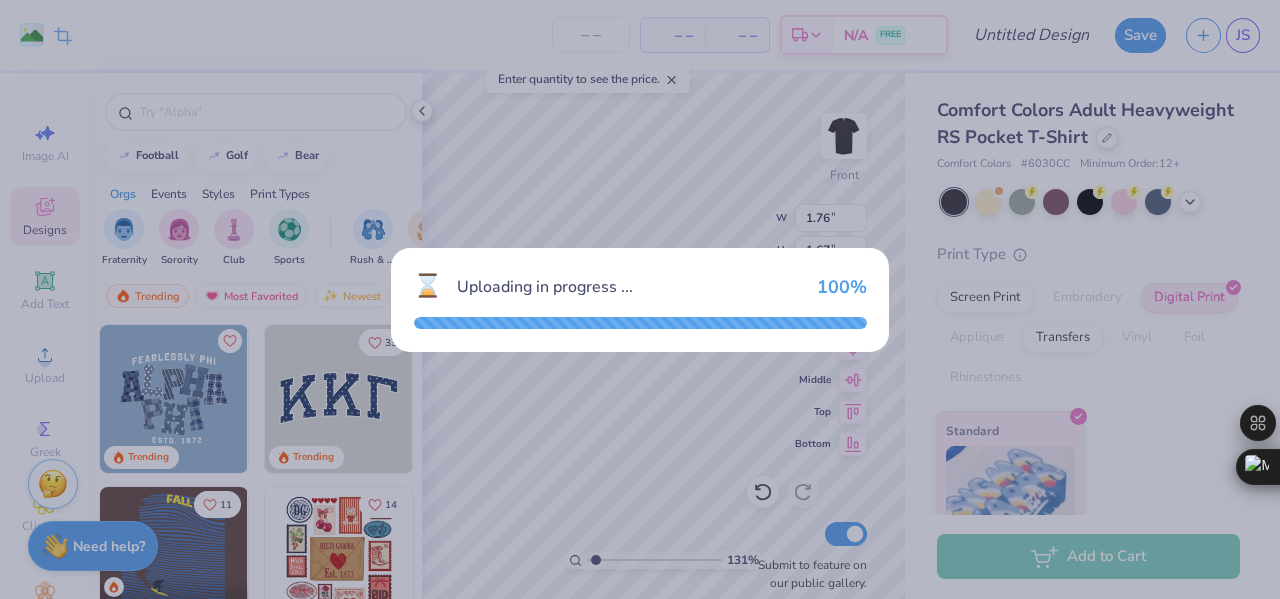 type on "7.37" 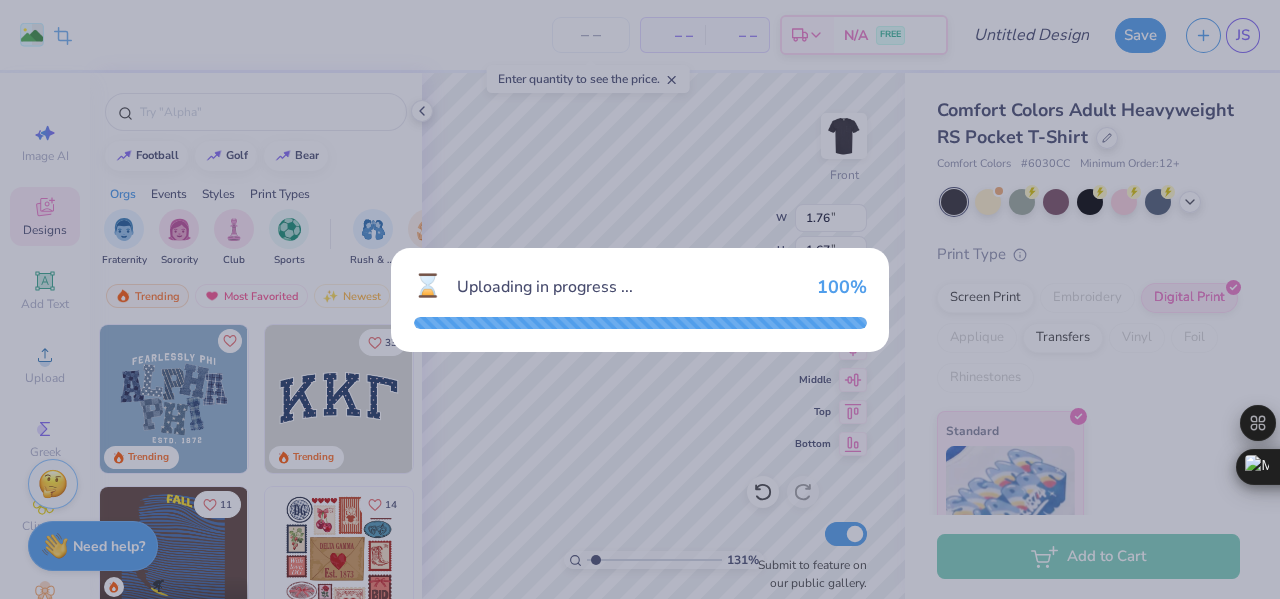type on "10.56" 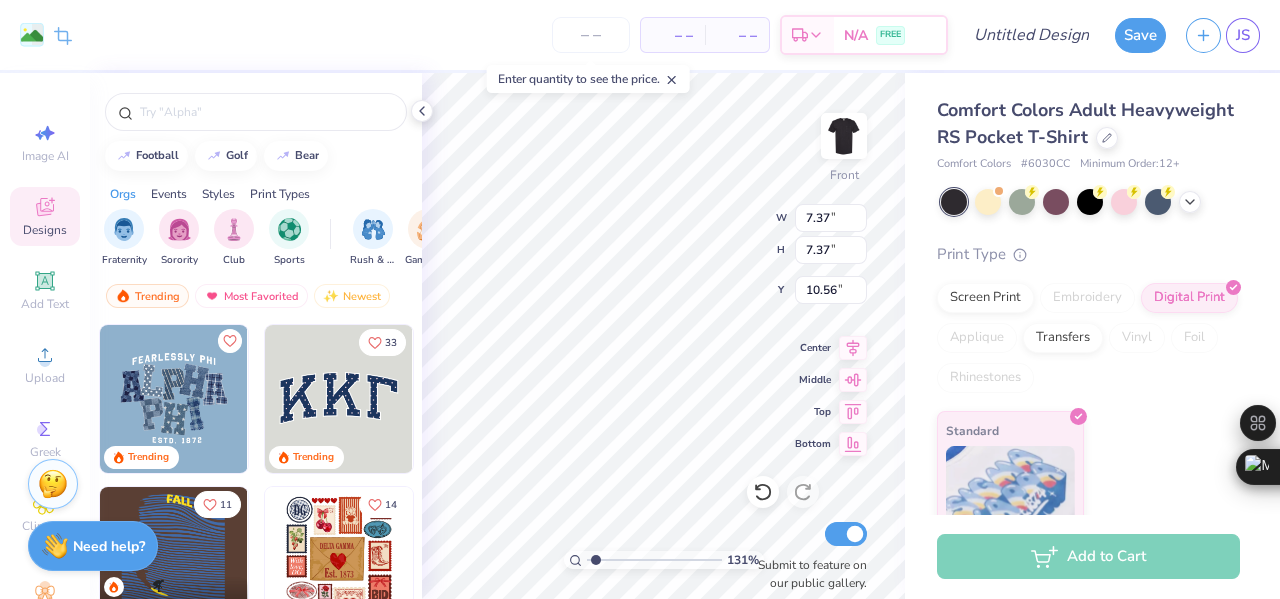 type on "1.30950838827073" 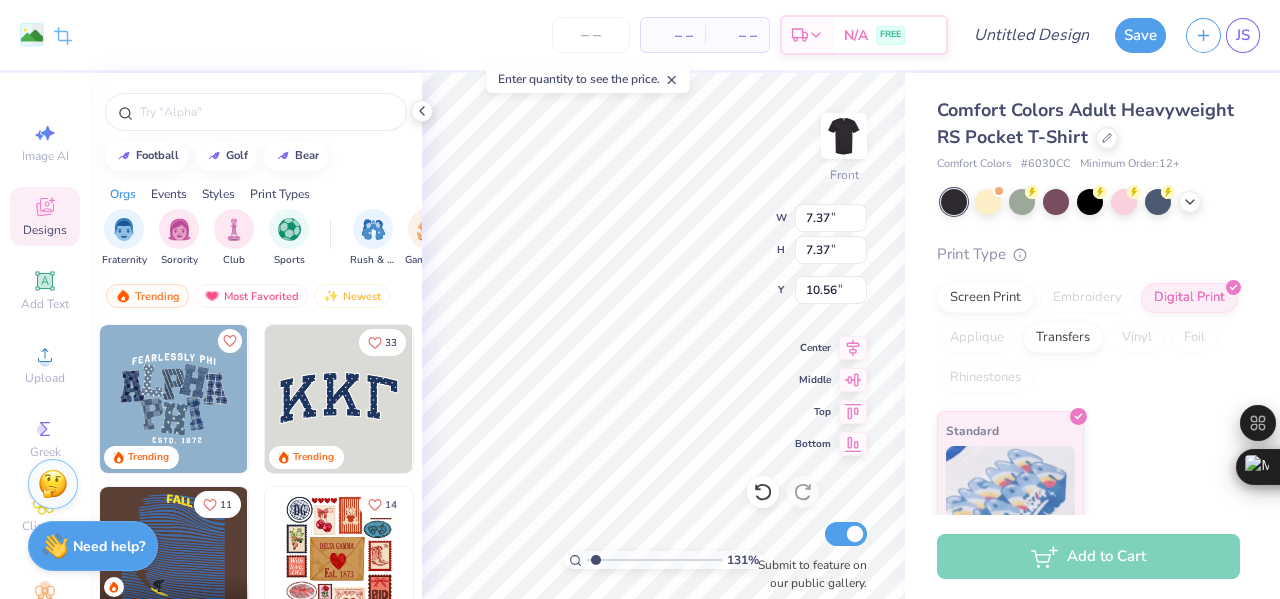 type on "2.97" 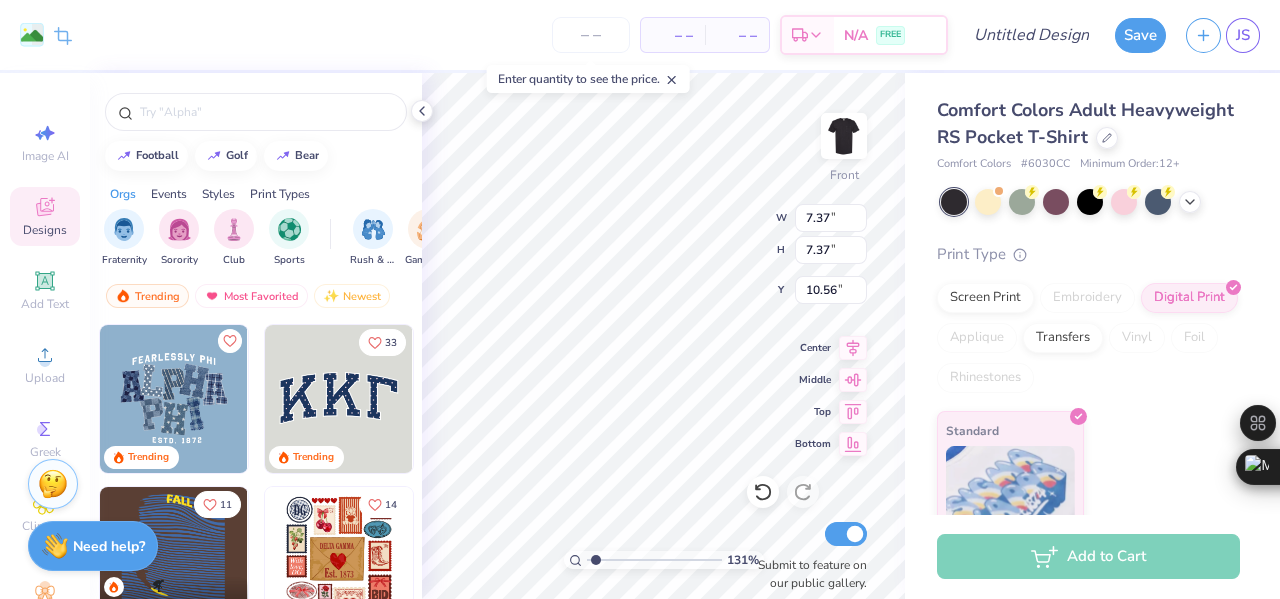 type on "2.97" 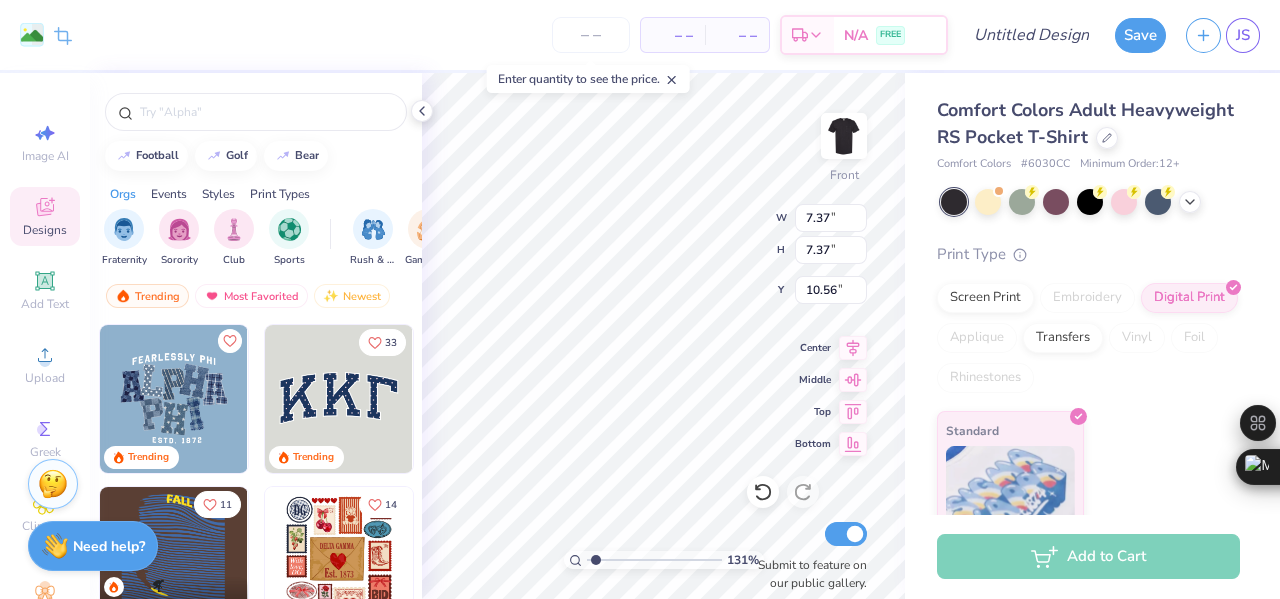 type on "14.97" 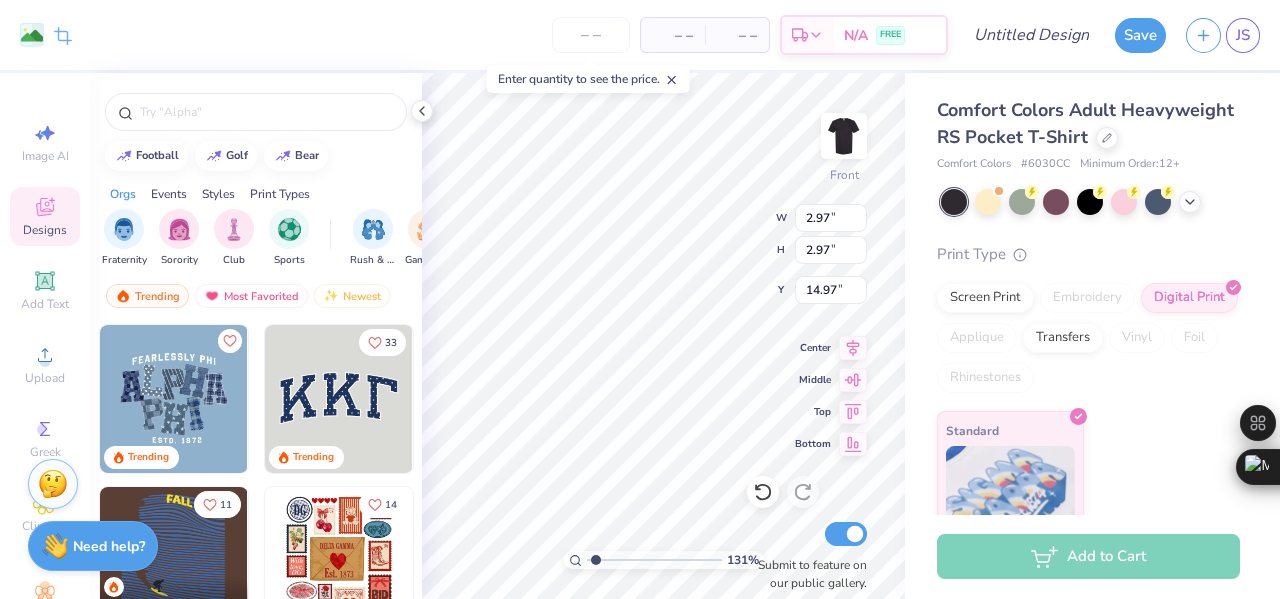 type on "1.30950838827073" 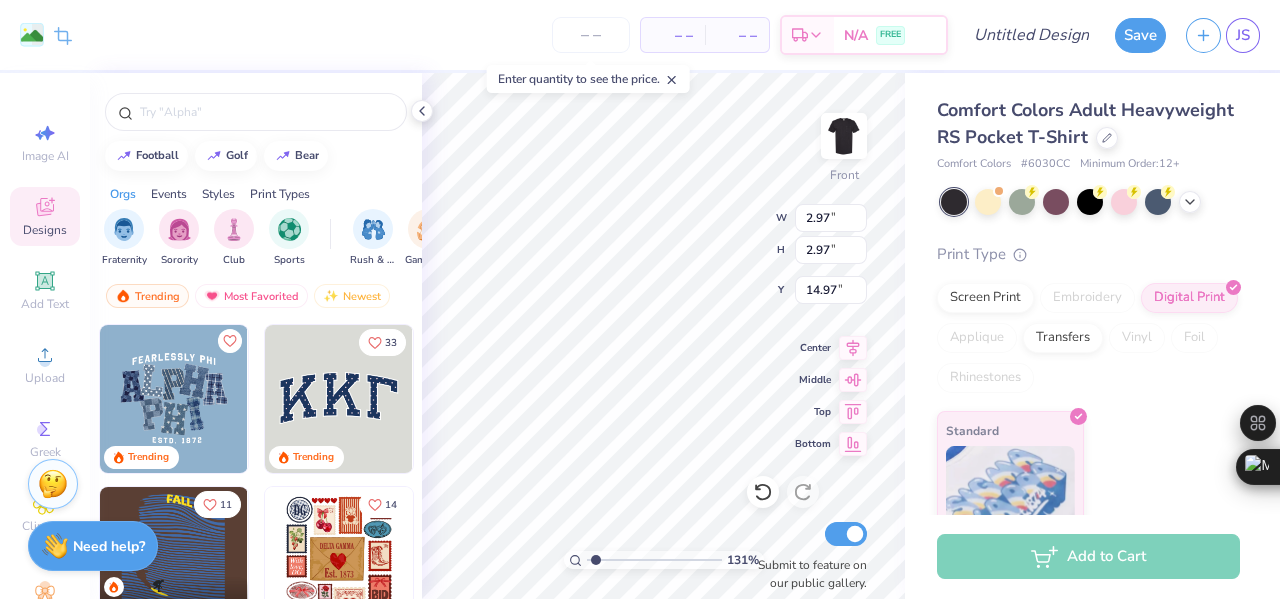 type on "17.32" 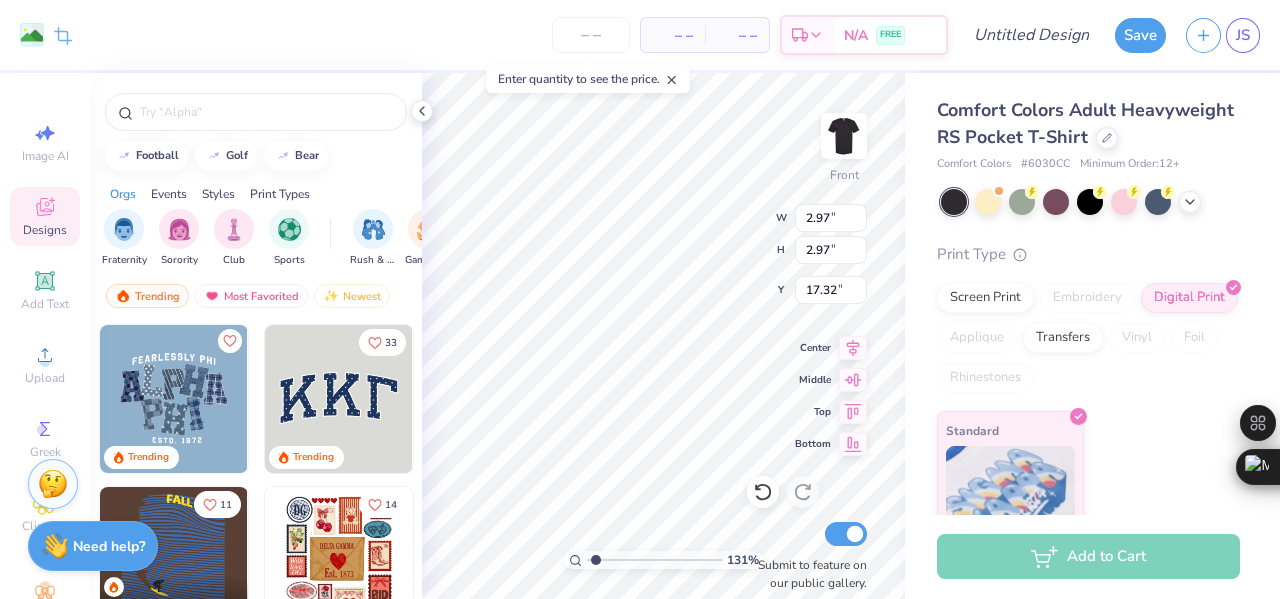 type on "1.30950838827073" 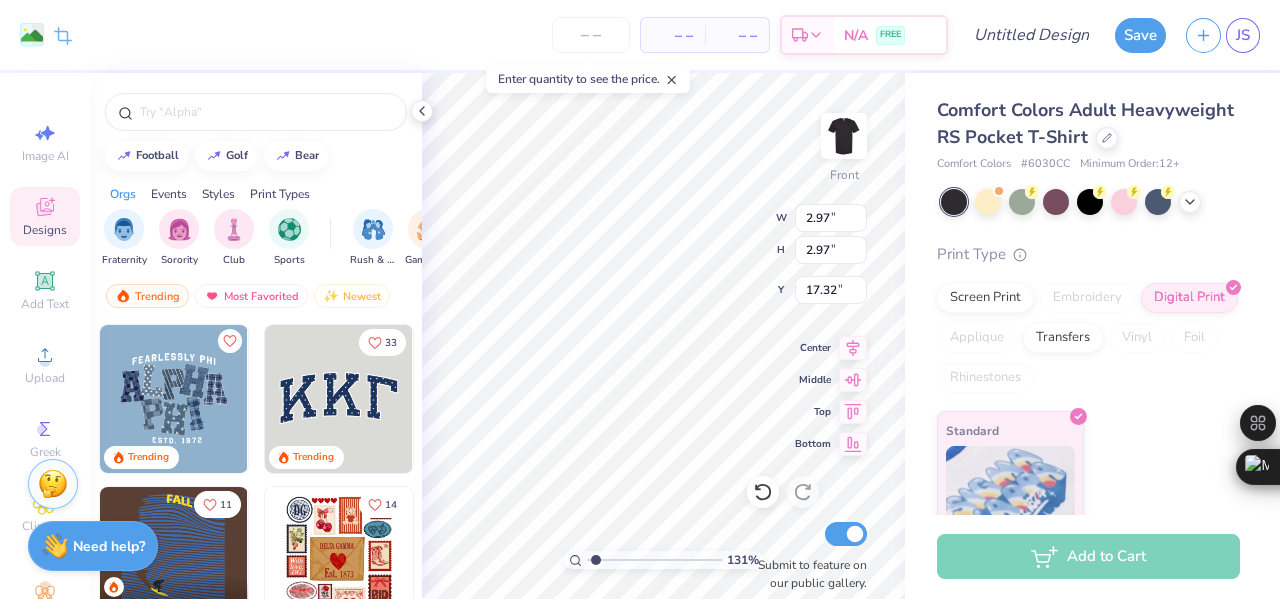 type on "3.22" 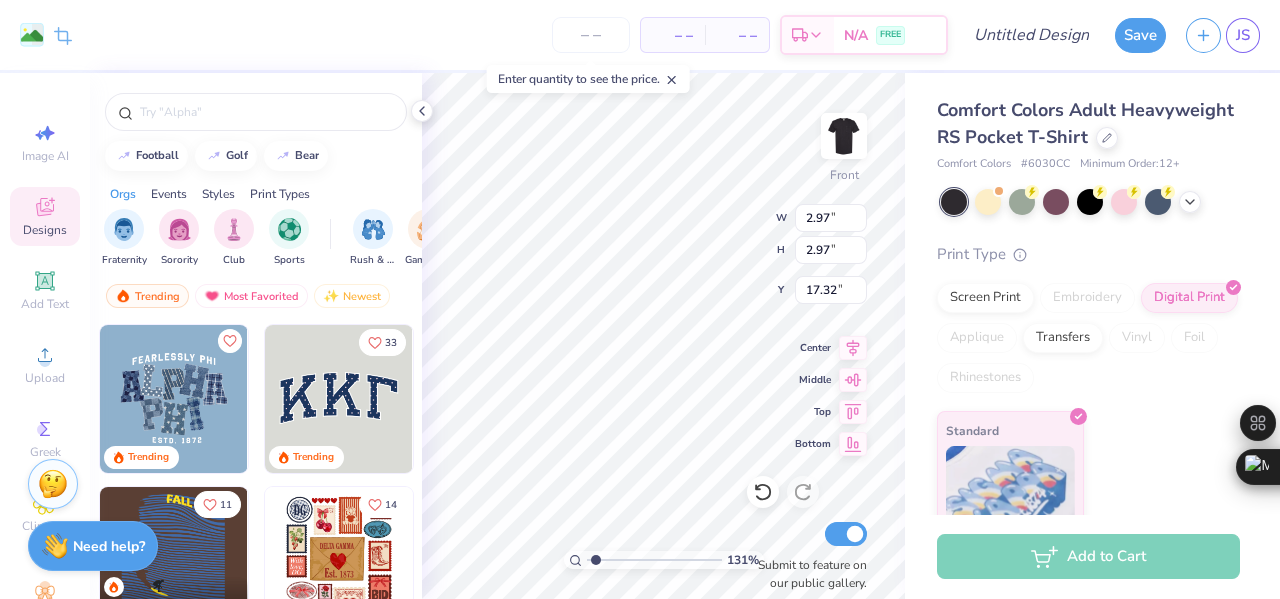type on "3.22" 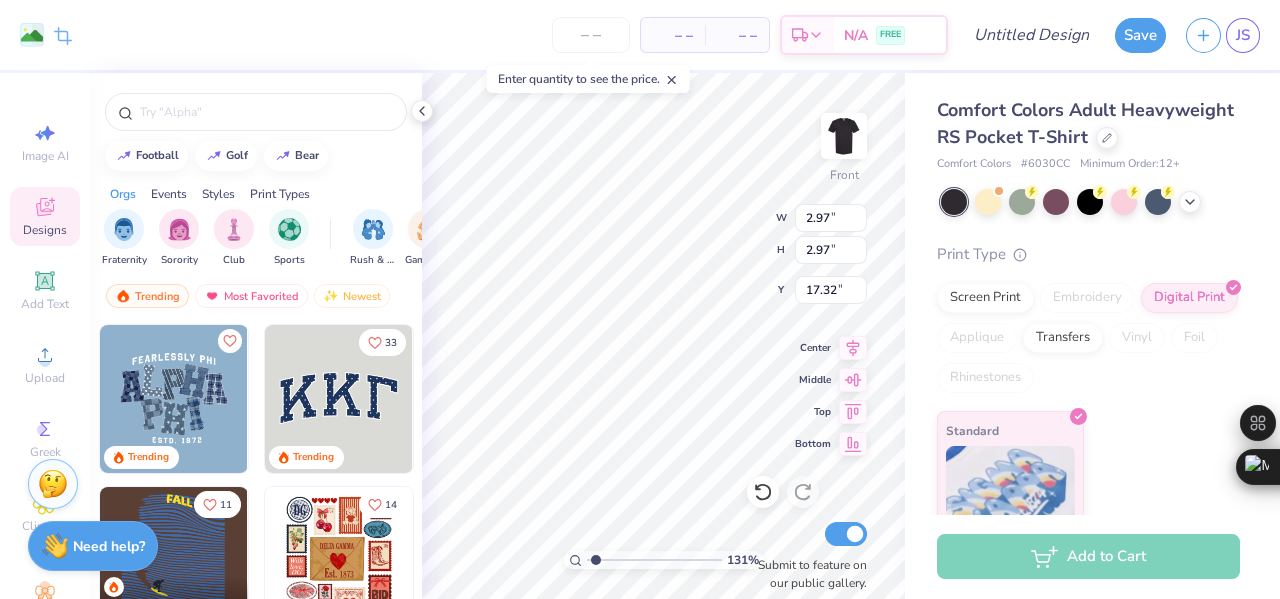 type on "17.06" 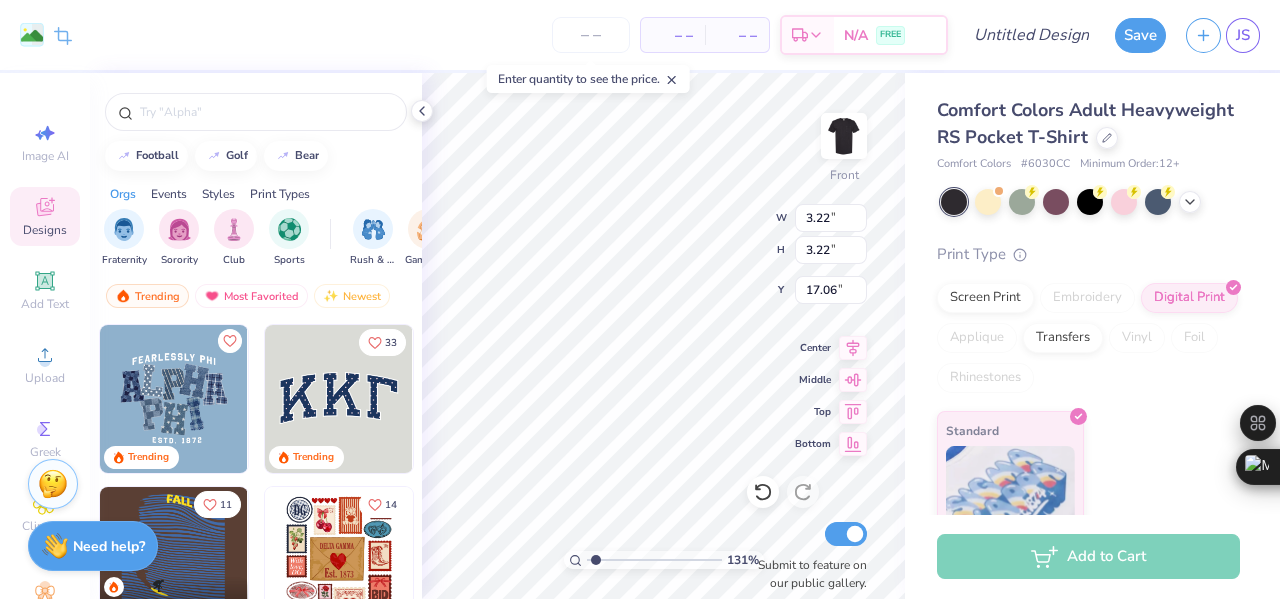 type on "1.30950838827073" 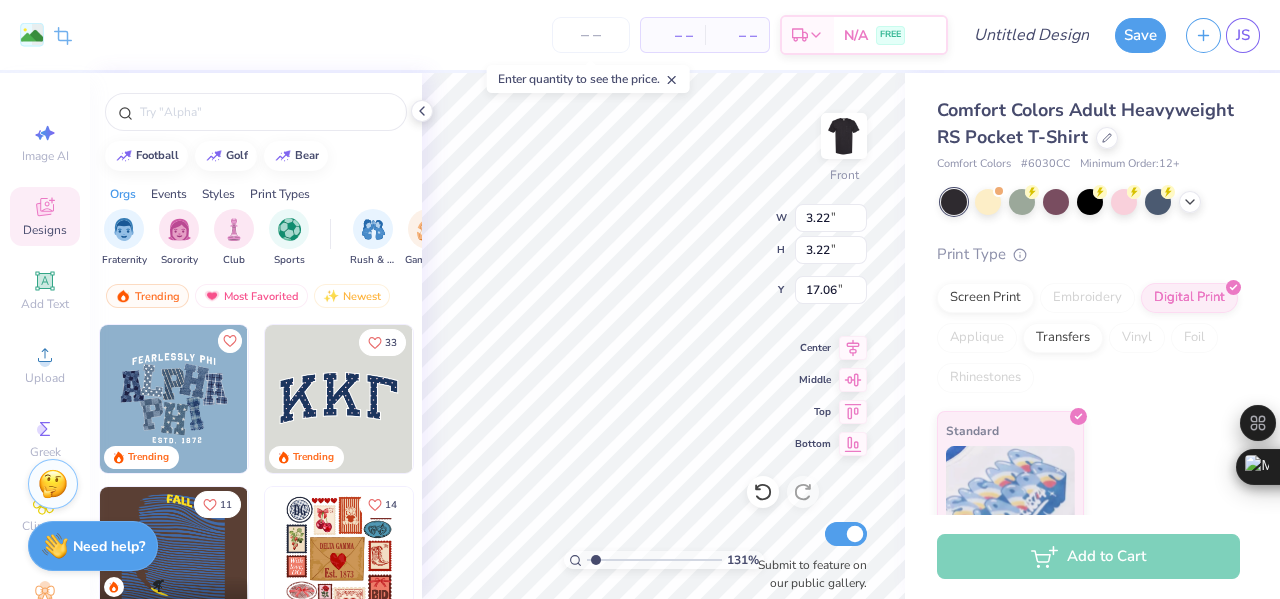 type on "17.03" 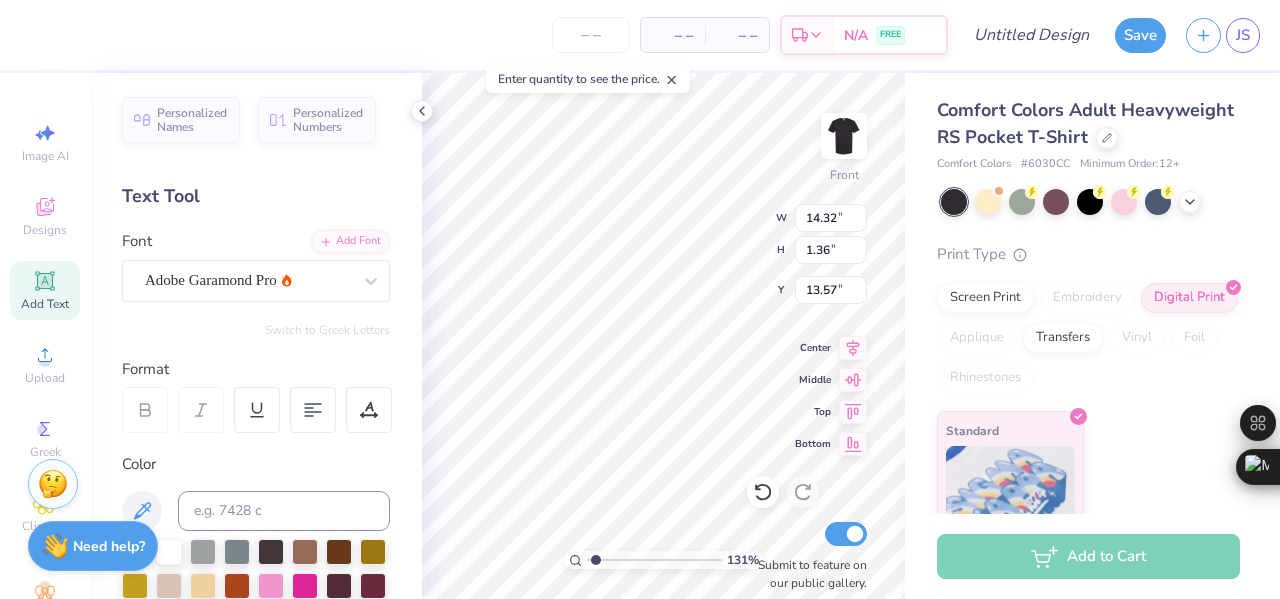 scroll, scrollTop: 0, scrollLeft: 0, axis: both 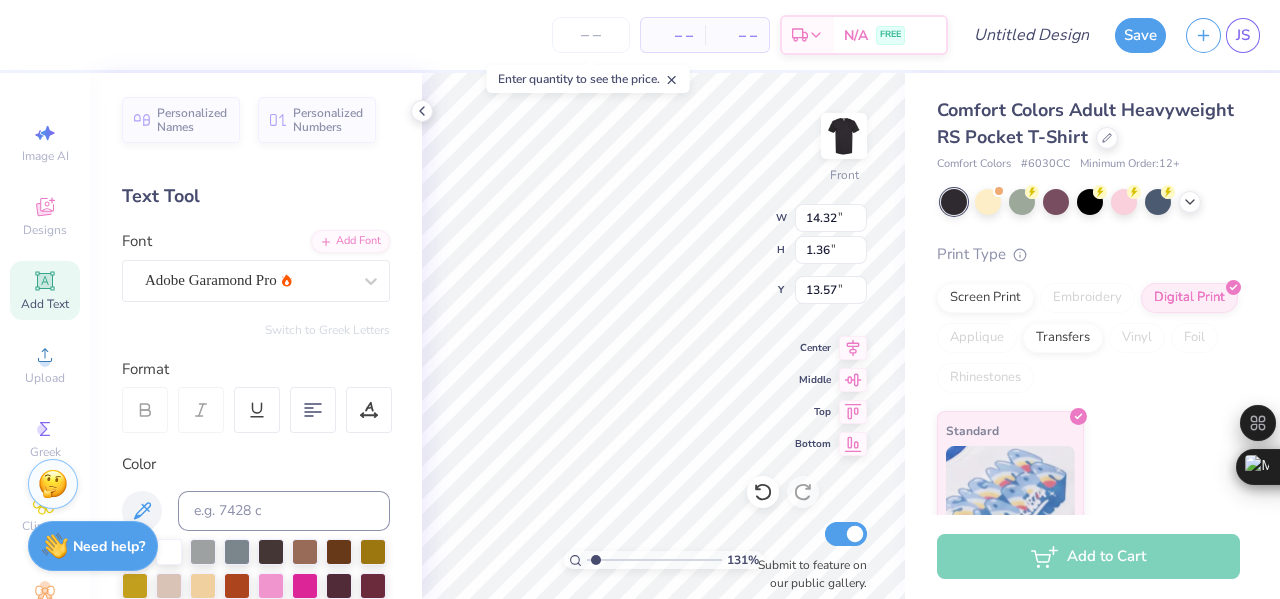 type on "1.30950838827073" 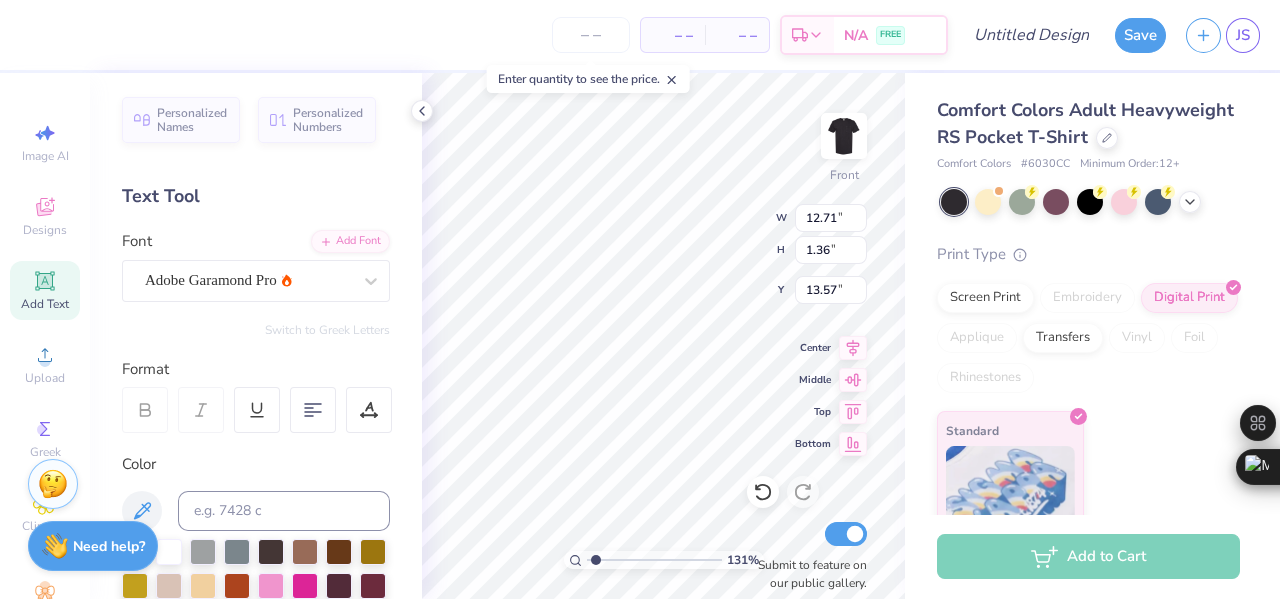 type on "17.98" 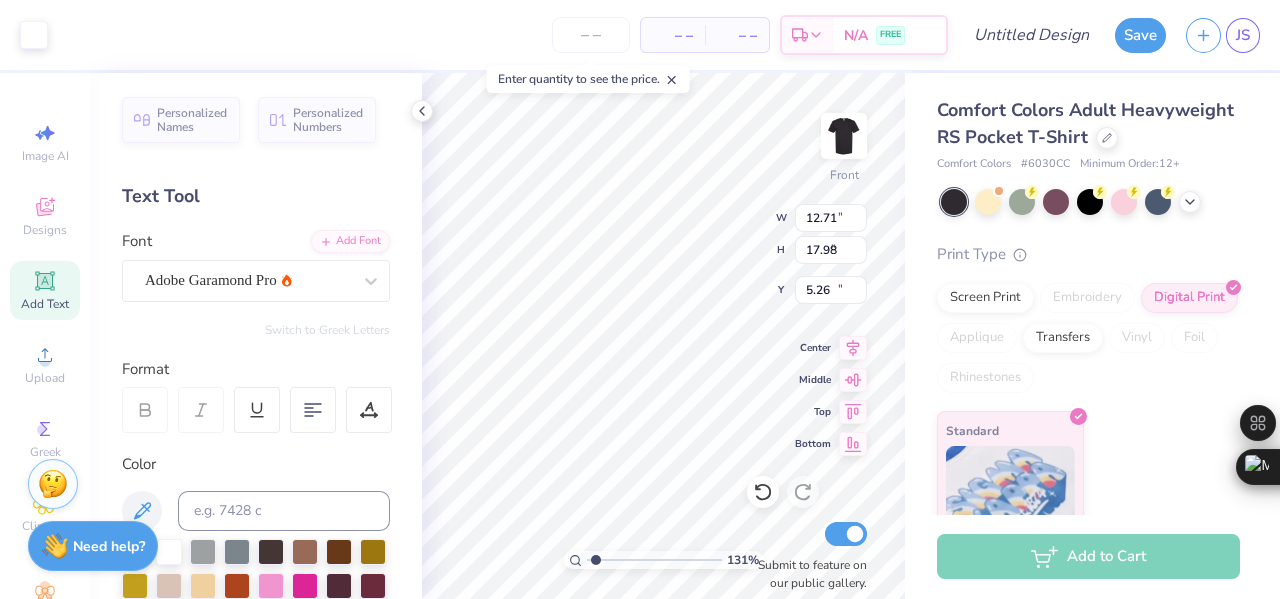 type on "1.30950838827073" 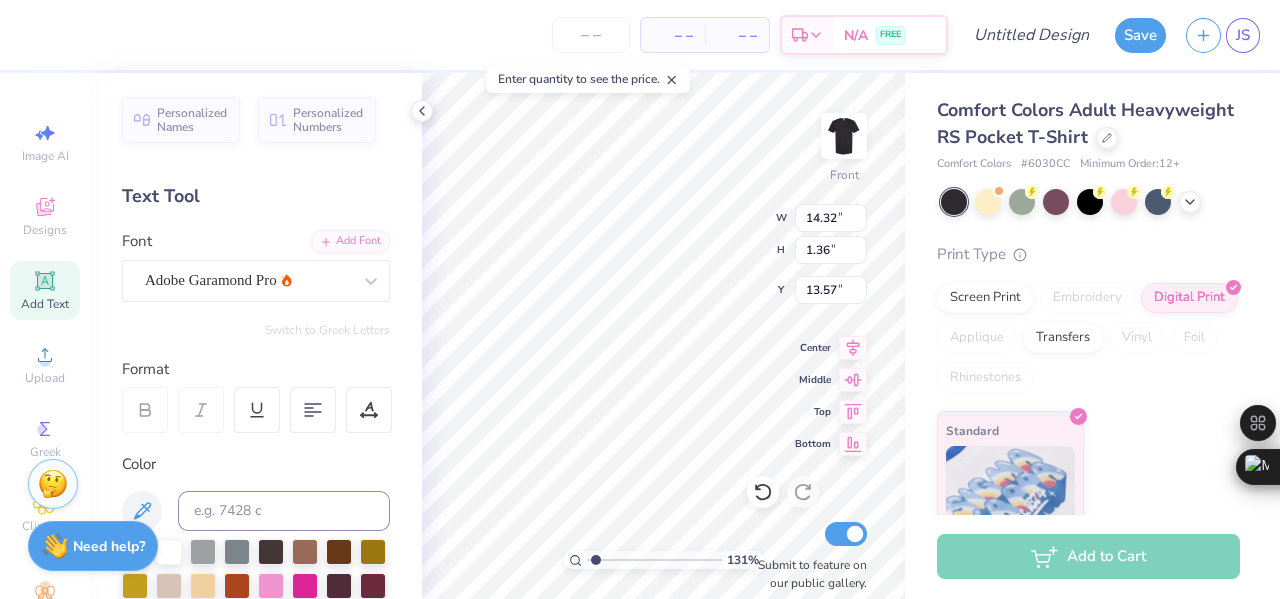 type on "1.30950838827073" 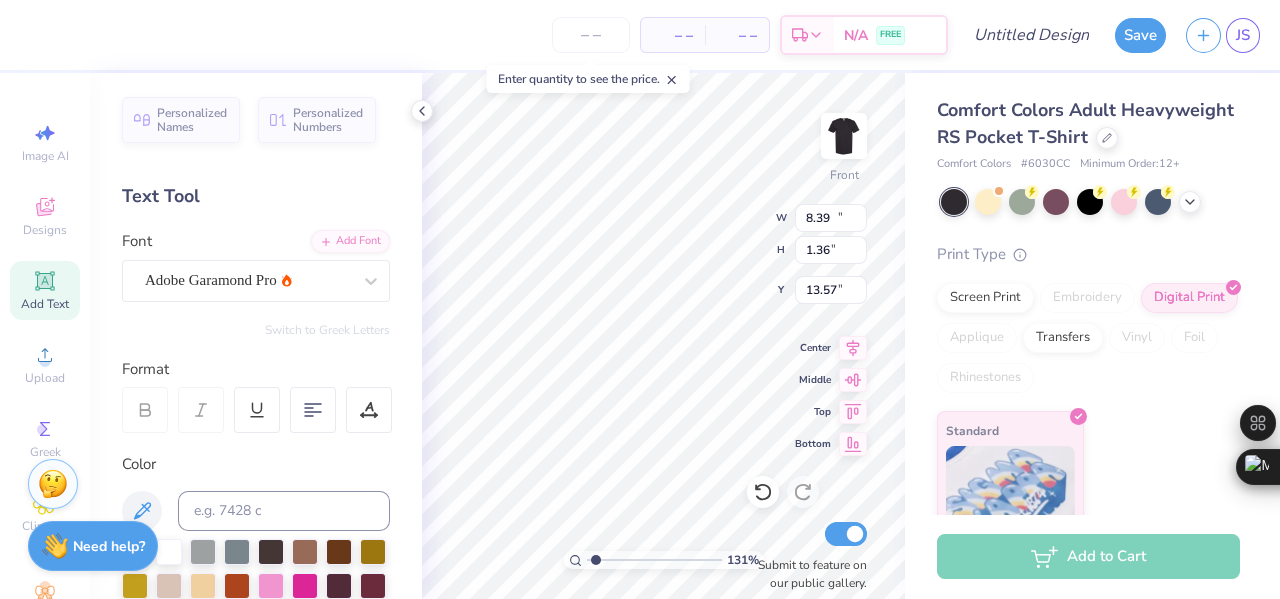 type on "0.80" 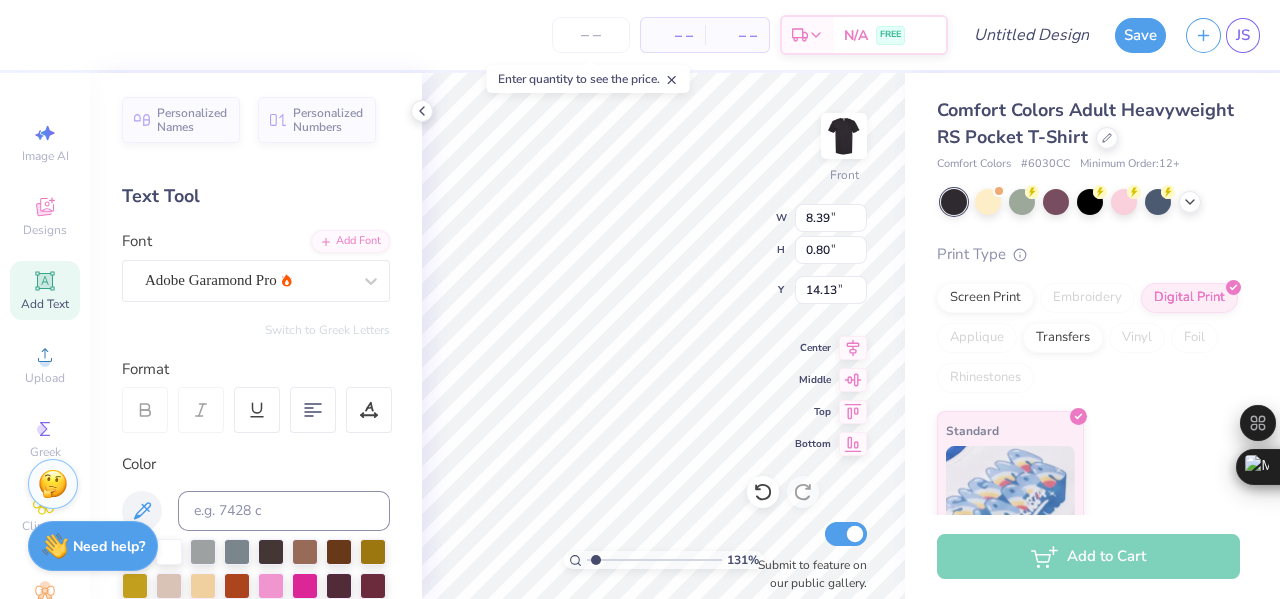 type on "1.30950838827073" 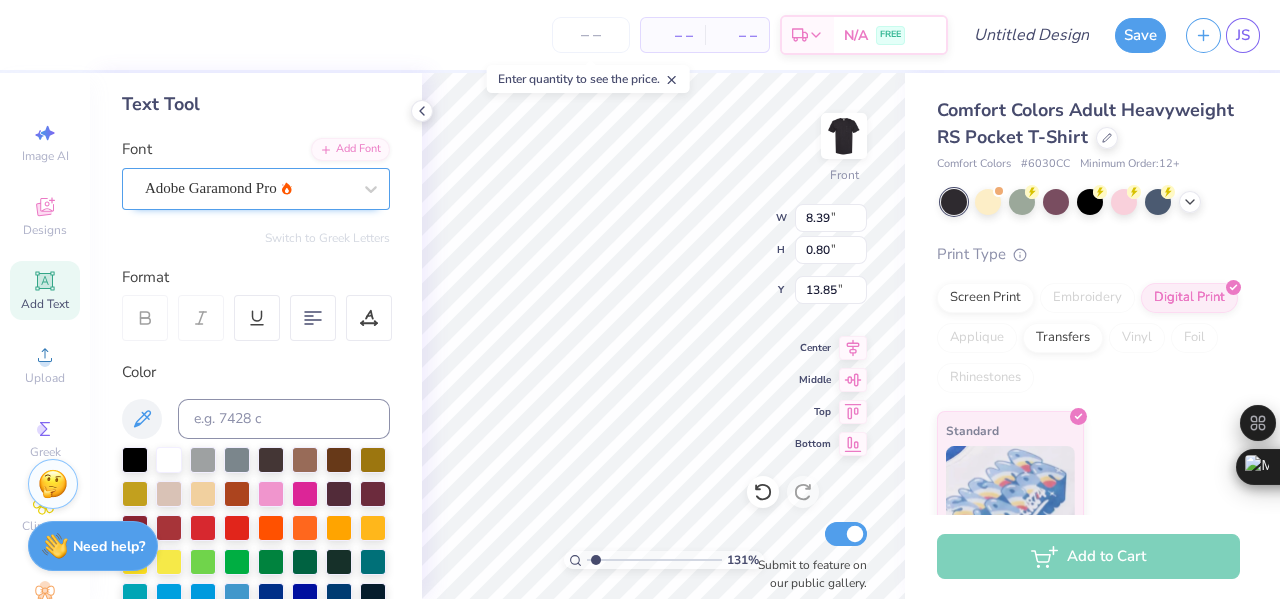 scroll, scrollTop: 0, scrollLeft: 0, axis: both 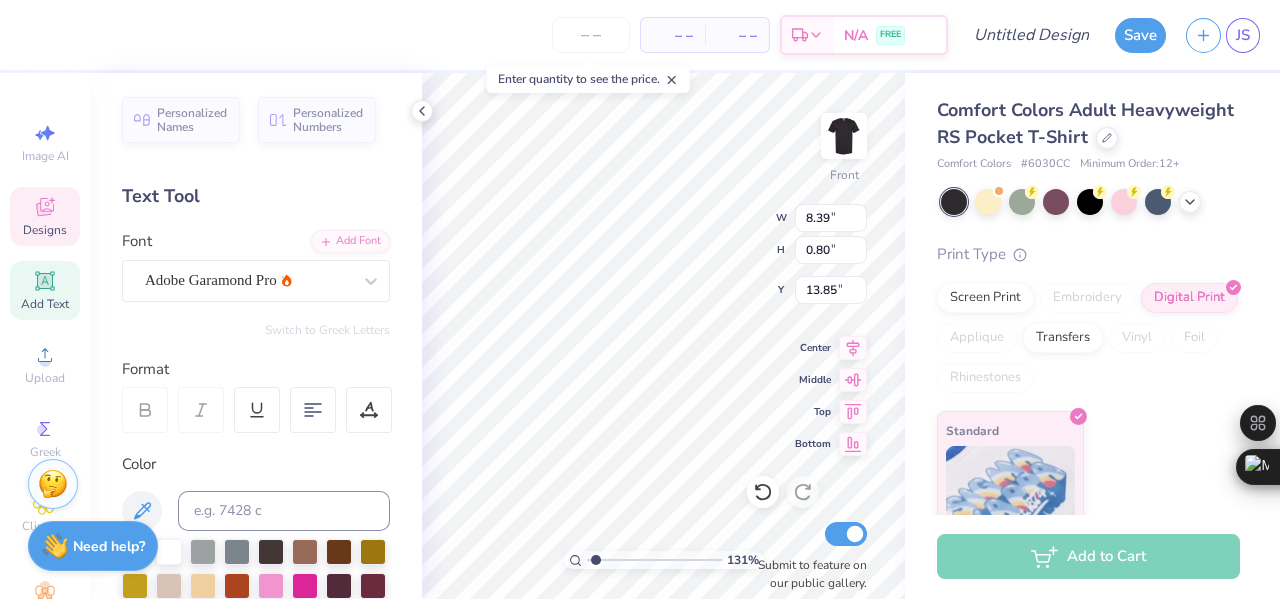 click on "Designs" at bounding box center (45, 230) 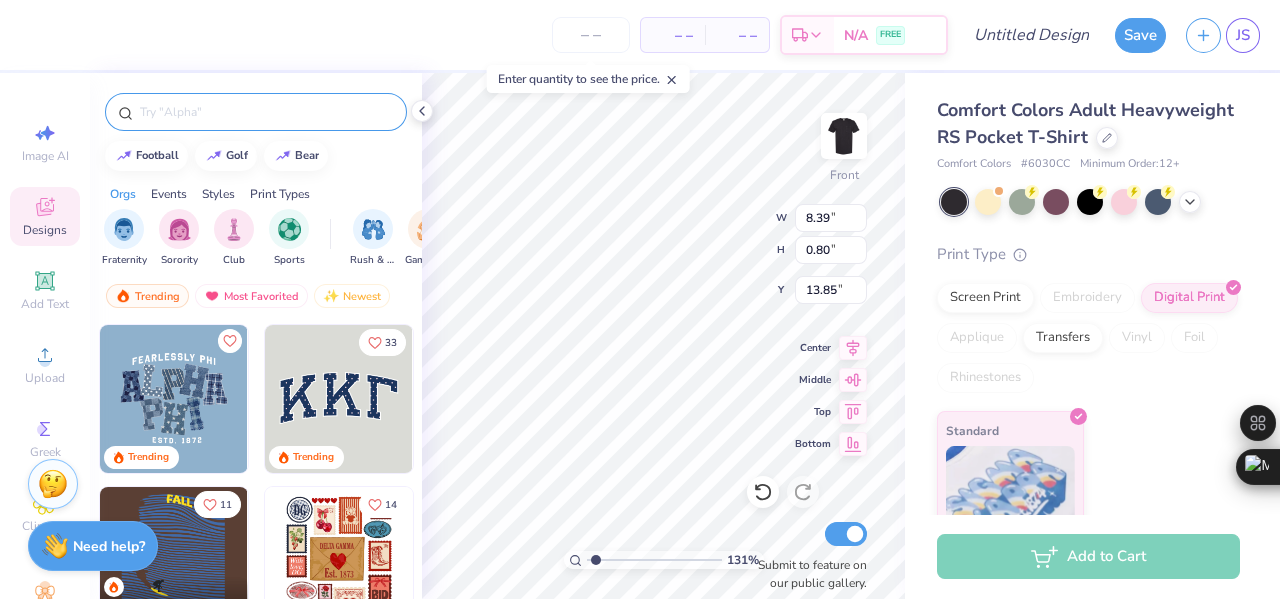 click at bounding box center [266, 112] 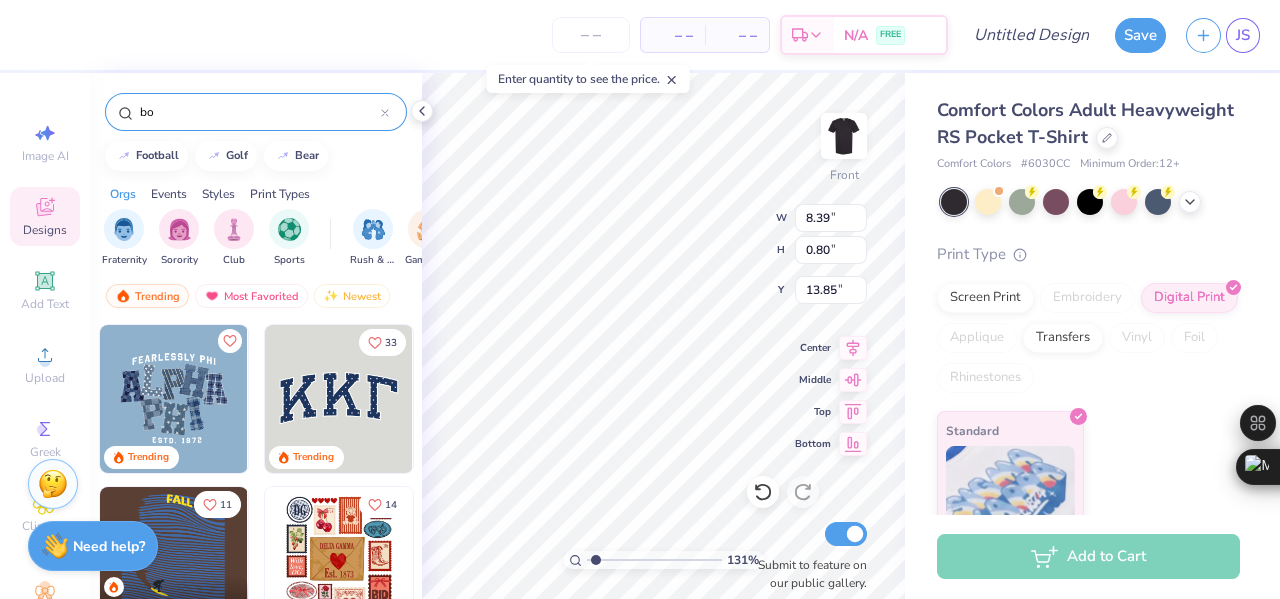 type on "box" 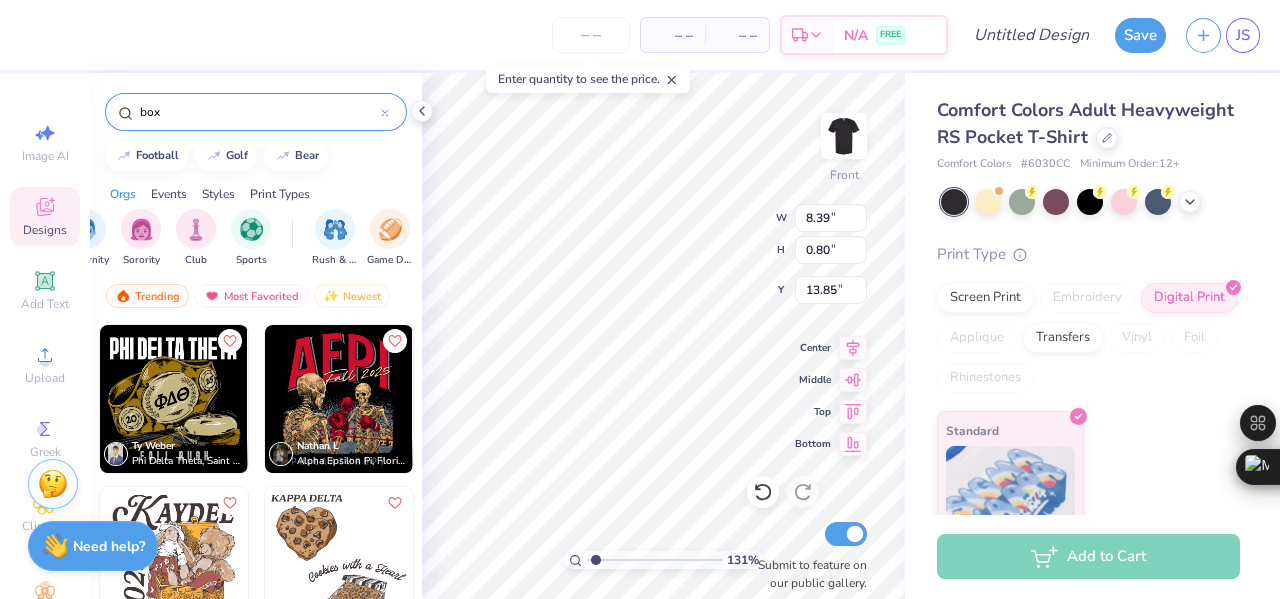 scroll, scrollTop: 0, scrollLeft: 41, axis: horizontal 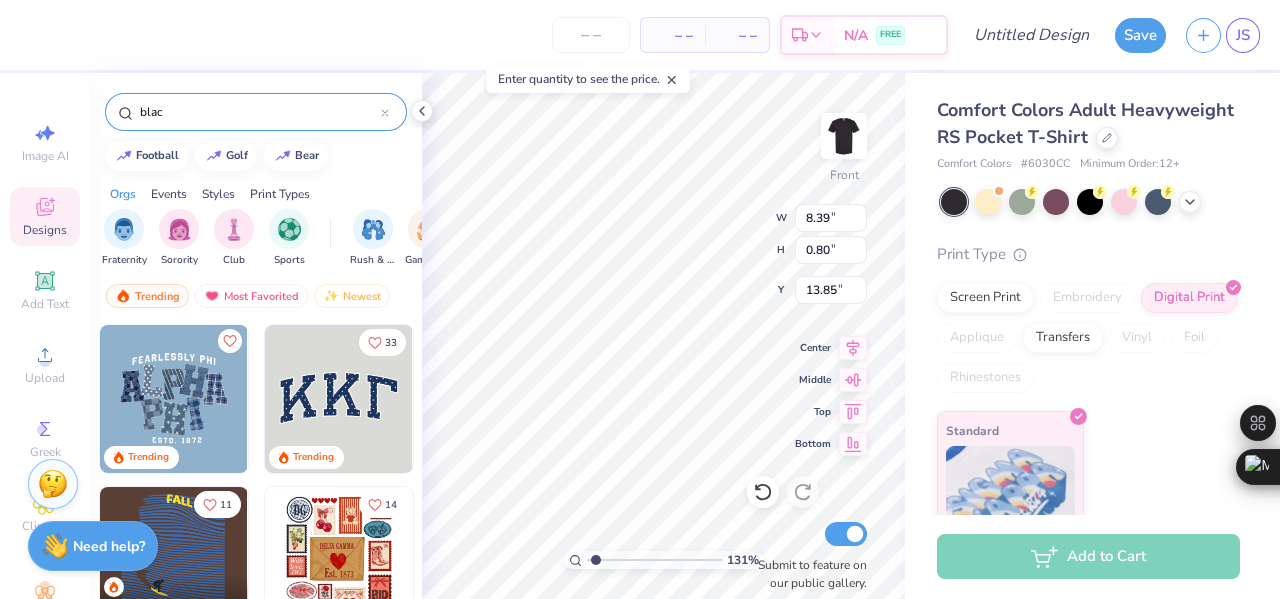 type on "black" 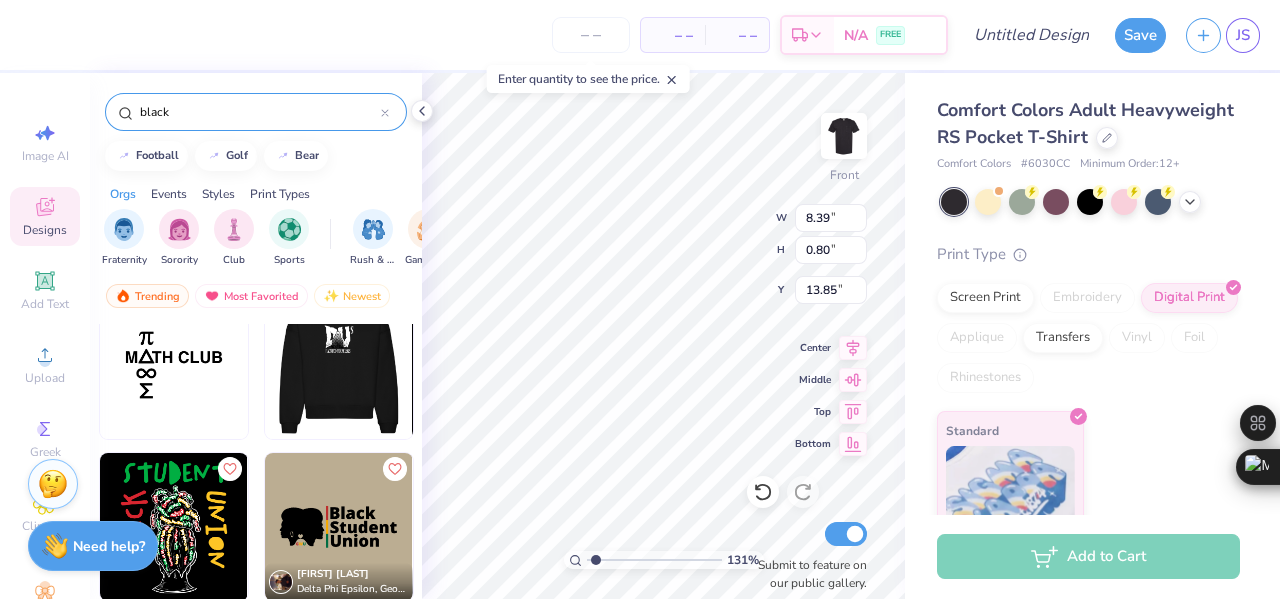 scroll, scrollTop: 405, scrollLeft: 0, axis: vertical 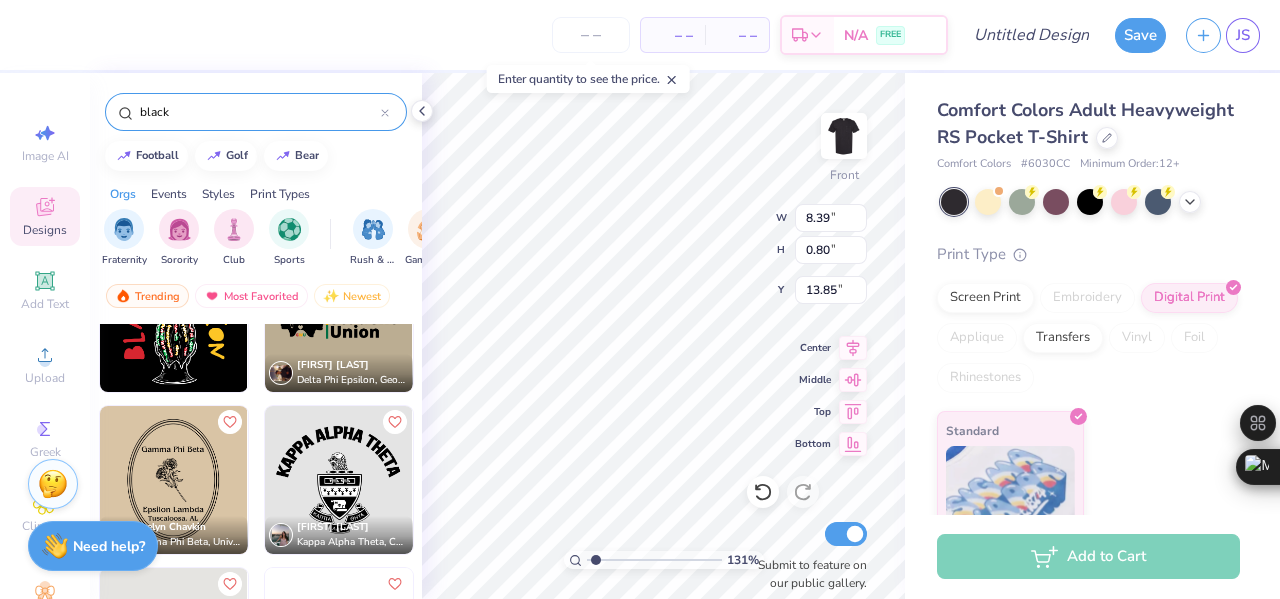type 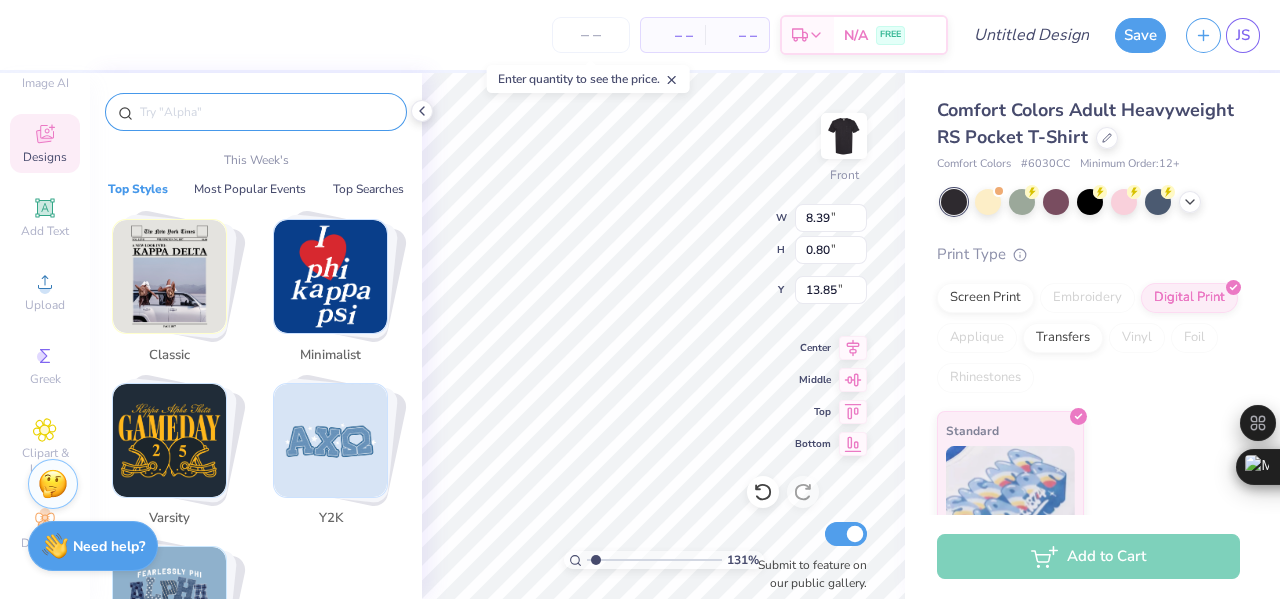 scroll, scrollTop: 90, scrollLeft: 0, axis: vertical 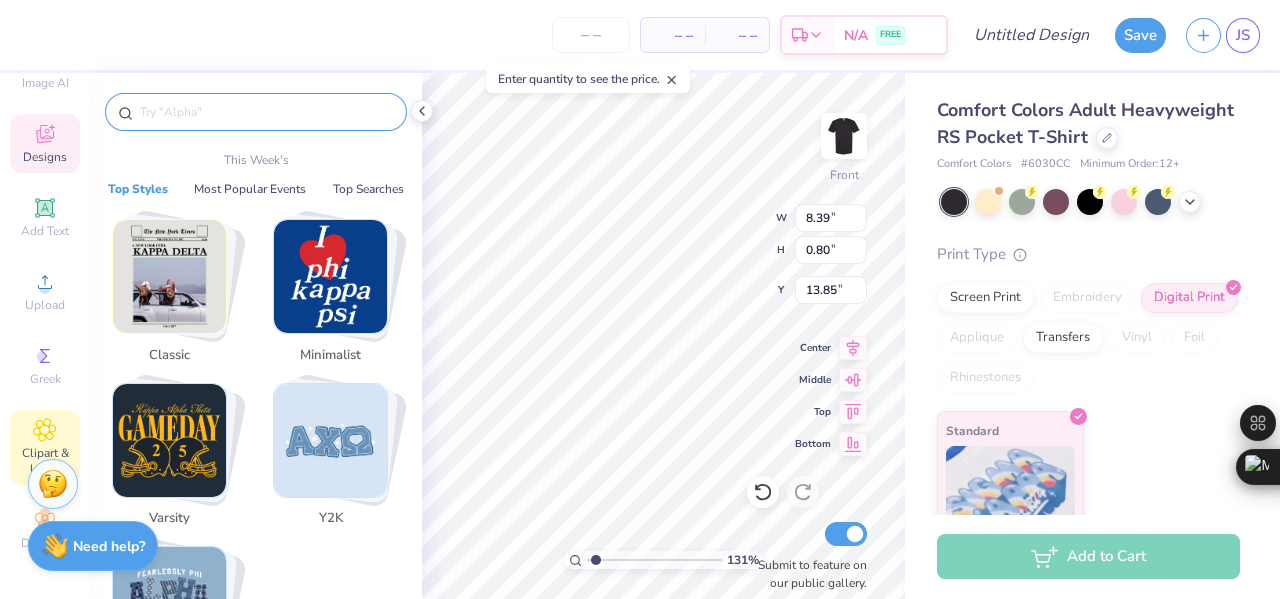 click 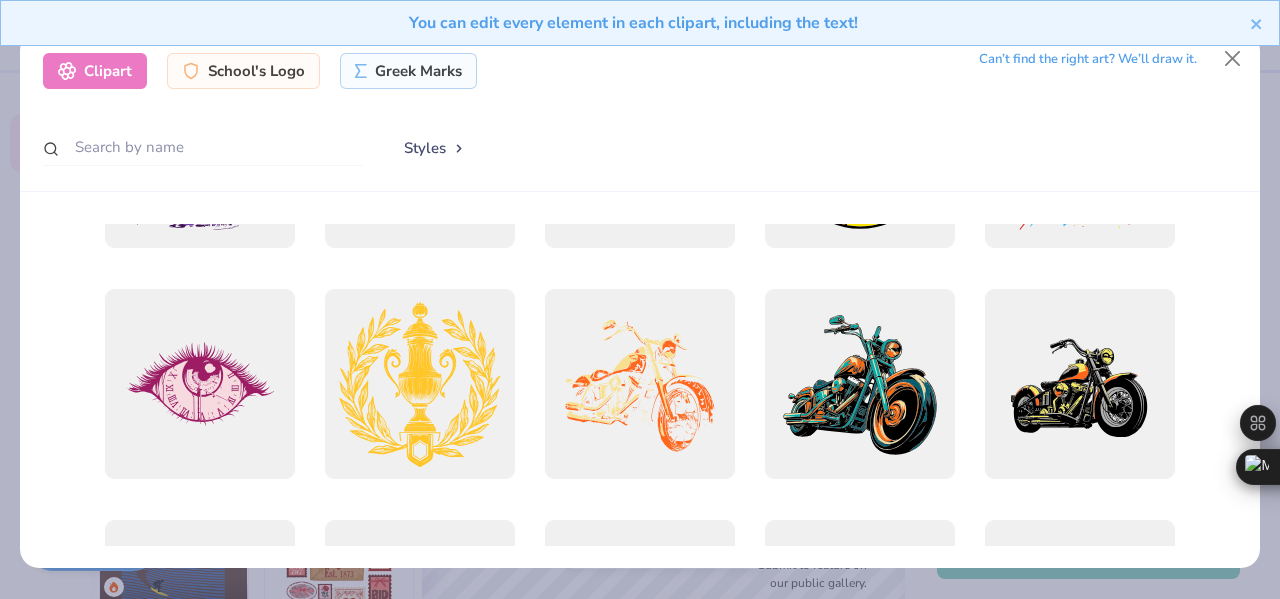 scroll, scrollTop: 943, scrollLeft: 0, axis: vertical 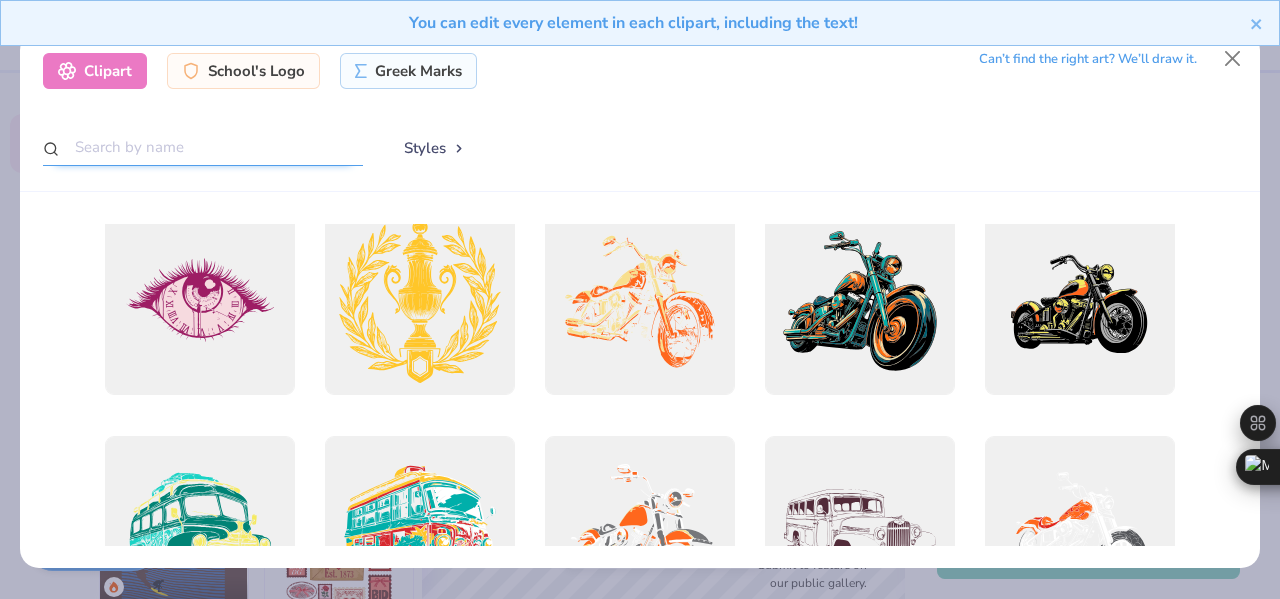 click at bounding box center [203, 147] 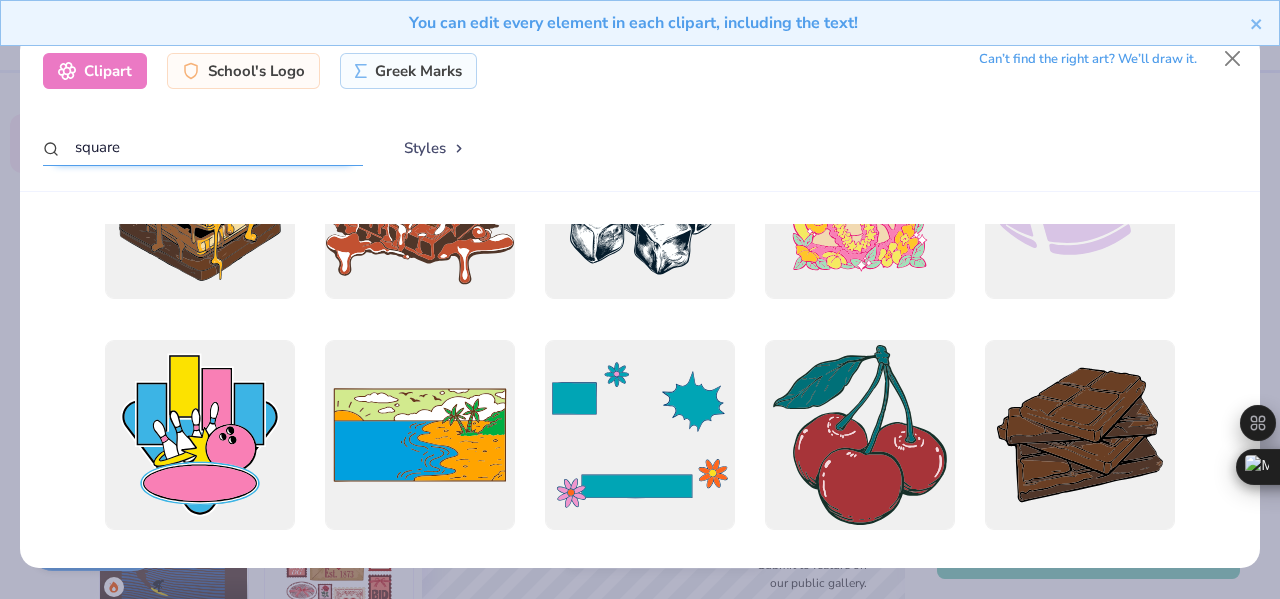 scroll, scrollTop: 837, scrollLeft: 0, axis: vertical 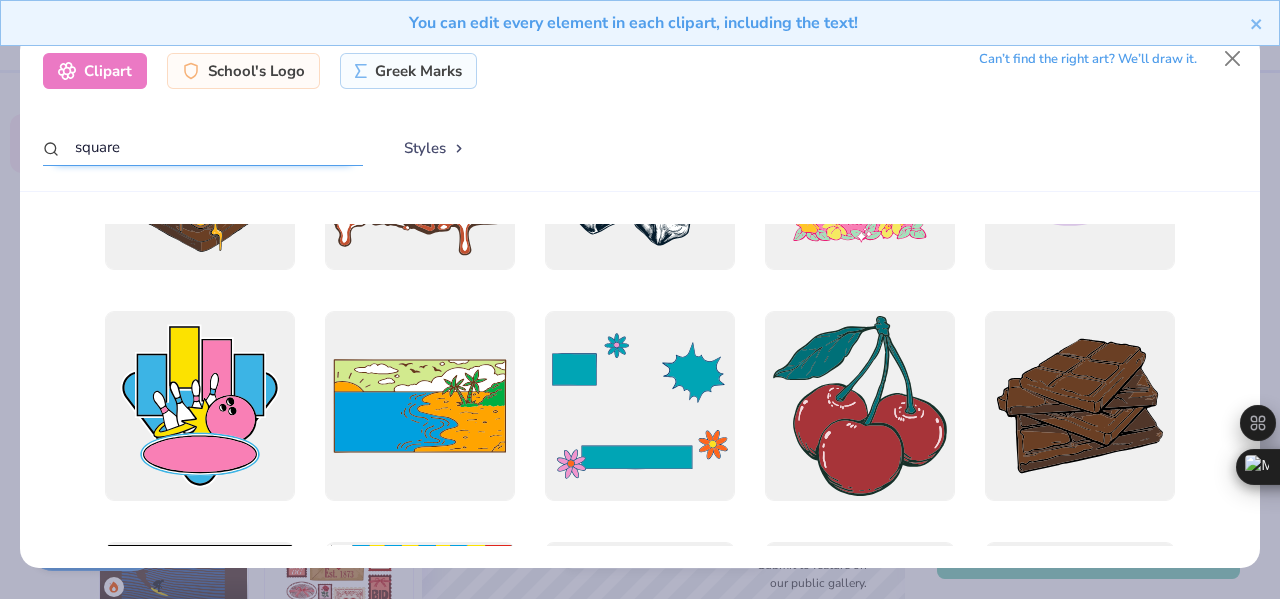 type on "square" 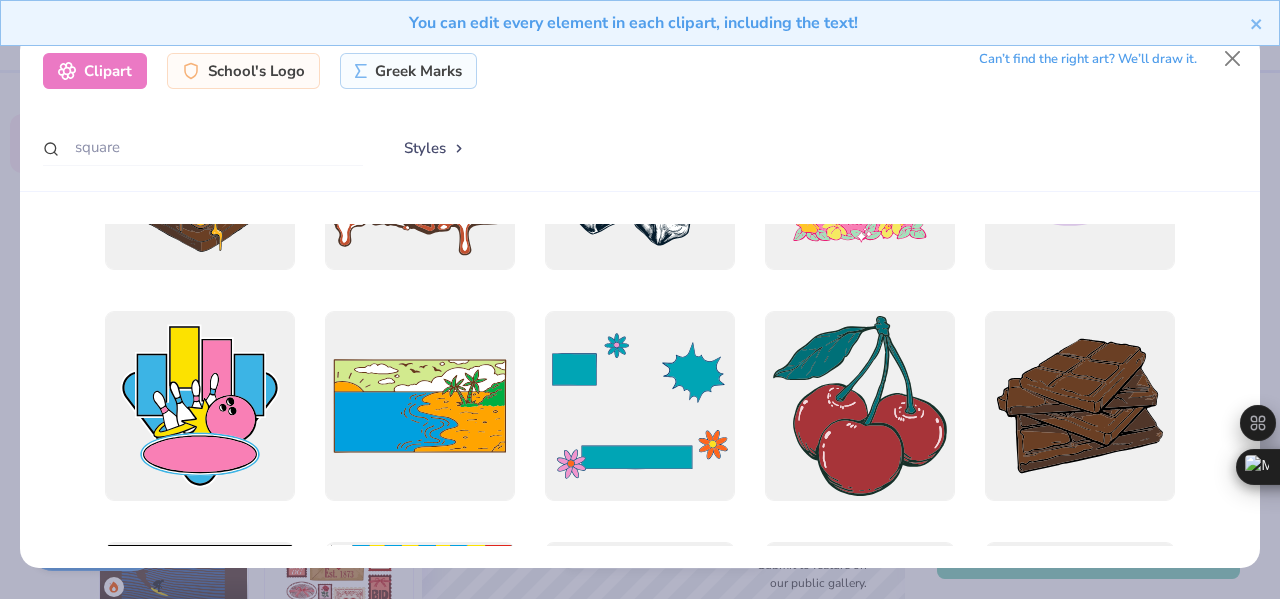 click on "Styles" at bounding box center [435, 148] 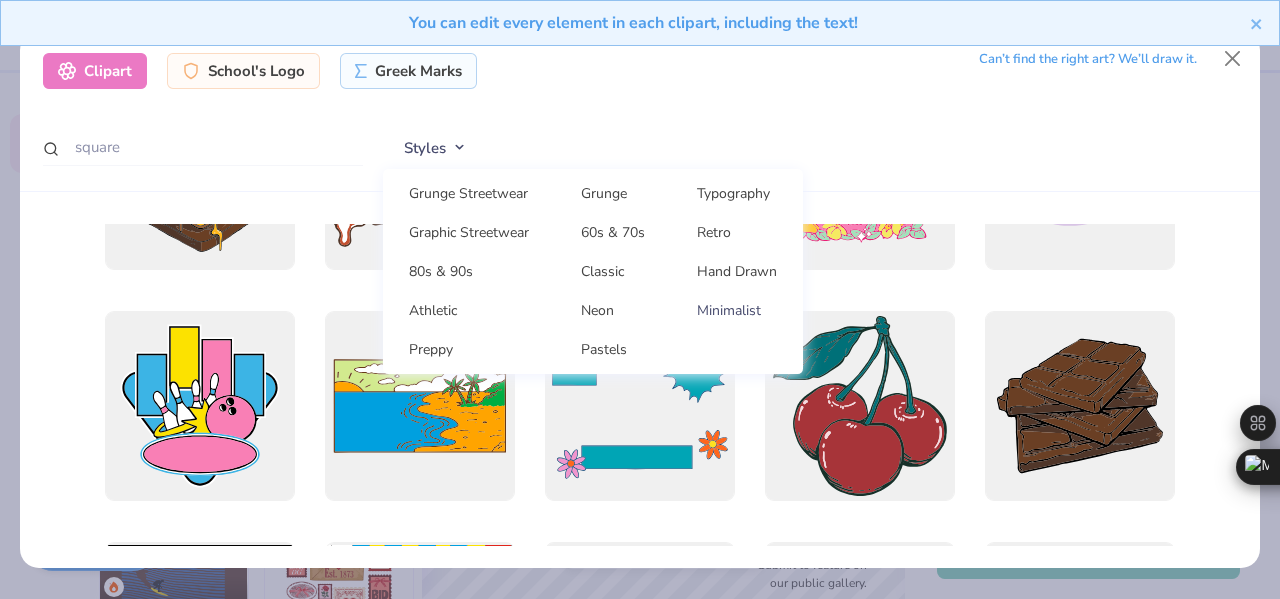 click on "Minimalist" at bounding box center [737, 310] 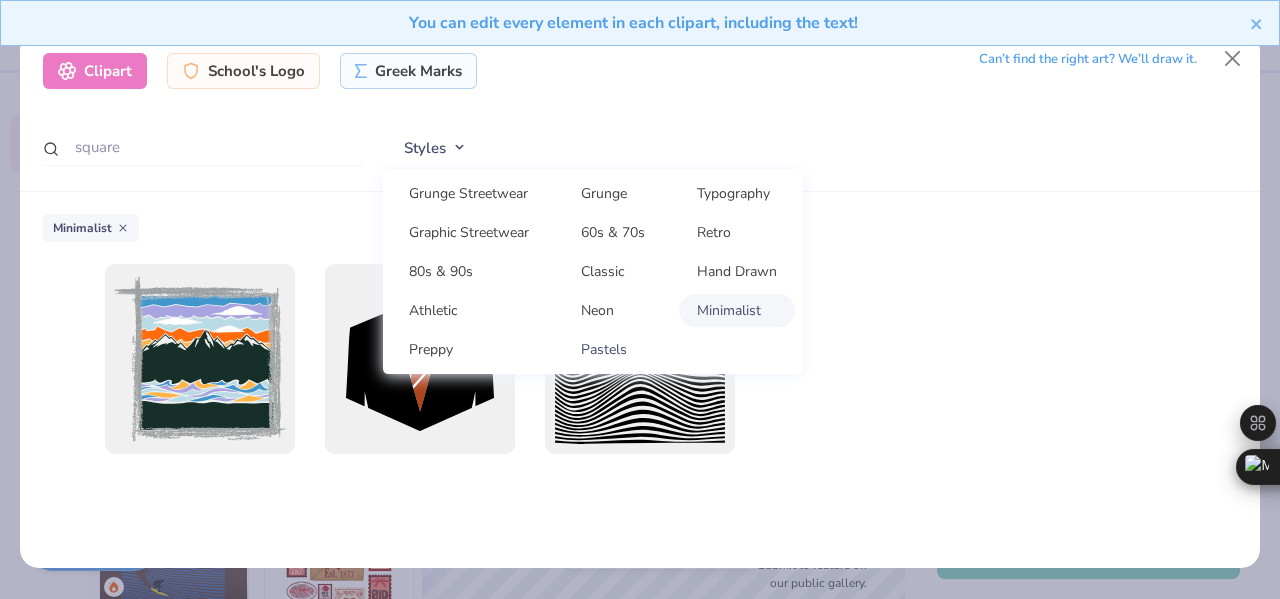 click on "Pastels" at bounding box center (613, 349) 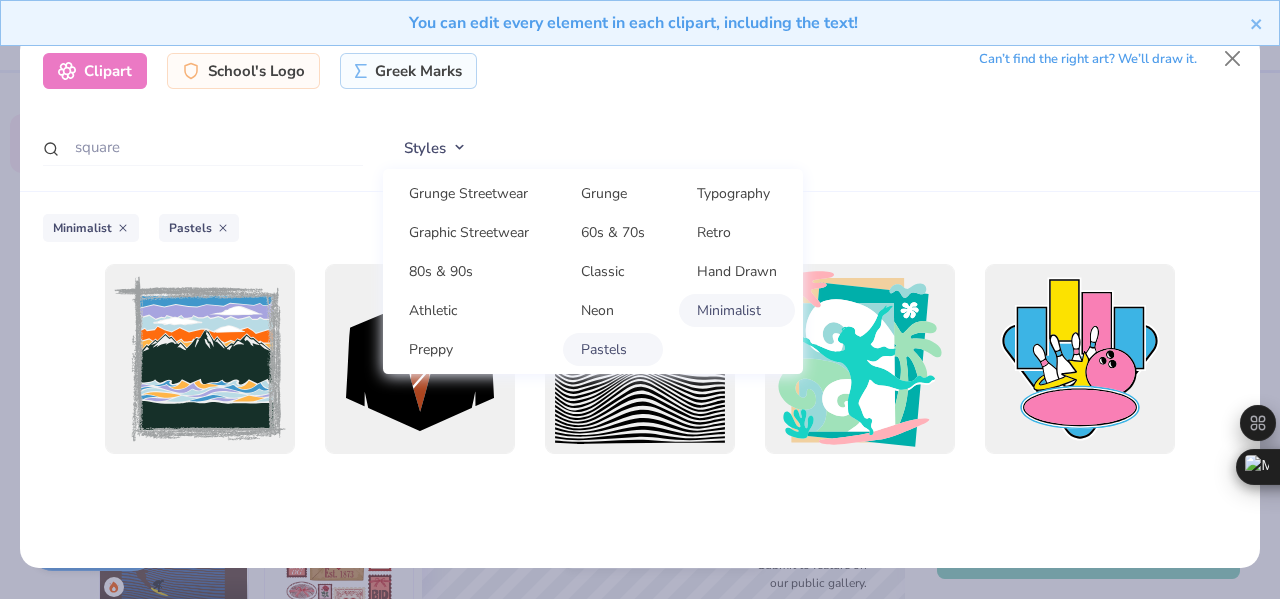 click on "Minimalist" at bounding box center [737, 310] 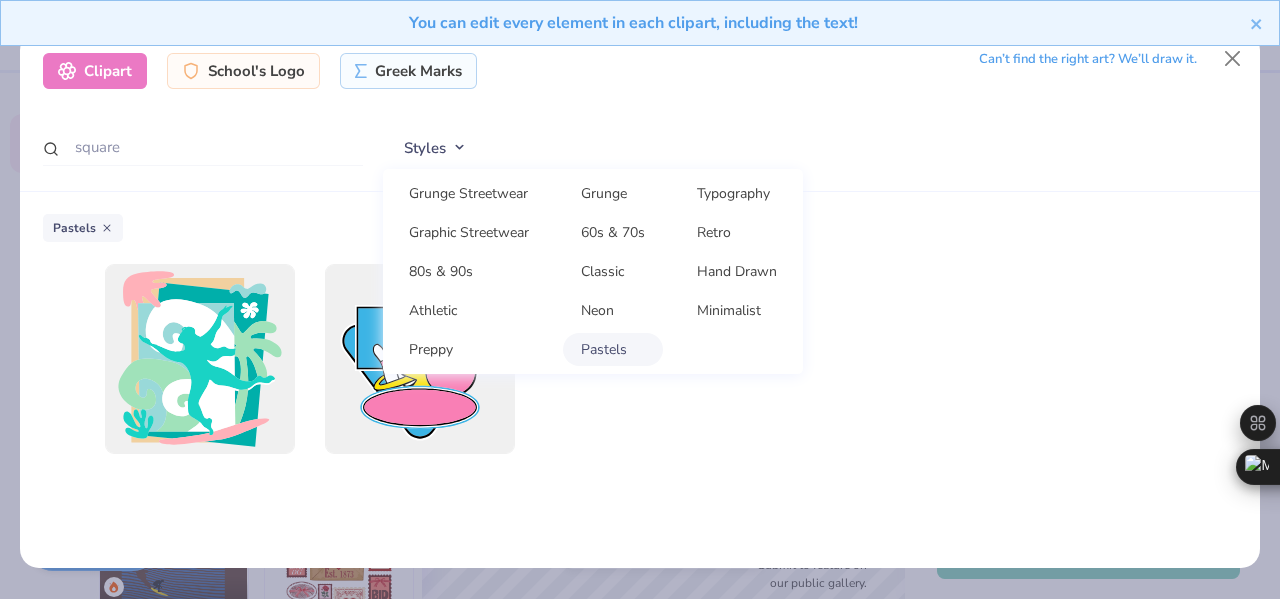 click on "Pastels" at bounding box center (613, 349) 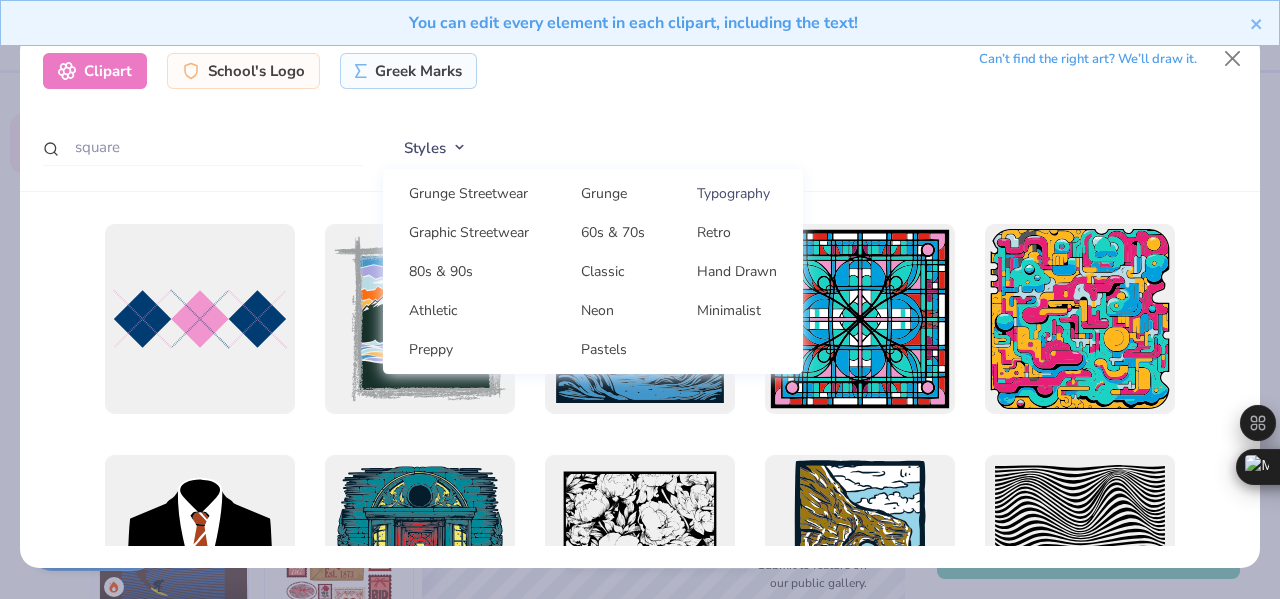click on "Typography" at bounding box center (737, 193) 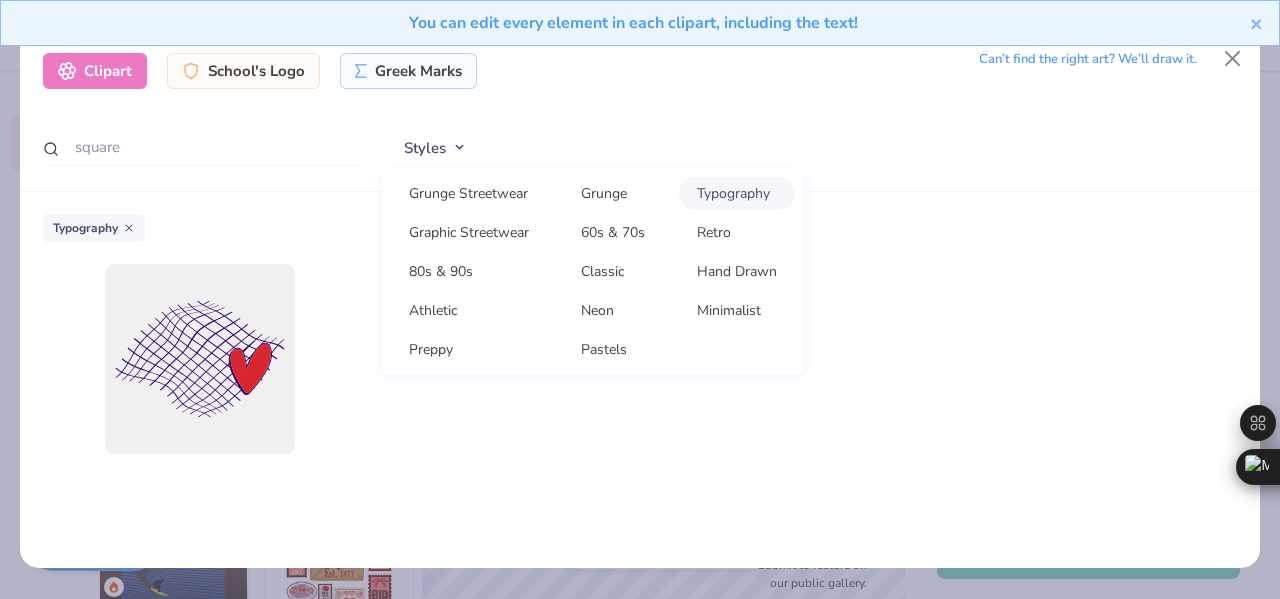 click on "Typography" at bounding box center [737, 193] 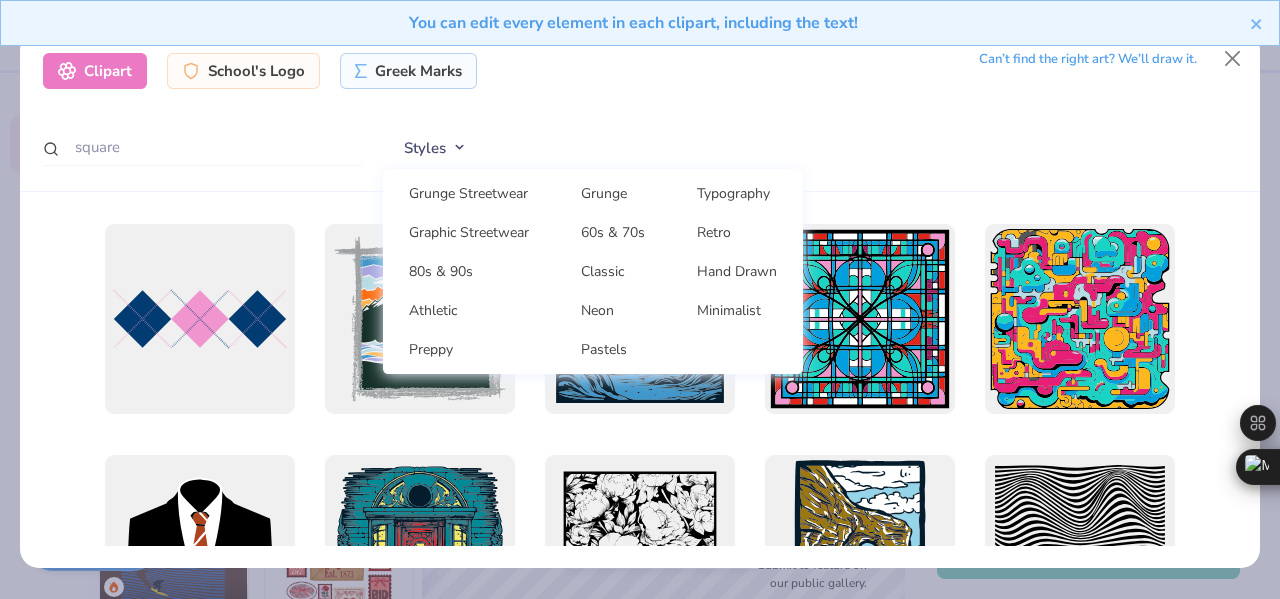 click on "Styles Grunge Streetwear Grunge Typography Graphic Streetwear 60s & 70s Retro 80s & 90s Classic Hand Drawn Athletic Neon Minimalist Preppy Pastels" at bounding box center [810, 148] 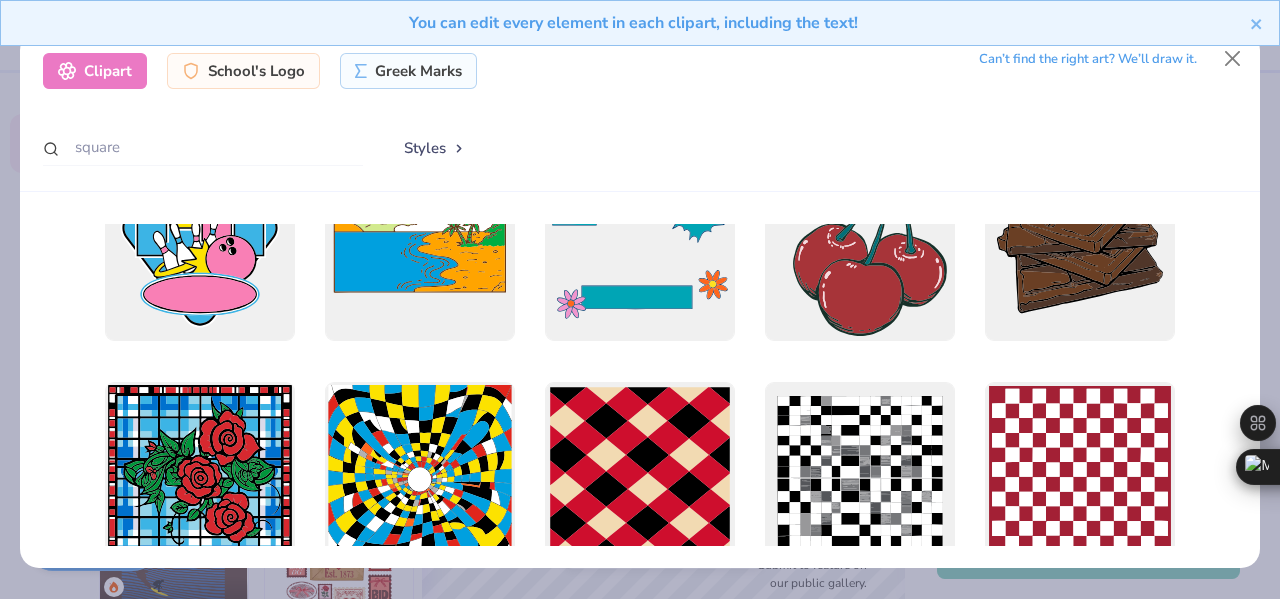 scroll, scrollTop: 951, scrollLeft: 0, axis: vertical 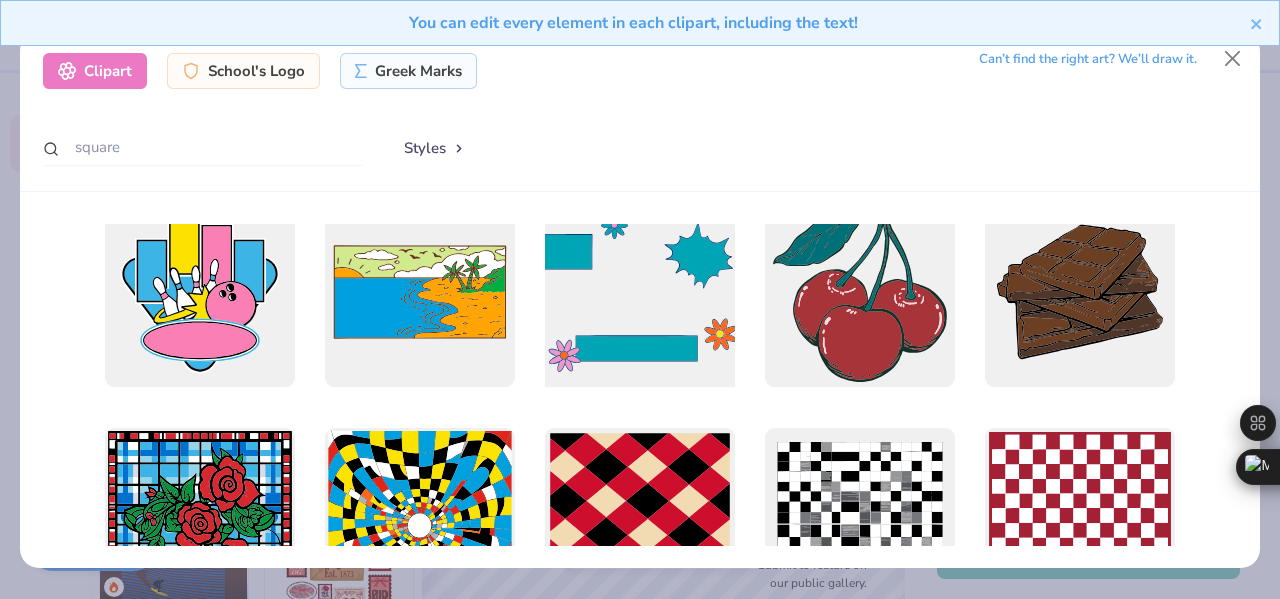click at bounding box center [640, 292] 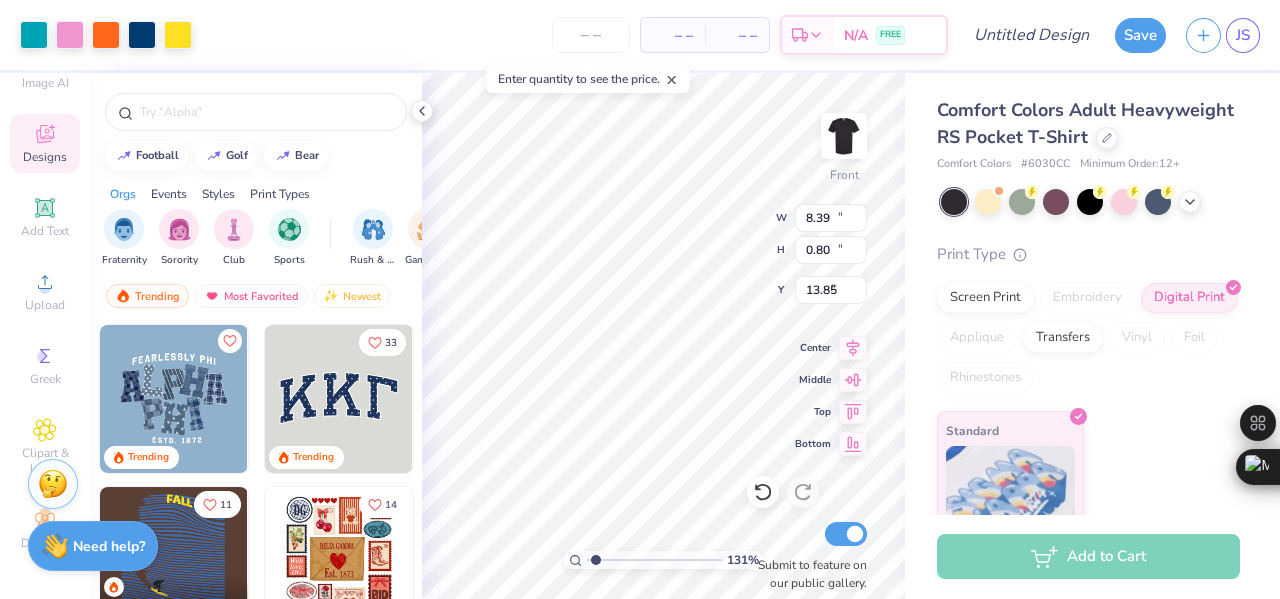 type on "1.30950838827073" 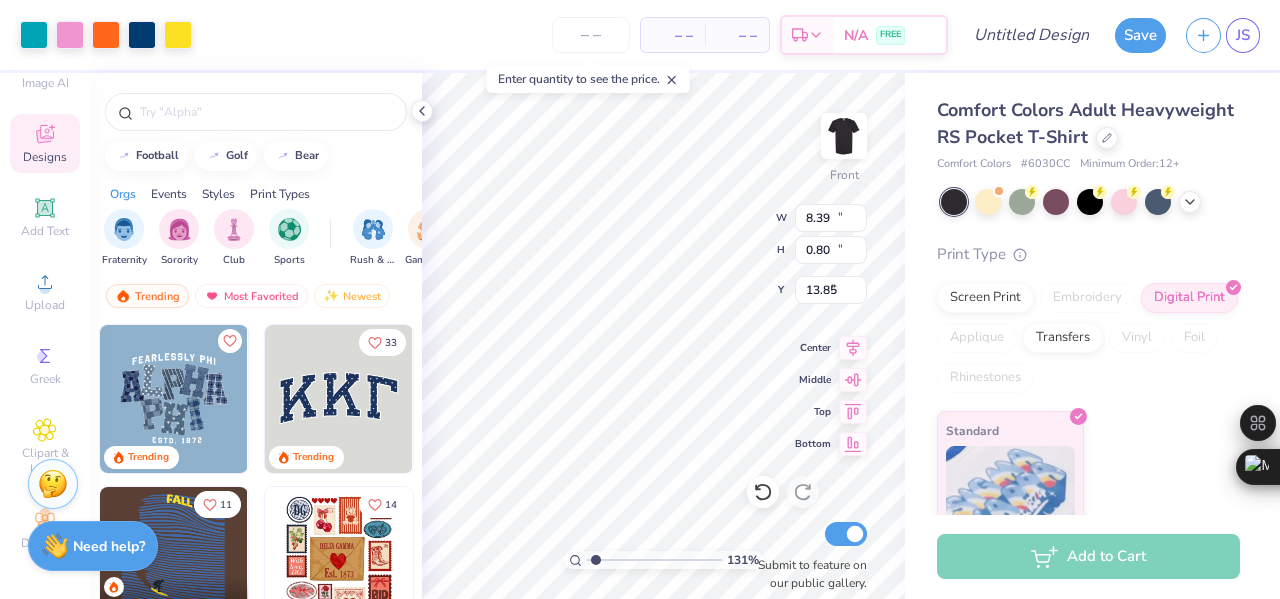 type on "14.32" 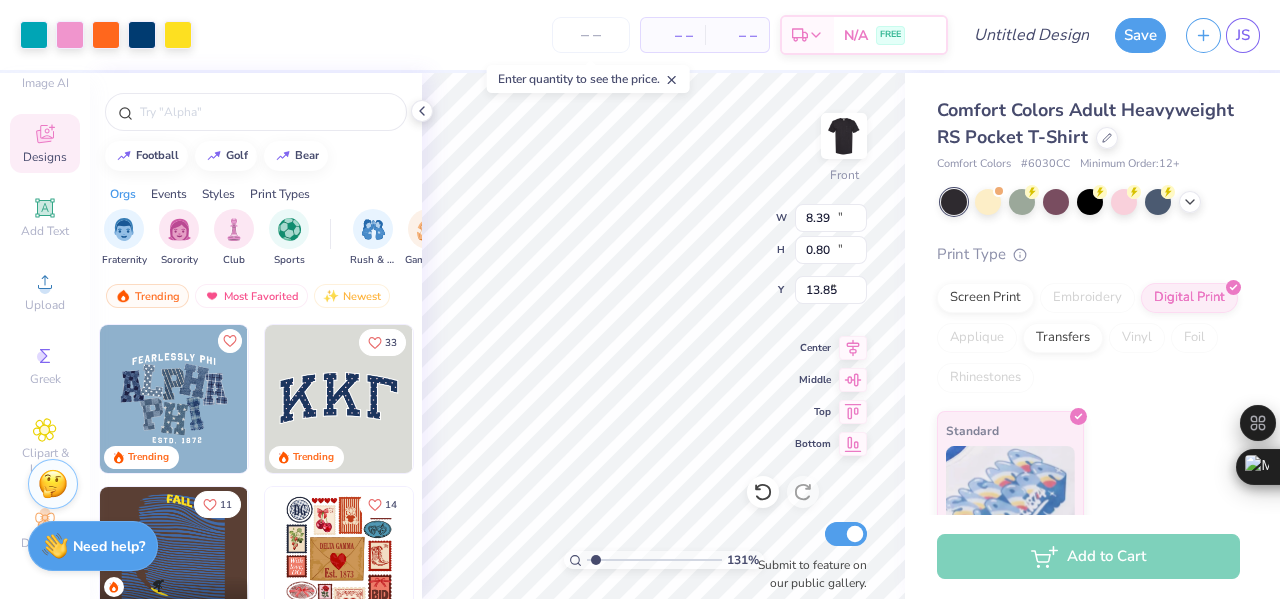 type on "11.86" 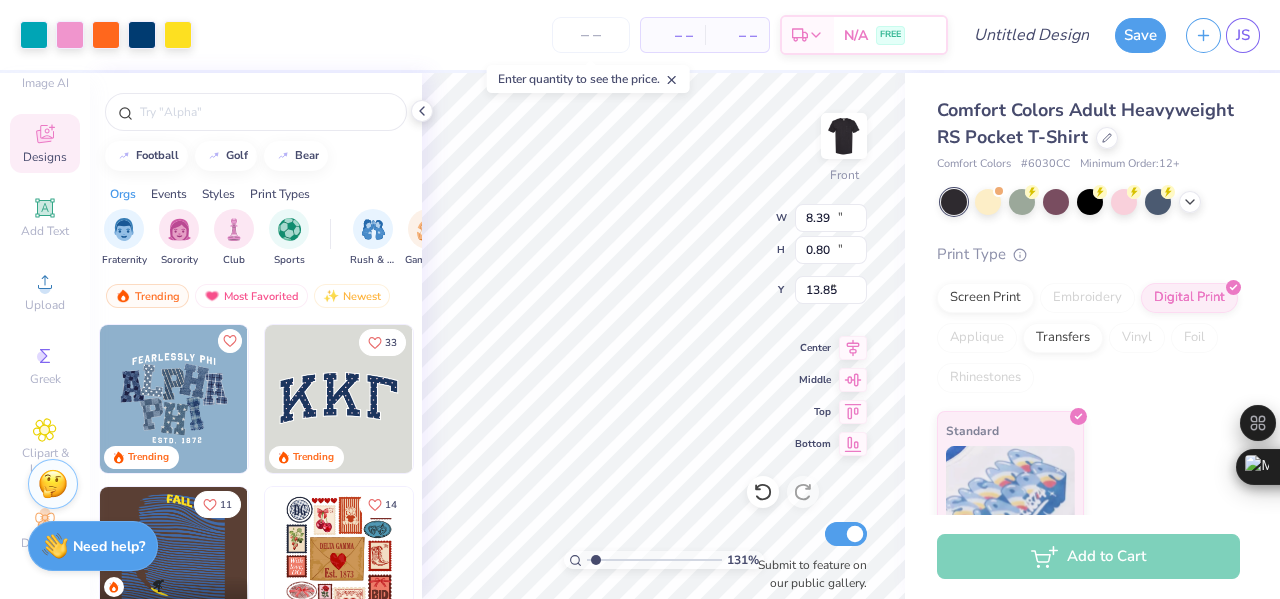 type on "3.00" 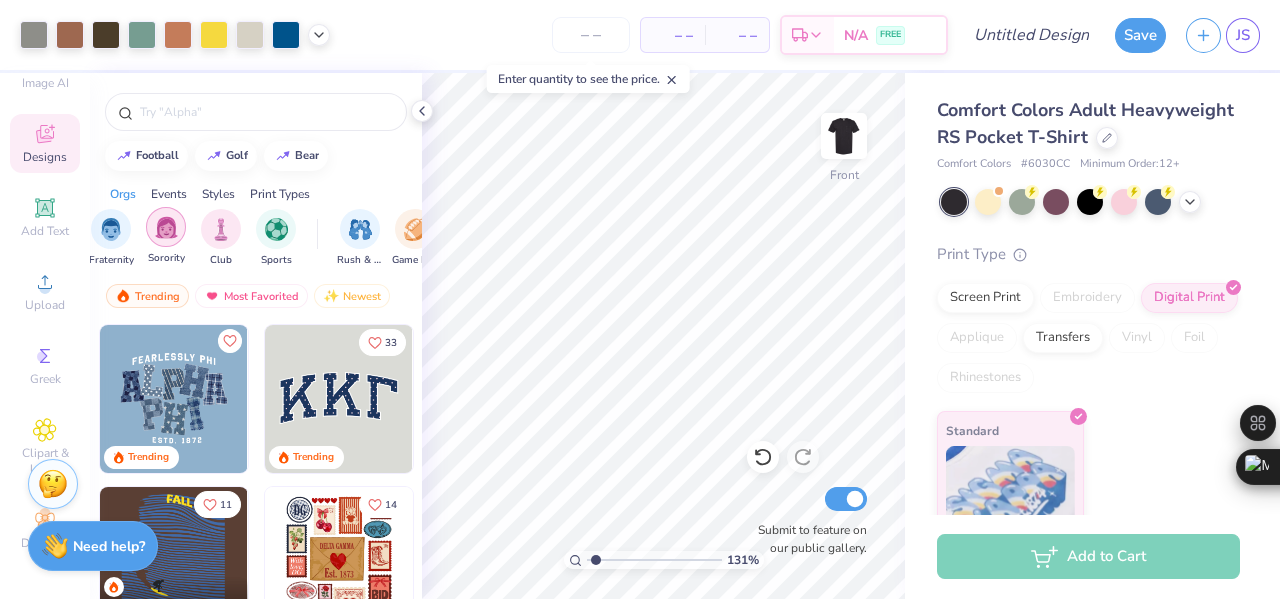 scroll, scrollTop: 0, scrollLeft: 15, axis: horizontal 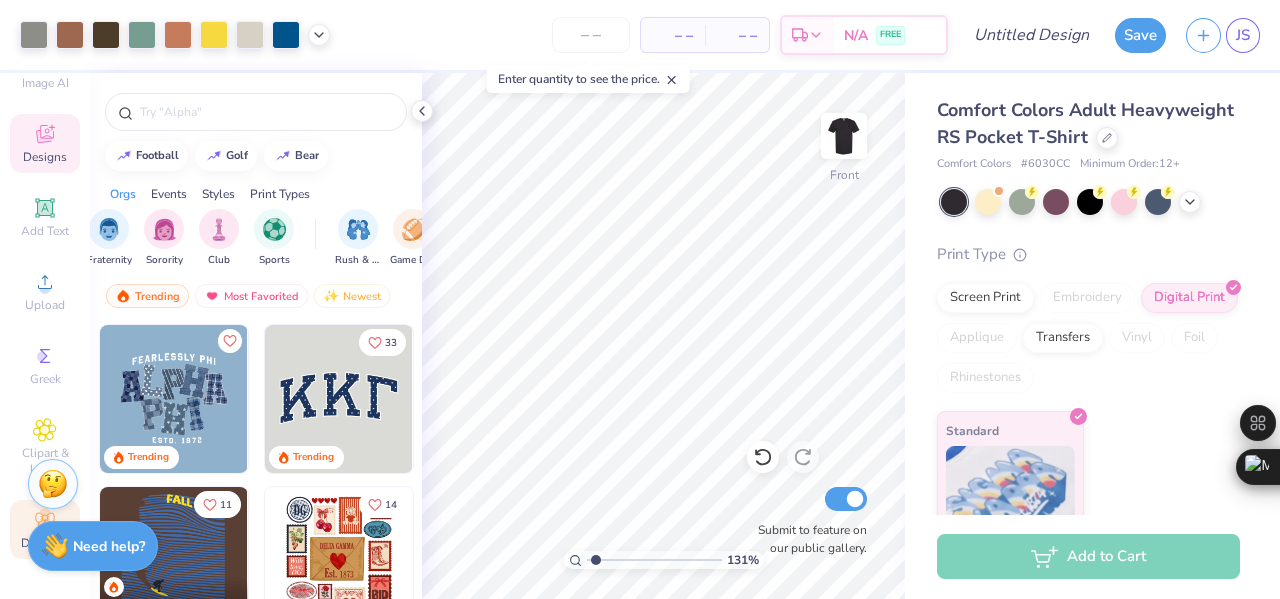 click on "Decorate" at bounding box center [45, 529] 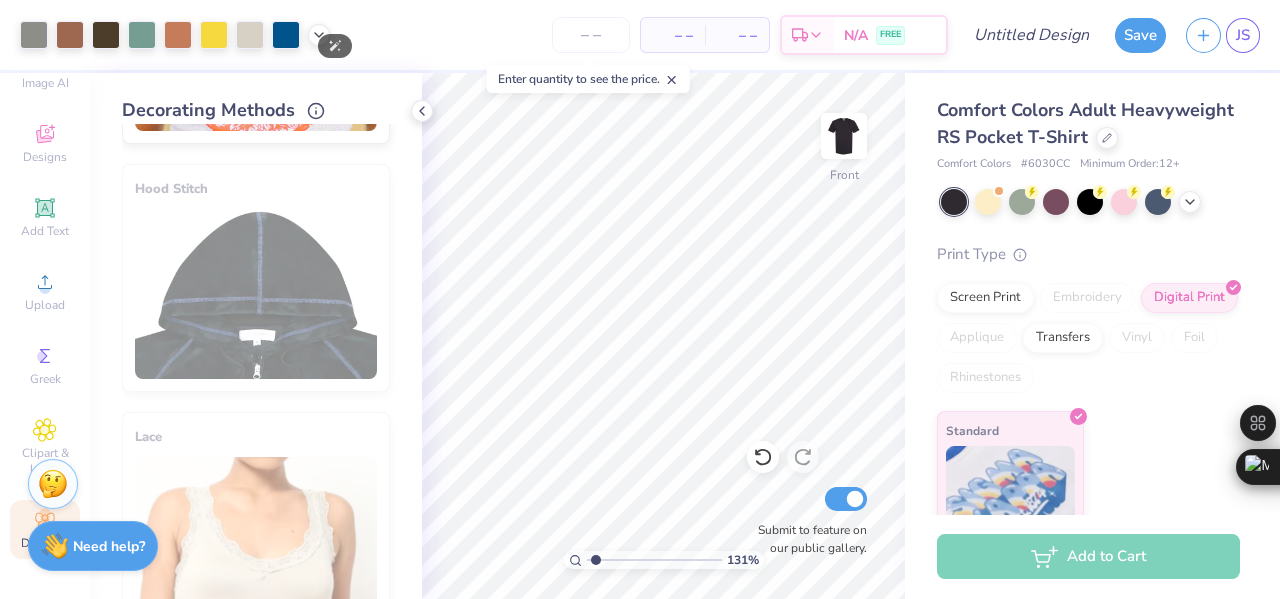 scroll, scrollTop: 1277, scrollLeft: 0, axis: vertical 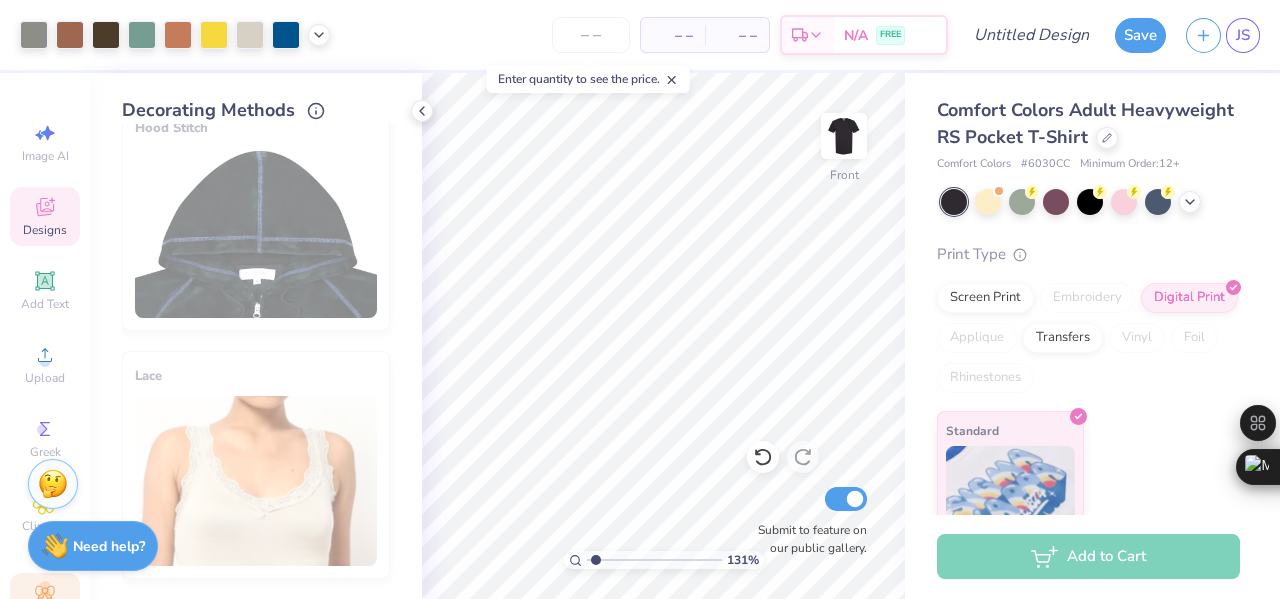 click on "Designs" at bounding box center [45, 230] 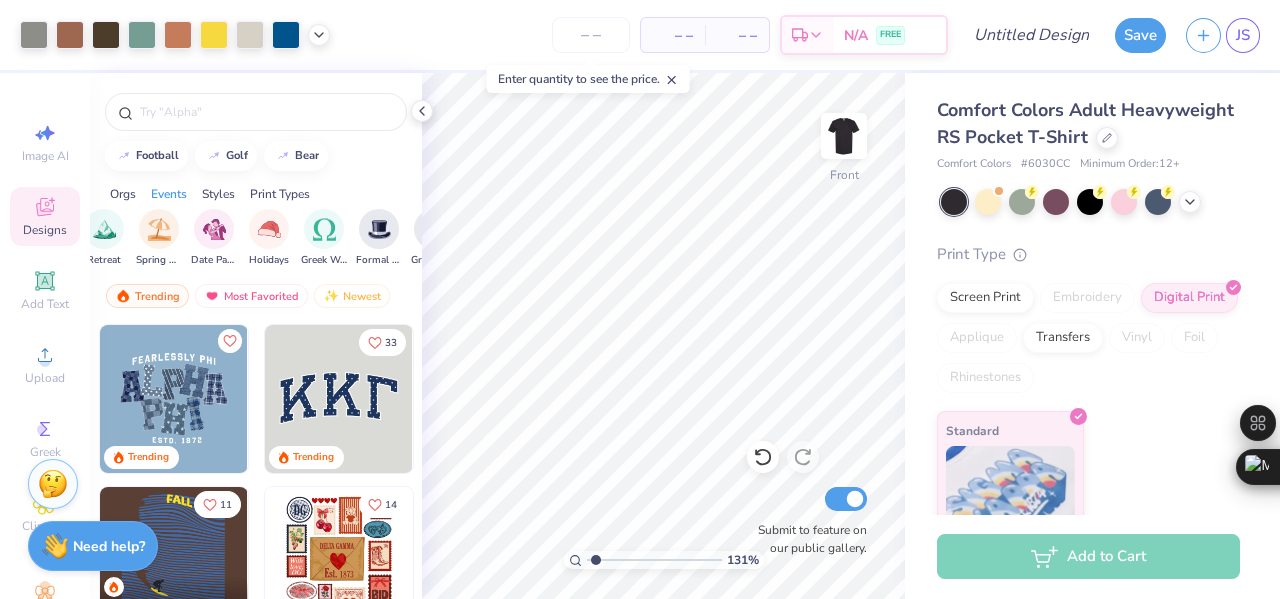 scroll, scrollTop: 0, scrollLeft: 600, axis: horizontal 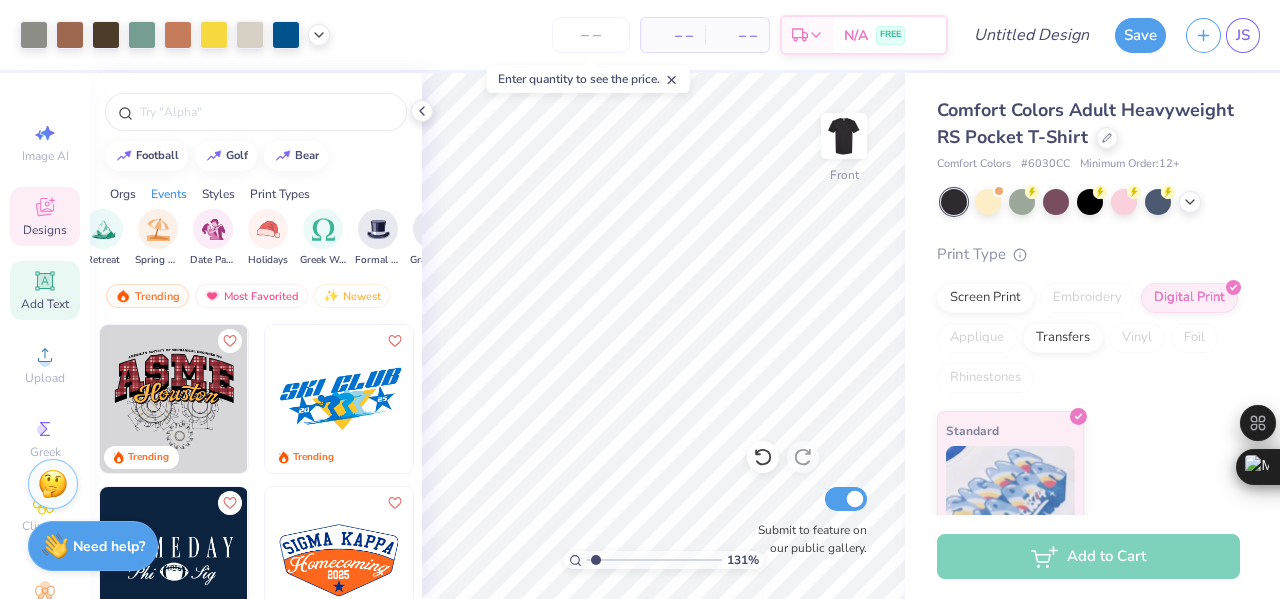 click on "Add Text" at bounding box center [45, 304] 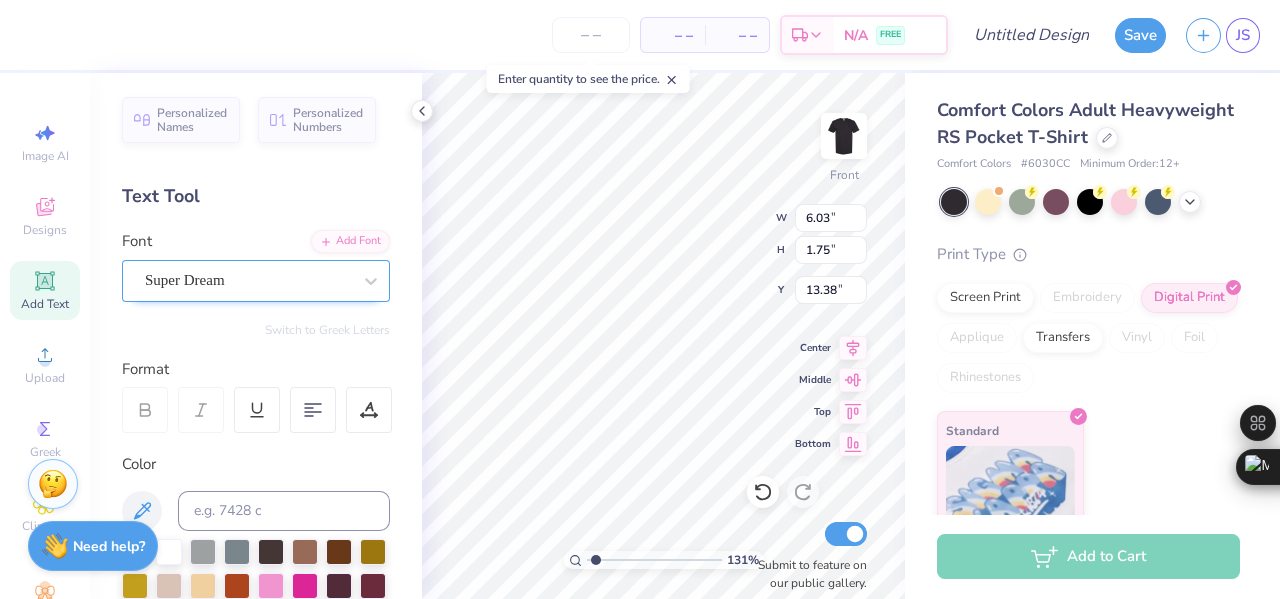 click on "Super Dream" at bounding box center [248, 280] 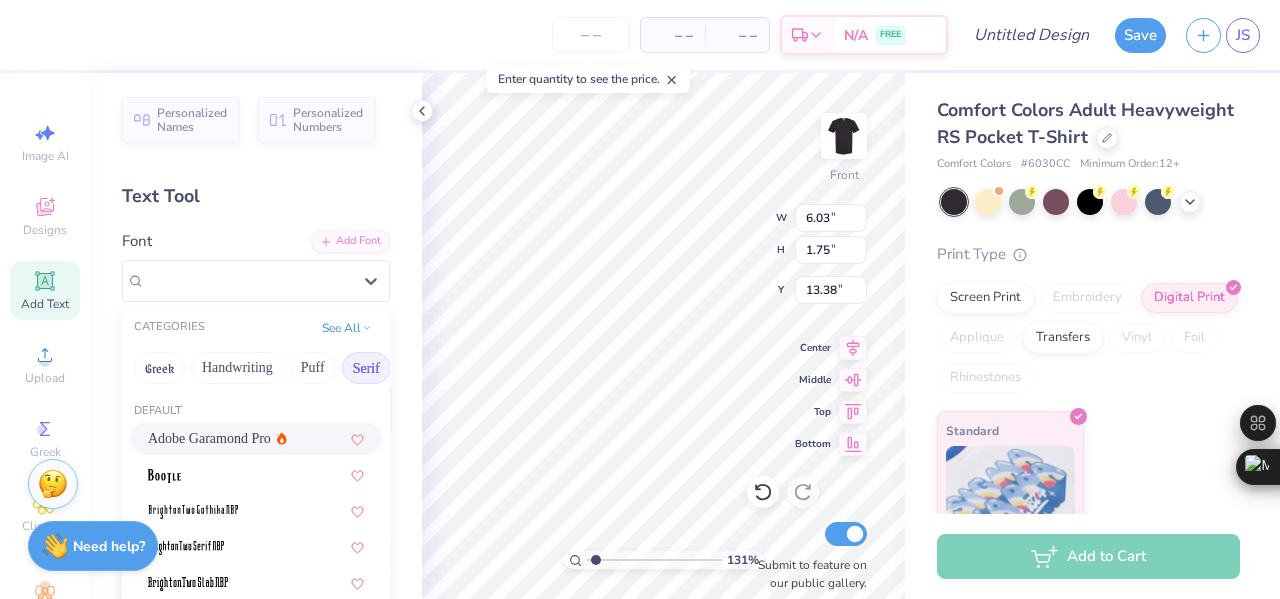 scroll, scrollTop: 0, scrollLeft: 0, axis: both 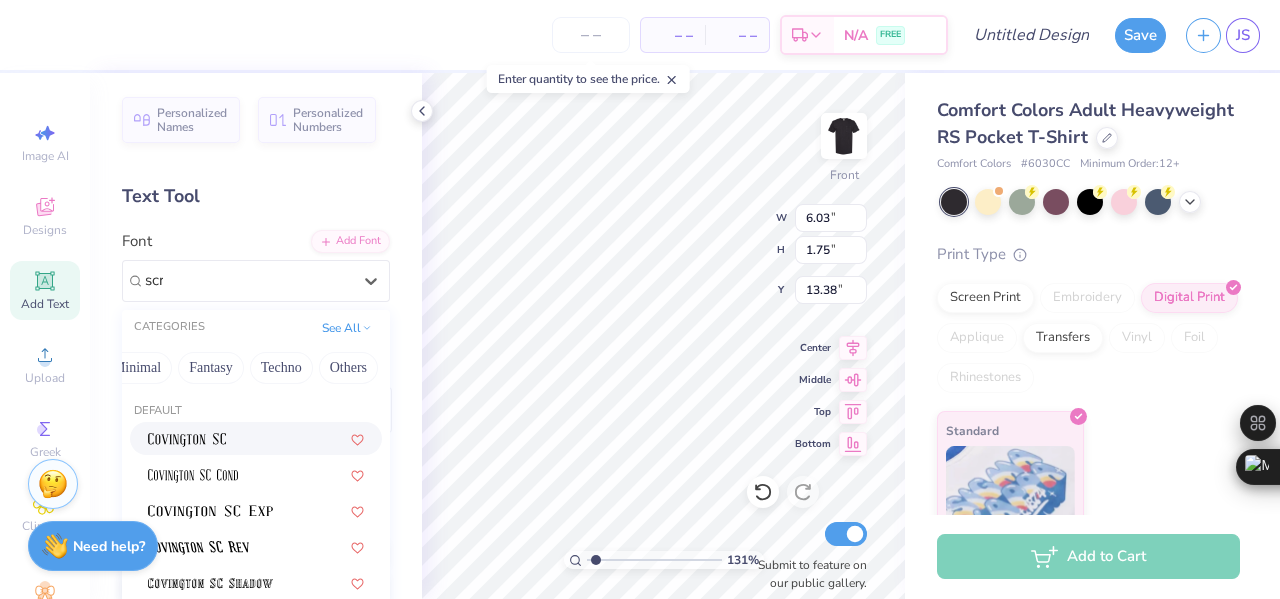 type on "scri" 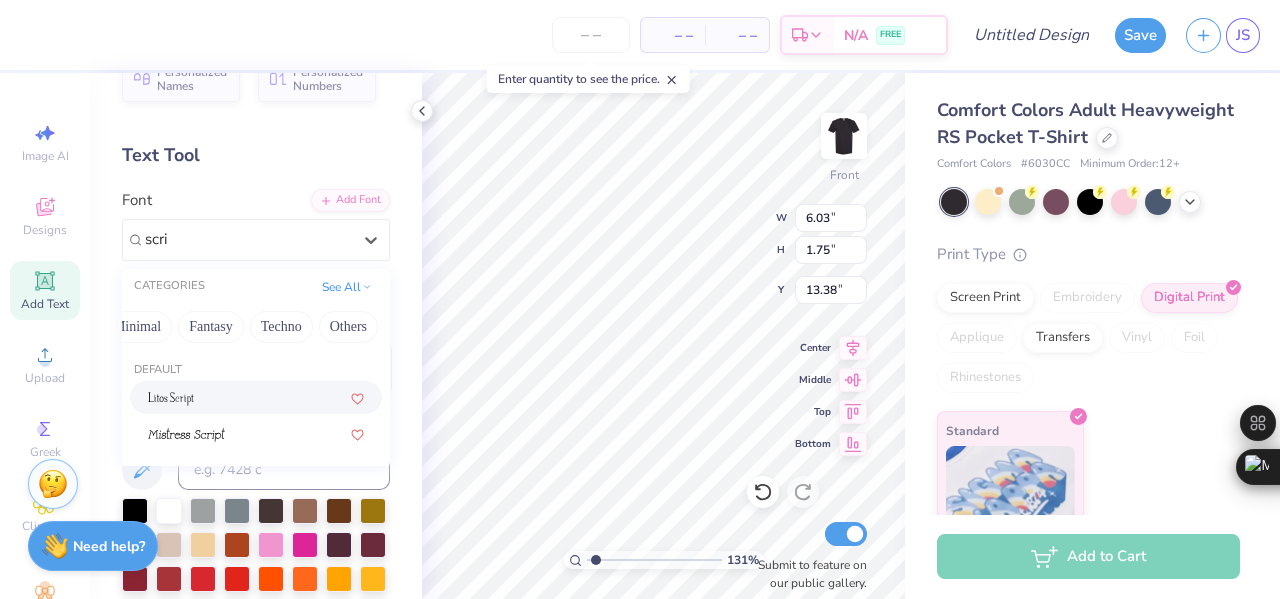 scroll, scrollTop: 42, scrollLeft: 0, axis: vertical 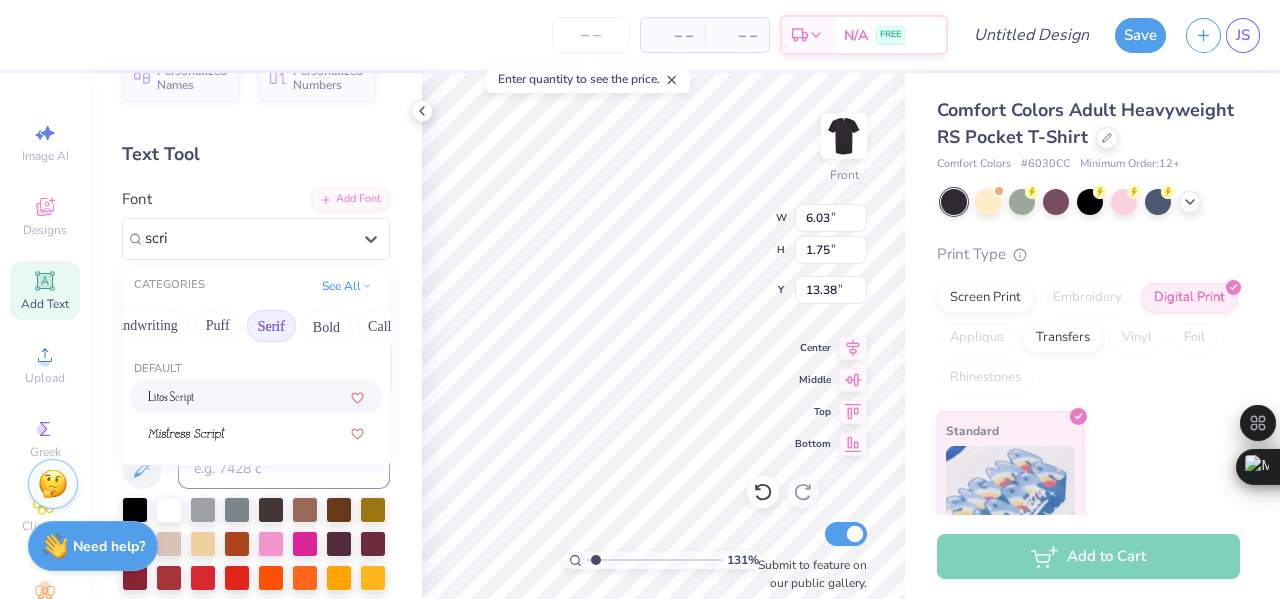 click on "Serif" at bounding box center [271, 326] 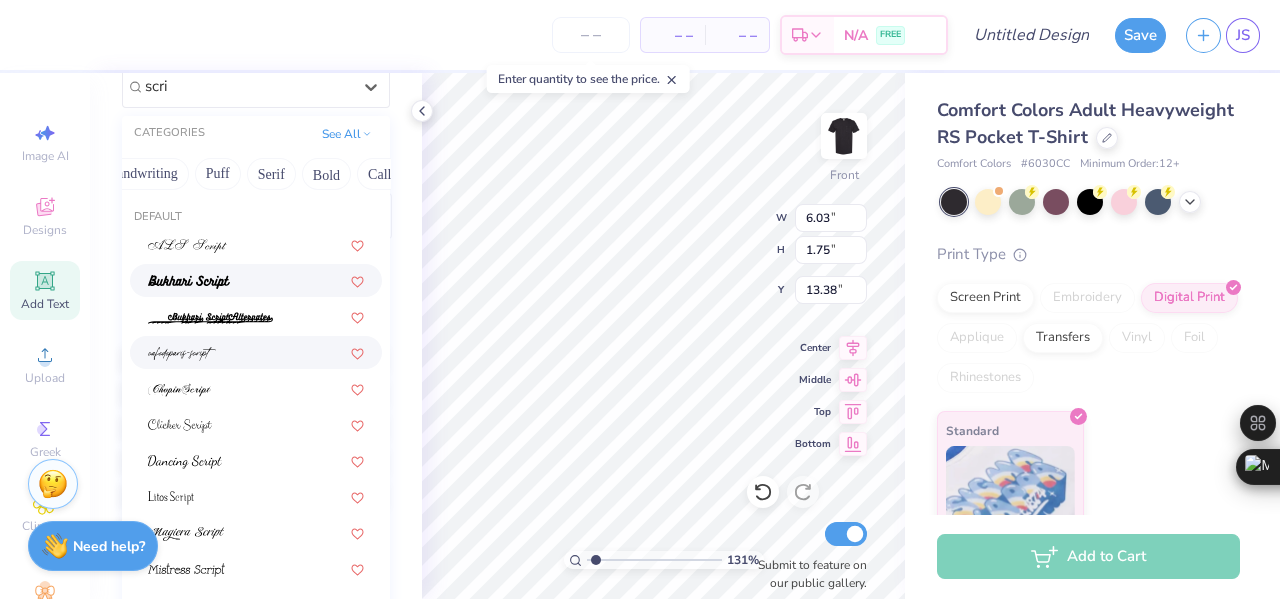scroll, scrollTop: 195, scrollLeft: 0, axis: vertical 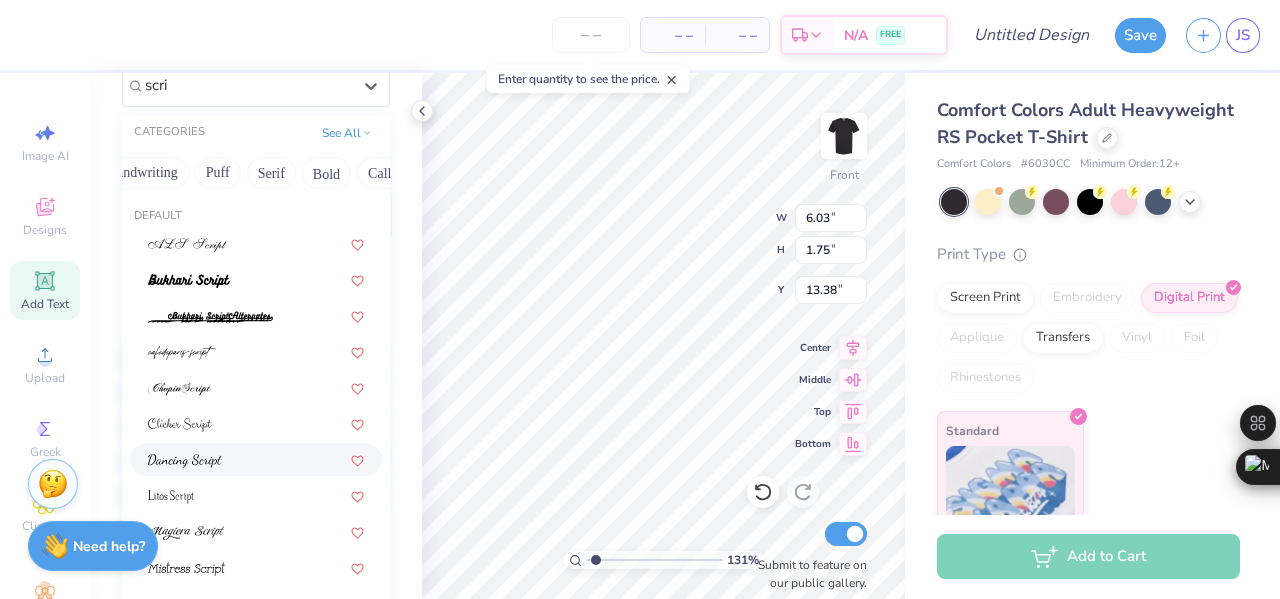click at bounding box center [256, 459] 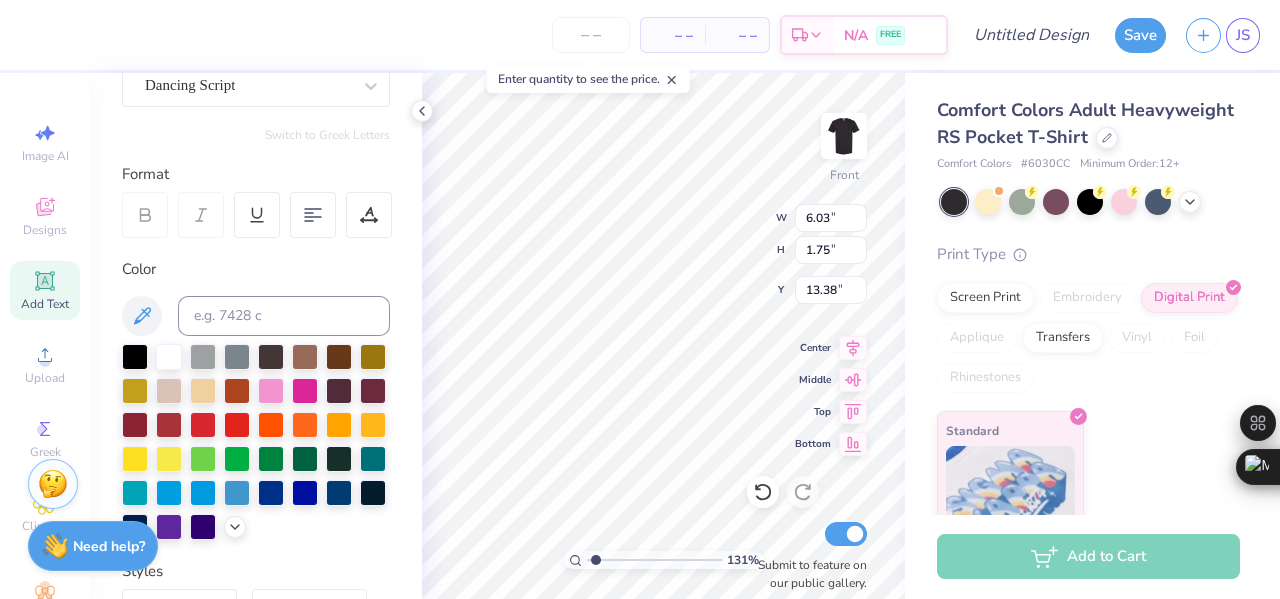 type on "1.30950838827073" 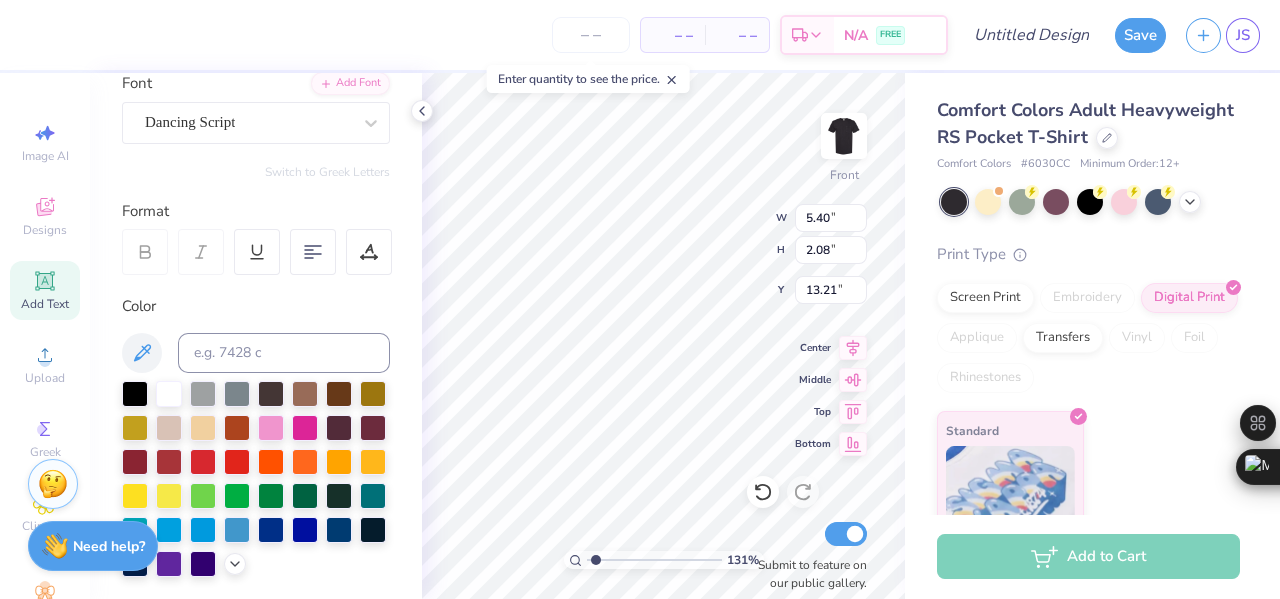 scroll, scrollTop: 169, scrollLeft: 0, axis: vertical 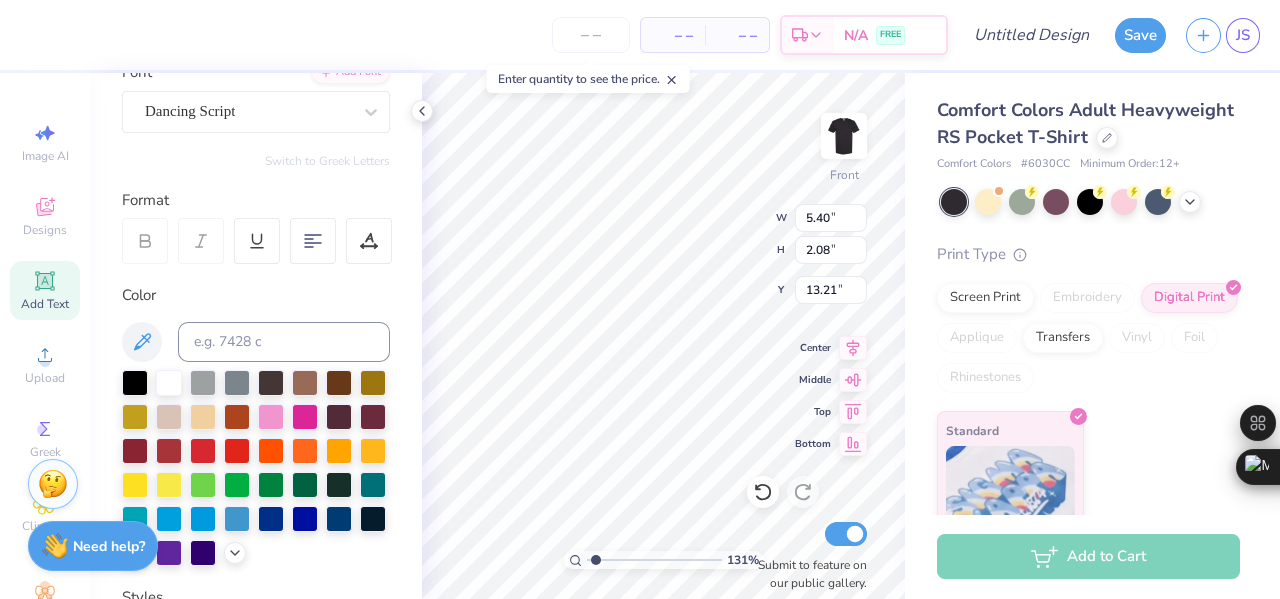 type on "1.30950838827073" 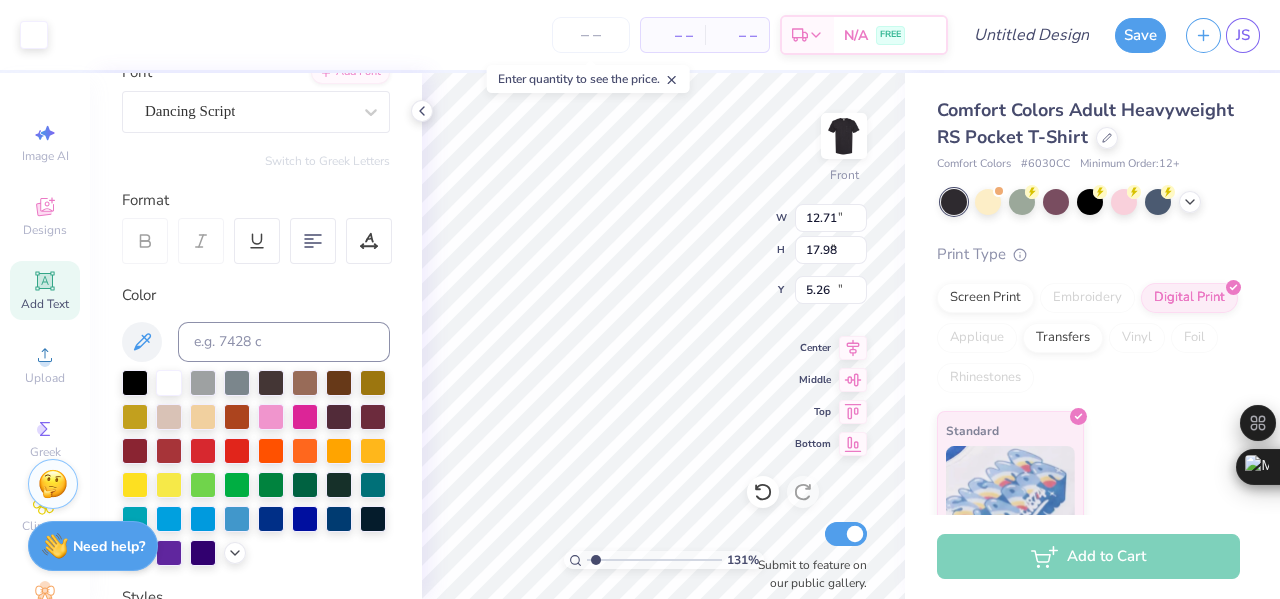 type on "1.30950838827073" 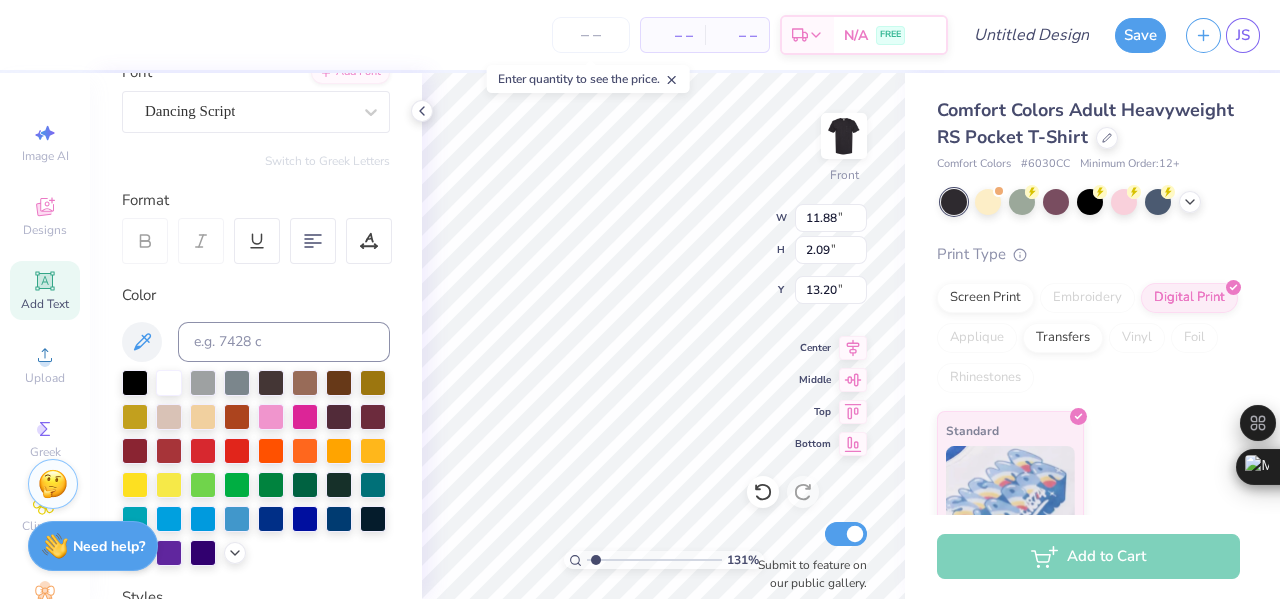 type on "1.30950838827073" 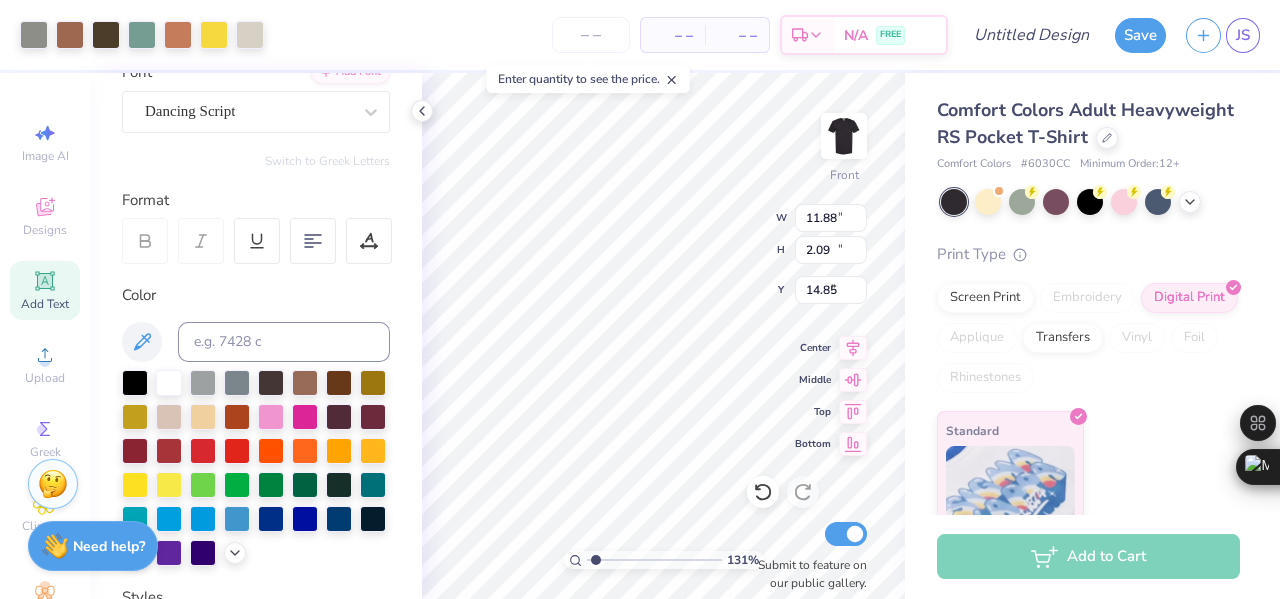 type on "1.30950838827073" 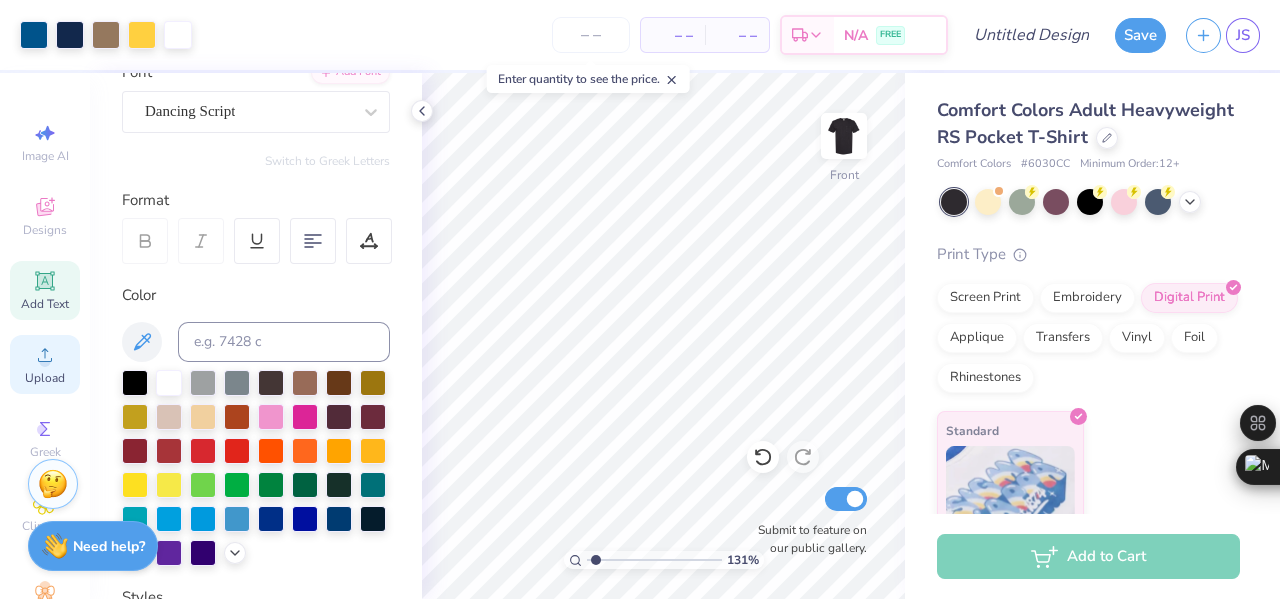 click on "Upload" at bounding box center [45, 364] 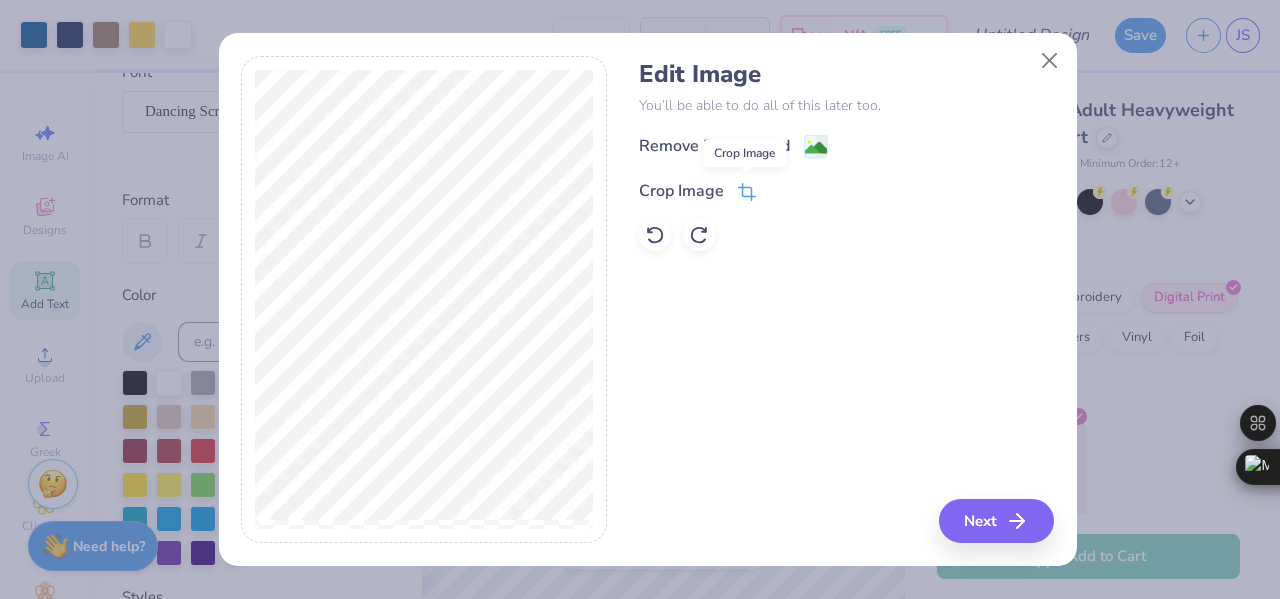 click 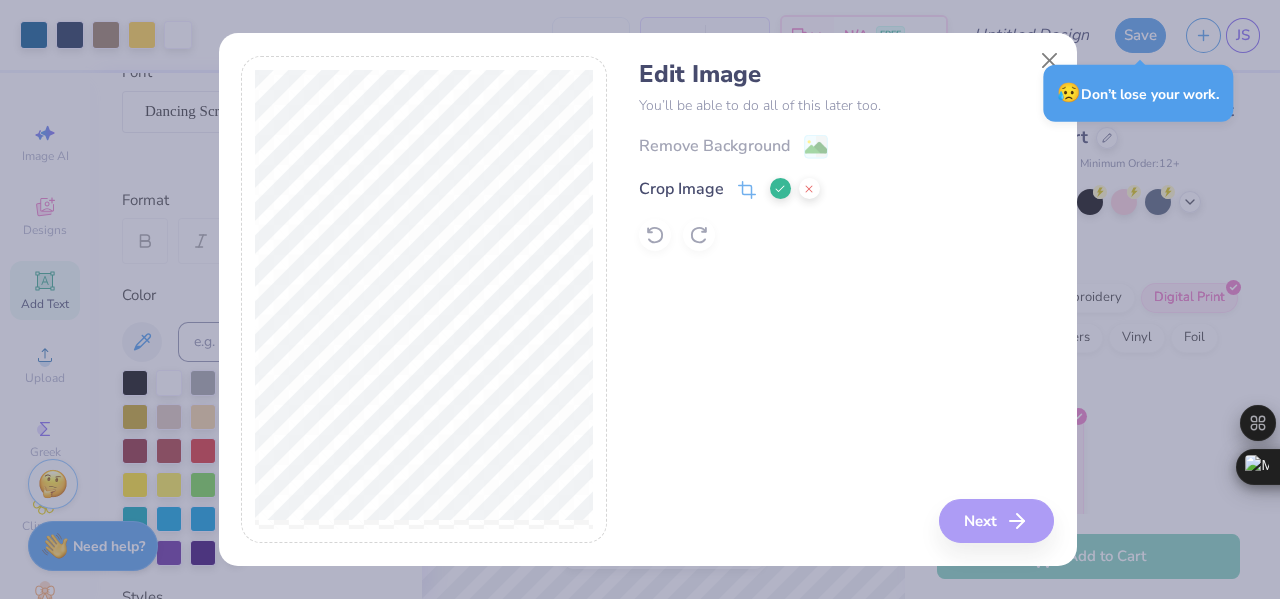 click 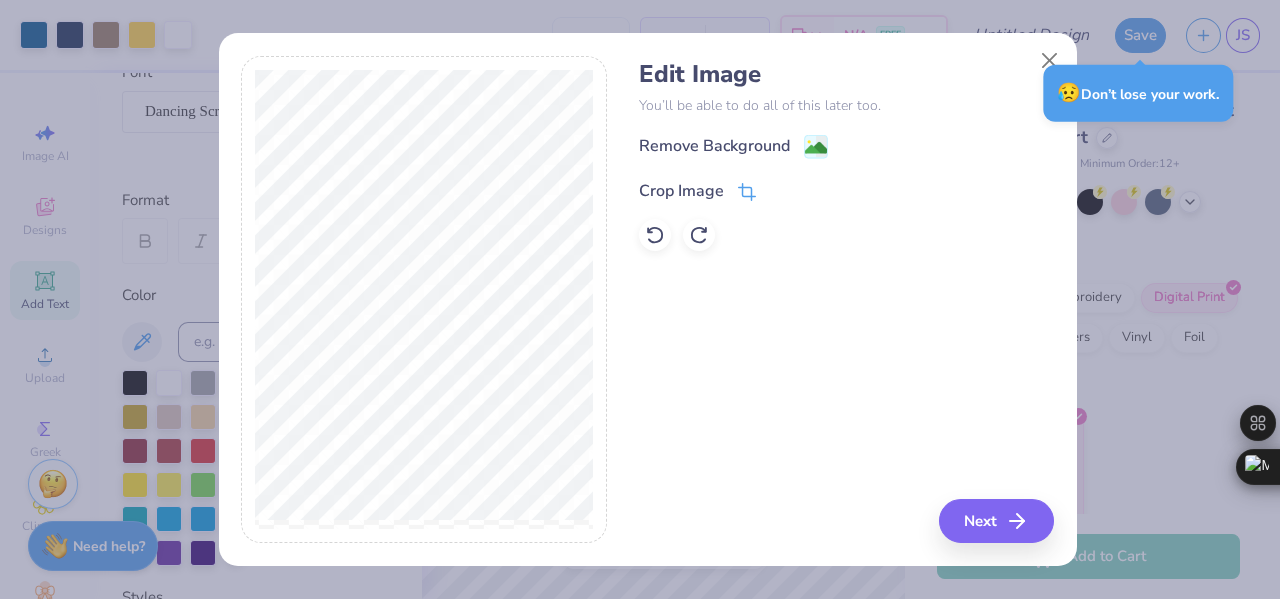 click on "Crop Image" at bounding box center [697, 191] 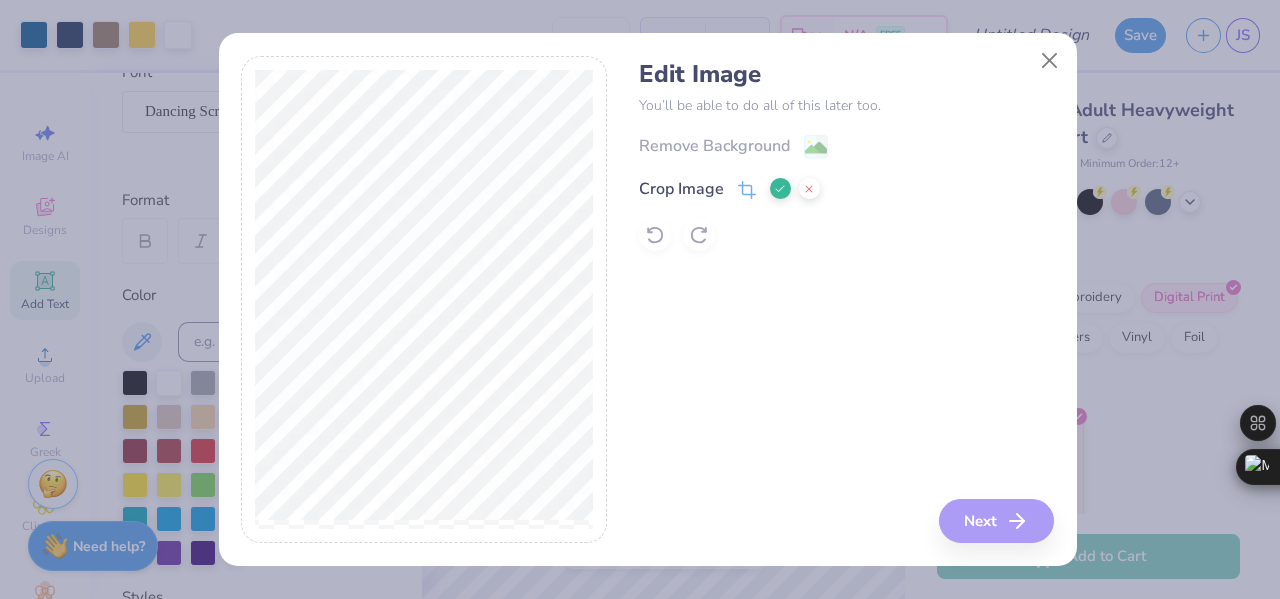 click 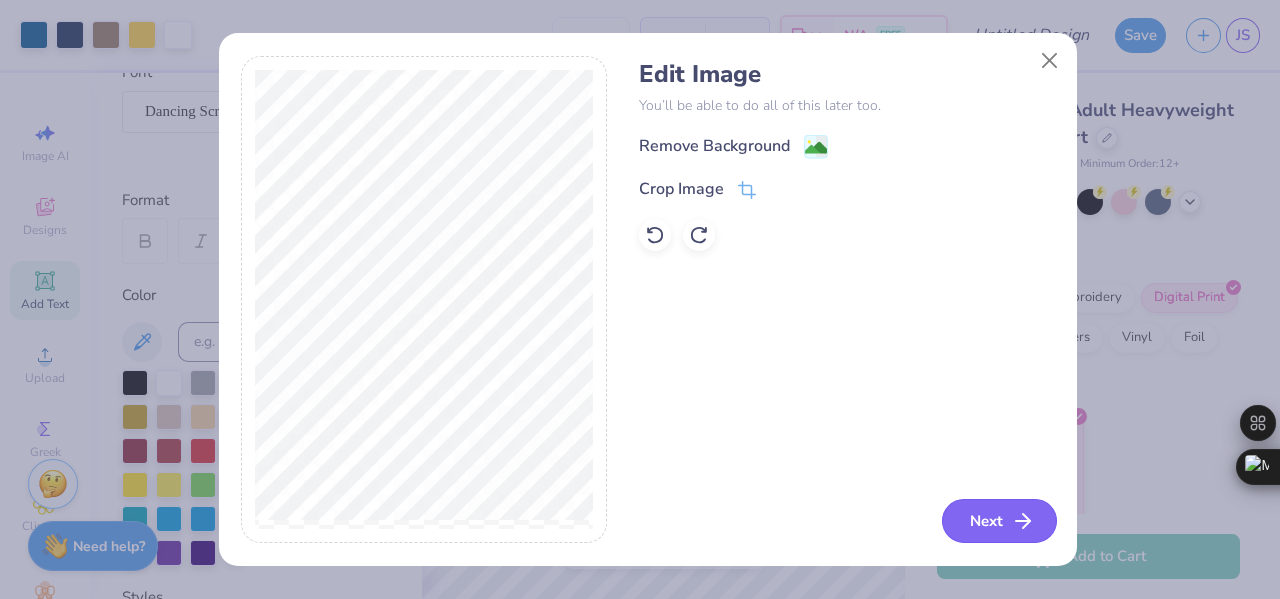 click on "Next" at bounding box center [999, 521] 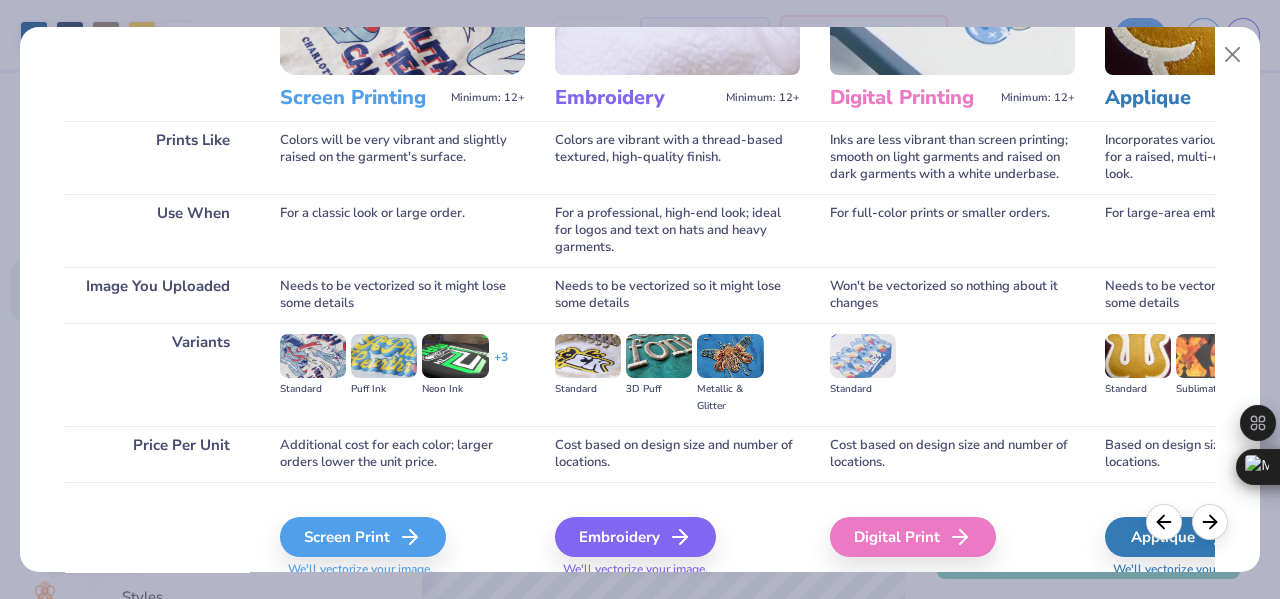 scroll, scrollTop: 222, scrollLeft: 0, axis: vertical 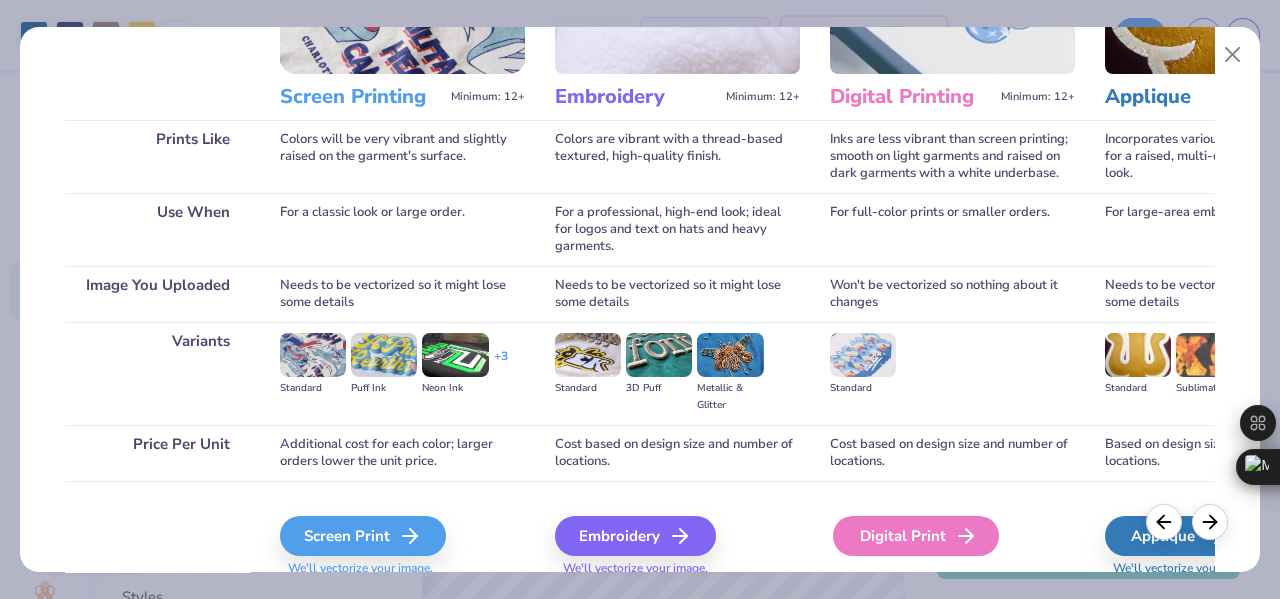 click 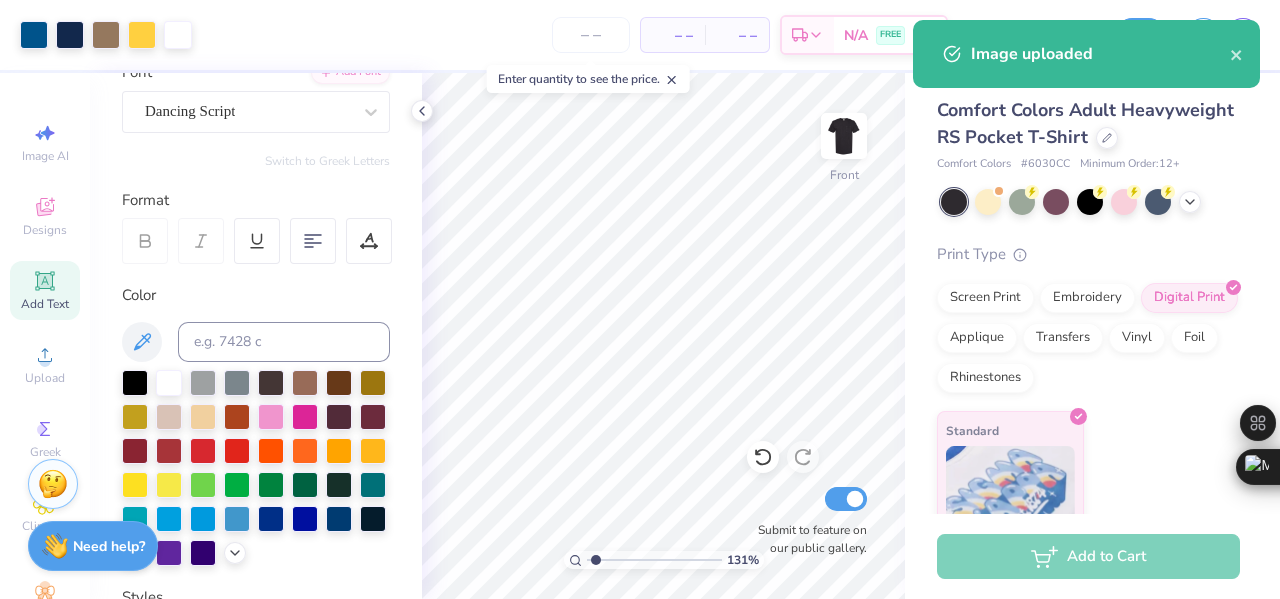 type on "1.30950838827073" 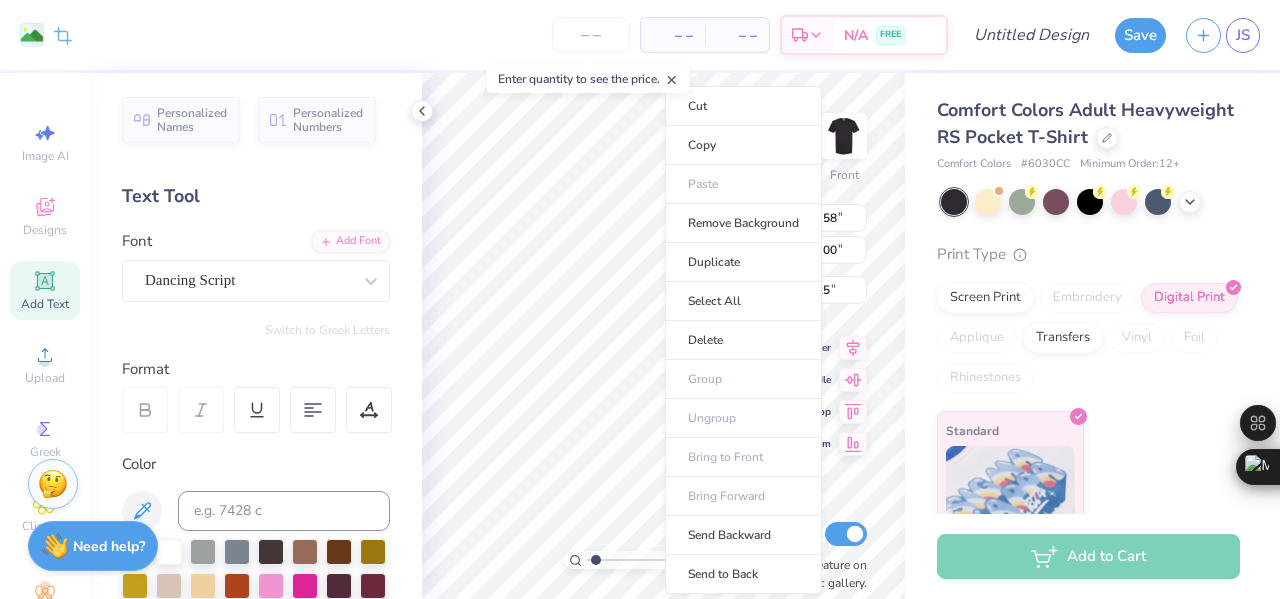 scroll, scrollTop: 0, scrollLeft: 0, axis: both 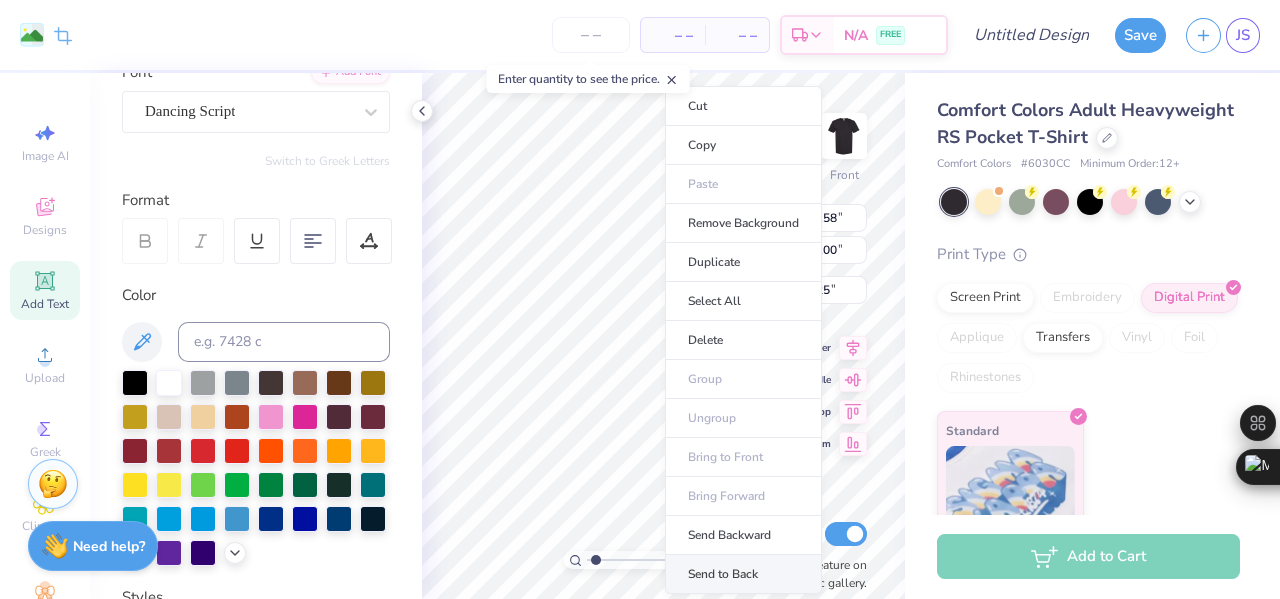 click on "Send to Back" at bounding box center (743, 574) 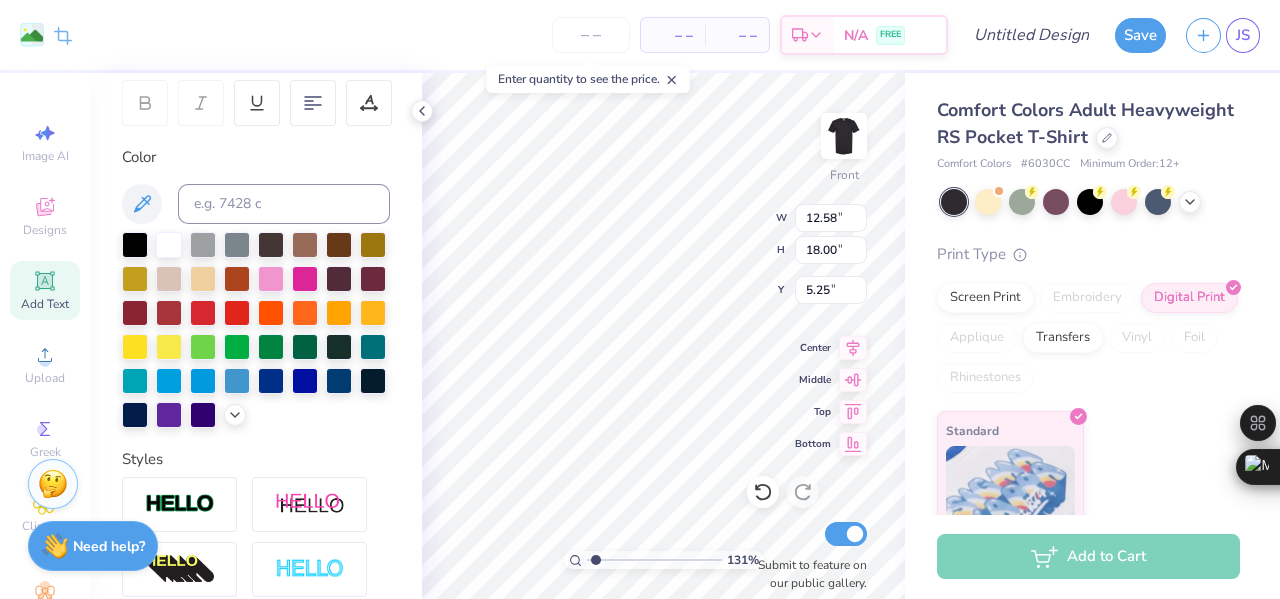 scroll, scrollTop: 306, scrollLeft: 0, axis: vertical 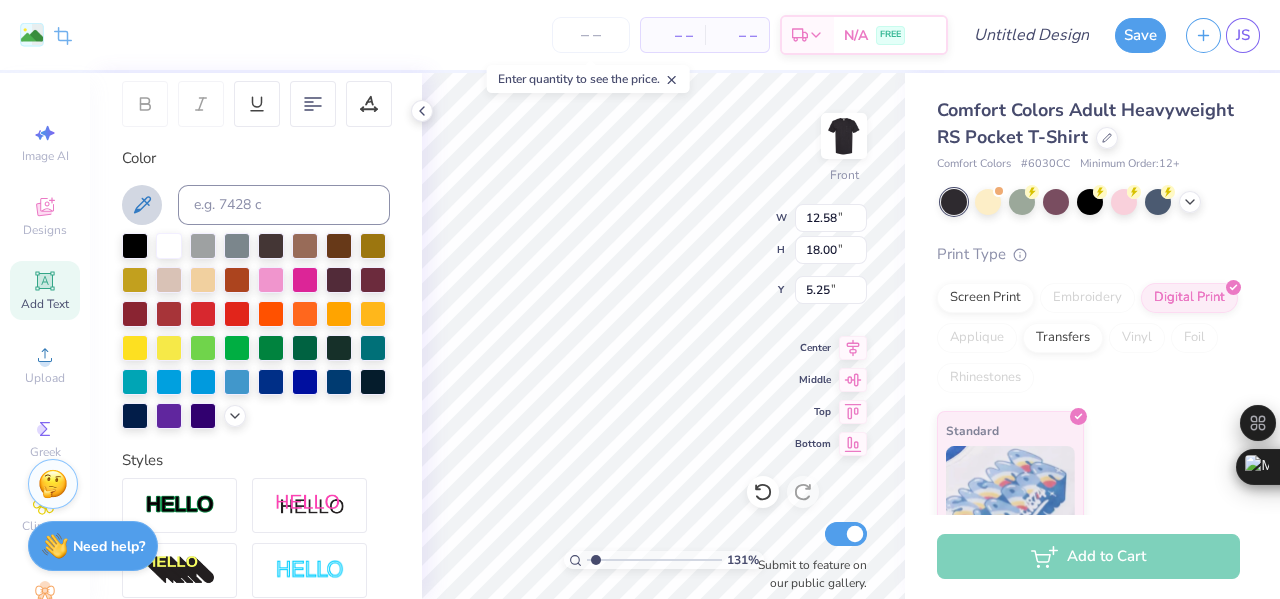 click 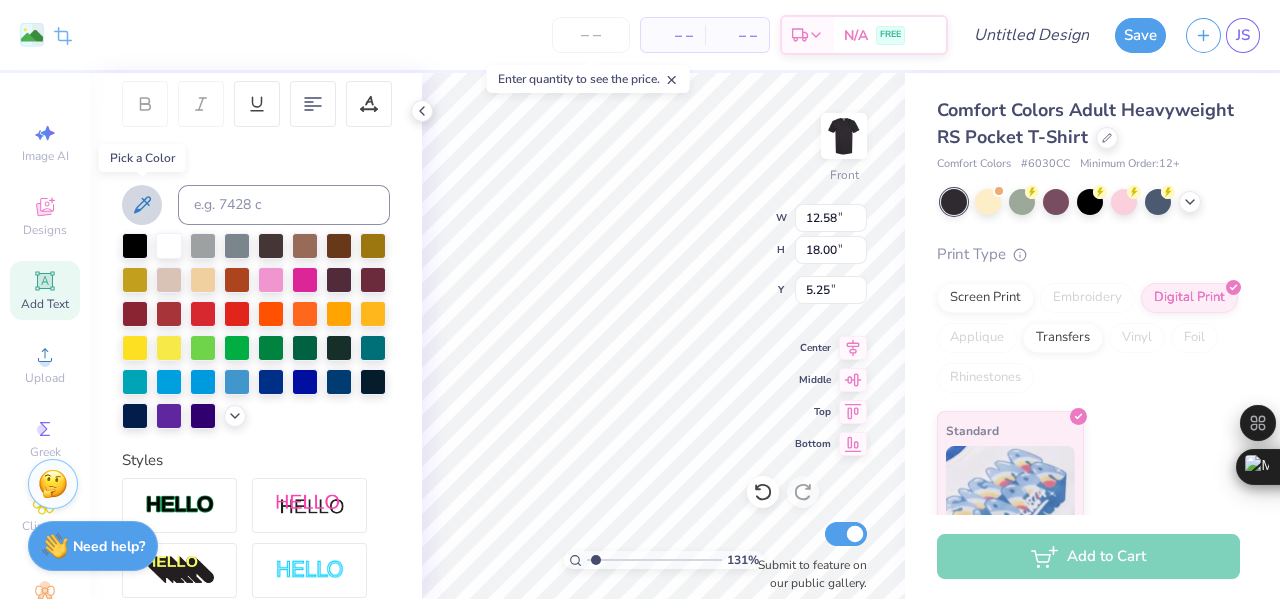 click 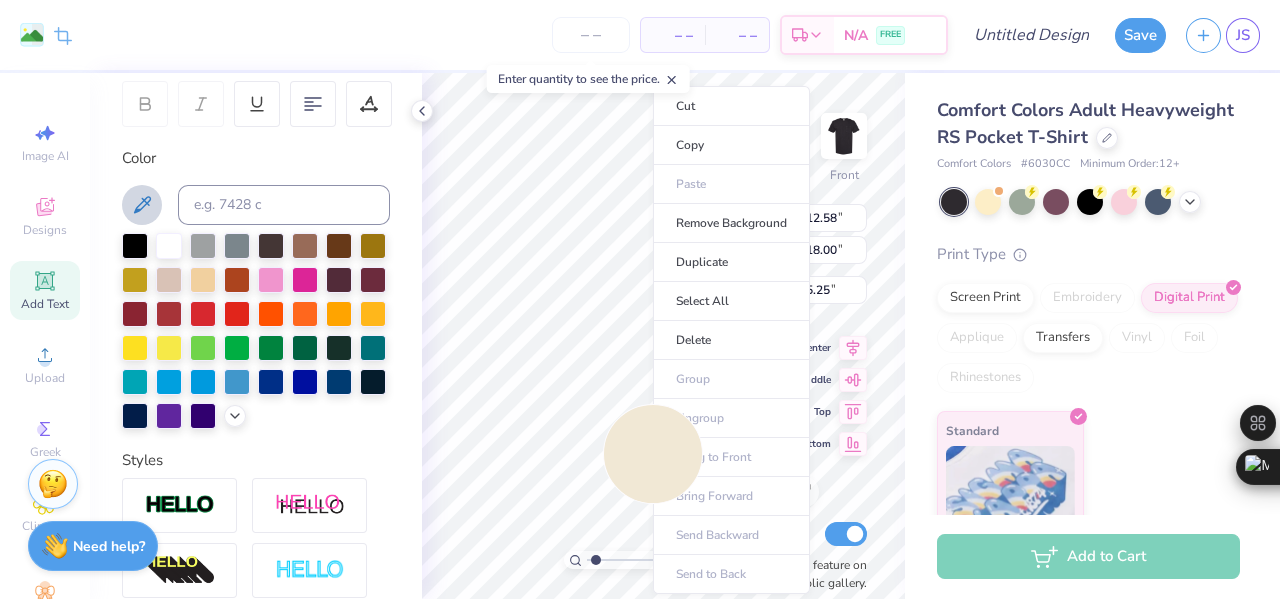 click on "Cut Copy Paste Remove Background Duplicate Select All Delete Group Ungroup Bring to Front Bring Forward Send Backward Send to Back" at bounding box center (731, 340) 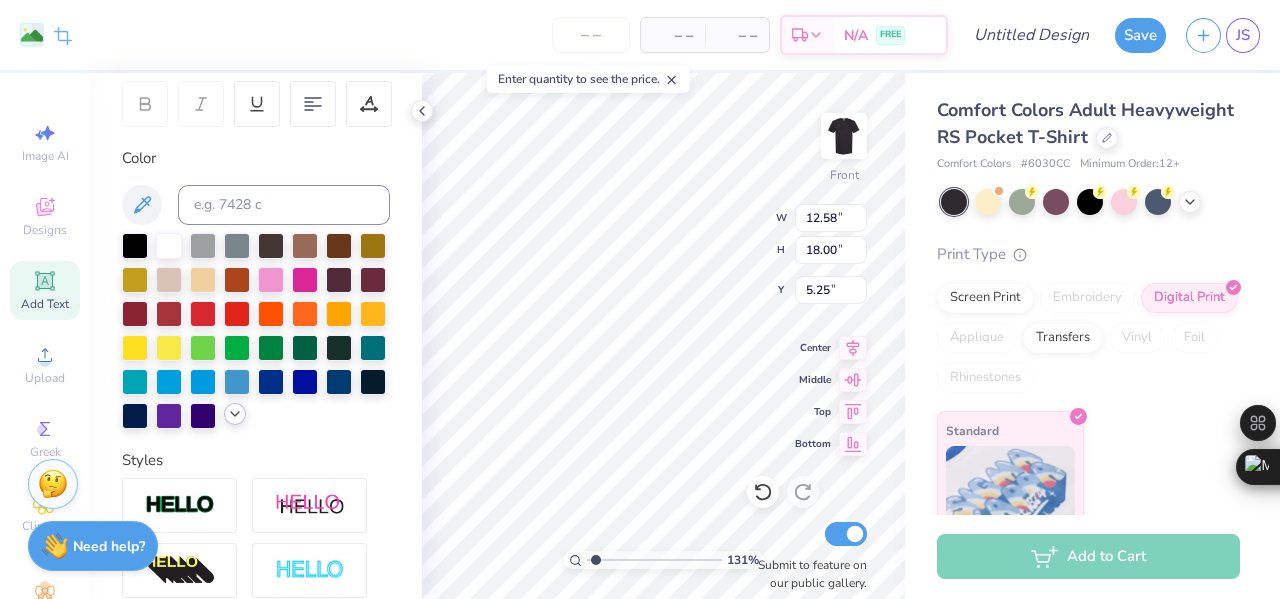 click 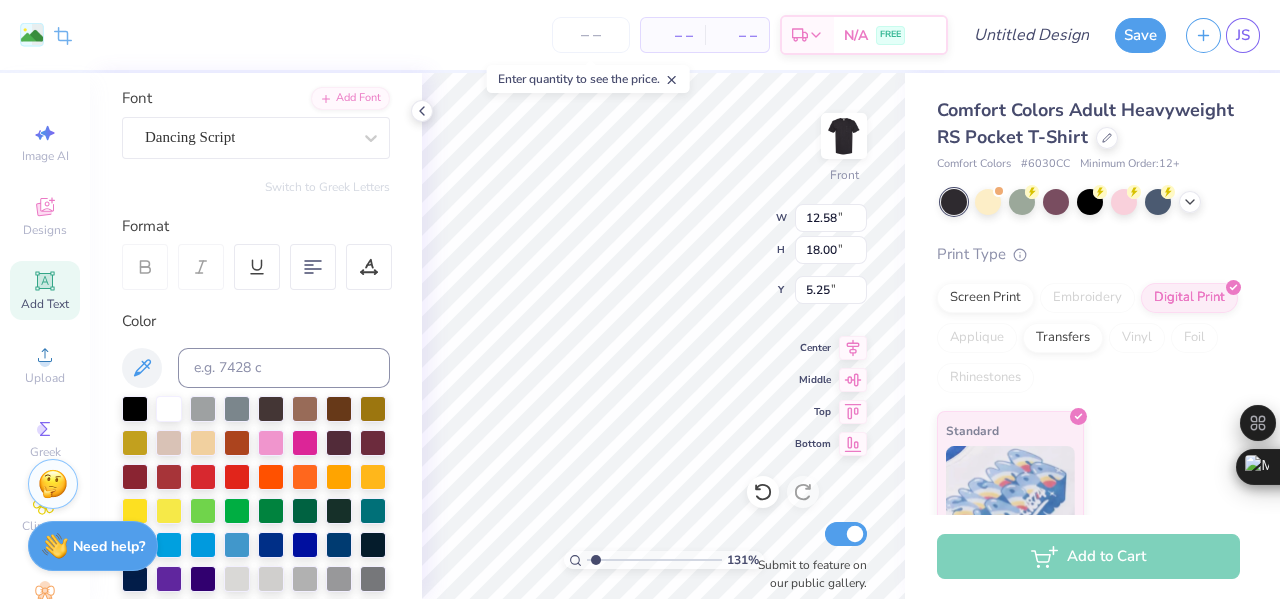 scroll, scrollTop: 145, scrollLeft: 0, axis: vertical 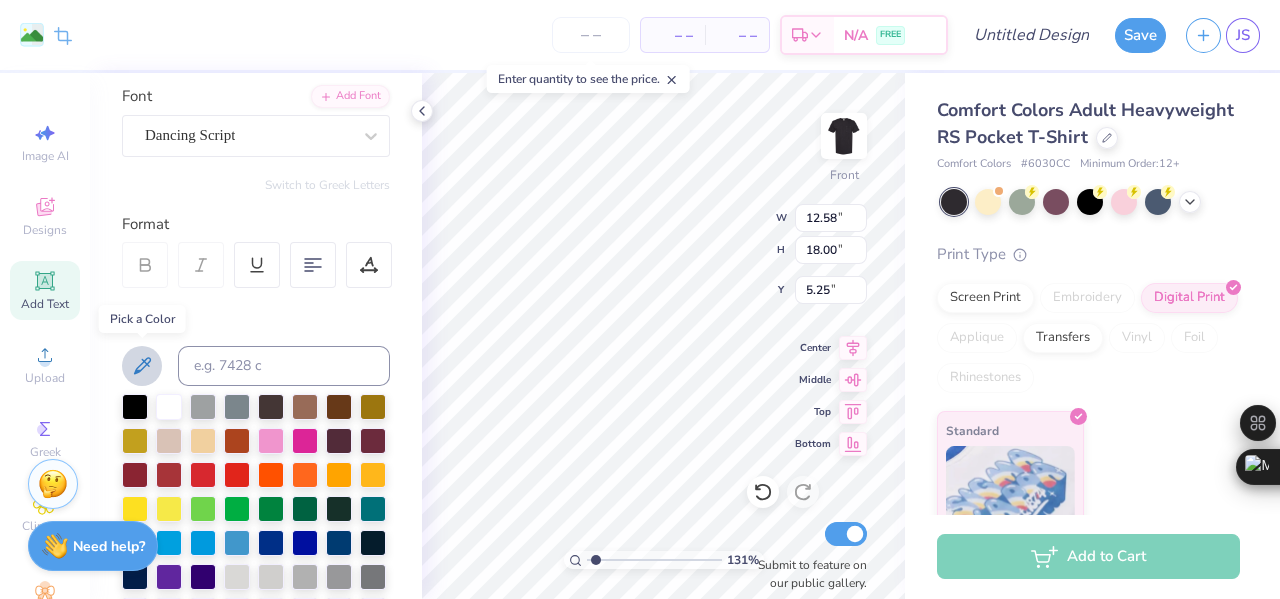 click 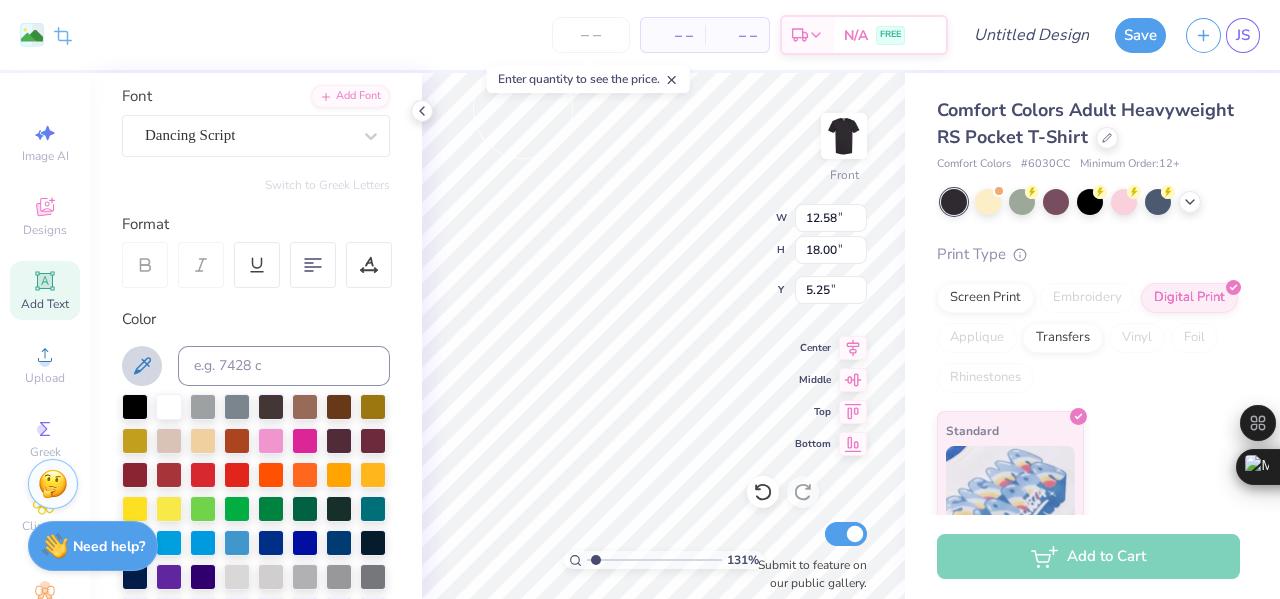 click on "– – Per Item – – Total Est.  Delivery N/A FREE" at bounding box center [515, 35] 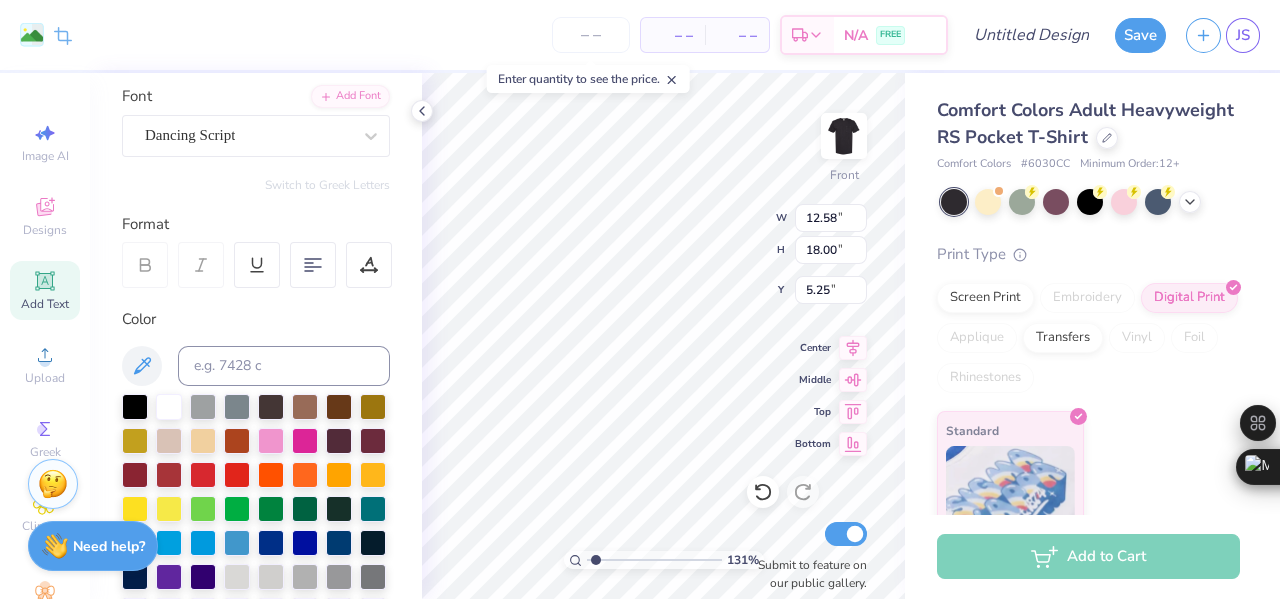 type on "1.30950838827073" 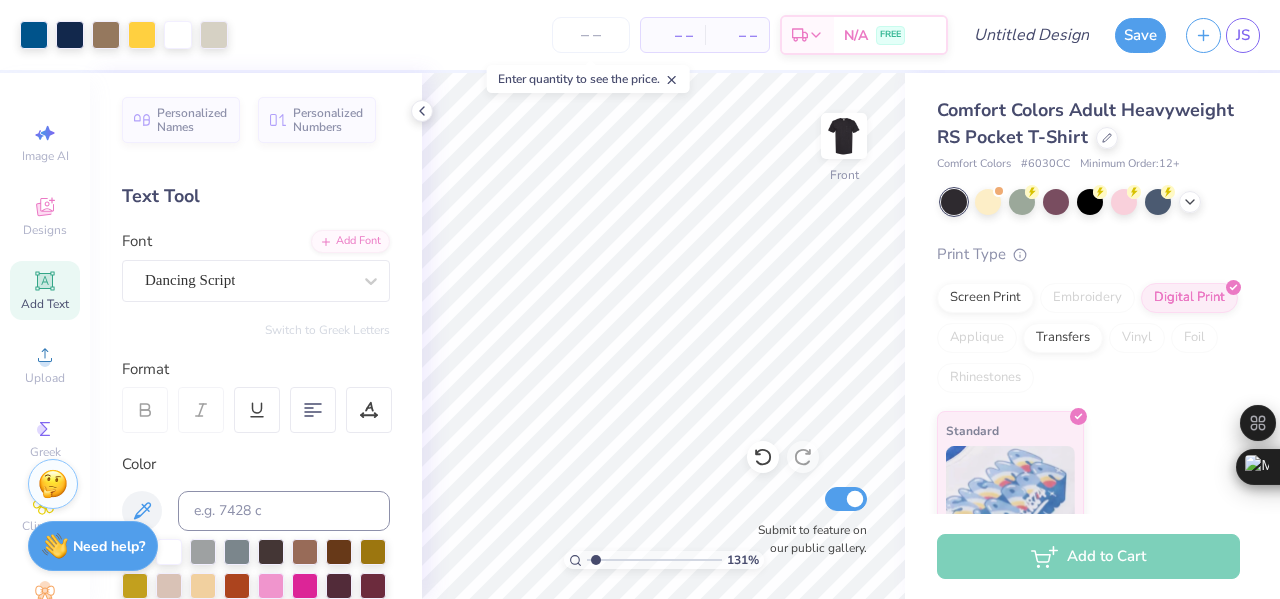 scroll, scrollTop: 0, scrollLeft: 0, axis: both 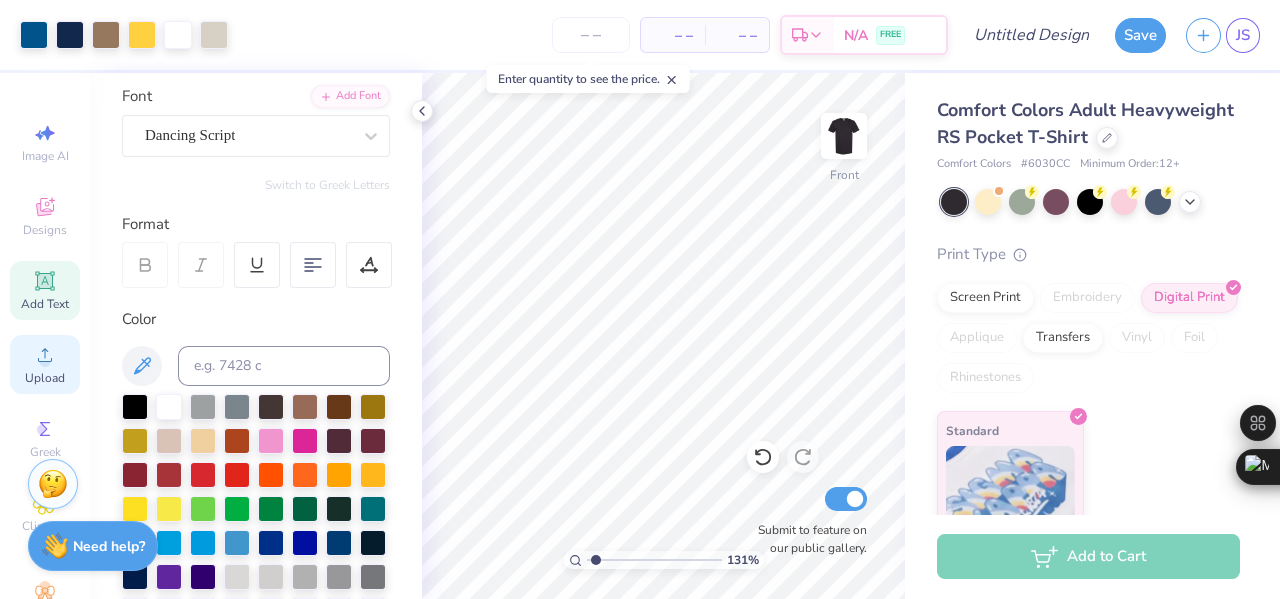 click on "Upload" at bounding box center (45, 364) 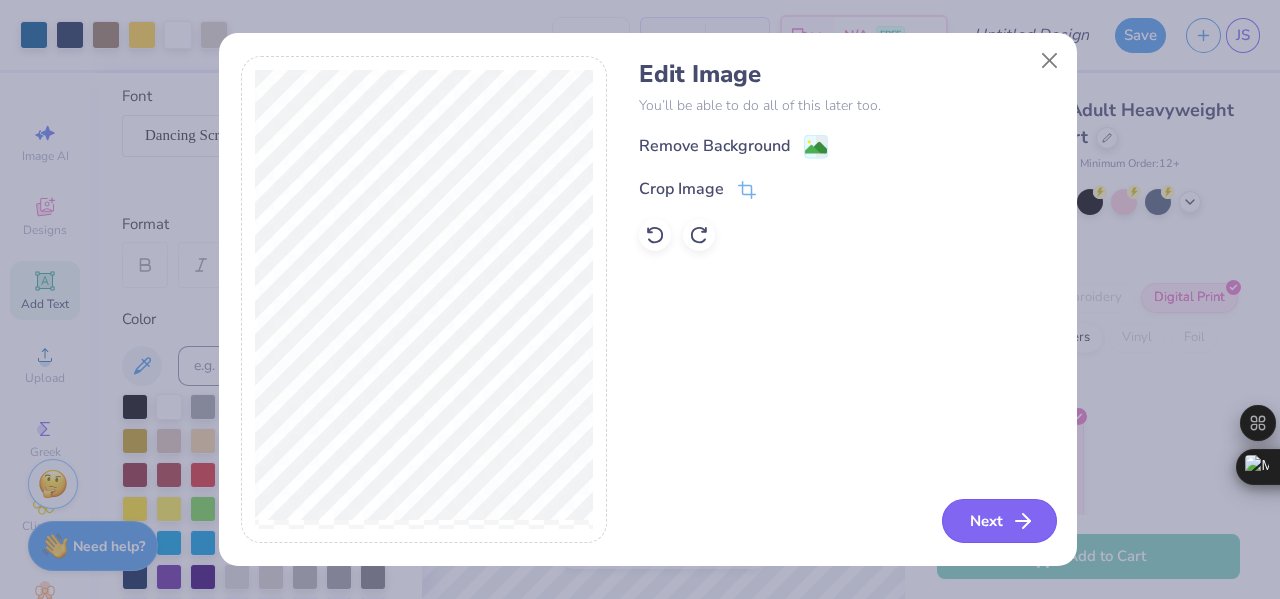 click on "Next" at bounding box center (999, 521) 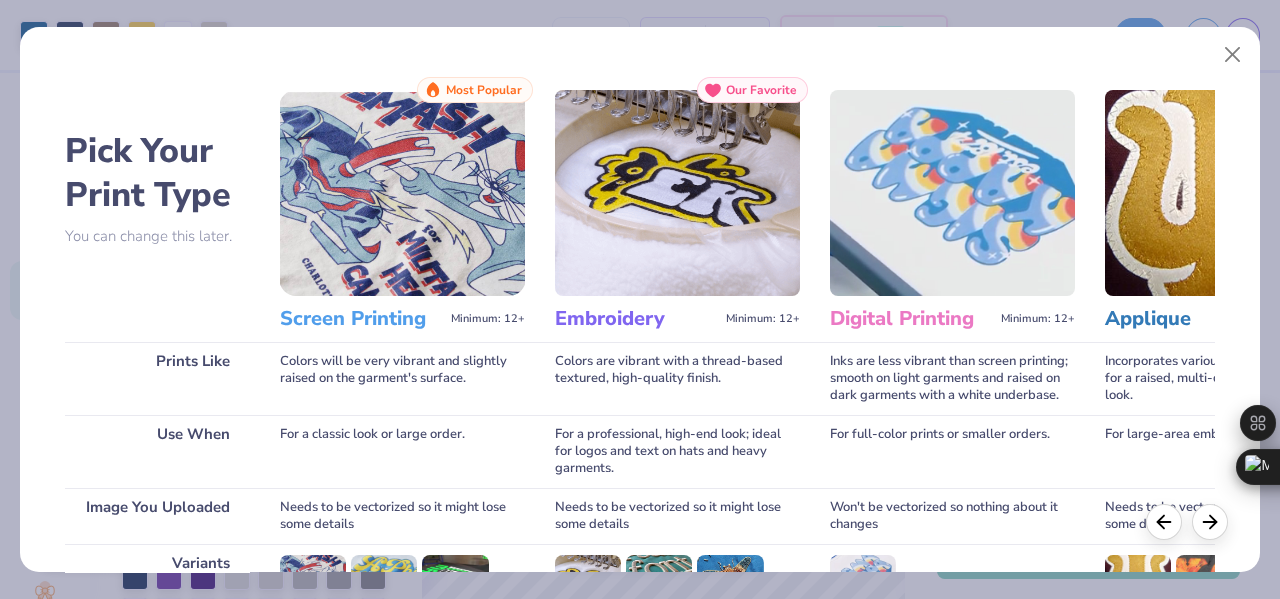 scroll, scrollTop: 298, scrollLeft: 0, axis: vertical 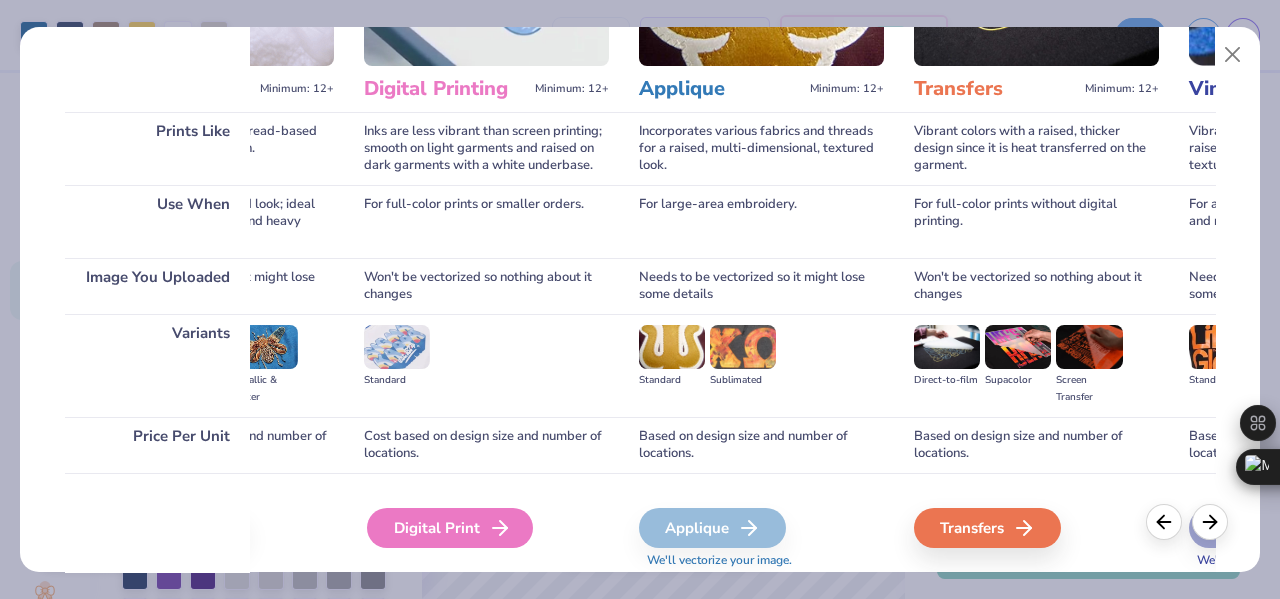 click on "Digital Print" at bounding box center (450, 528) 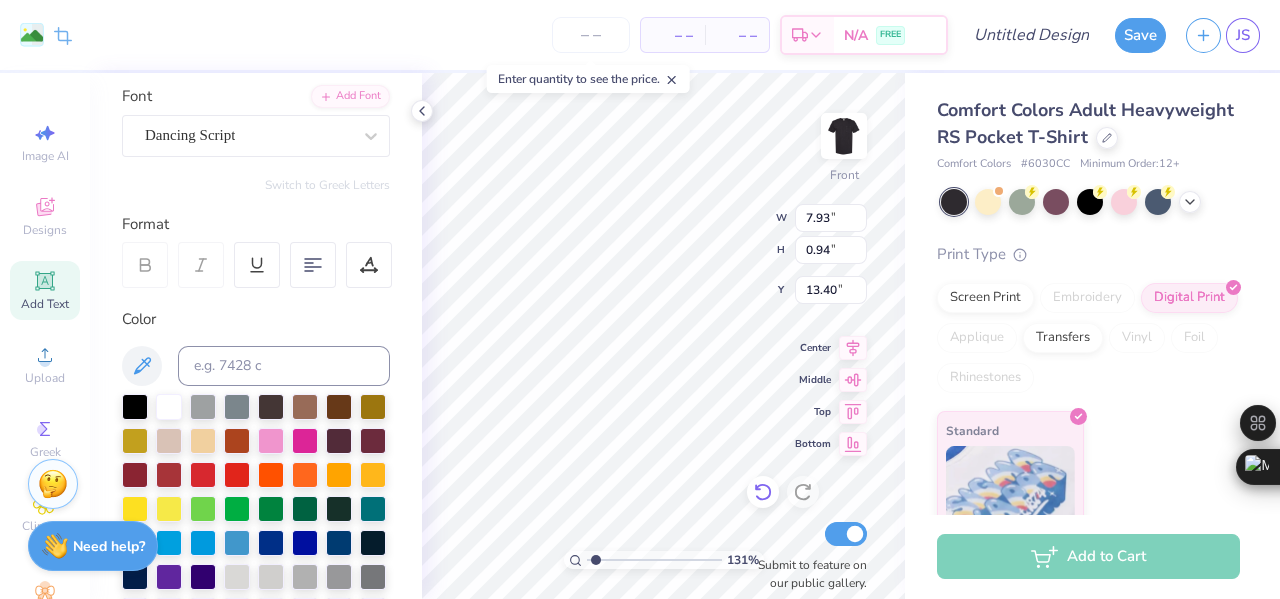 type on "1.30950838827073" 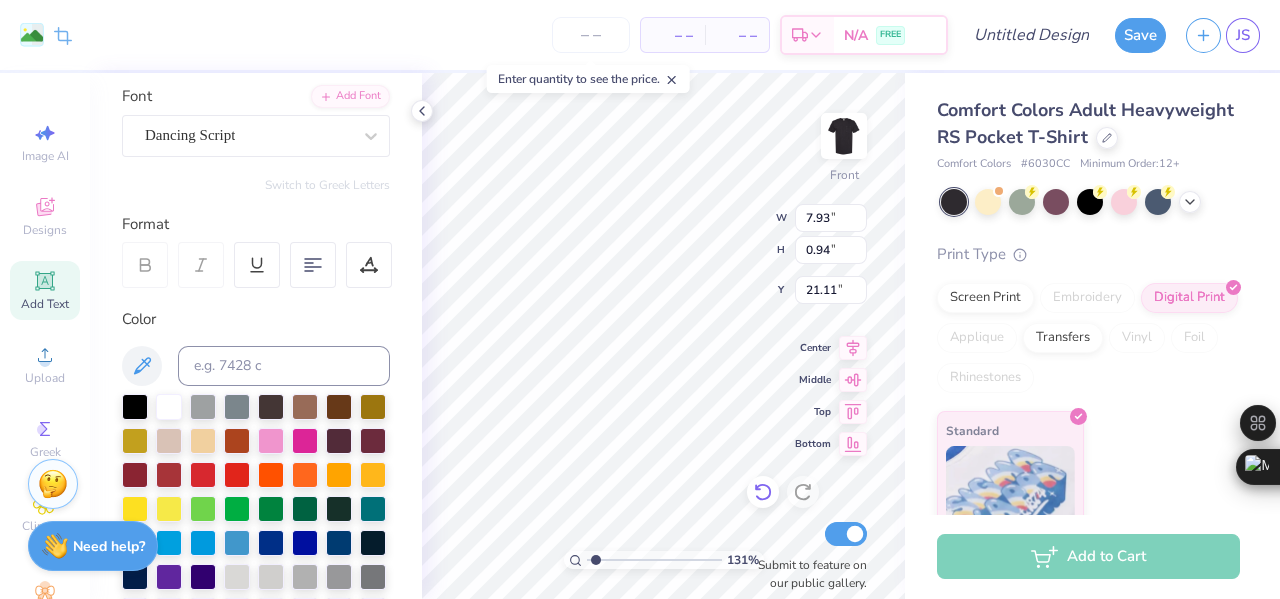 type on "1.30950838827073" 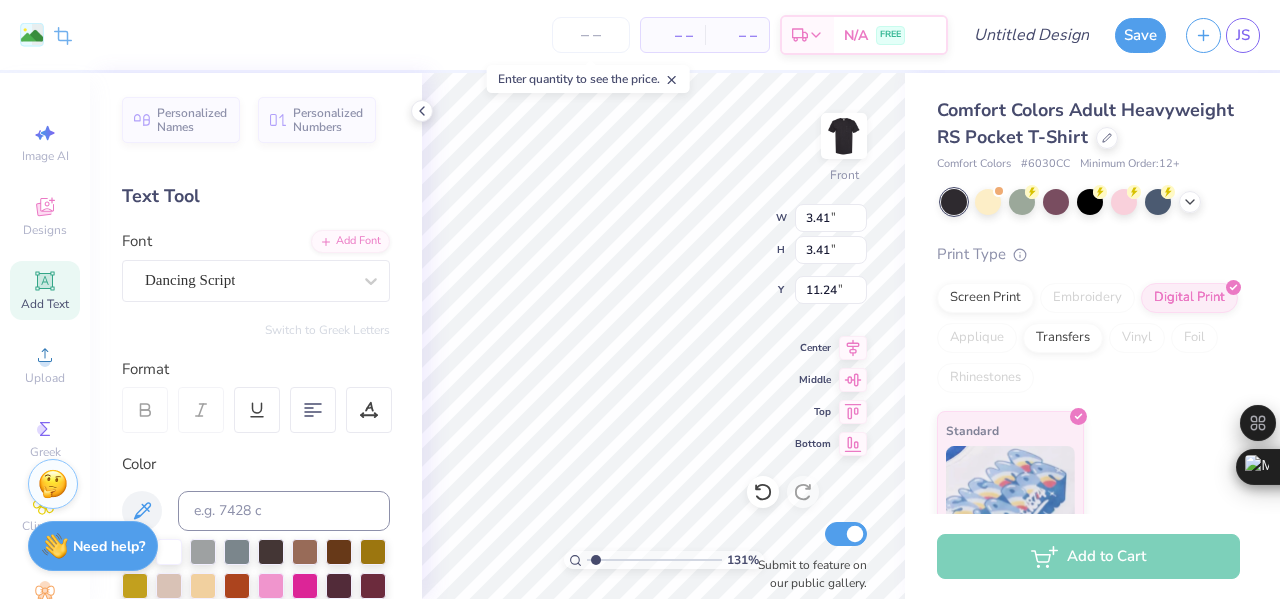 click 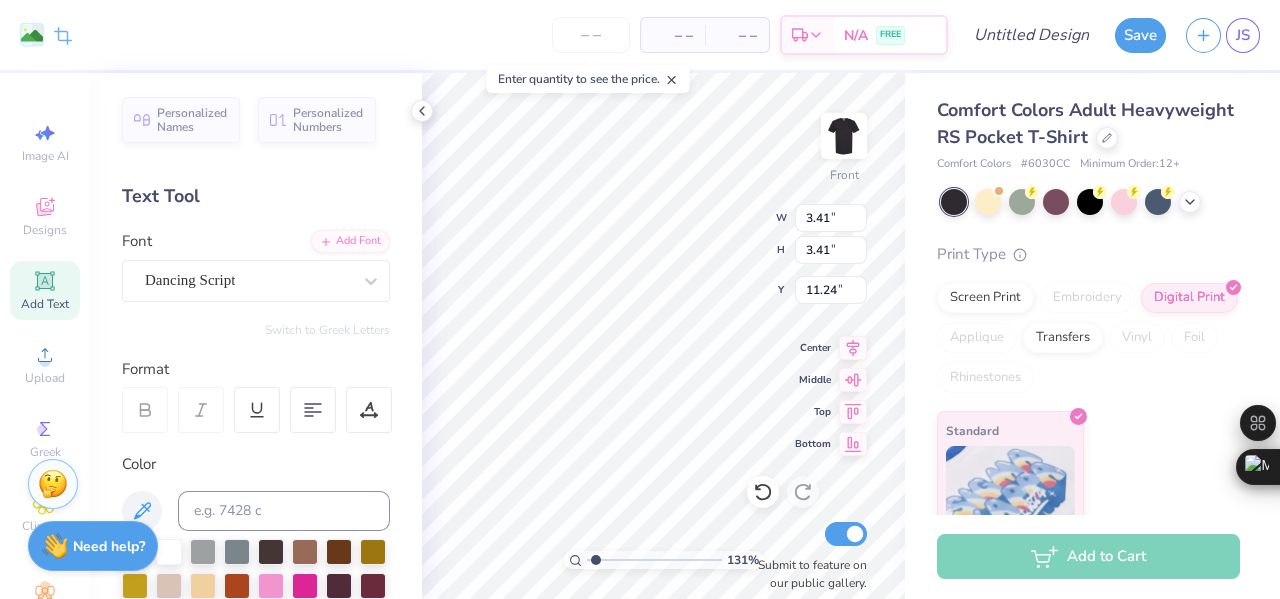scroll, scrollTop: 0, scrollLeft: 0, axis: both 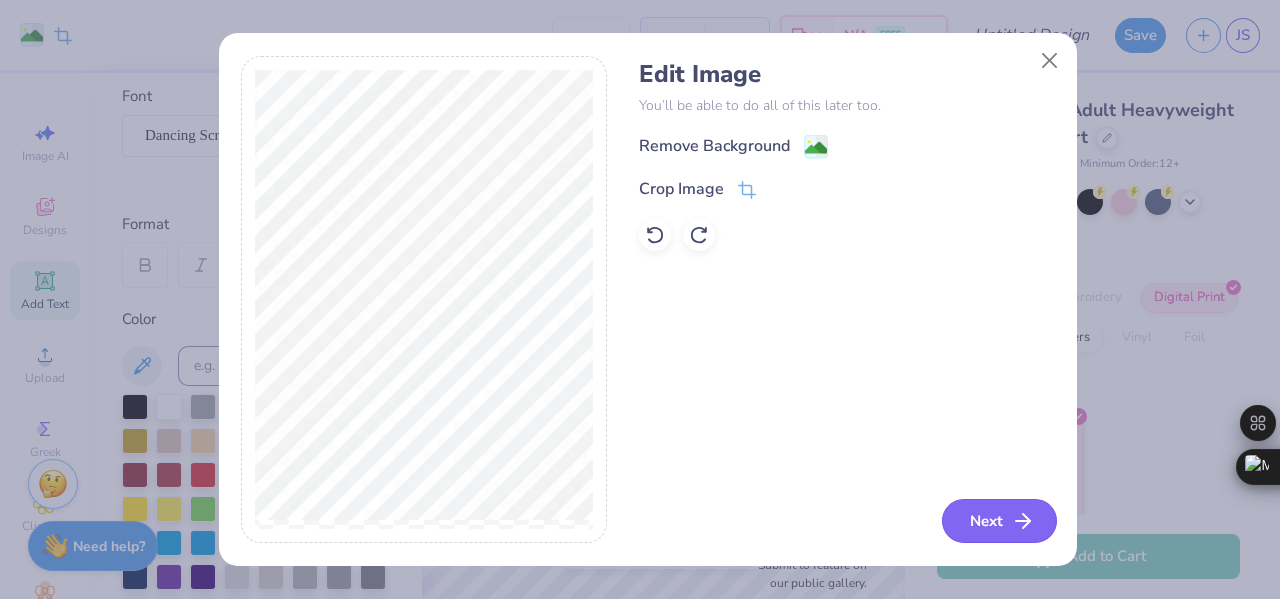 click on "Next" at bounding box center [999, 521] 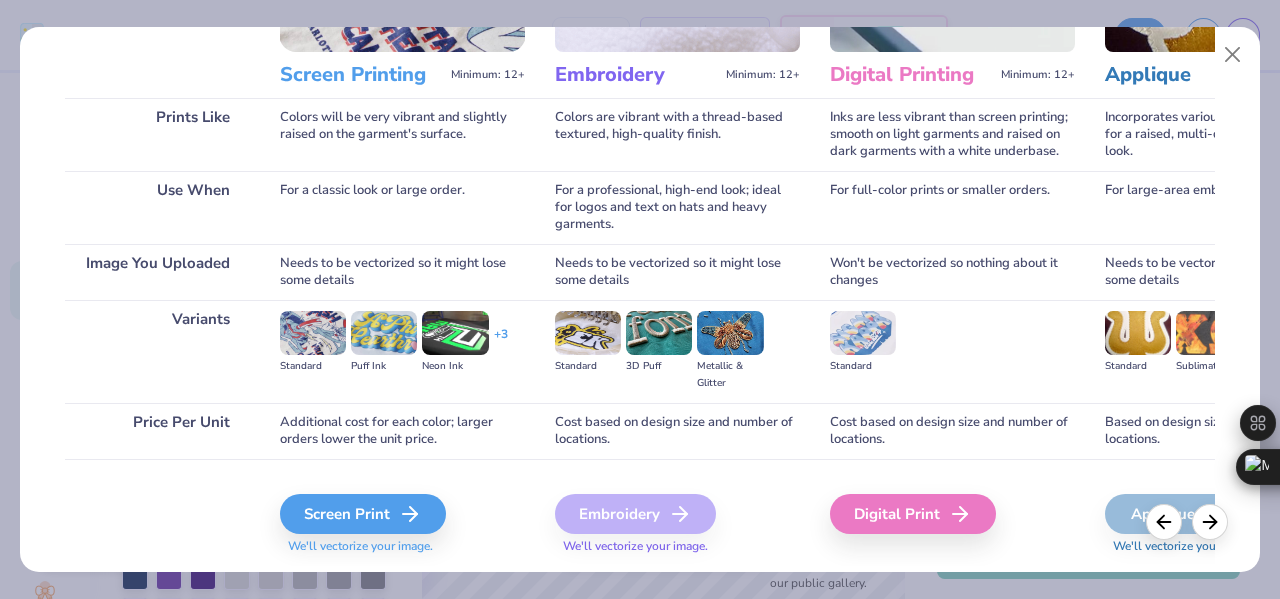 scroll, scrollTop: 245, scrollLeft: 0, axis: vertical 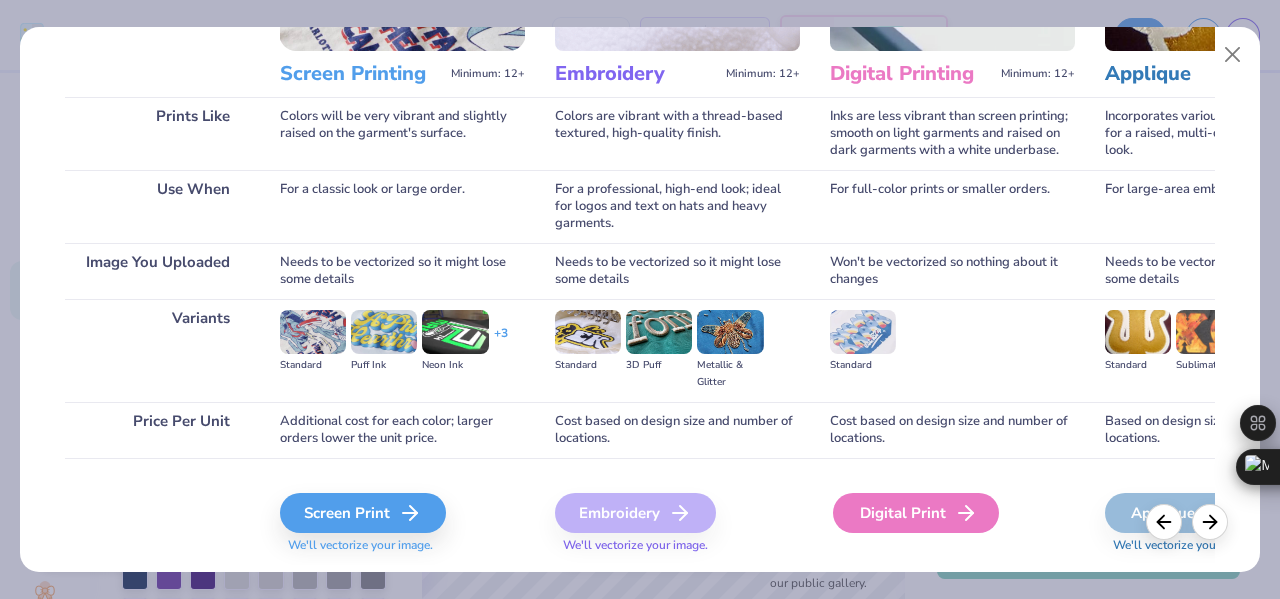 click on "Digital Print" at bounding box center (916, 513) 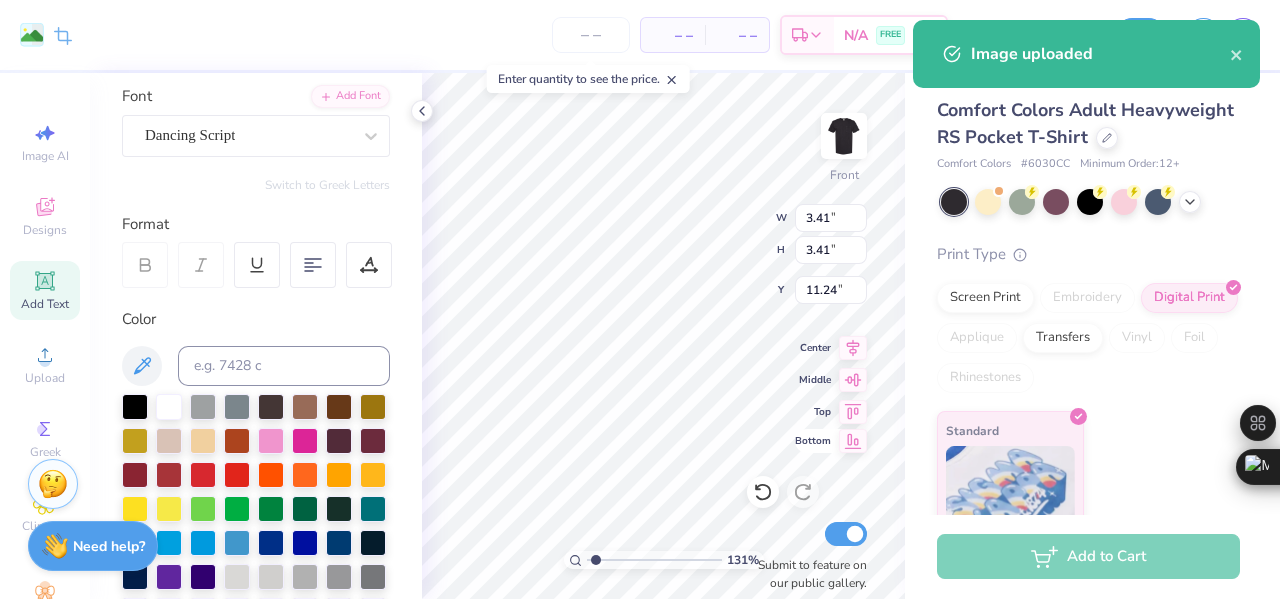type on "1.30950838827073" 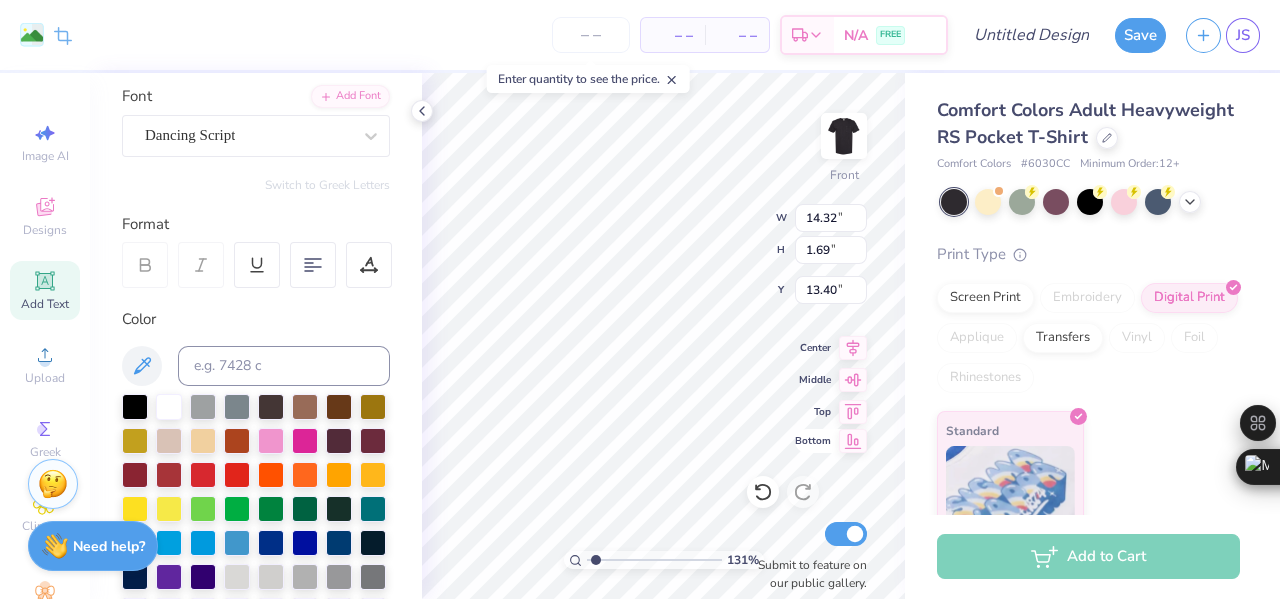 type on "1.30950838827073" 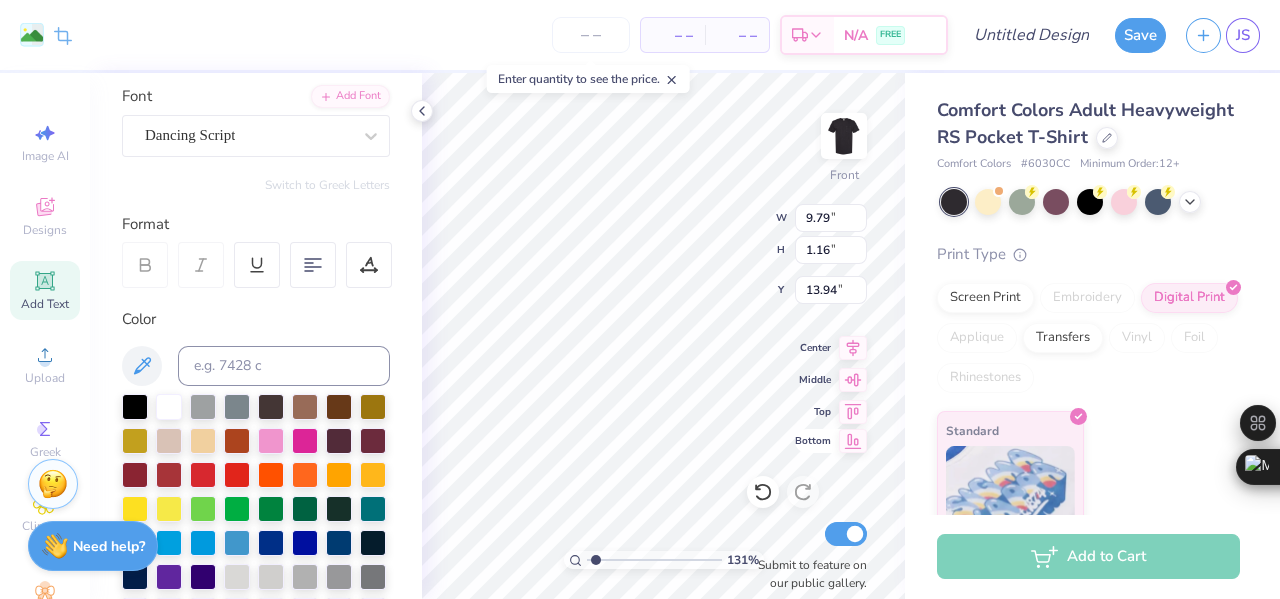 type on "1.30950838827073" 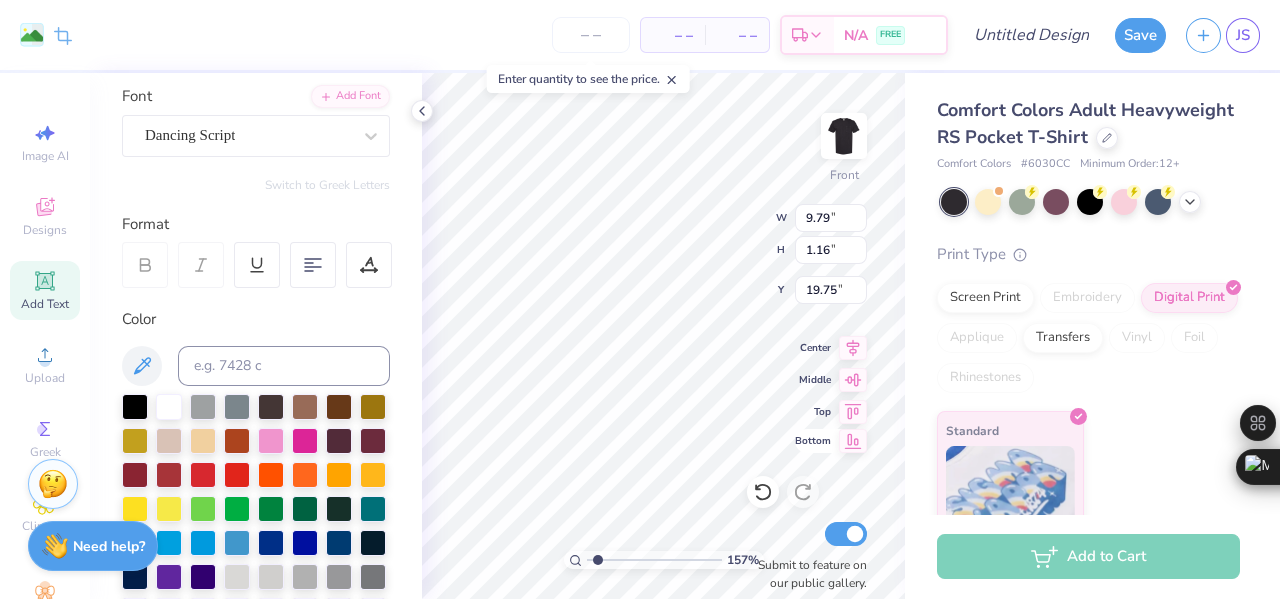 type on "1.56533833089149" 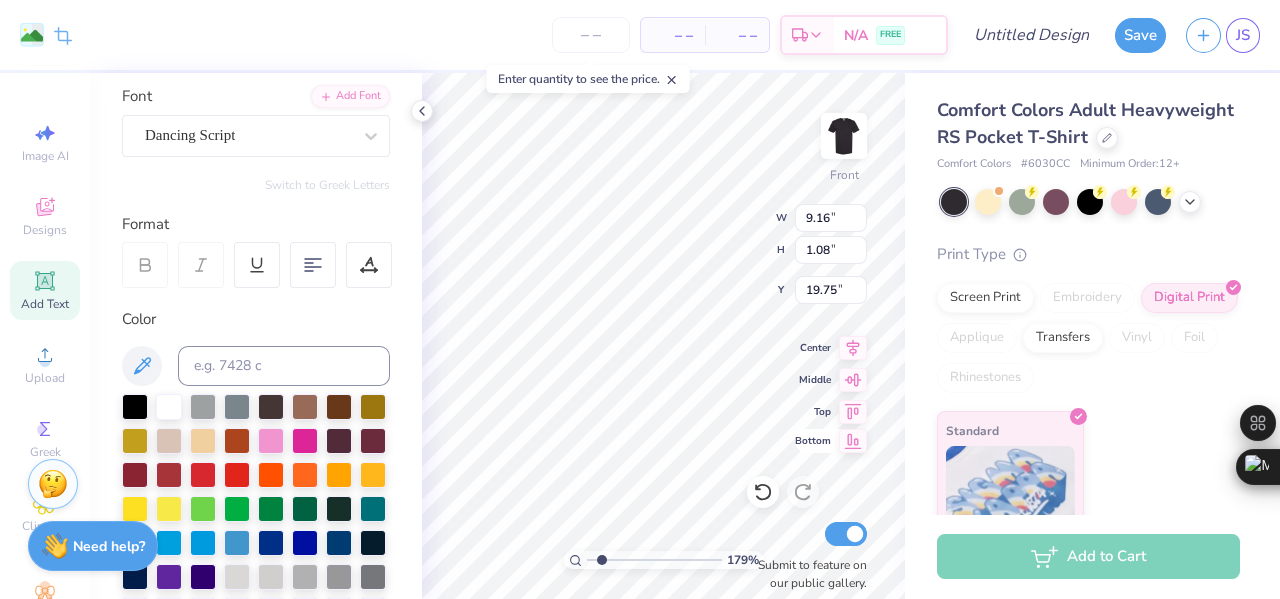 type on "1.79085356558158" 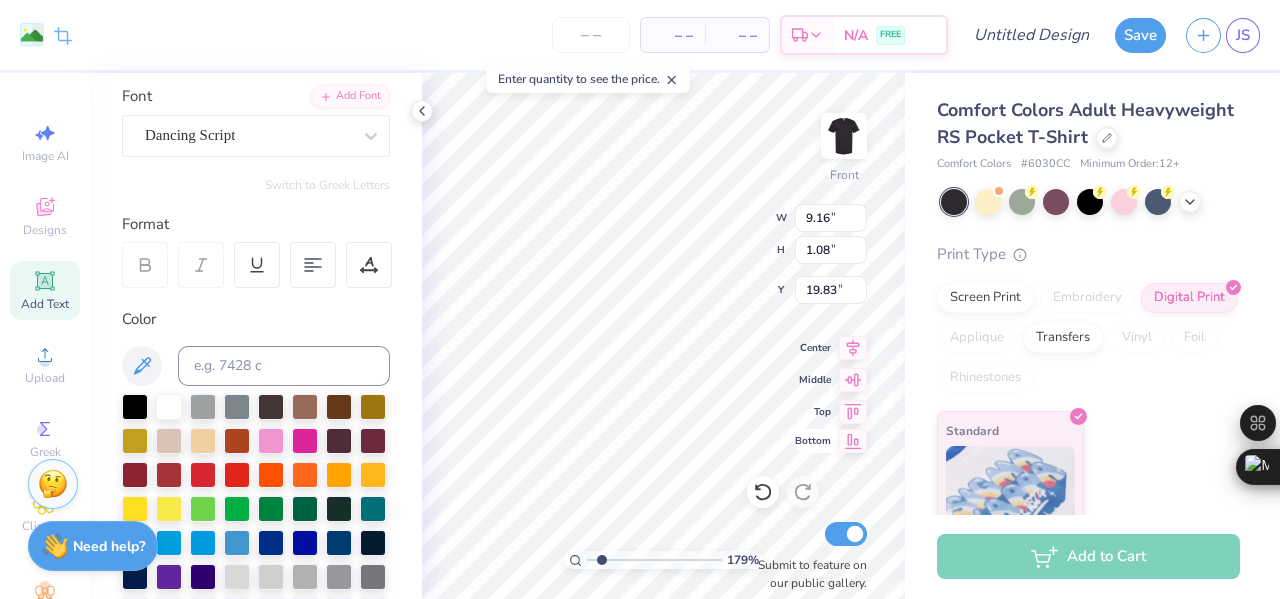 type on "1.79085356558158" 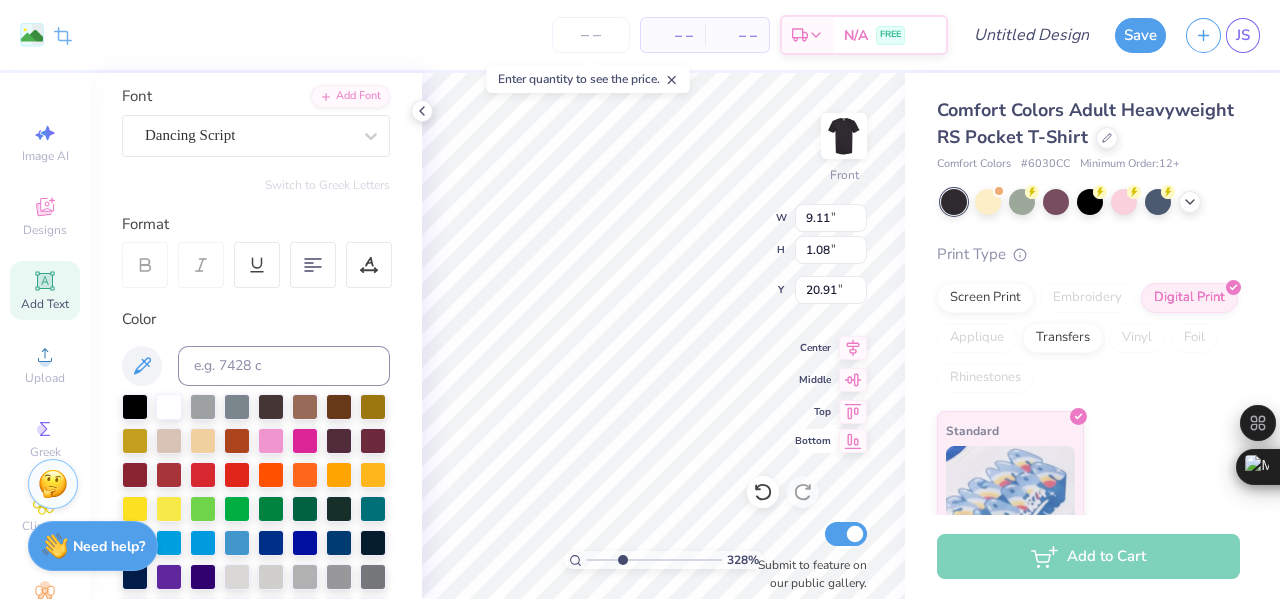 type on "3.28234789271783" 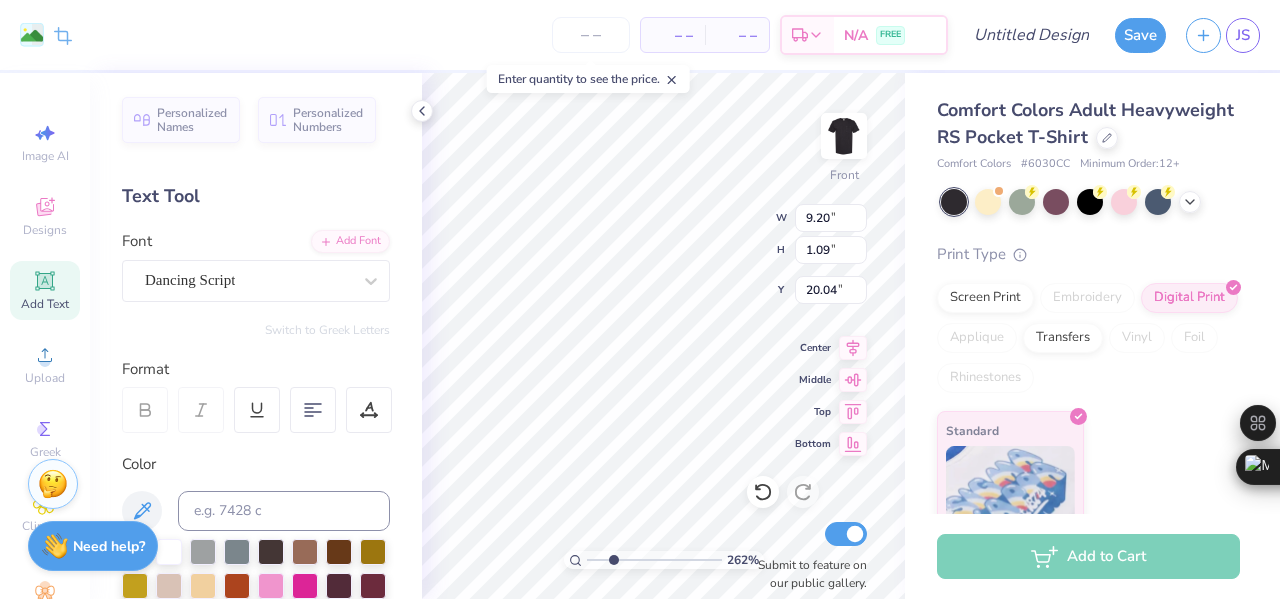 scroll, scrollTop: 0, scrollLeft: 0, axis: both 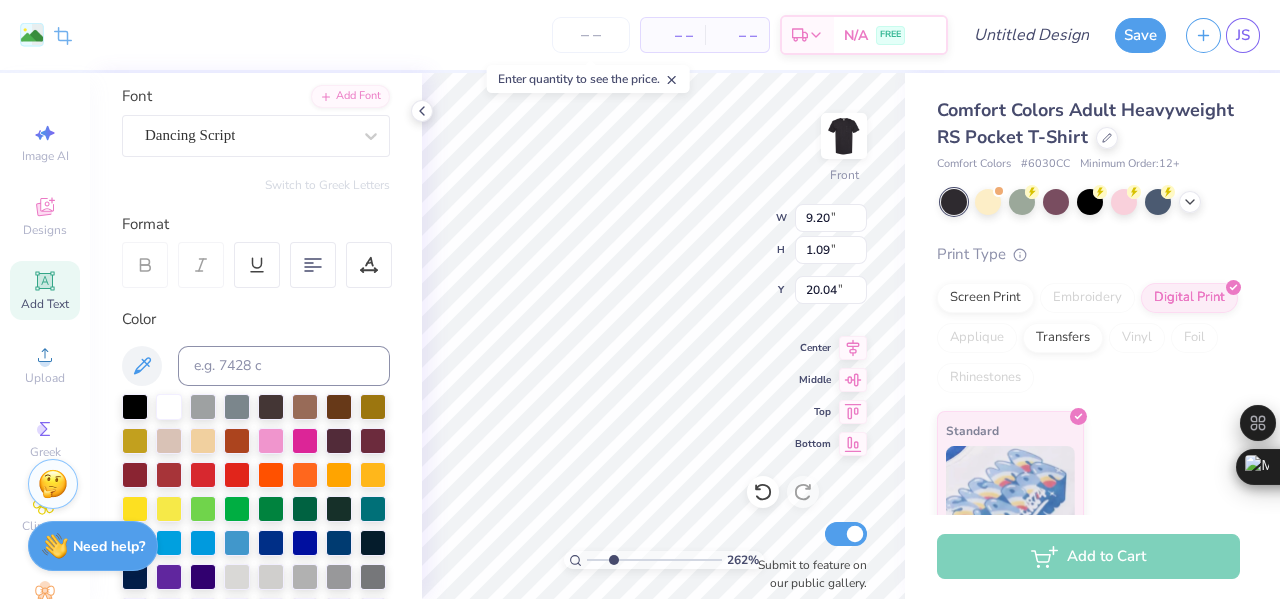 type on "2.62456822654108" 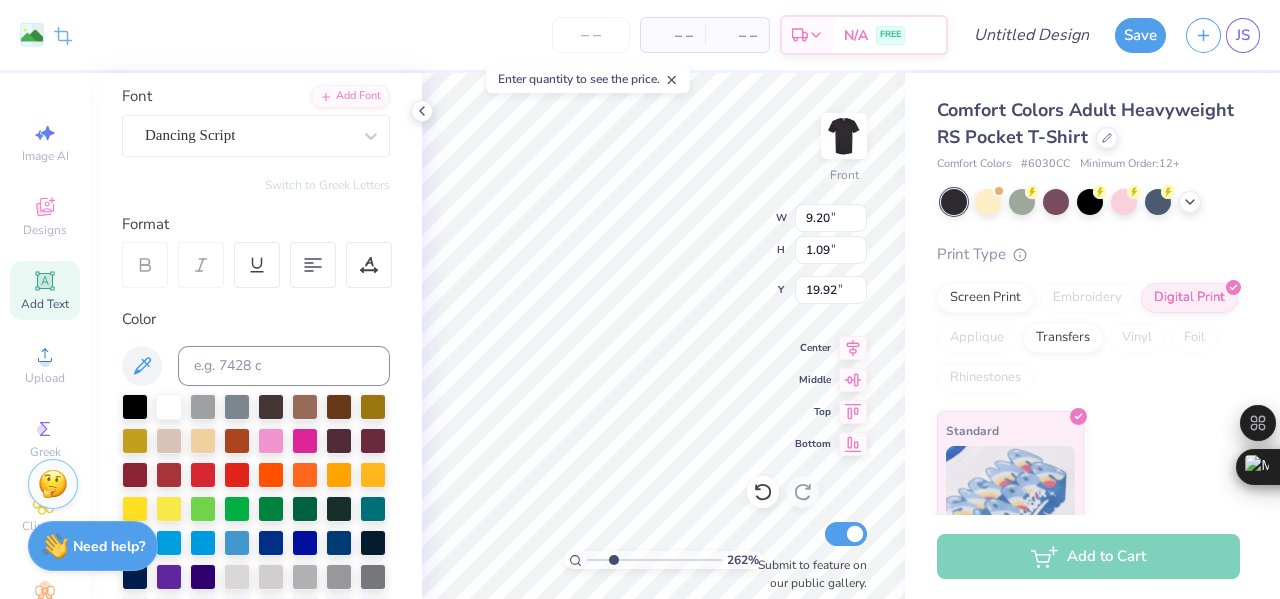 type on "2.62456822654108" 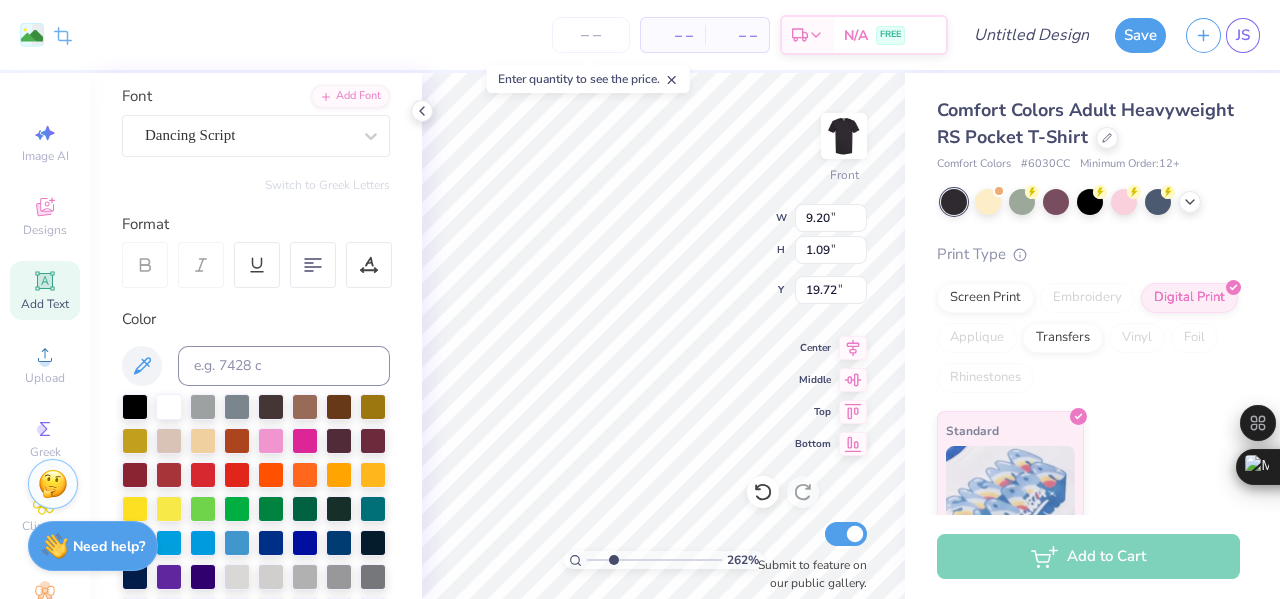 type on "2.62456822654108" 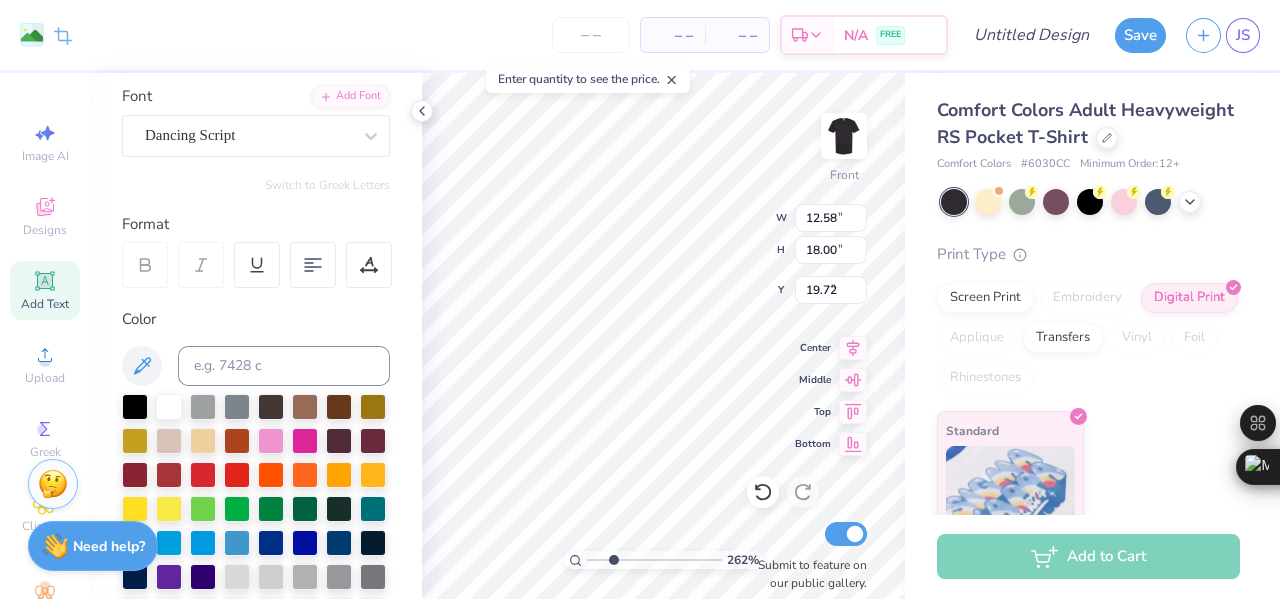 type on "12.58" 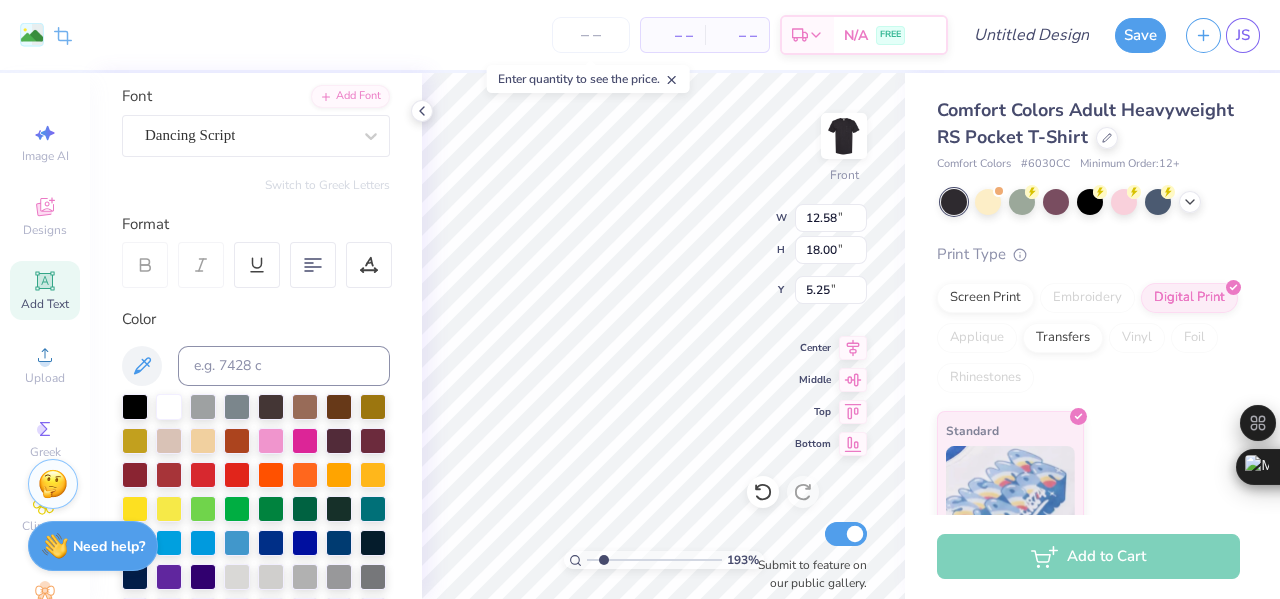 type on "1.92599300149828" 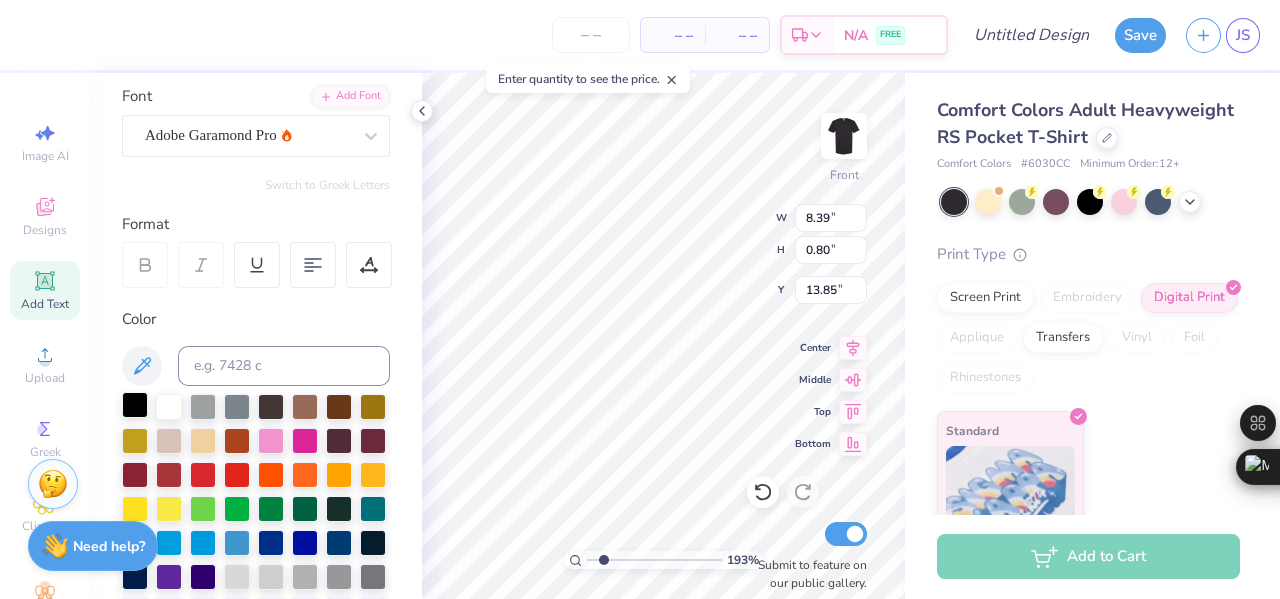 click at bounding box center [135, 405] 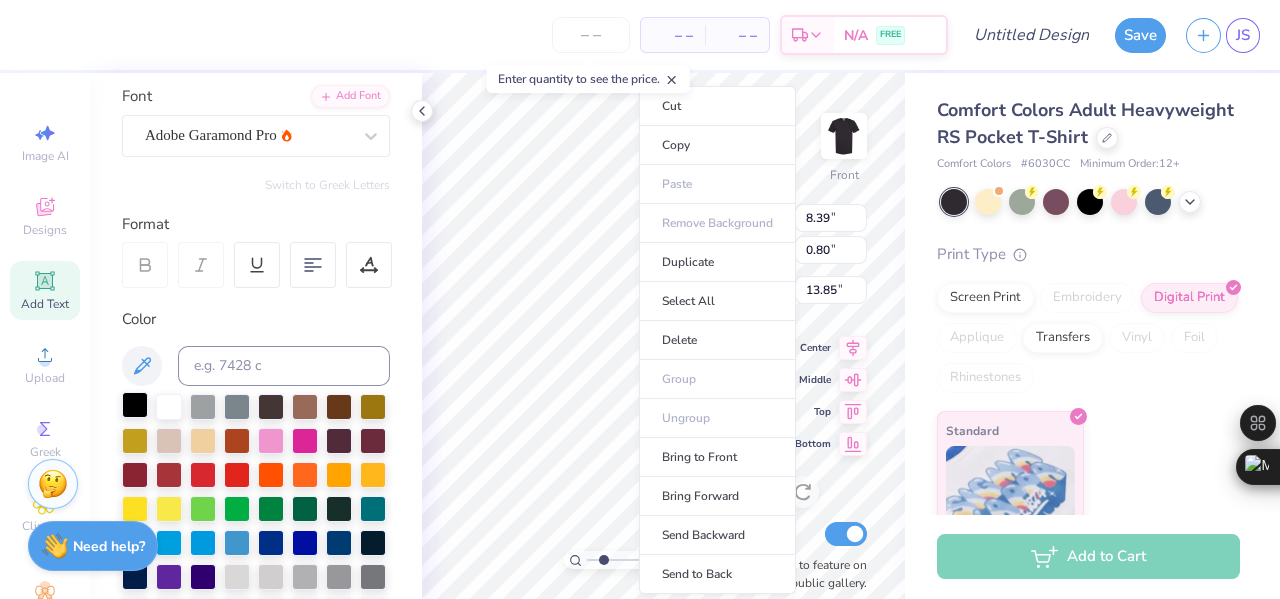type on "1.92599300149828" 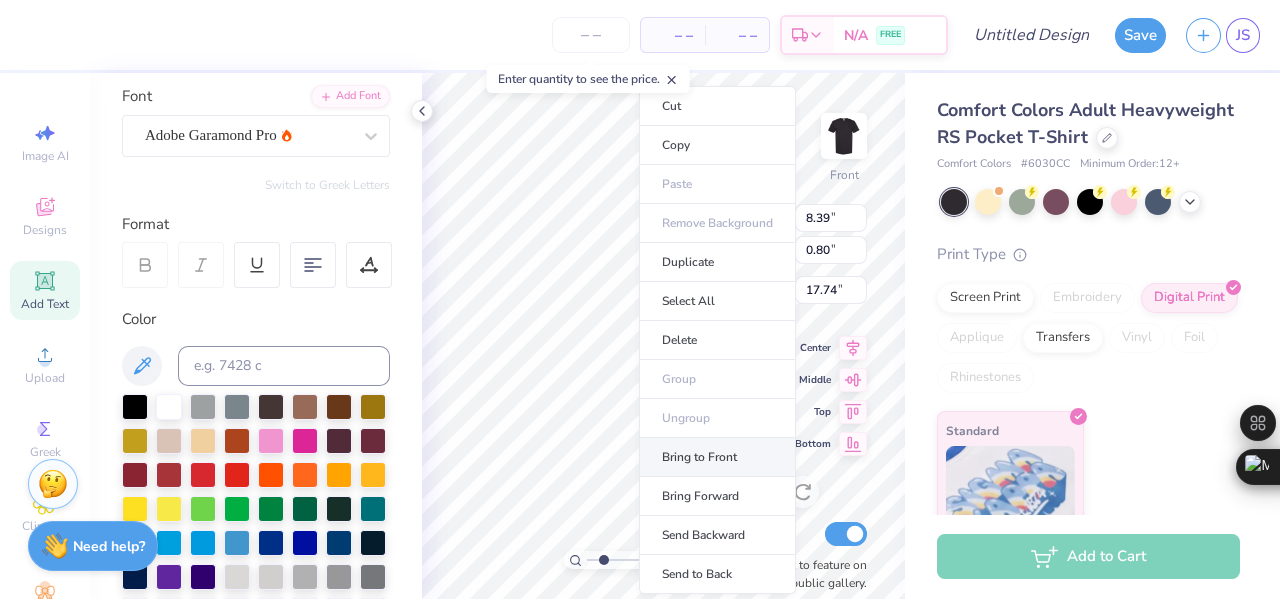 click on "Bring to Front" at bounding box center (717, 457) 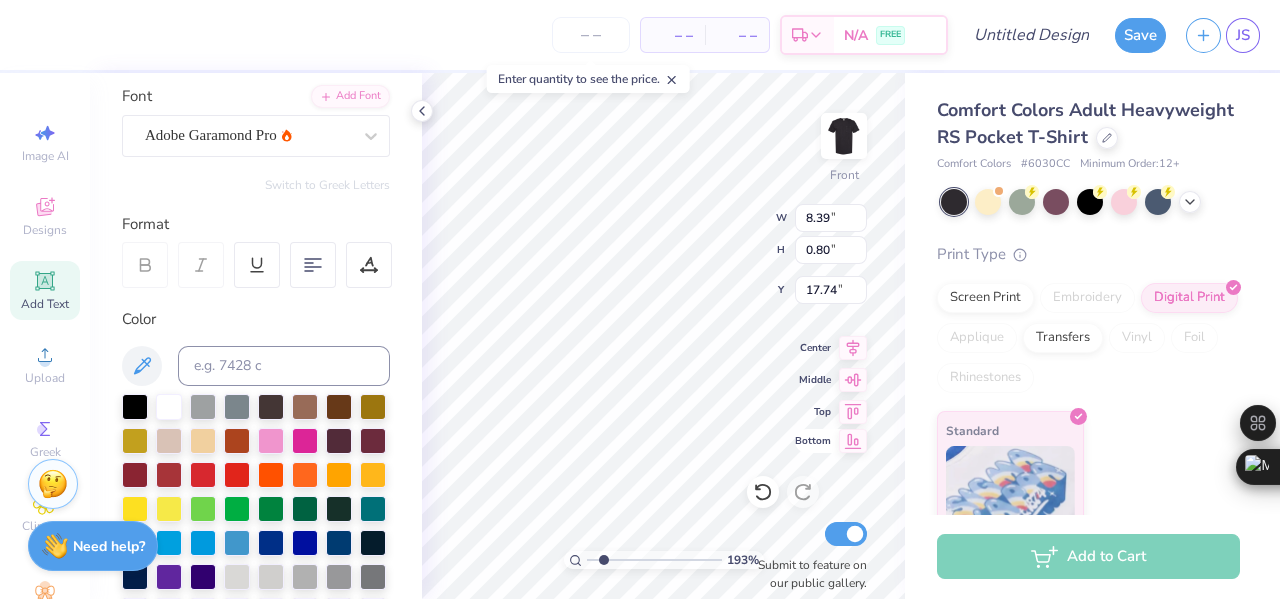 type on "1.92599300149828" 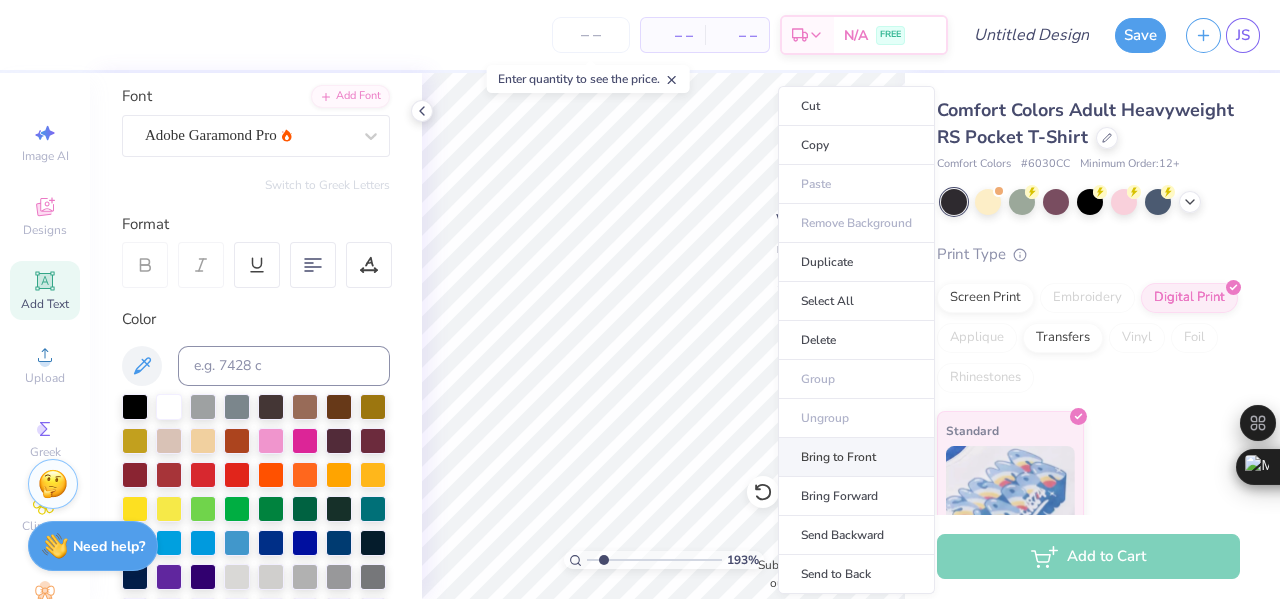 click on "Bring to Front" at bounding box center (856, 457) 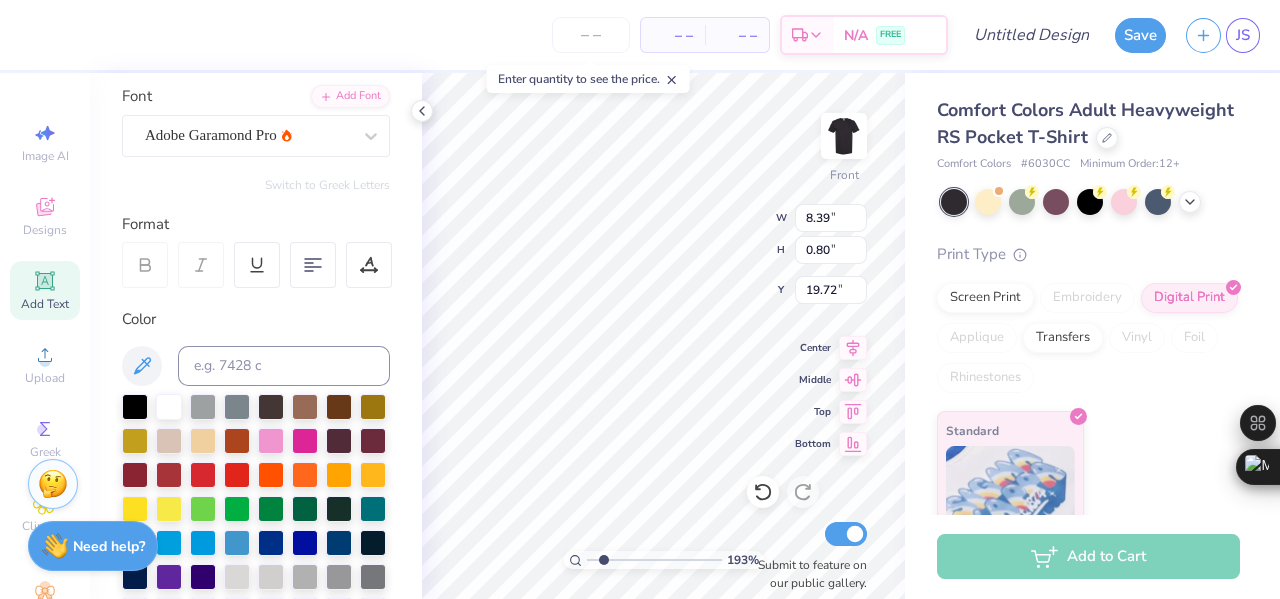 type on "1.92599300149828" 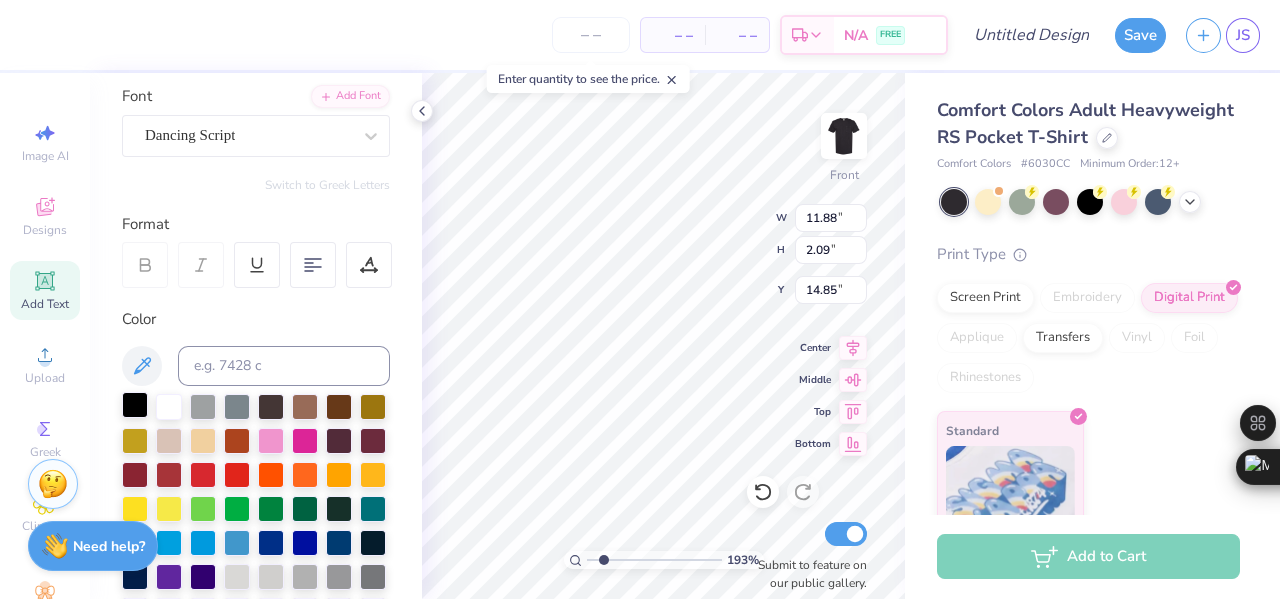 type on "1.92599300149828" 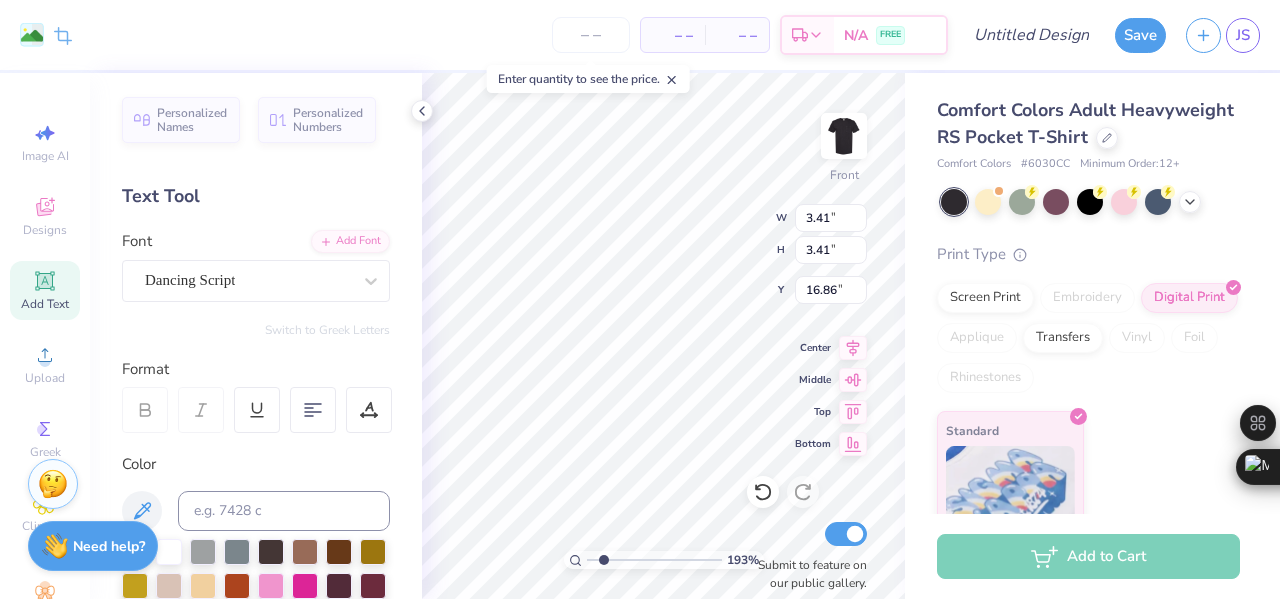 scroll, scrollTop: 0, scrollLeft: 0, axis: both 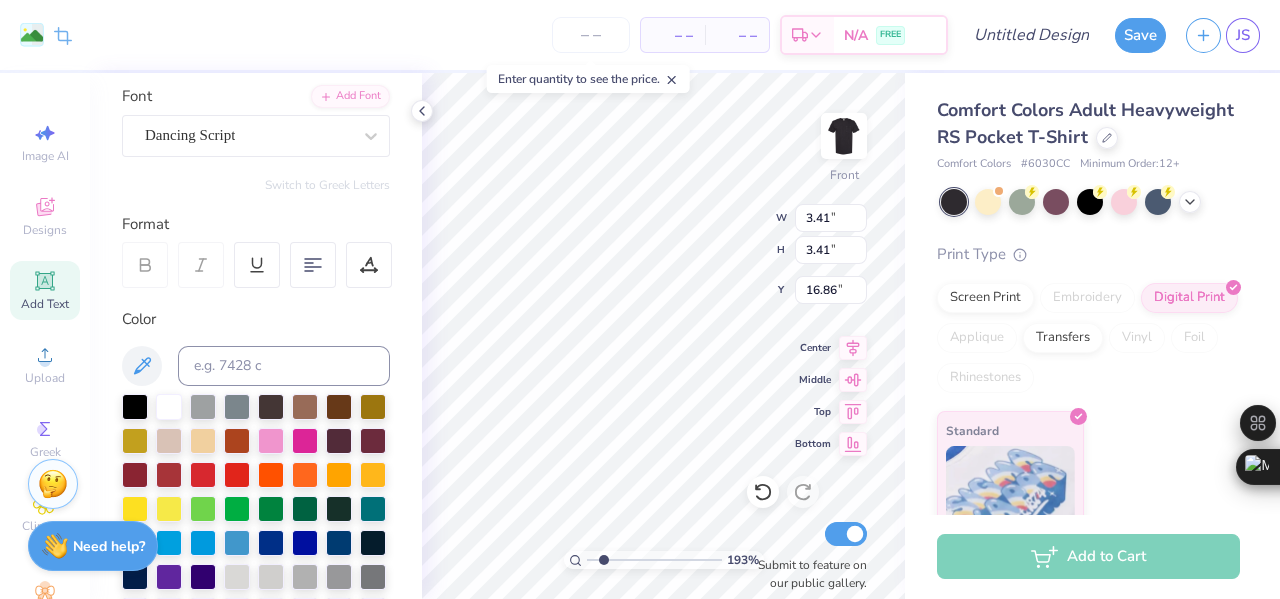 type on "1.92599300149828" 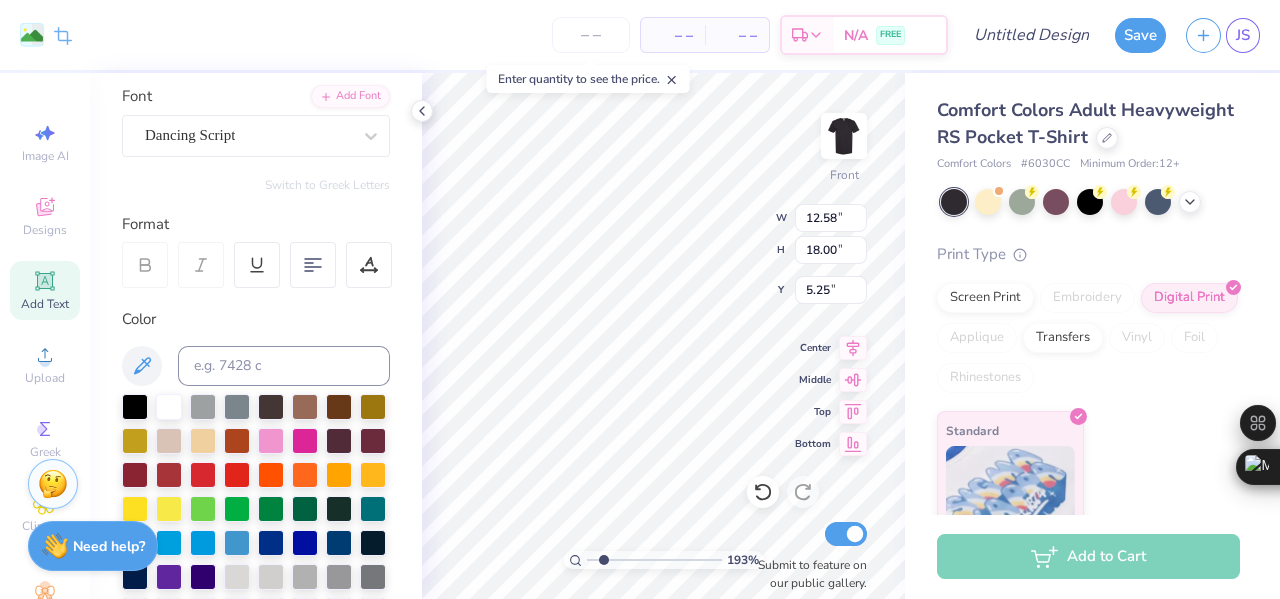 type on "12.58" 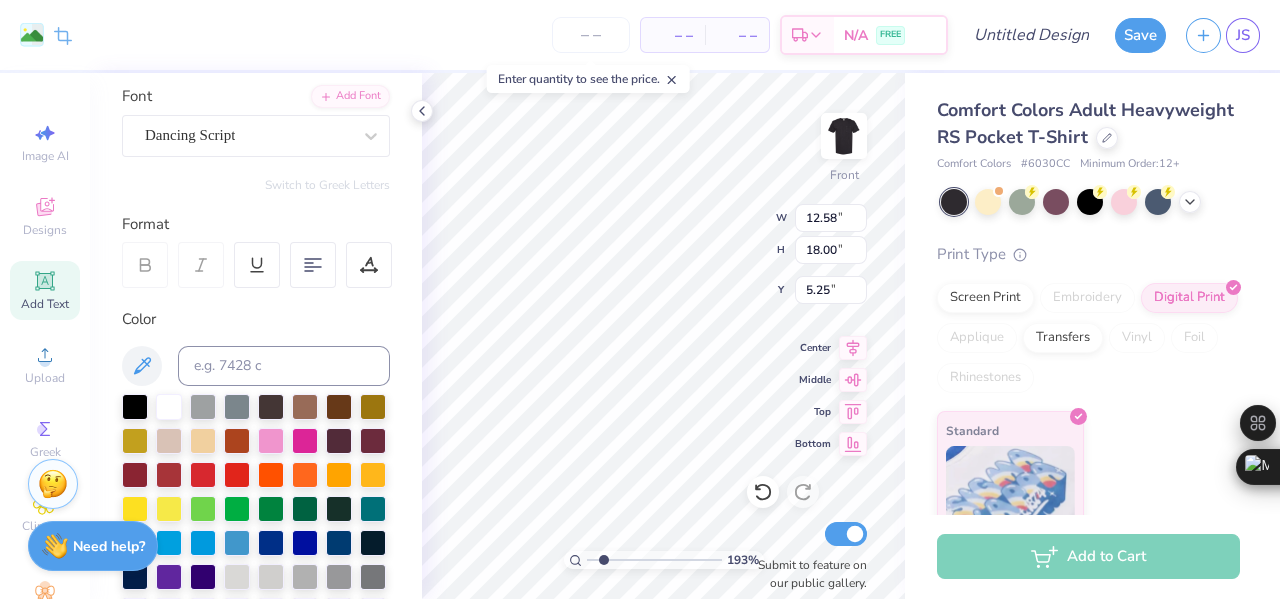 type on "1.92599300149828" 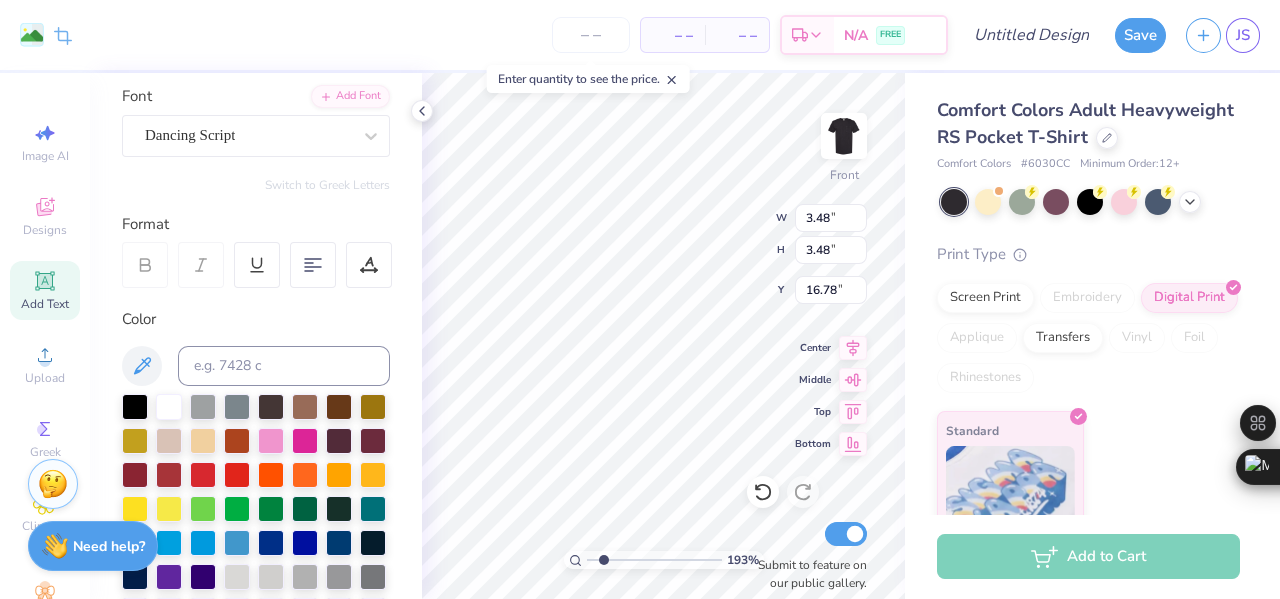 type on "1.92599300149828" 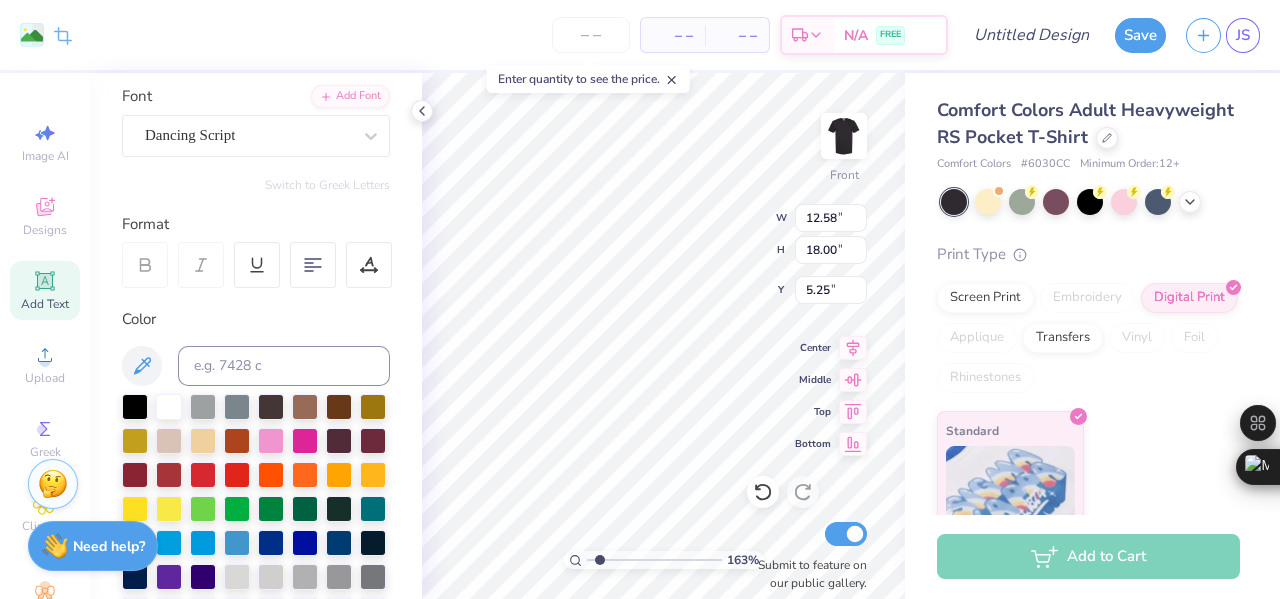 type on "1.63398441026942" 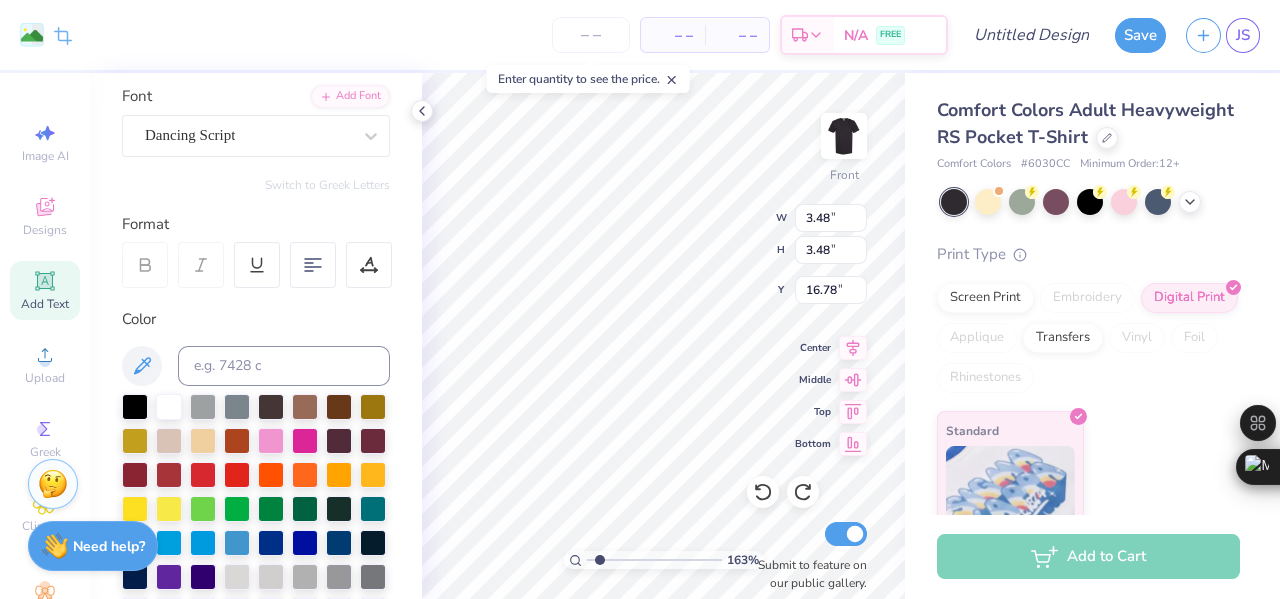 type on "1.63398441026942" 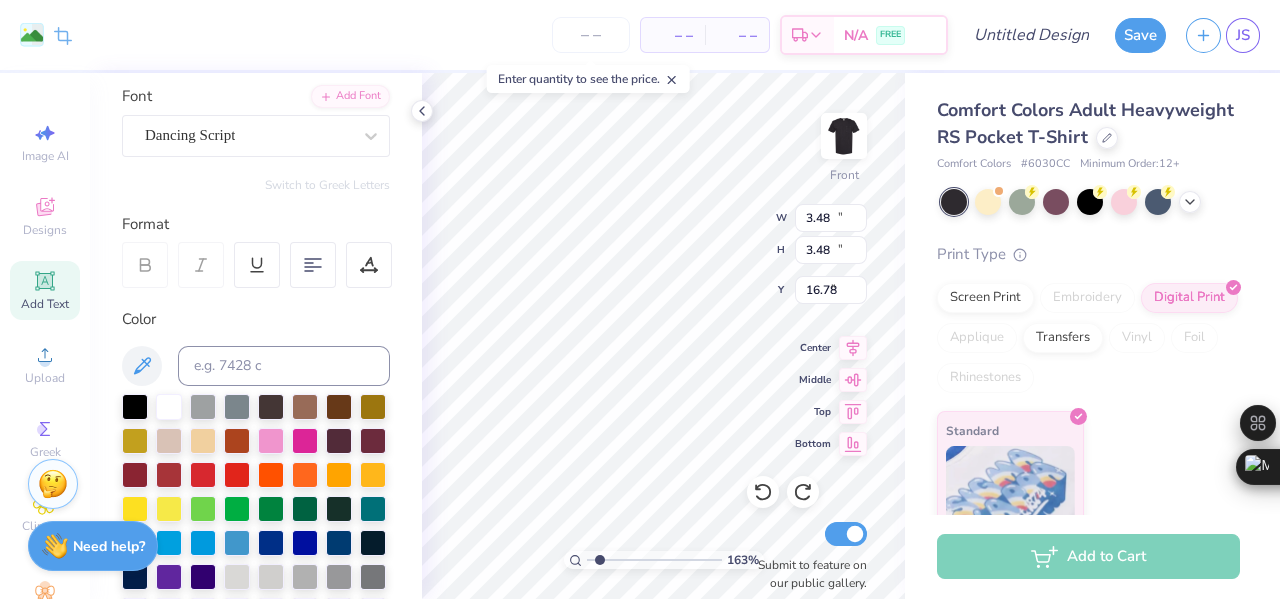 type on "12.58" 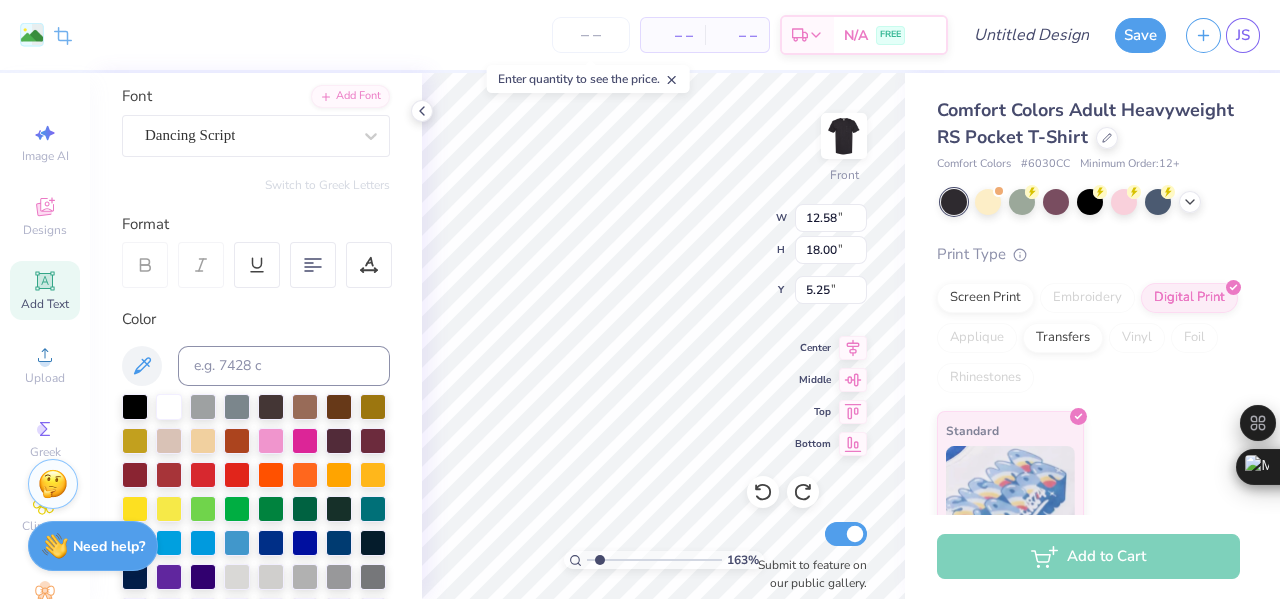 type on "1.63398441026942" 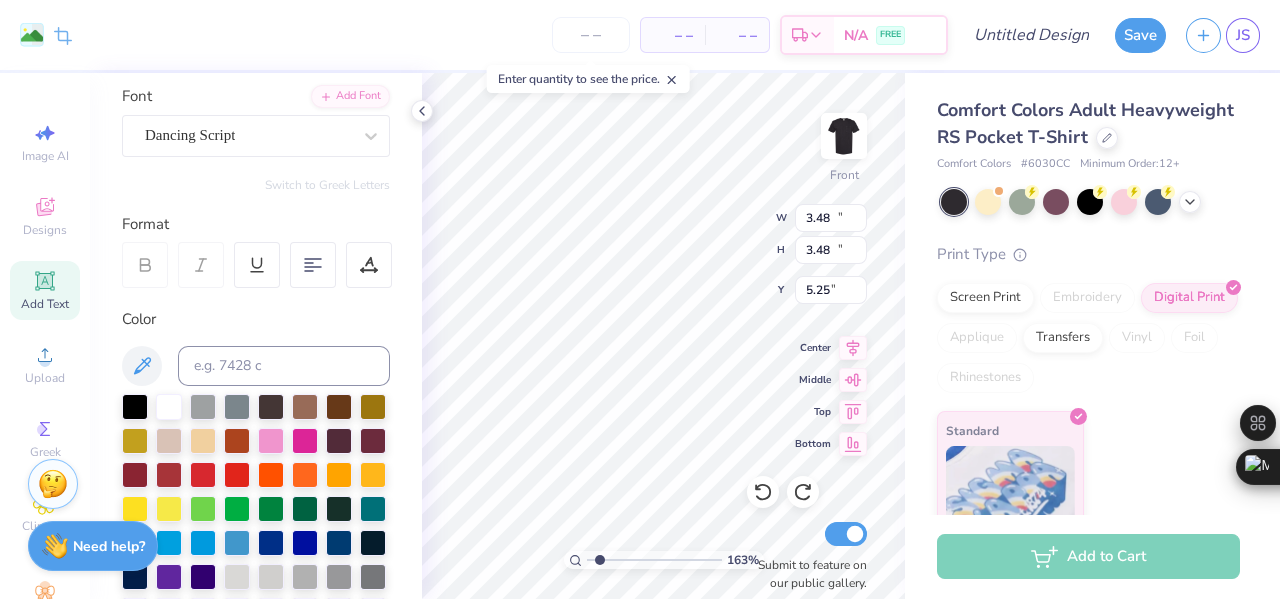 type on "16.78" 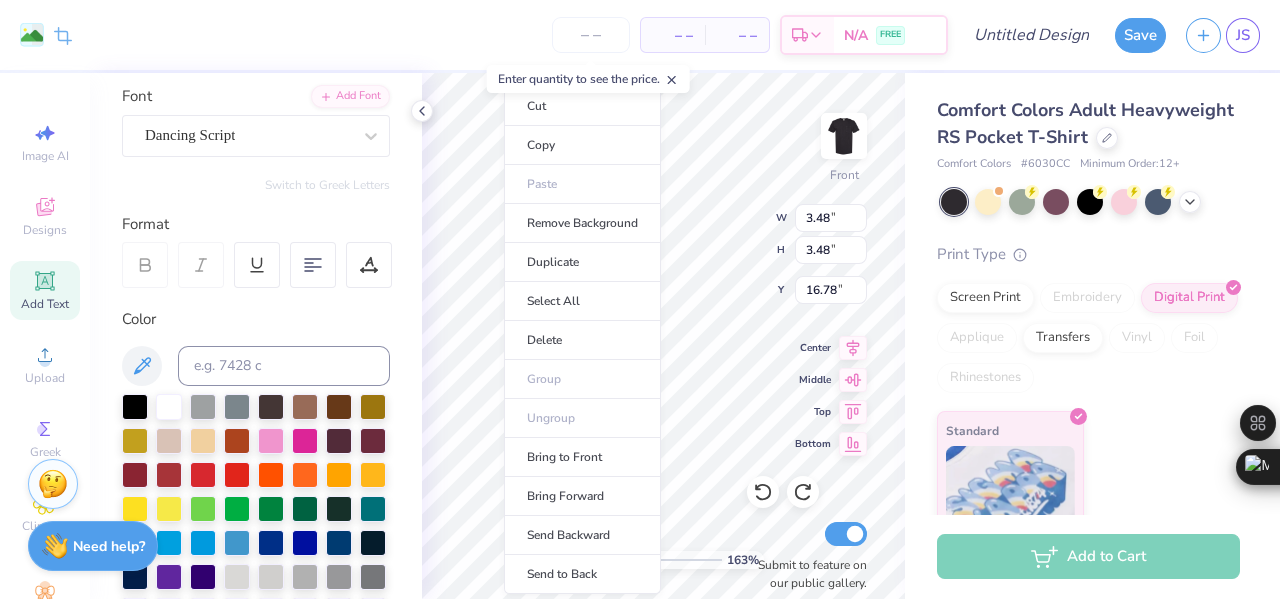 type on "1.63398441026942" 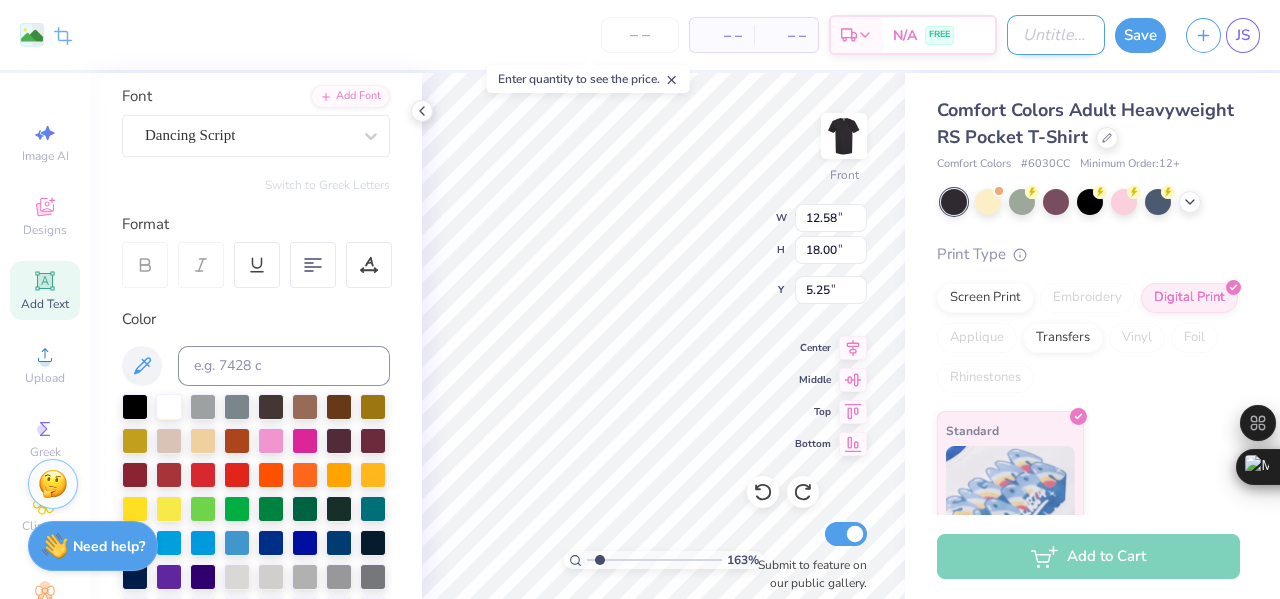 click on "Design Title" at bounding box center [1056, 35] 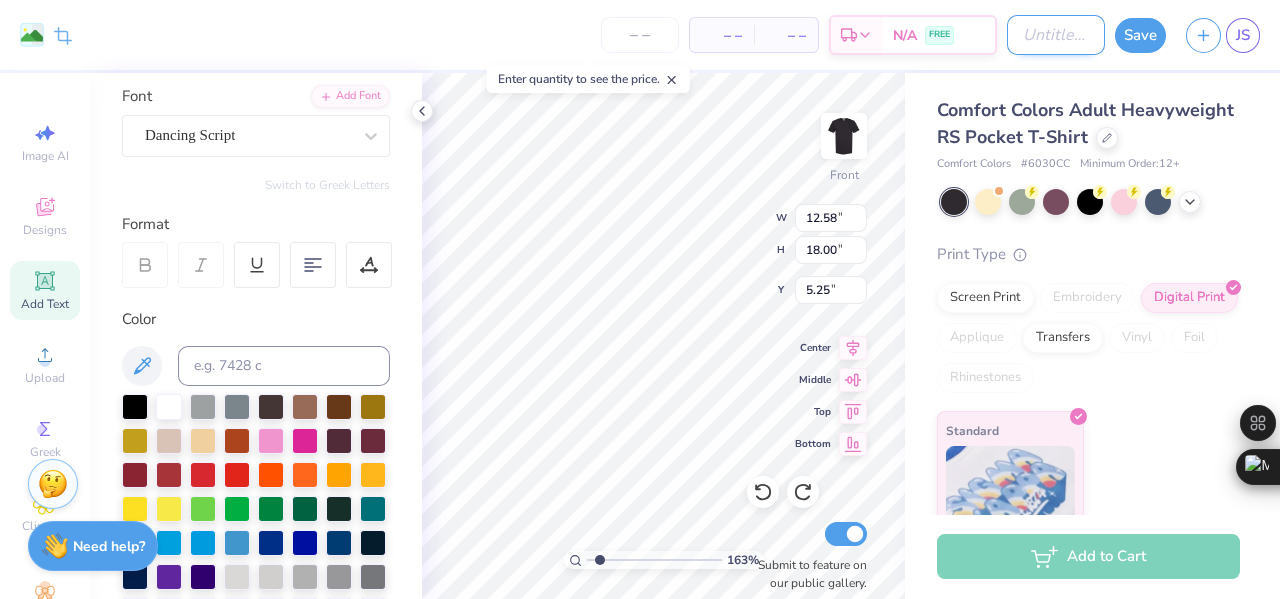 type on "f" 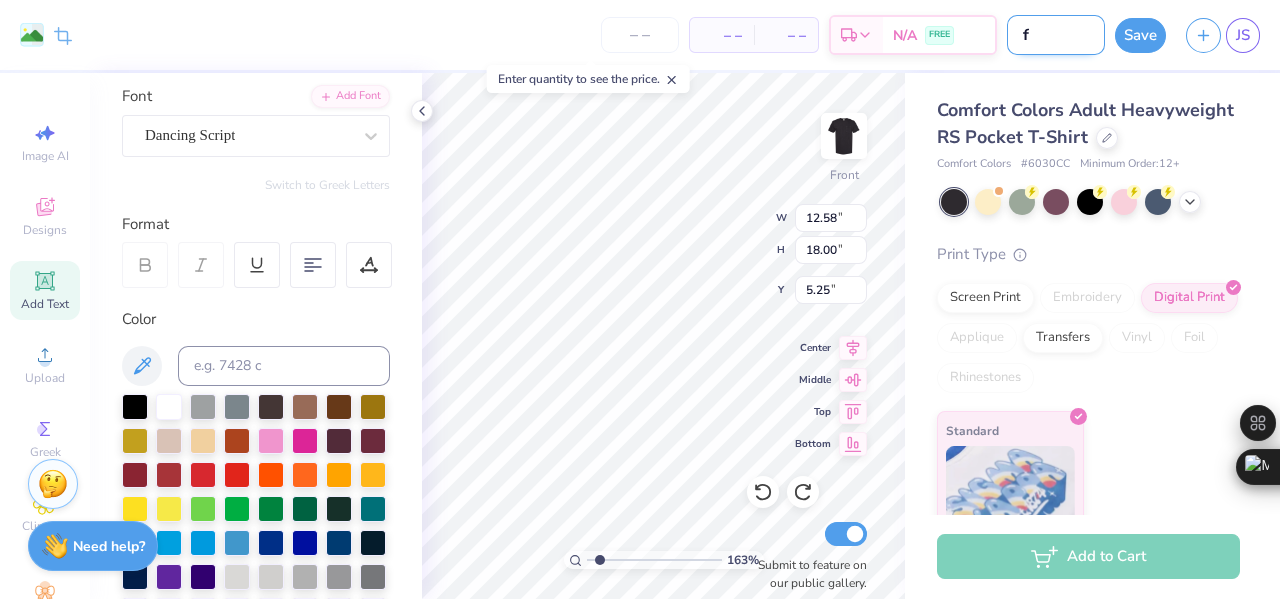 type on "fa" 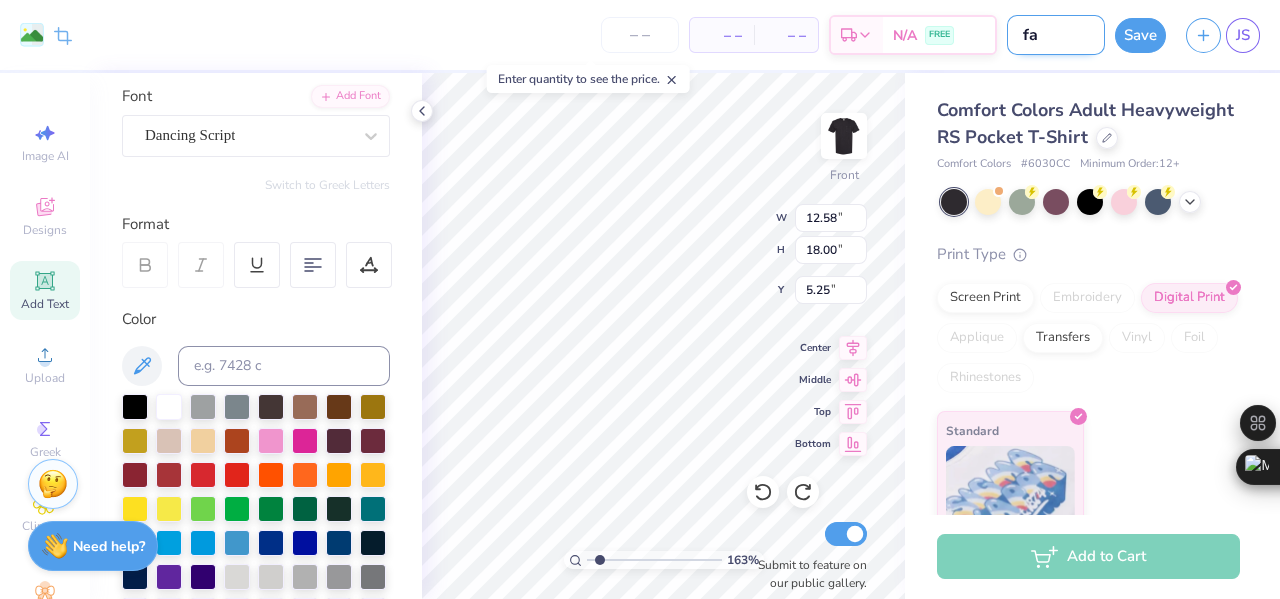 type on "1.63398441026942" 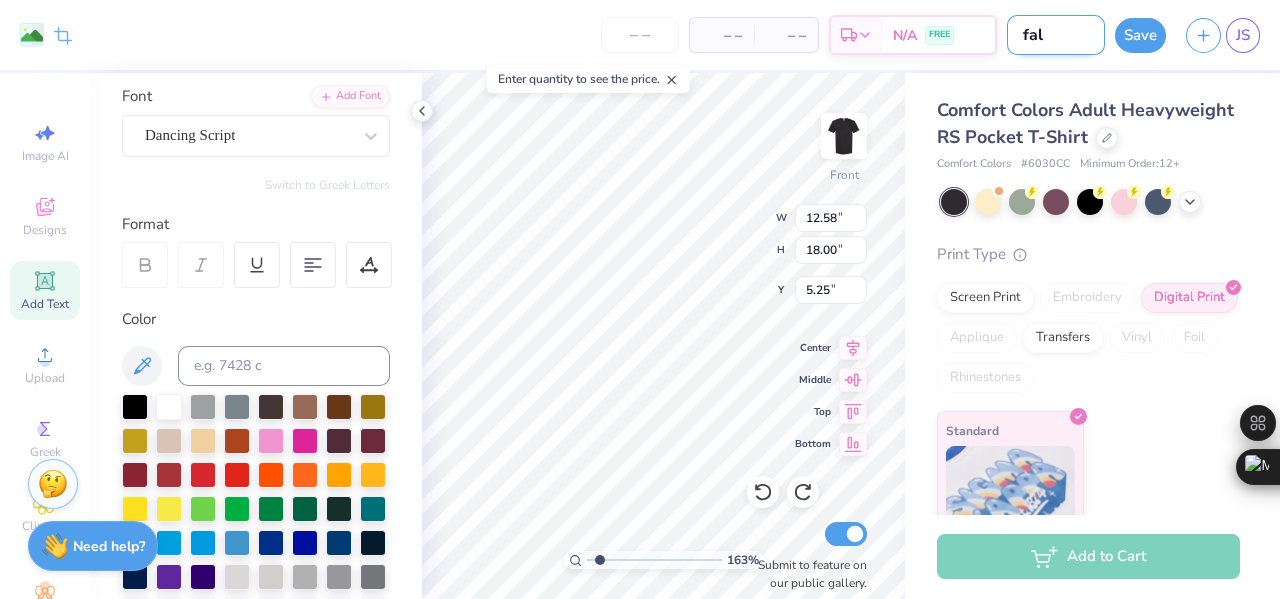 type on "1.63398441026942" 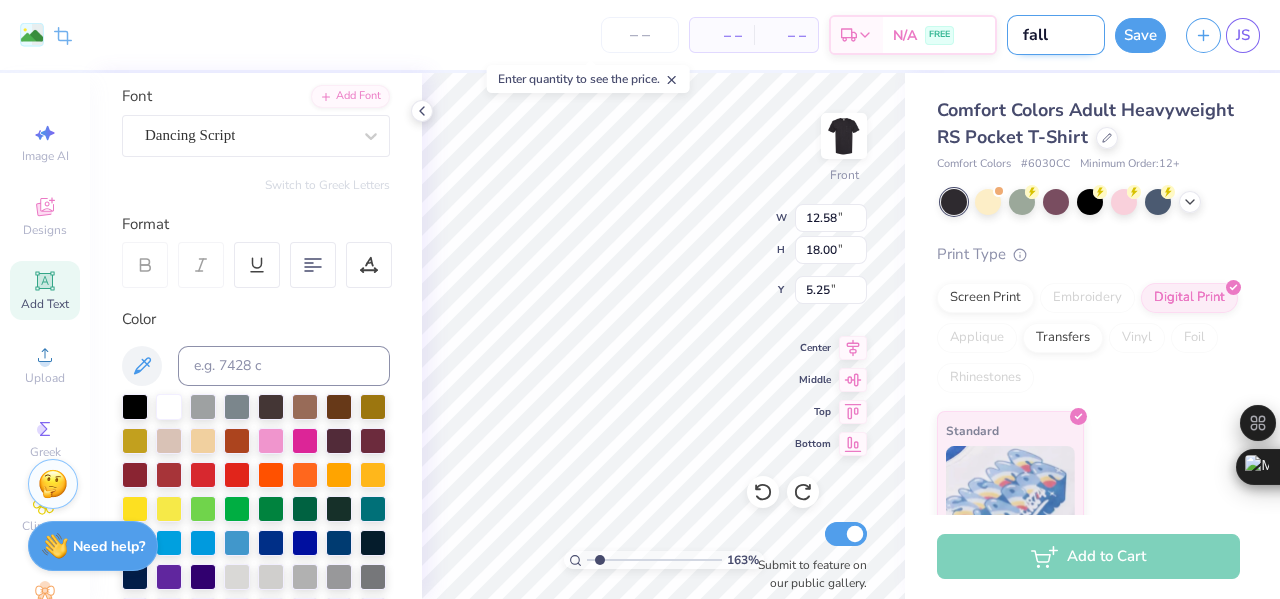 type on "fall" 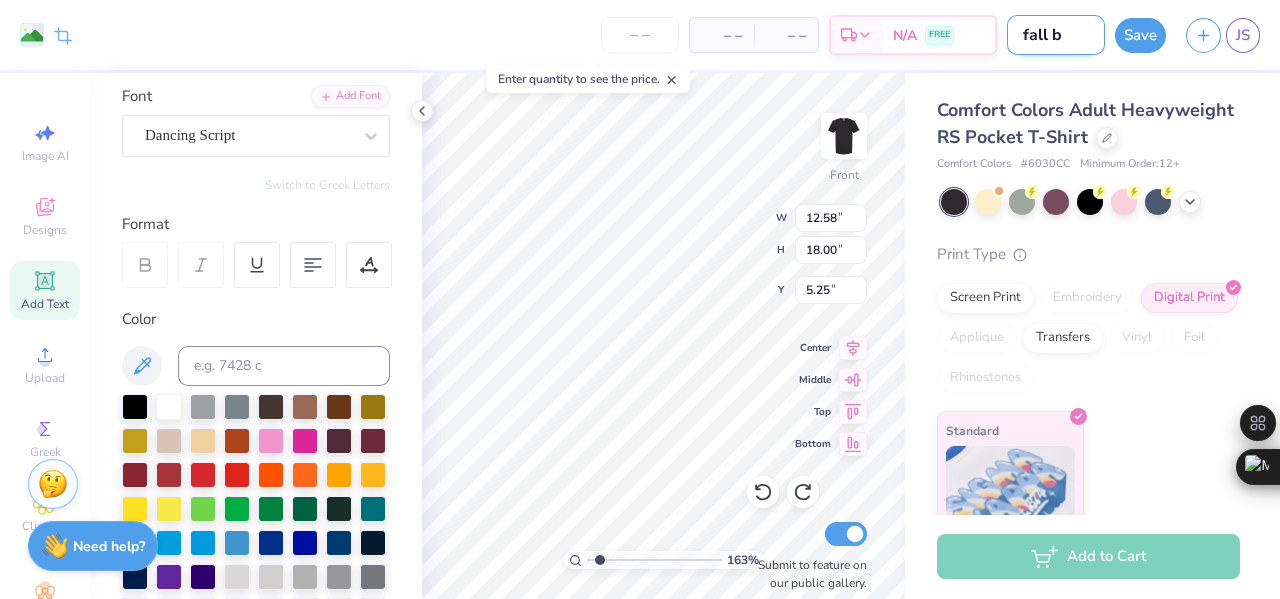 type on "fall ba" 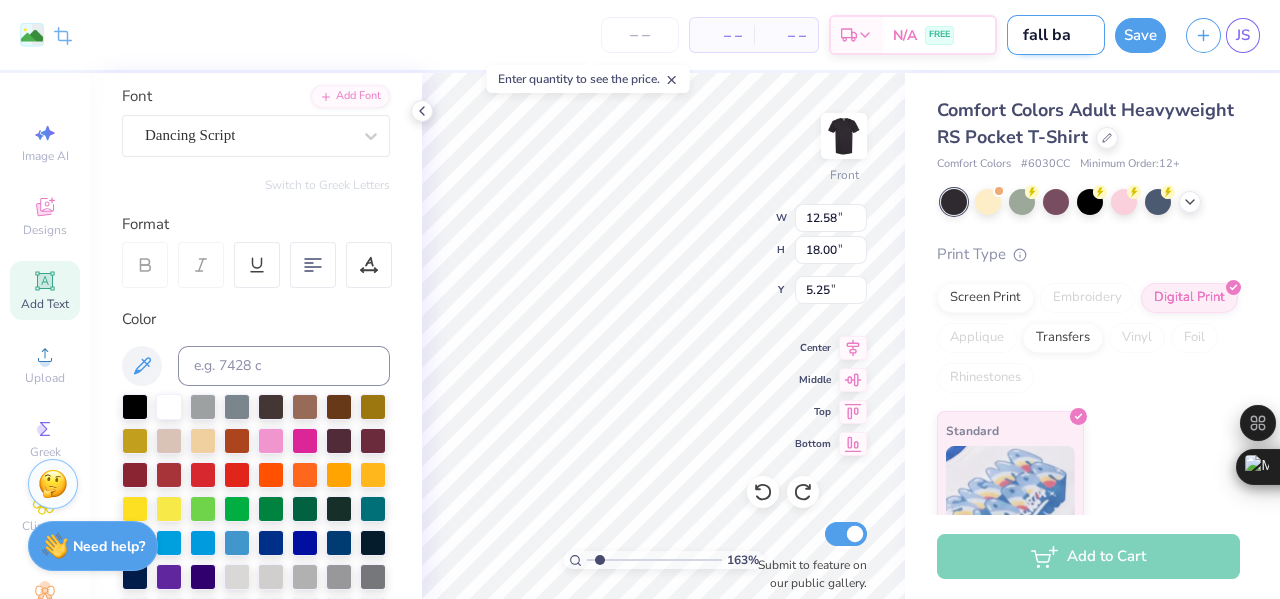 type on "1.63398441026942" 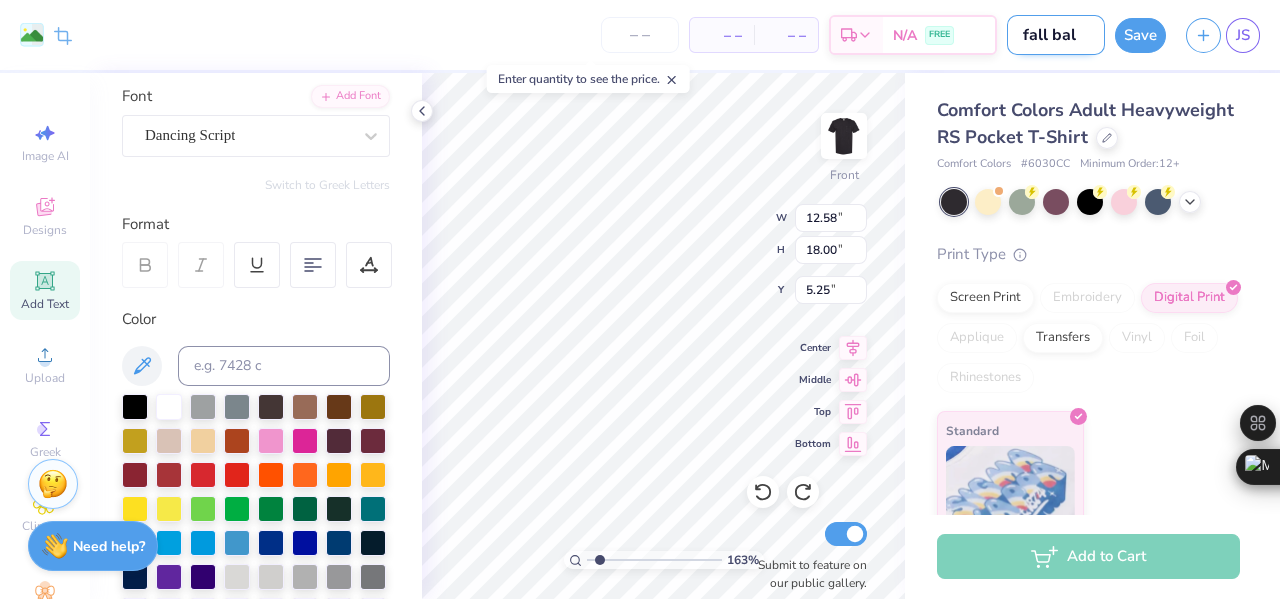 type on "fall ball" 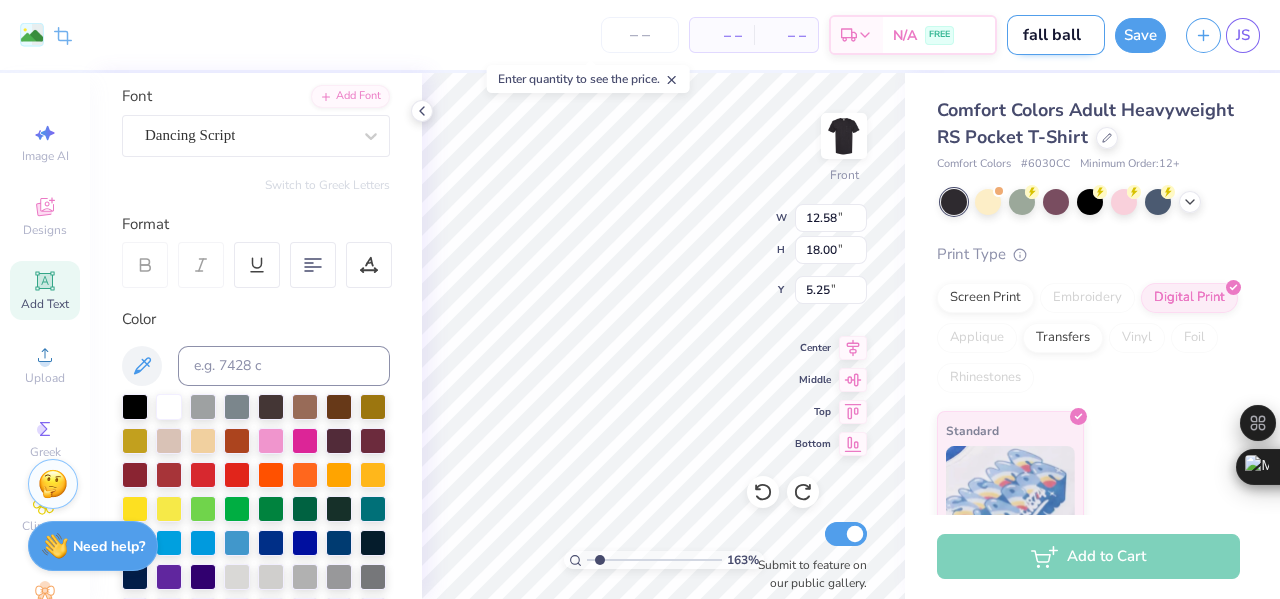 type on "fall ball" 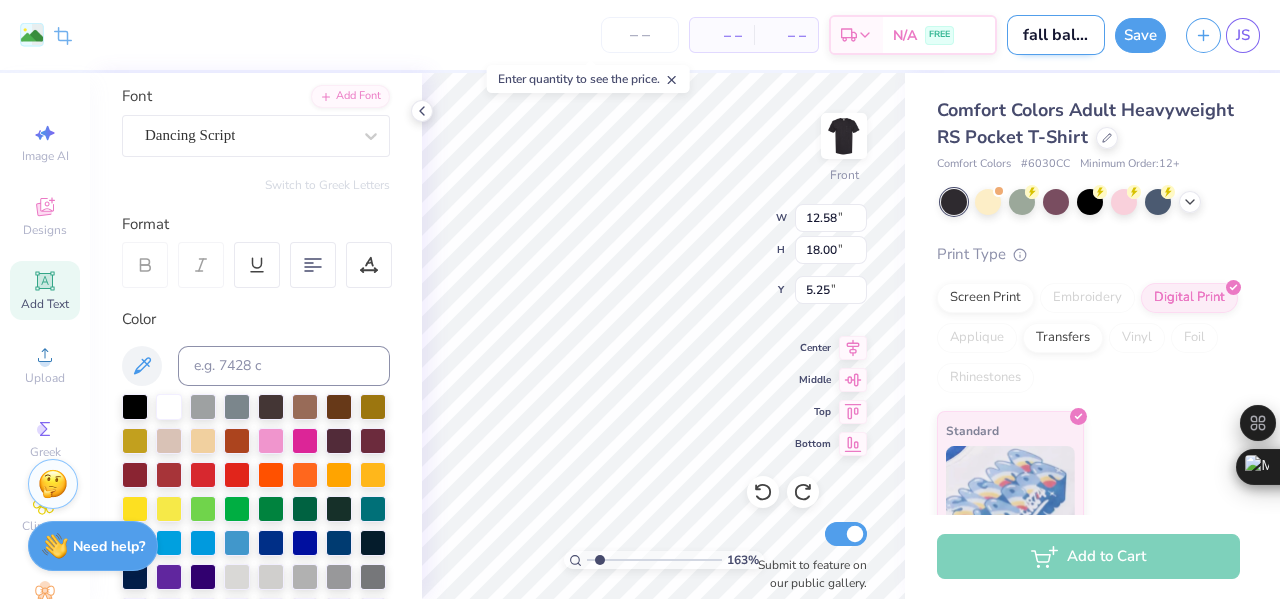 scroll, scrollTop: 0, scrollLeft: 3, axis: horizontal 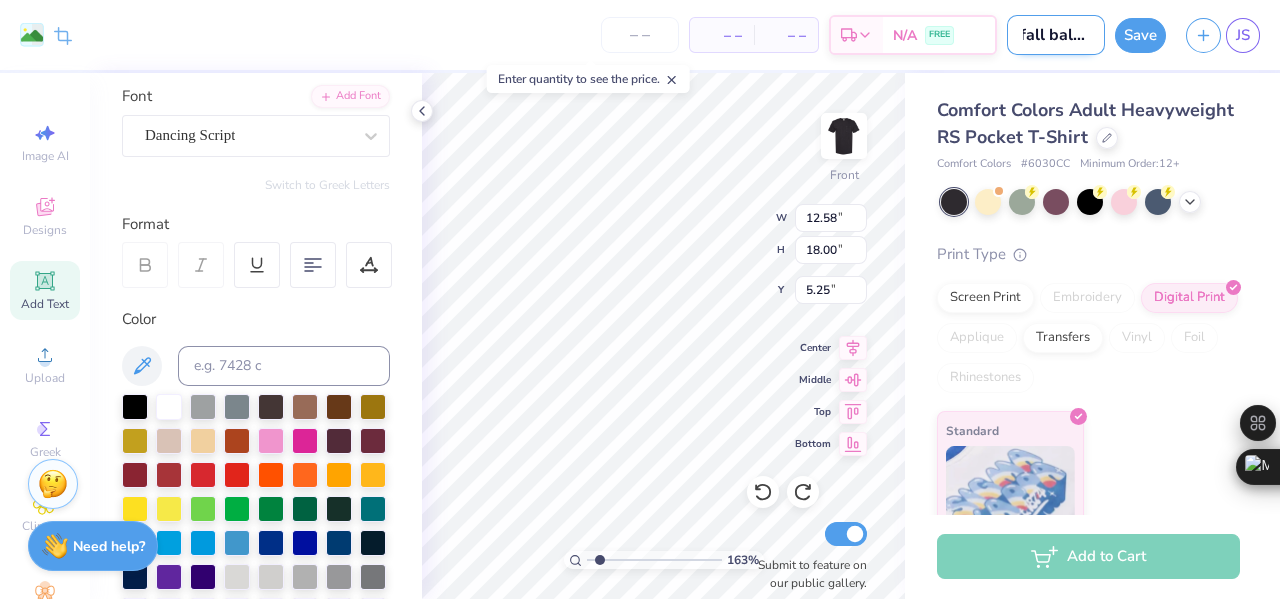 type on "fall ball" 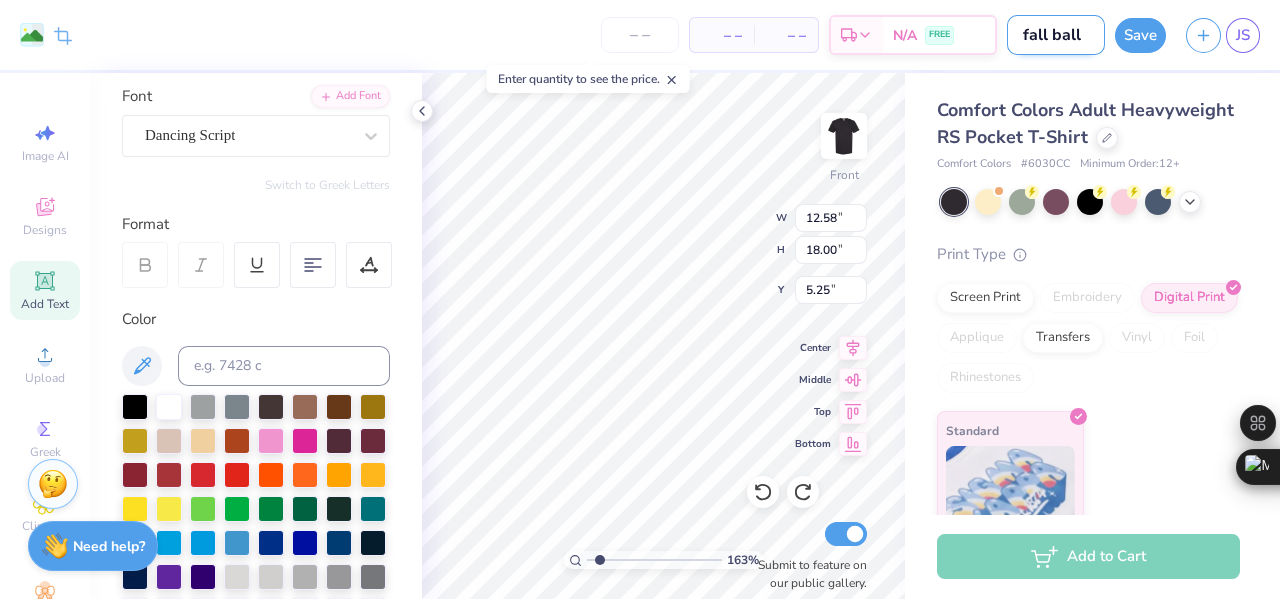 type on "fall ball" 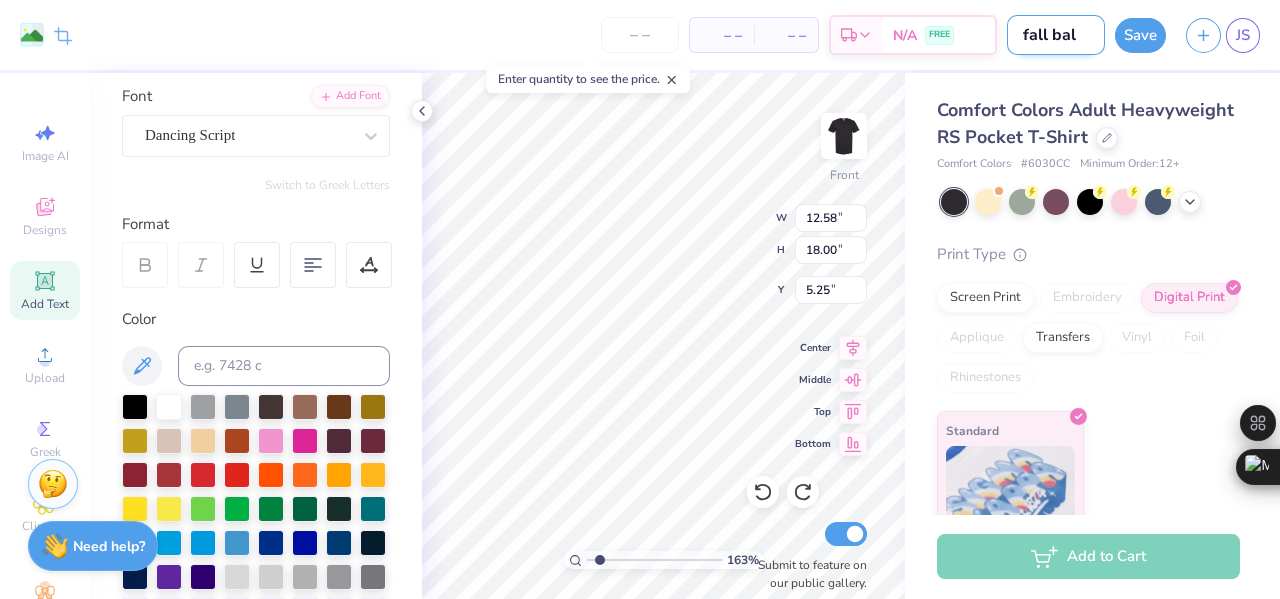 type on "fall ba" 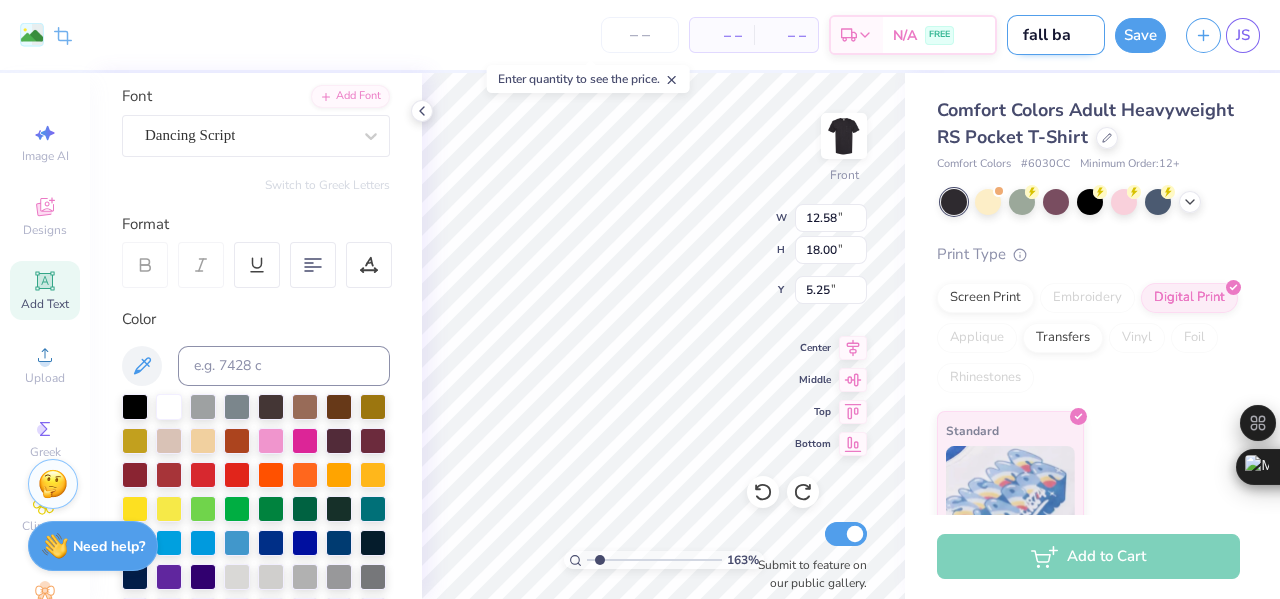 type on "fall b" 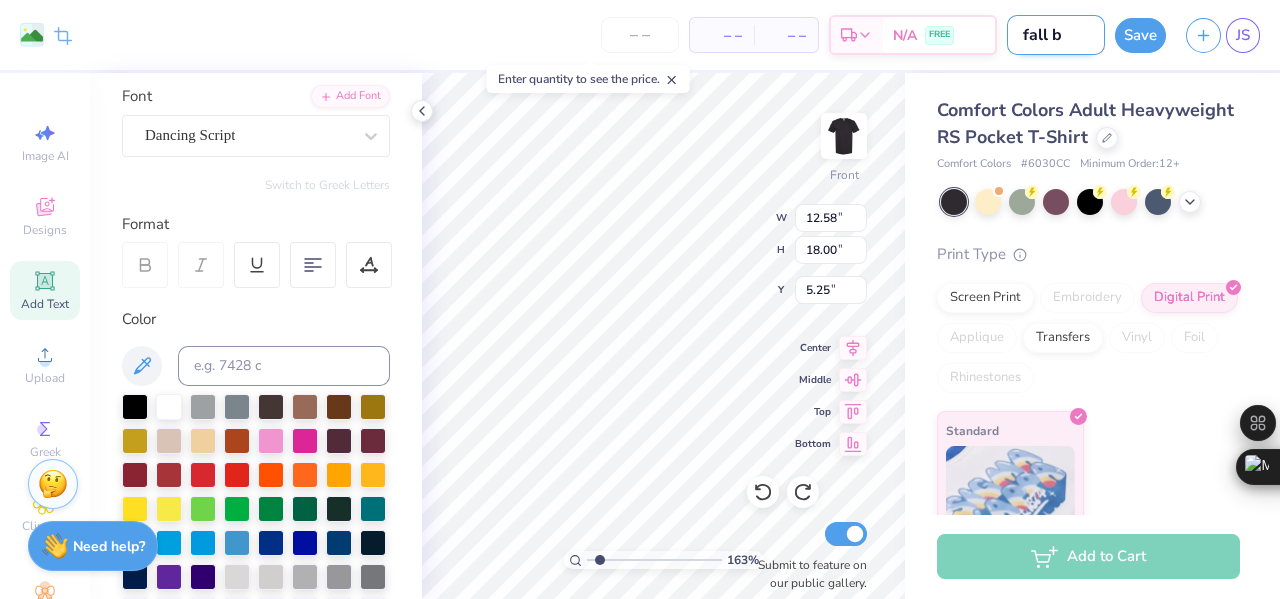 type on "fall ba" 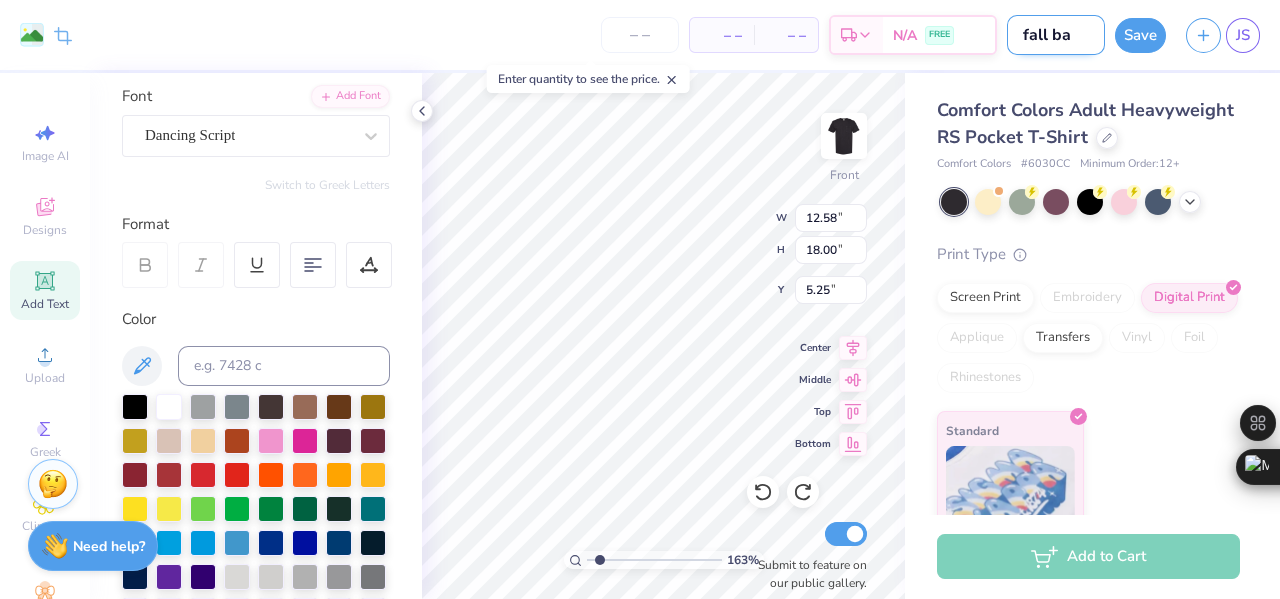type on "fall bas" 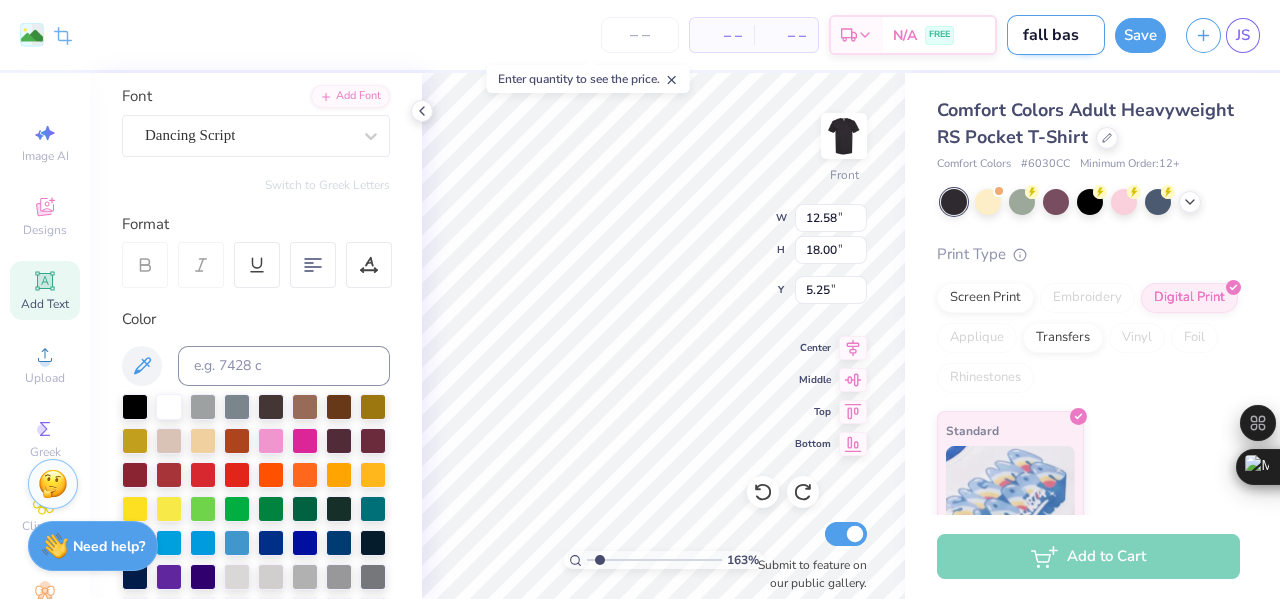 type on "1.63398441026942" 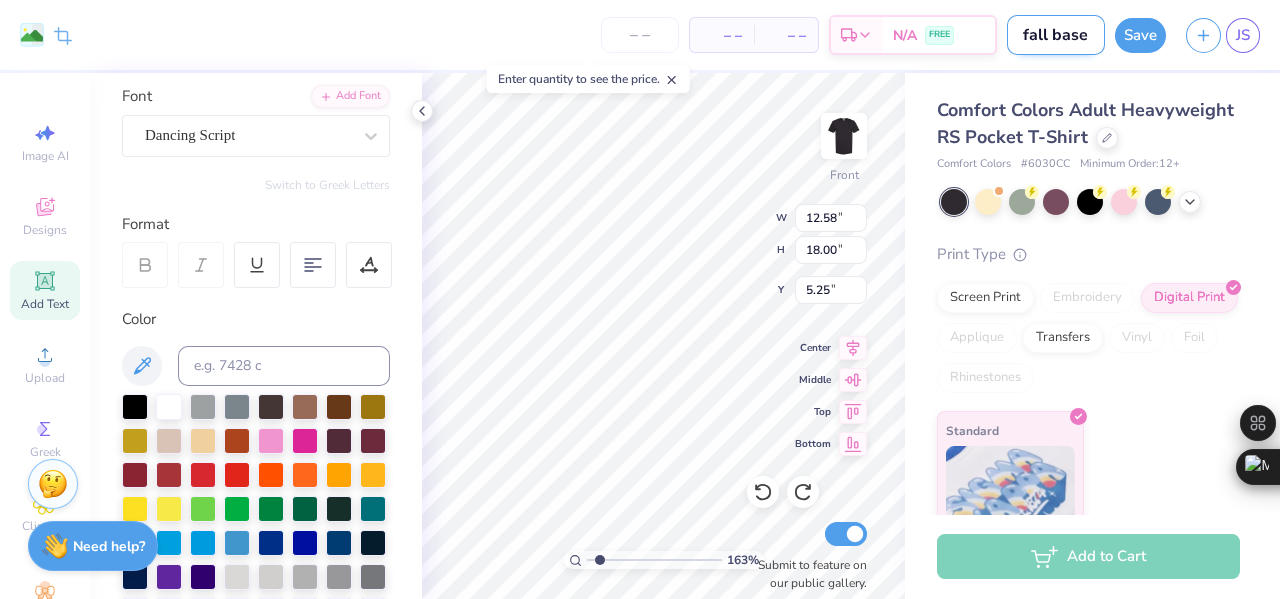 type on "fall baseb" 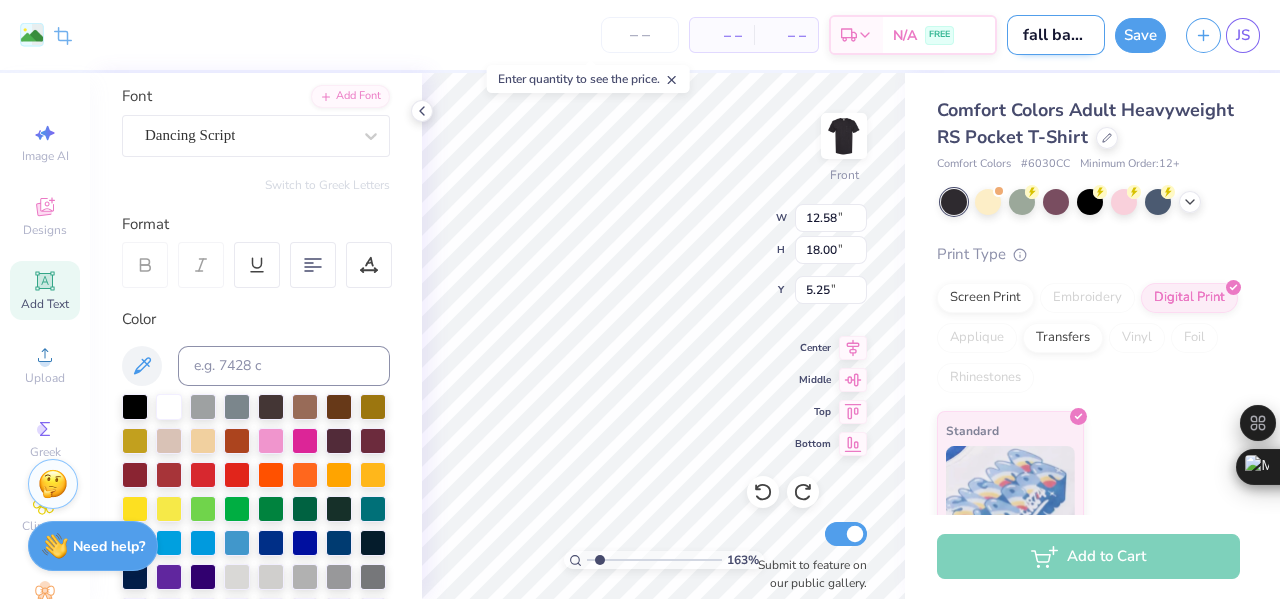 type on "fall baseba" 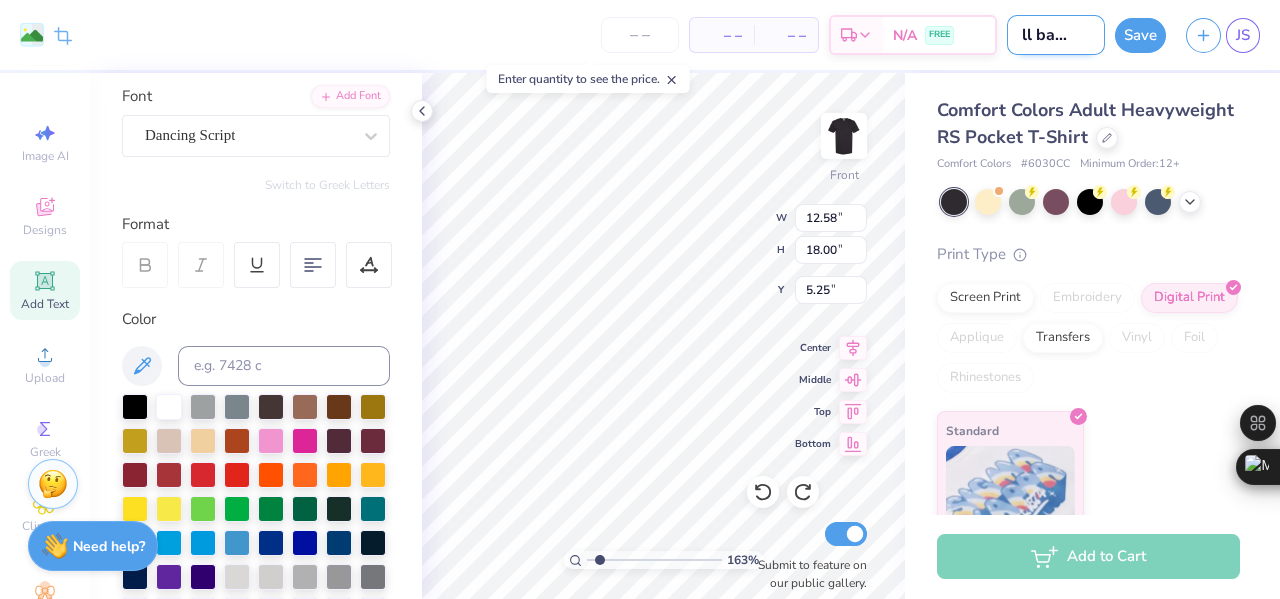 type on "fall basebal" 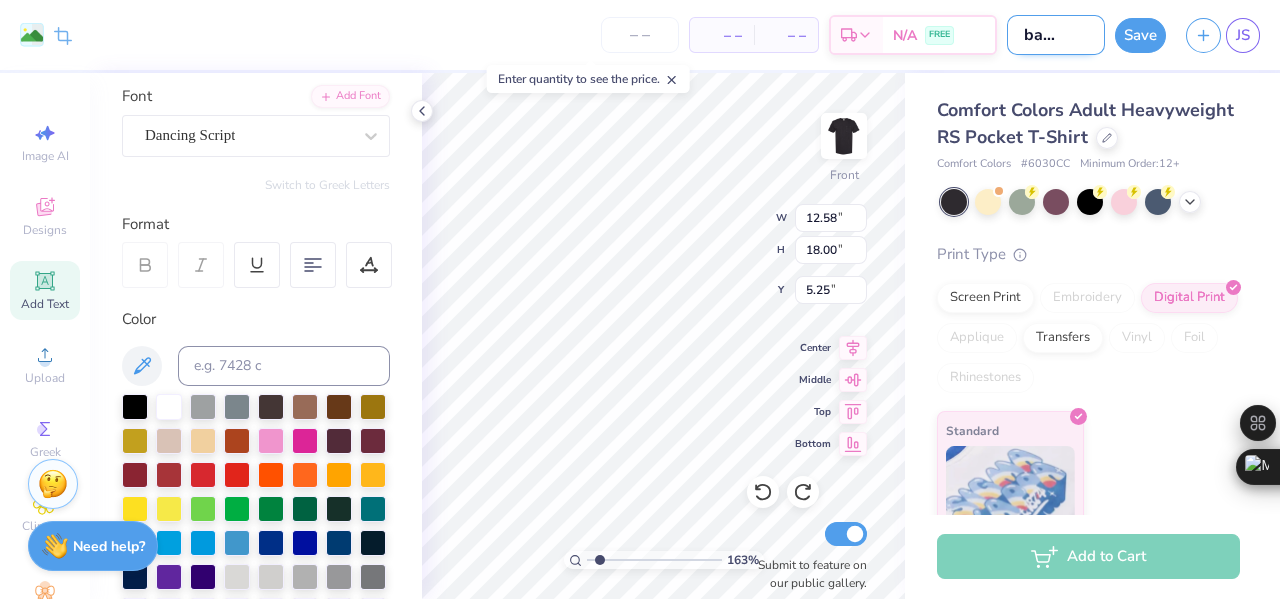 type on "fall baseball" 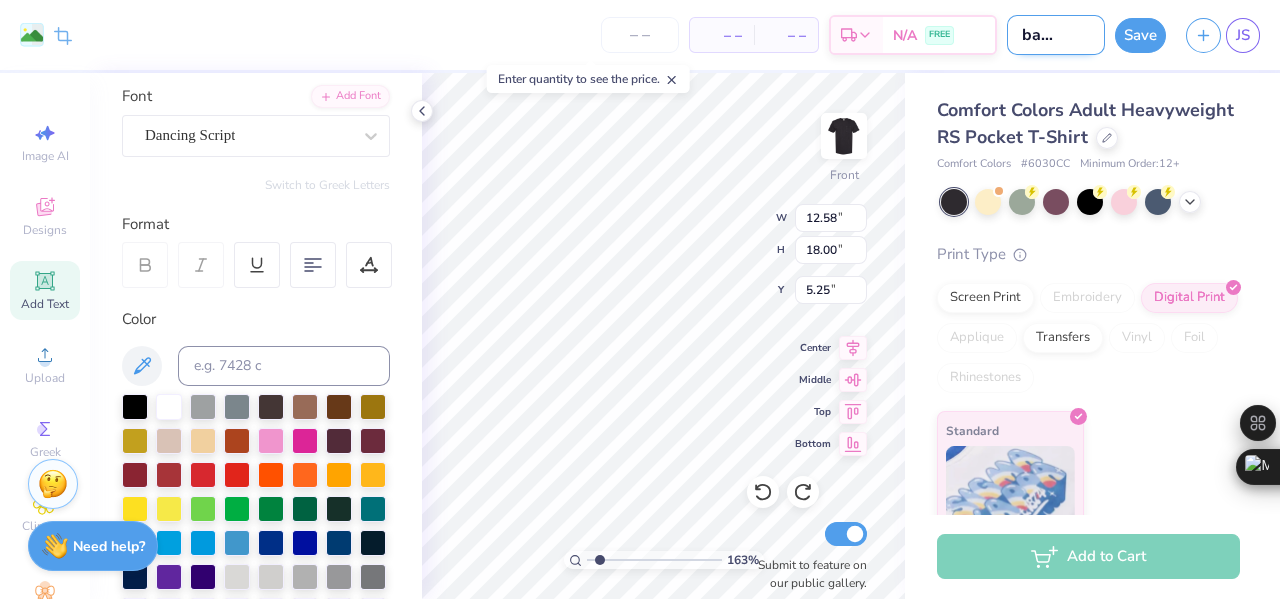 type on "fall baseball sh" 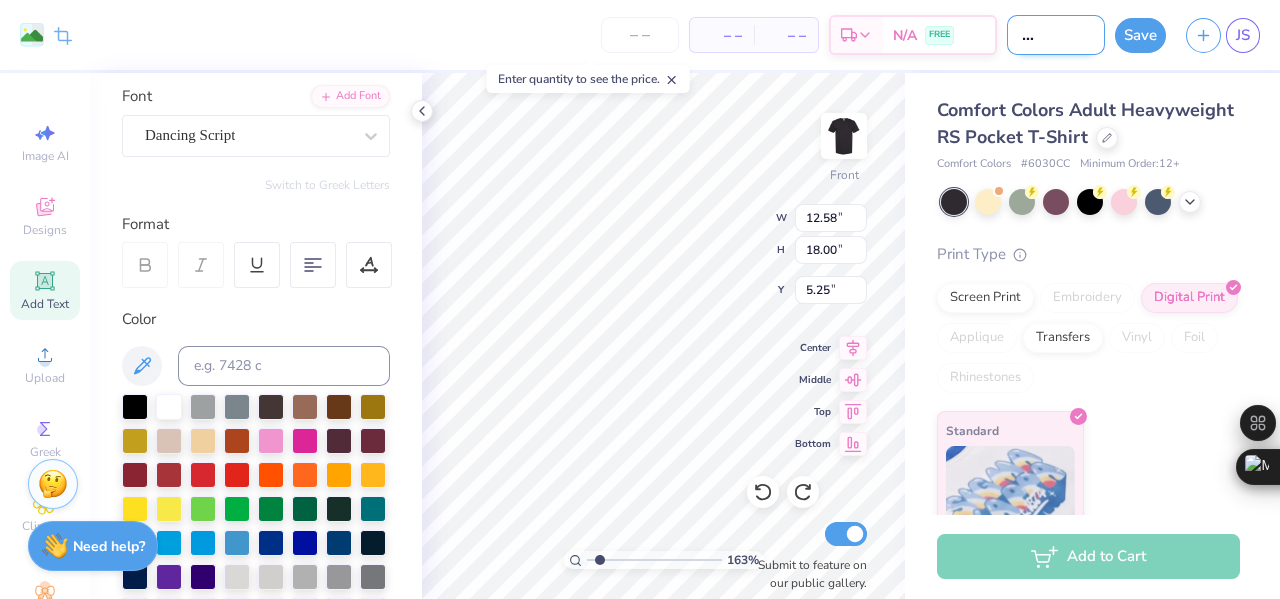 type on "fall baseball shi" 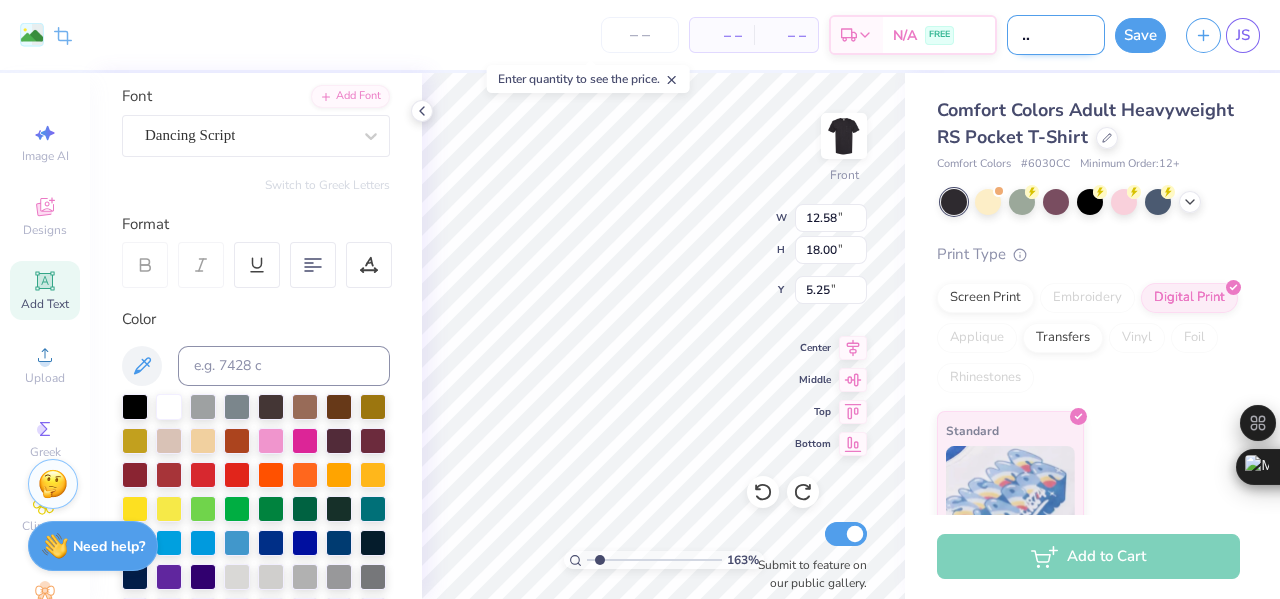 type on "fall baseball shir" 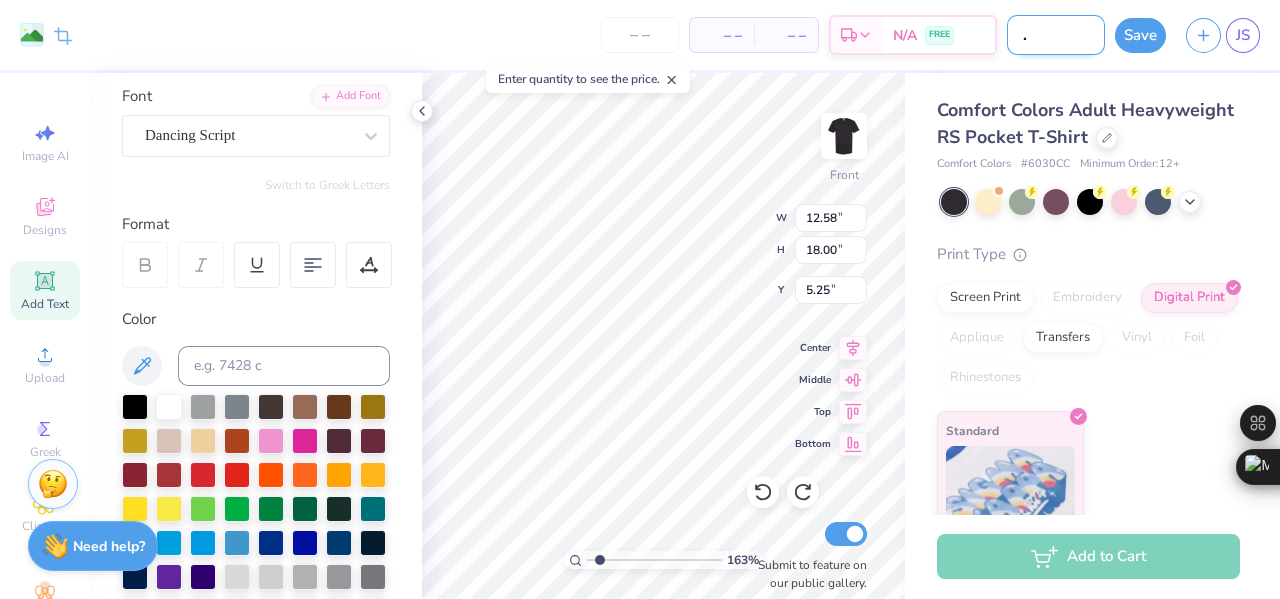 type on "1.63398441026942" 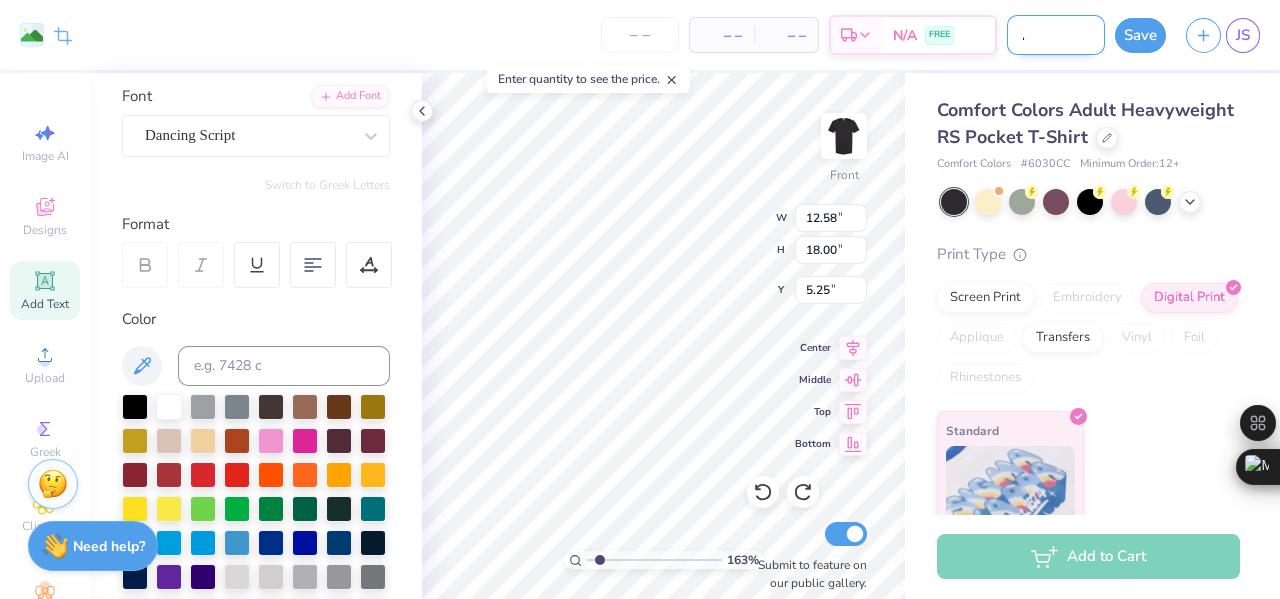 type on "fall baseball shirt" 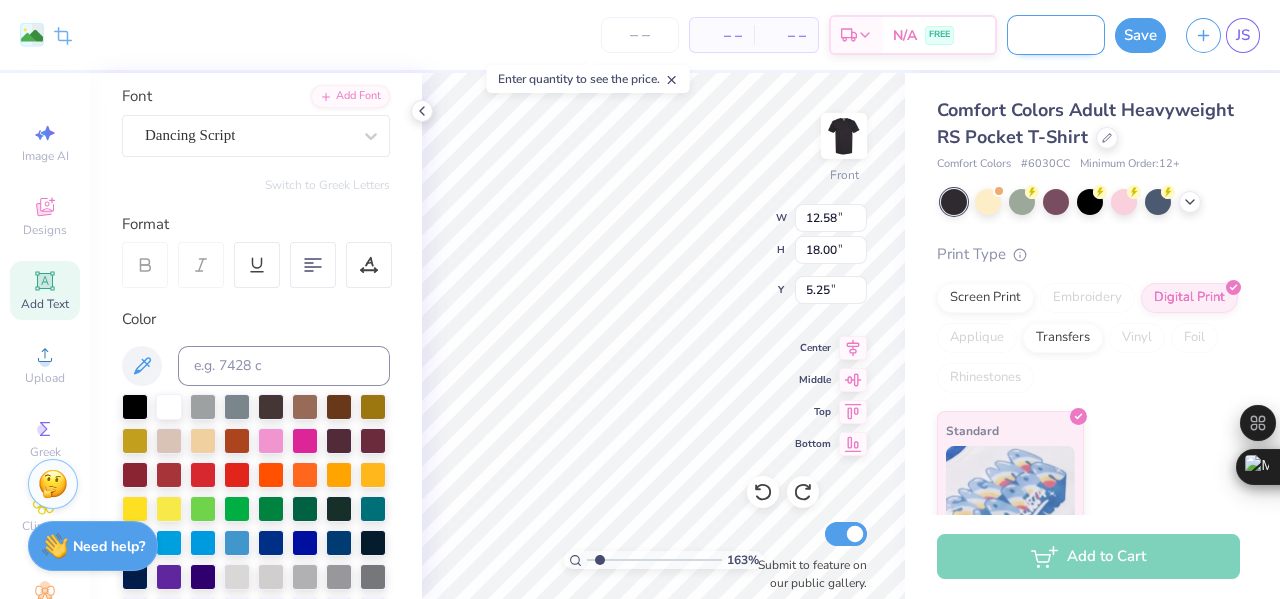 type on "fall baseball shirt" 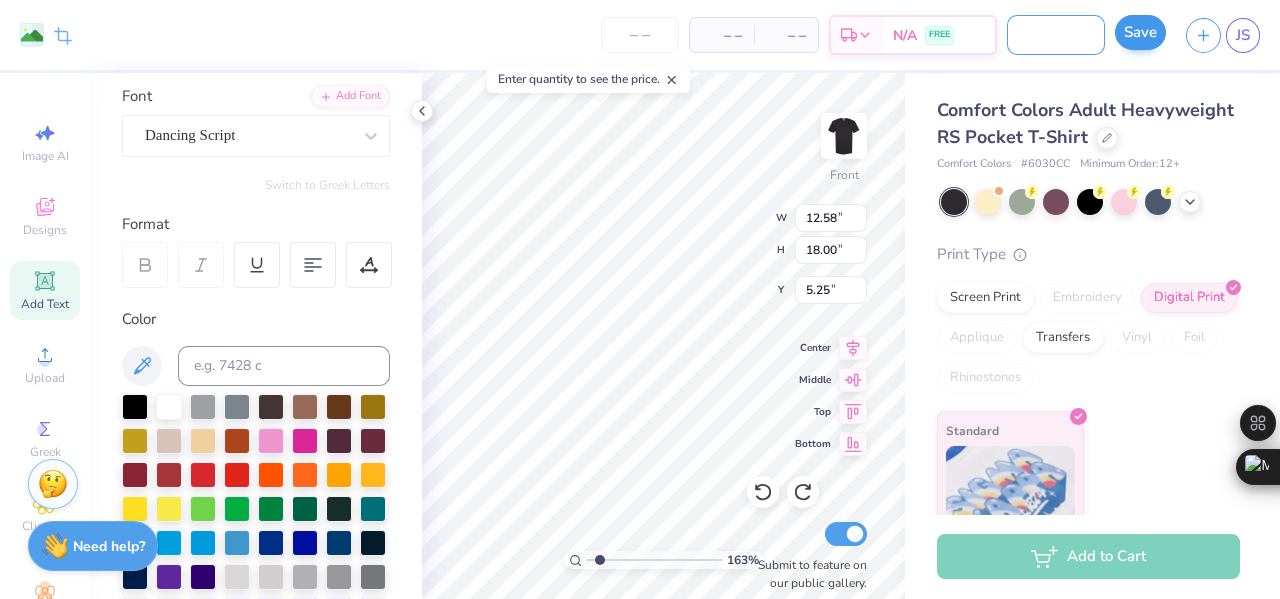 type on "fall baseball shirt 2" 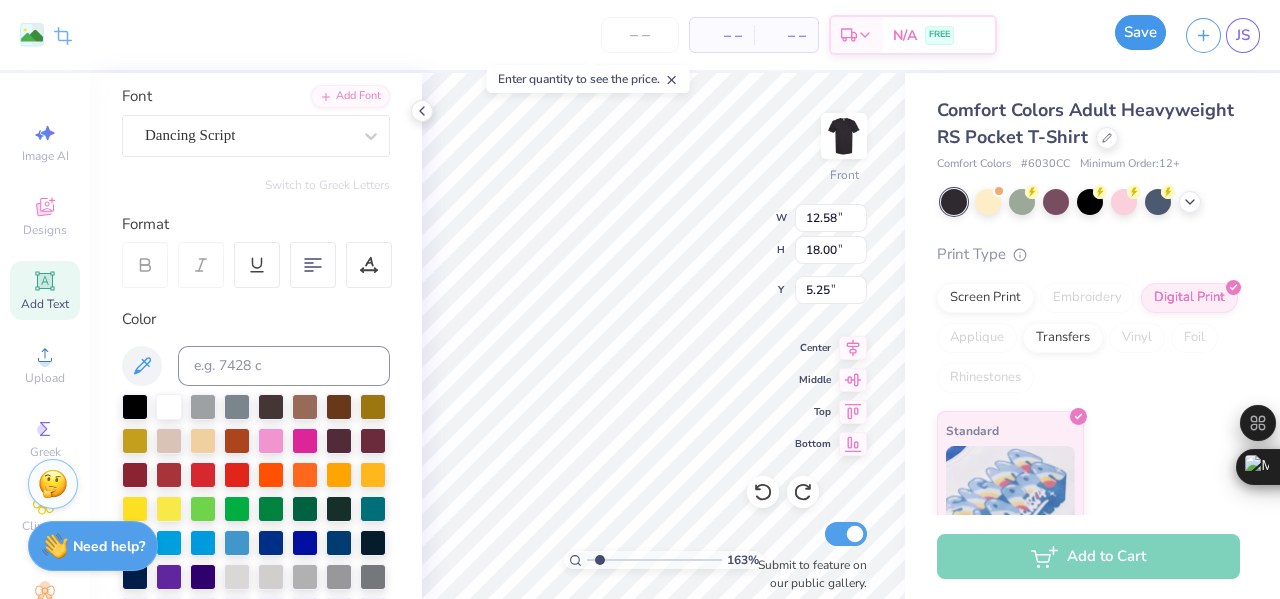 click on "Save" at bounding box center [1140, 32] 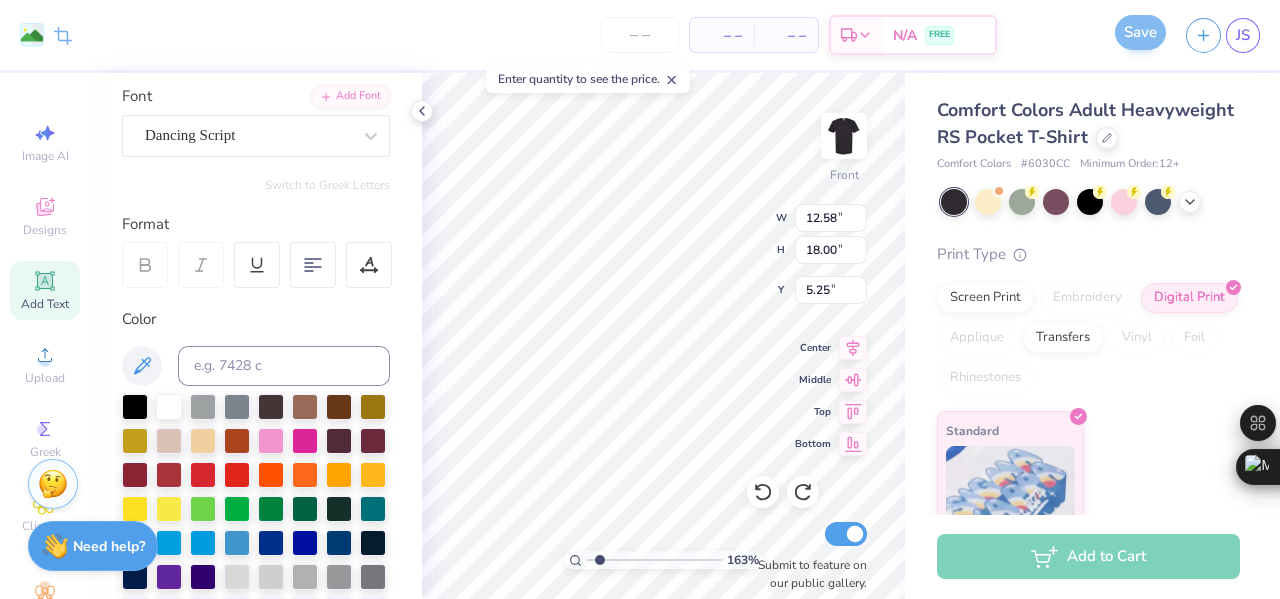 scroll, scrollTop: 0, scrollLeft: 0, axis: both 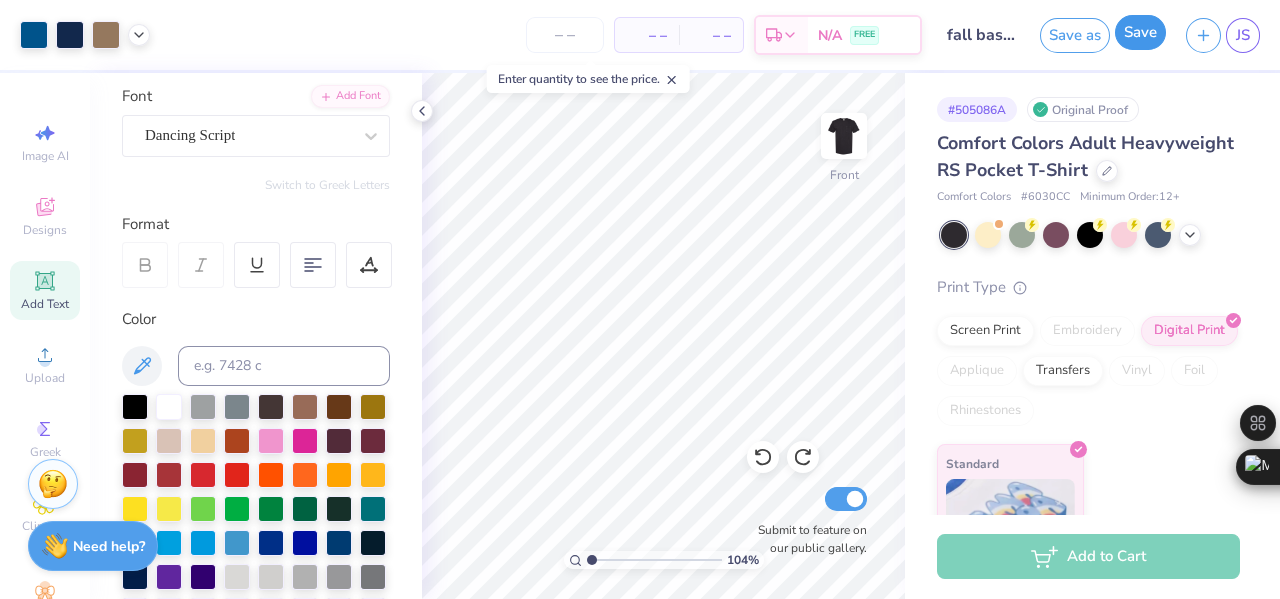 click on "Save" at bounding box center (1140, 32) 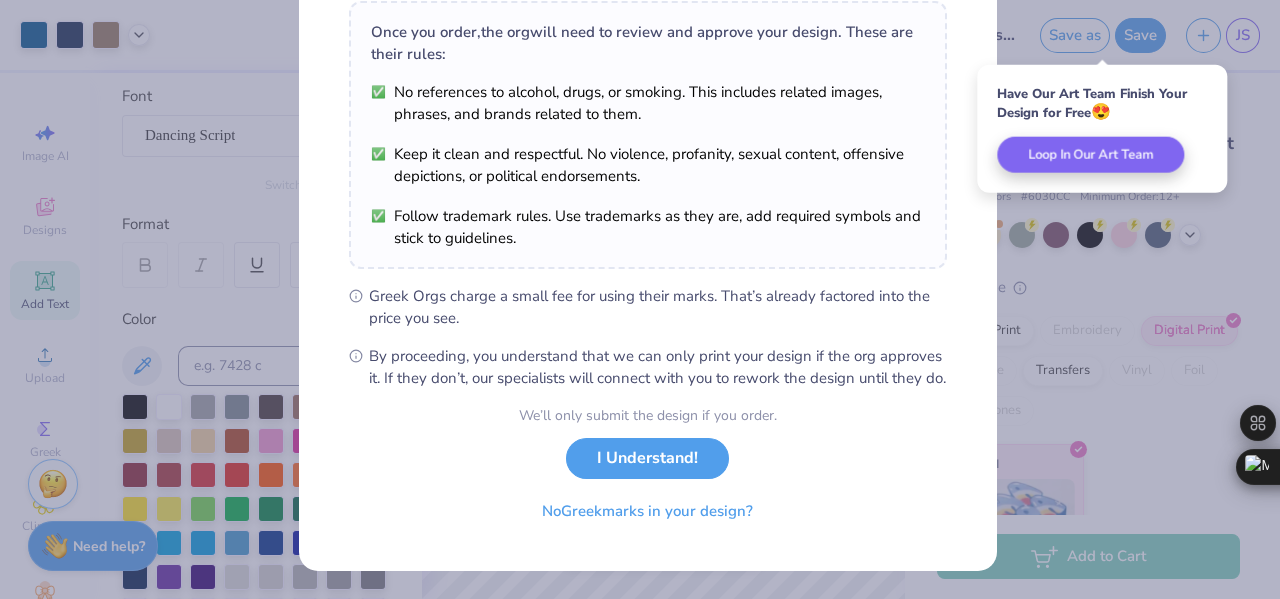scroll, scrollTop: 336, scrollLeft: 0, axis: vertical 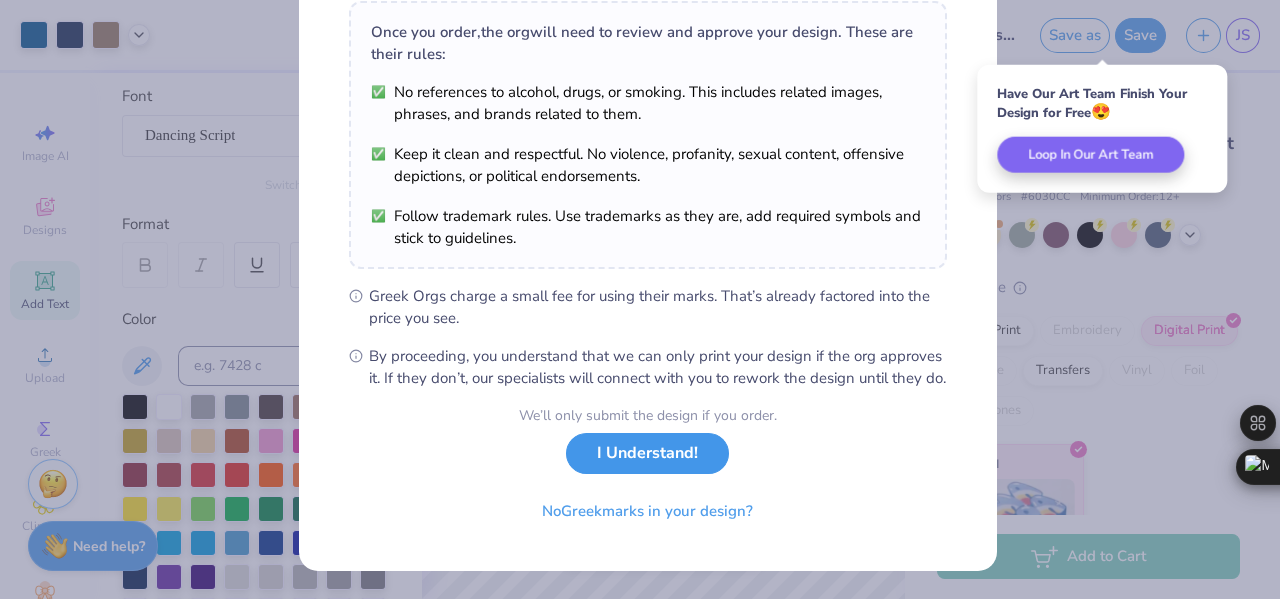 click on "I Understand!" at bounding box center [647, 453] 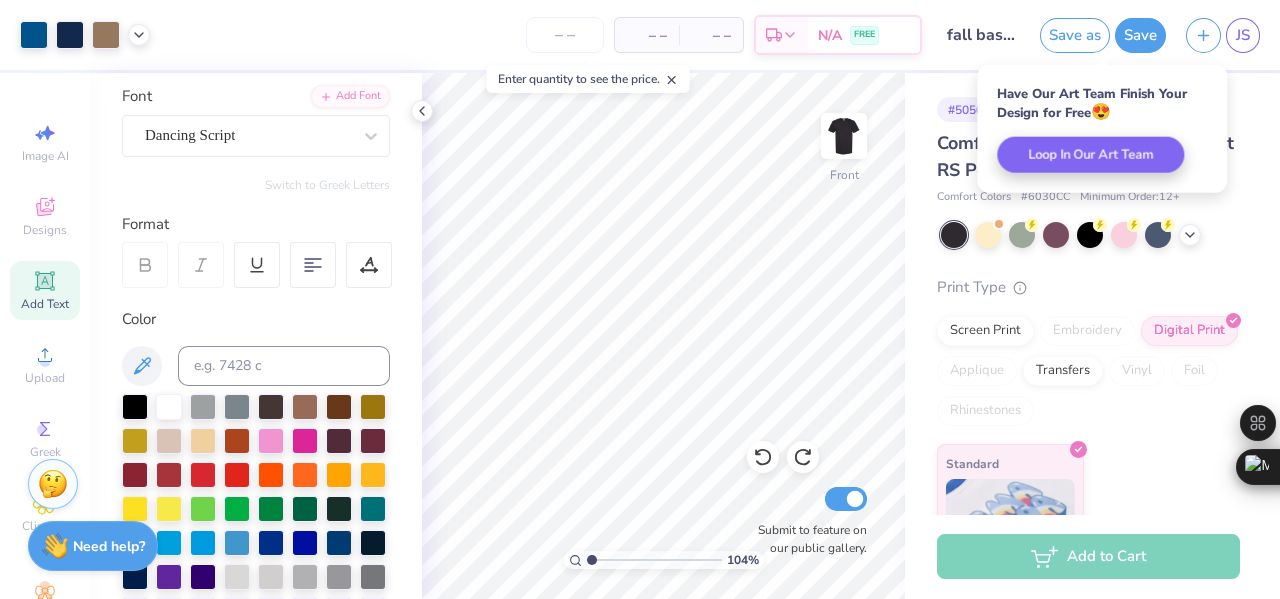 scroll, scrollTop: 43, scrollLeft: 0, axis: vertical 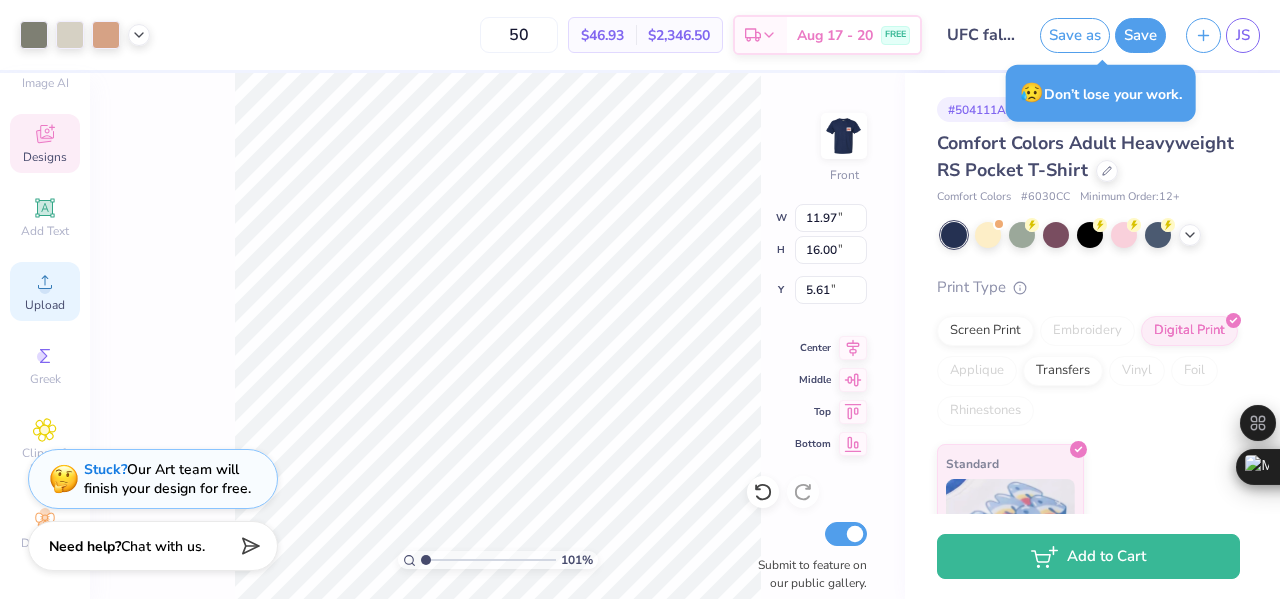 click 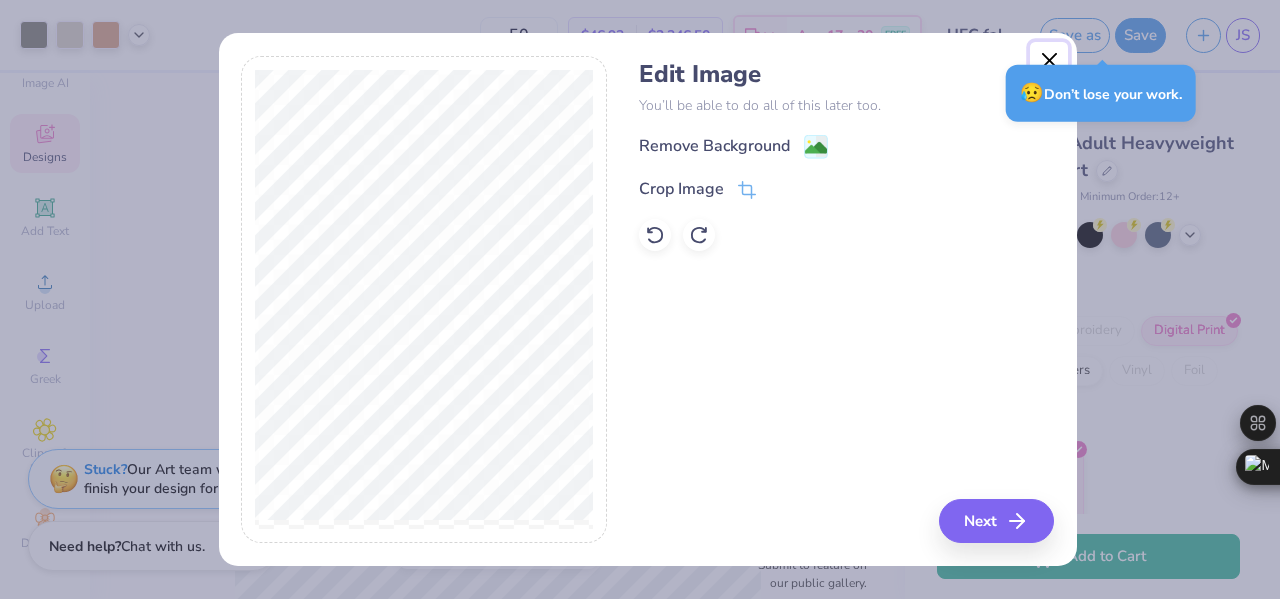 click at bounding box center [1049, 61] 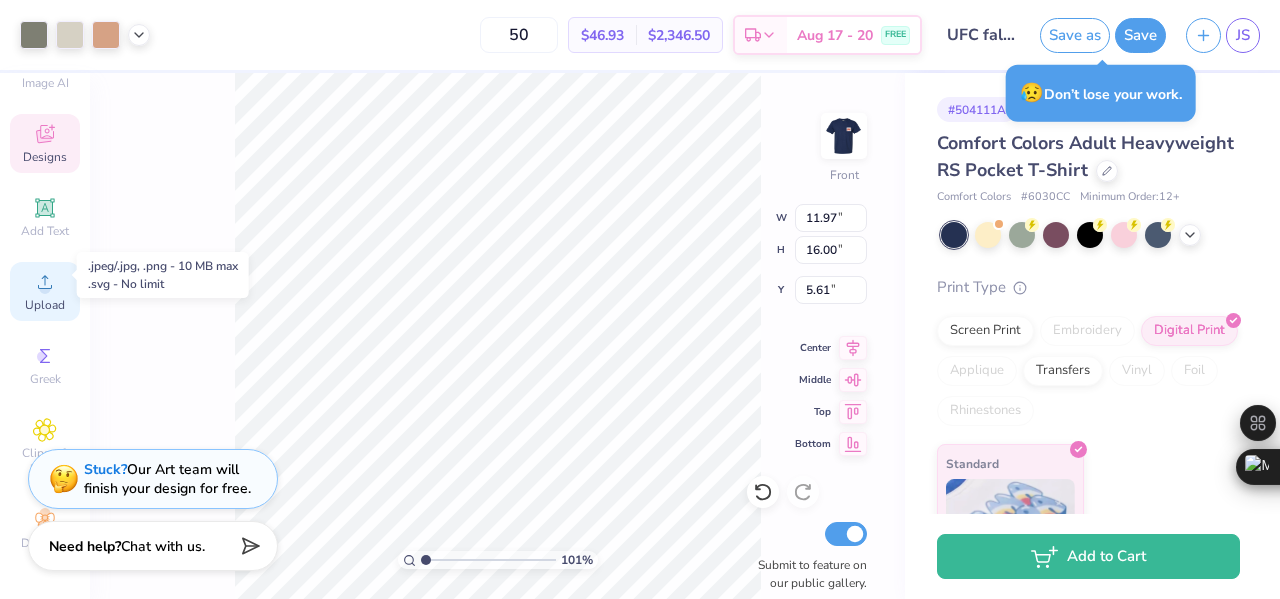 click on "Upload" at bounding box center (45, 305) 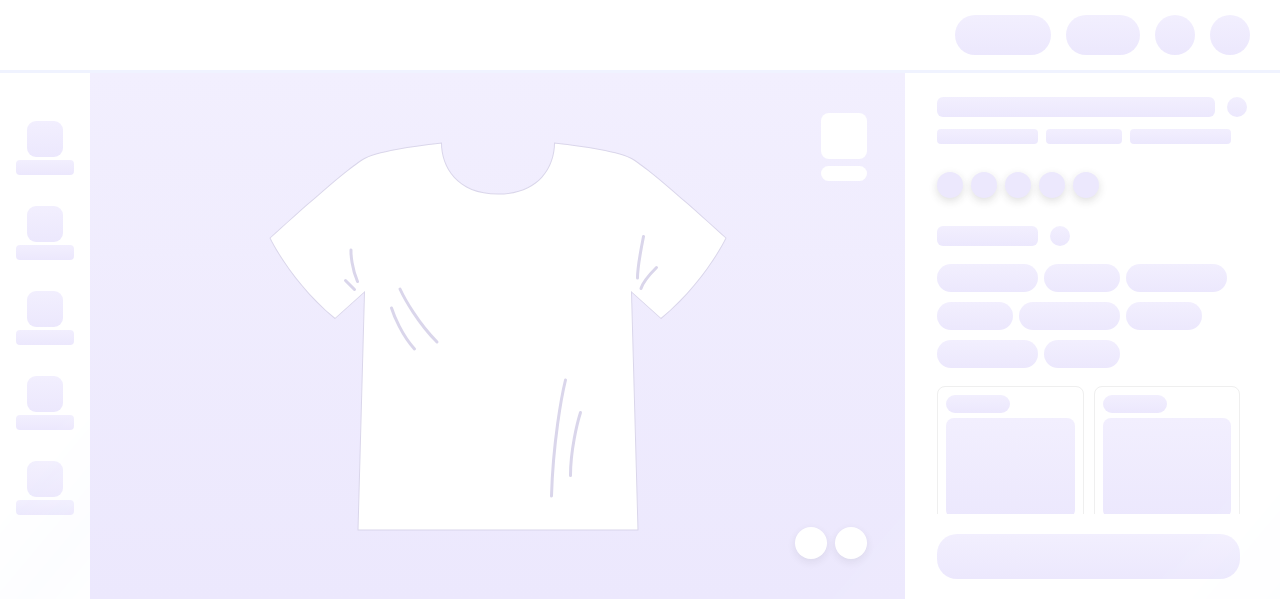 scroll, scrollTop: 0, scrollLeft: 0, axis: both 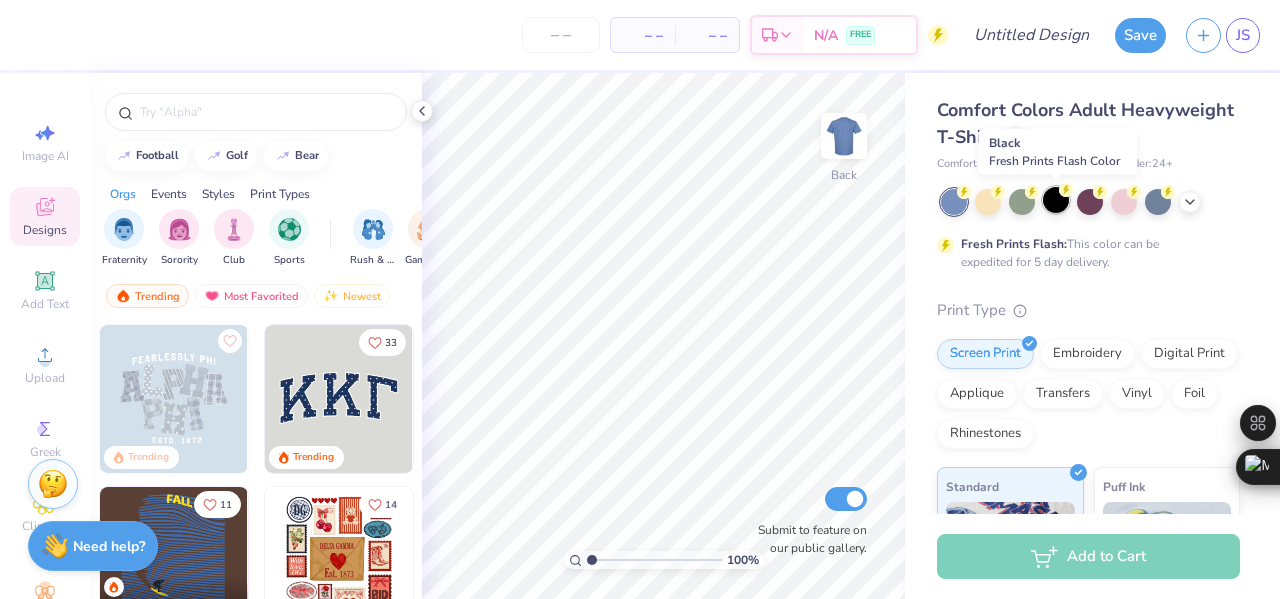 click at bounding box center (1056, 200) 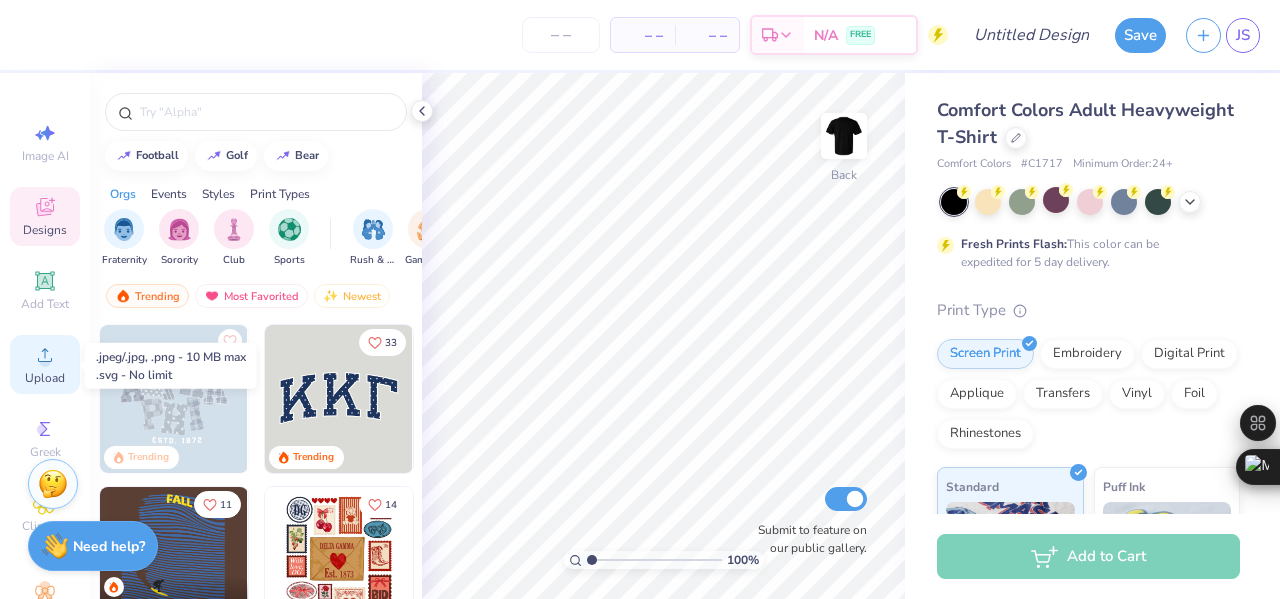 click 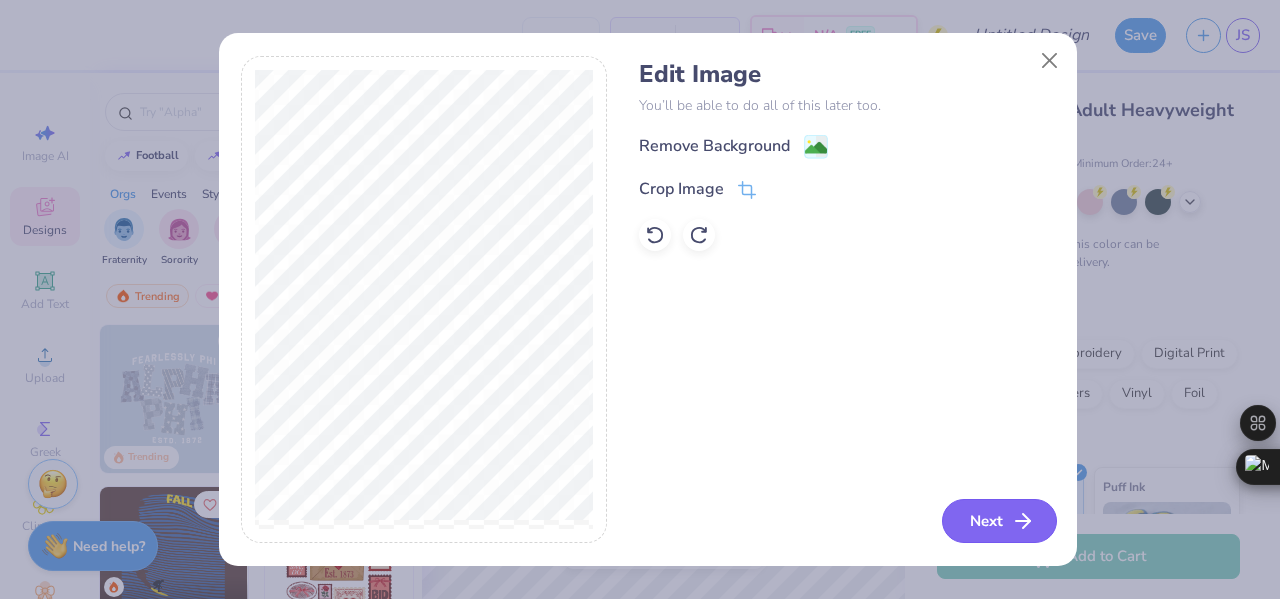 click on "Next" at bounding box center [999, 521] 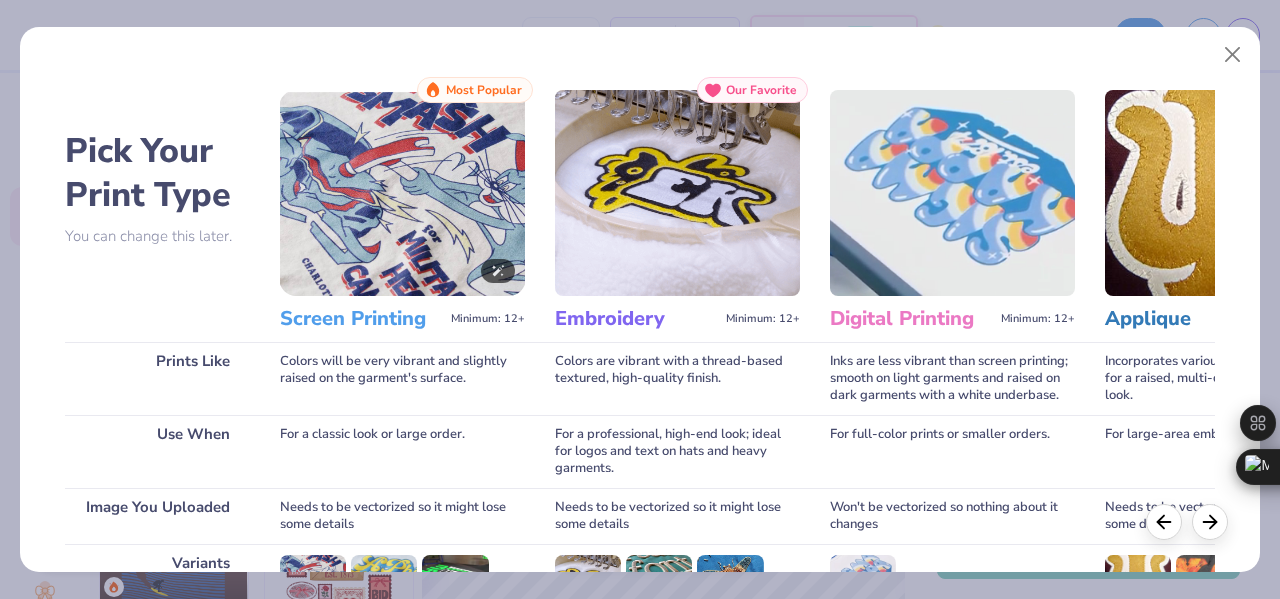 scroll, scrollTop: 298, scrollLeft: 0, axis: vertical 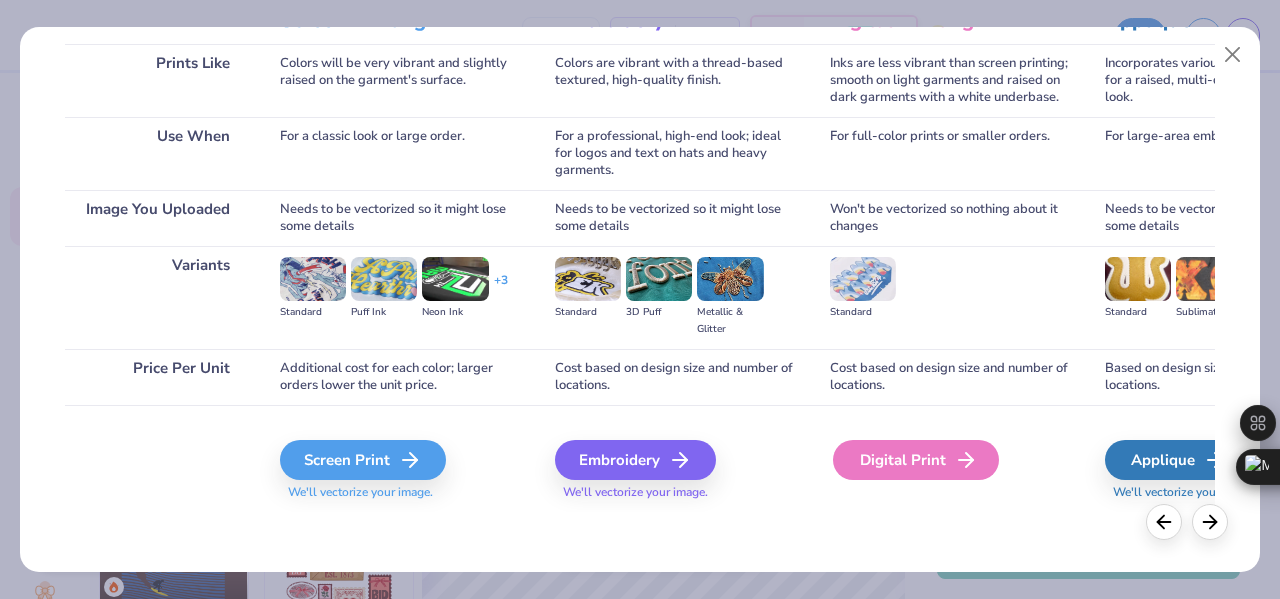 click on "Digital Print" at bounding box center [916, 460] 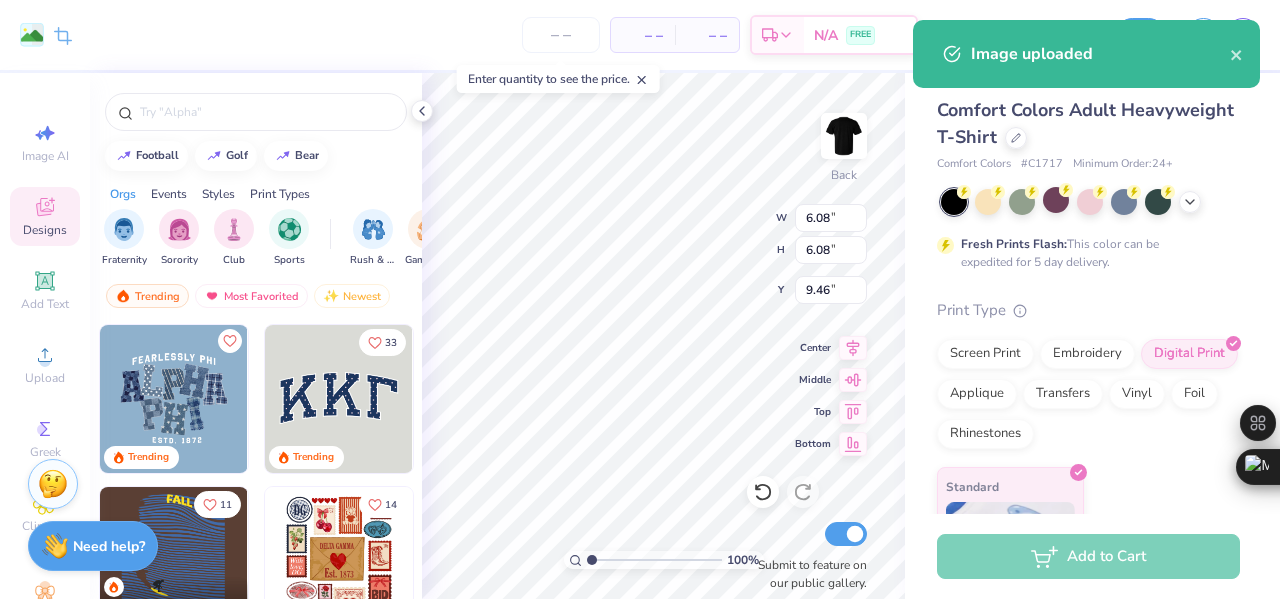 click on "Remove Background Crop Image – – Per Item – – Total Est.  Delivery N/A FREE Design Title Save JS Image AI Designs Add Text Upload Greek Clipart & logos Decorate football golf bear Orgs Events Styles Print Types Fraternity Sorority Club Sports Rush & Bid Game Day Parent's Weekend PR & General Philanthropy Big Little Reveal Retreat Spring Break Date Parties & Socials Holidays Greek Week Formal & Semi Graduation Founder’s Day Classic Minimalist Varsity Y2K Typography Handdrawn Cartoons Grunge 80s & 90s 60s & 70s Embroidery Screen Print Applique Patches Digital Print Vinyl Transfers Trending Most Favorited Newest Trending 33 Trending 11 Gavin Wallace Sigma Alpha Epsilon, University of Colorado Boulder 14 Trending Trending 15 Trending 18 Trending 19 Trending 100  % Back W 6.08 6.08 " H 6.08 6.08 " Y 9.46 9.46 " Center Middle Top Bottom Submit to feature on our public gallery. Comfort Colors Adult Heavyweight T-Shirt Comfort Colors # C1717 Minimum Order:  24 +   Fresh Prints Flash:" at bounding box center [640, 299] 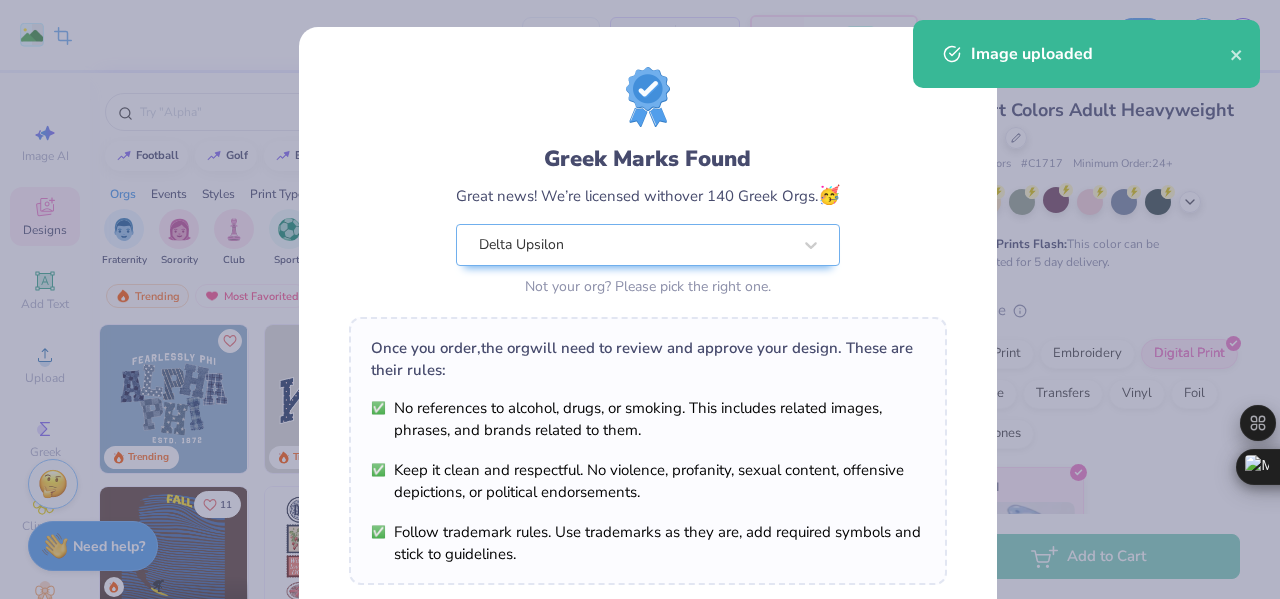 click on "Not your org? Please pick the right one." at bounding box center [648, 286] 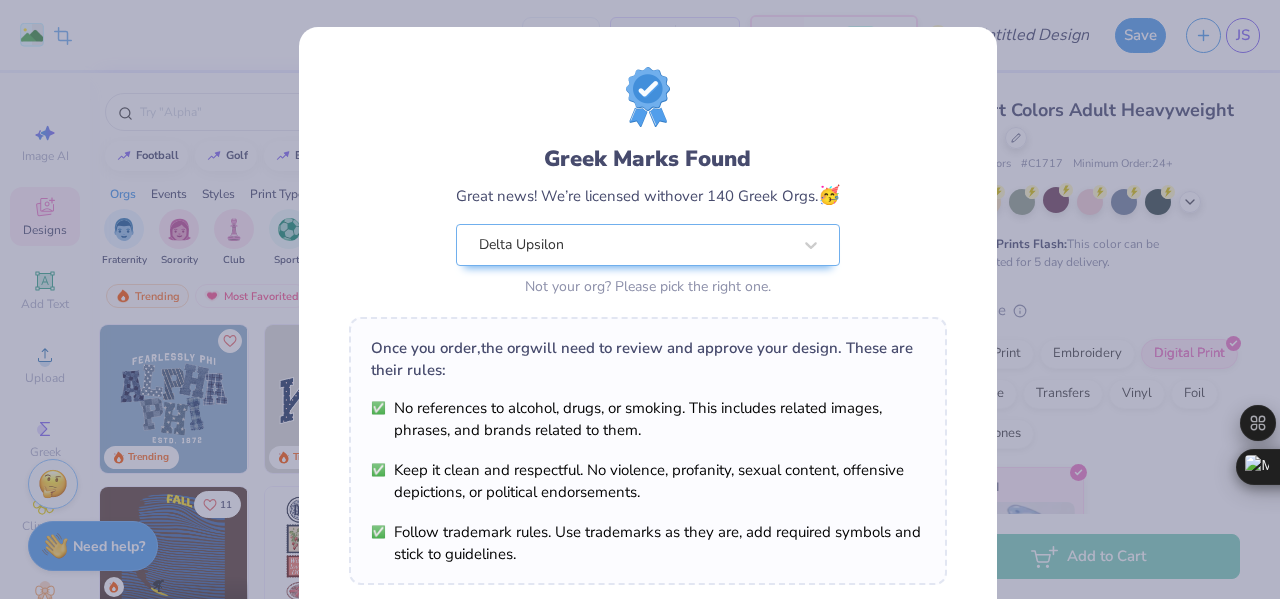 scroll, scrollTop: 337, scrollLeft: 0, axis: vertical 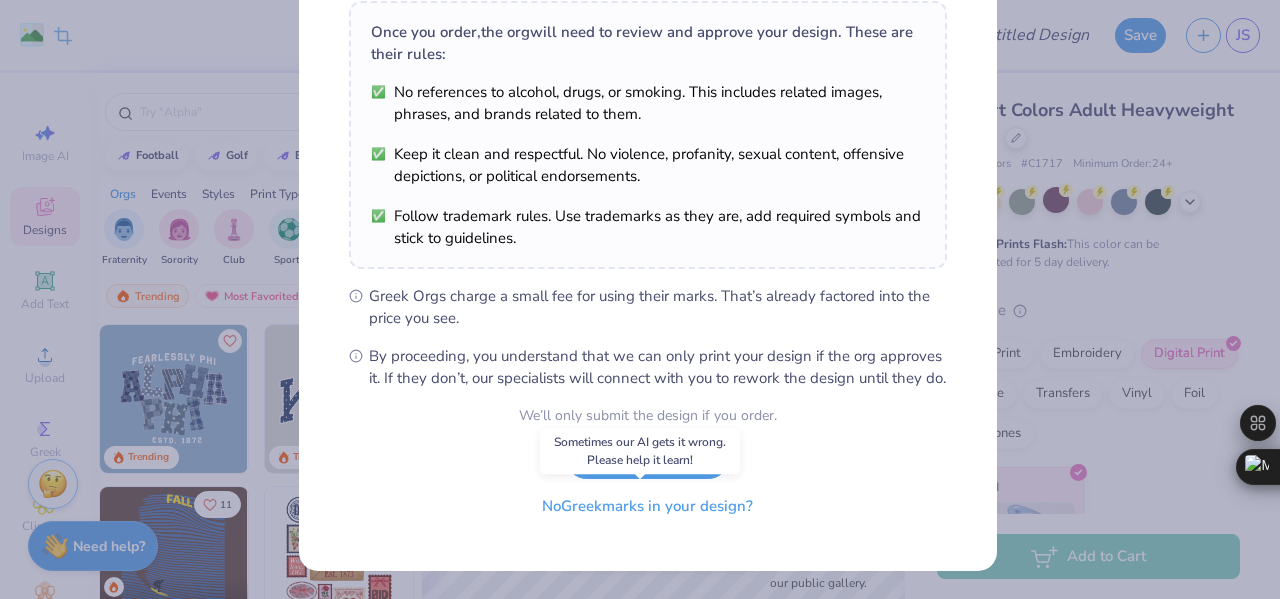 click on "No  Greek  marks in your design?" at bounding box center (647, 506) 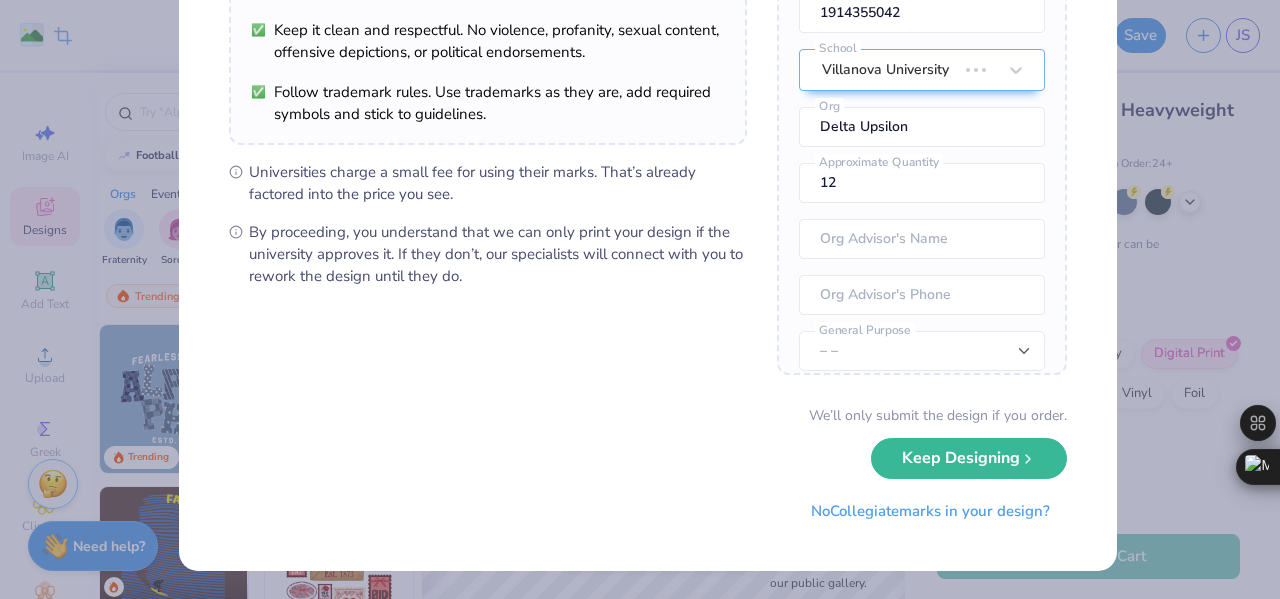 scroll, scrollTop: 0, scrollLeft: 0, axis: both 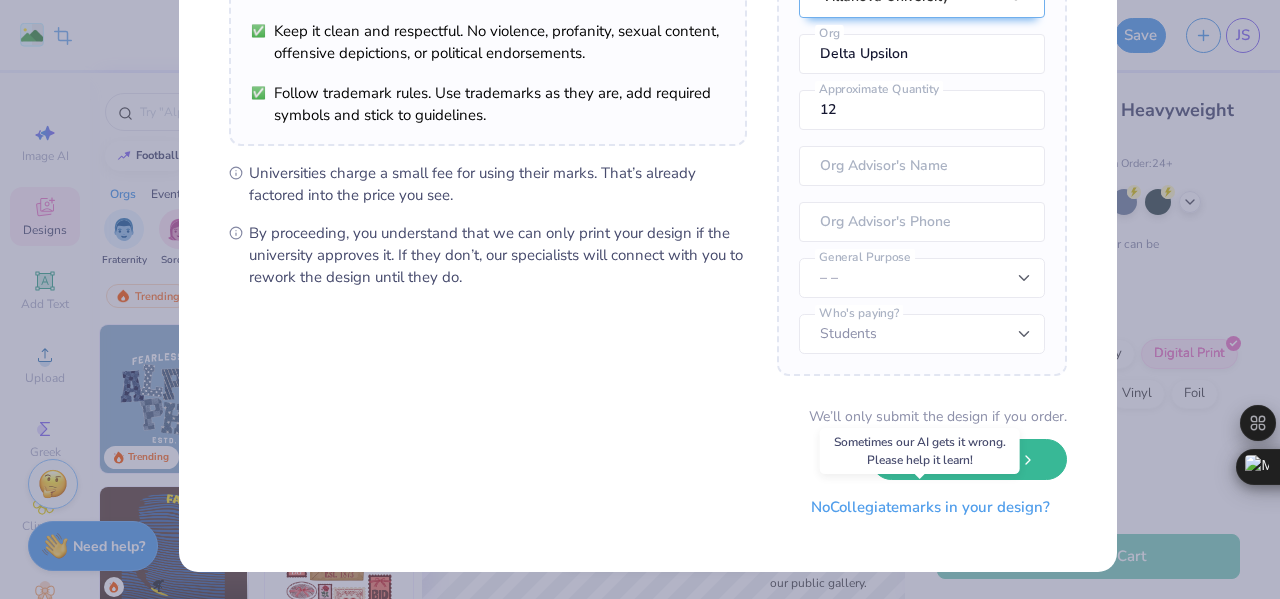 click on "No  Collegiate  marks in your design?" at bounding box center [930, 507] 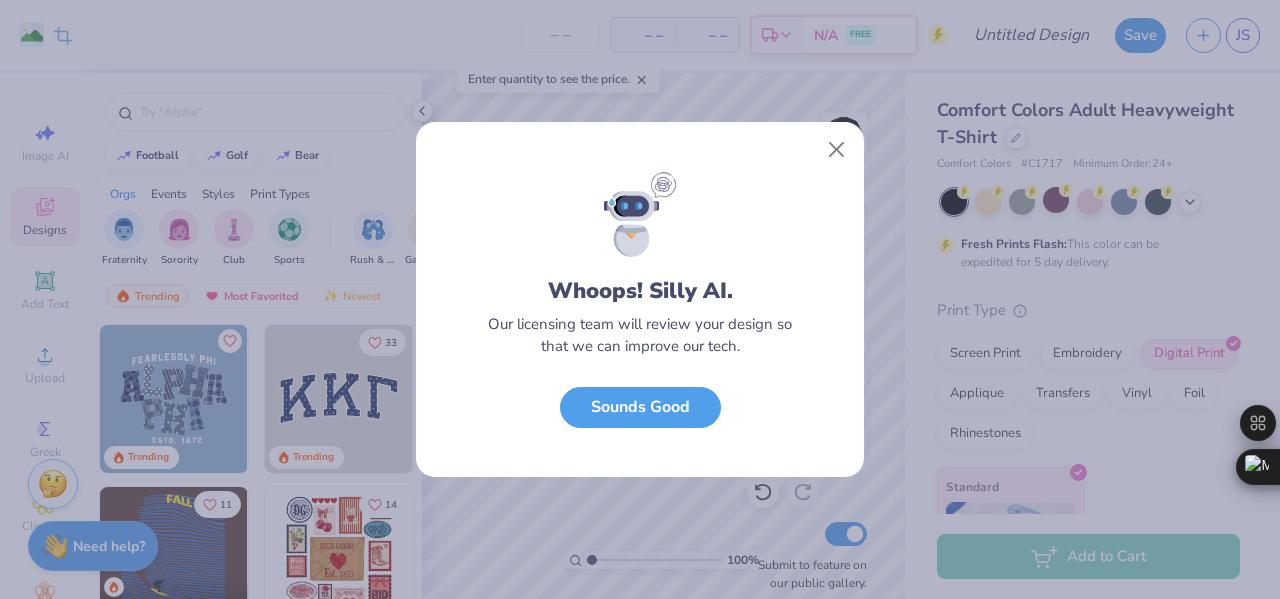scroll, scrollTop: 43, scrollLeft: 0, axis: vertical 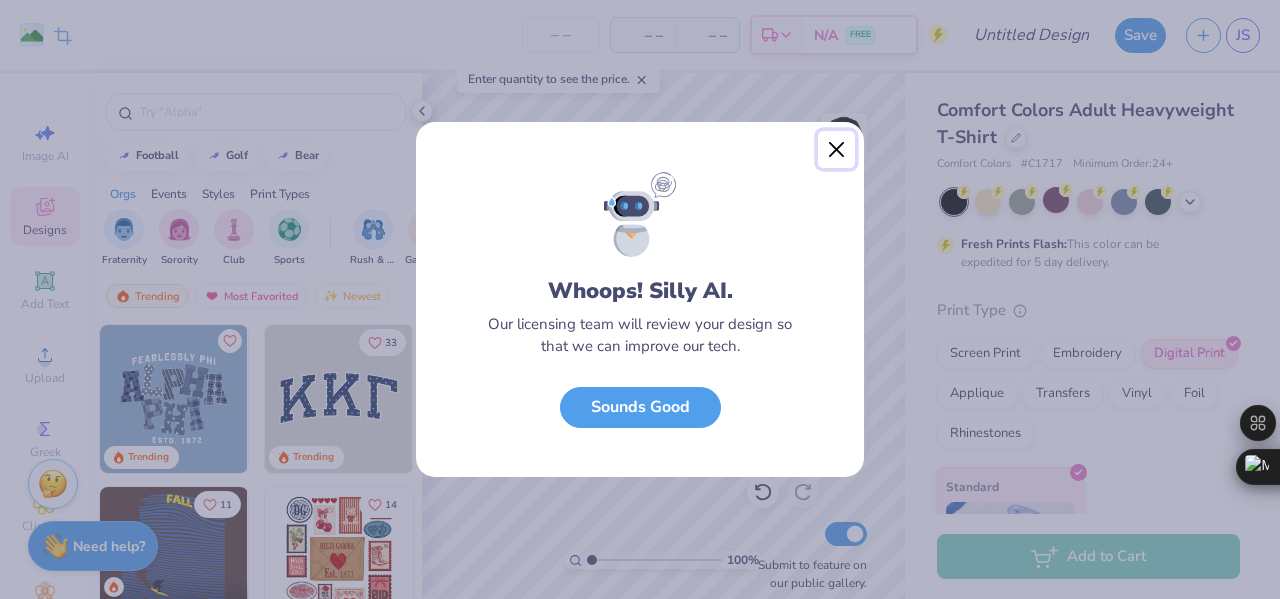 click at bounding box center (837, 150) 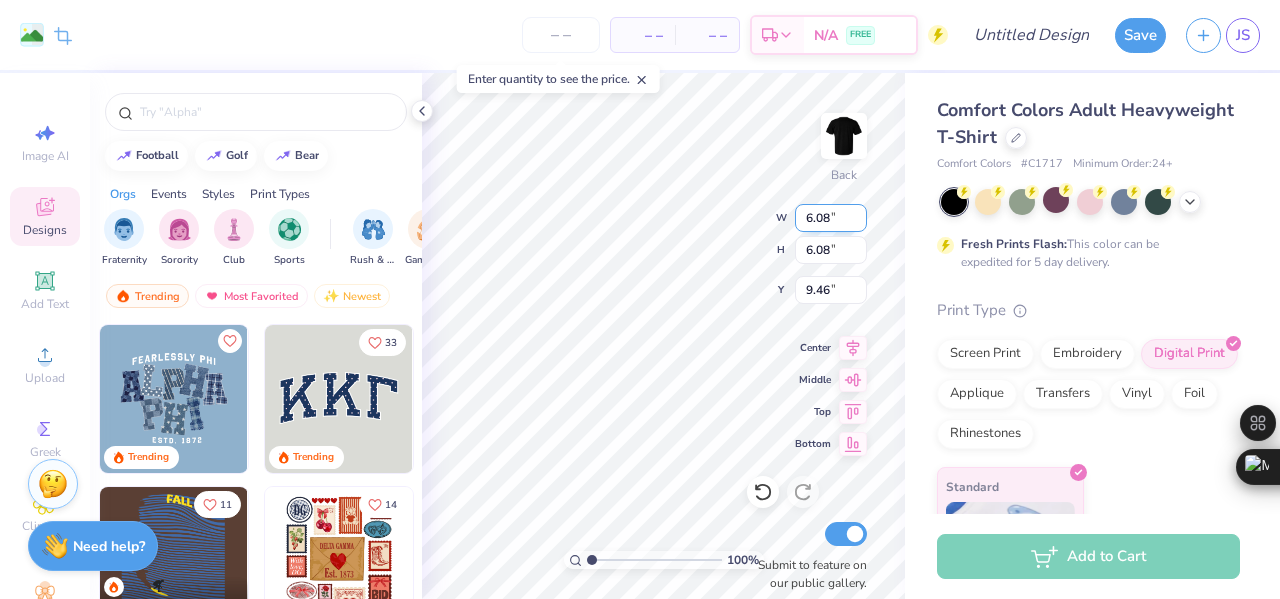 type on "4.16" 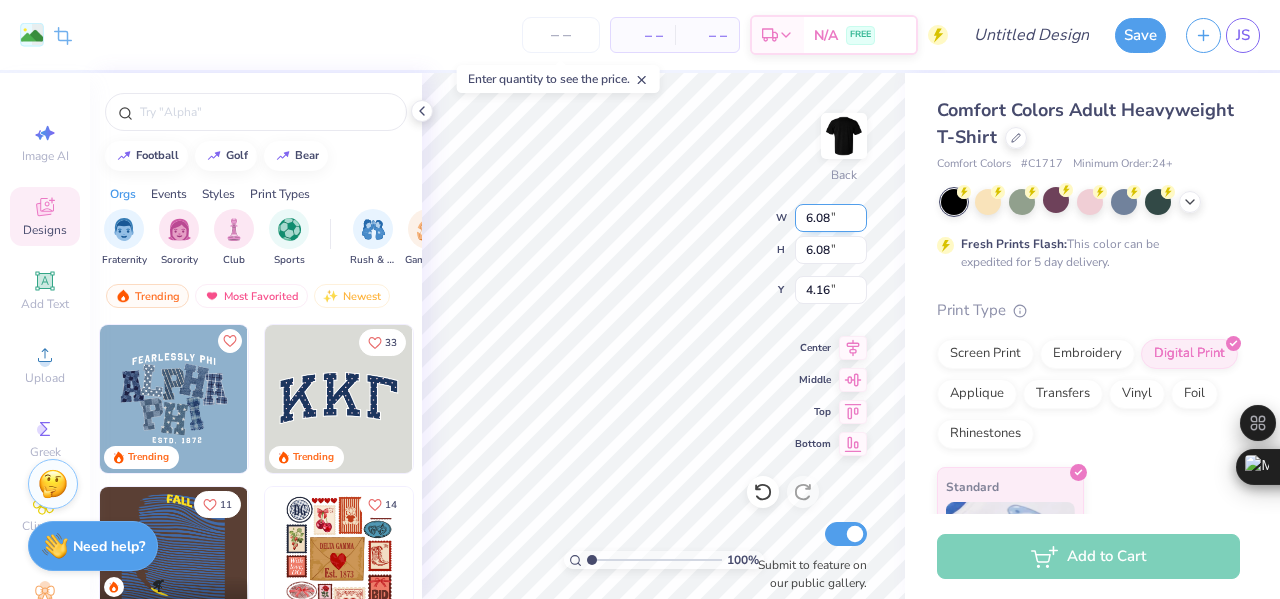 type on "11.32" 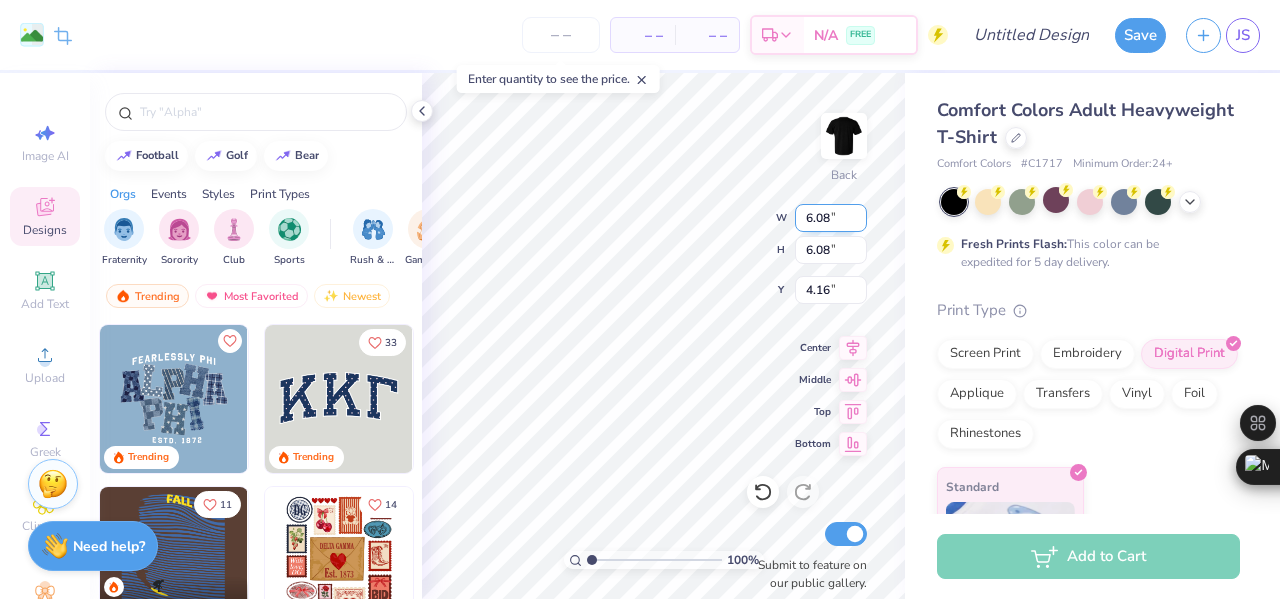 type on "11.32" 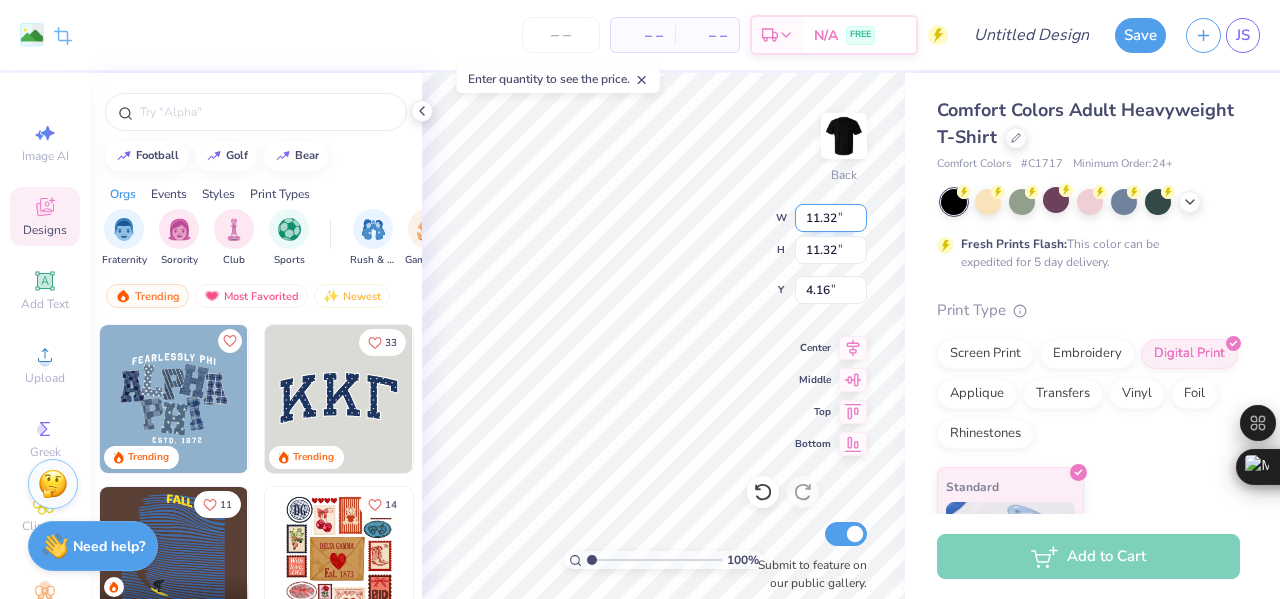 type on "4.99" 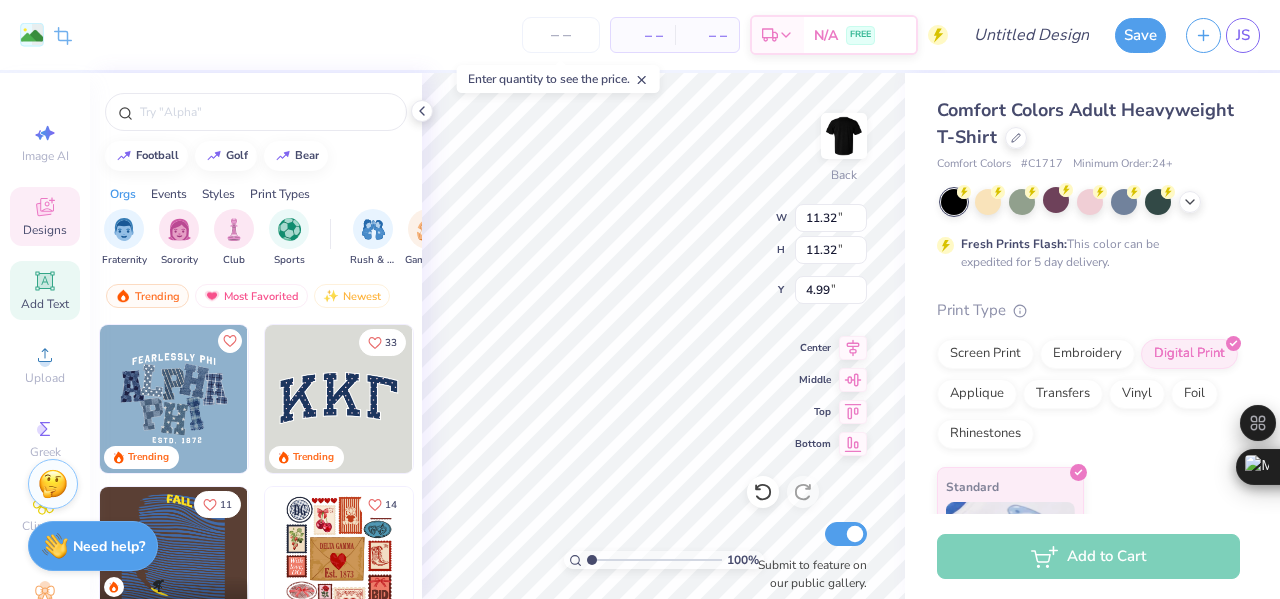 click on "Add Text" at bounding box center [45, 304] 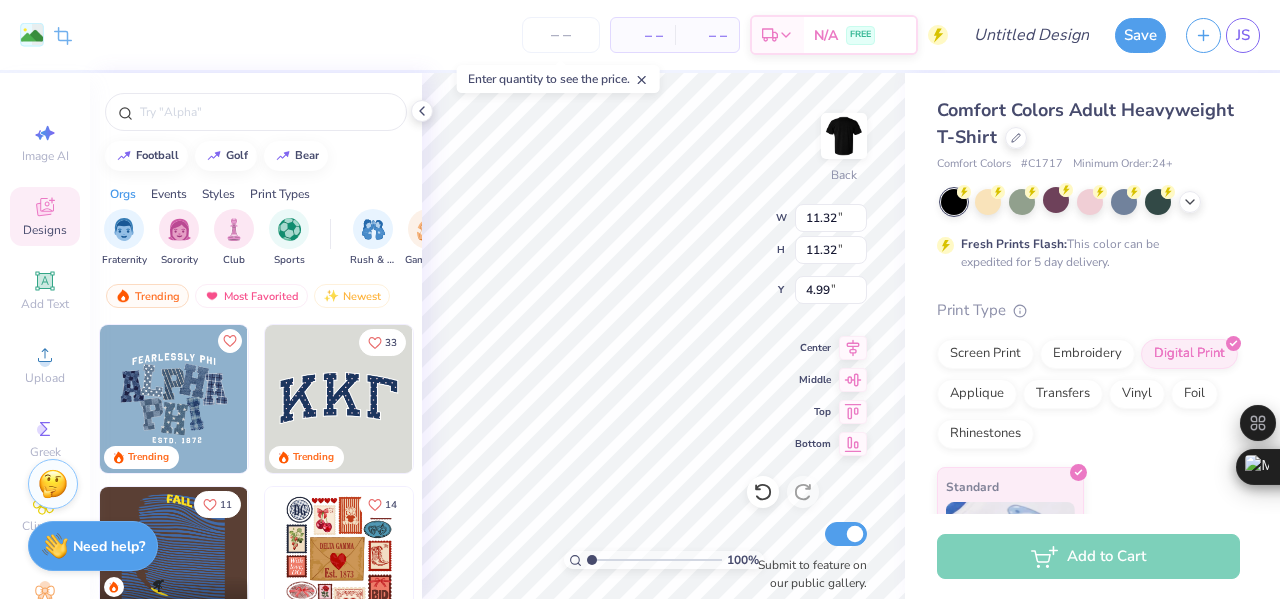 type on "5.59" 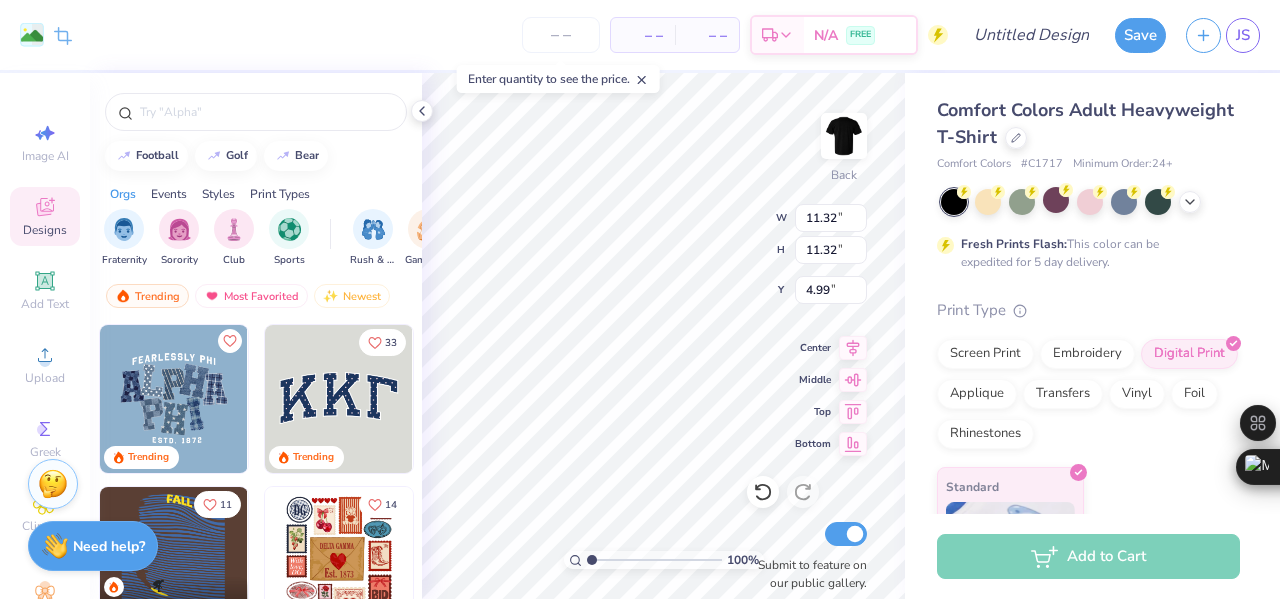 type on "1.62" 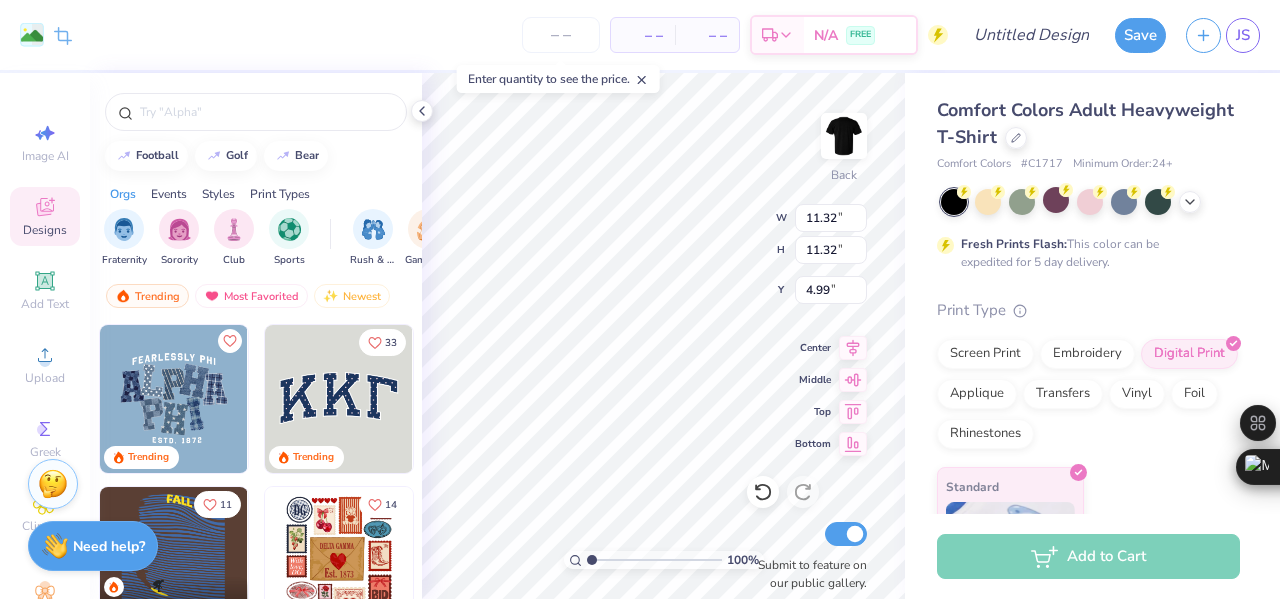type on "11.69" 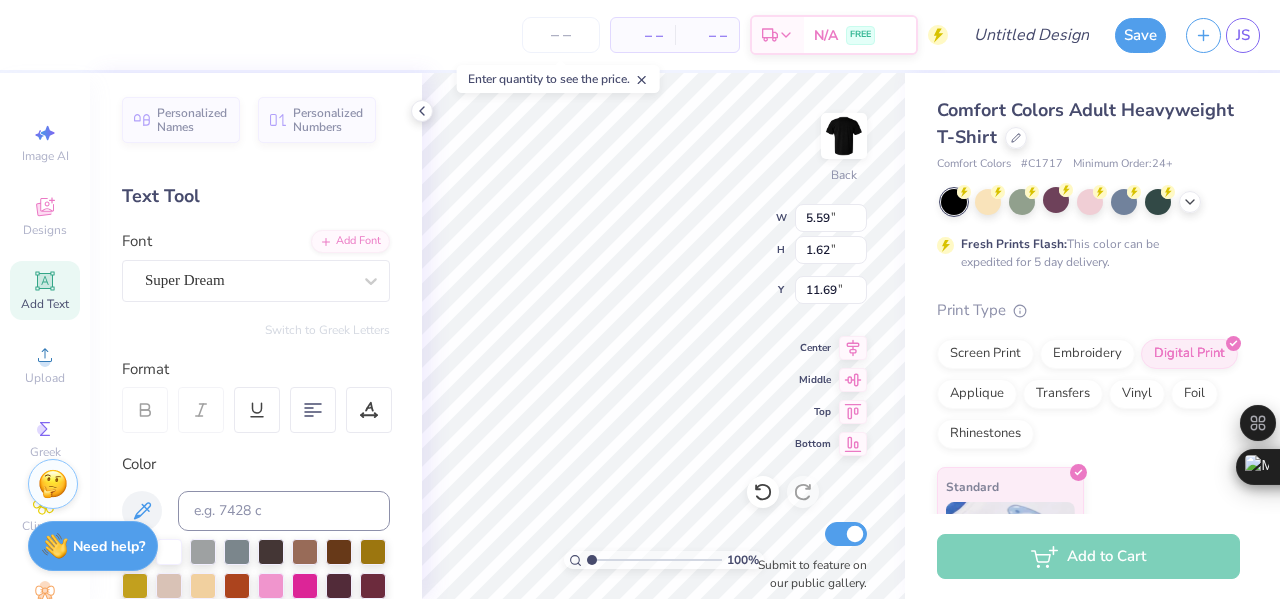click on "Super Dream" at bounding box center (248, 280) 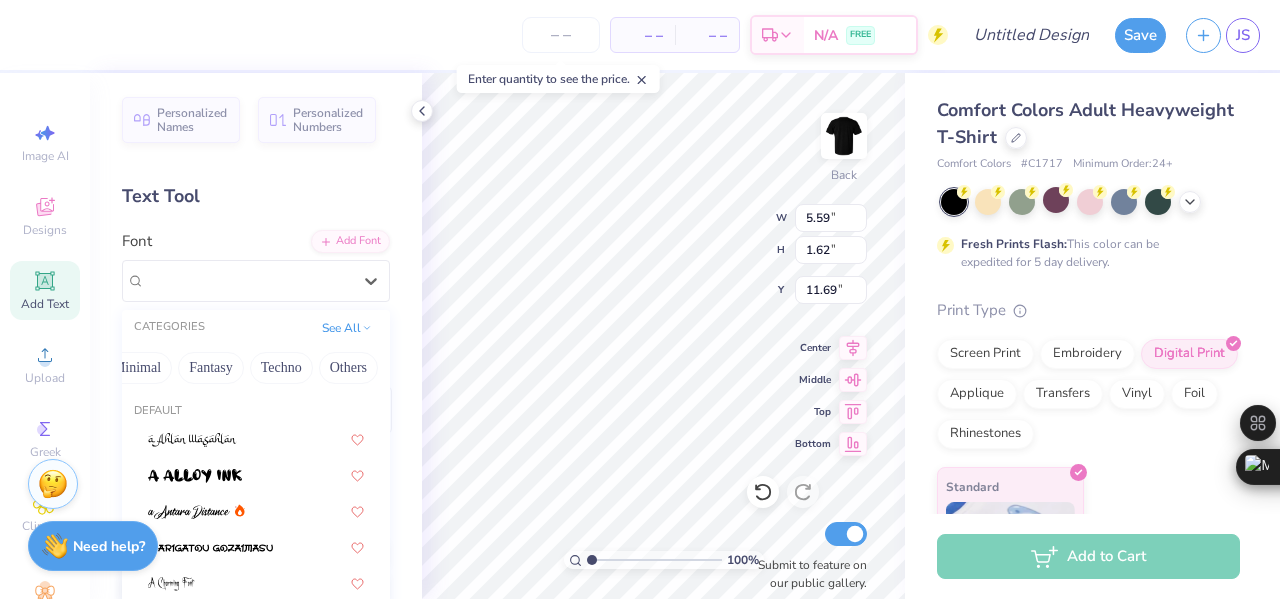scroll, scrollTop: 0, scrollLeft: 0, axis: both 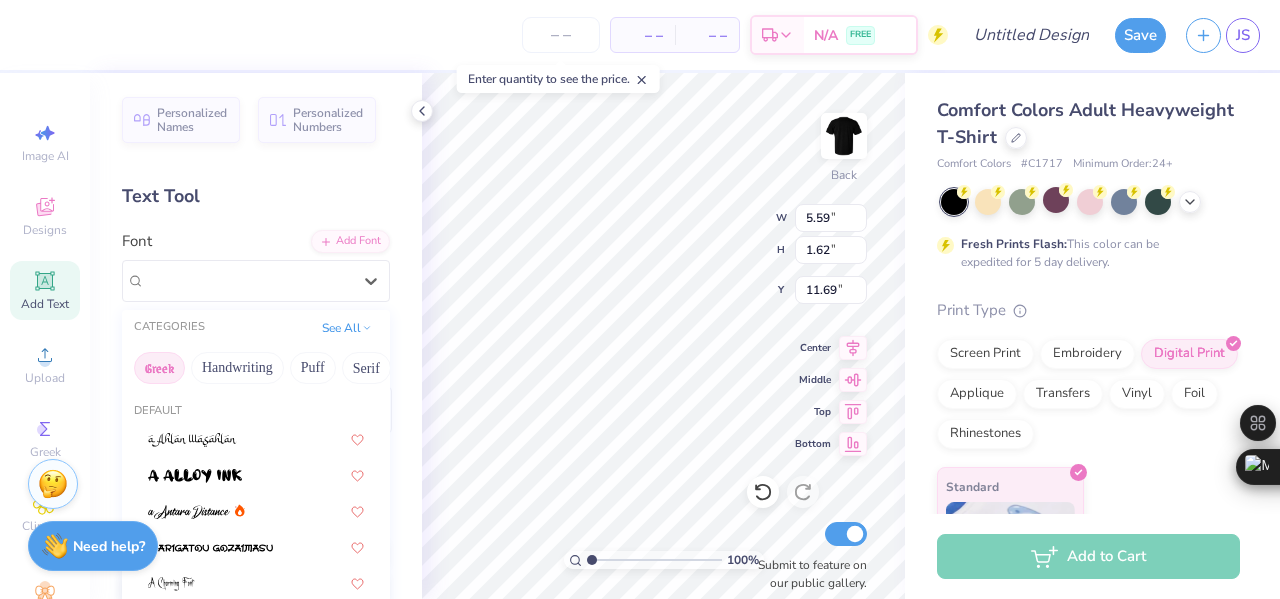 click on "Greek" at bounding box center (159, 368) 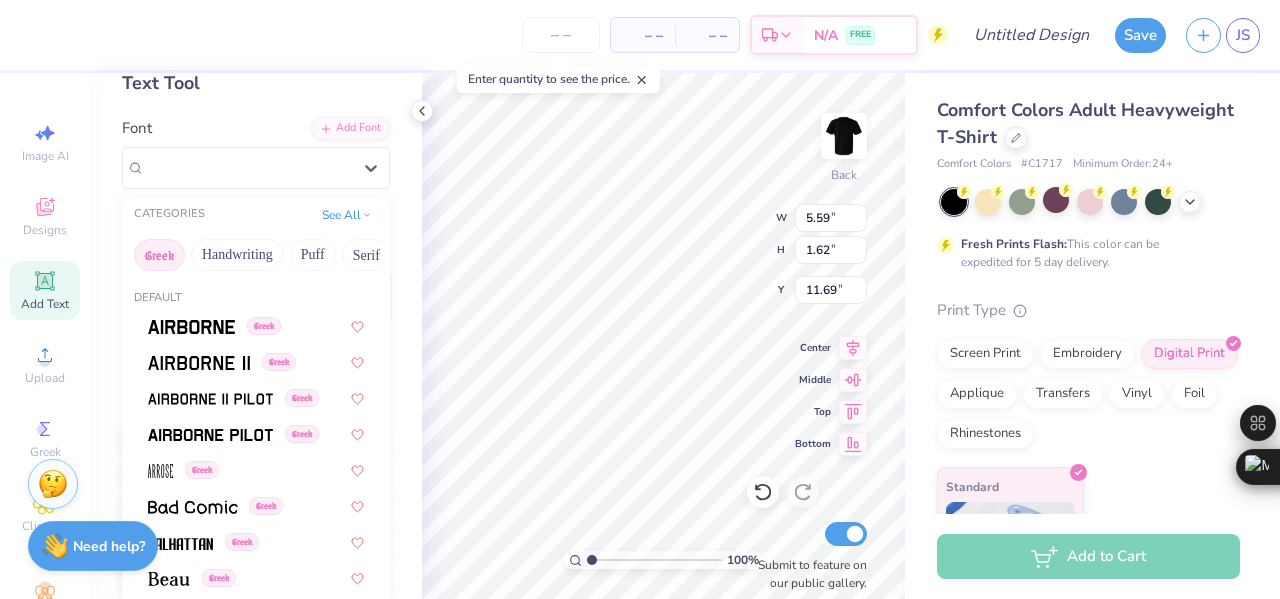 scroll, scrollTop: 136, scrollLeft: 0, axis: vertical 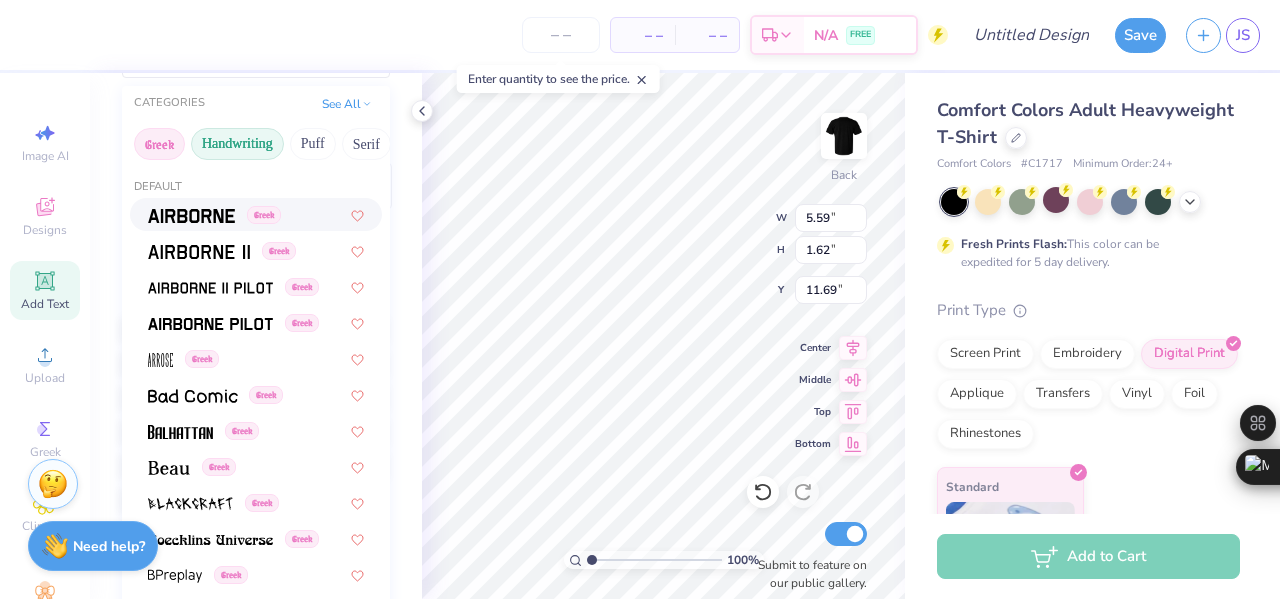 click on "Handwriting" at bounding box center [237, 144] 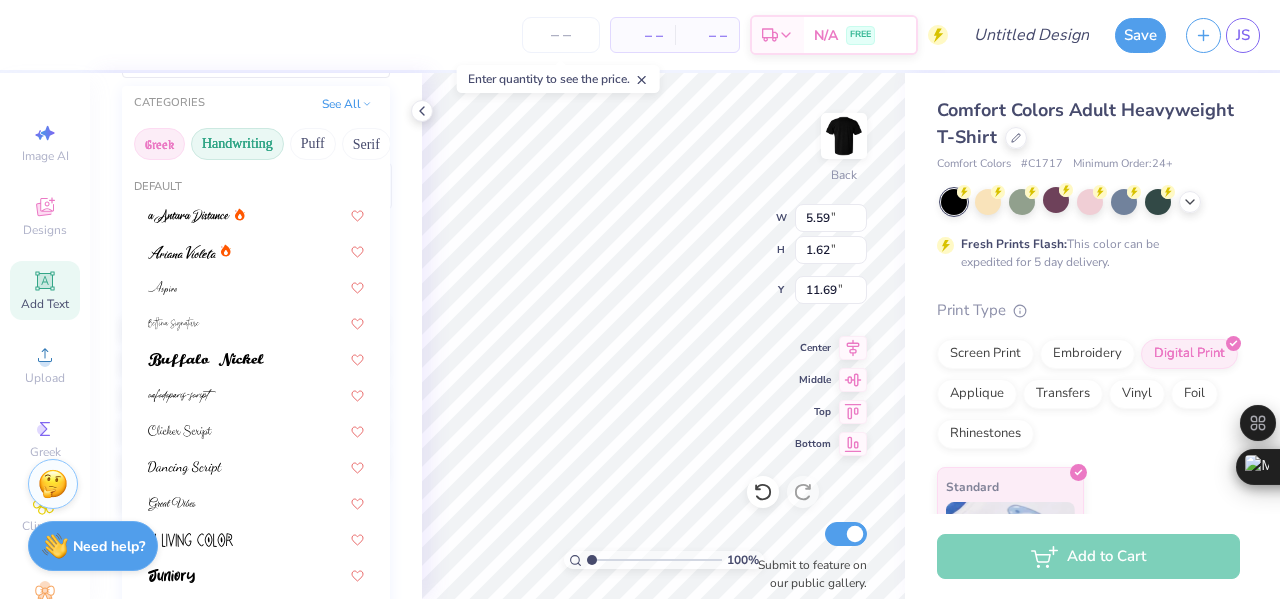 click on "Greek" at bounding box center (159, 144) 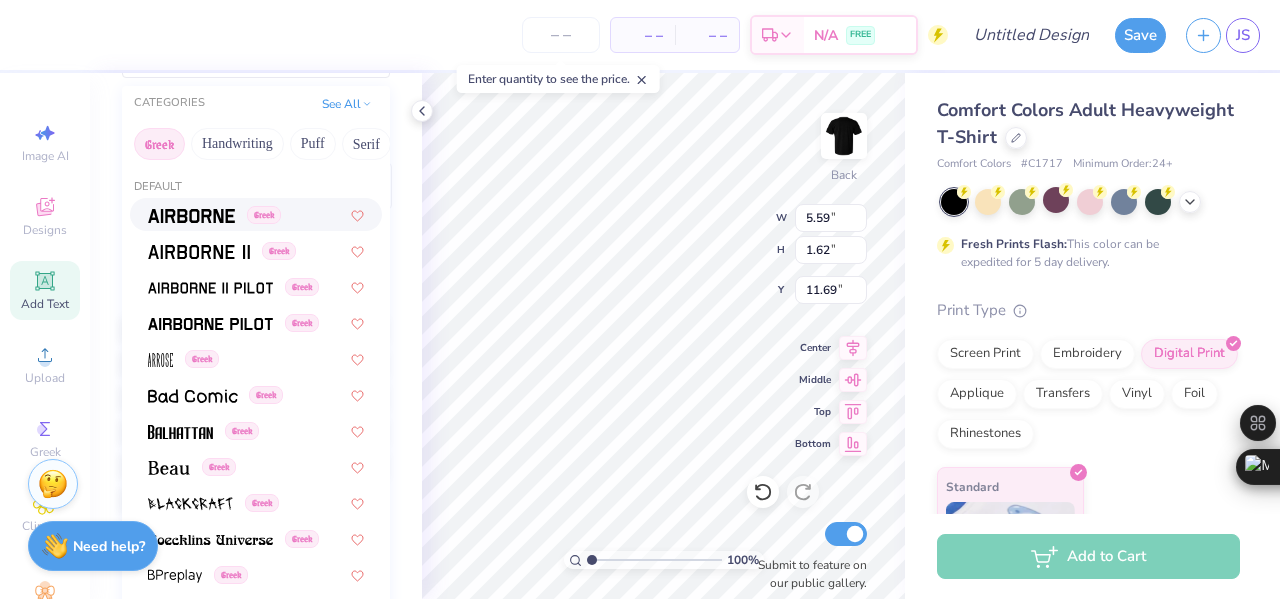 click on "Greek" at bounding box center (159, 144) 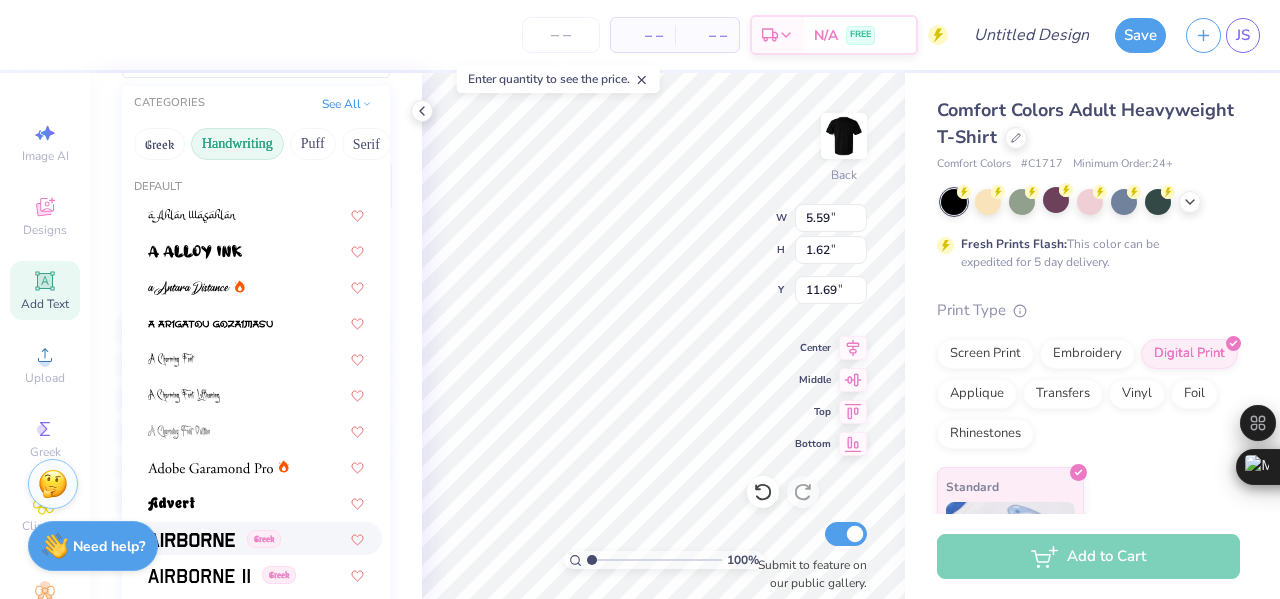 click on "Handwriting" at bounding box center [237, 144] 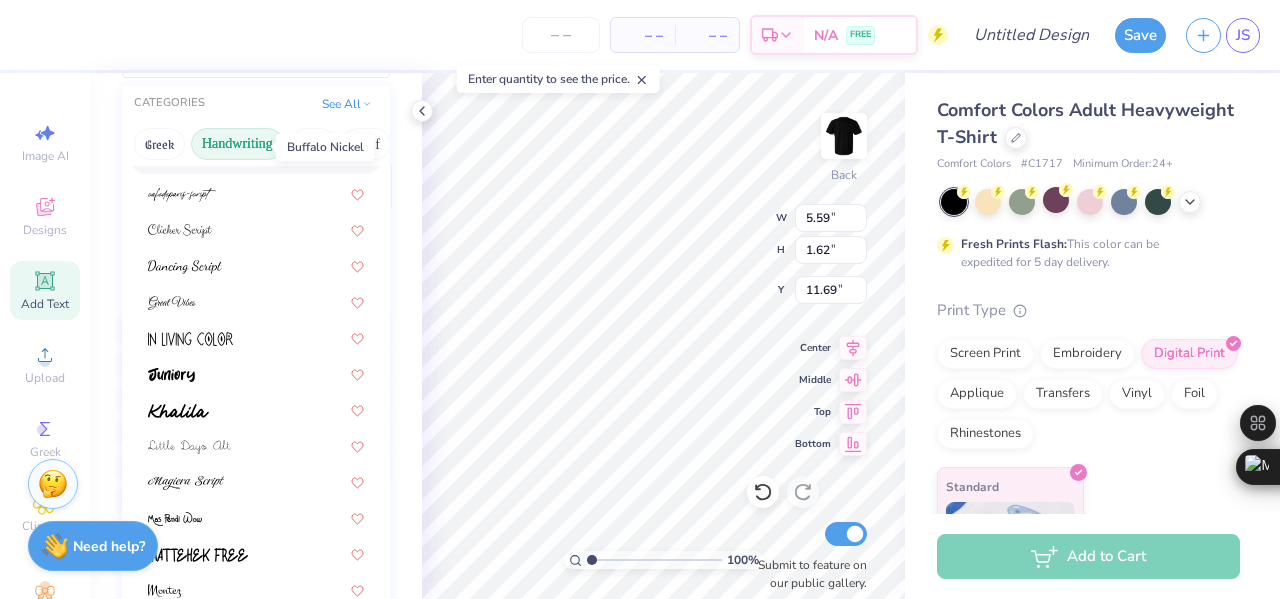 scroll, scrollTop: 211, scrollLeft: 0, axis: vertical 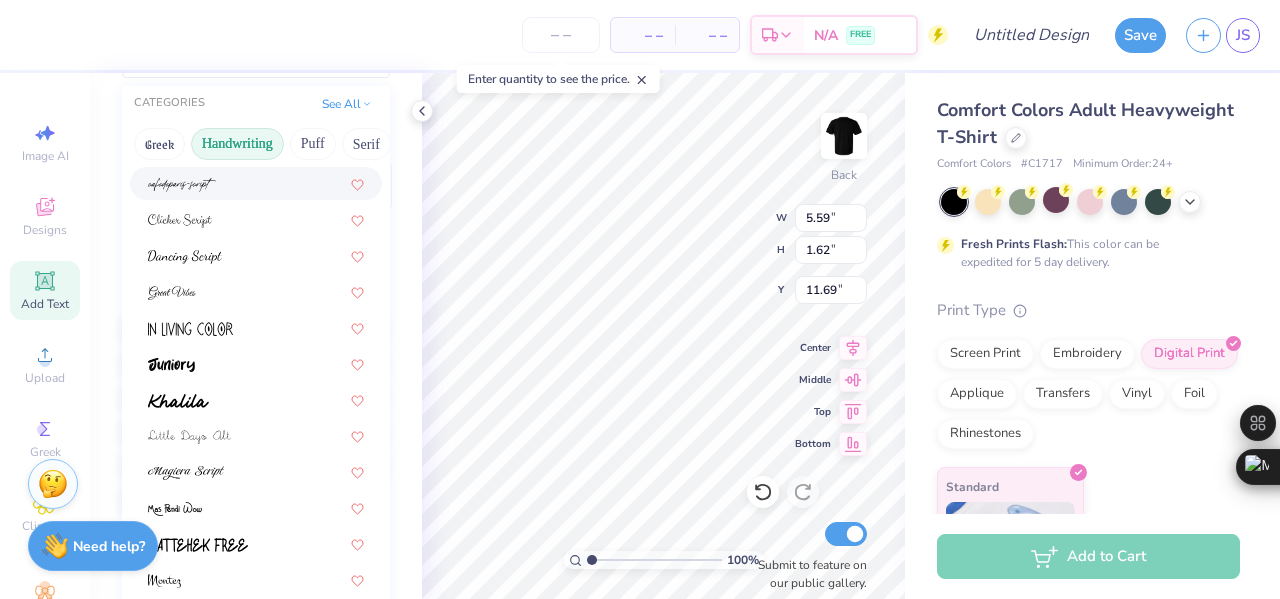 drag, startPoint x: 240, startPoint y: 140, endPoint x: 264, endPoint y: 136, distance: 24.33105 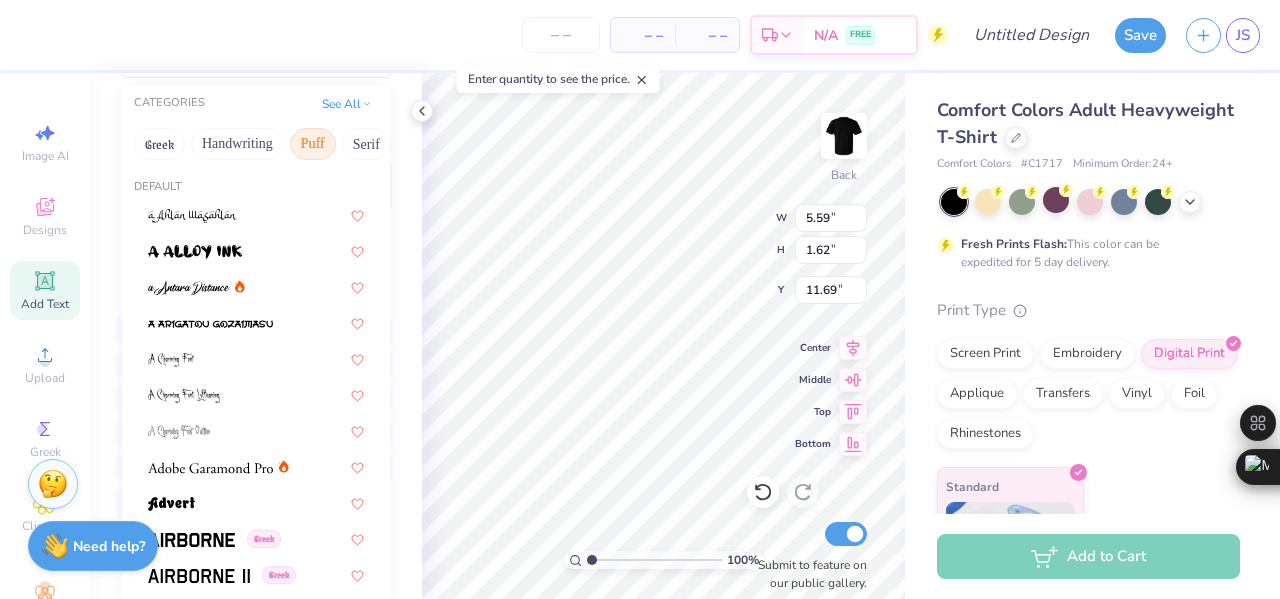 click on "Puff" at bounding box center (313, 144) 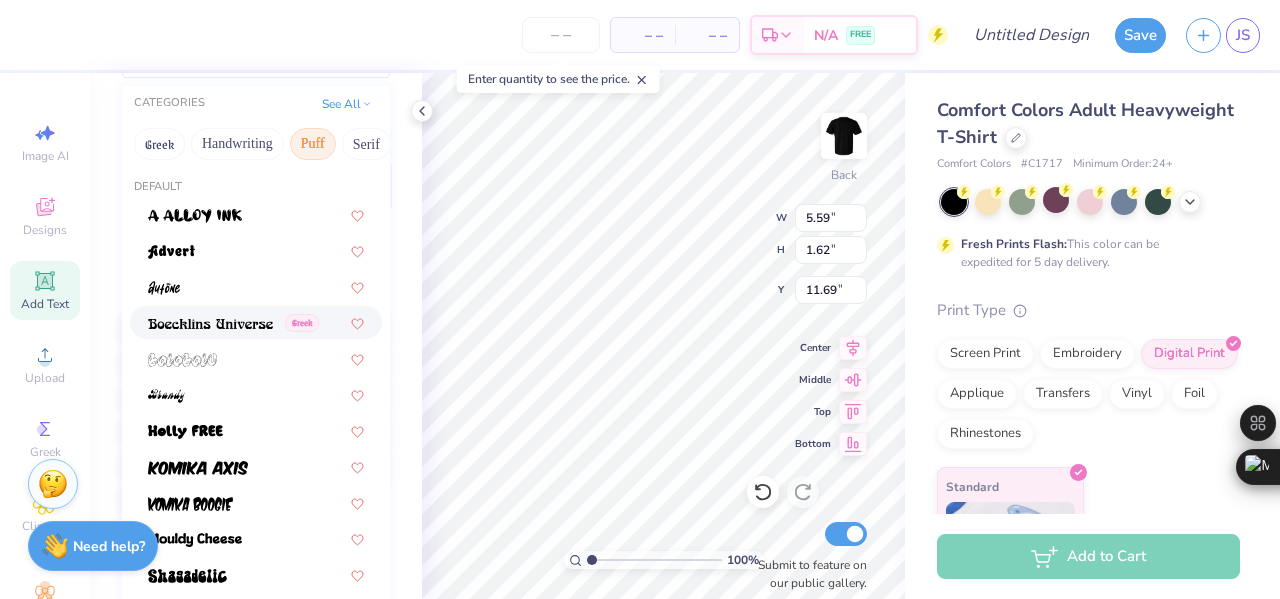 scroll, scrollTop: 0, scrollLeft: 48, axis: horizontal 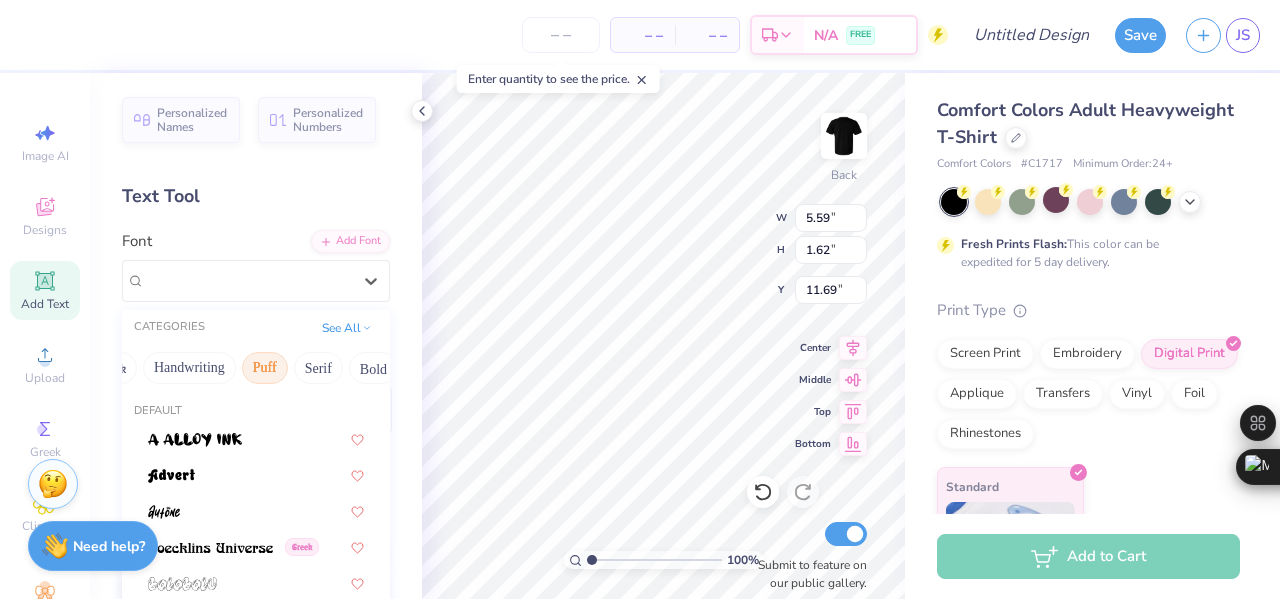 click on "Puff" at bounding box center [265, 368] 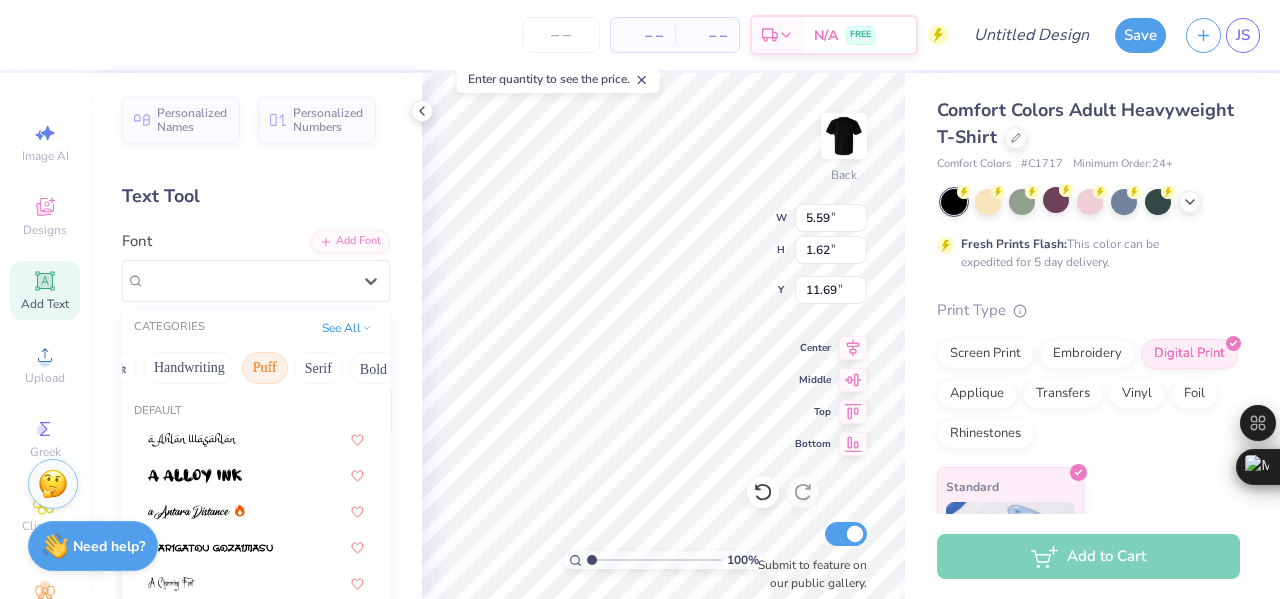scroll, scrollTop: 0, scrollLeft: 102, axis: horizontal 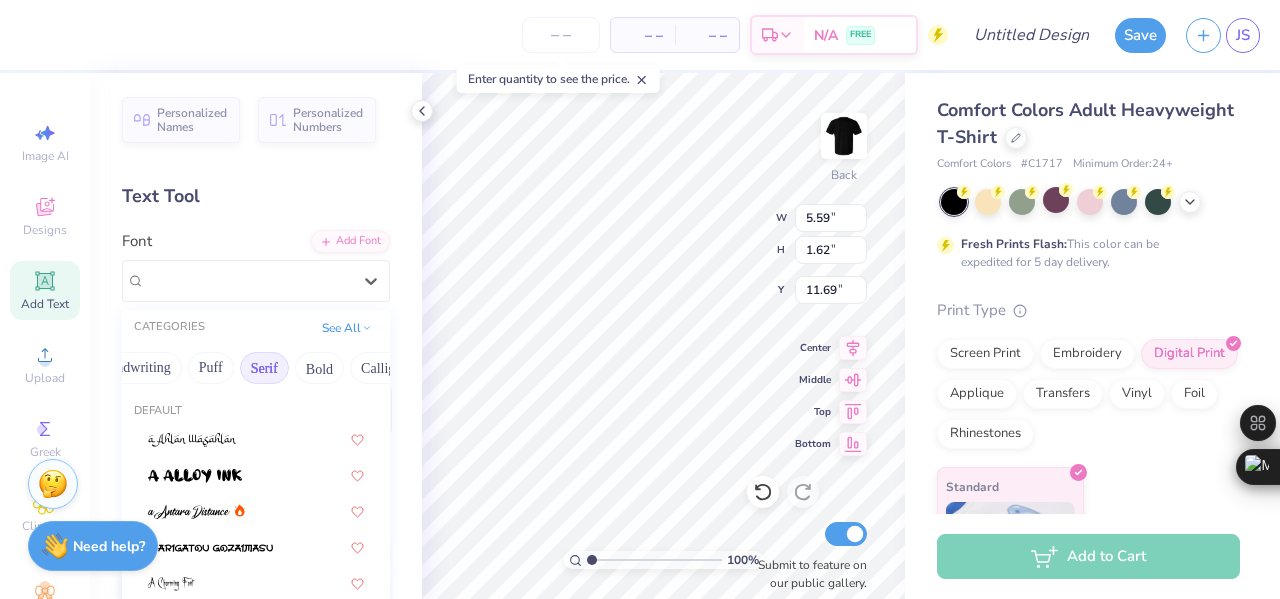 click on "Serif" at bounding box center (264, 368) 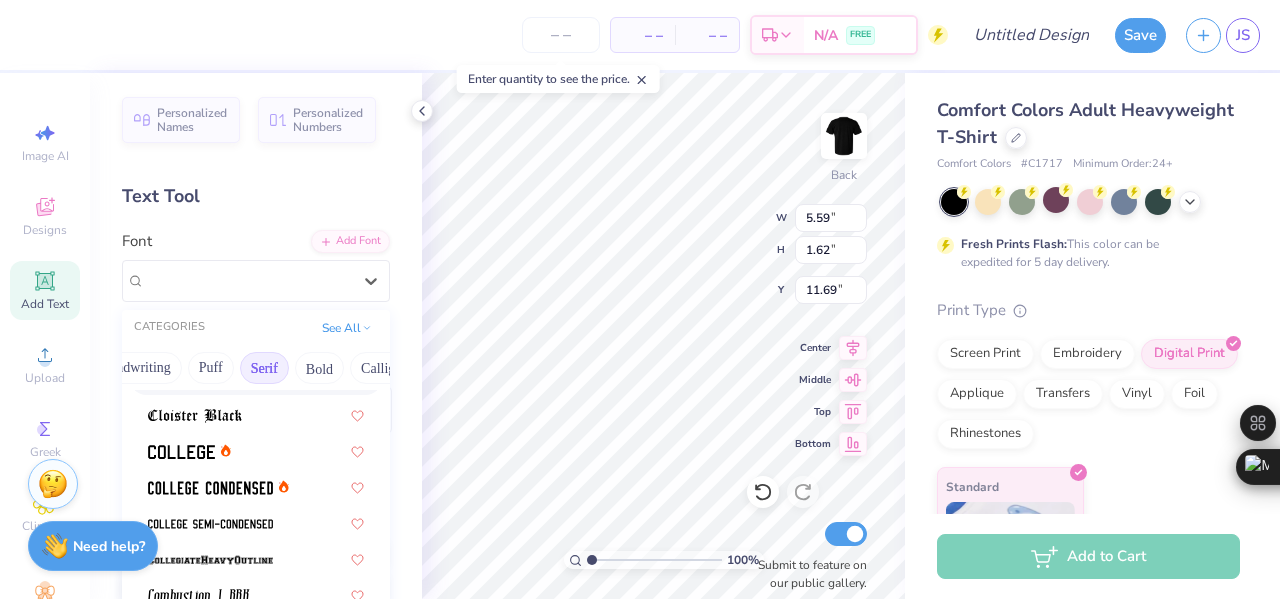 scroll, scrollTop: 569, scrollLeft: 0, axis: vertical 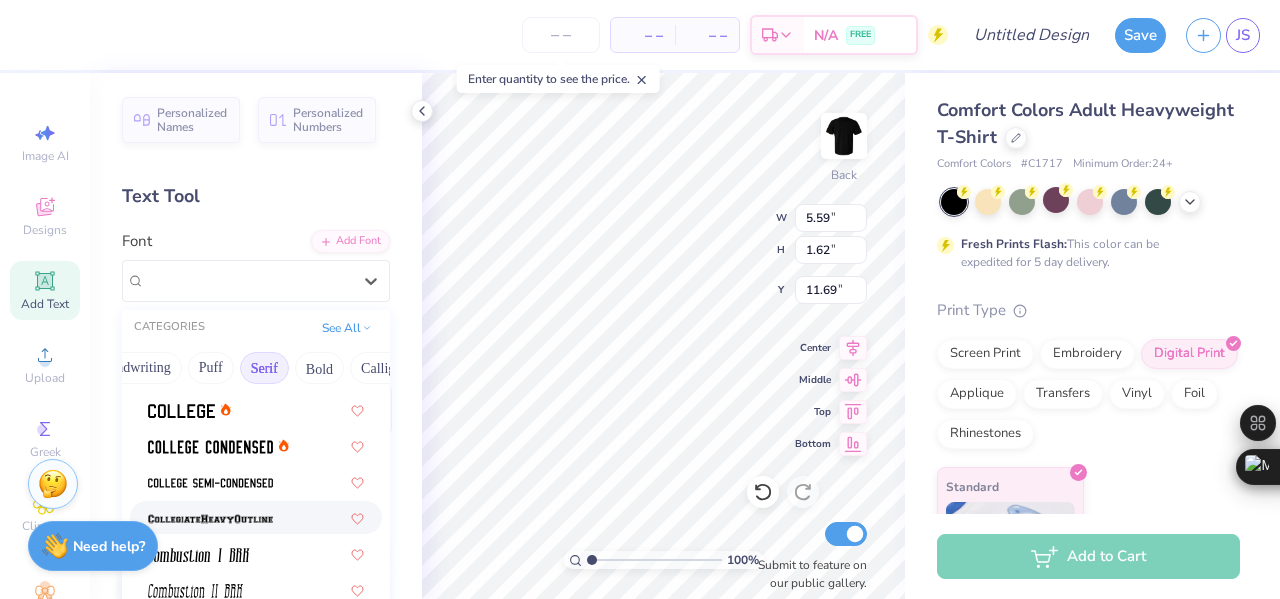 click at bounding box center [210, 519] 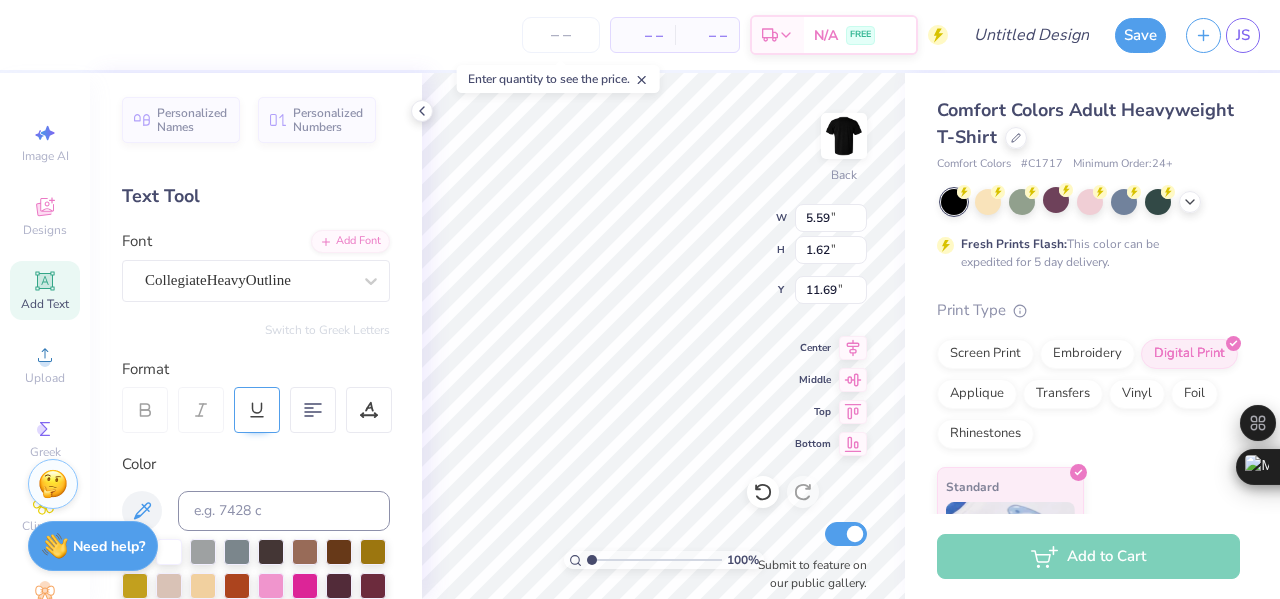 type on "6.28" 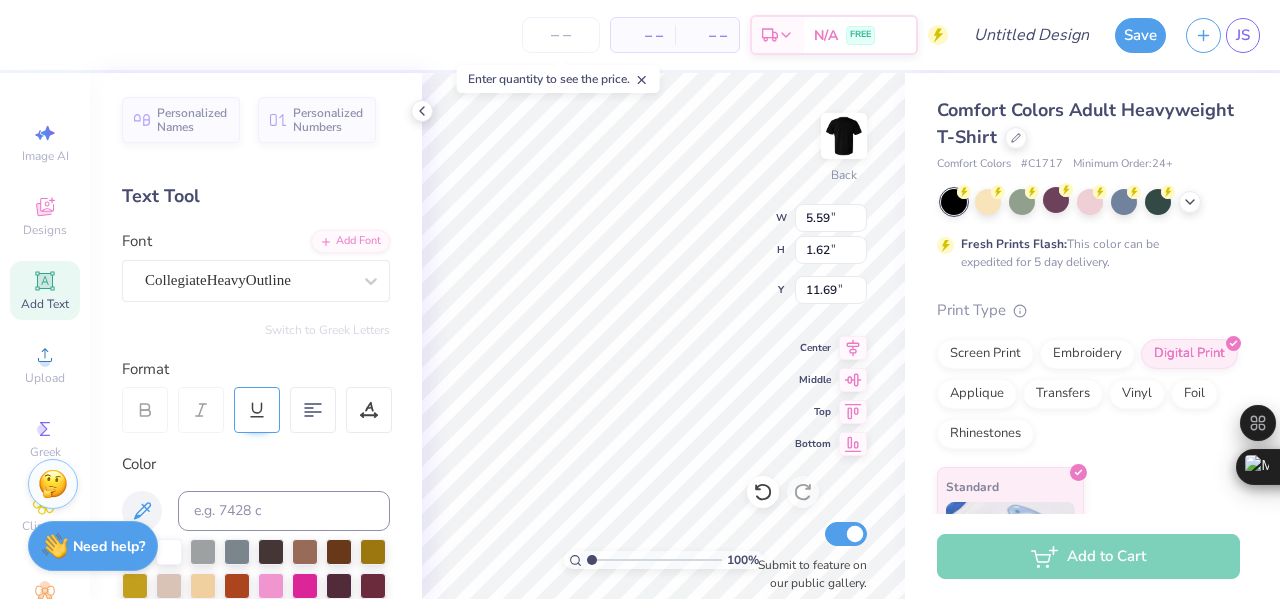 type on "1.72" 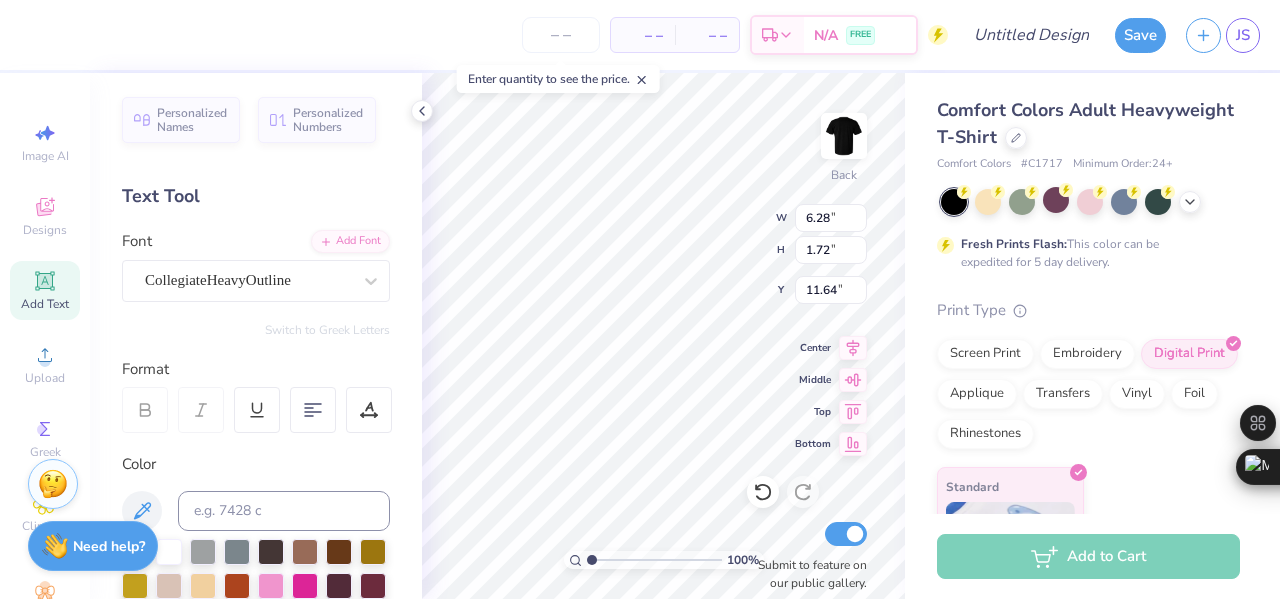 scroll, scrollTop: 16, scrollLeft: 2, axis: both 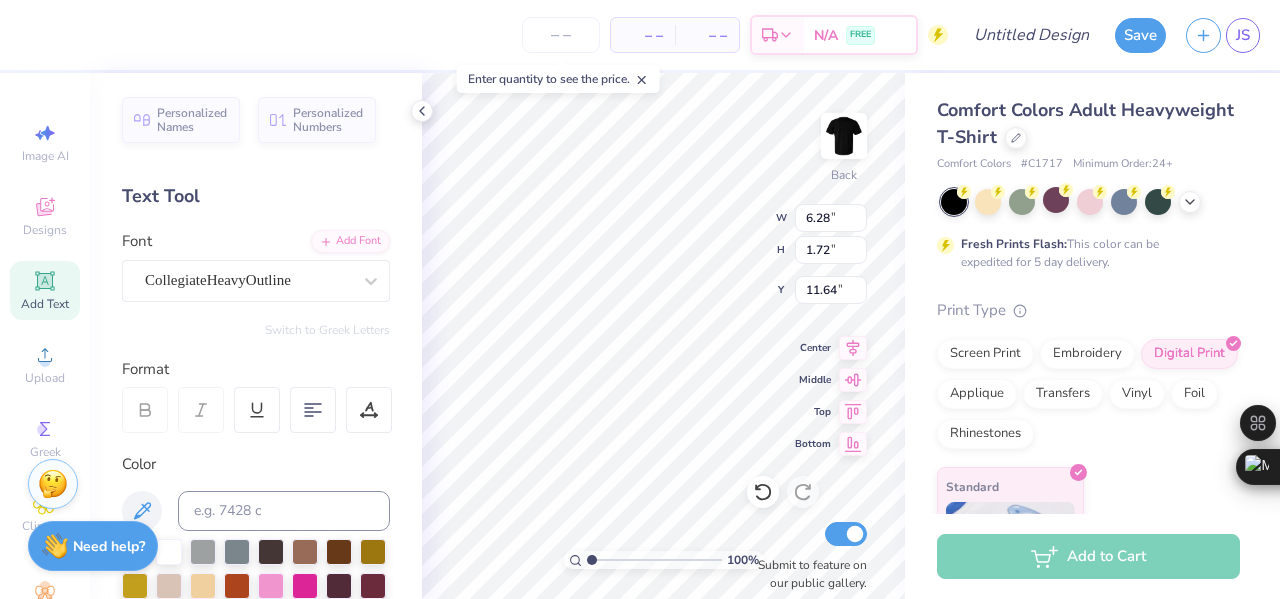 type on "FAGGOT" 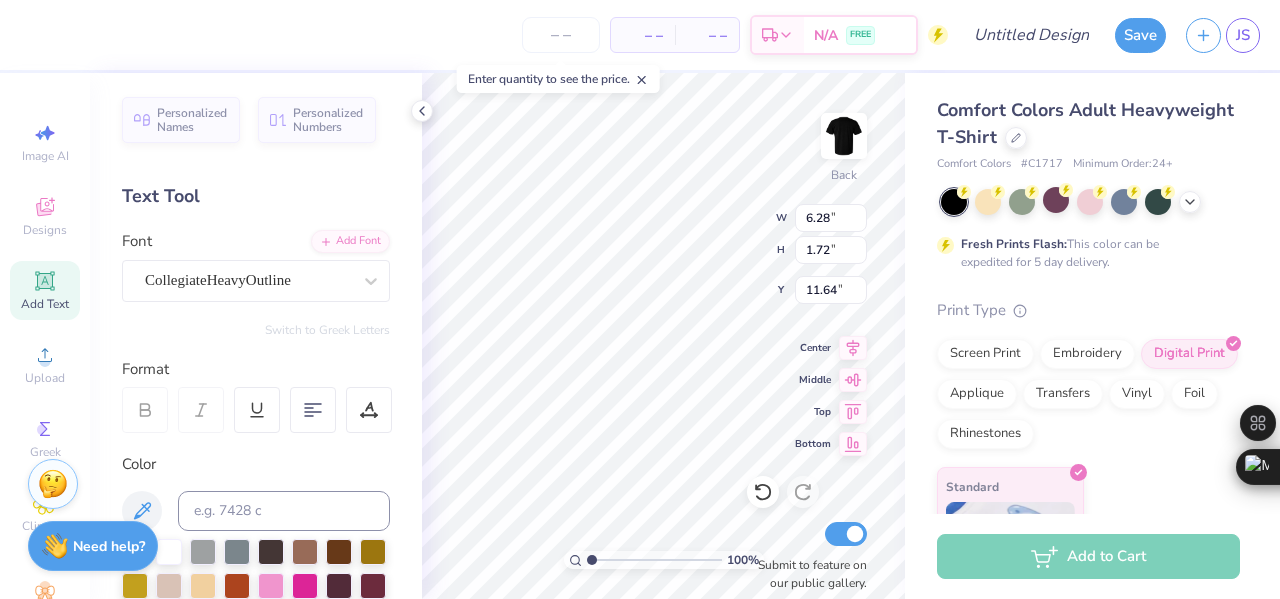 scroll, scrollTop: 16, scrollLeft: 4, axis: both 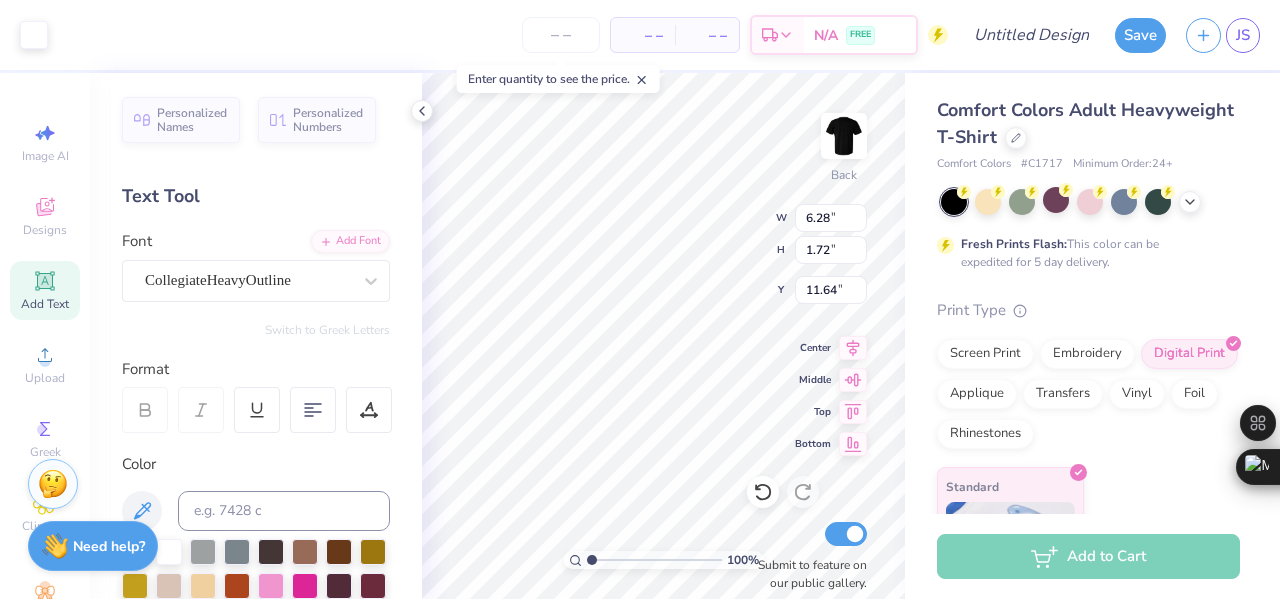 type on "8.27" 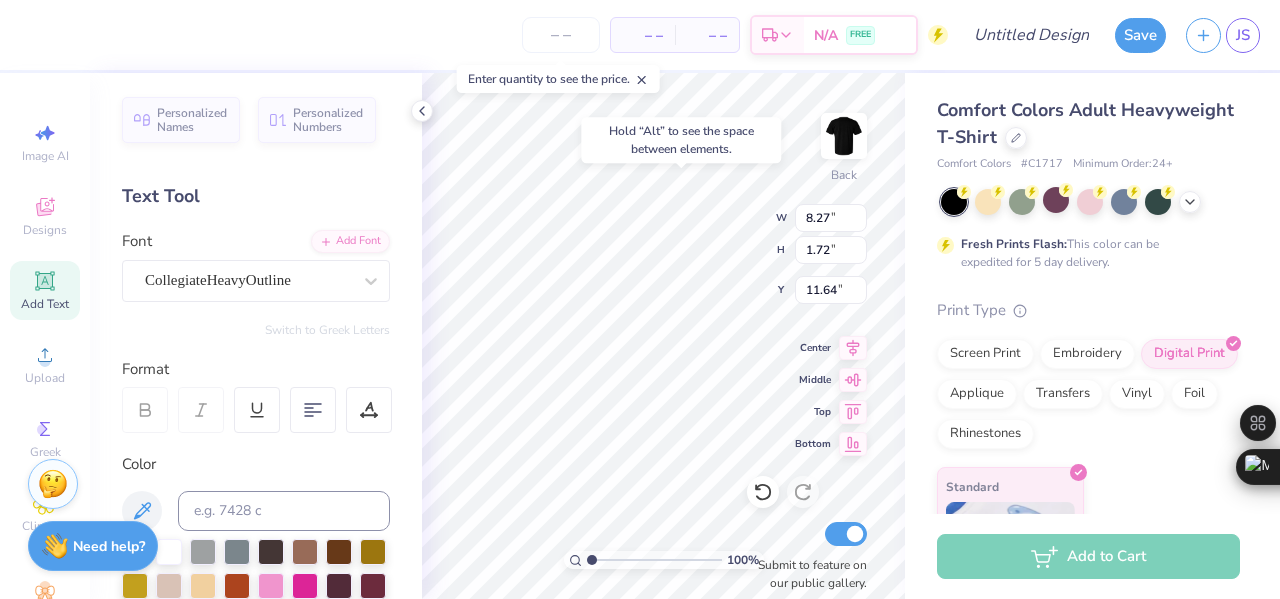 type on "2.68" 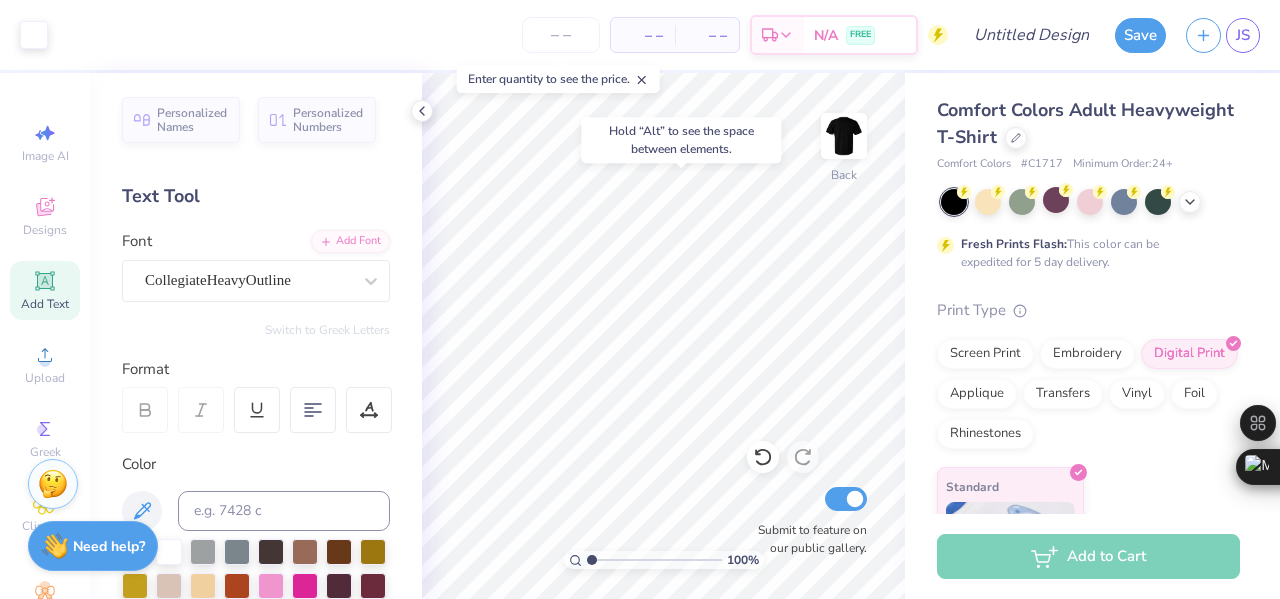 click on "Font CollegiateHeavyOutline" at bounding box center [256, 266] 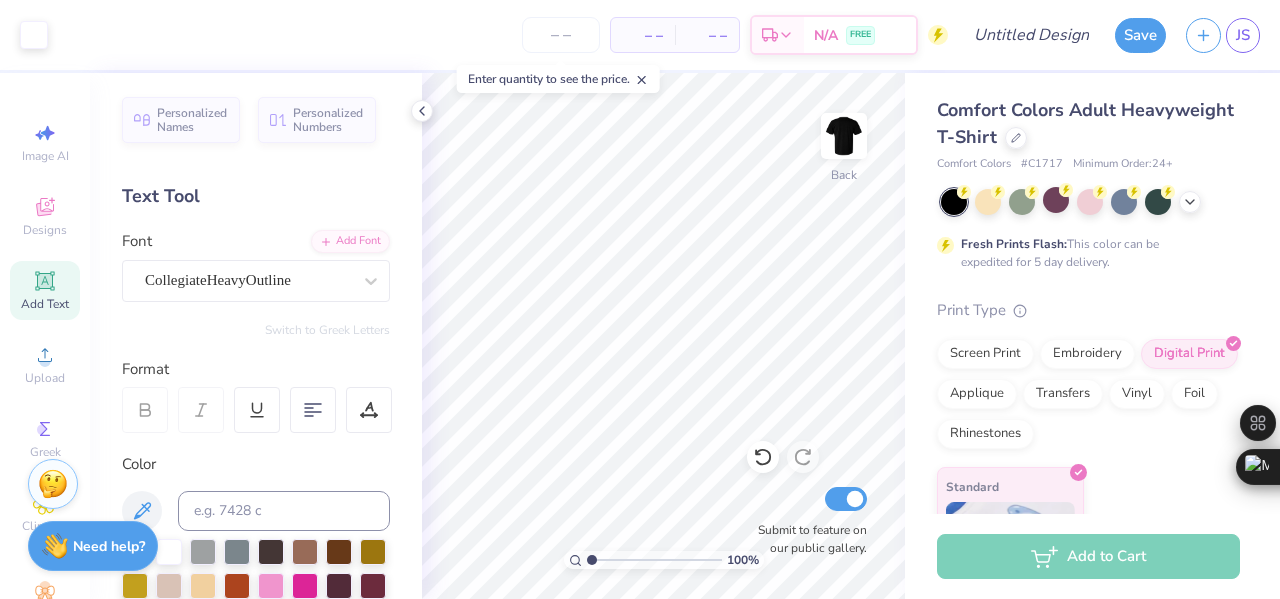 click 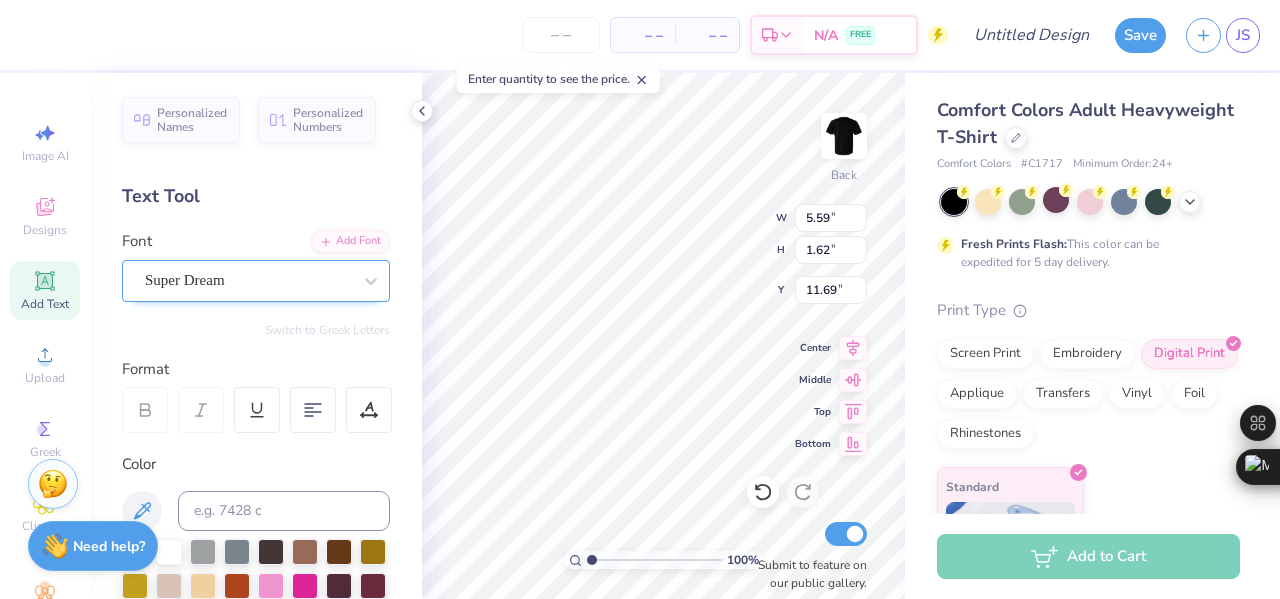 click on "Super Dream" at bounding box center [248, 280] 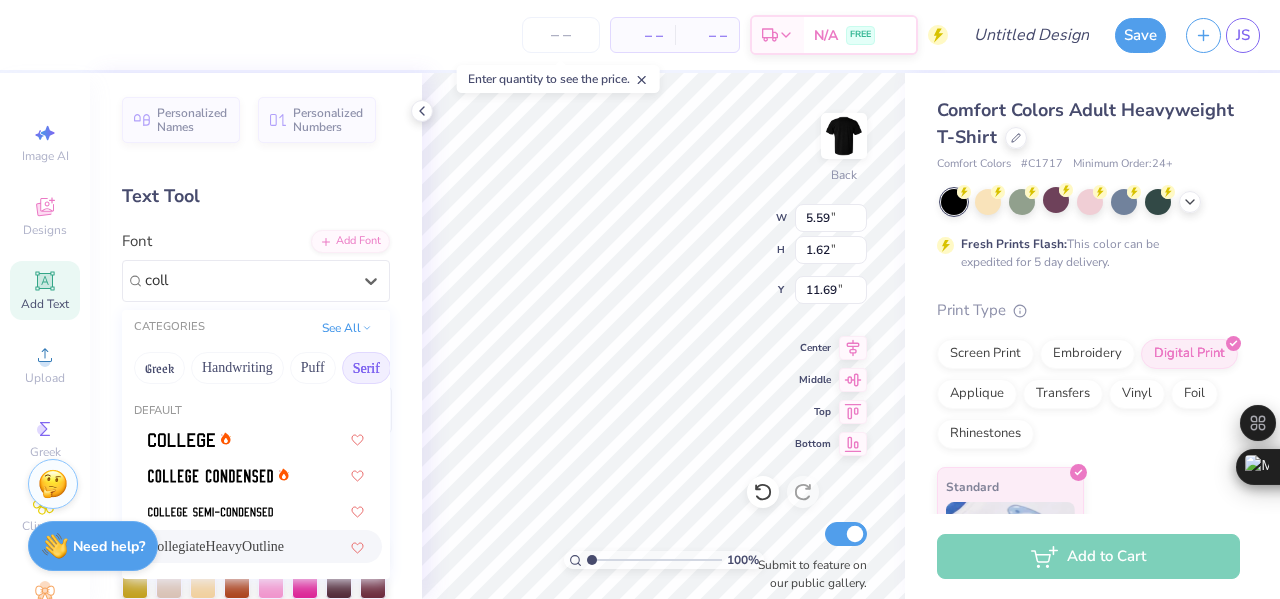click on "CollegiateHeavyOutline" at bounding box center (216, 546) 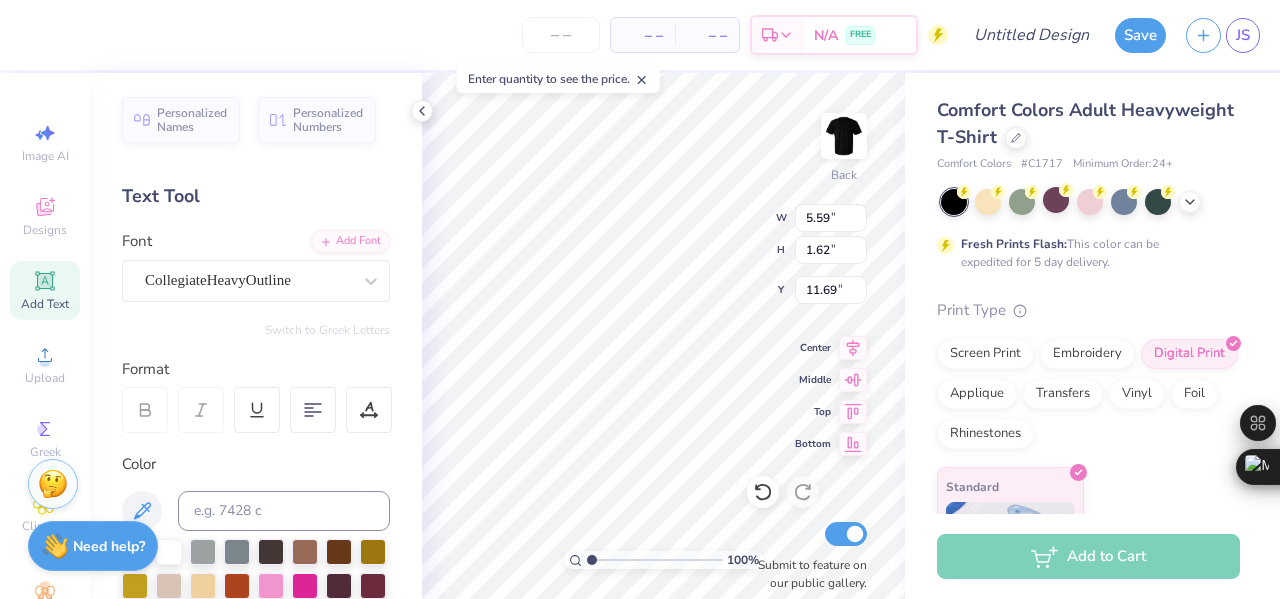 type on "6.28" 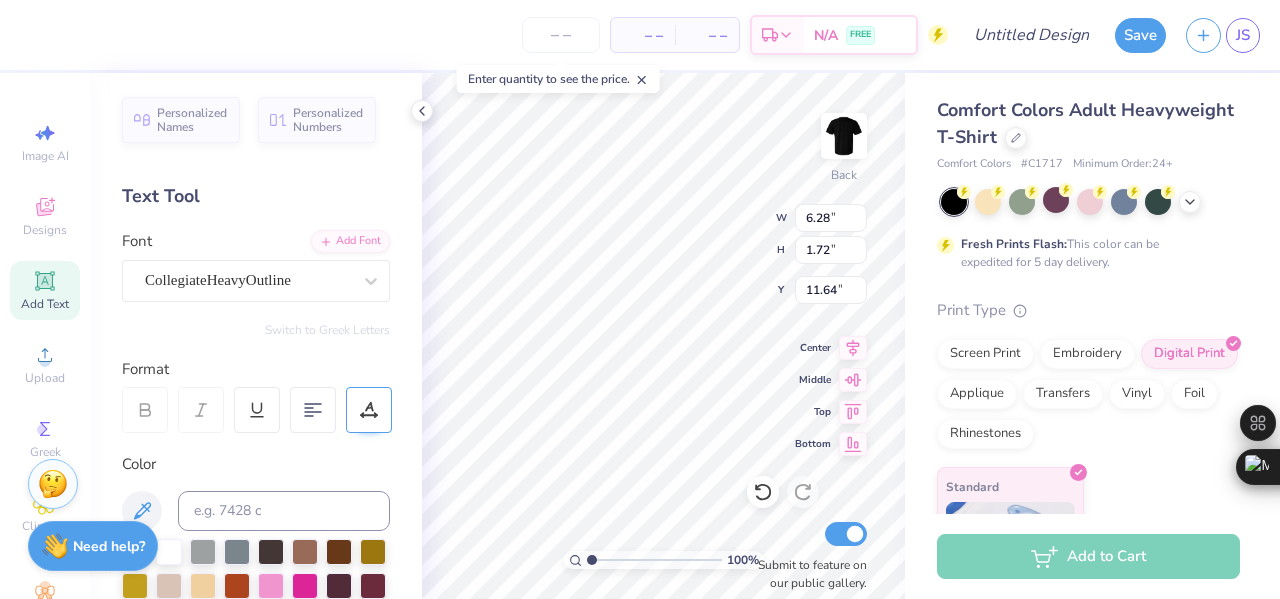 scroll, scrollTop: 16, scrollLeft: 5, axis: both 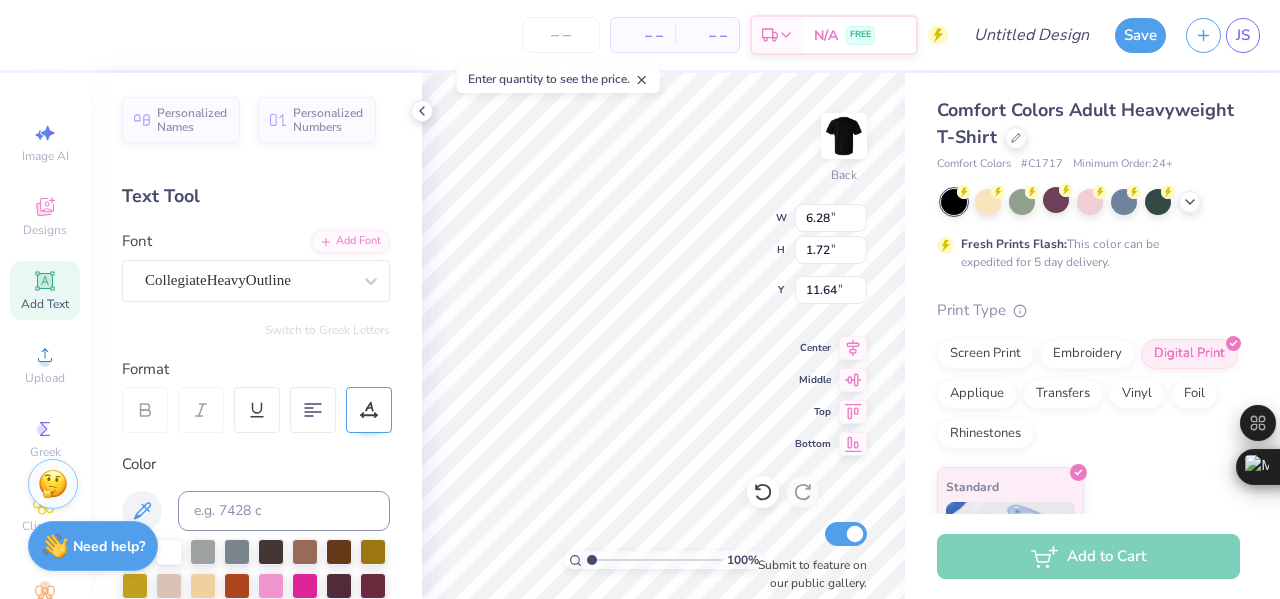 type on "Of The Year" 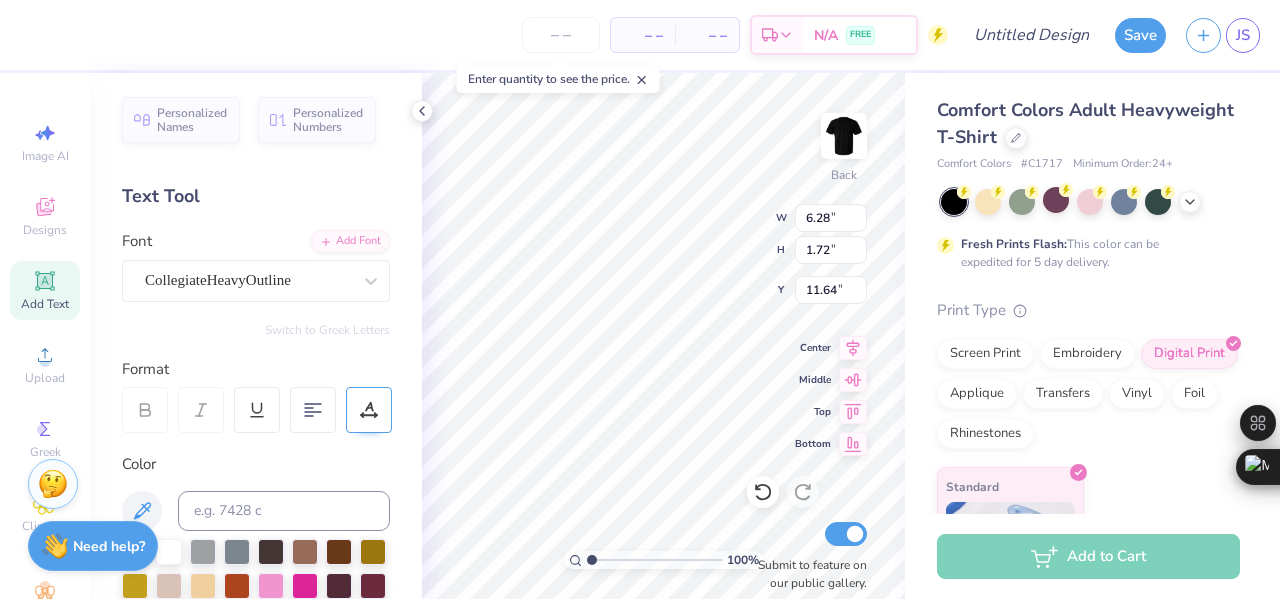 scroll, scrollTop: 16, scrollLeft: 6, axis: both 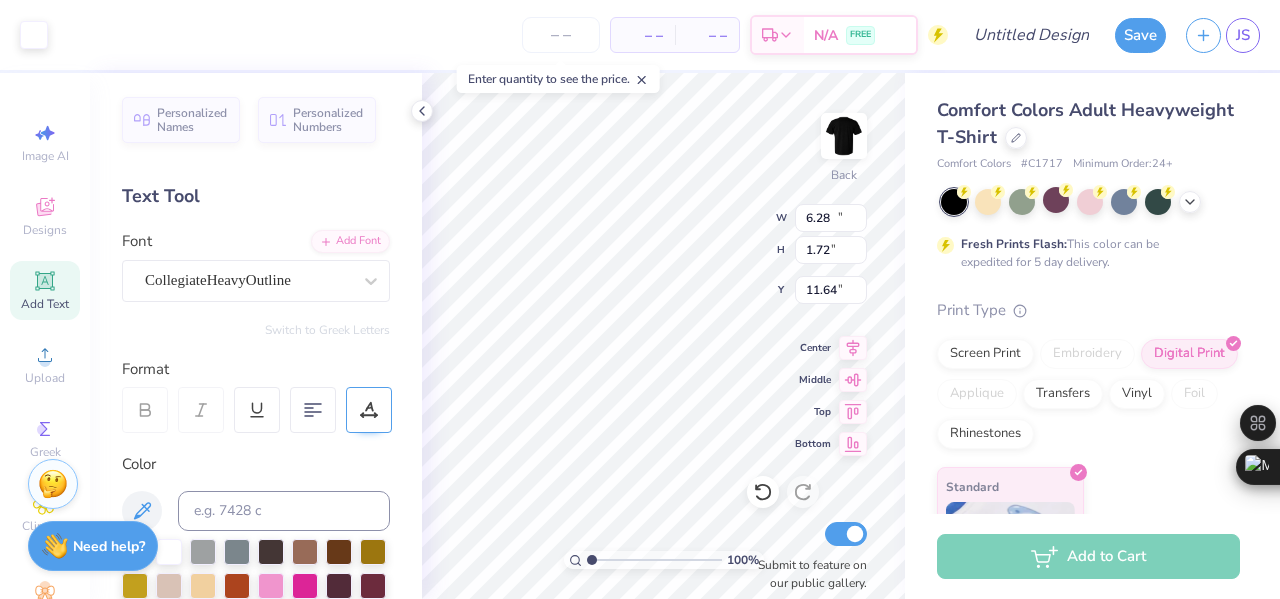 type on "13.63" 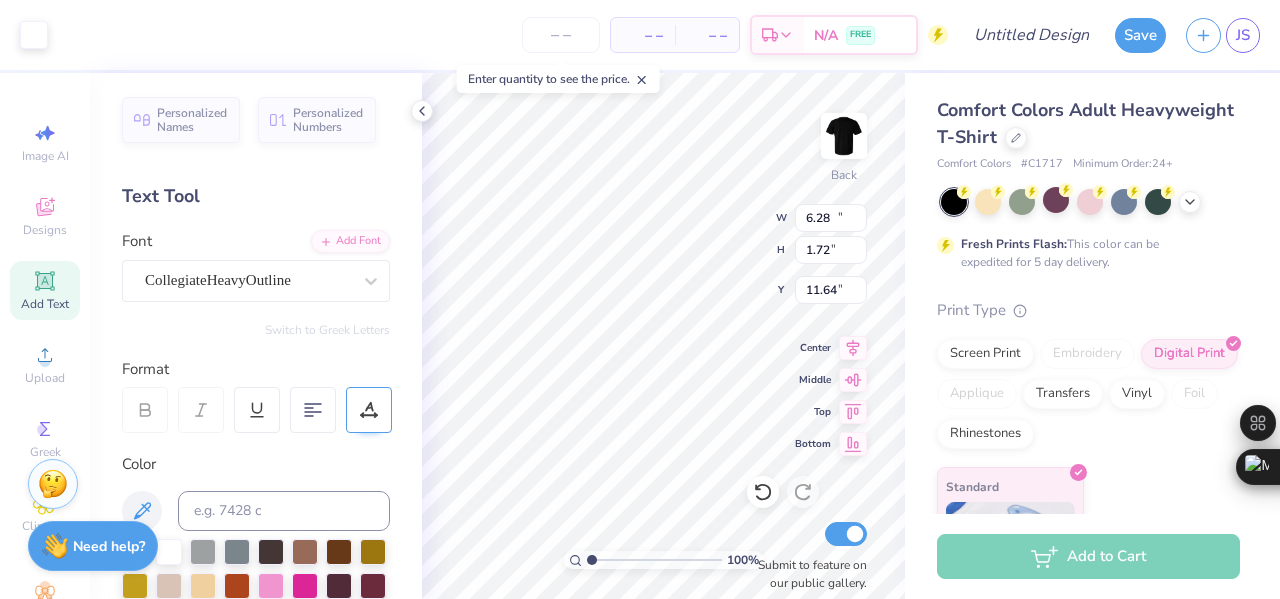 type on "1.73" 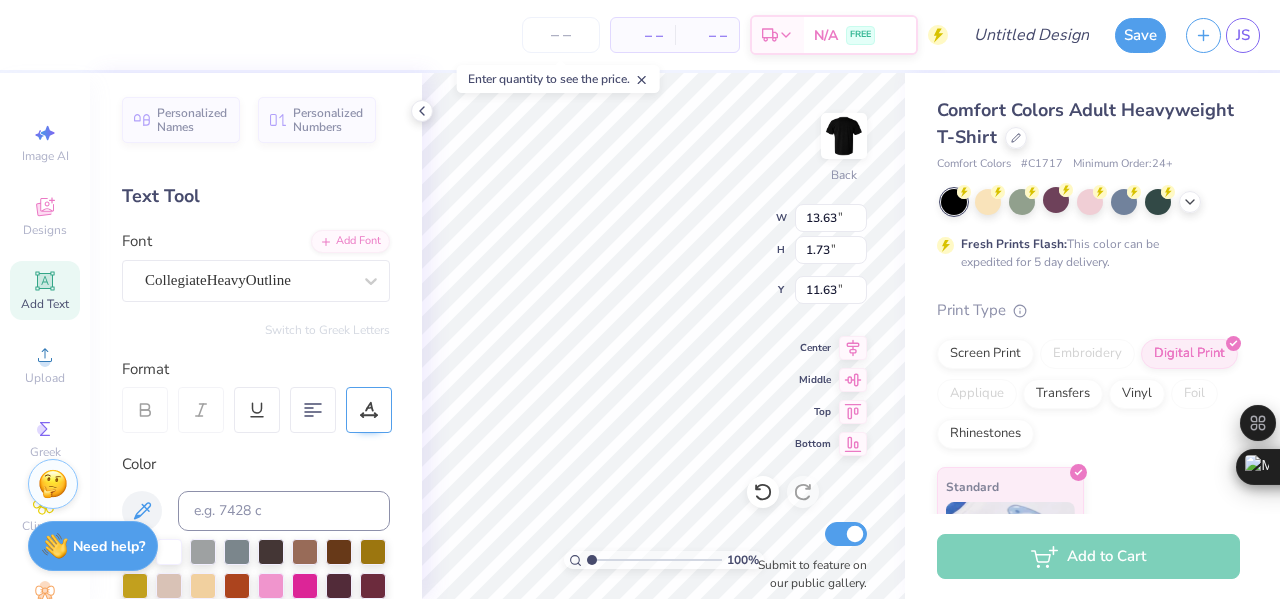 type on "16.70" 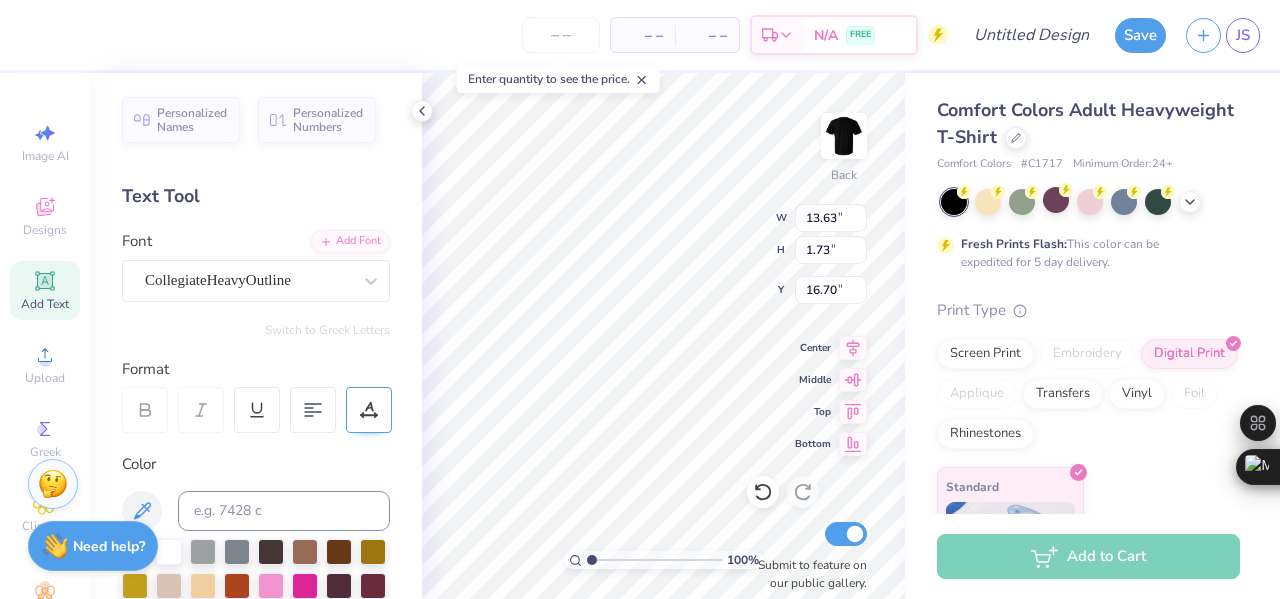 type on "12.23" 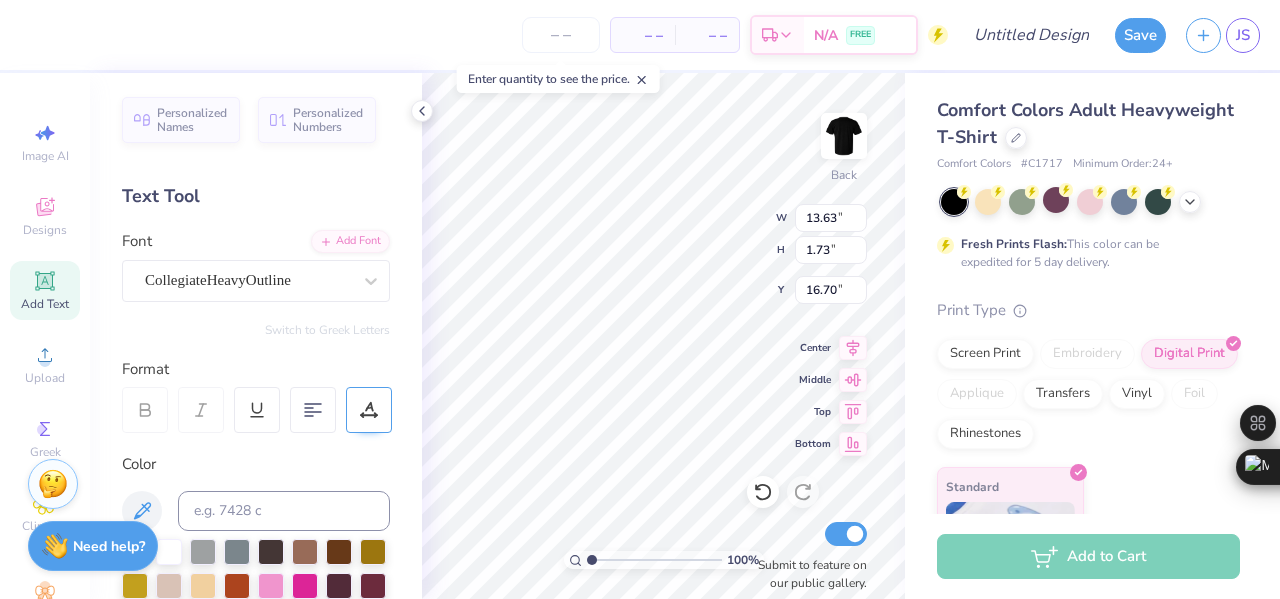 type on "1.56" 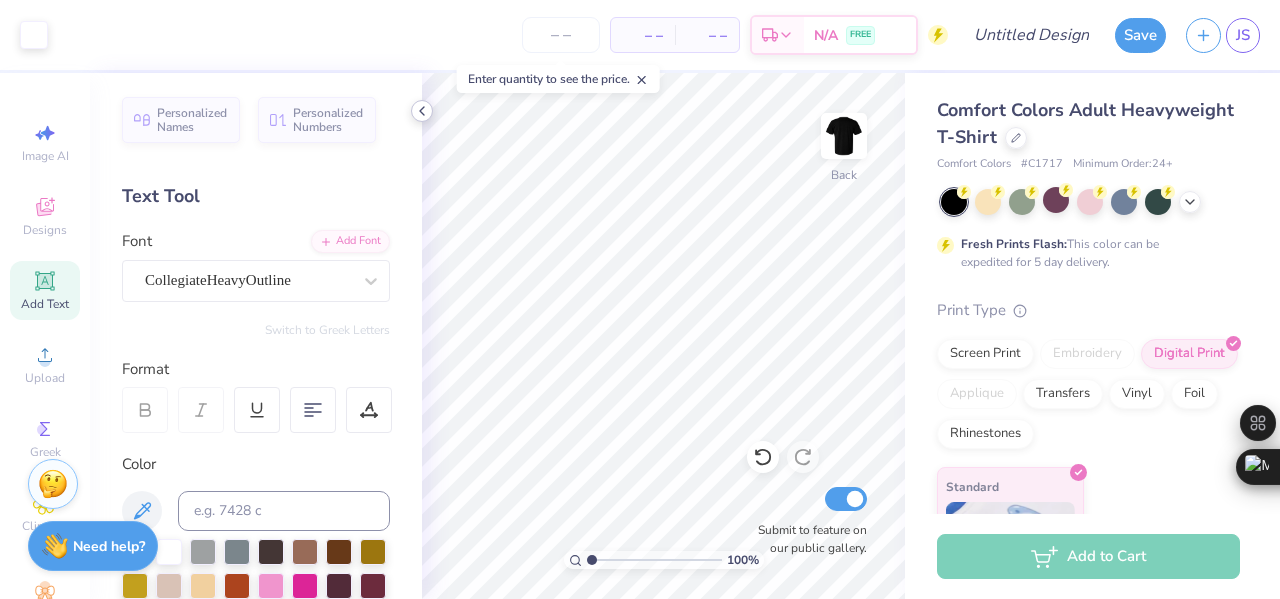 click 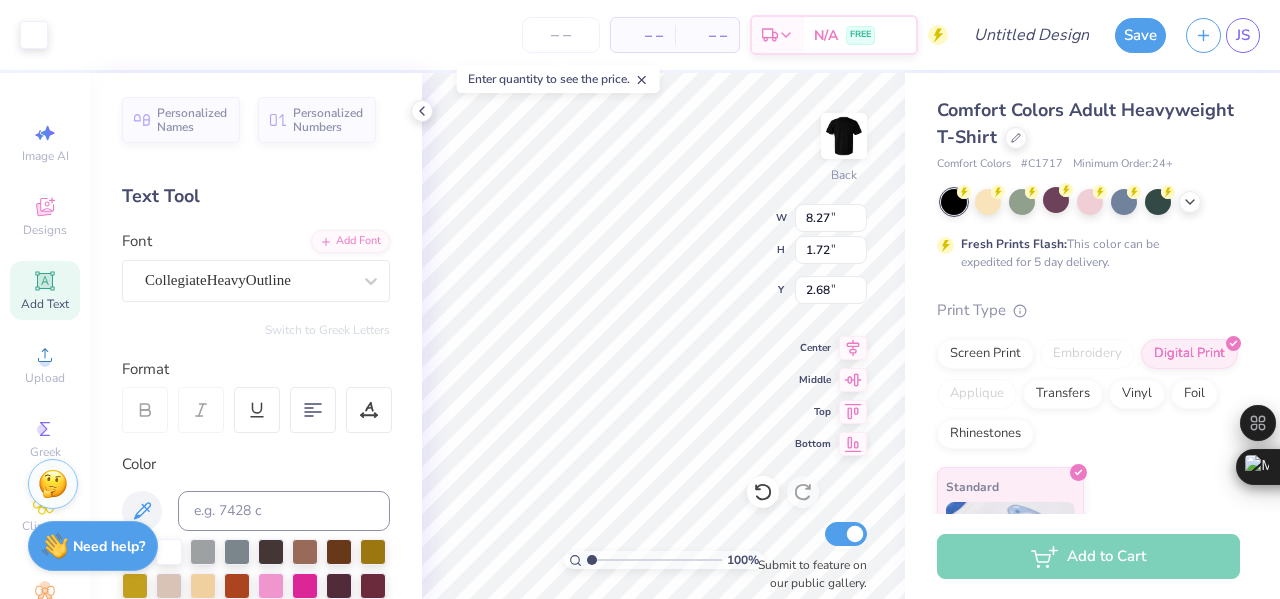 scroll, scrollTop: 16, scrollLeft: 2, axis: both 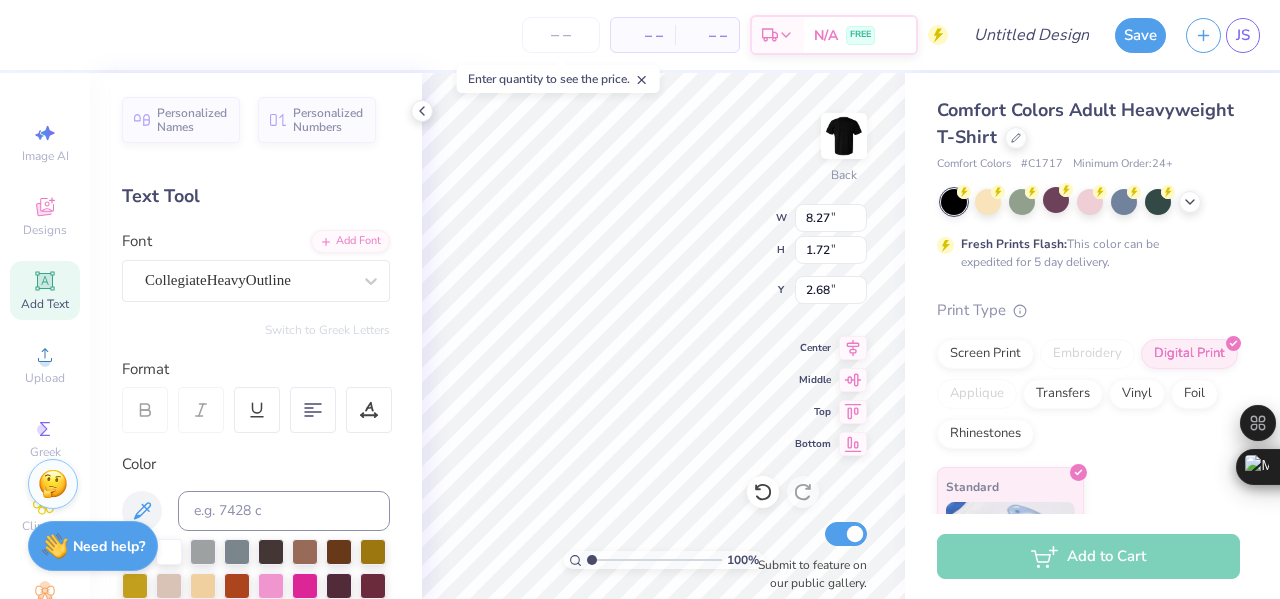 type 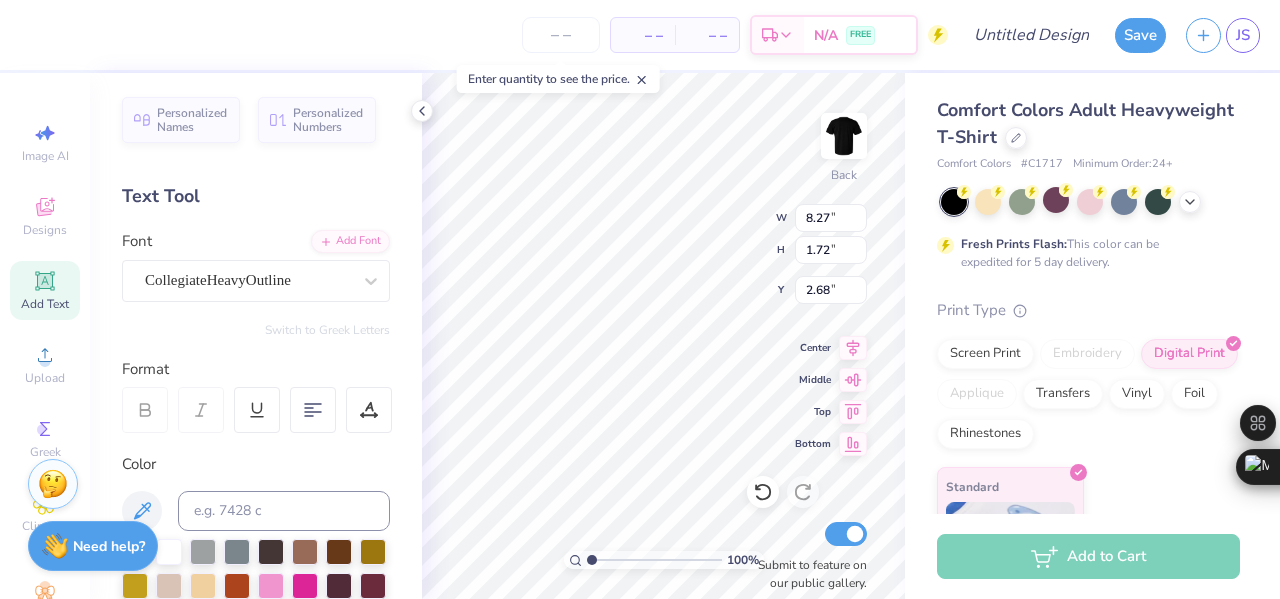scroll, scrollTop: 16, scrollLeft: 3, axis: both 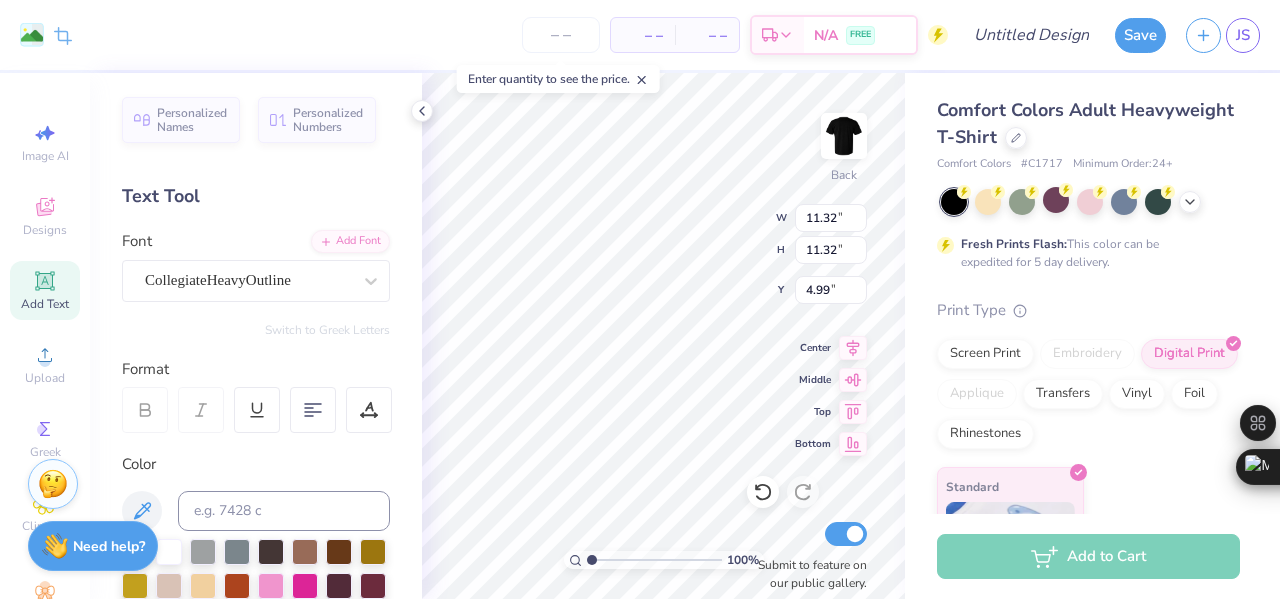 type on "11.32" 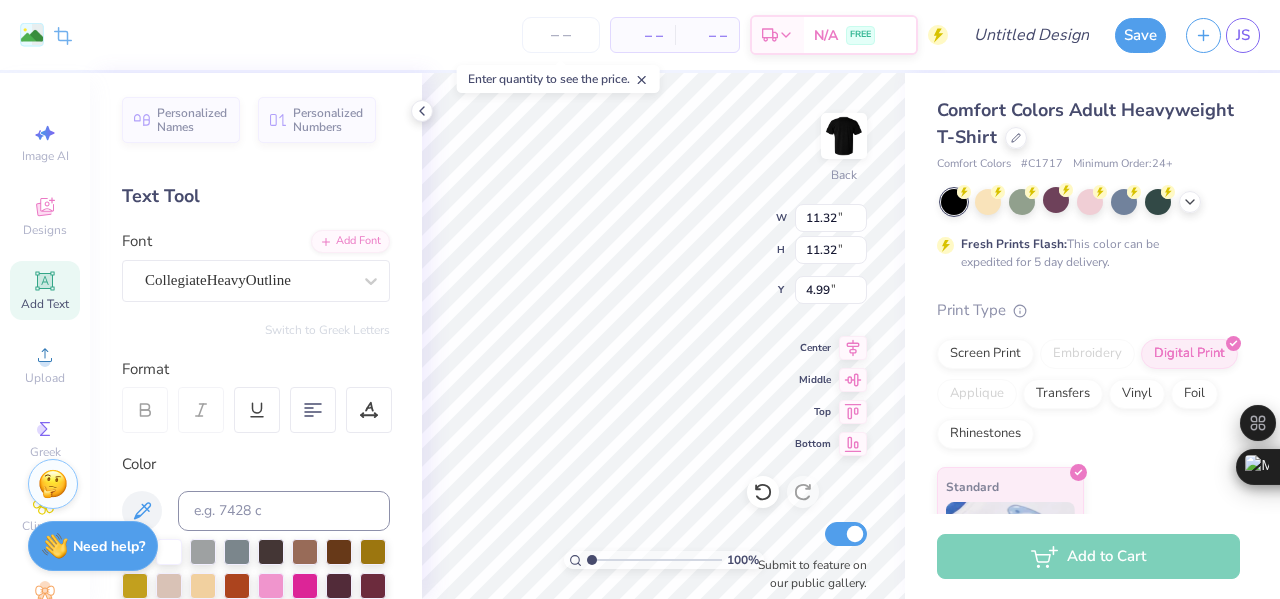 type on "11.32" 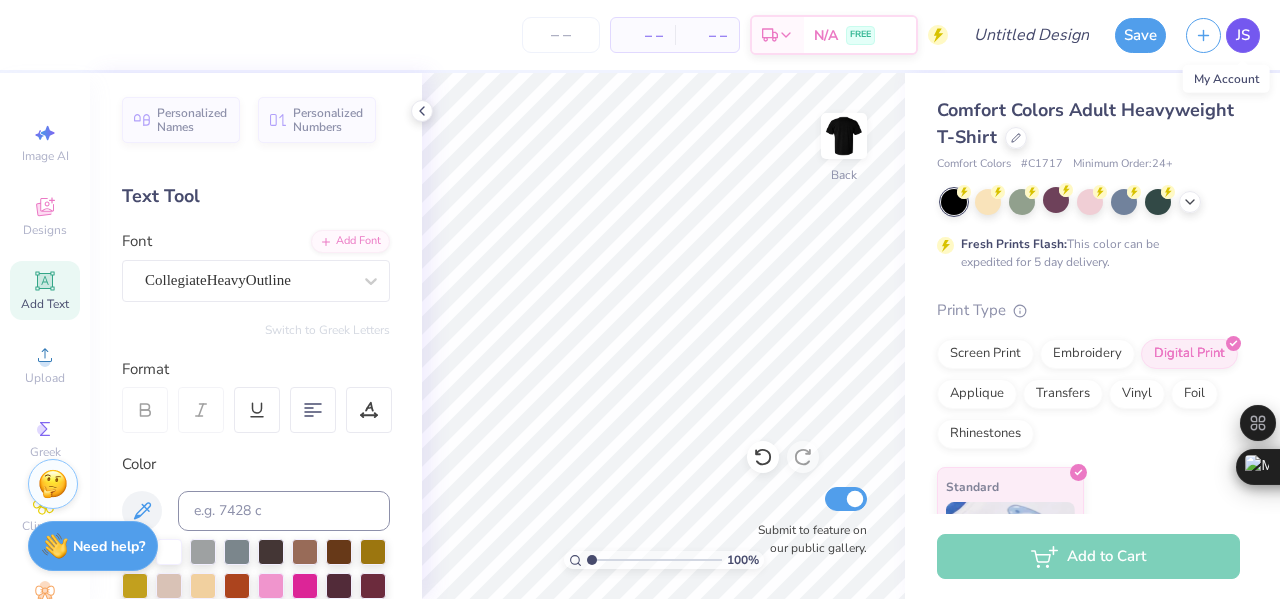 click on "JS" at bounding box center [1243, 35] 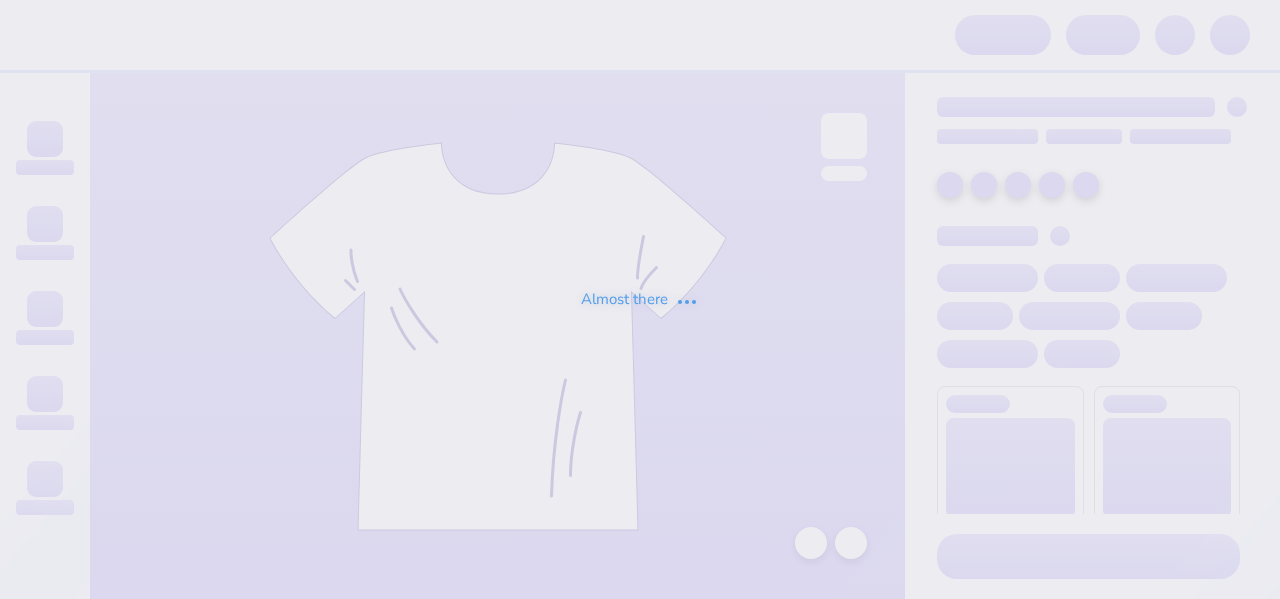 scroll, scrollTop: 0, scrollLeft: 0, axis: both 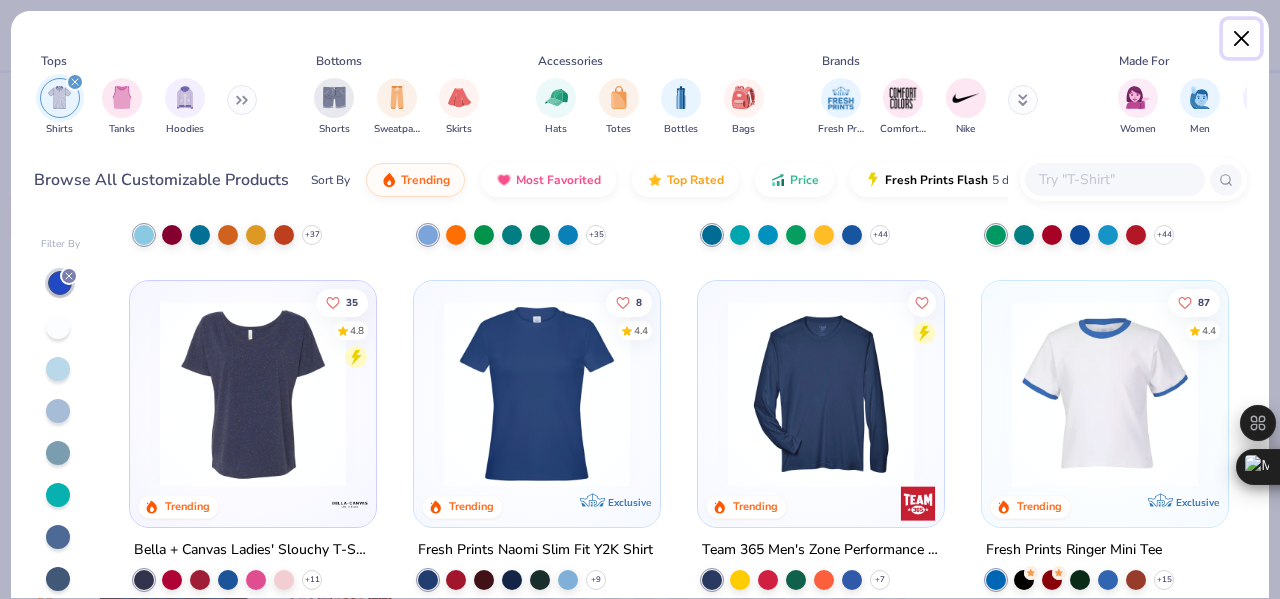 click at bounding box center [1242, 39] 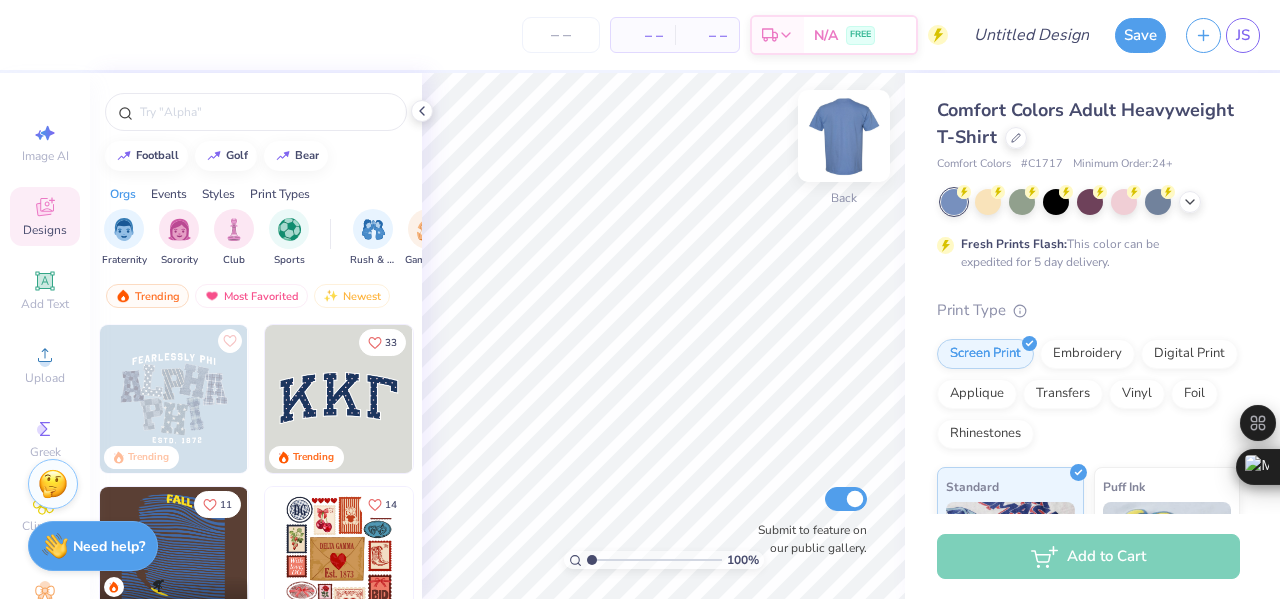 click at bounding box center (844, 136) 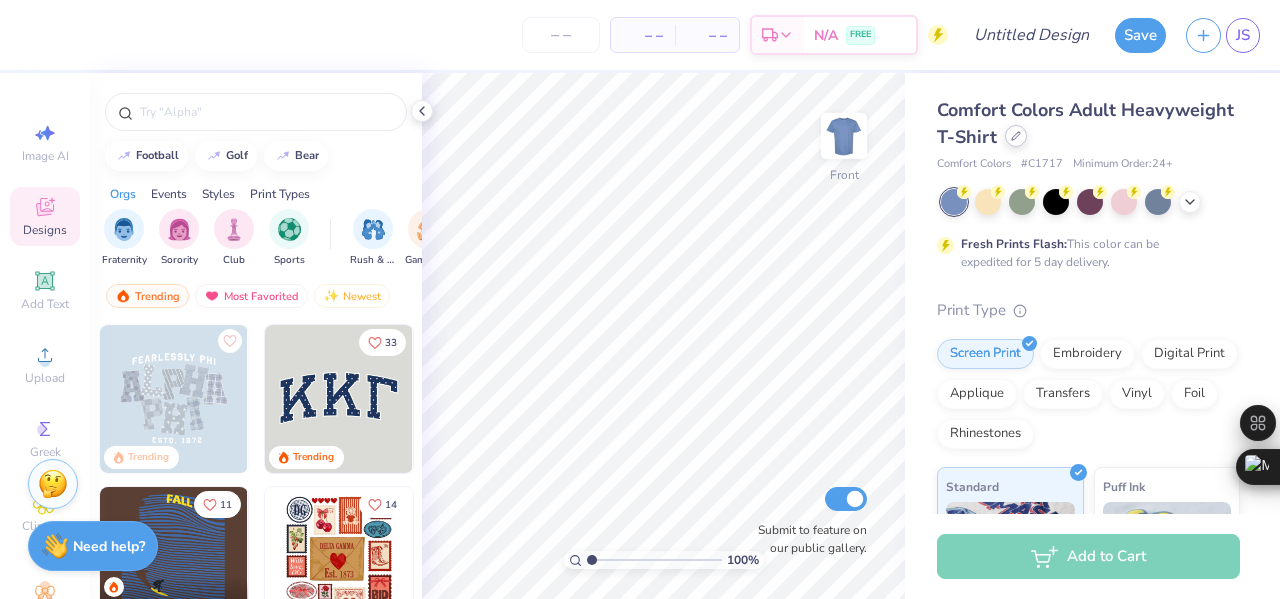 click 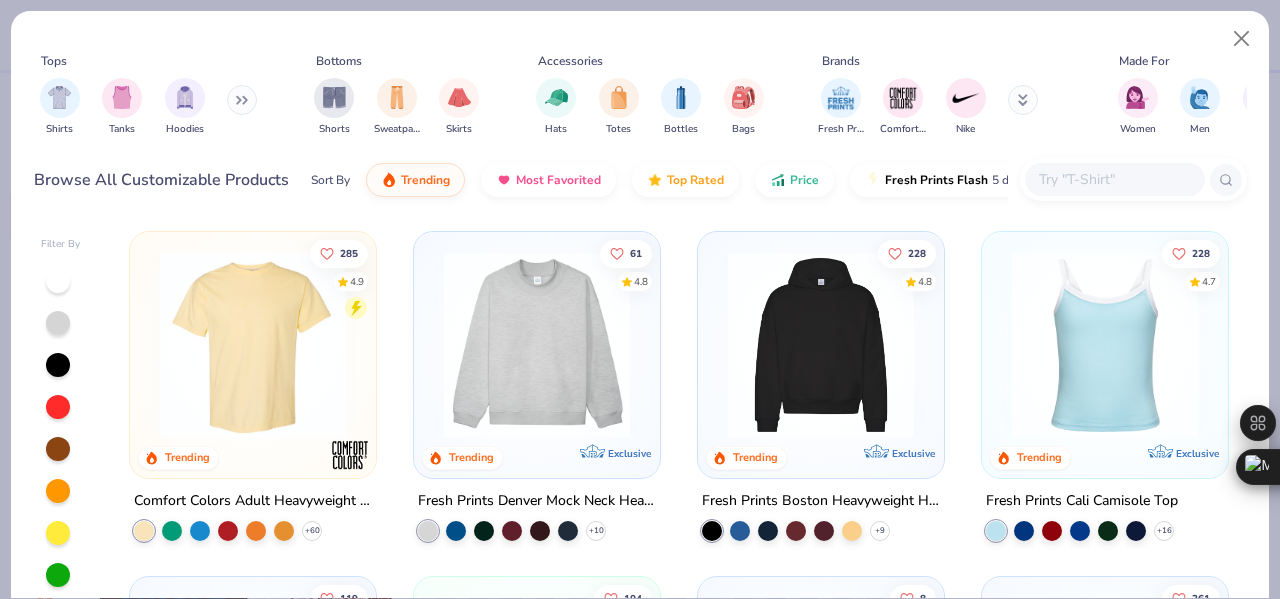 click at bounding box center (1114, 179) 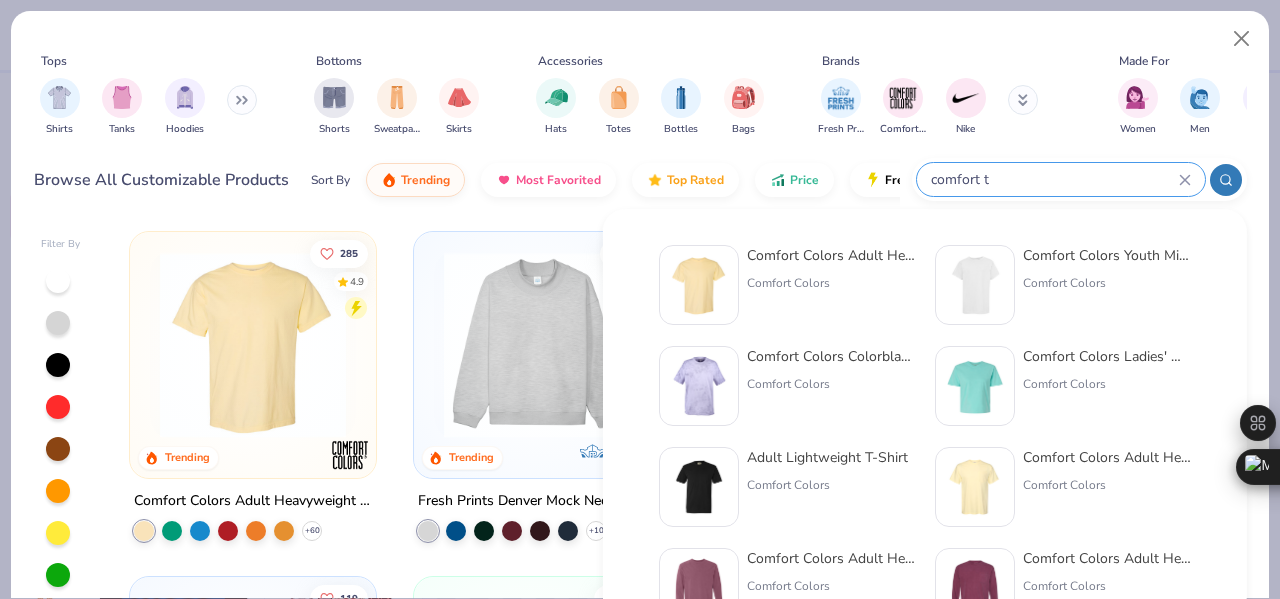 click at bounding box center [1226, 180] 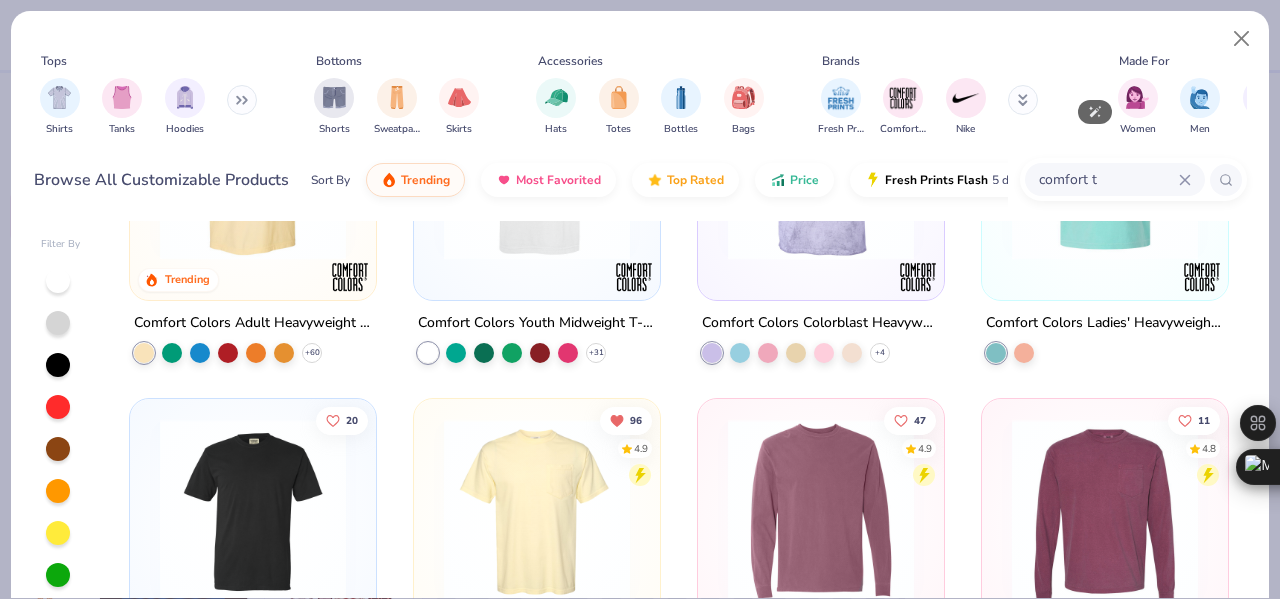 scroll, scrollTop: 303, scrollLeft: 0, axis: vertical 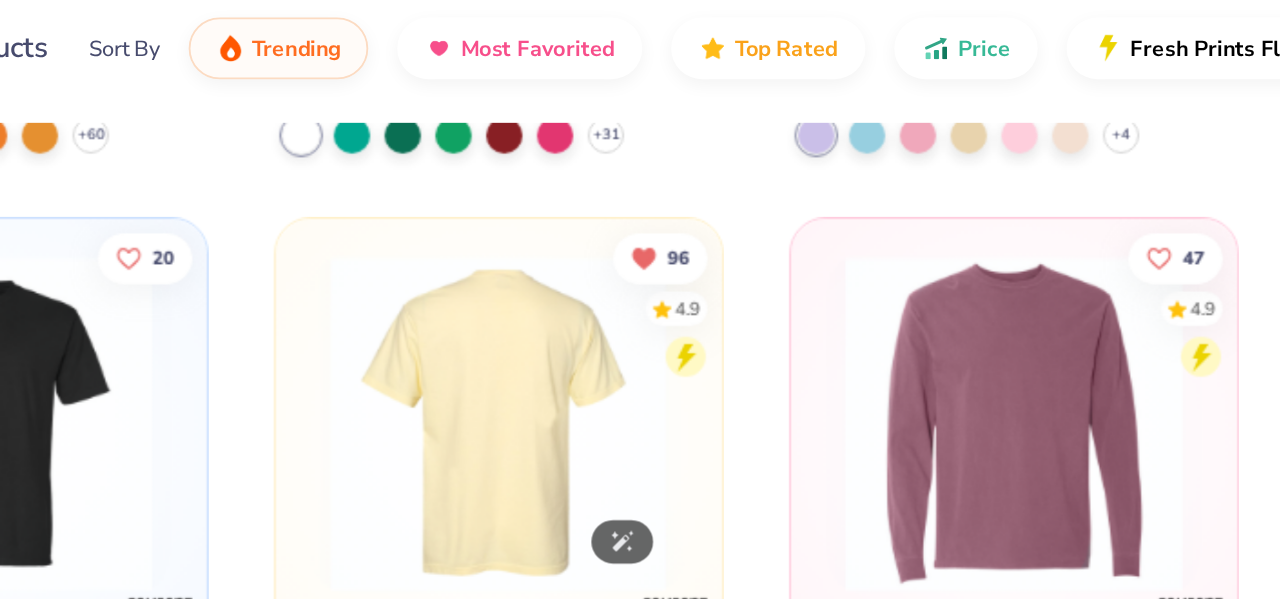 type on "comfort t" 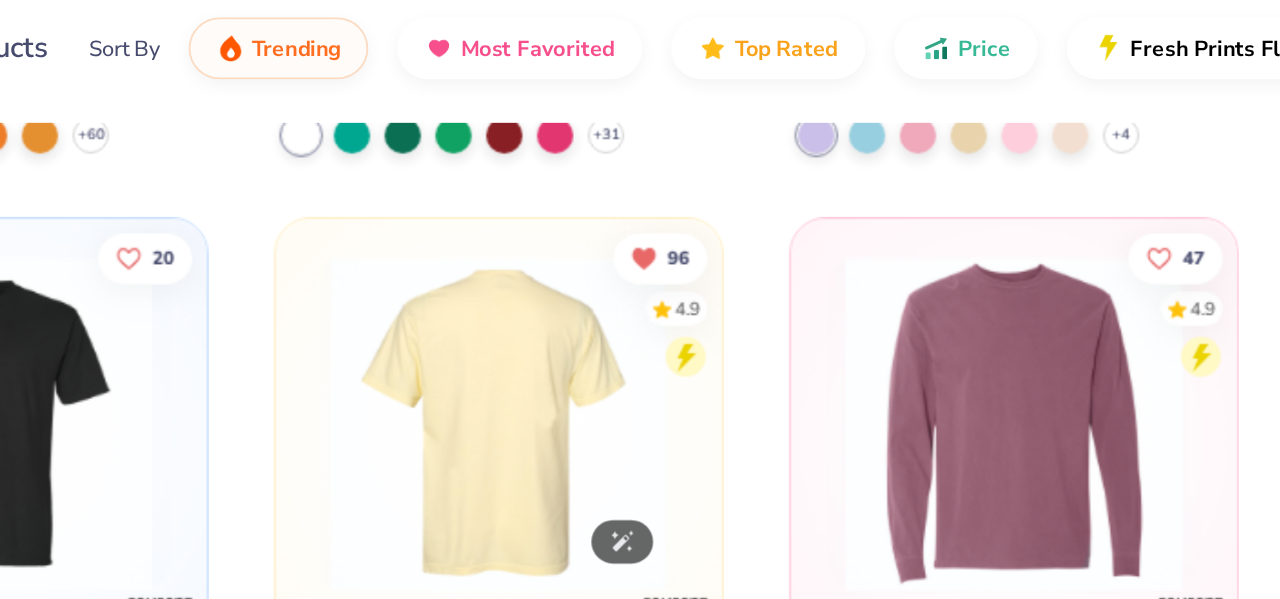 click at bounding box center [331, 387] 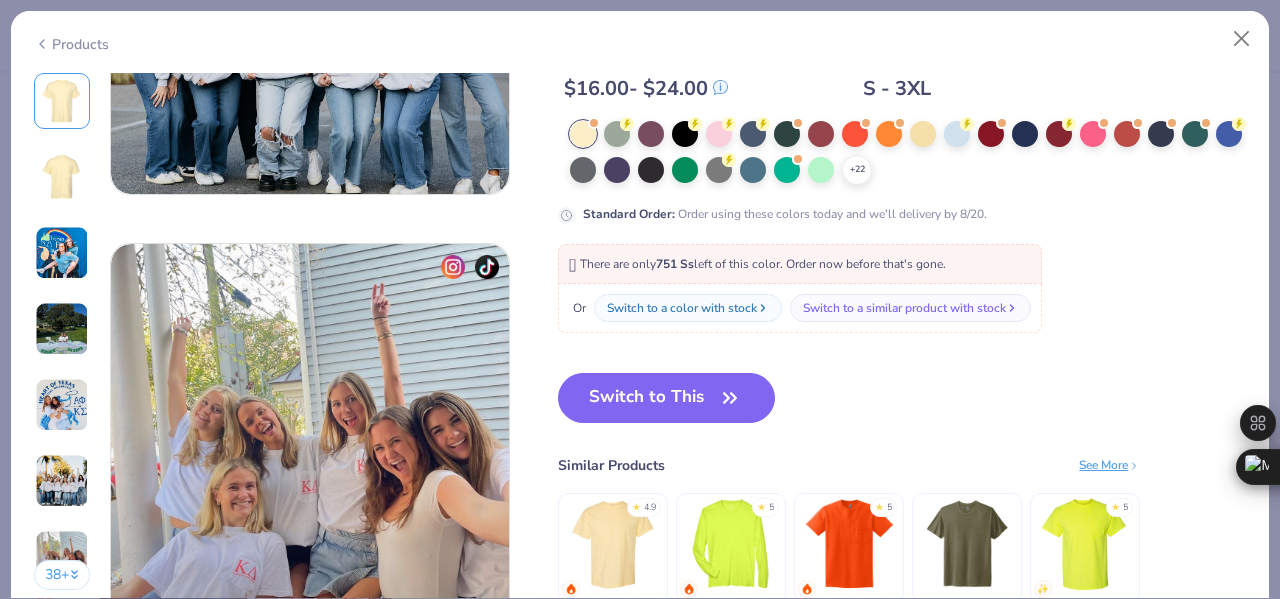 scroll, scrollTop: 2473, scrollLeft: 0, axis: vertical 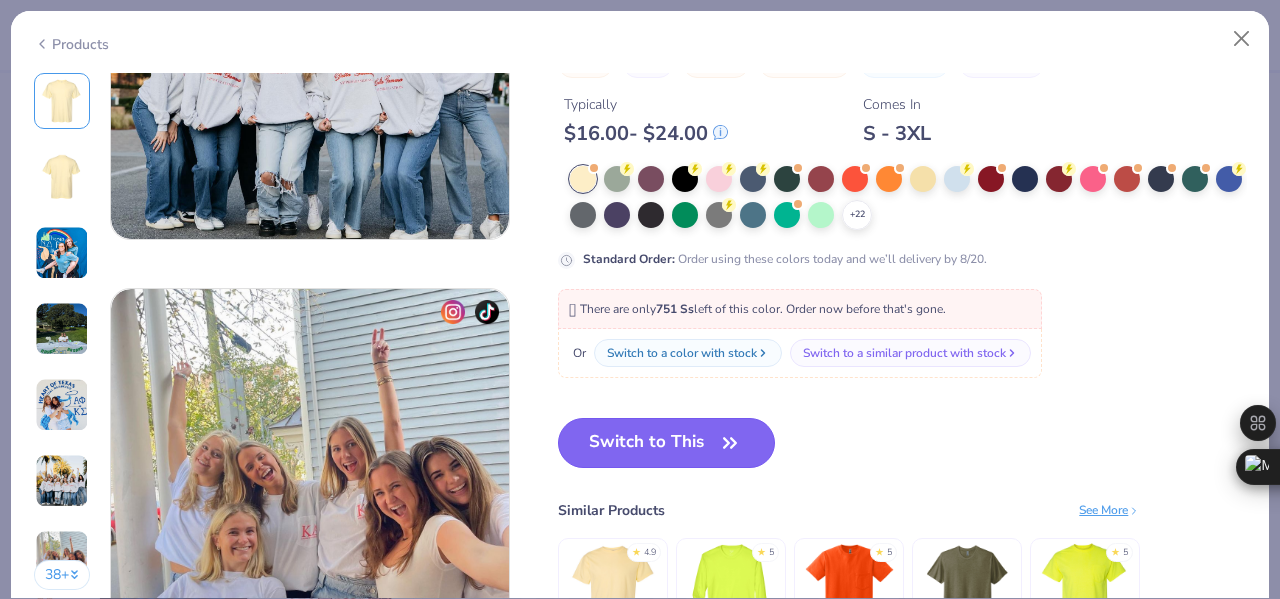 click on "Switch to This" at bounding box center [666, 443] 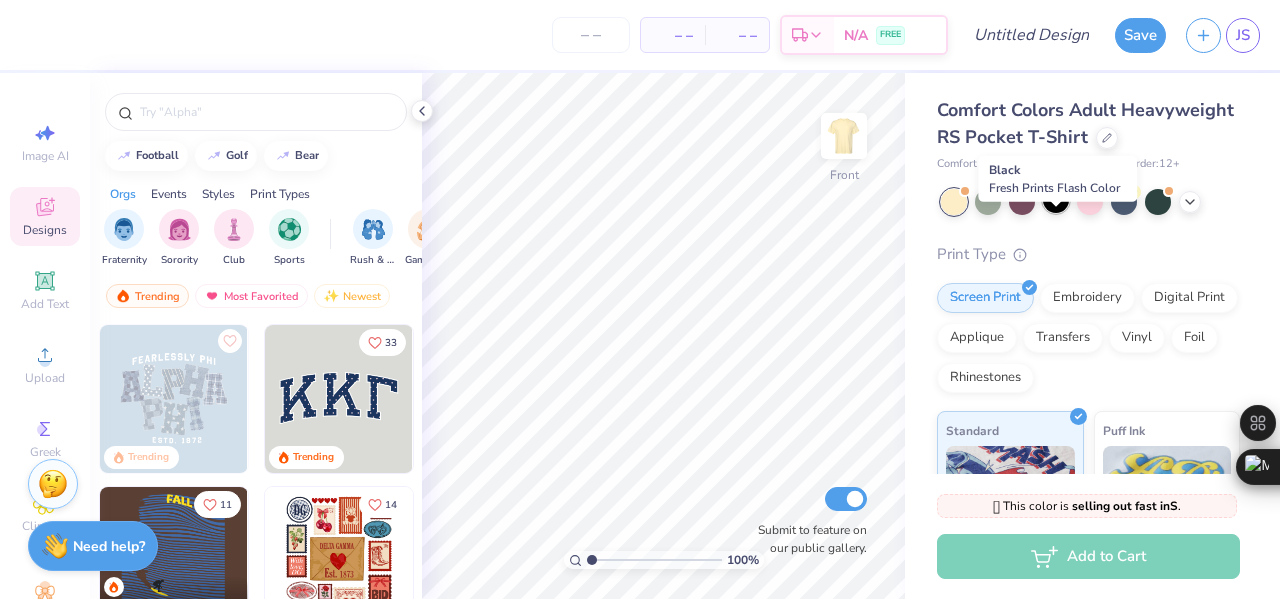 click at bounding box center [1056, 200] 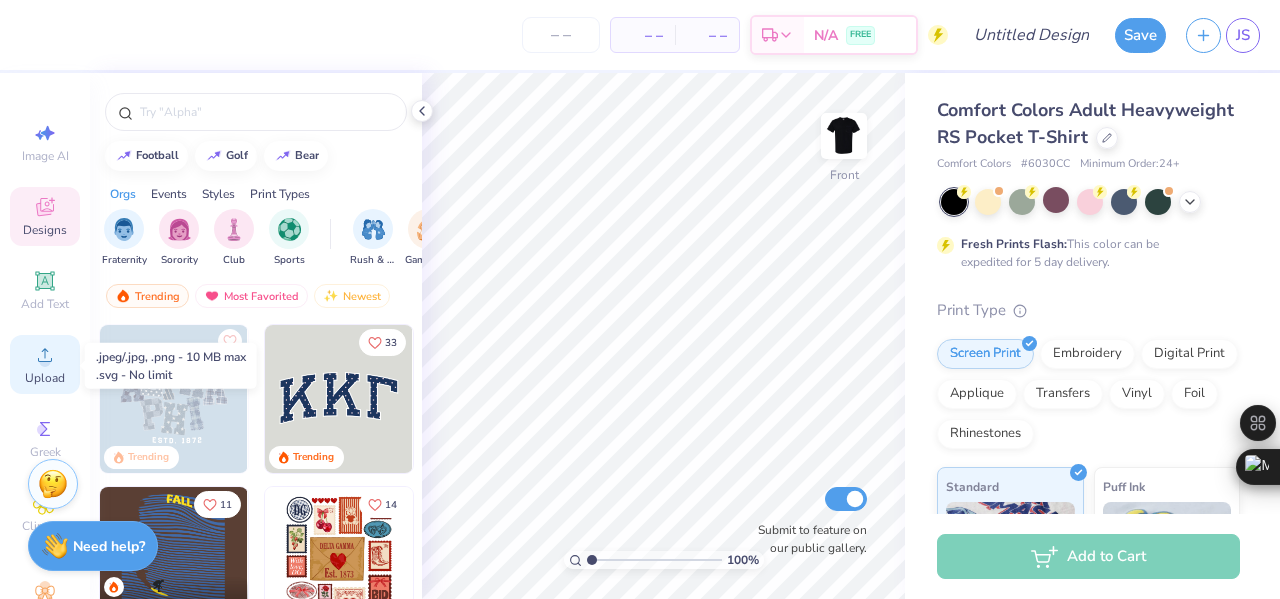 click on "Upload" at bounding box center [45, 364] 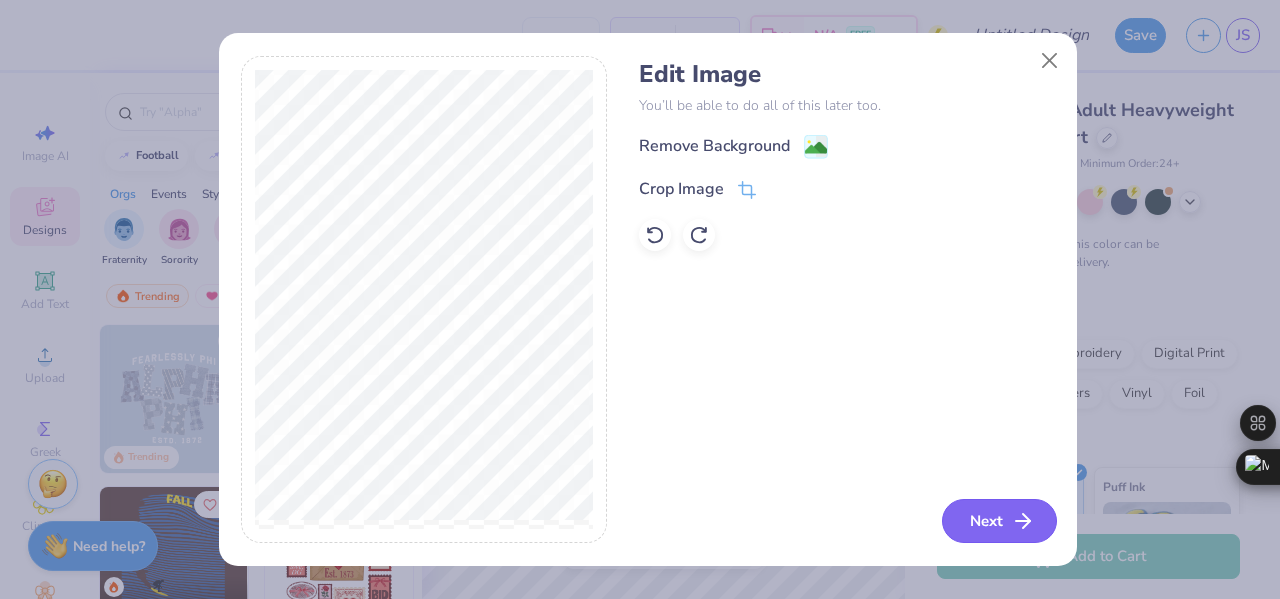 click on "Next" at bounding box center [999, 521] 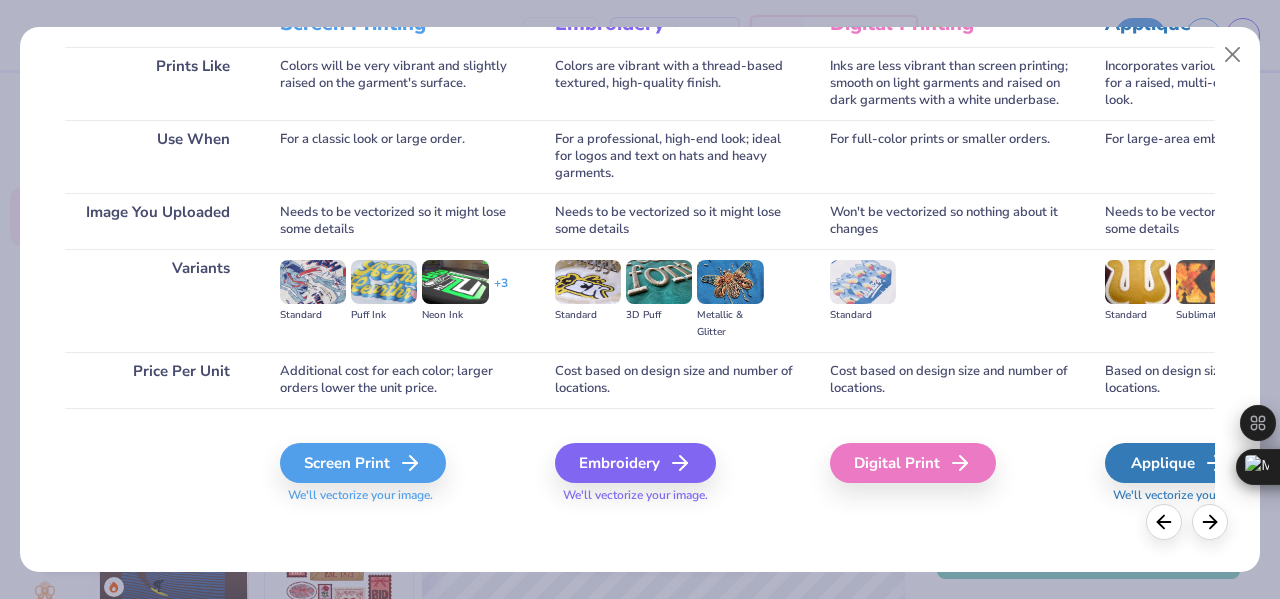 scroll, scrollTop: 297, scrollLeft: 0, axis: vertical 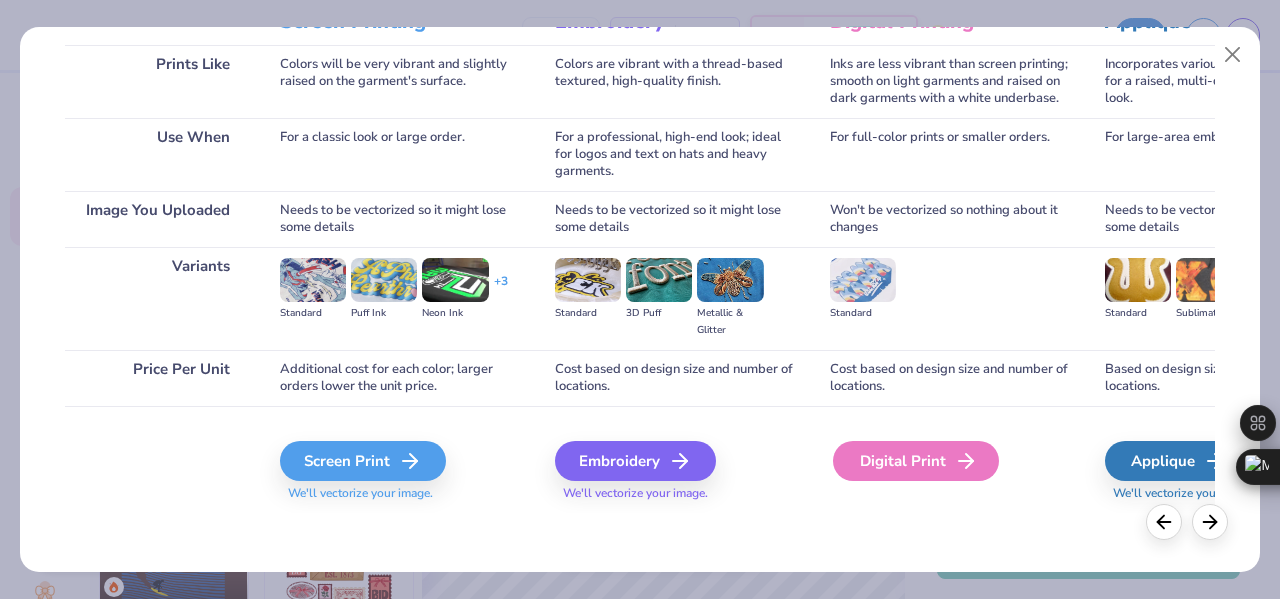 click on "Digital Print" at bounding box center [916, 461] 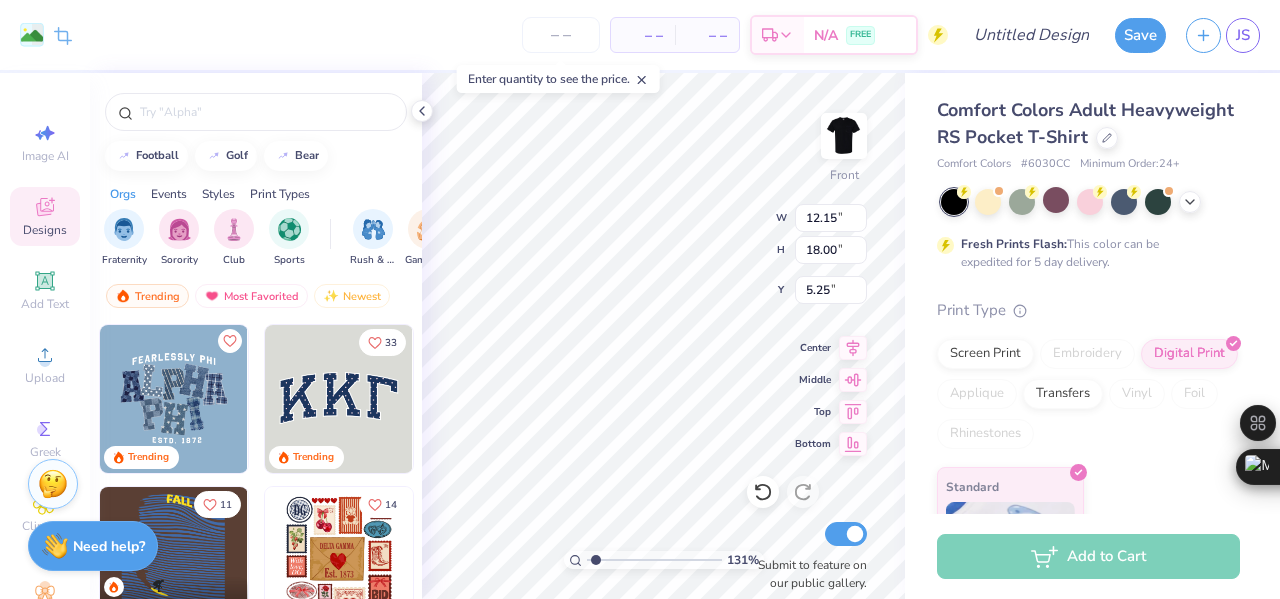 click at bounding box center [654, 560] 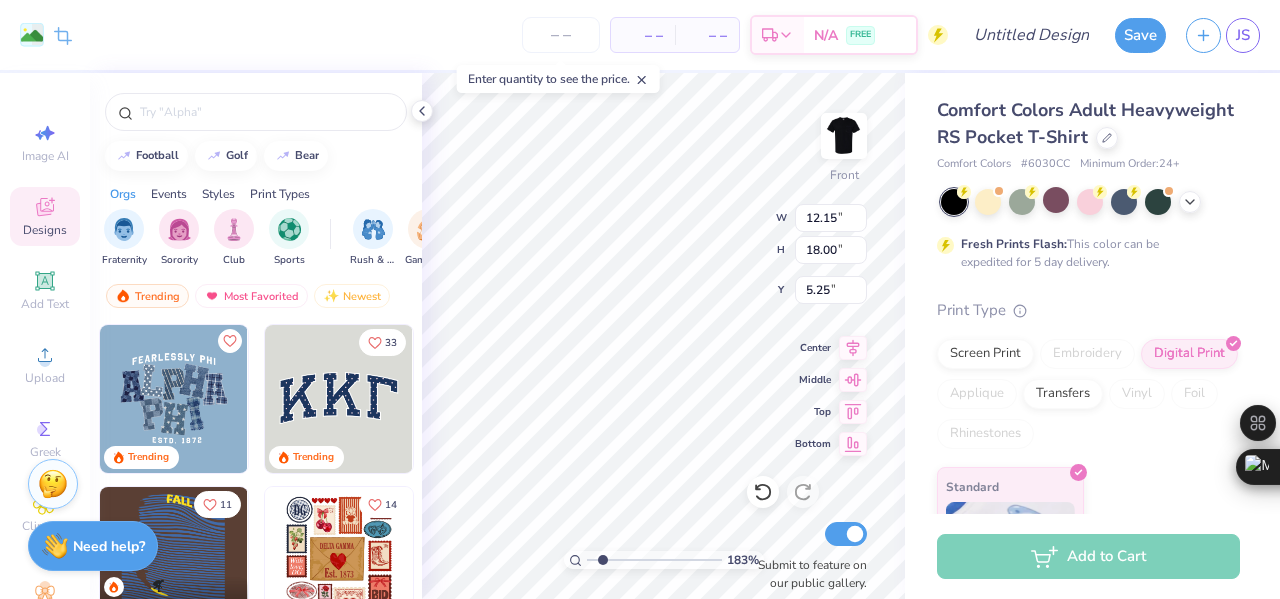 type on "1.83" 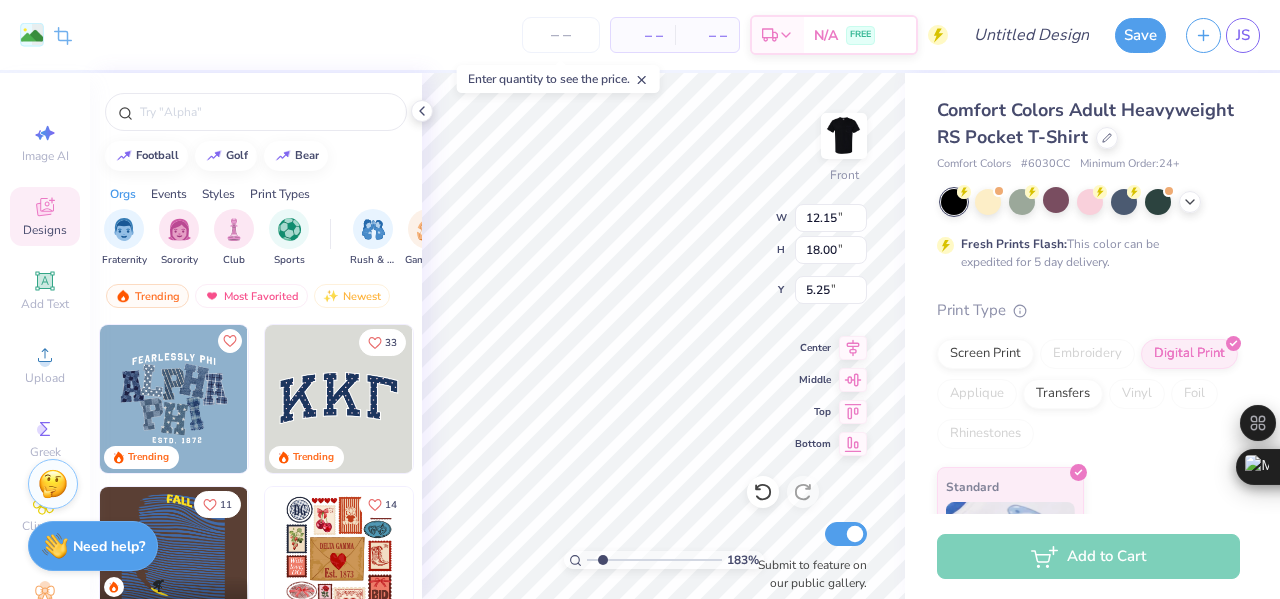 click at bounding box center (654, 560) 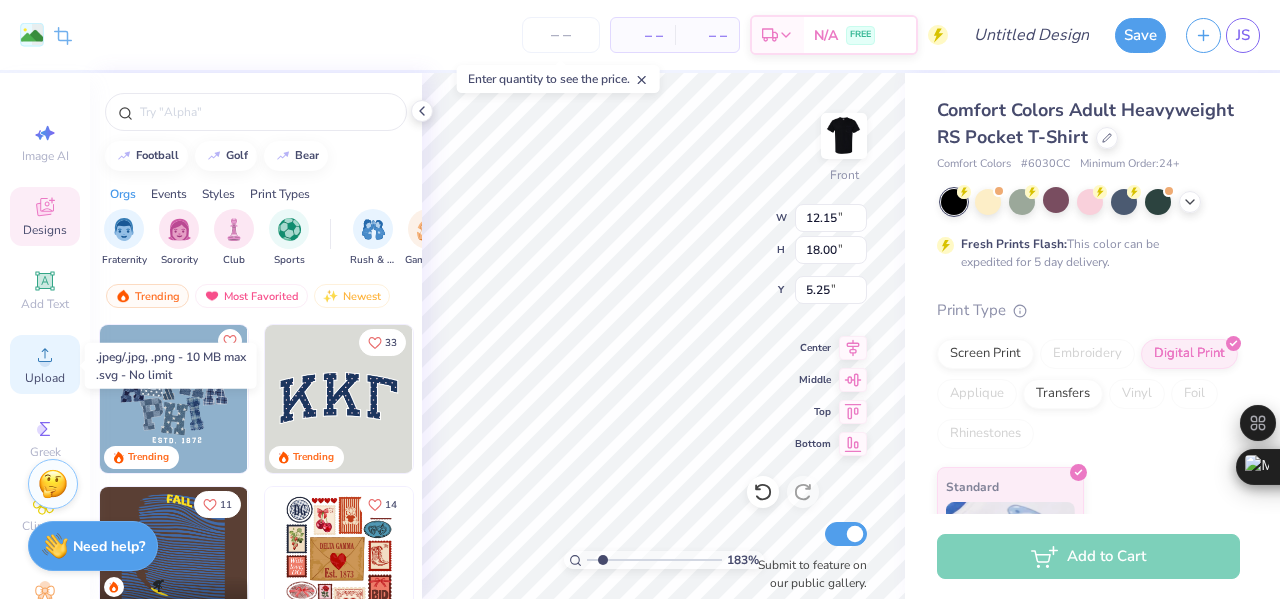 click on "Upload" at bounding box center [45, 364] 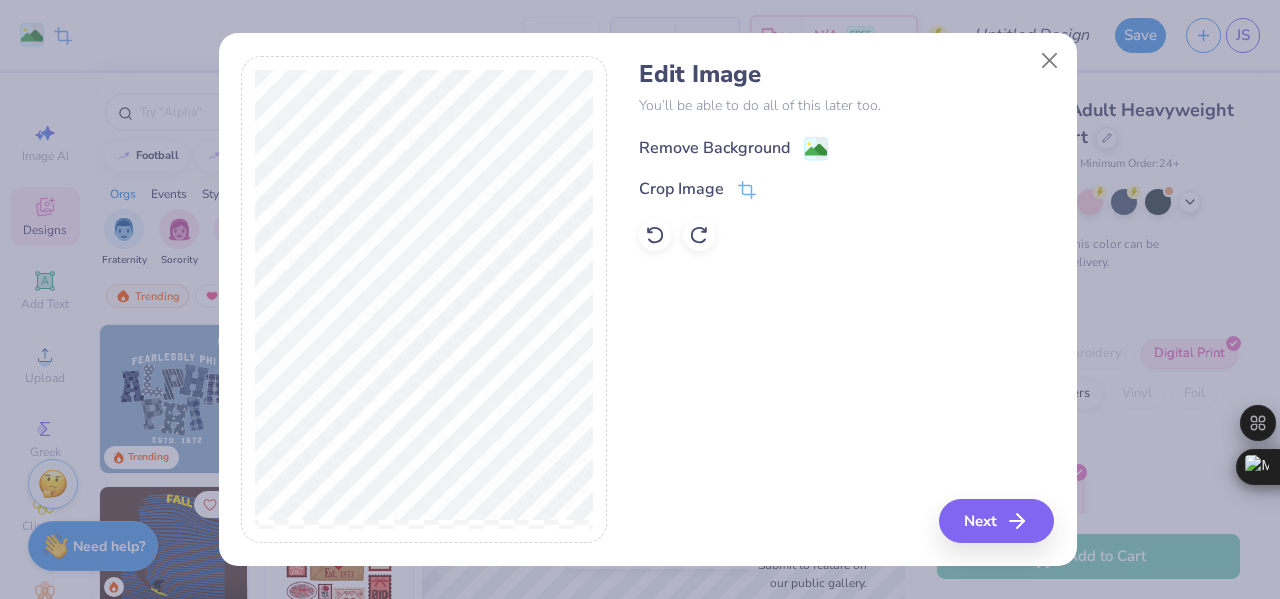 click 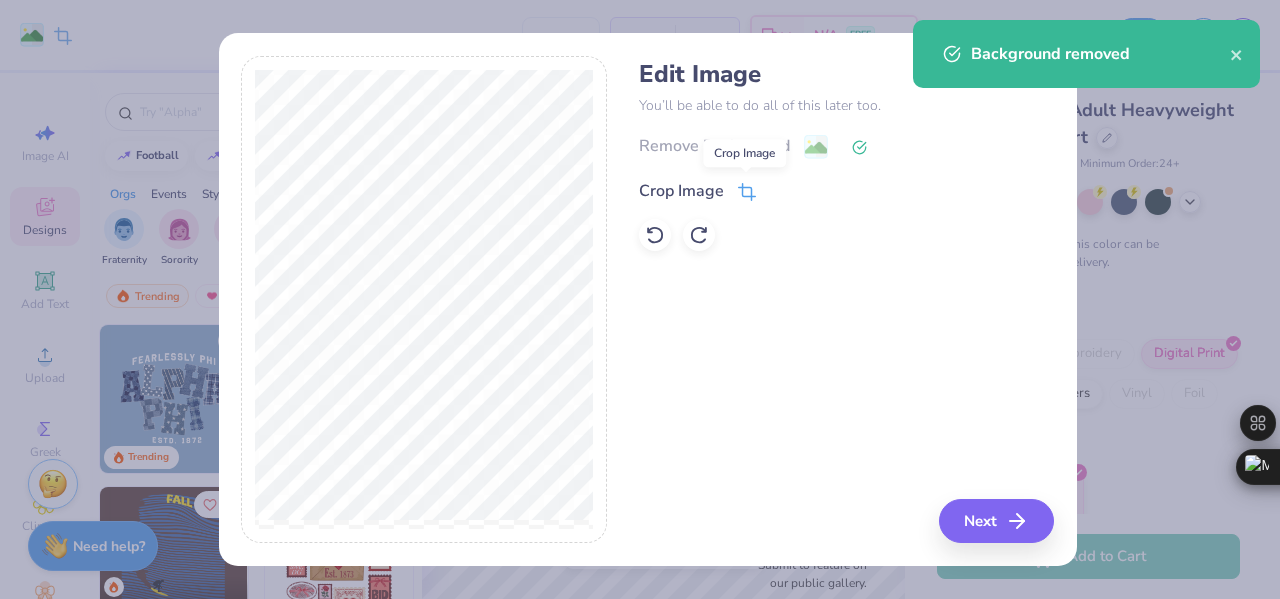 click 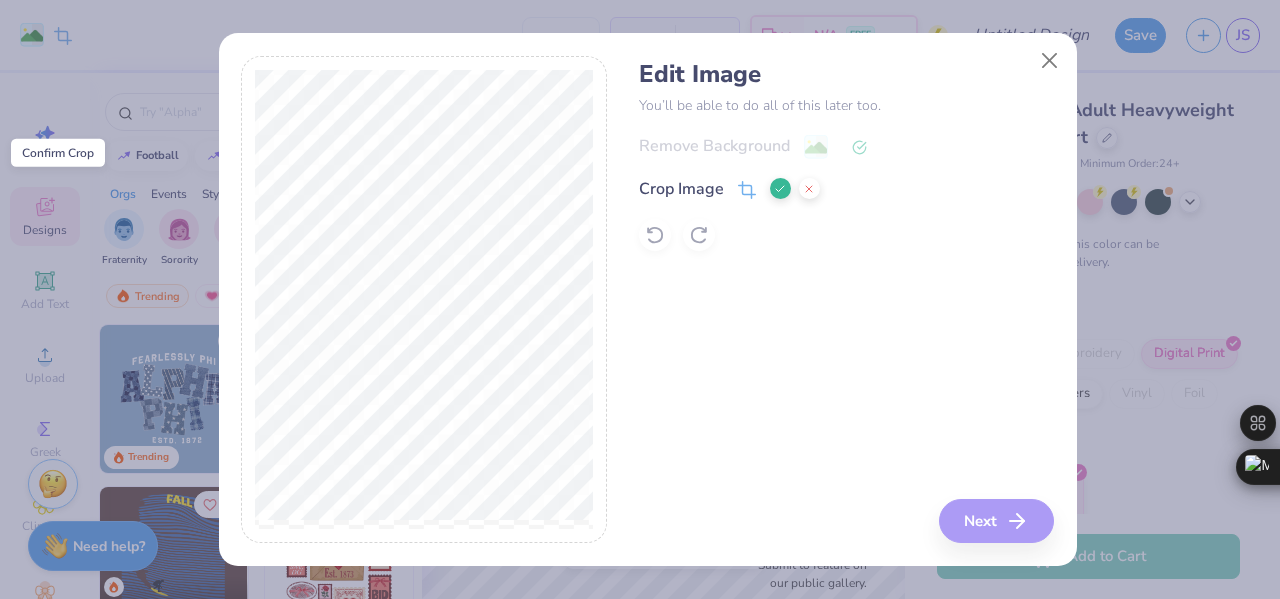 click 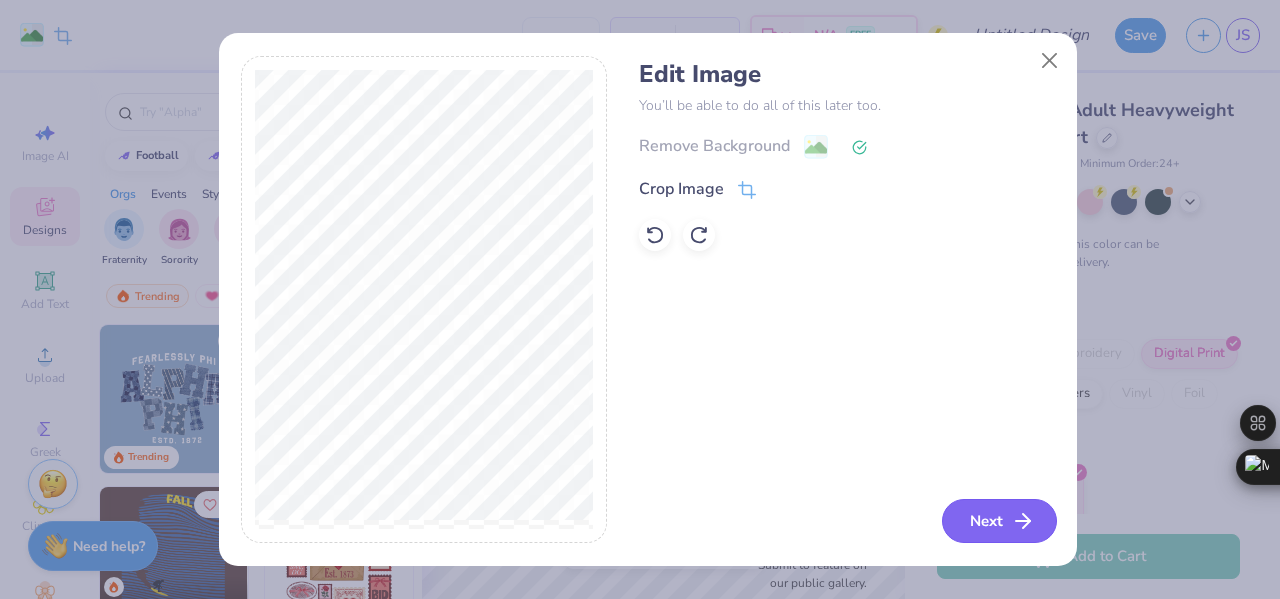 click on "Next" at bounding box center (999, 521) 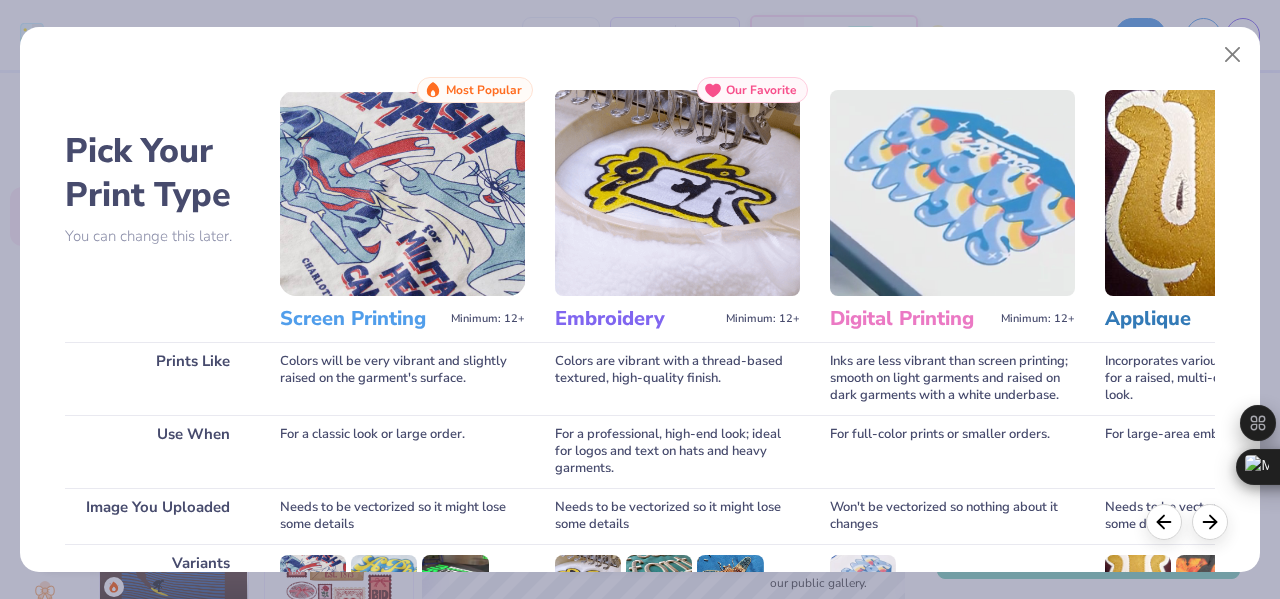 scroll, scrollTop: 298, scrollLeft: 0, axis: vertical 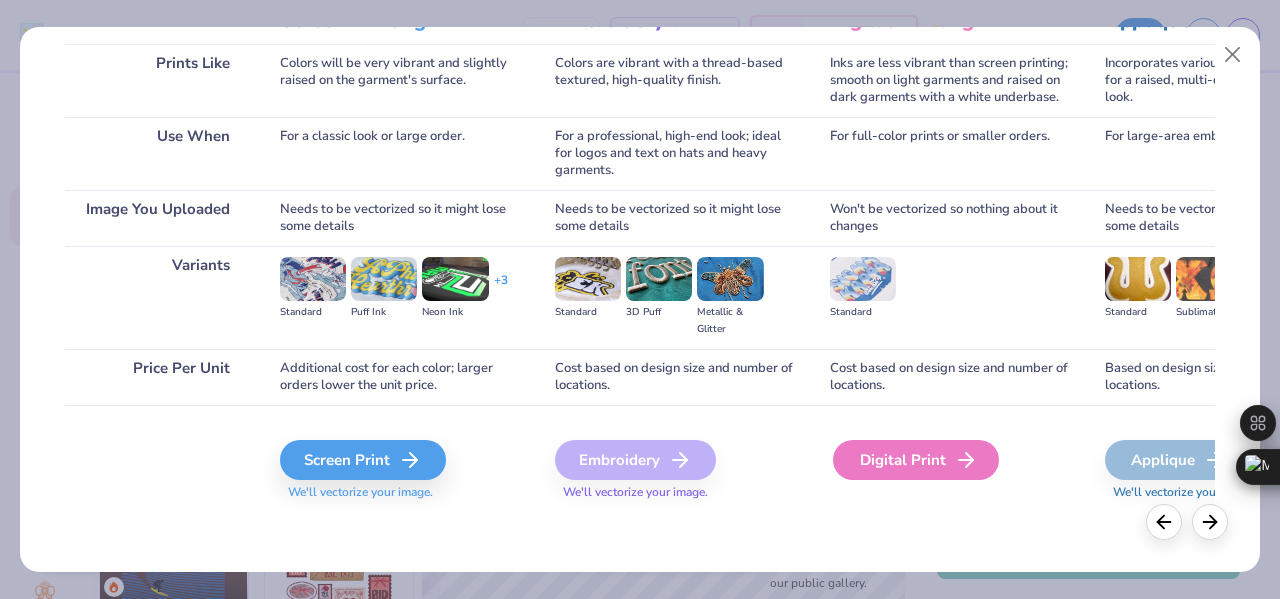 click on "Digital Print" at bounding box center [916, 460] 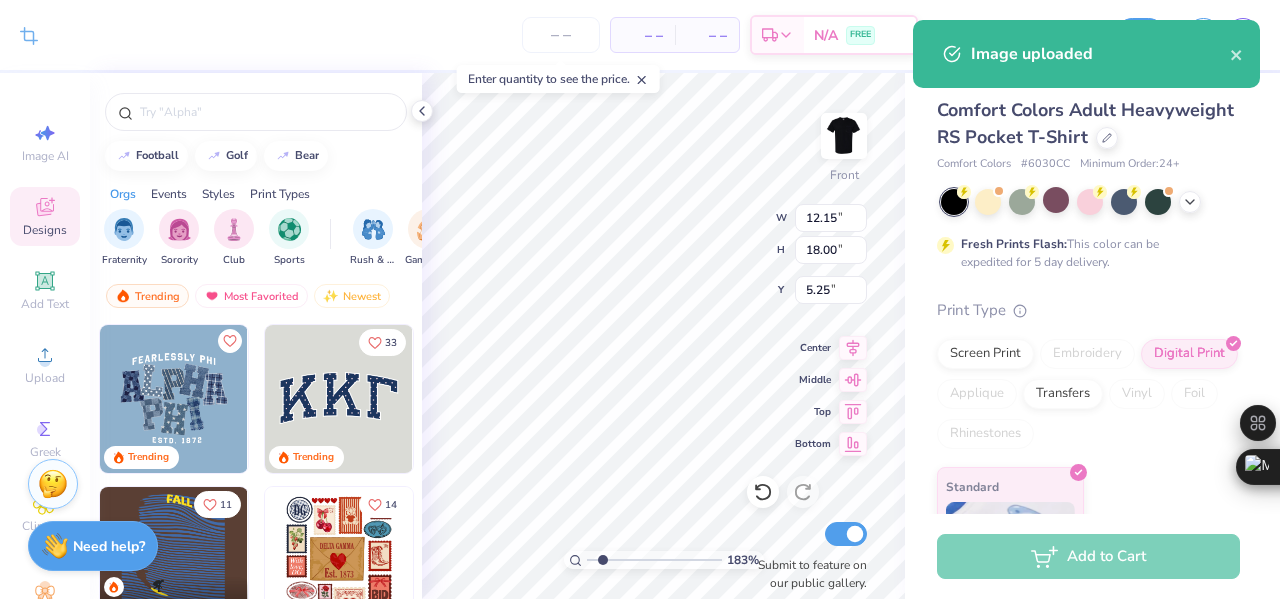 type on "12.39" 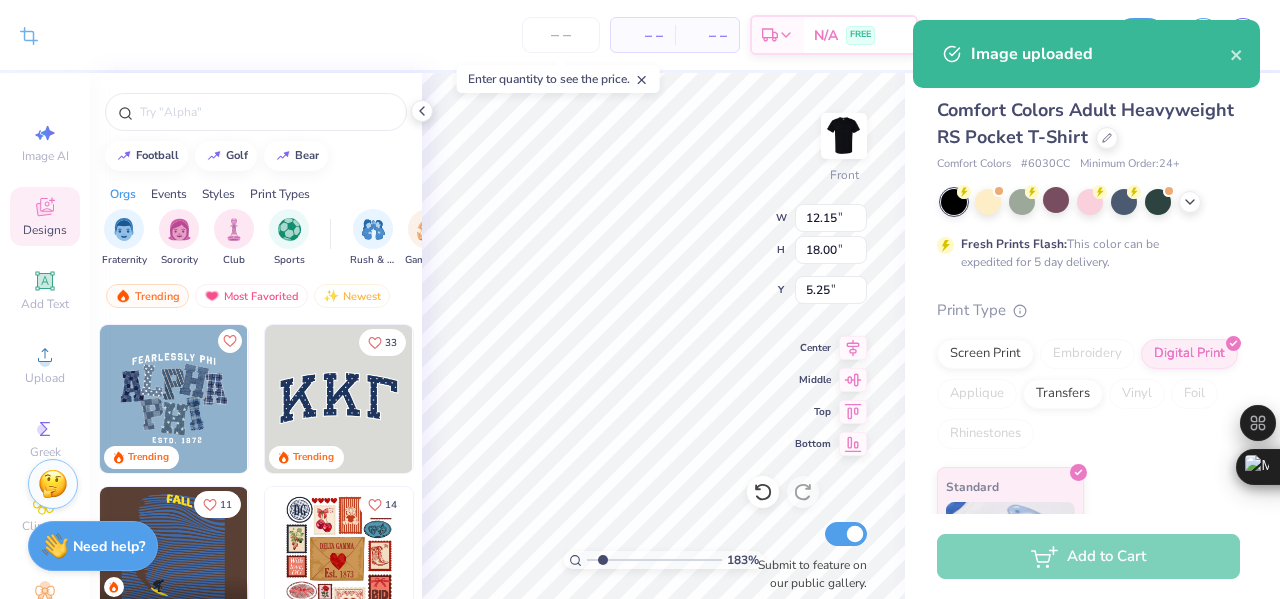 type on "6.19" 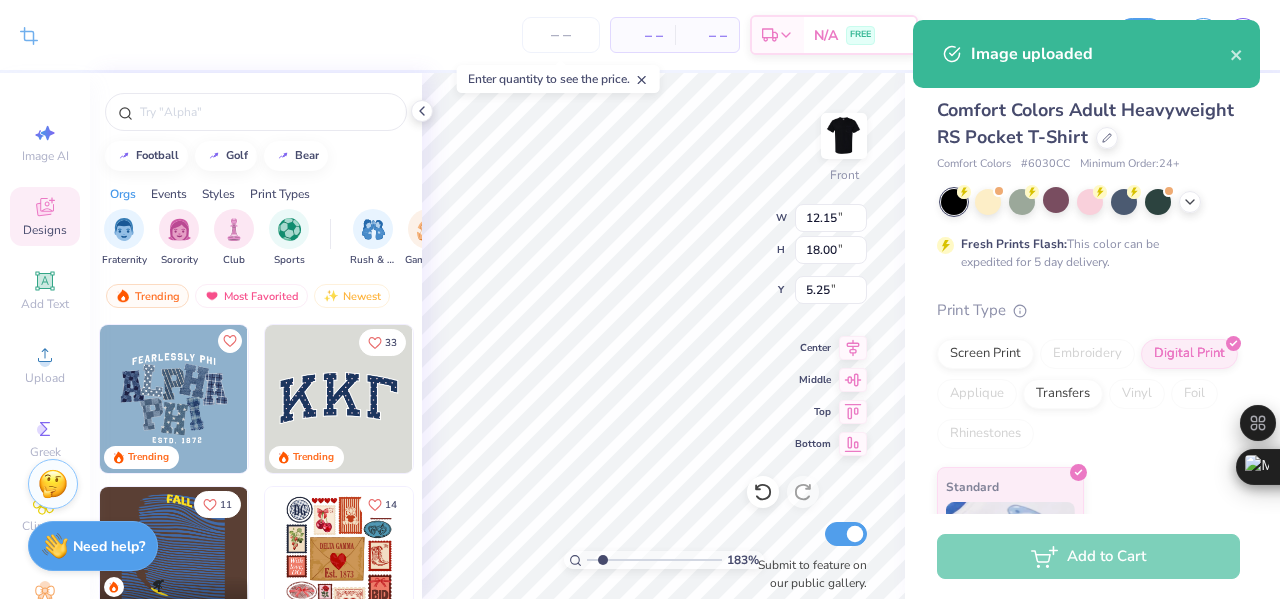 type on "11.15" 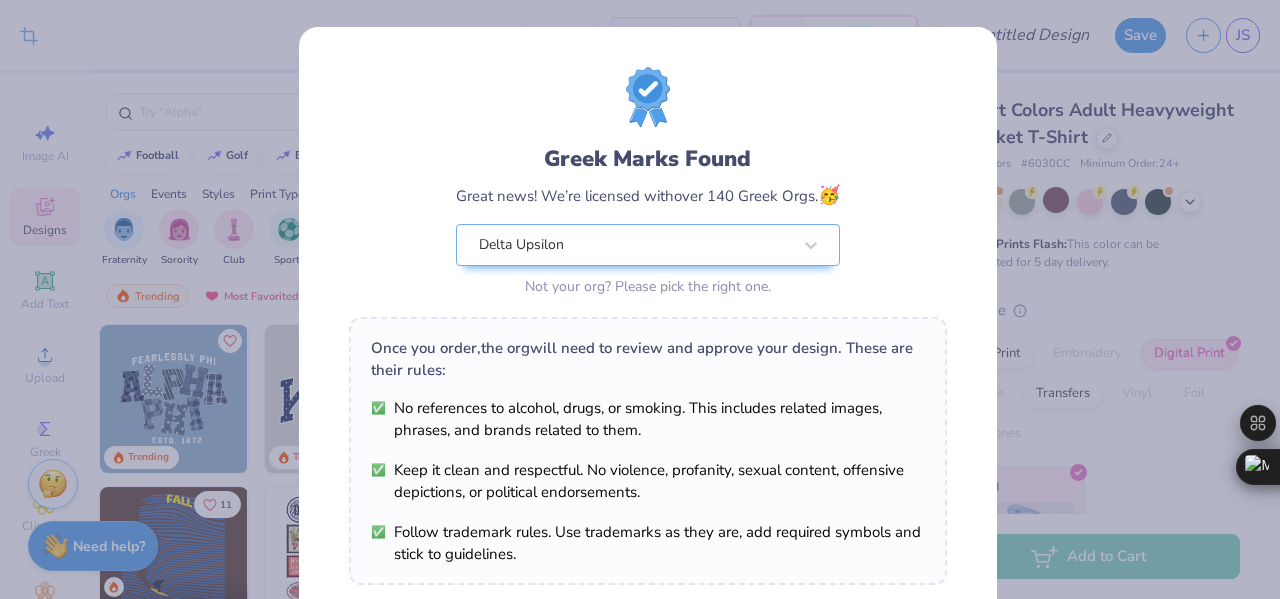 click on "Products 38 + 96 DU Delta Delta Delta, Louisiana Tech University KU Kappa Kappa Gamma, Bucknell University [NAME] Alpha Phi, University of Texas at Austin AC Alex Colinet Delta Zeta, Western Carolina University KC Kappa Delta, College of Charleston Trending Most Favorited Top Rated 1M  Clicks 10,000+    Orders 4.9 300+ Reviews Comfort Colors Adult Heavyweight RS Pocket T-Shirt Copy Link Comfort Colors Style  6030CC   100% Cotton Shirts Tops T-Shirts Short Sleeve Screen Print Embroidery Print Guide Typically   $ 16.00  - $ 24.00   Comes In S - 3XL     + 22 Standard Order :   Order using these colors today and we’ll delivery by 8/20. 🫣 There are only  751 Ss  left of this color. Order now before that's gone.   Or Switch to a color with stock Switch to a similar product with stock Switch to This Similar Products See More ★ 4.9 ★ 5 ★ 5 ★ 5 You Wore It Best DU Delta Delta Delta, Louisiana Tech University KW Kappa Delta, University of North Carolina Wilmington PU CC PU PU PU SM PU KA DK KC +" at bounding box center [640, 299] 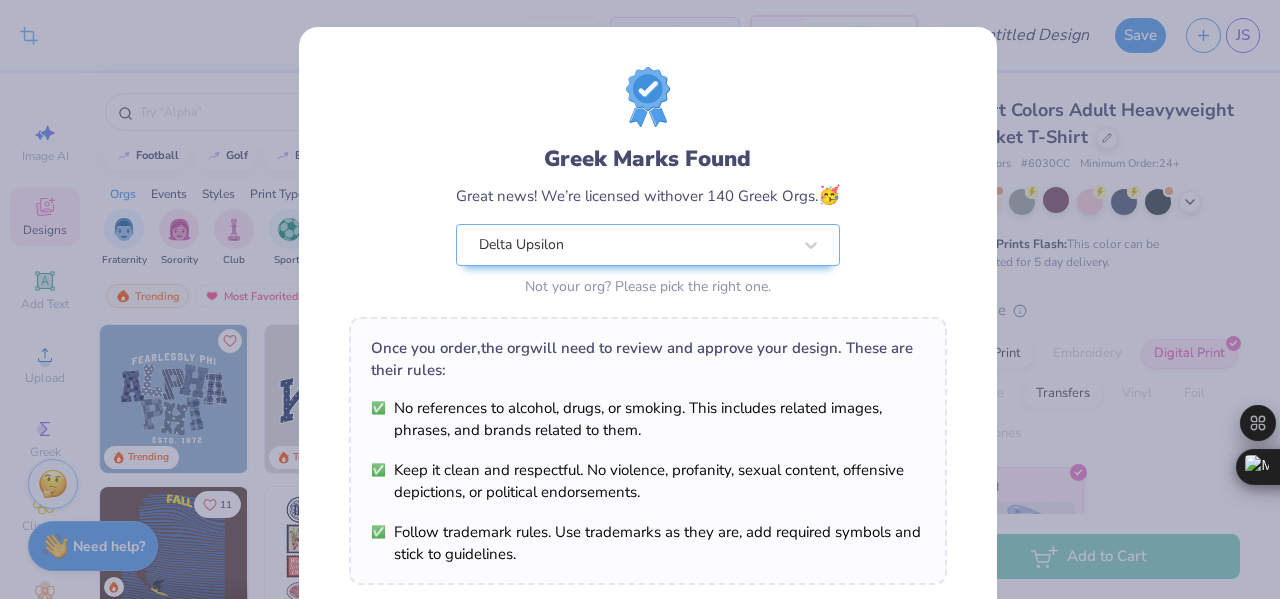 type on "5.32" 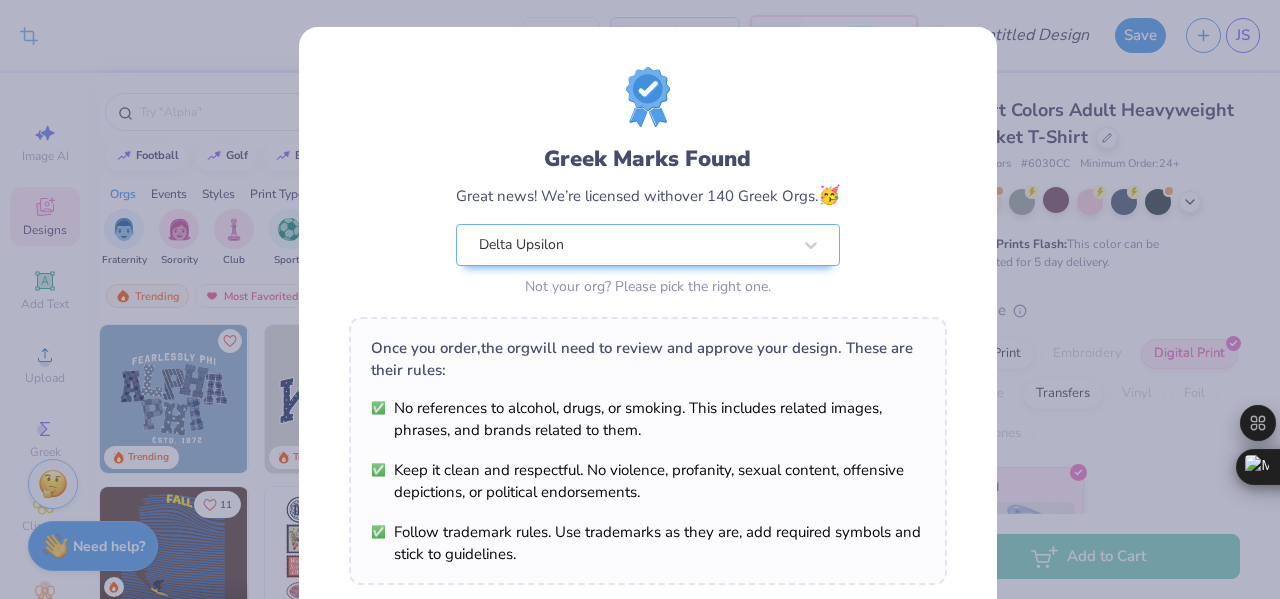 type on "2.66" 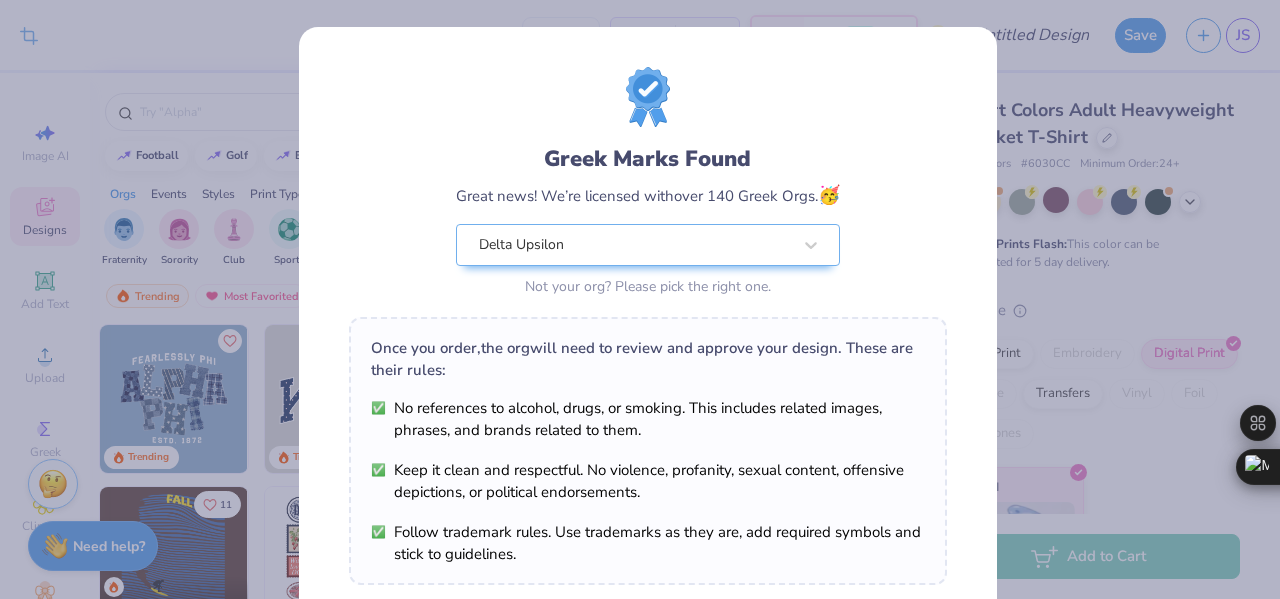 scroll, scrollTop: 337, scrollLeft: 0, axis: vertical 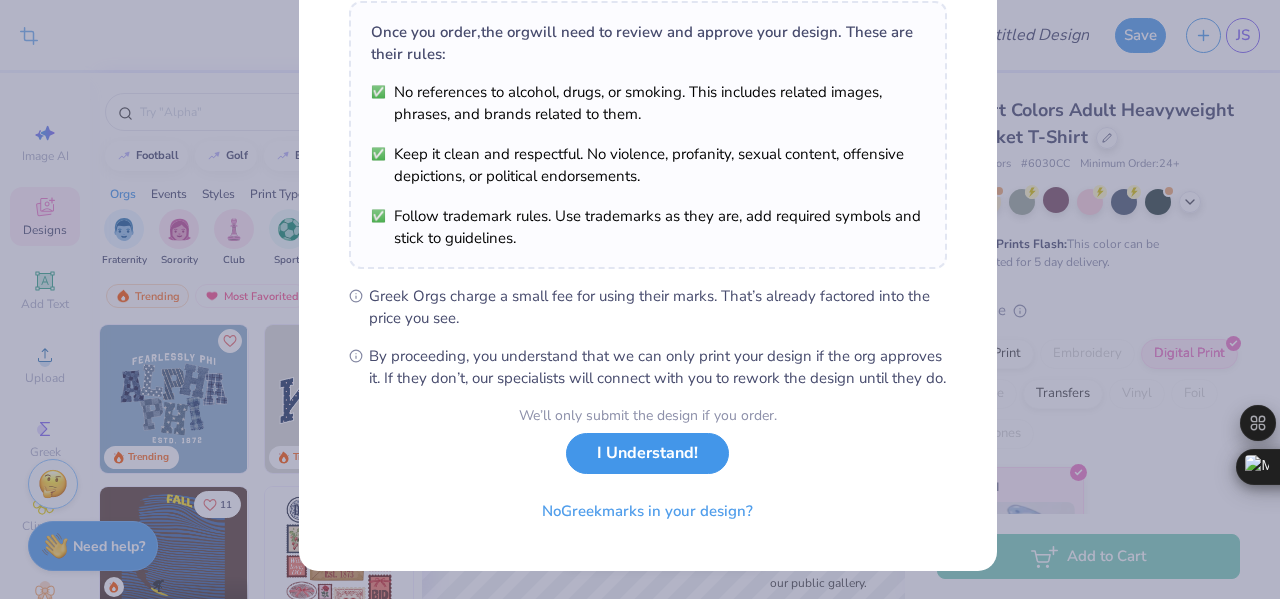 click on "I Understand!" at bounding box center [647, 453] 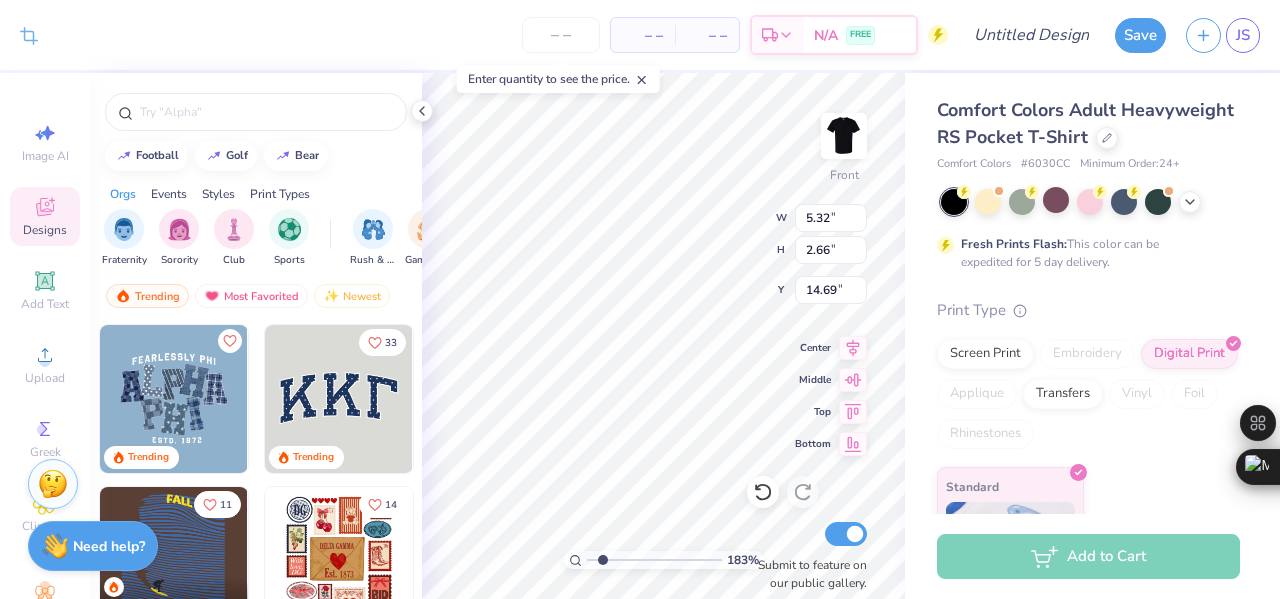 scroll, scrollTop: 43, scrollLeft: 0, axis: vertical 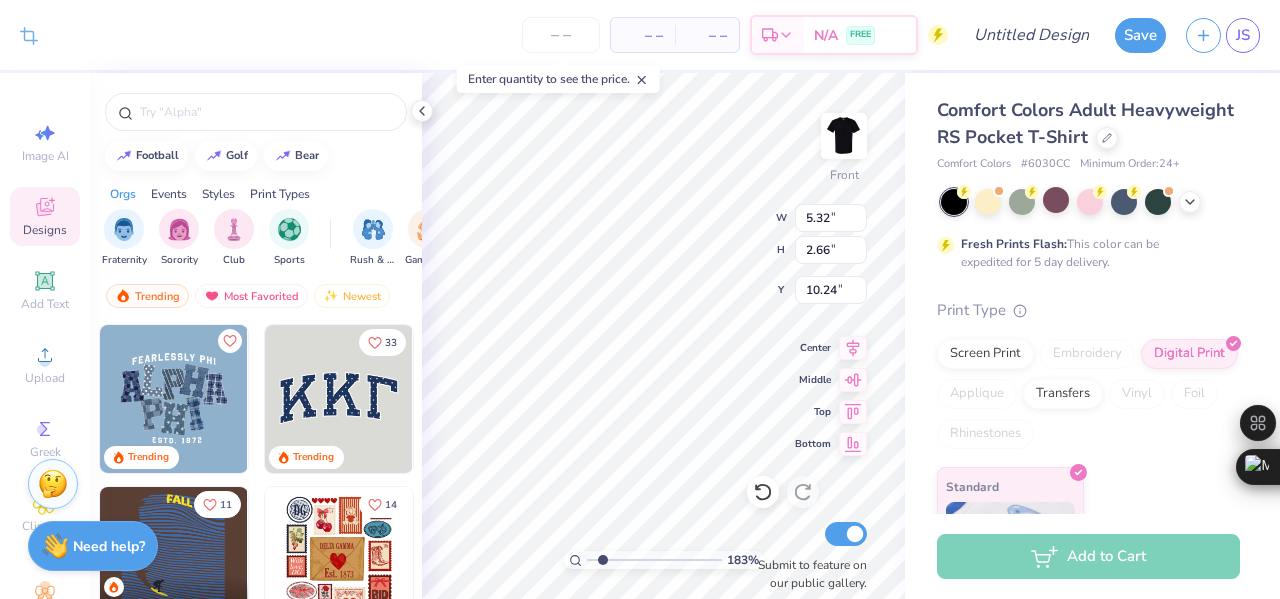 type on "13.47" 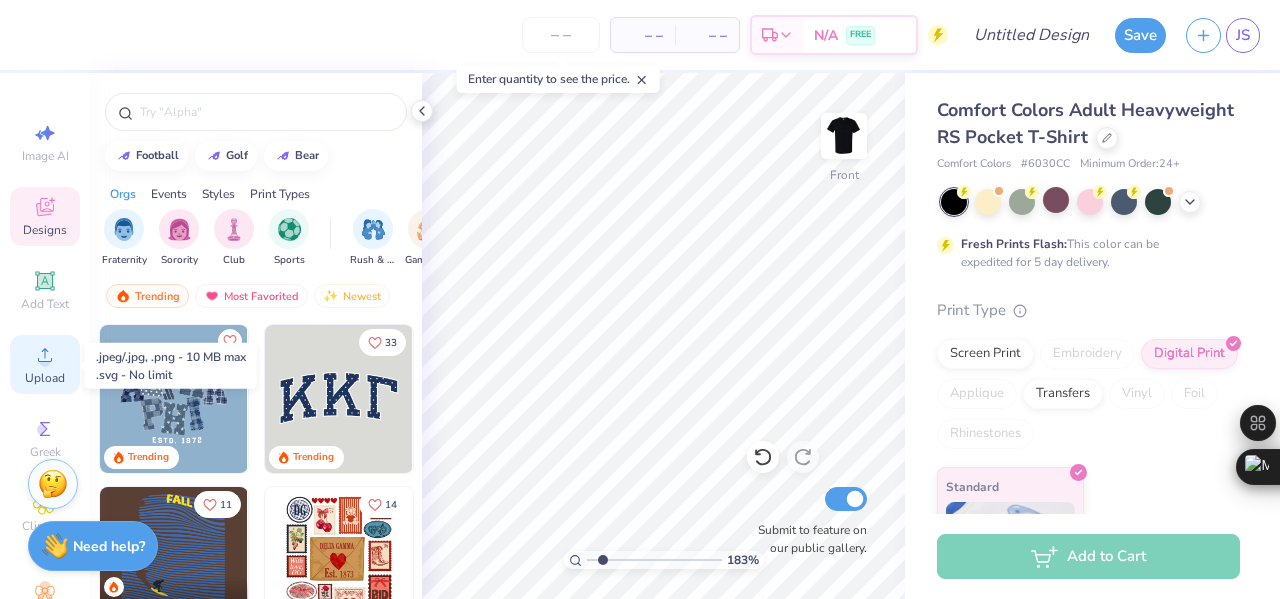 click on "Upload" at bounding box center [45, 364] 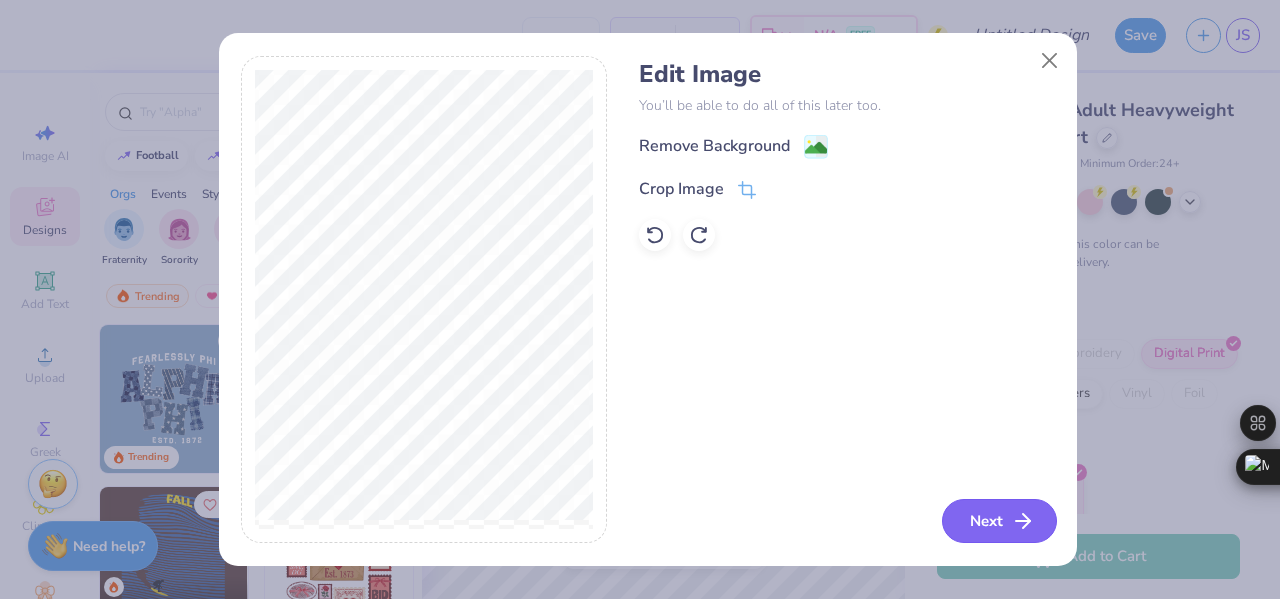 click on "Next" at bounding box center [999, 521] 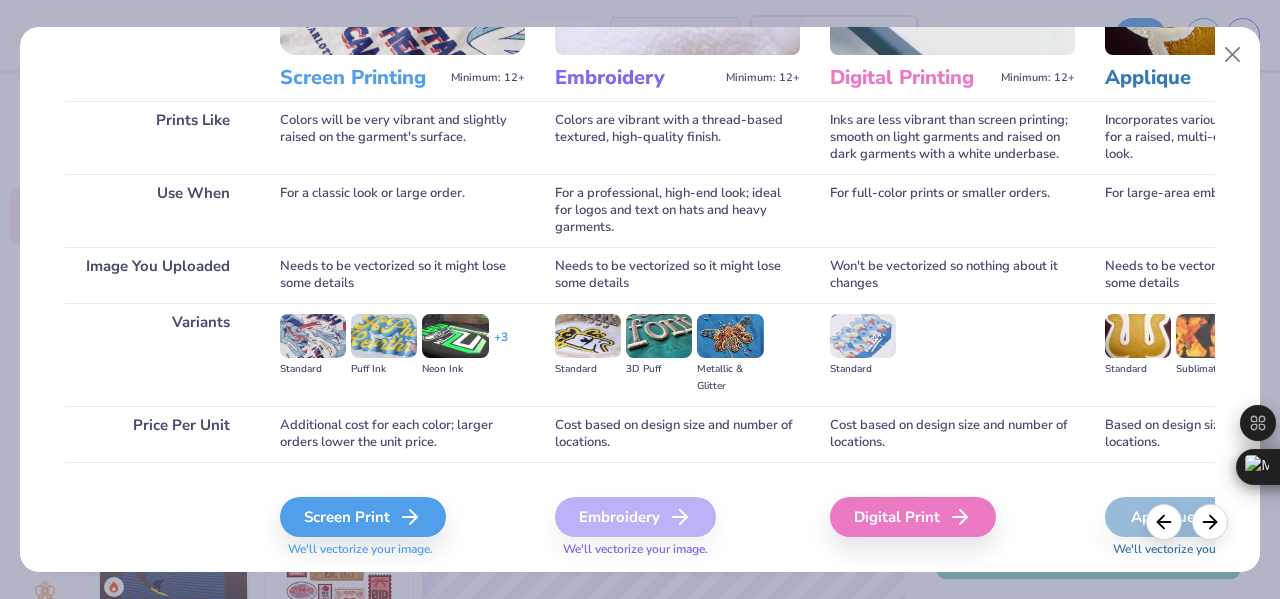 scroll, scrollTop: 242, scrollLeft: 0, axis: vertical 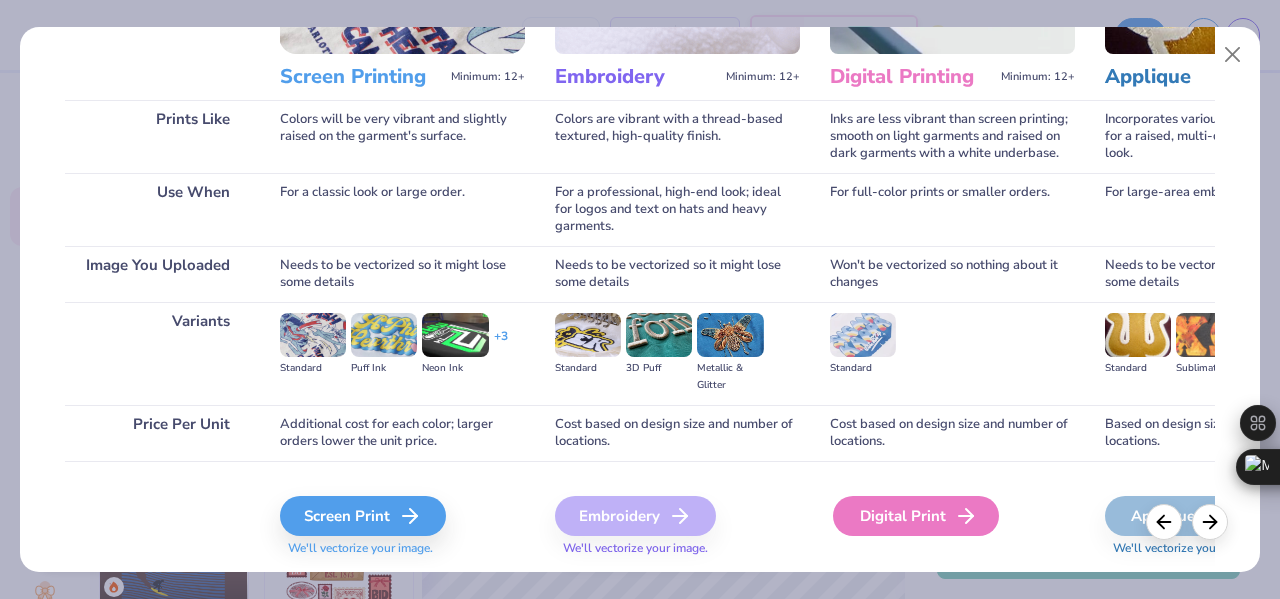 click on "Digital Print" at bounding box center [916, 516] 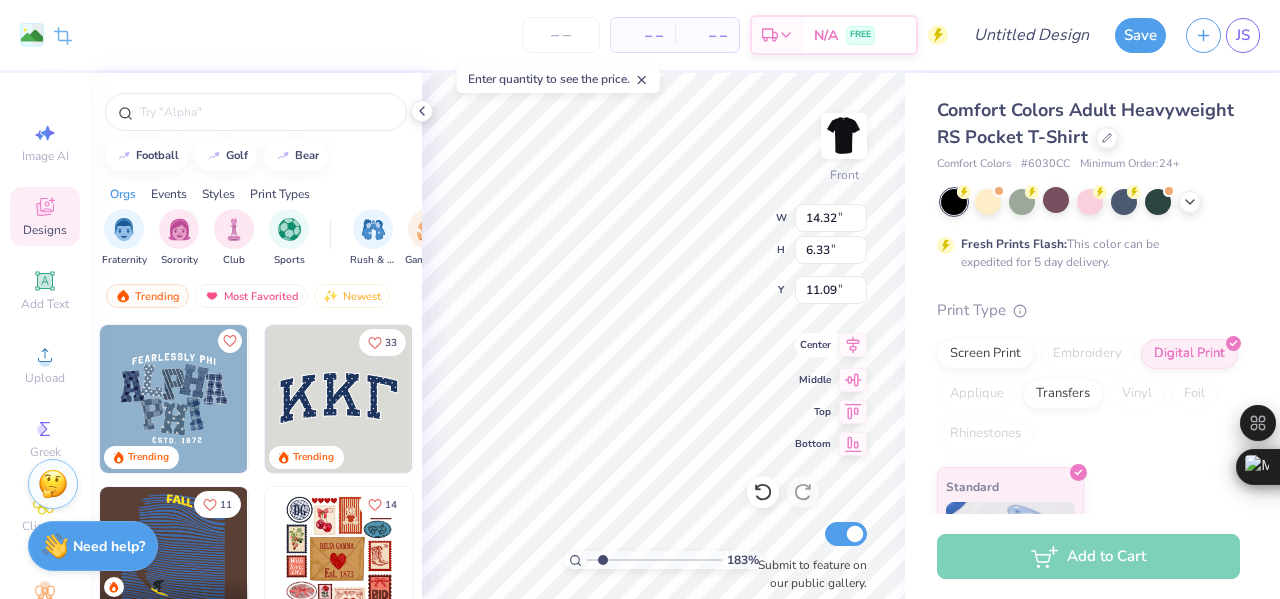 click on "183  % Front W 14.32 14.32 " H 6.33 6.33 " Y 11.09 11.09 " Center Middle Top Bottom Submit to feature on our public gallery." at bounding box center [663, 336] 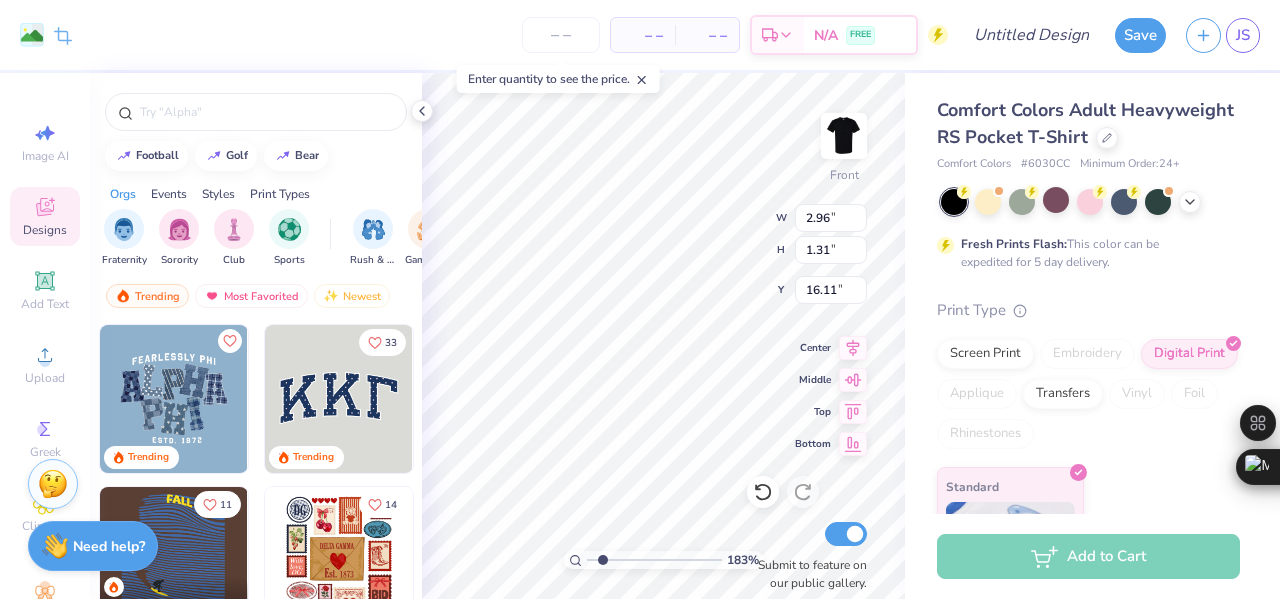 type on "10.13" 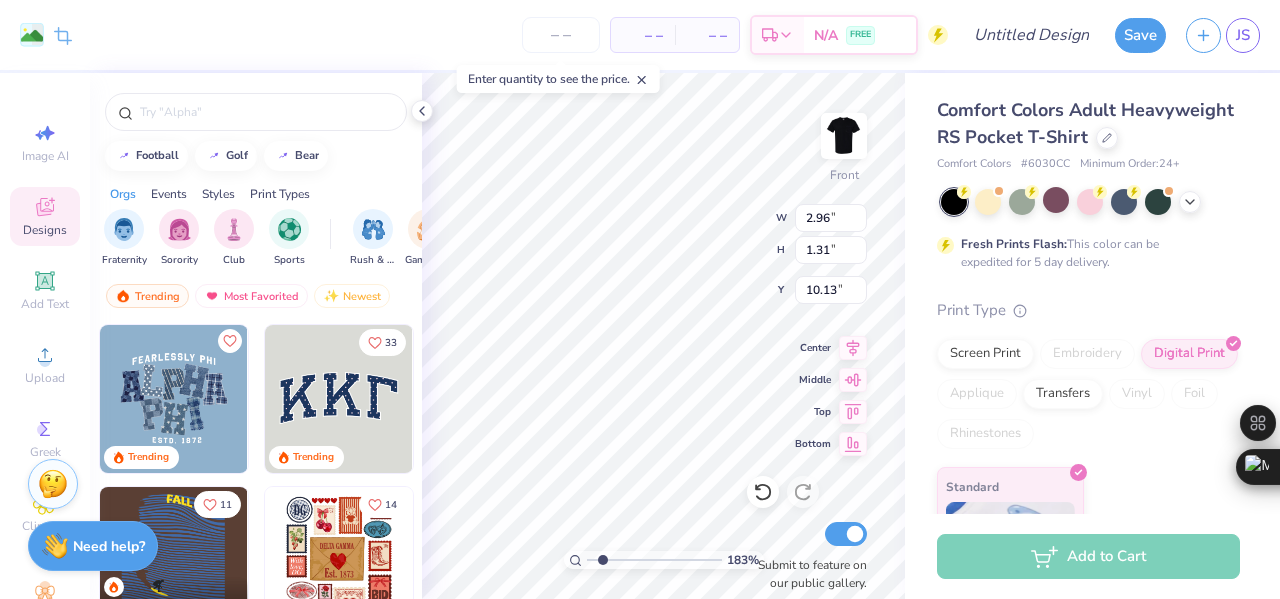 type on "3.23" 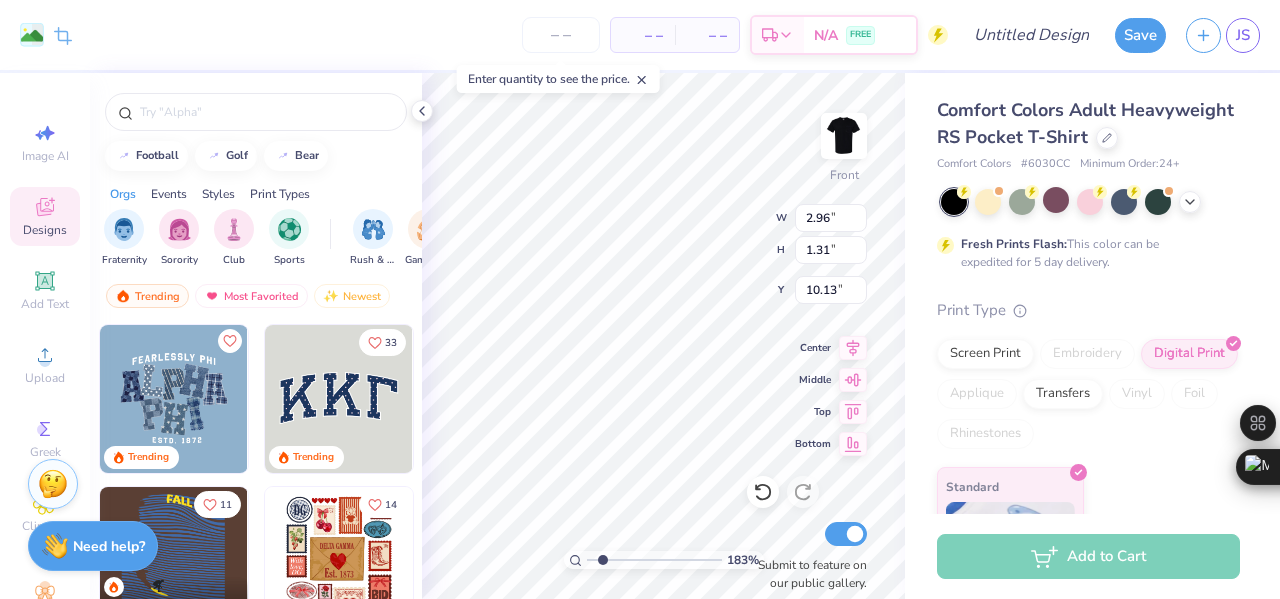 type on "2.23" 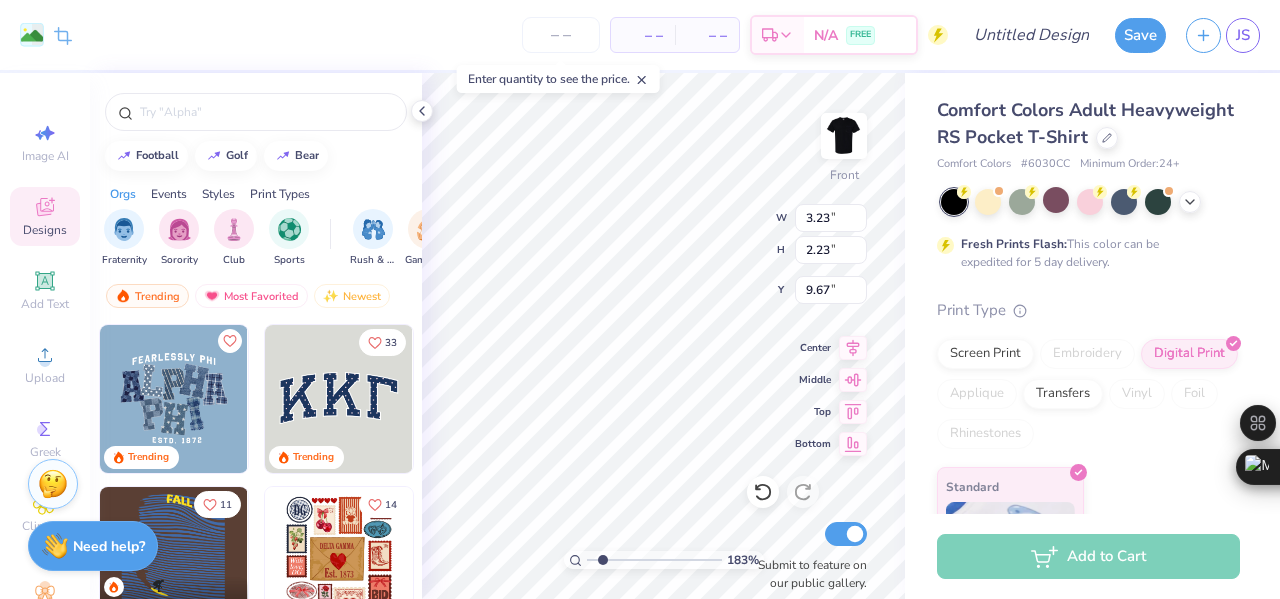 type on "9.07" 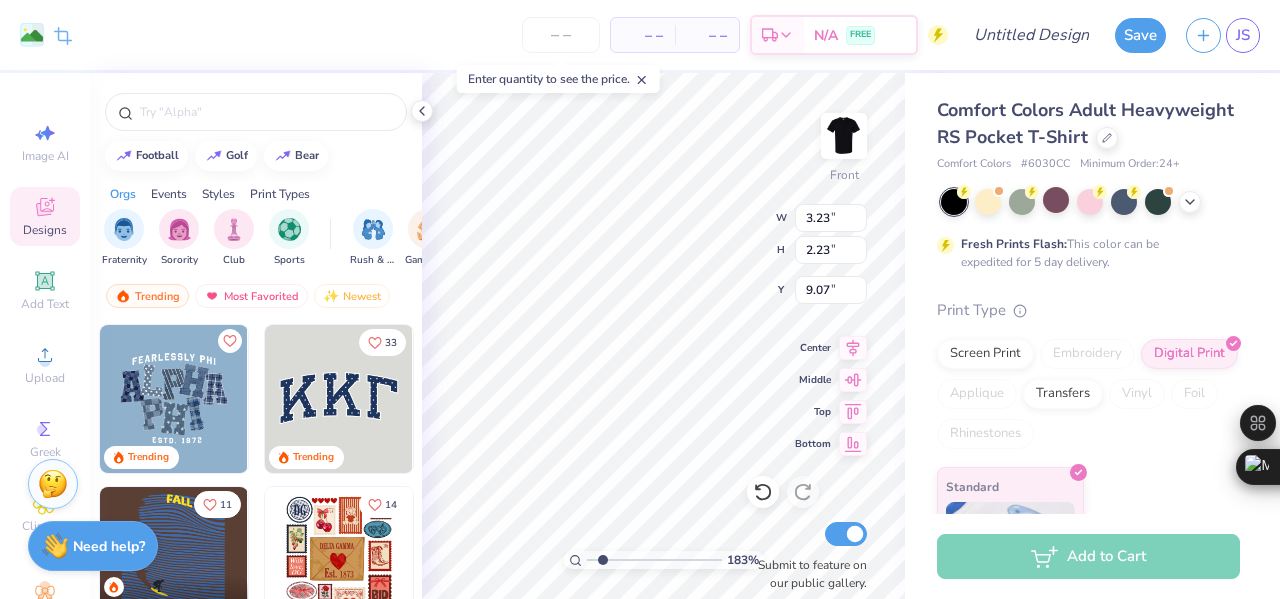 type on "3.20" 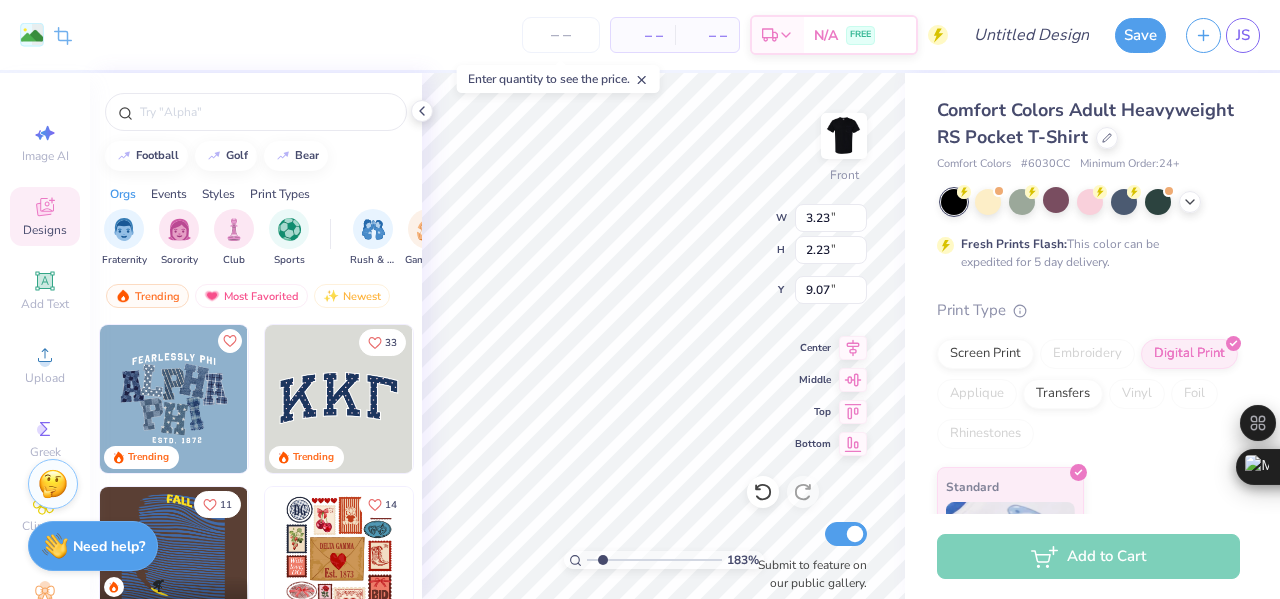 type on "1.99" 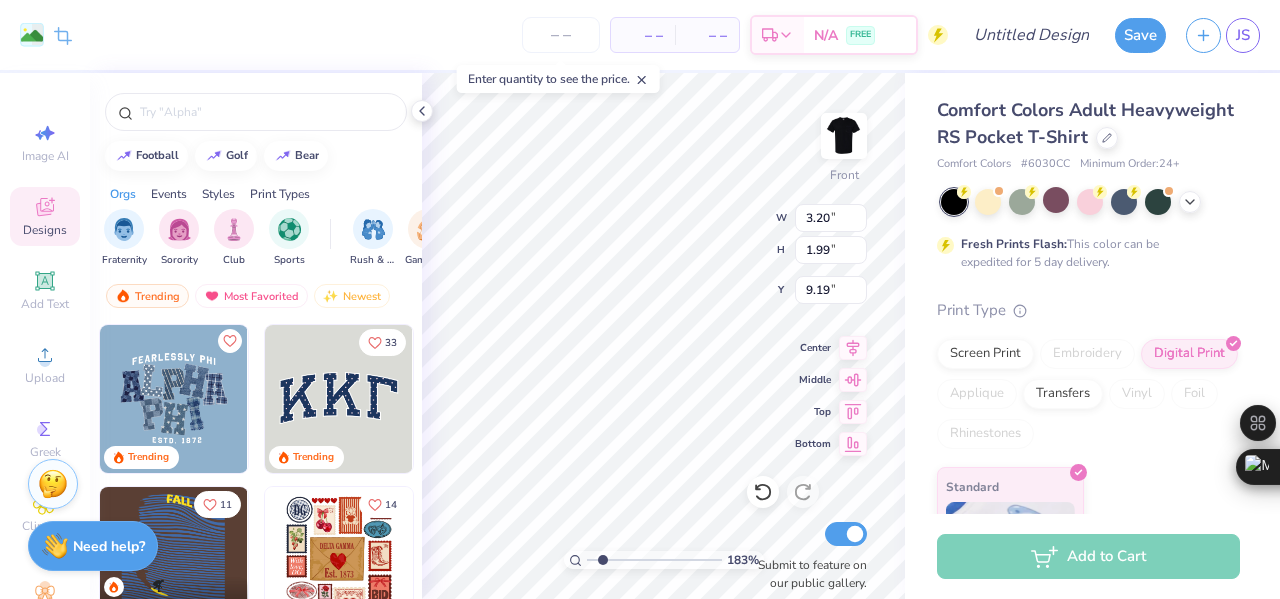 type on "8.86" 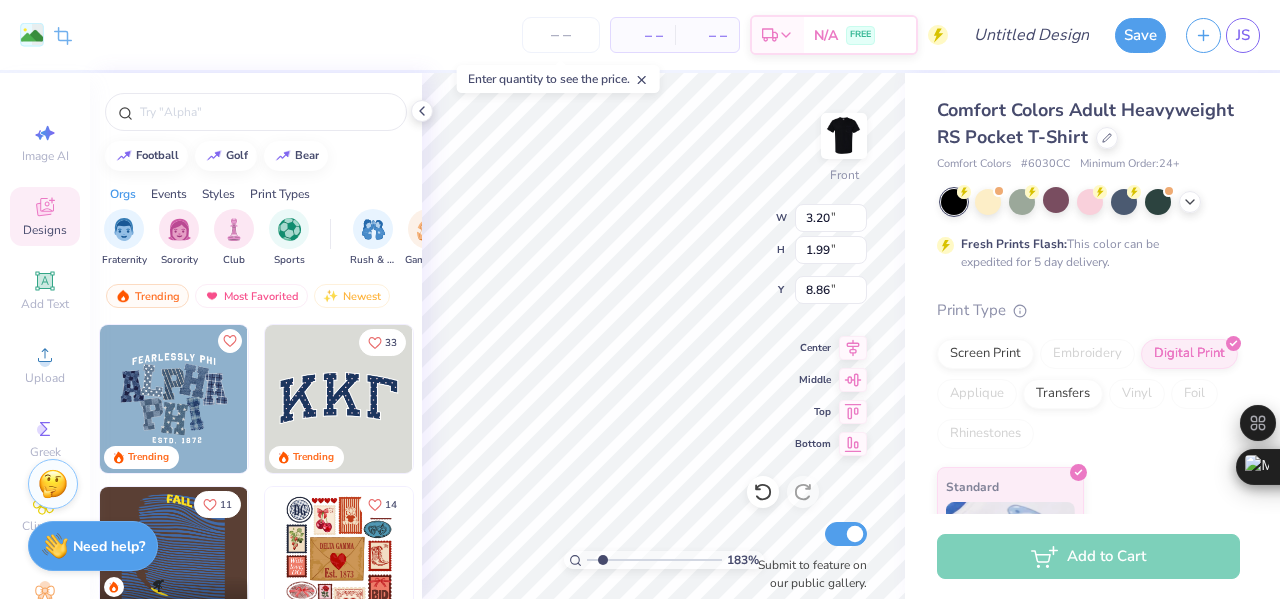 type on "5.45" 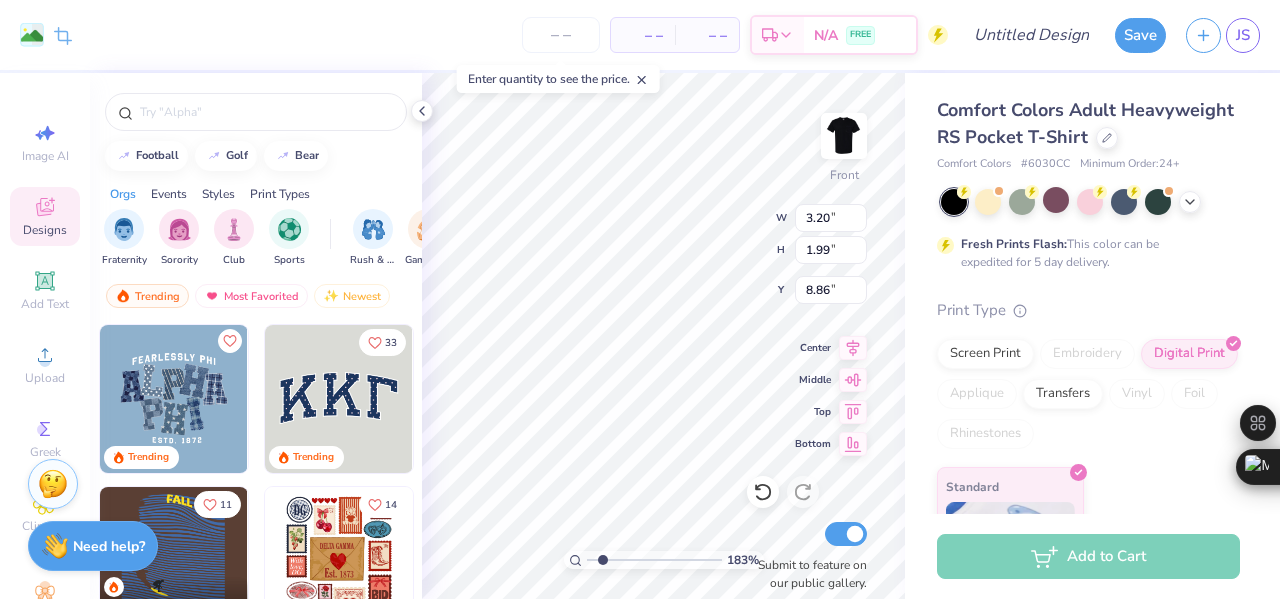 type on "3.40" 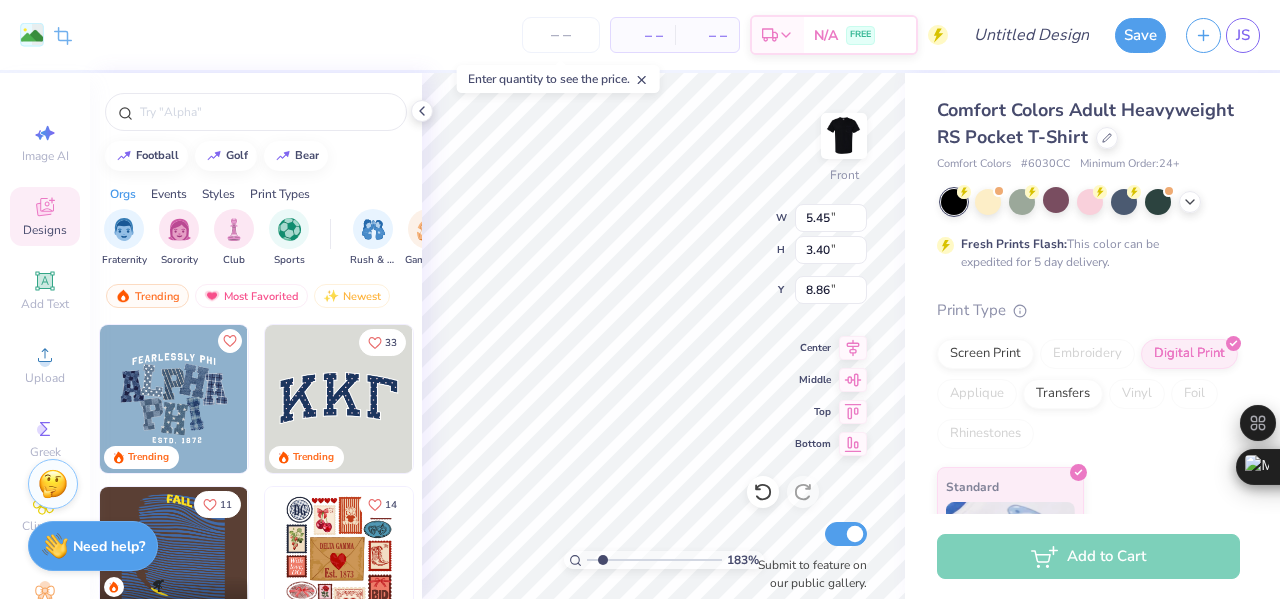 type on "8.74" 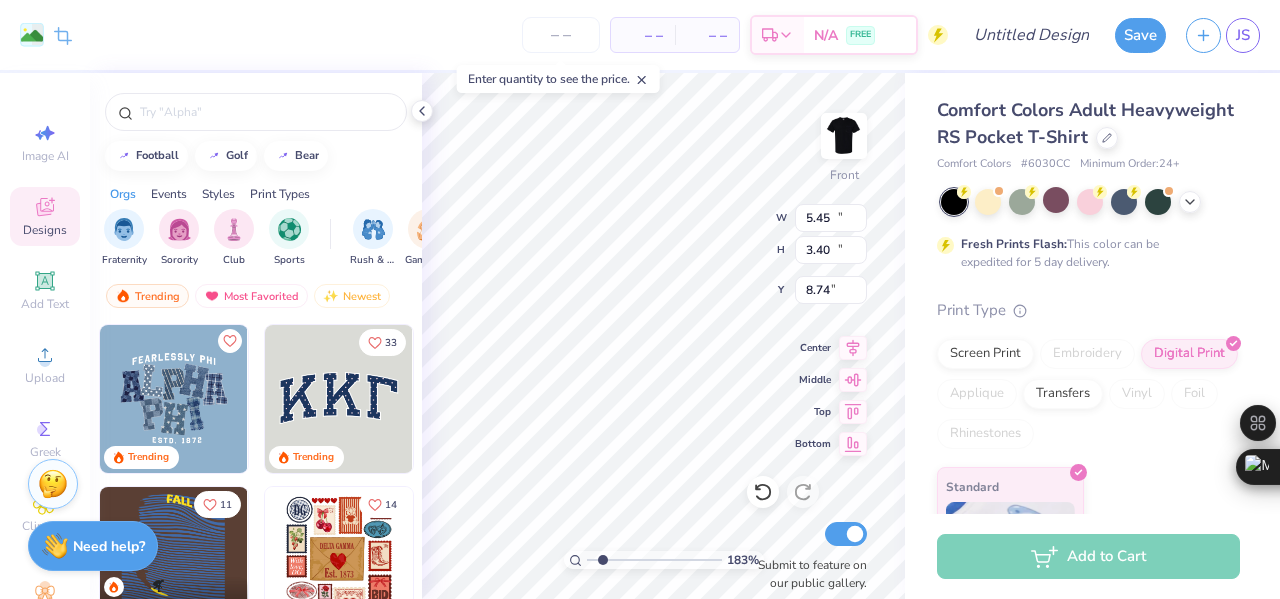 type on "12.15" 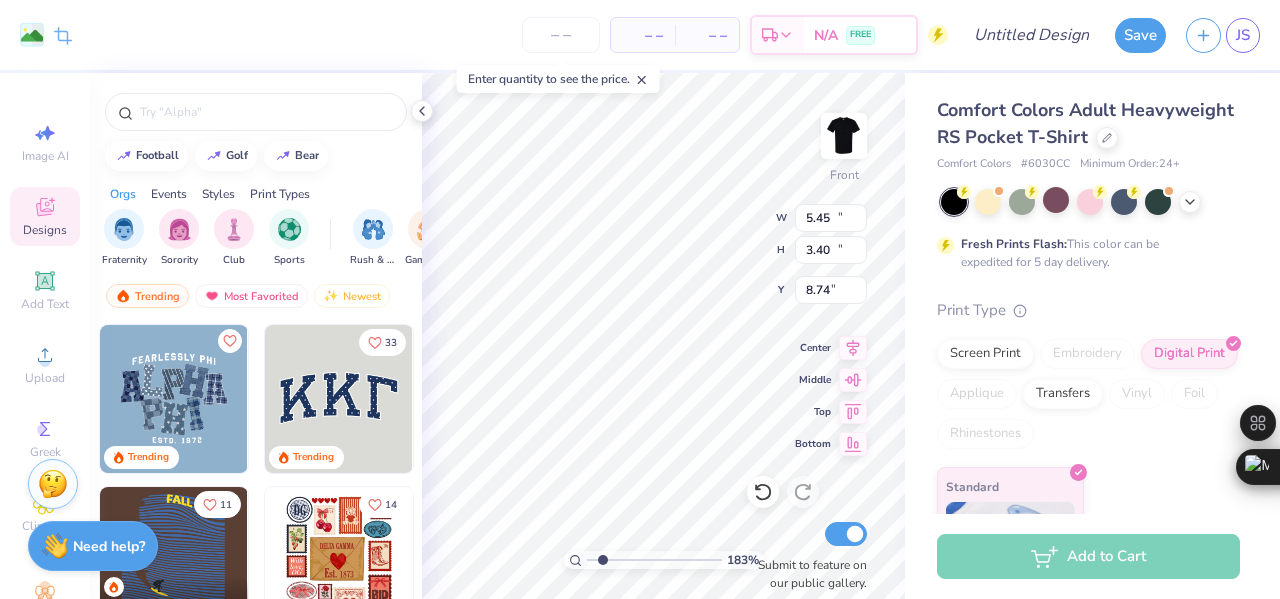 type on "18.00" 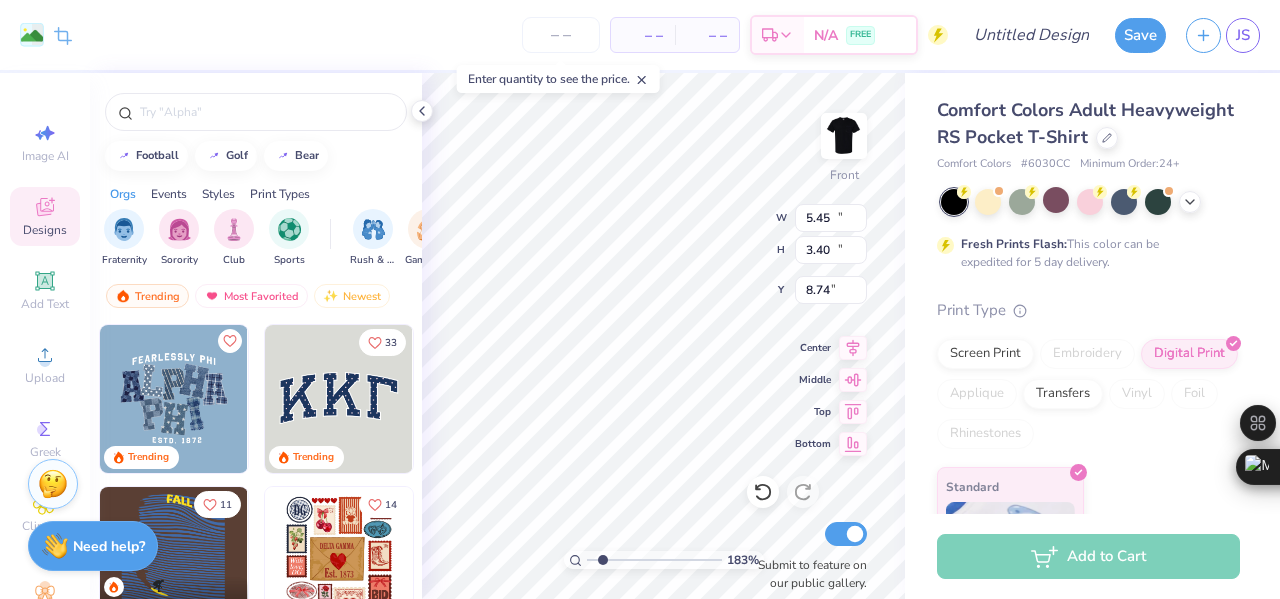 type on "5.25" 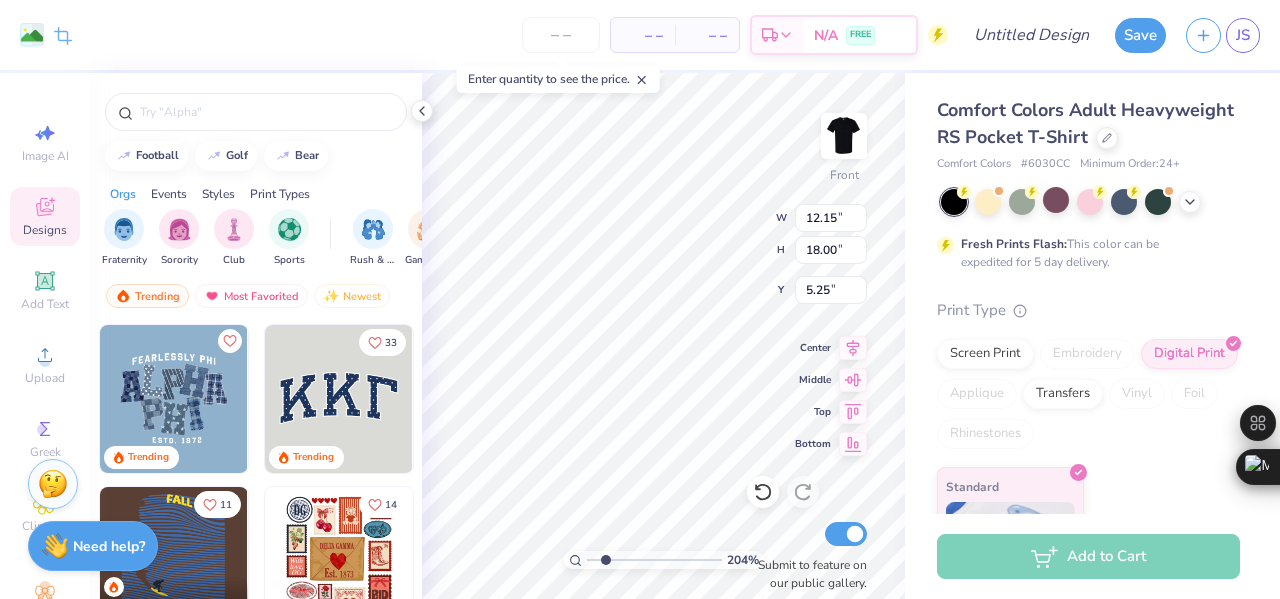 type on "2.04222990035625" 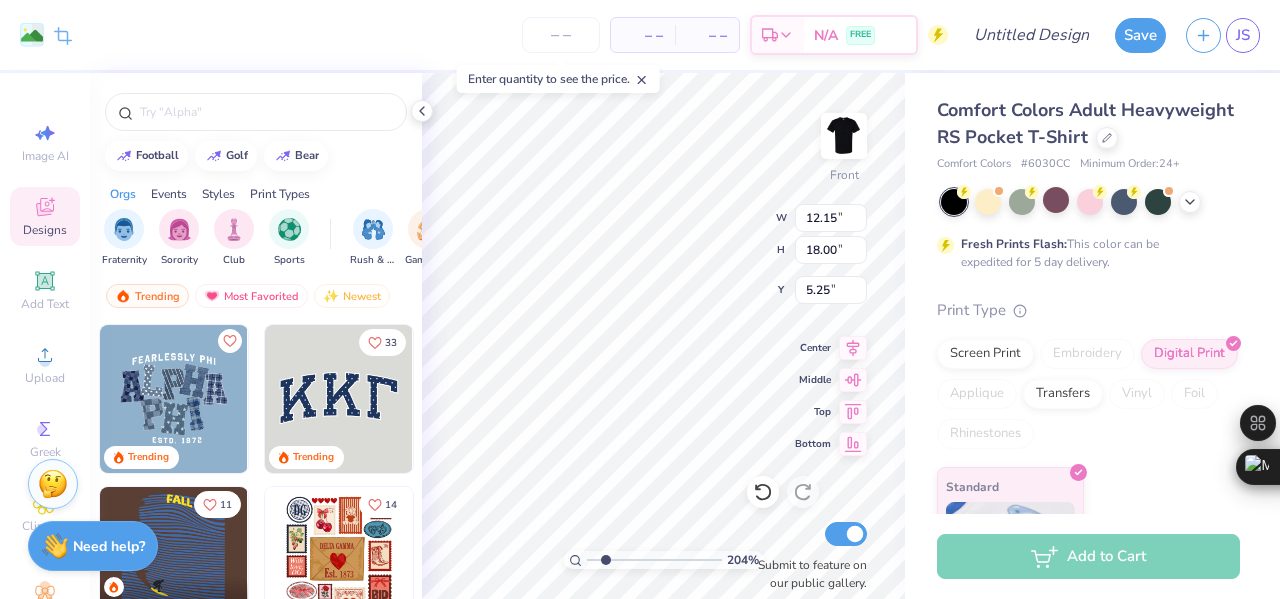 type on "5.45" 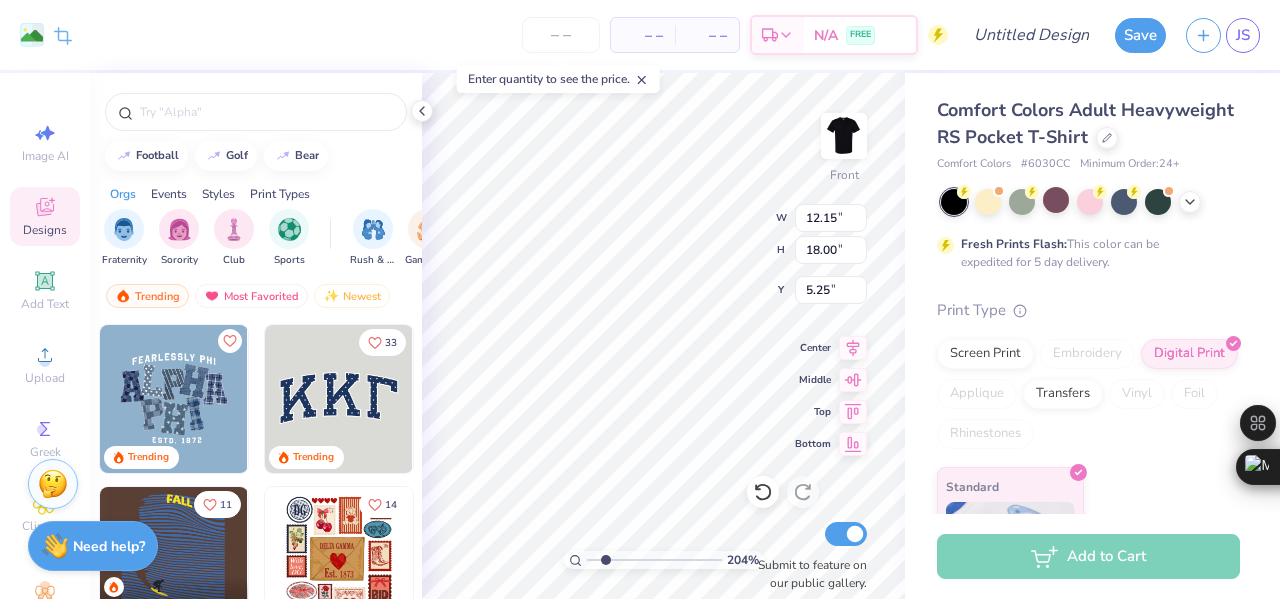 type on "3.40" 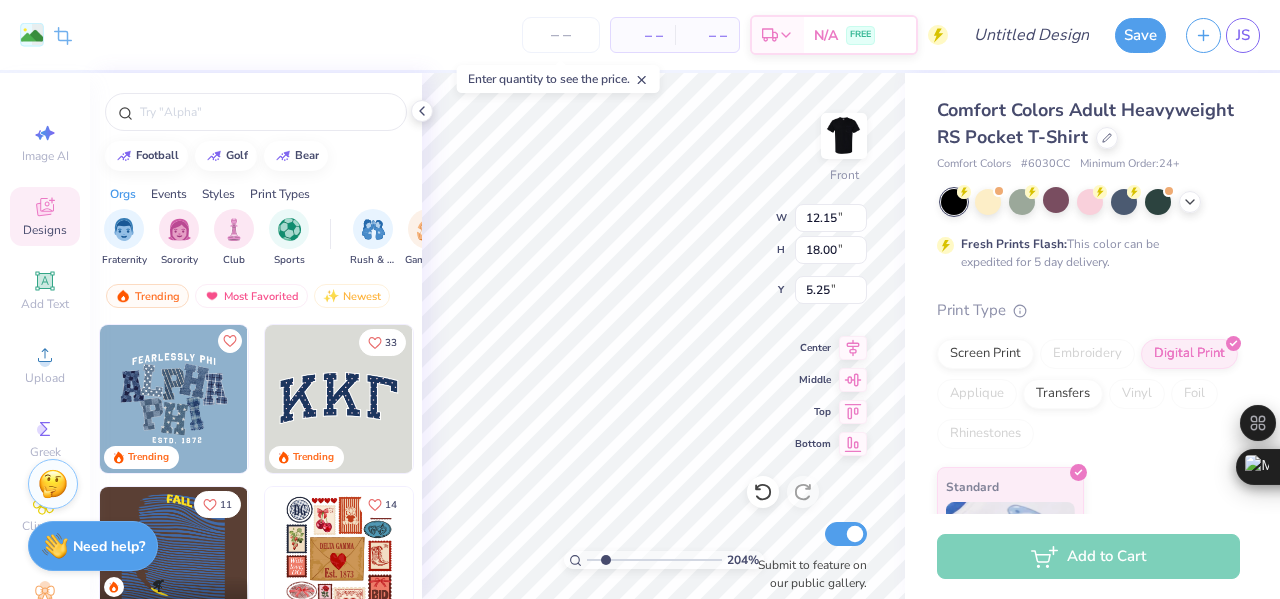type on "8.74" 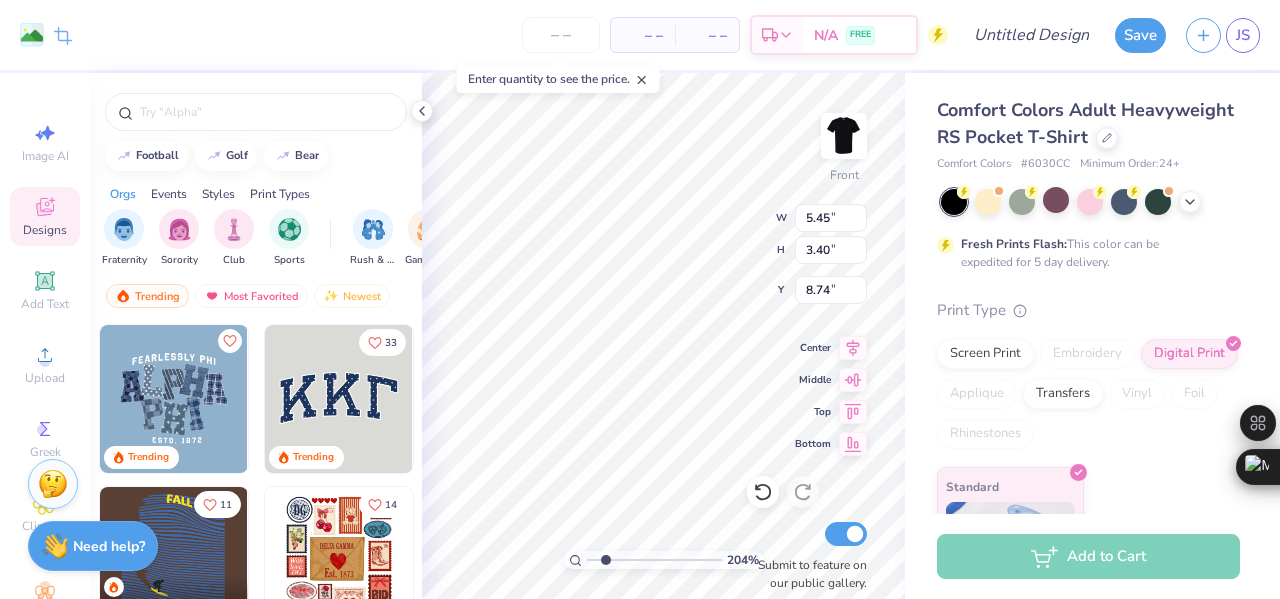 type on "2.04222990035625" 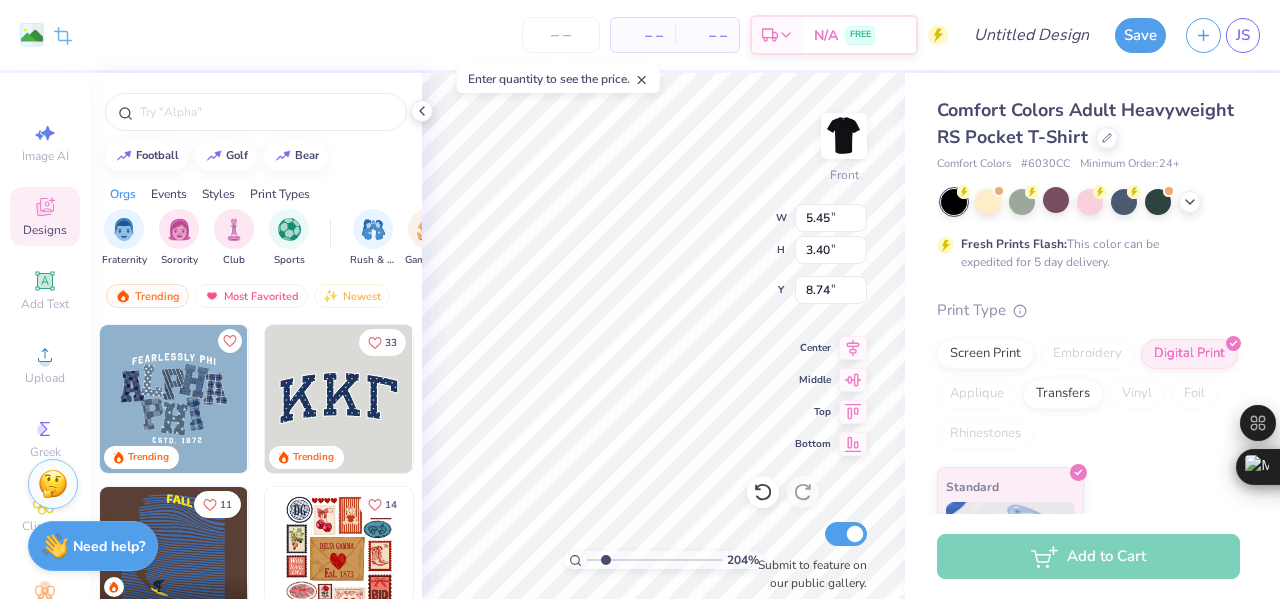 type on "4.67" 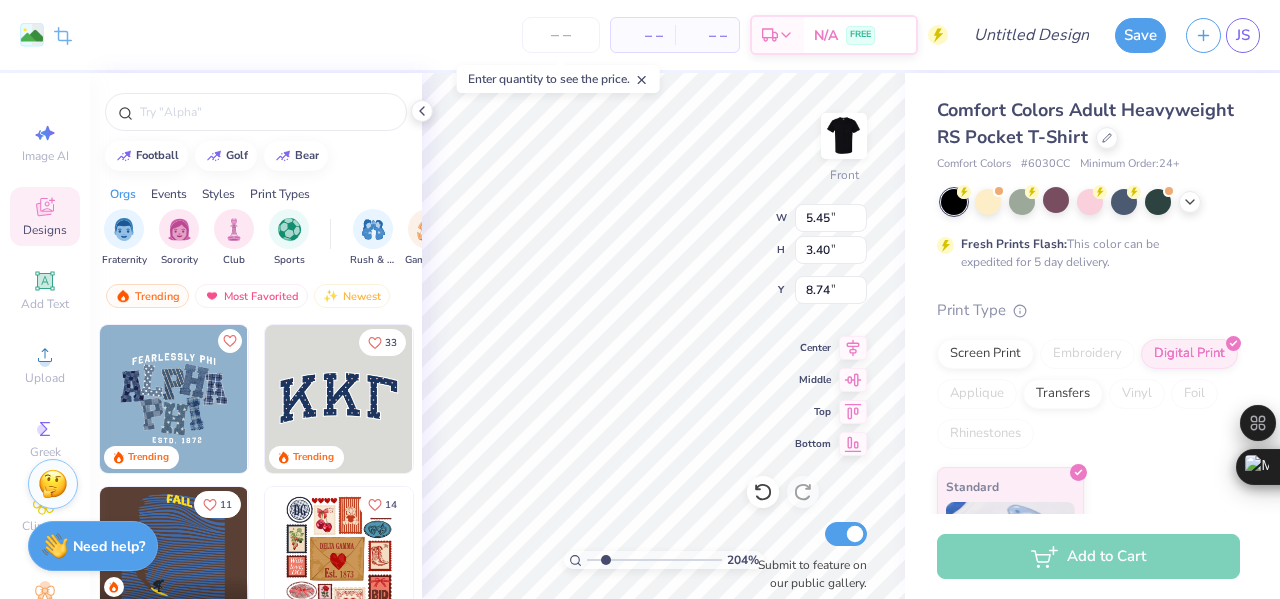 type on "2.91" 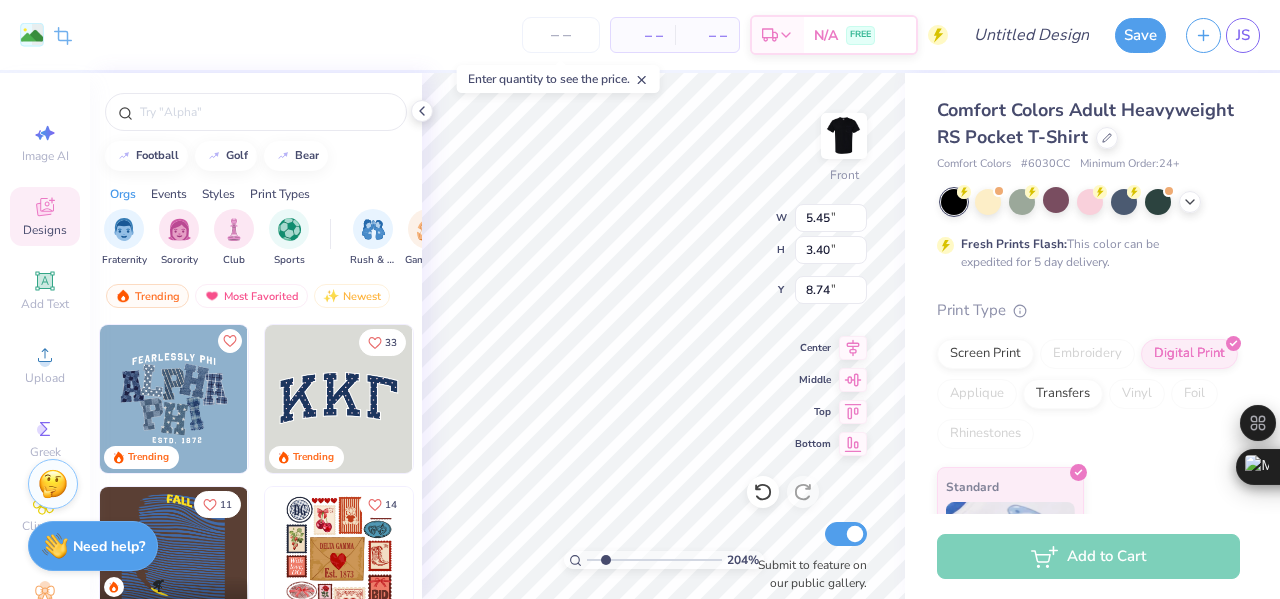 type on "8.75" 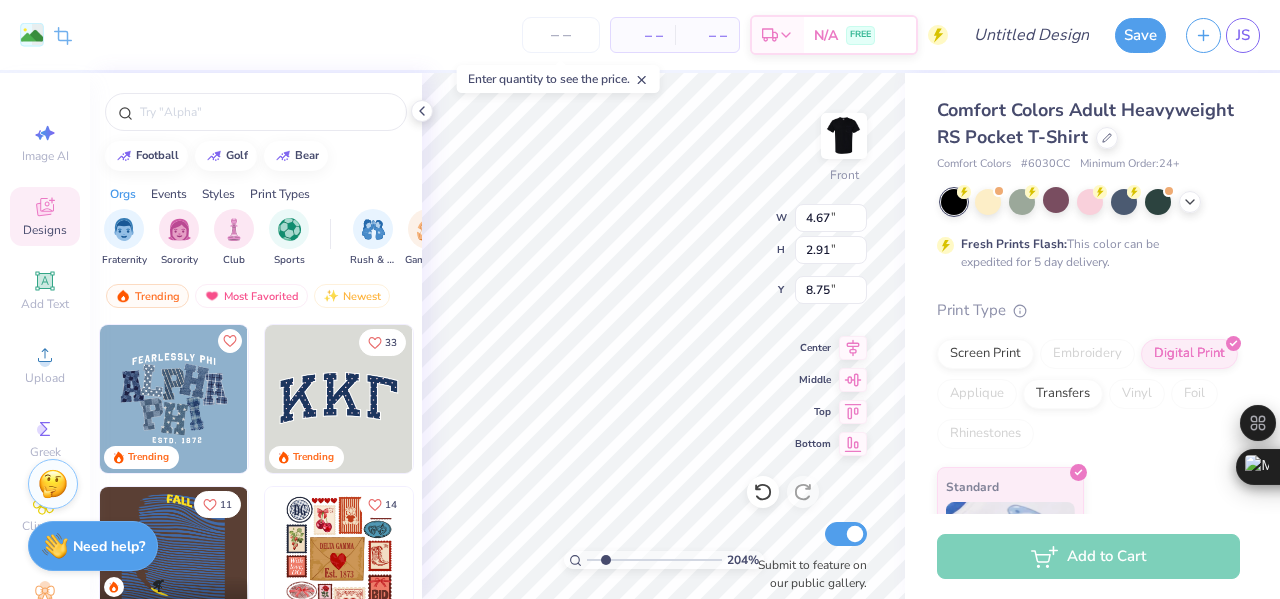 type on "2.04222990035625" 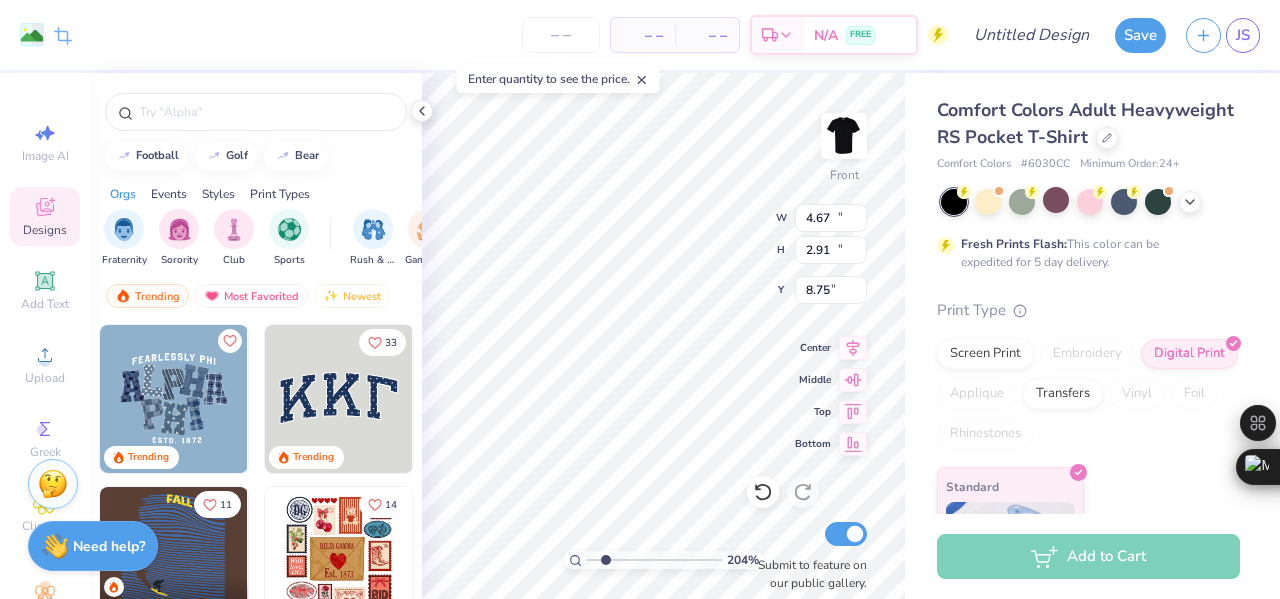 type on "12.15" 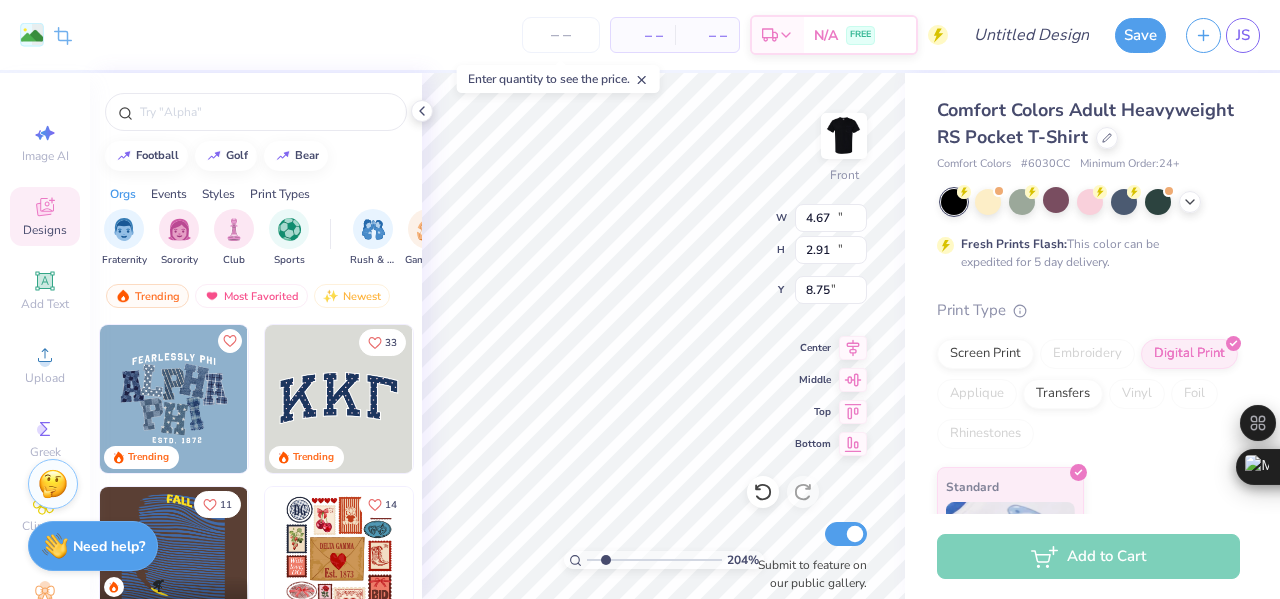 type on "18.00" 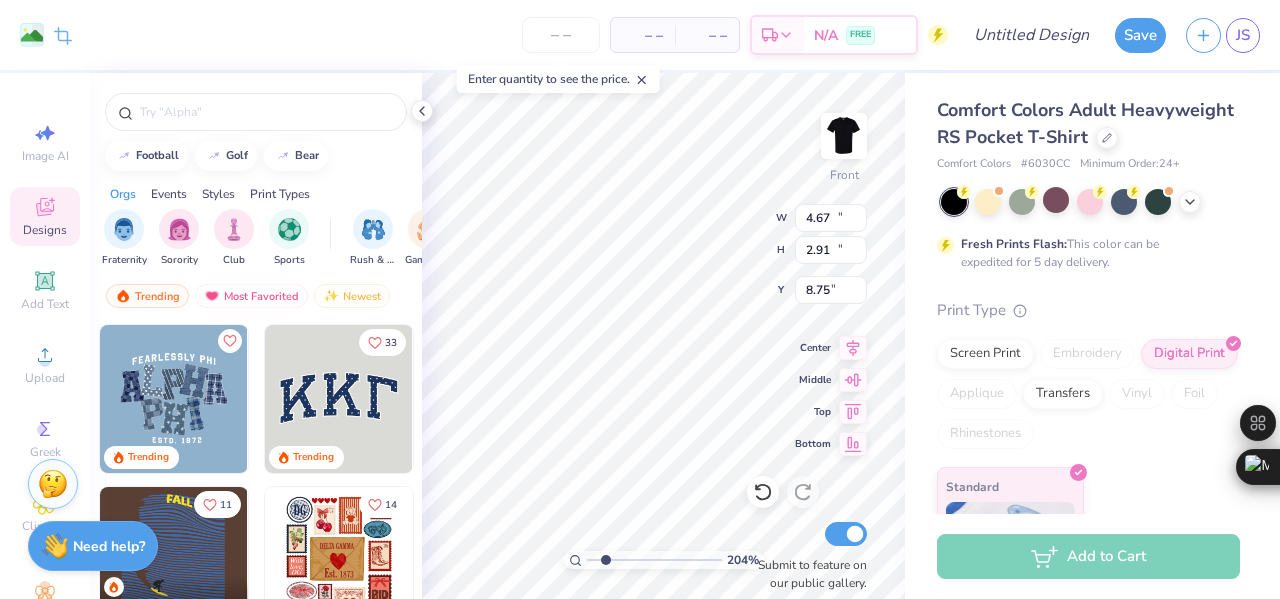 type on "5.25" 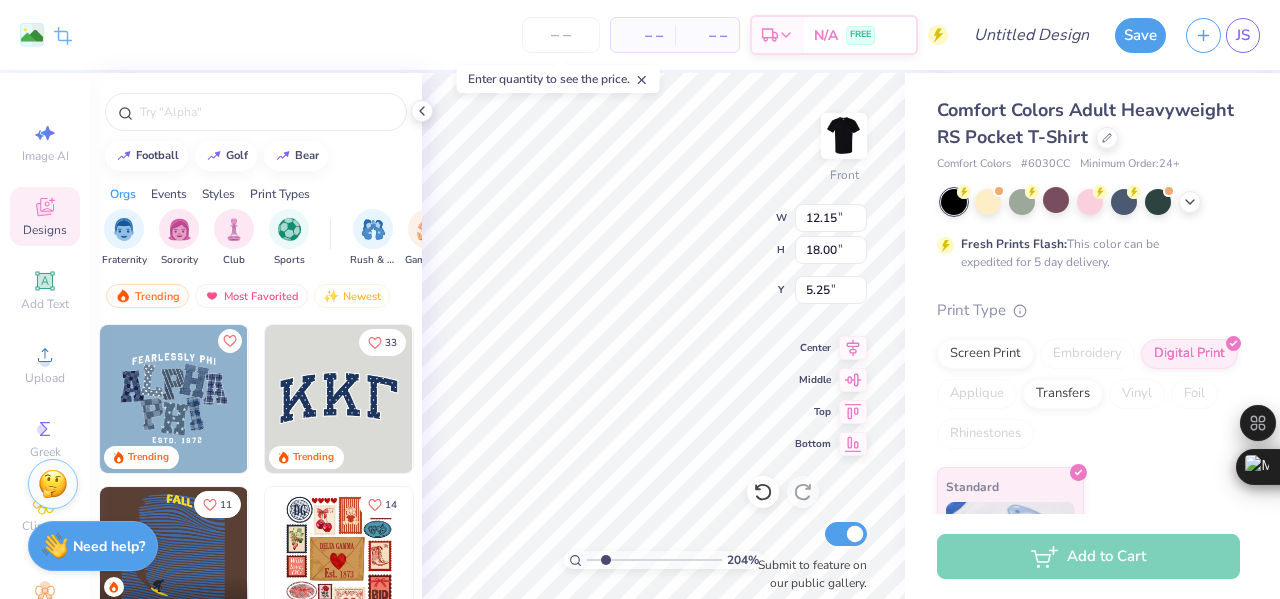type on "2.04222990035625" 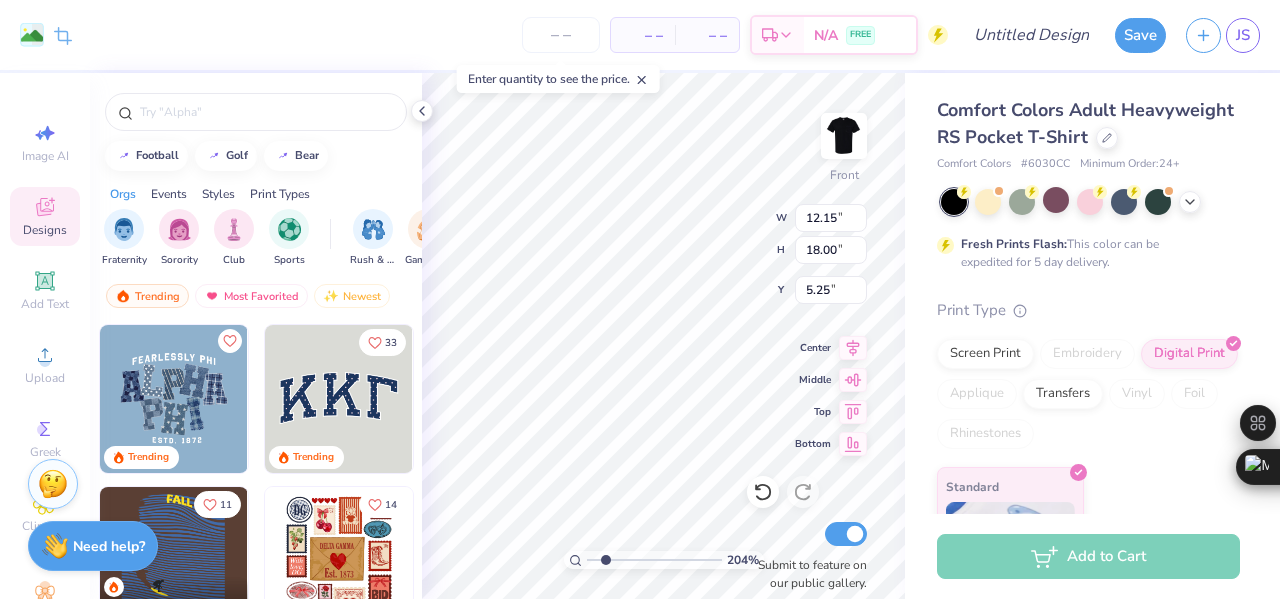 type on "4.67" 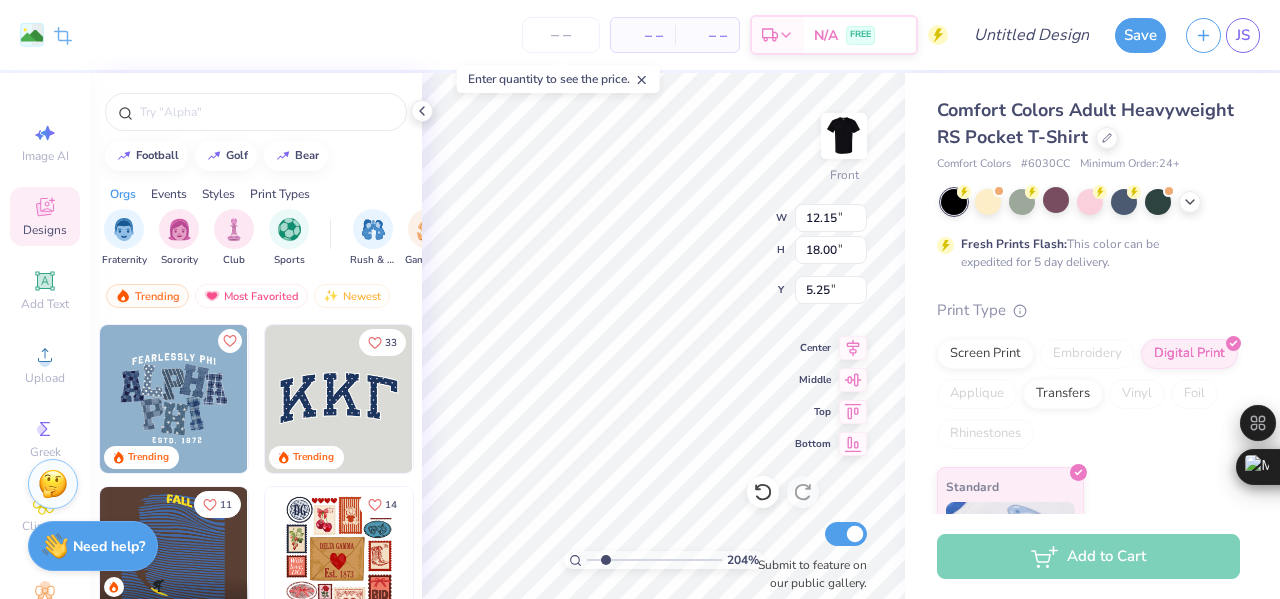 type on "2.91" 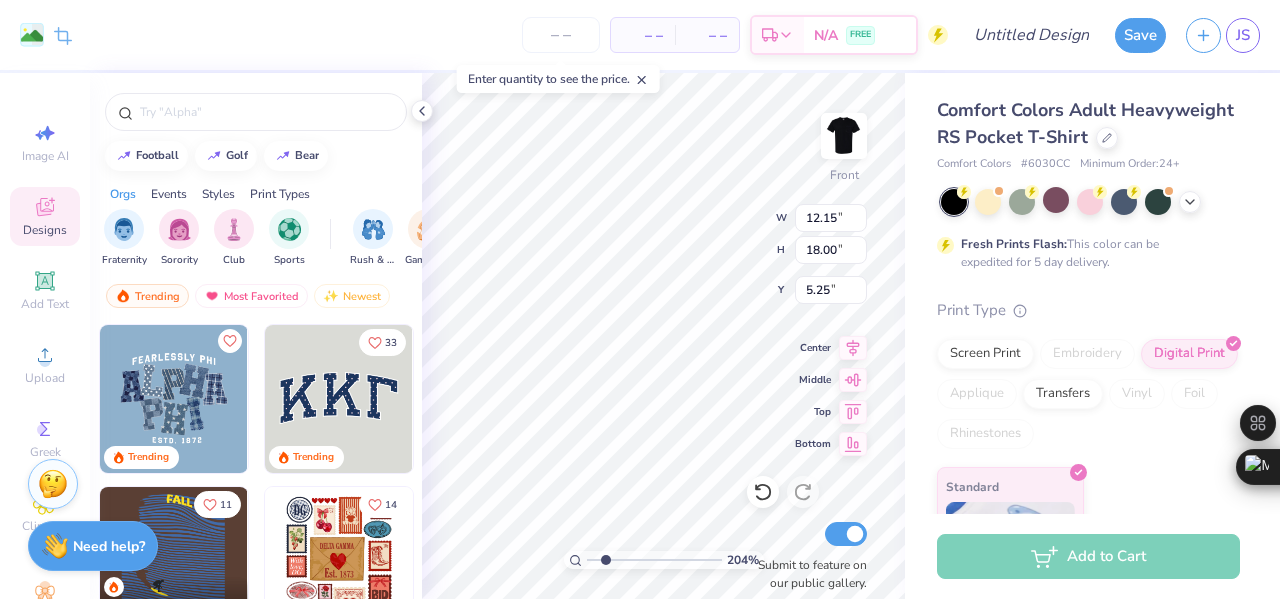 type on "8.75" 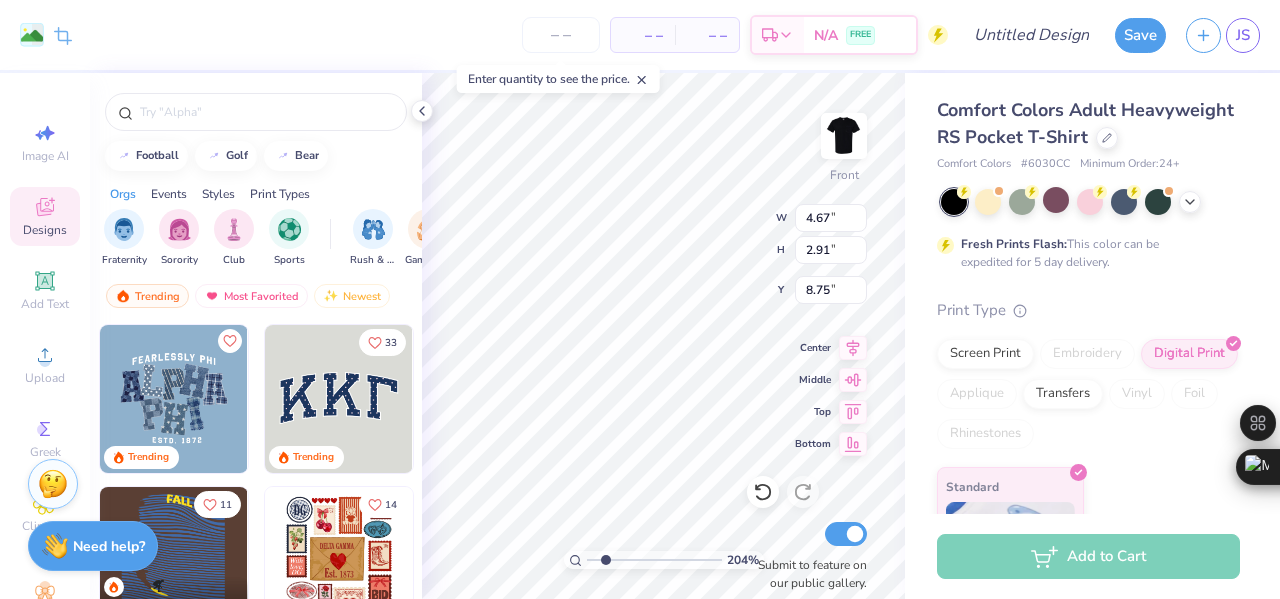 type on "2.04222990035625" 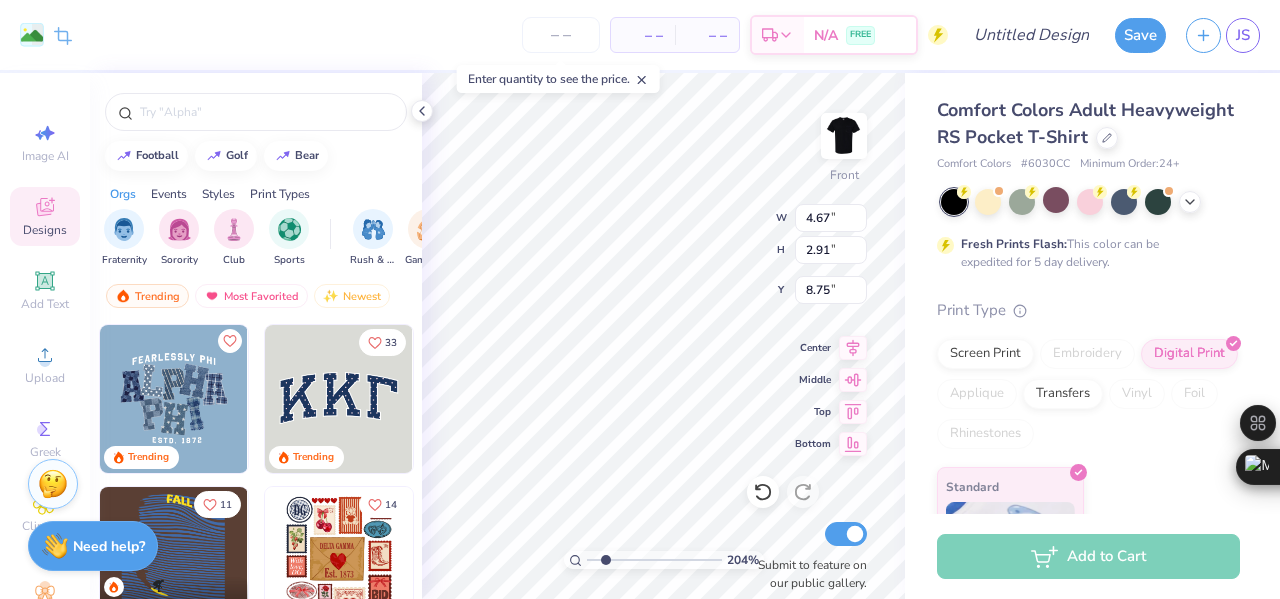 type on "9.04" 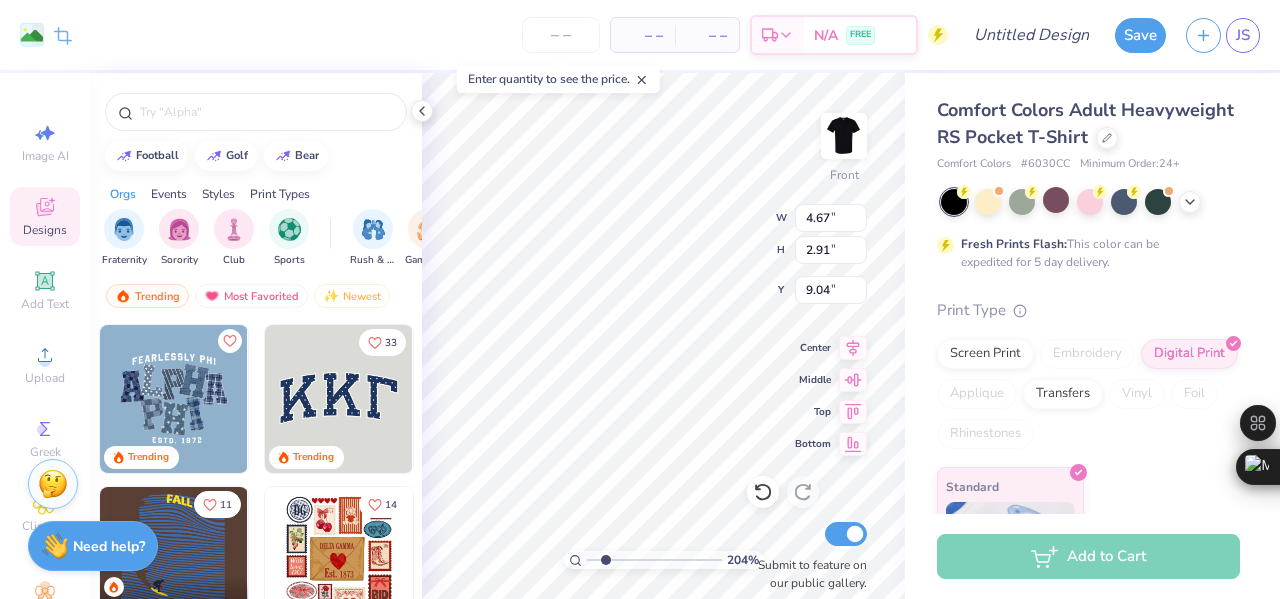 type on "2.04222990035625" 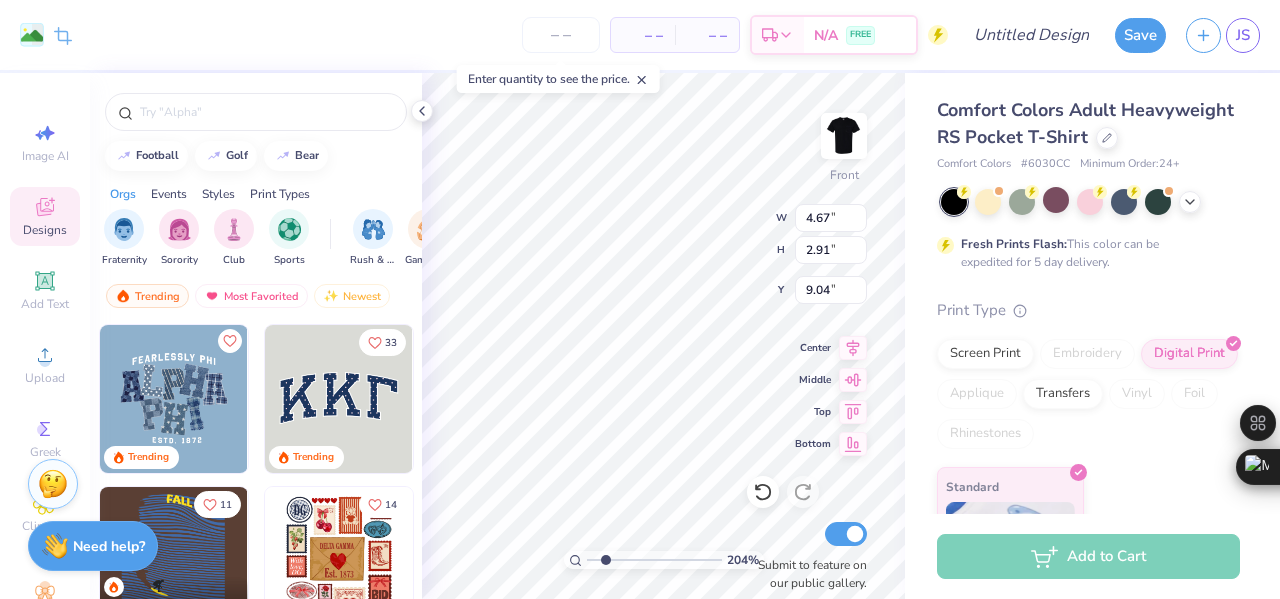 type on "8.67" 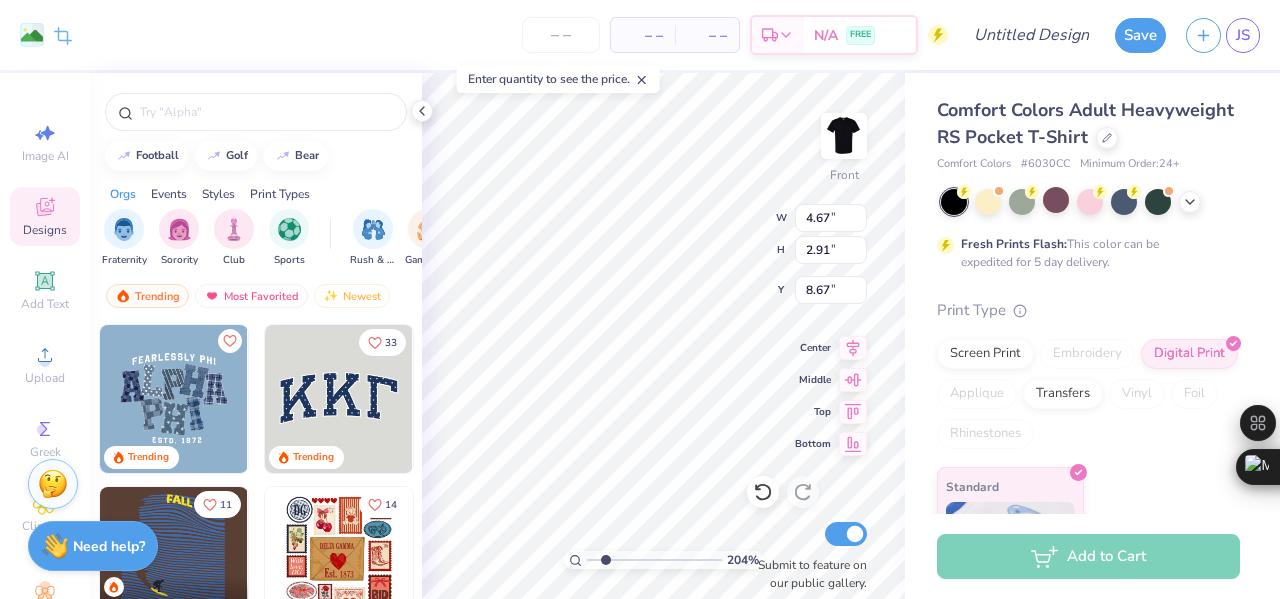 type on "2.04222990035625" 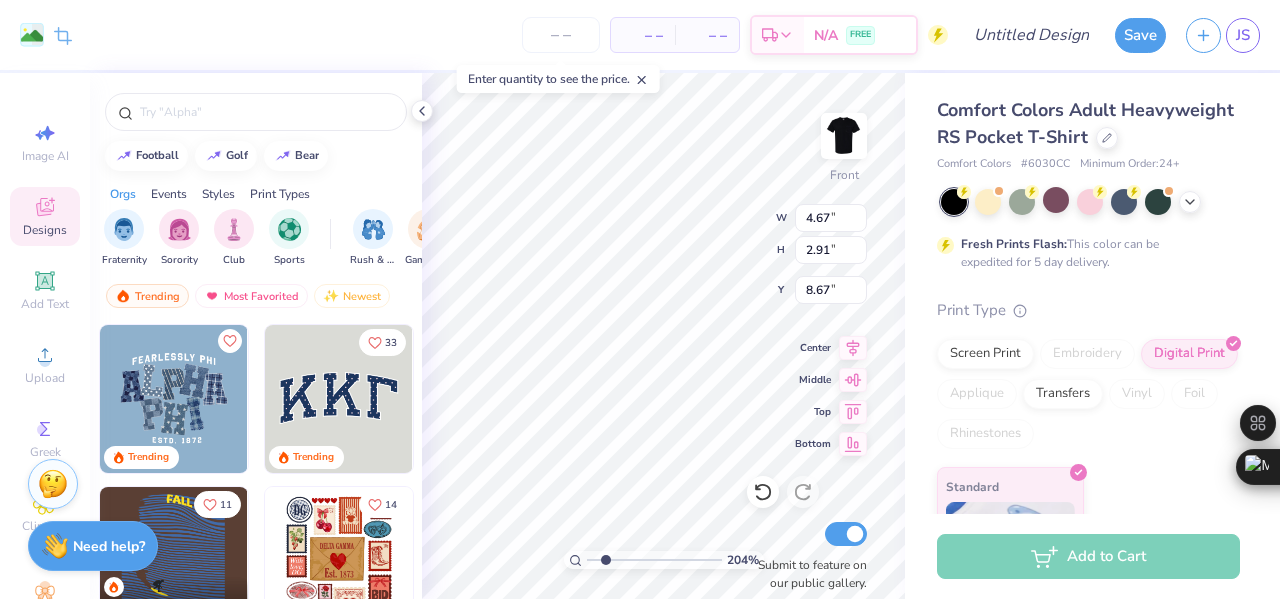 type on "6.24" 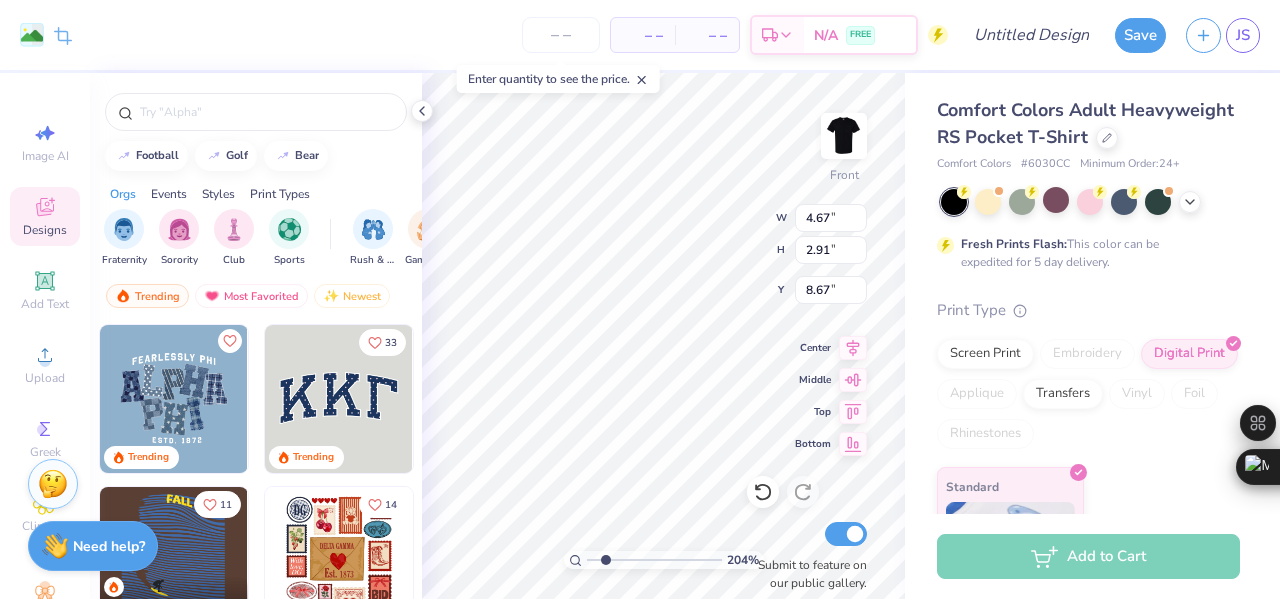 type on "3.89" 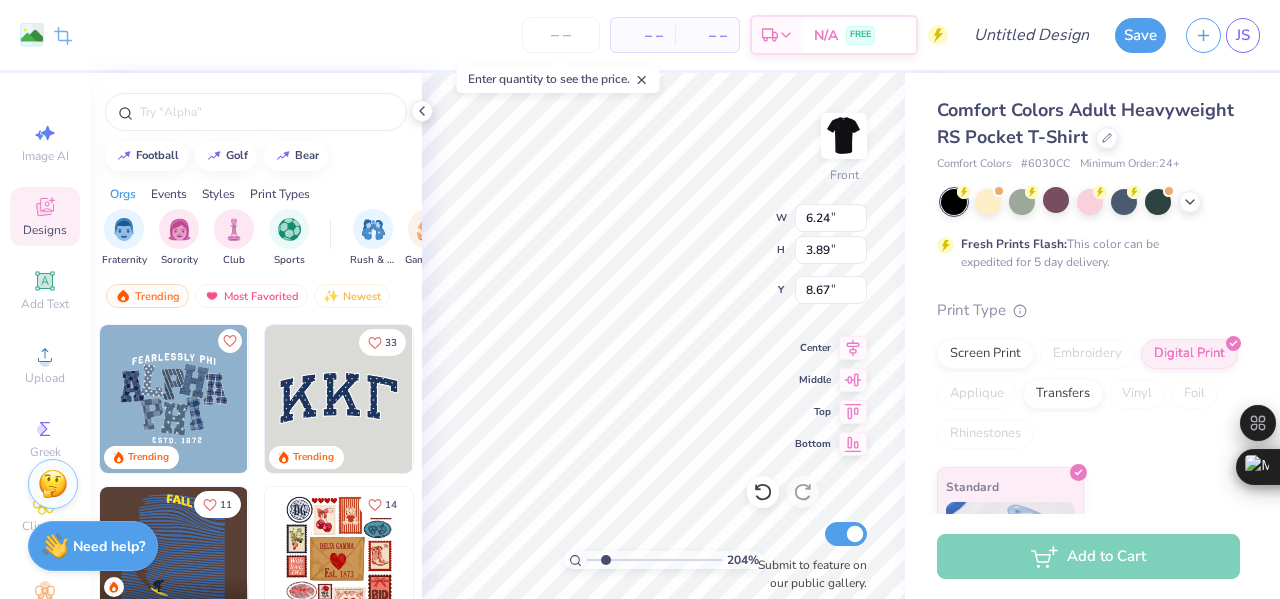 type on "2.04222990035625" 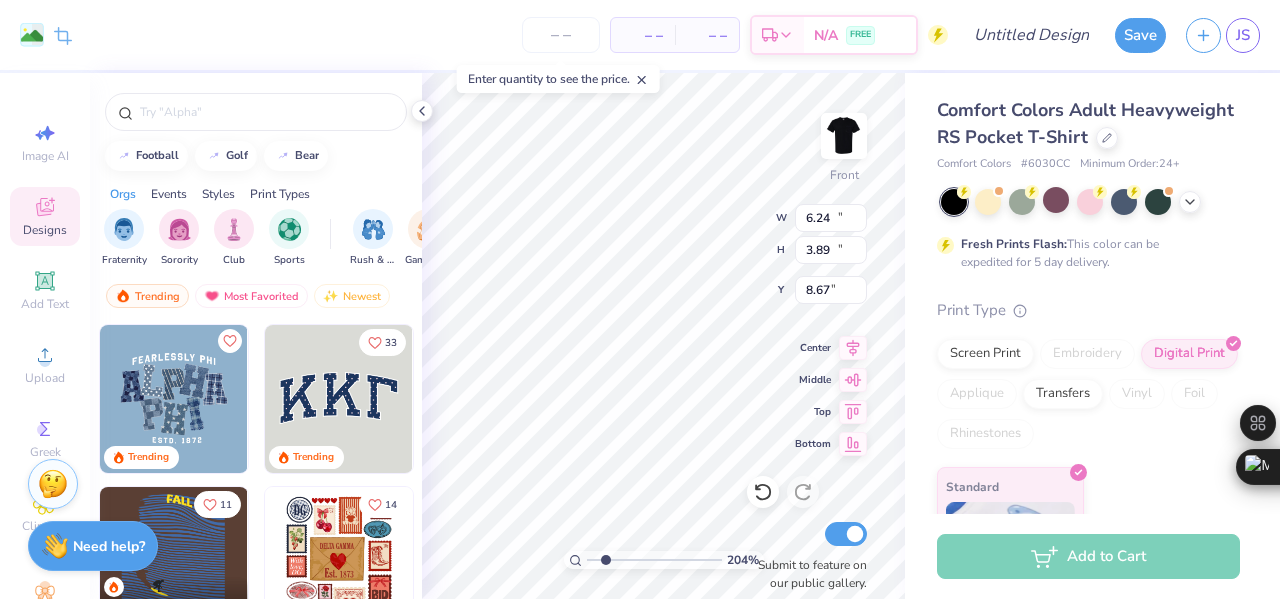 type on "12.15" 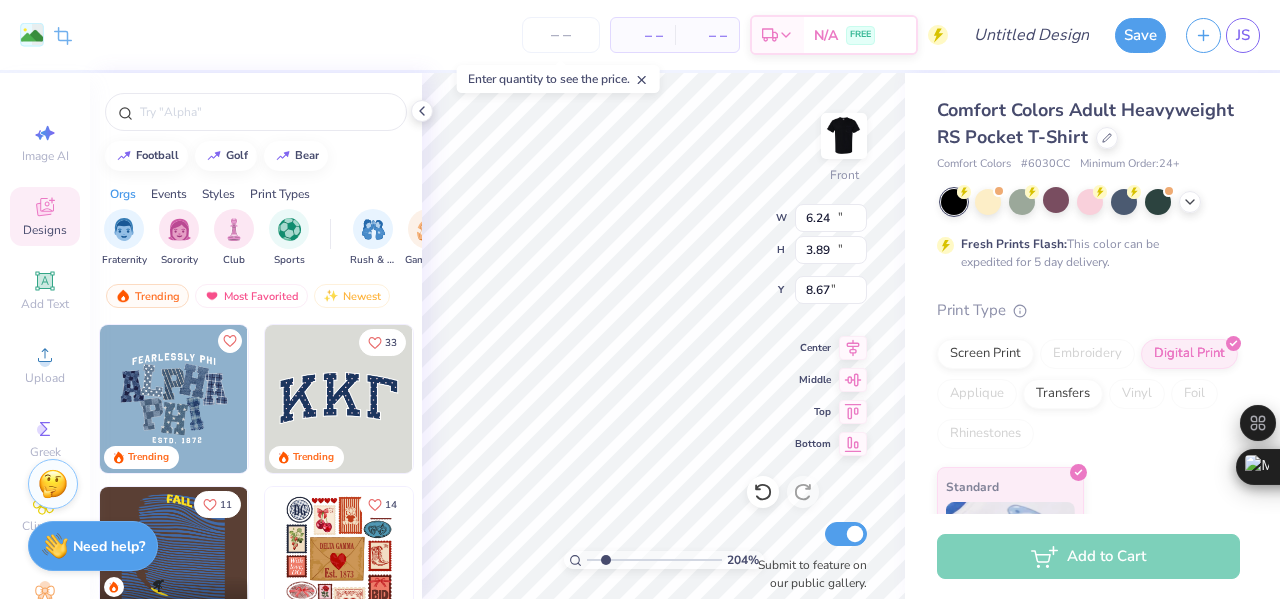type on "18.00" 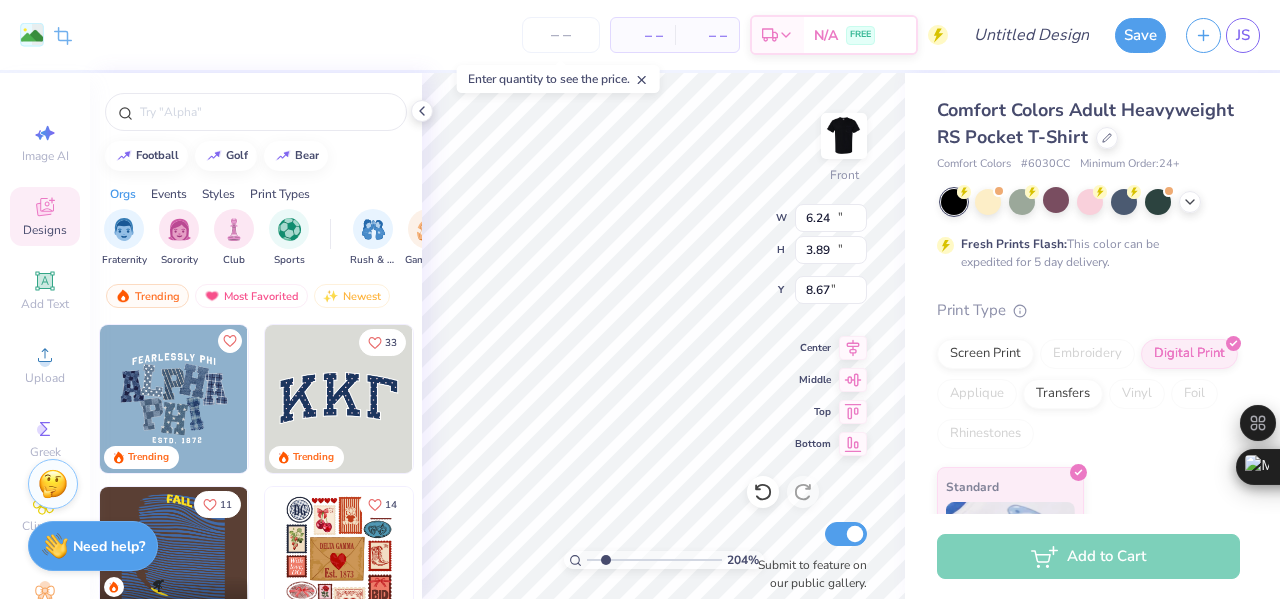 type on "5.25" 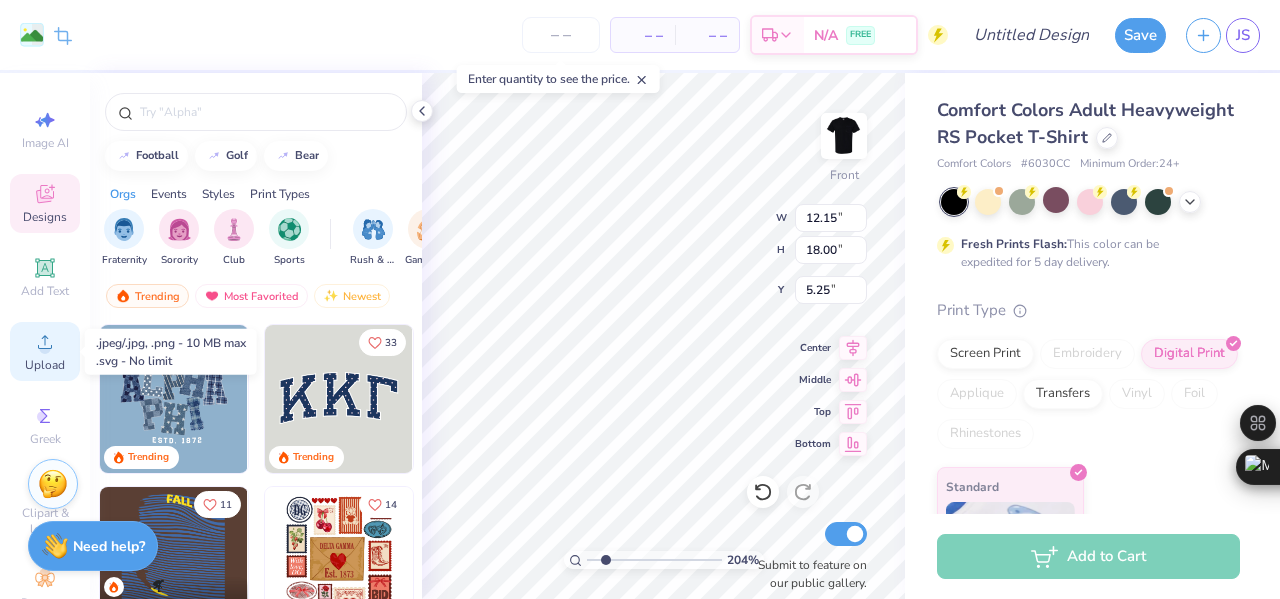 scroll, scrollTop: 14, scrollLeft: 0, axis: vertical 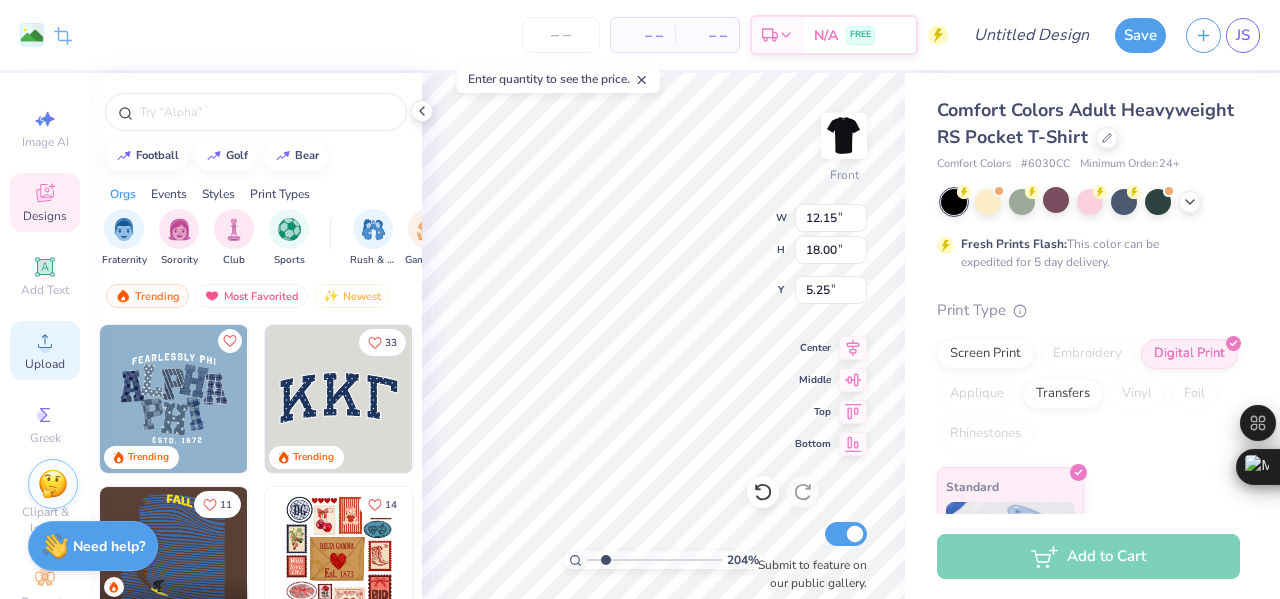 click 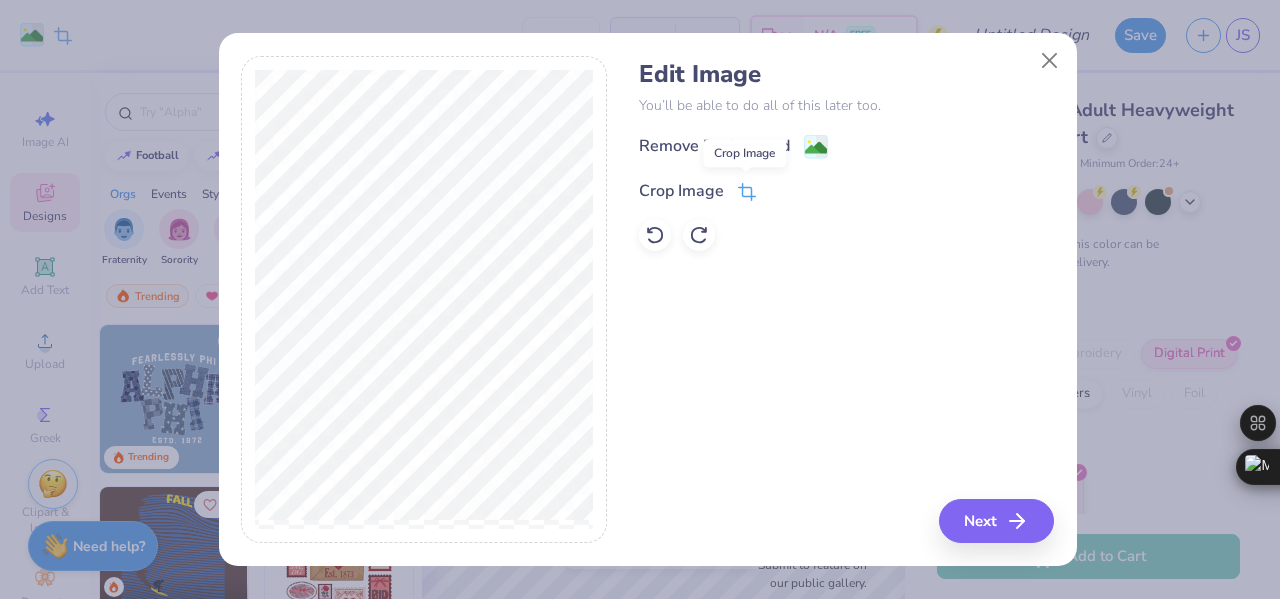 click 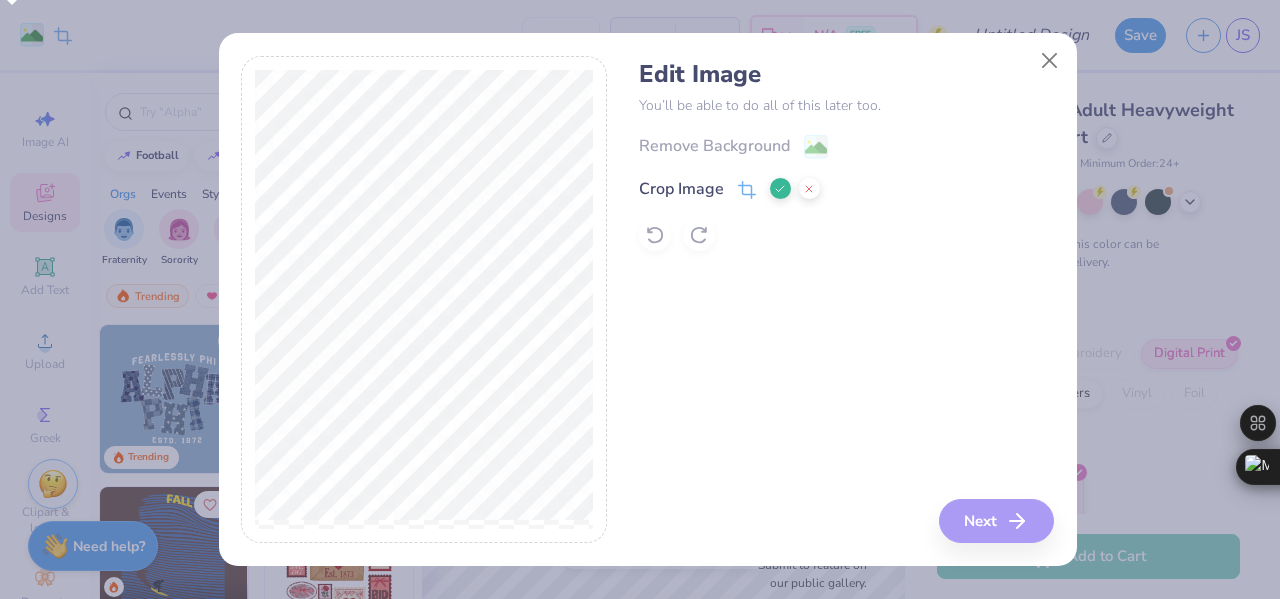 click 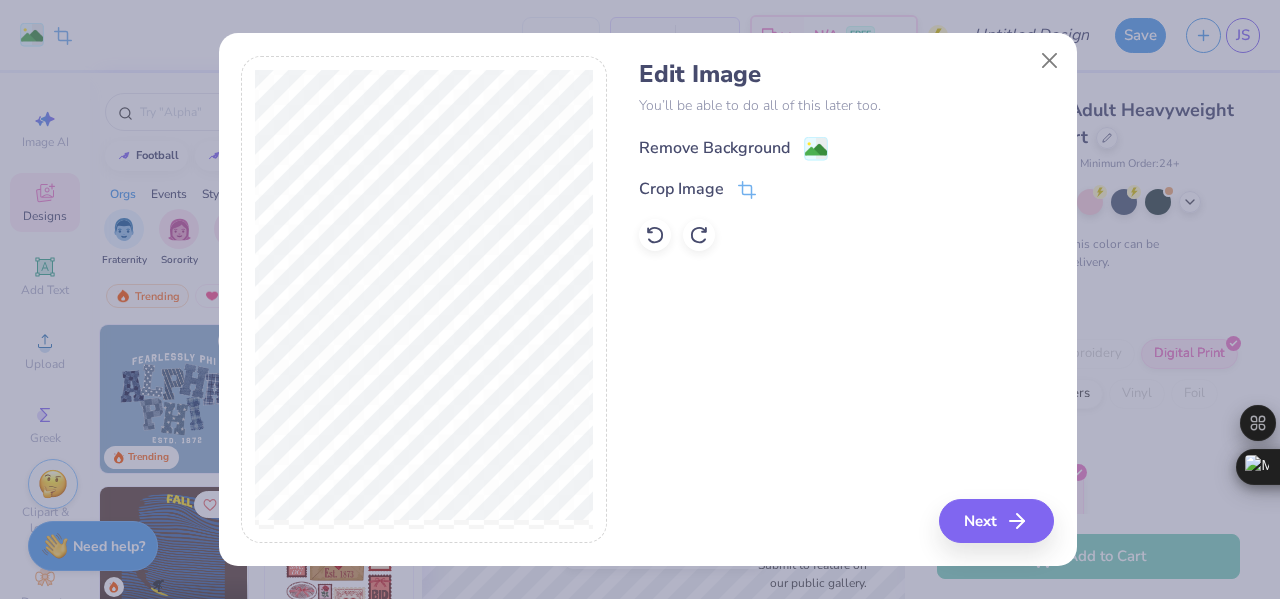 click 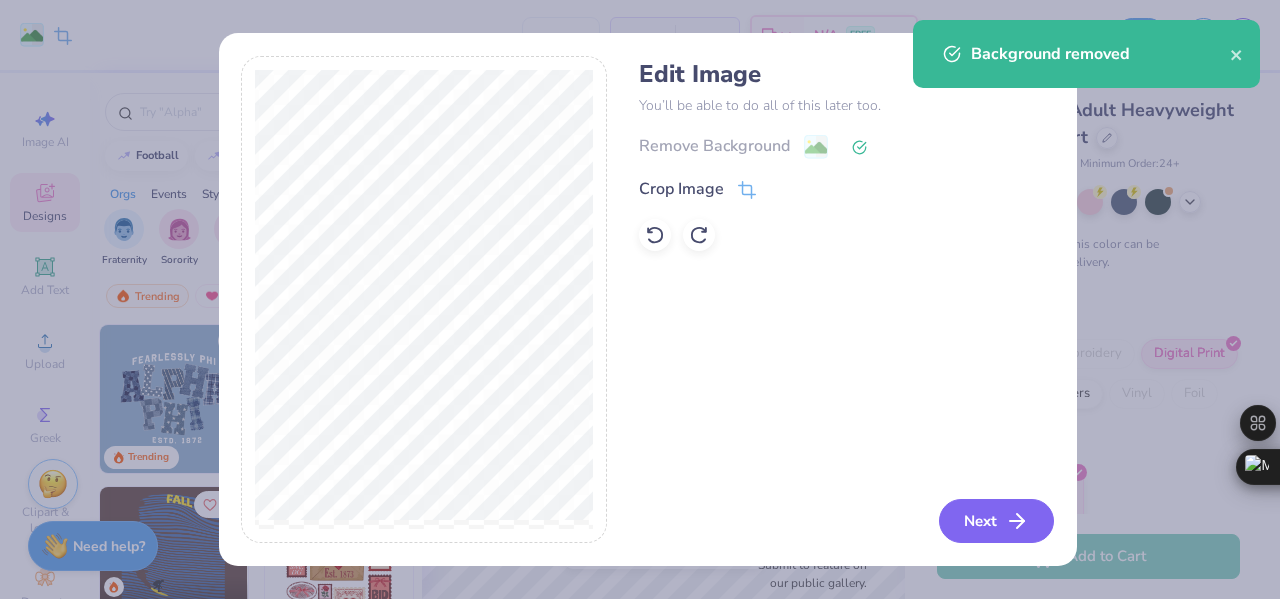 click on "Next" at bounding box center (996, 521) 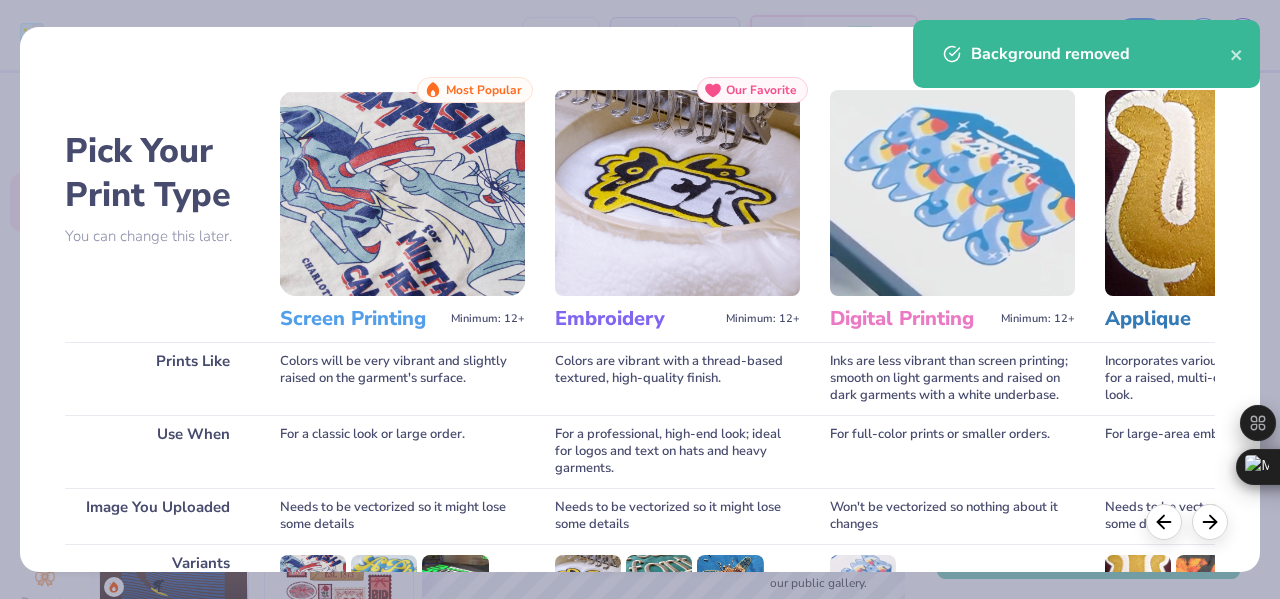 scroll, scrollTop: 248, scrollLeft: 0, axis: vertical 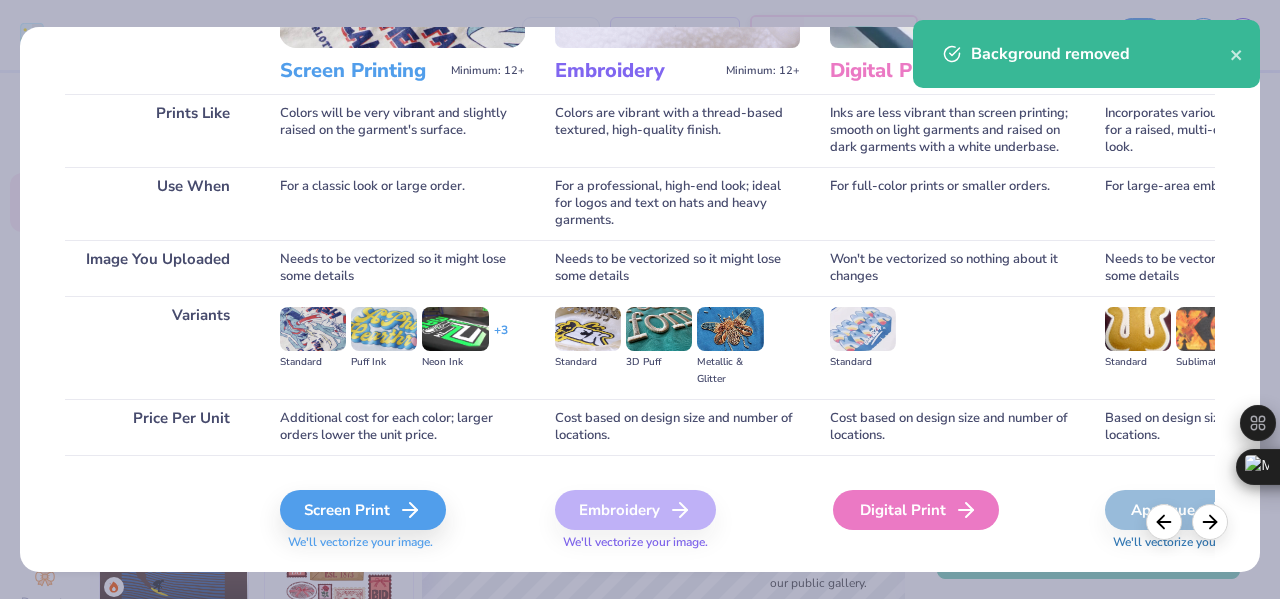 click on "Digital Print" at bounding box center (916, 510) 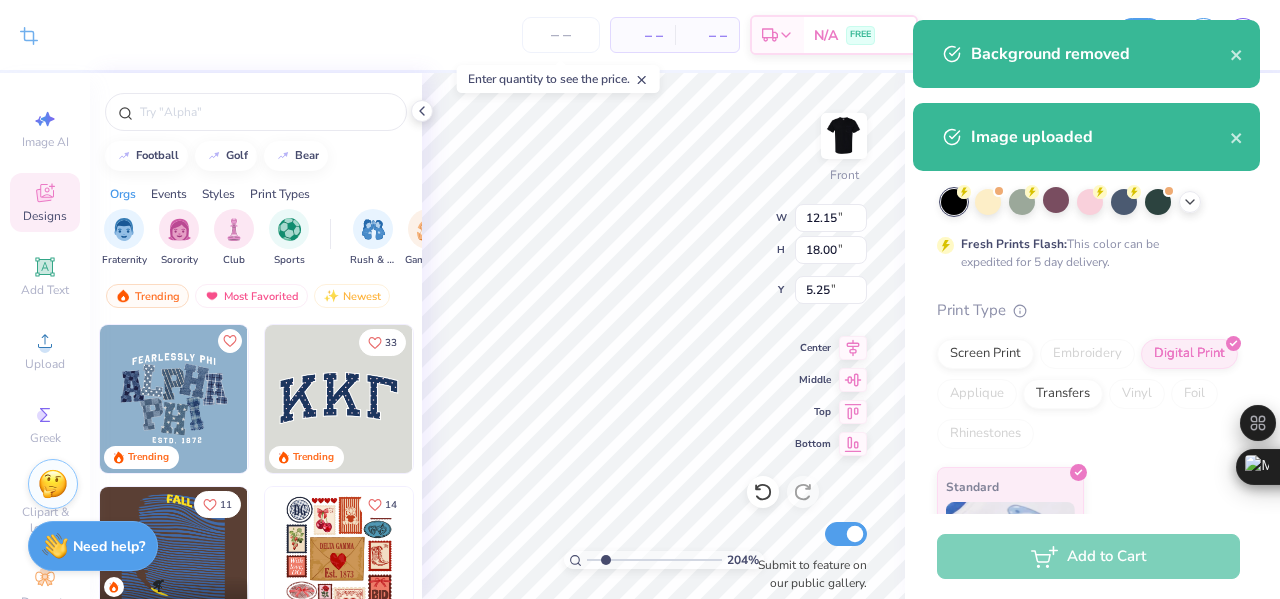 type on "2.04222990035625" 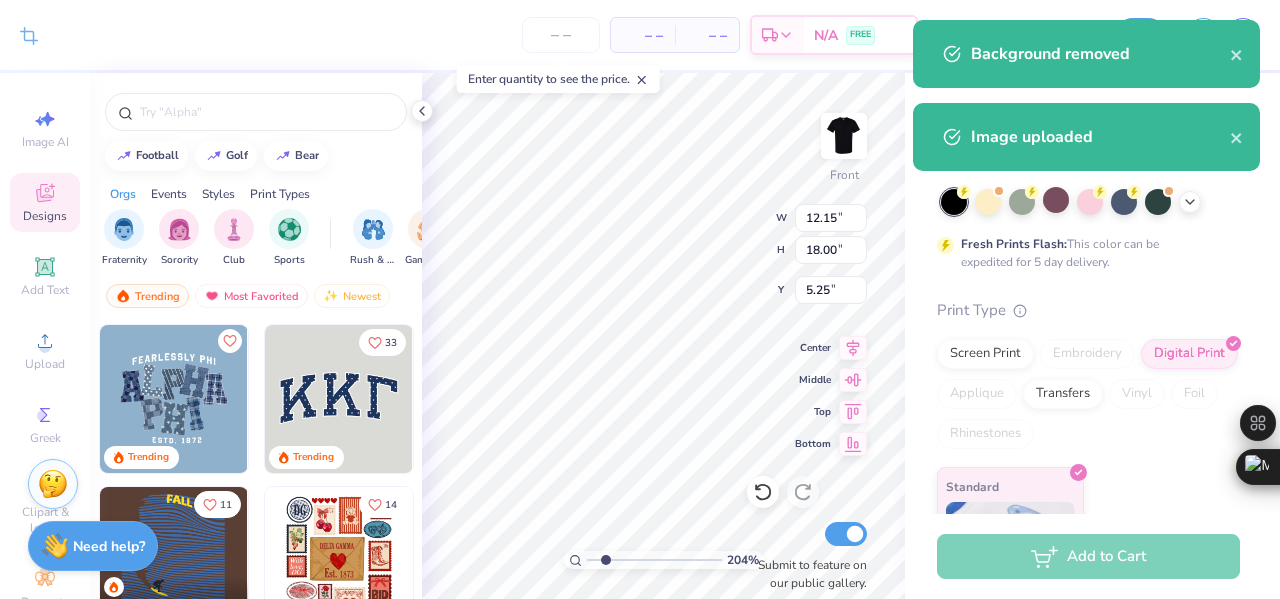 type on "12.46" 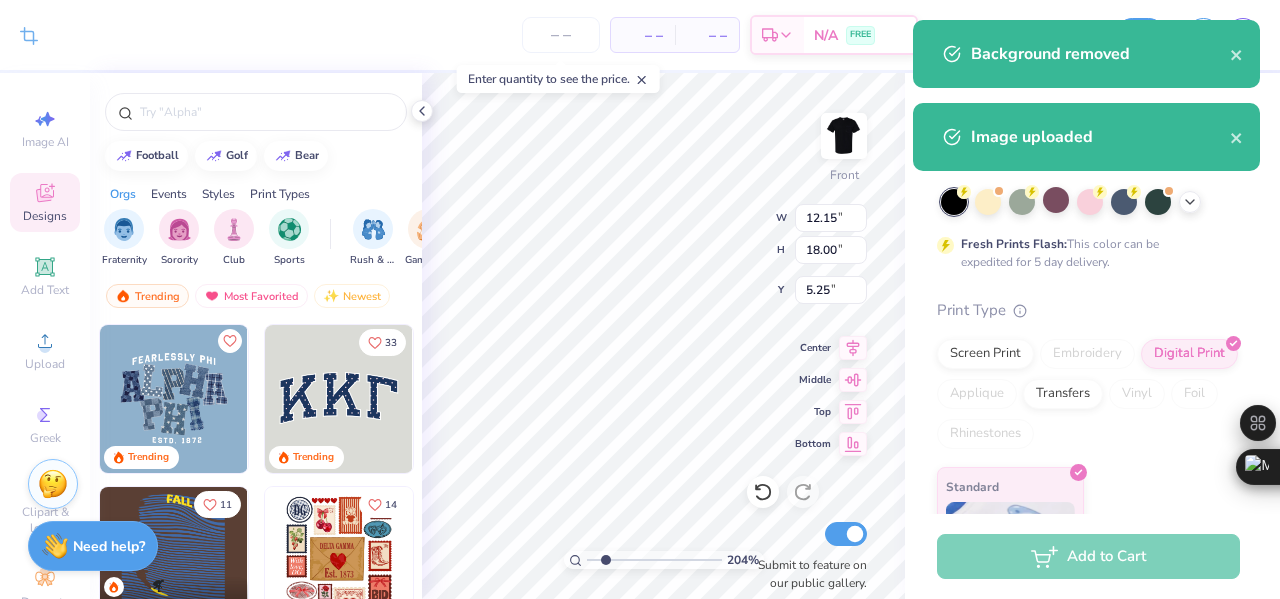 type on "6.19" 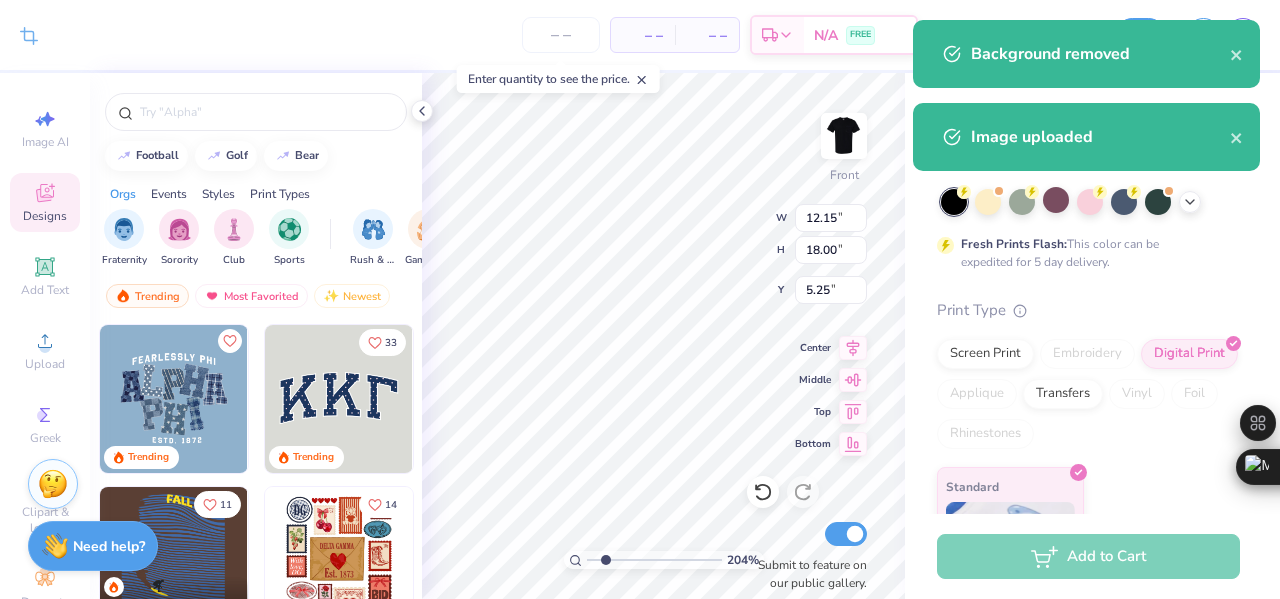 type on "11.15" 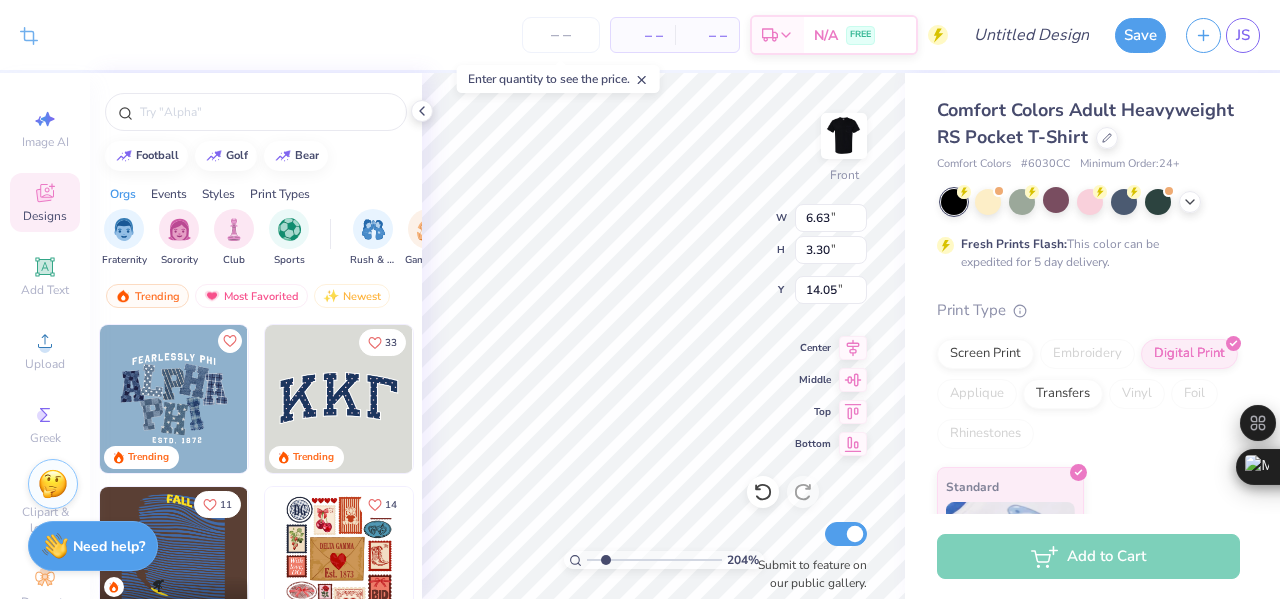 type on "2.04222990035625" 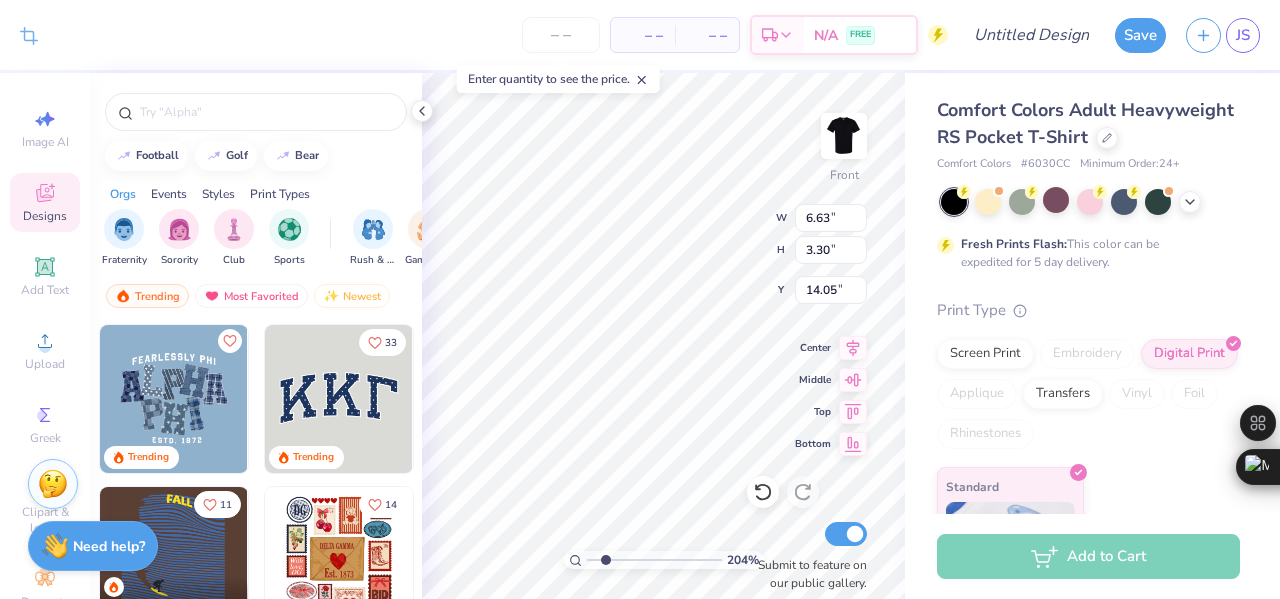 type on "6.63" 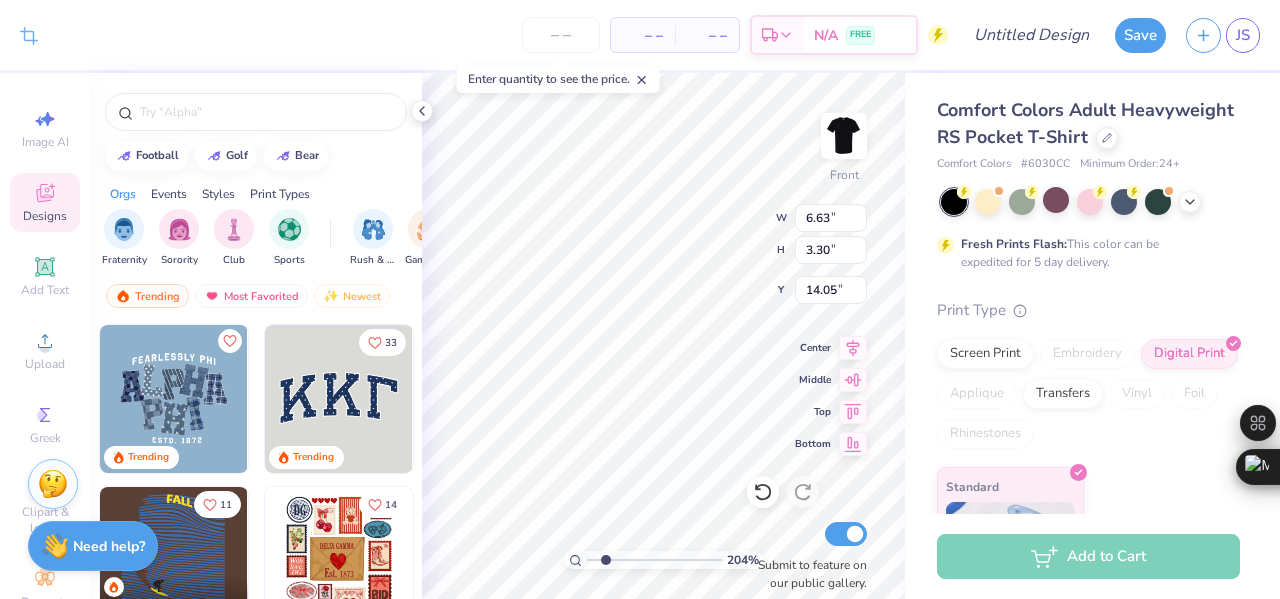 type on "3.30" 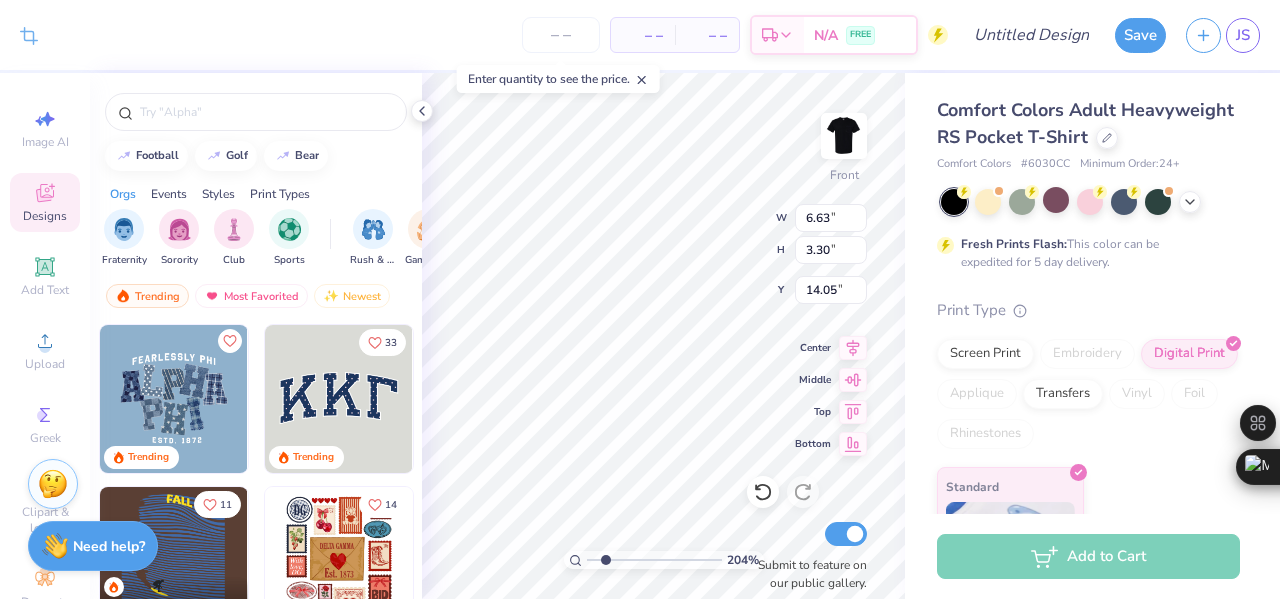 type on "14.05" 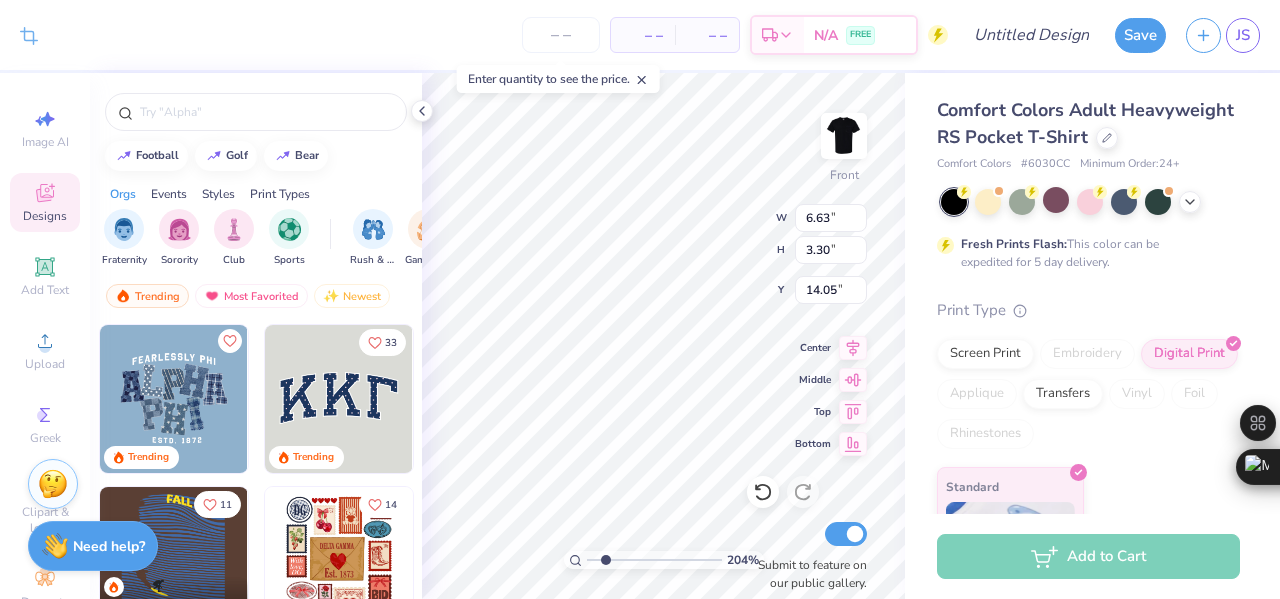 type on "2.04222990035625" 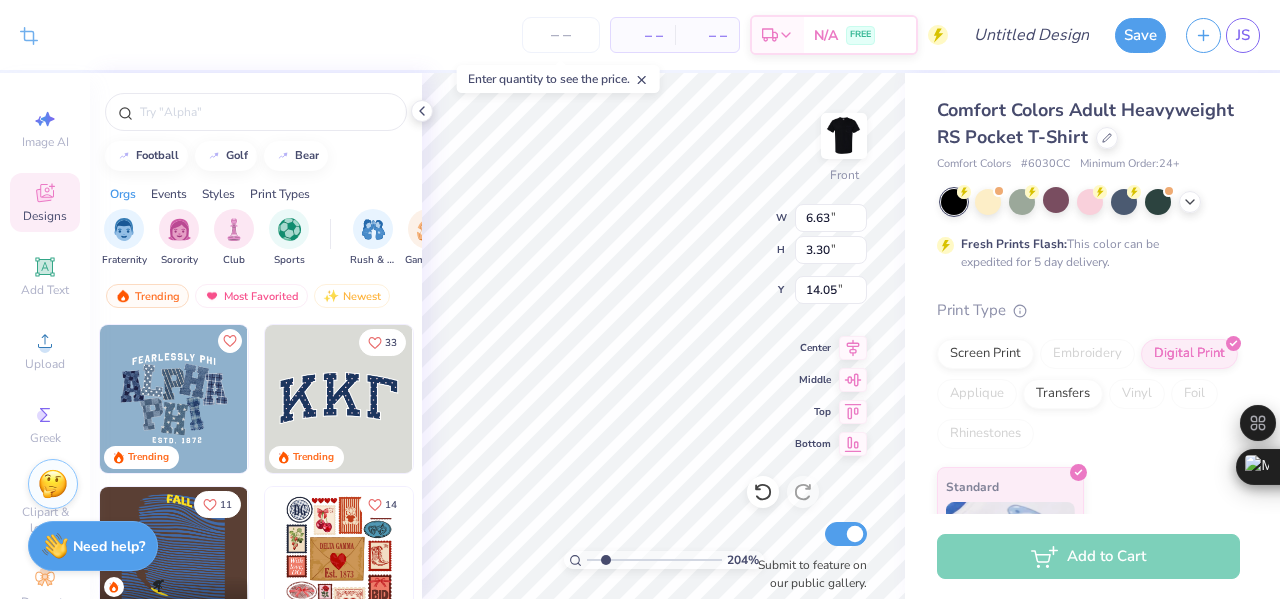type on "8.96" 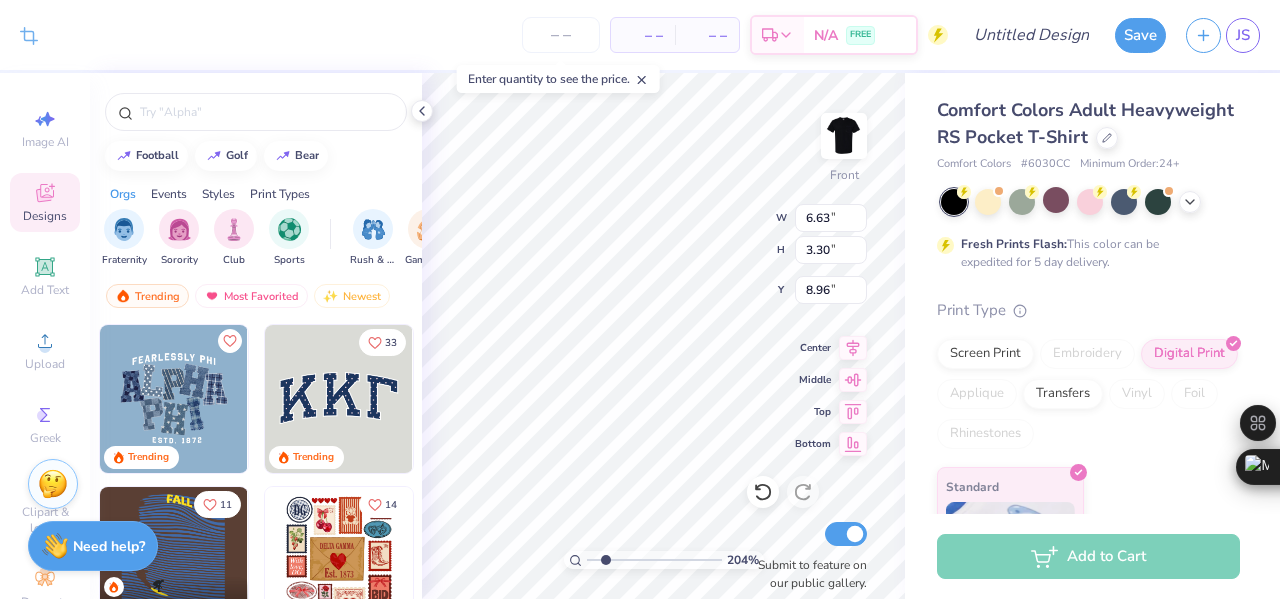 type on "2.04222990035625" 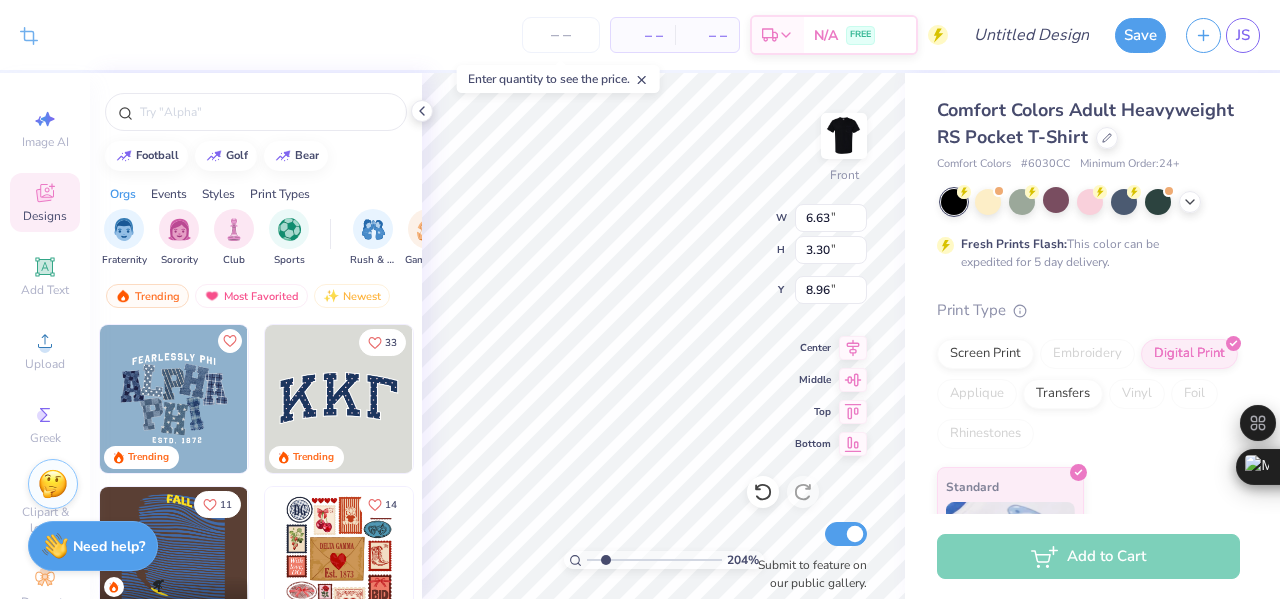 type on "7.06" 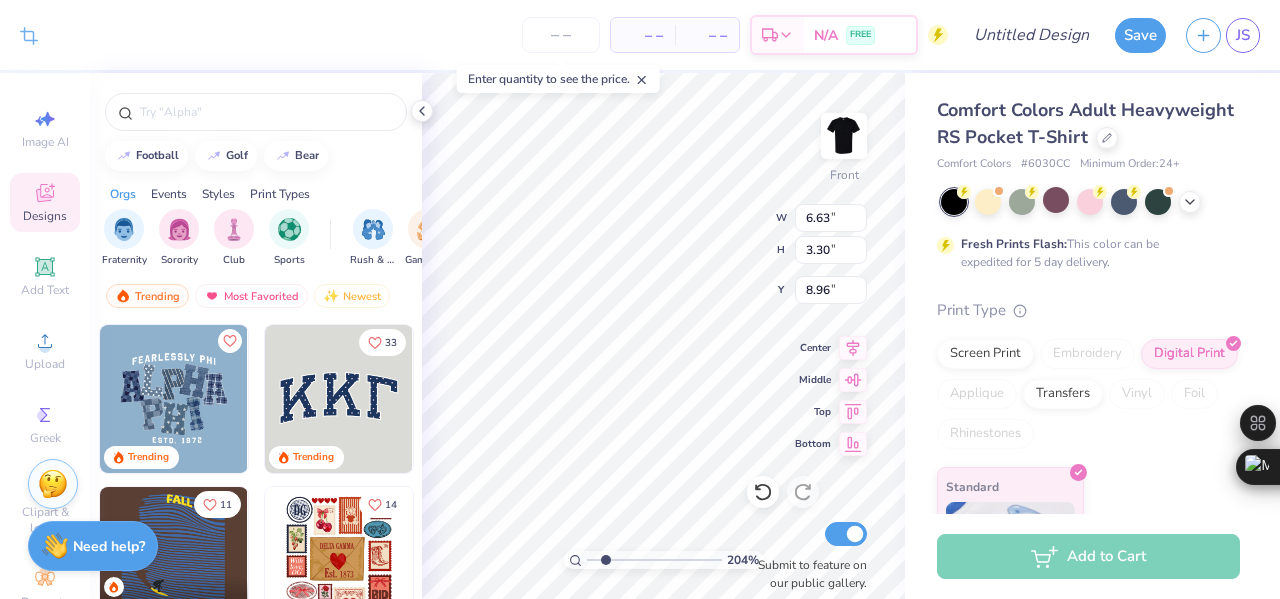 type on "4.17" 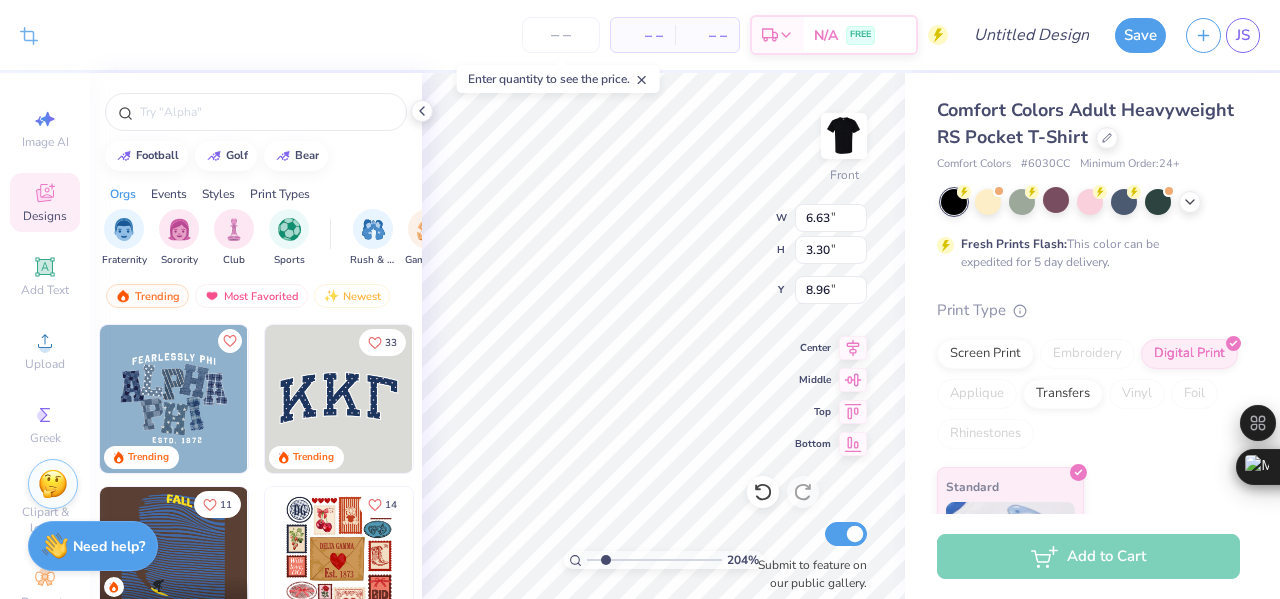 type on "8.50" 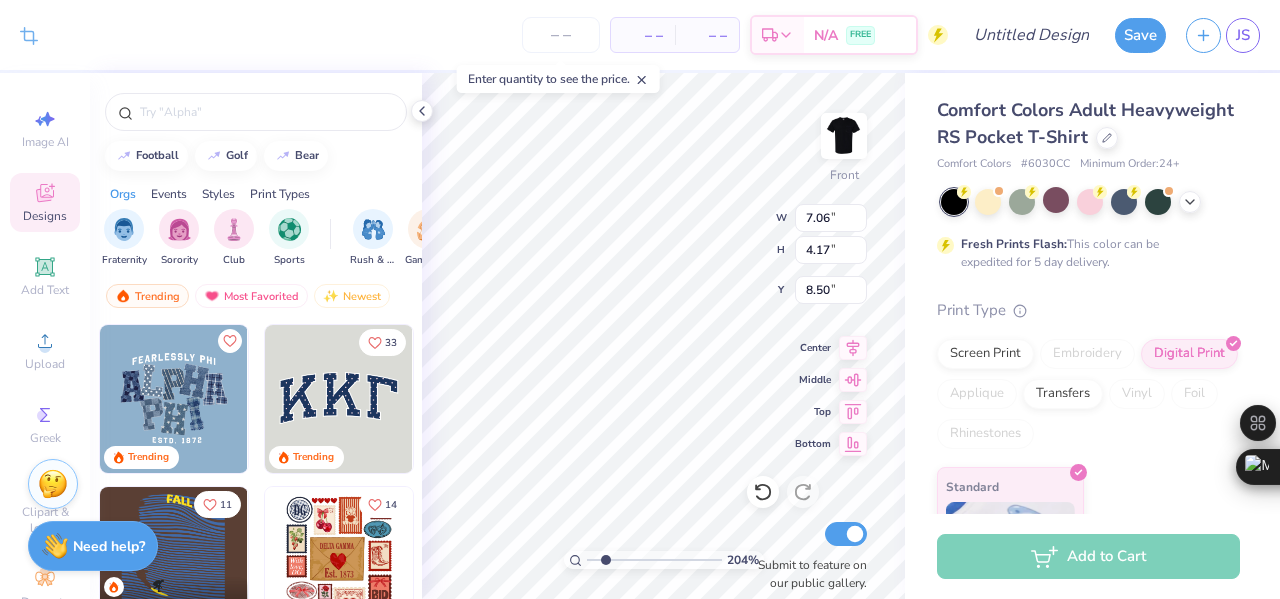 type on "2.04222990035625" 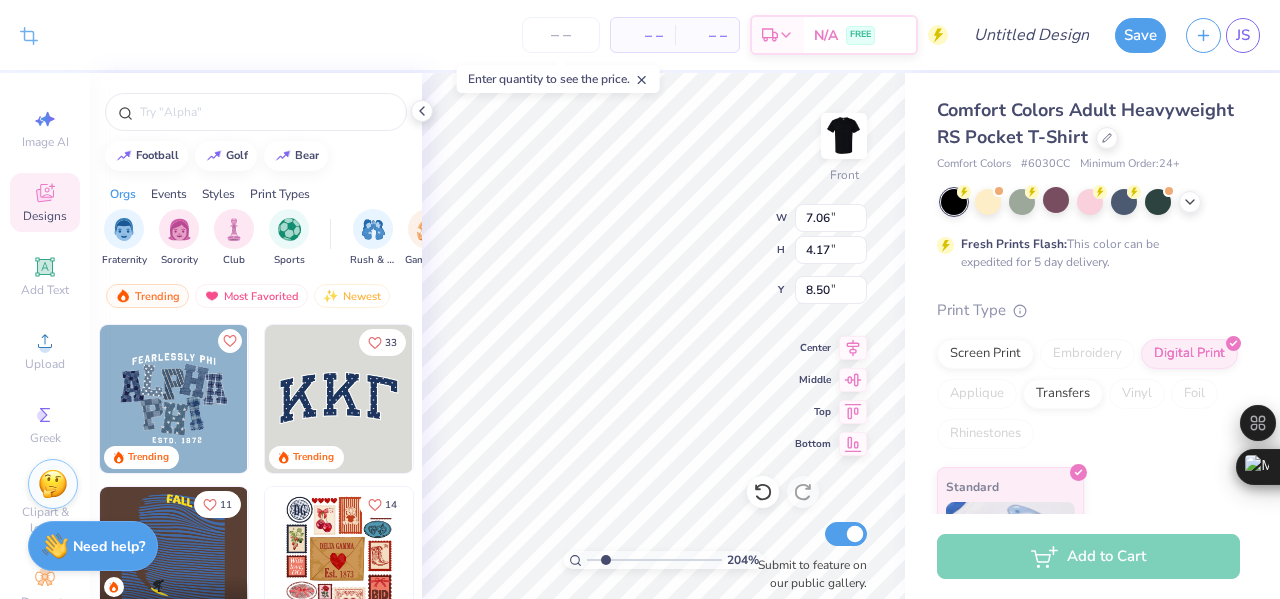 type on "3.38" 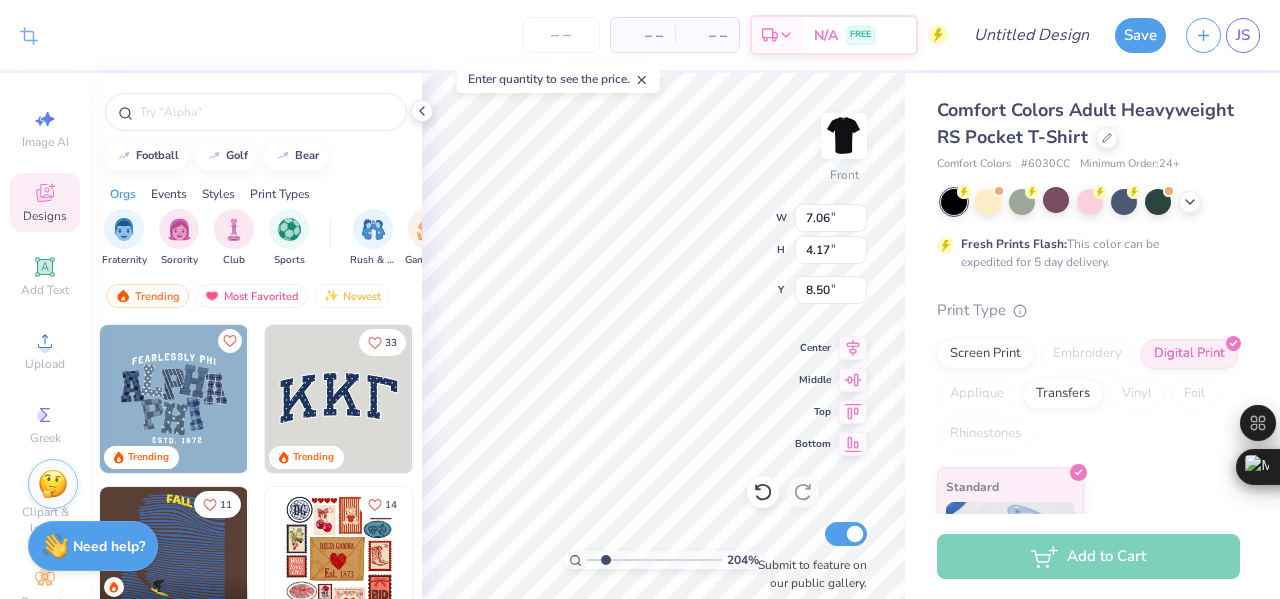 type on "1.99" 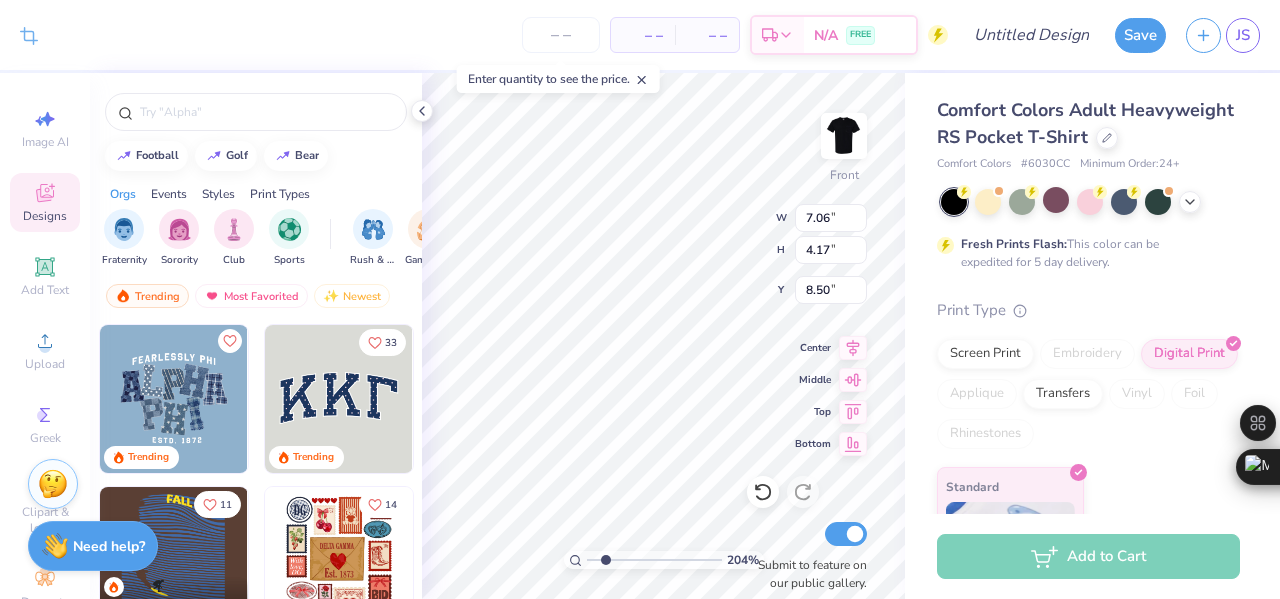 type on "10.73" 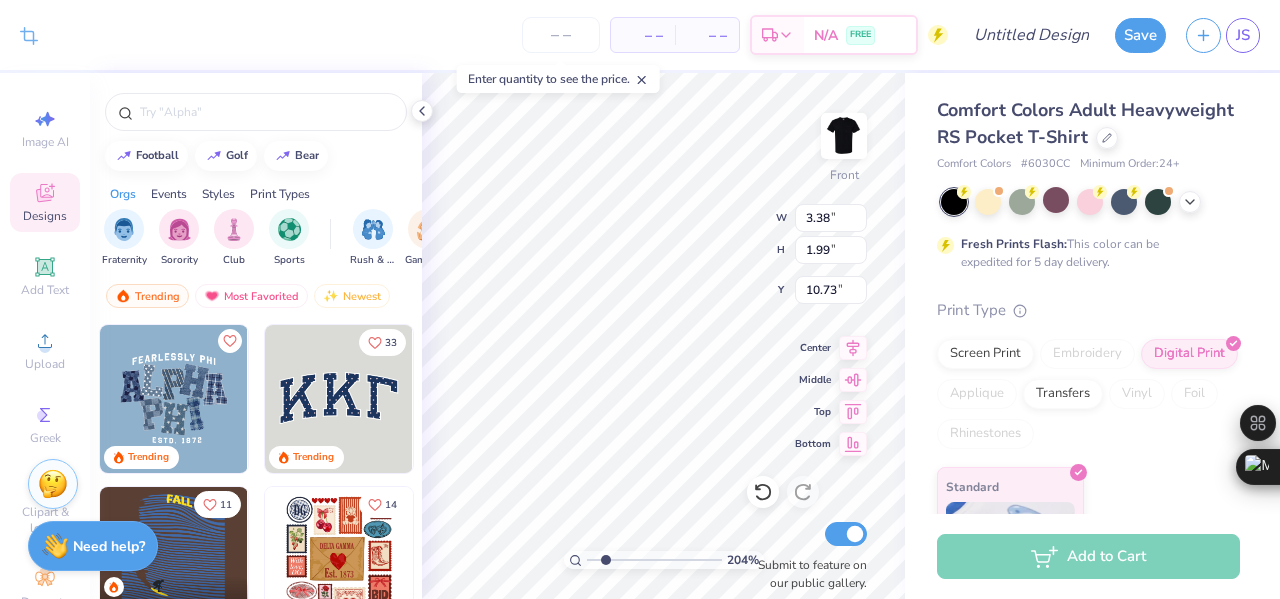 type on "2.04222990035625" 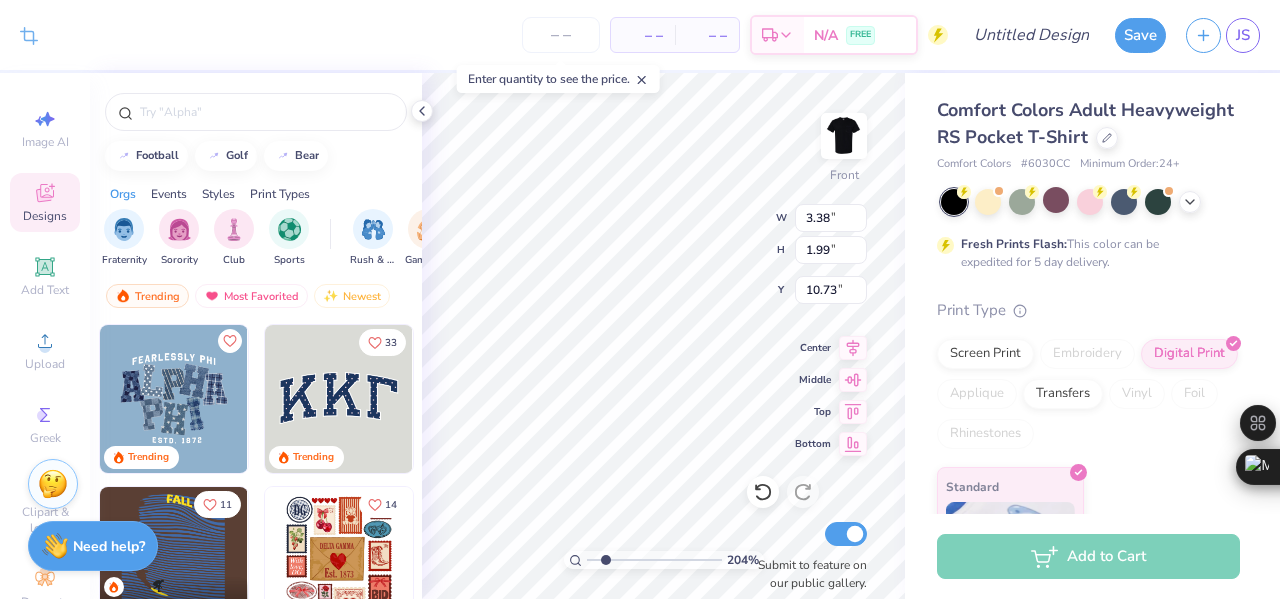 type on "8.86" 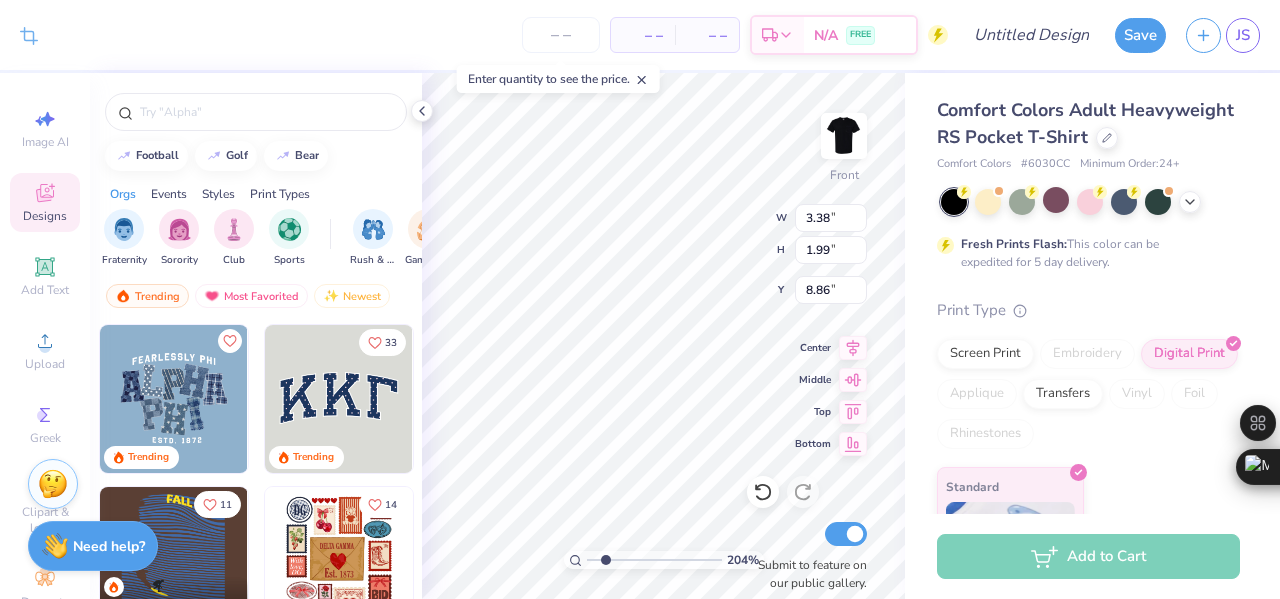 type on "2.04222990035625" 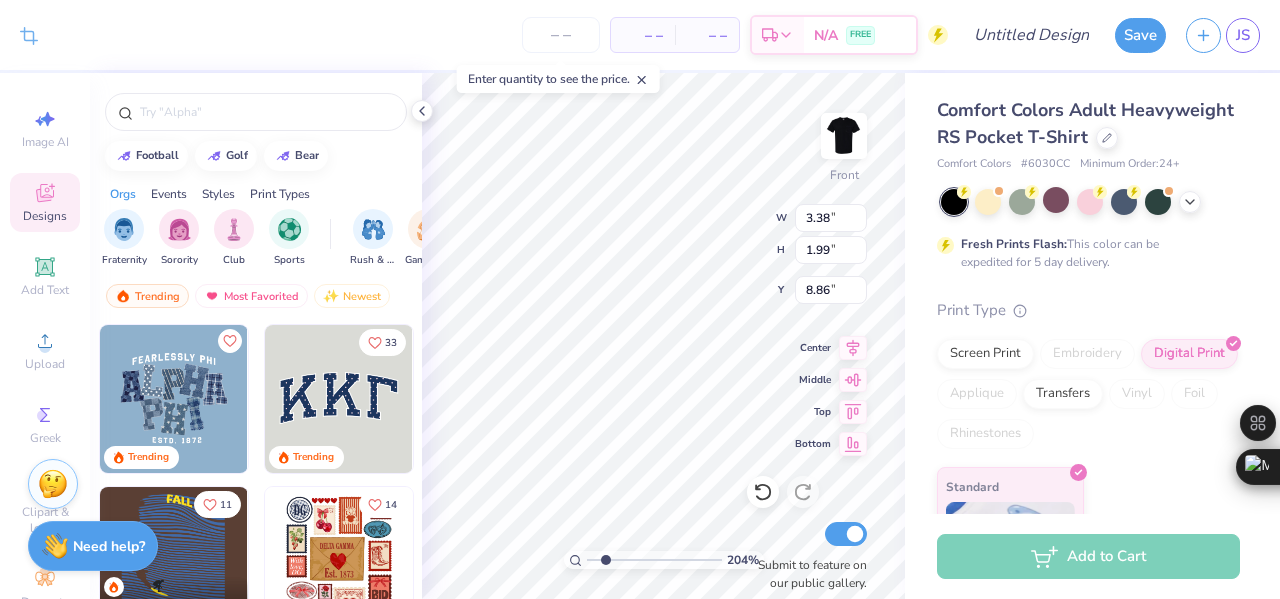 type on "3.44" 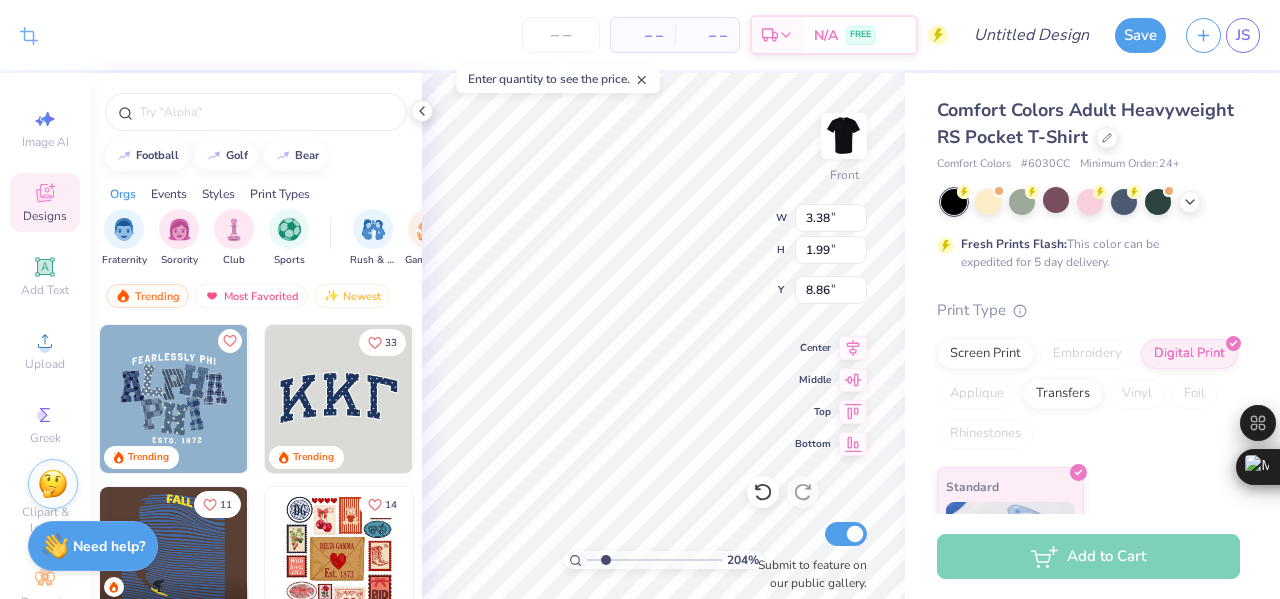 type on "2.18" 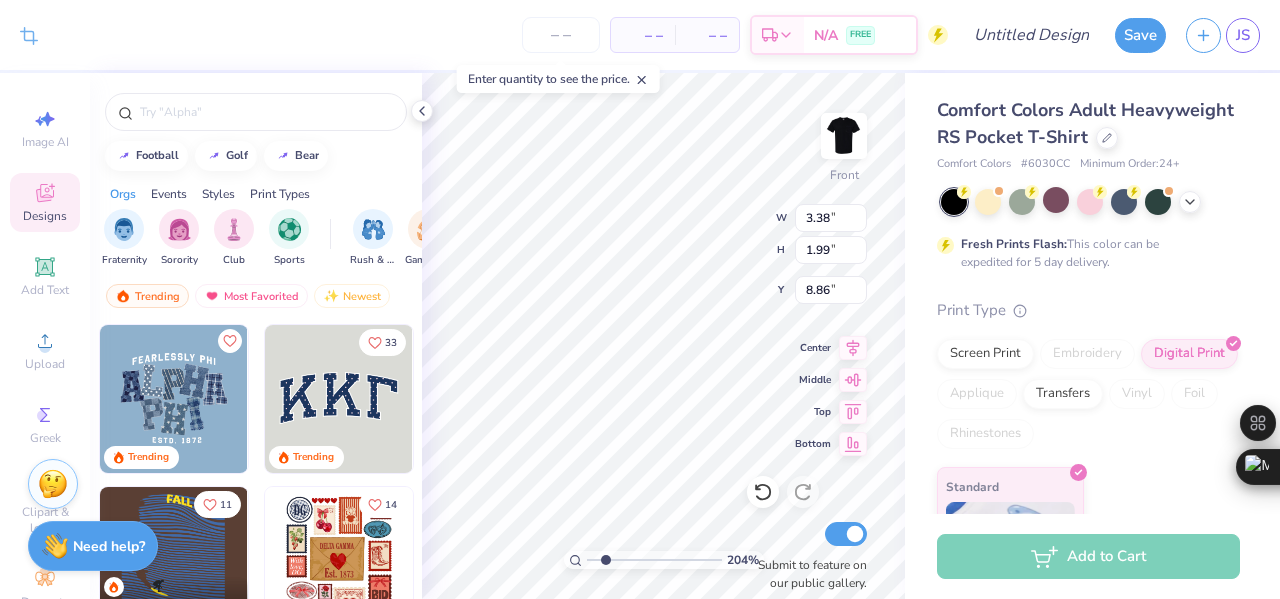 type on "8.76" 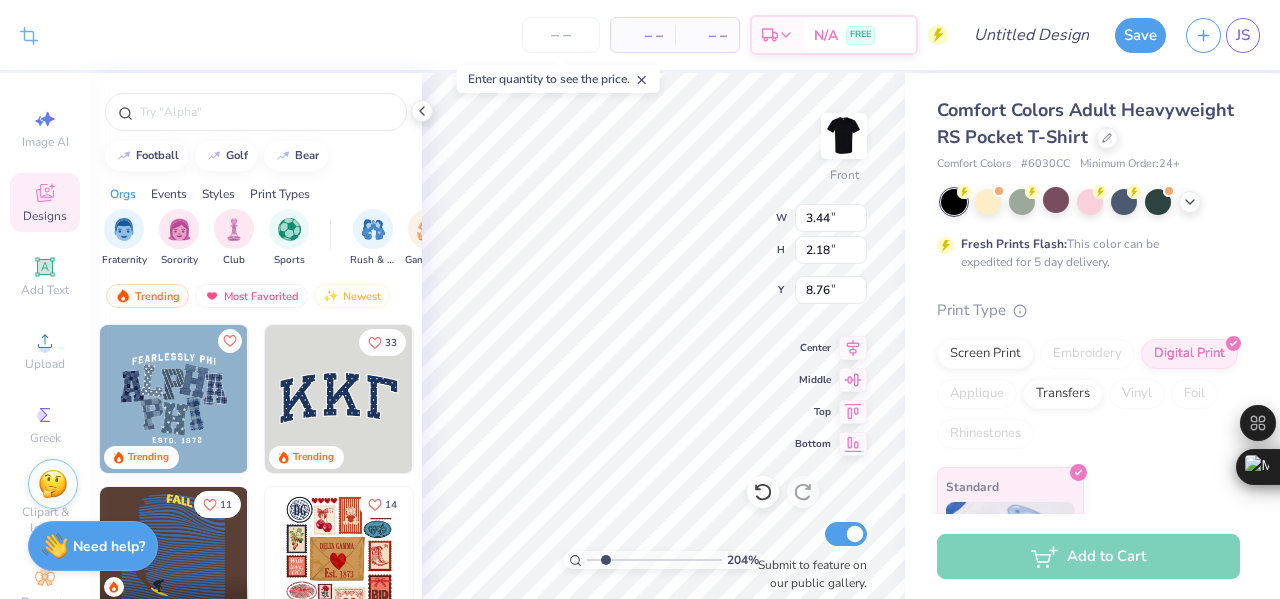 type on "2.04222990035625" 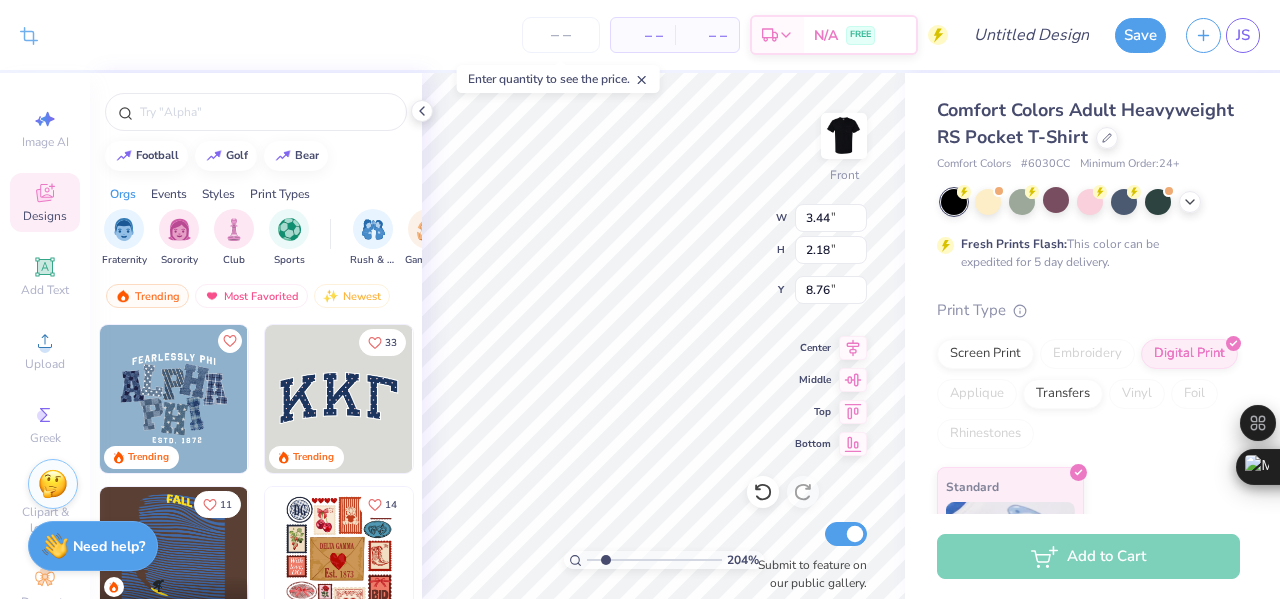 type on "2.65" 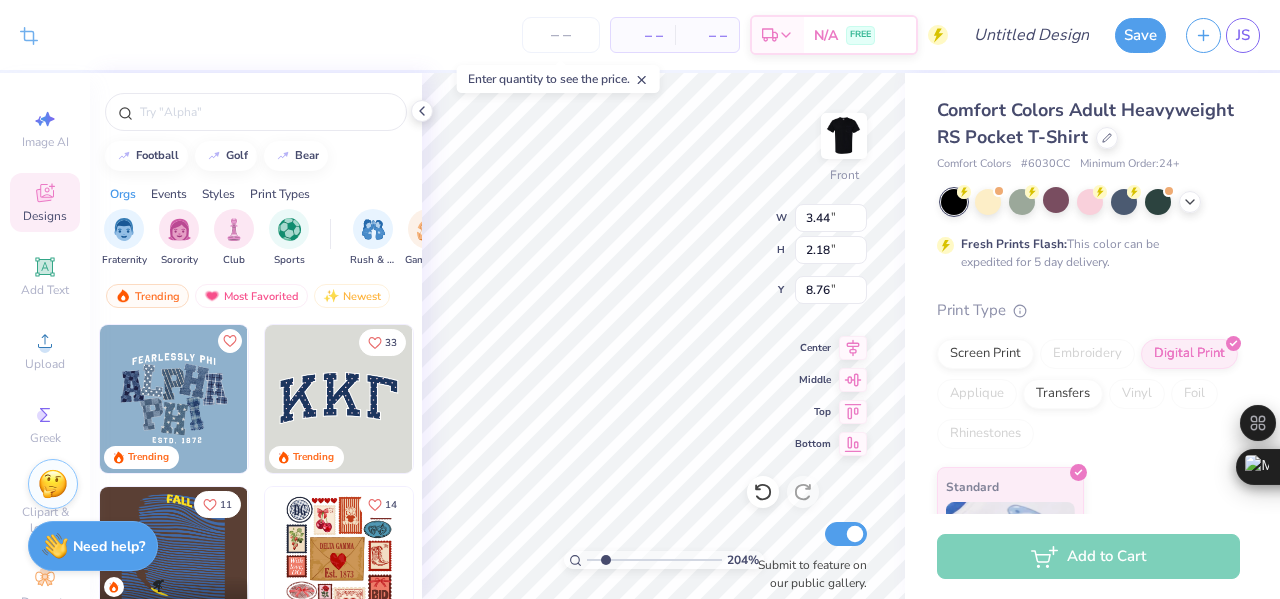 type on "1.67" 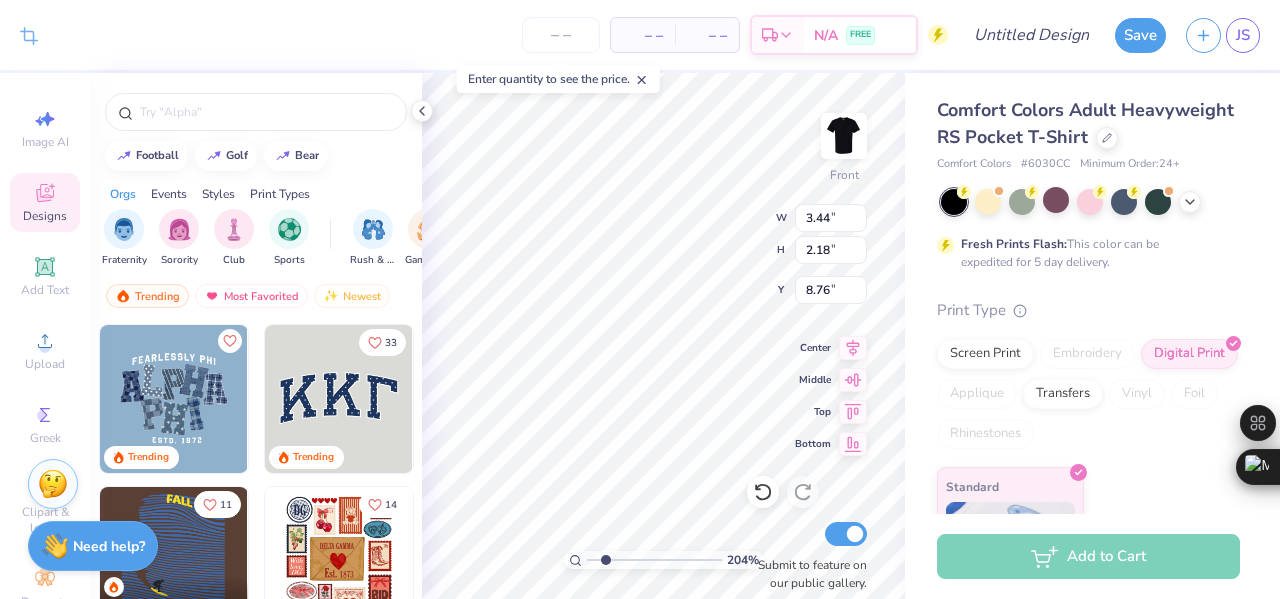 type on "9.28" 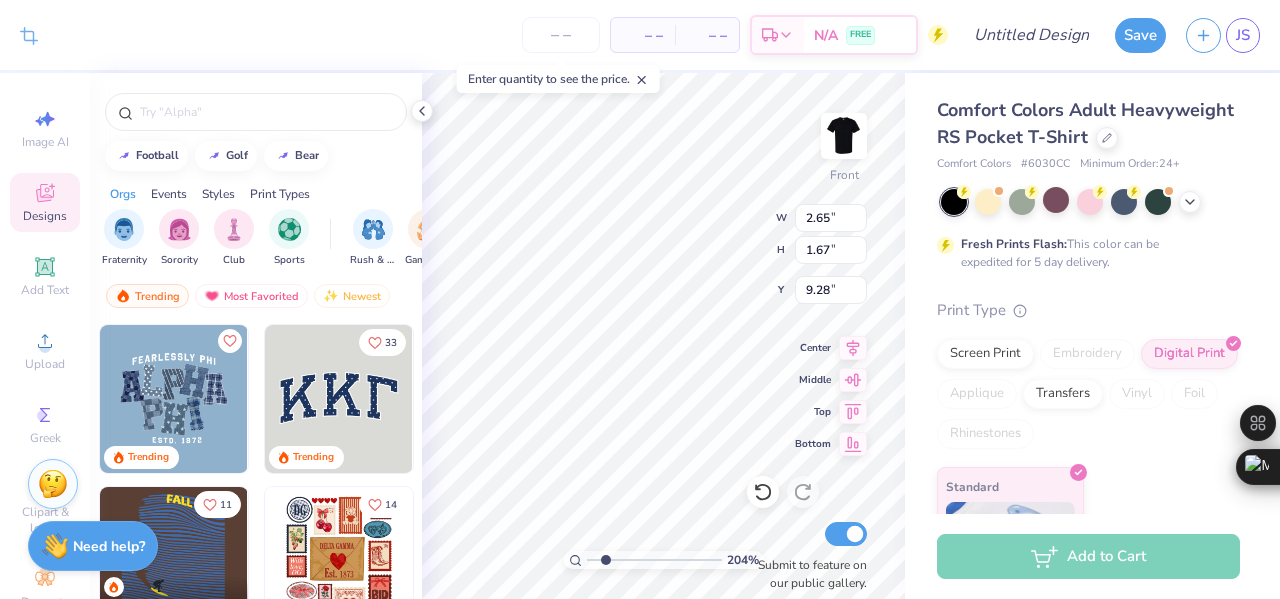 type on "2.04222990035625" 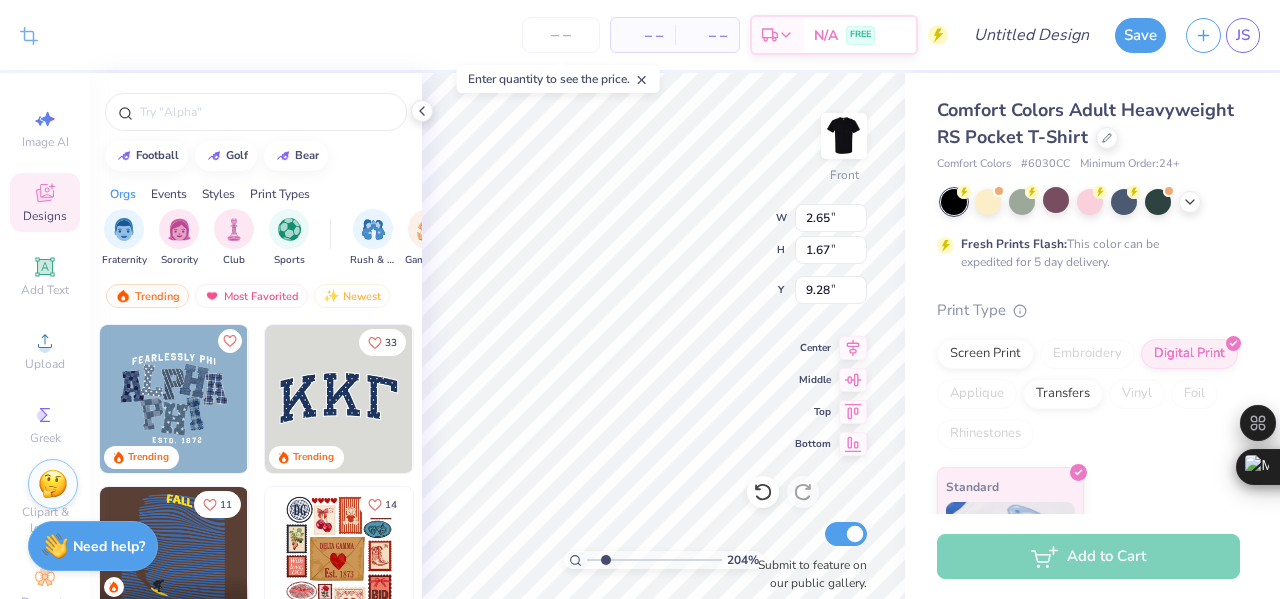 type on "9.21" 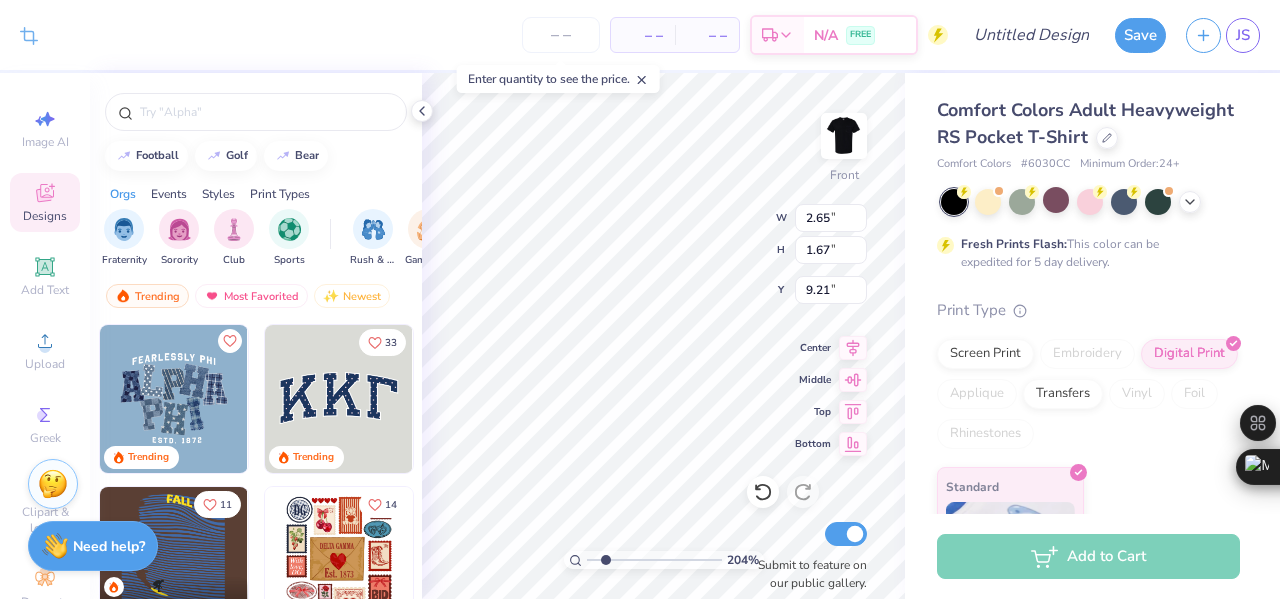 type on "2.04222990035625" 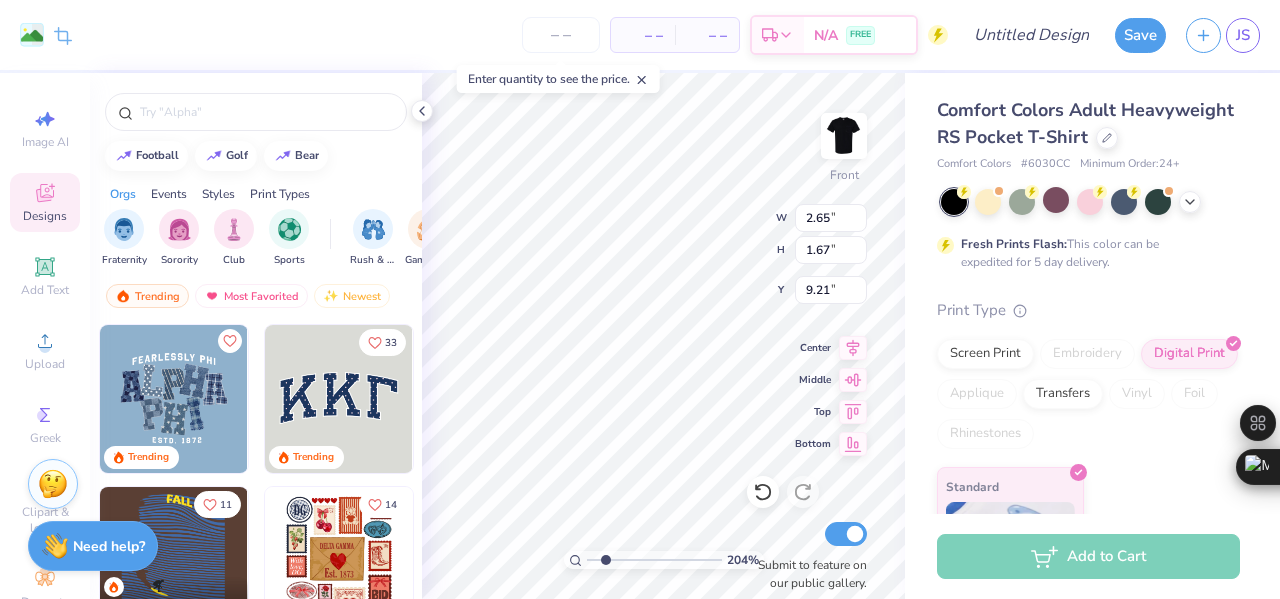 type on "6.24" 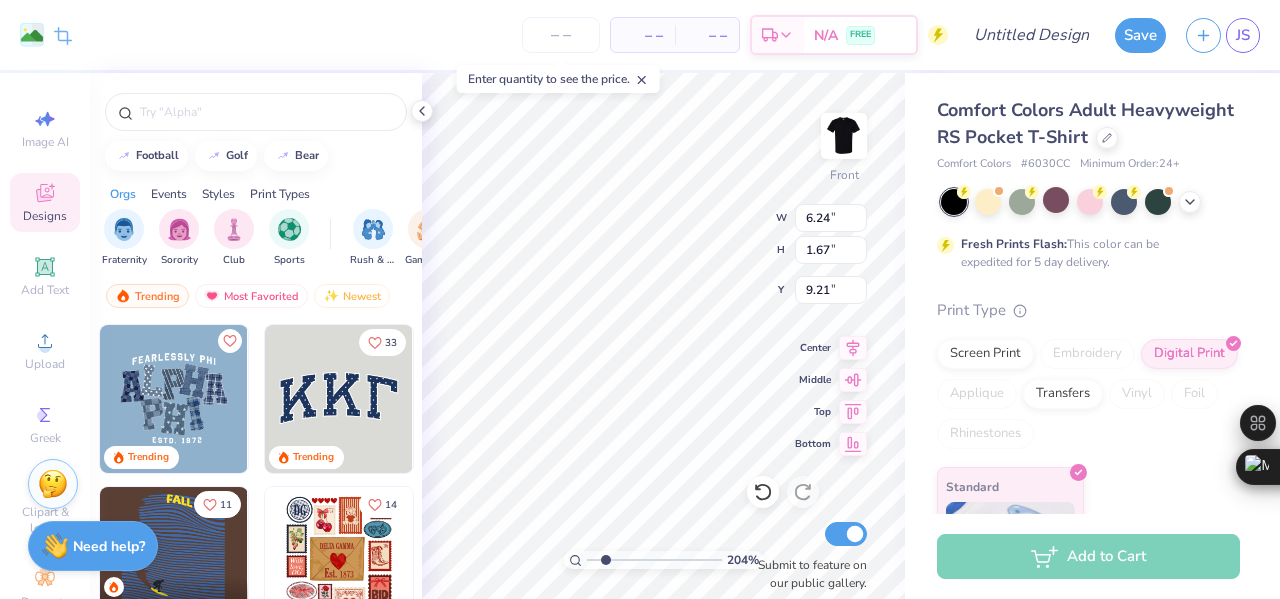 type on "3.89" 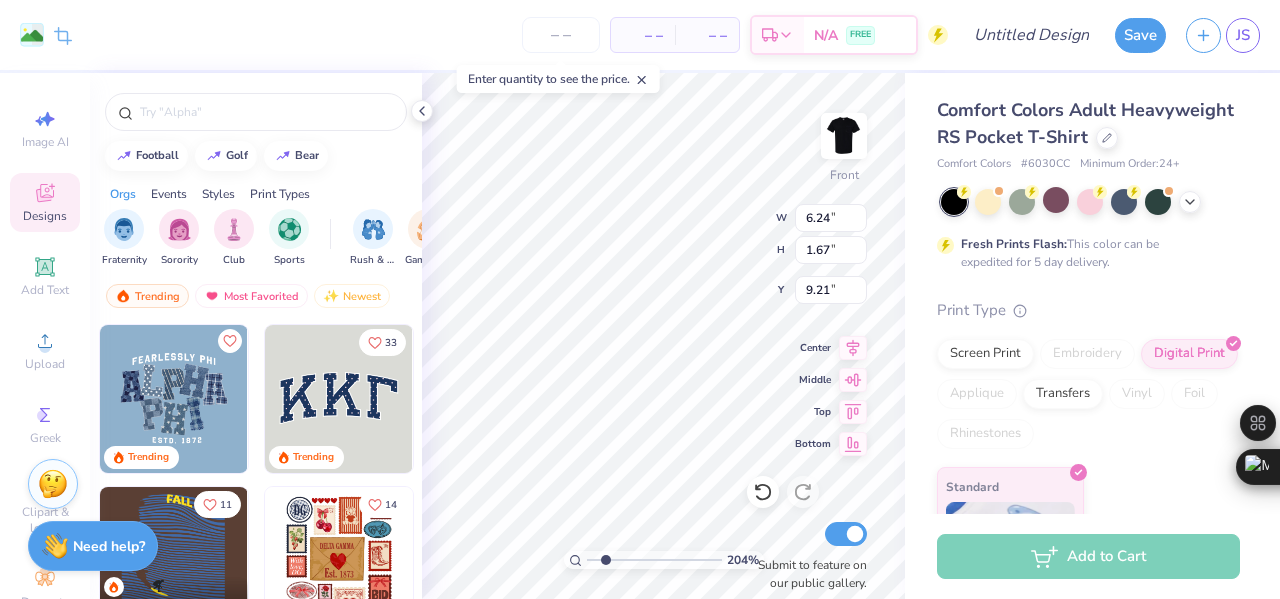 type on "8.67" 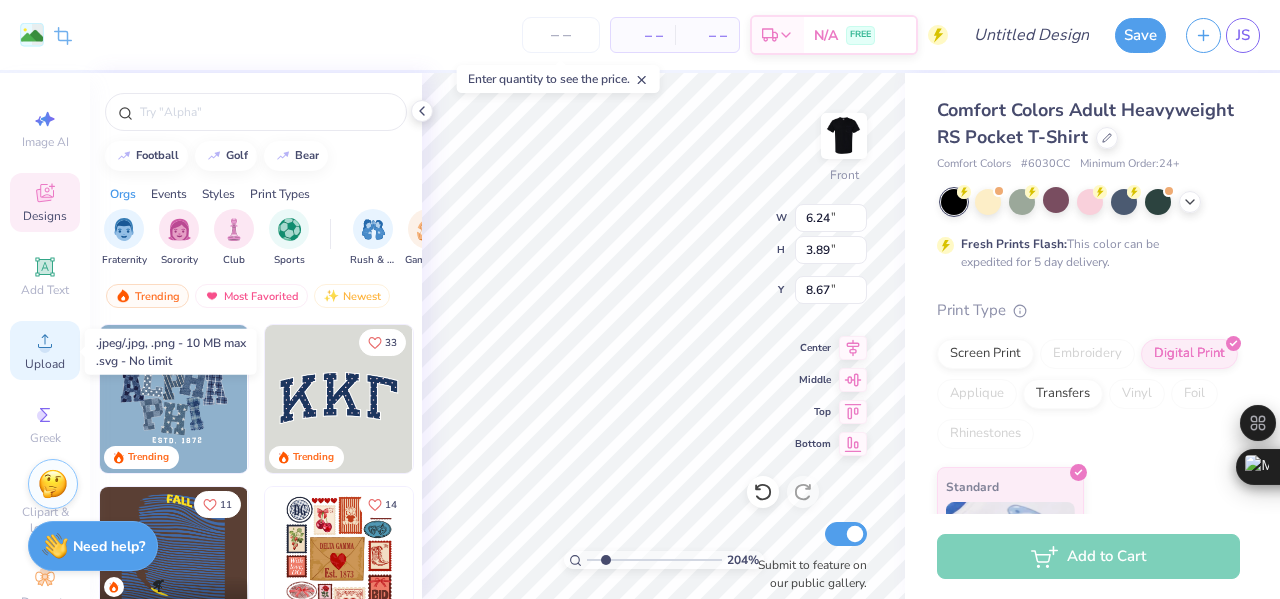 click 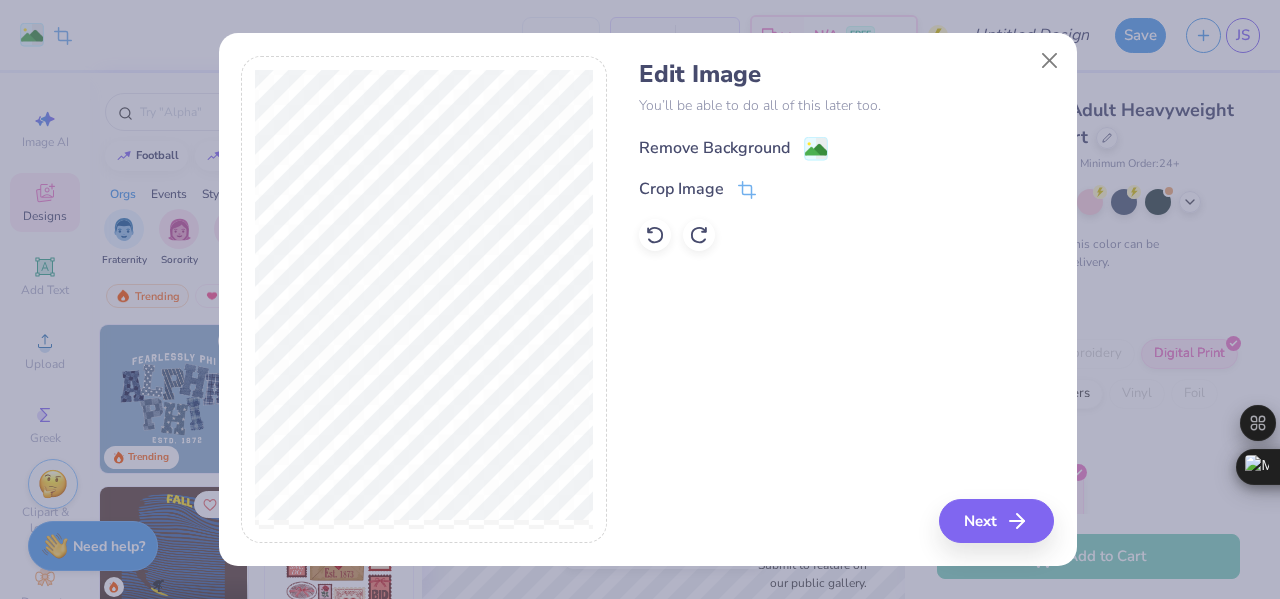 click on "Remove Background" at bounding box center [714, 148] 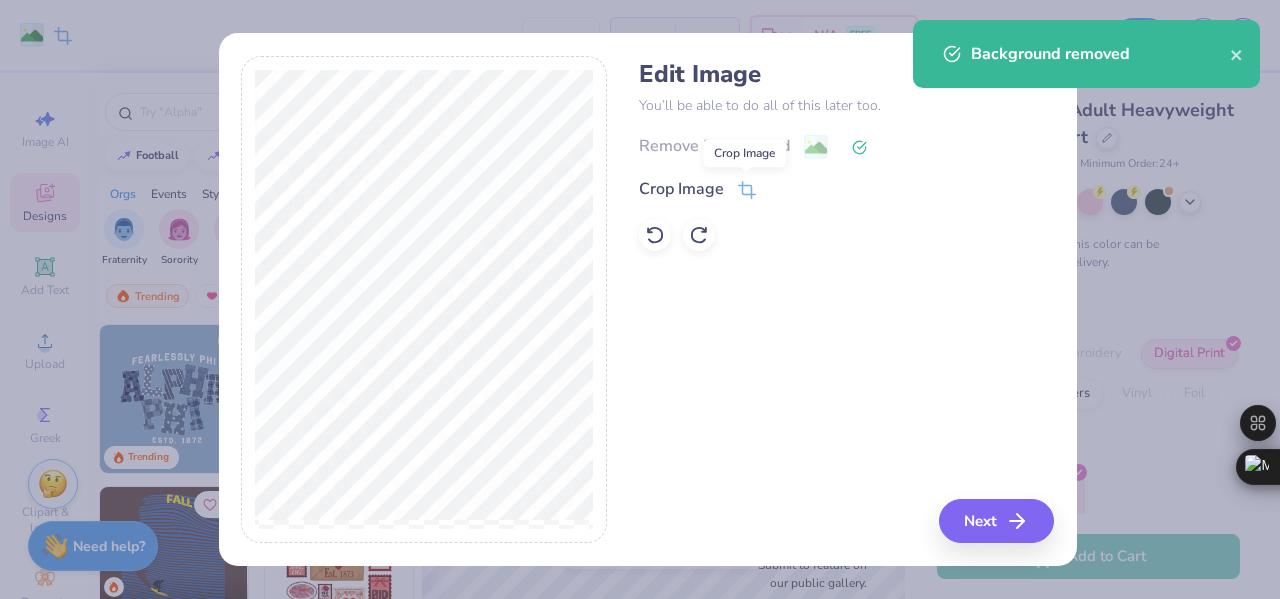 click 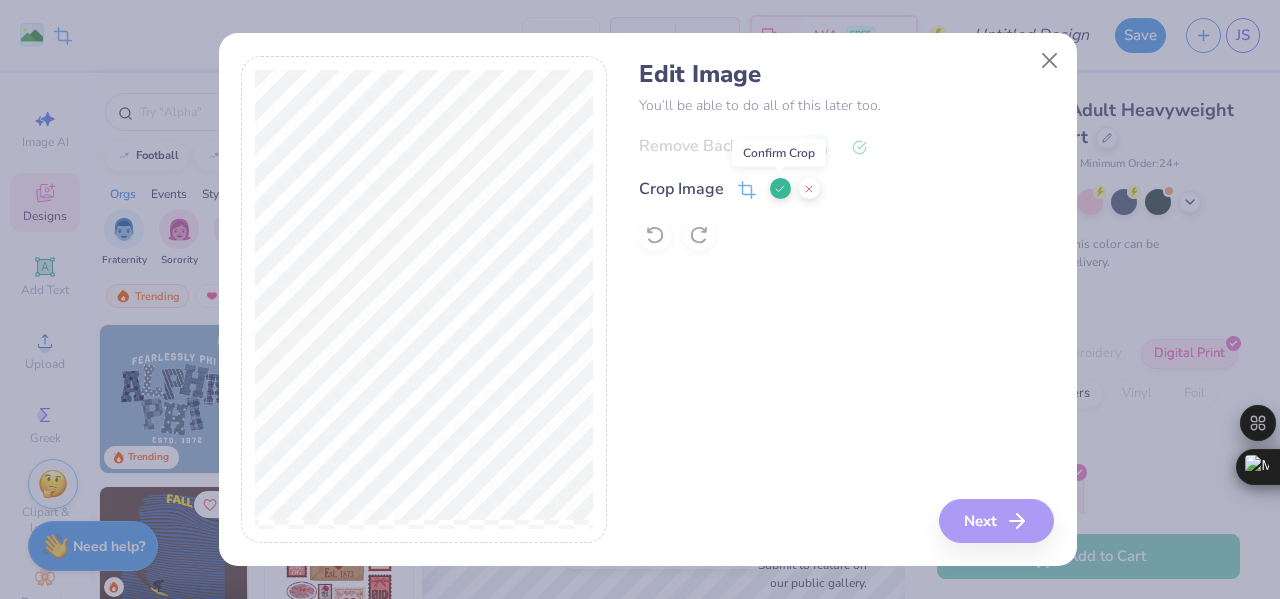 click 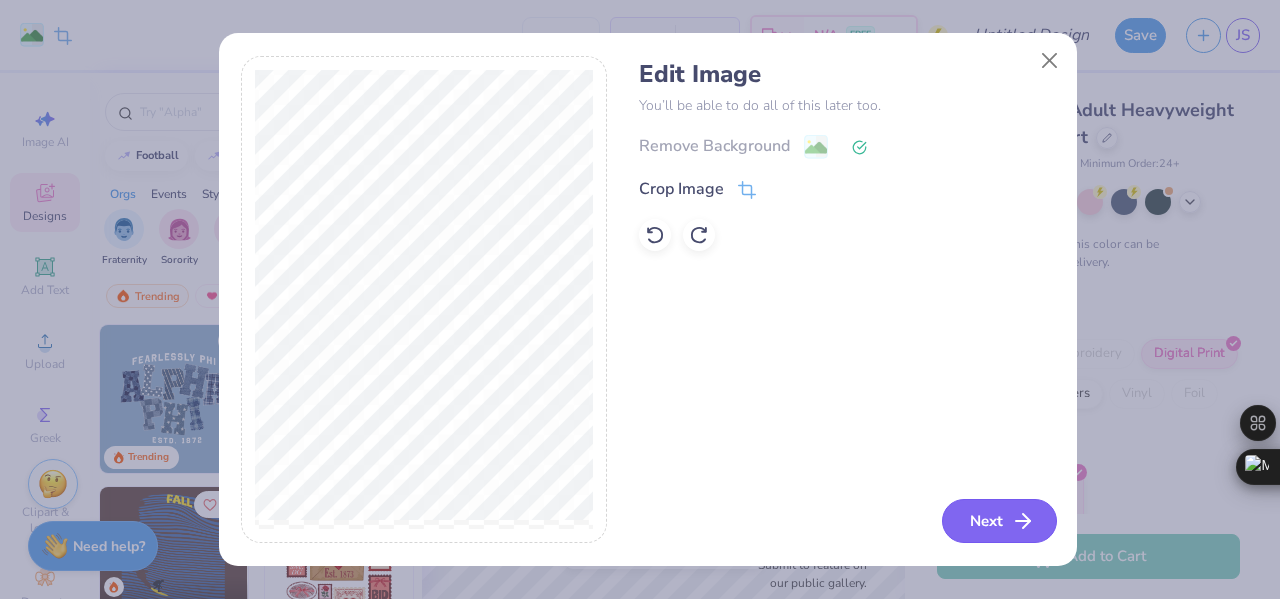 click 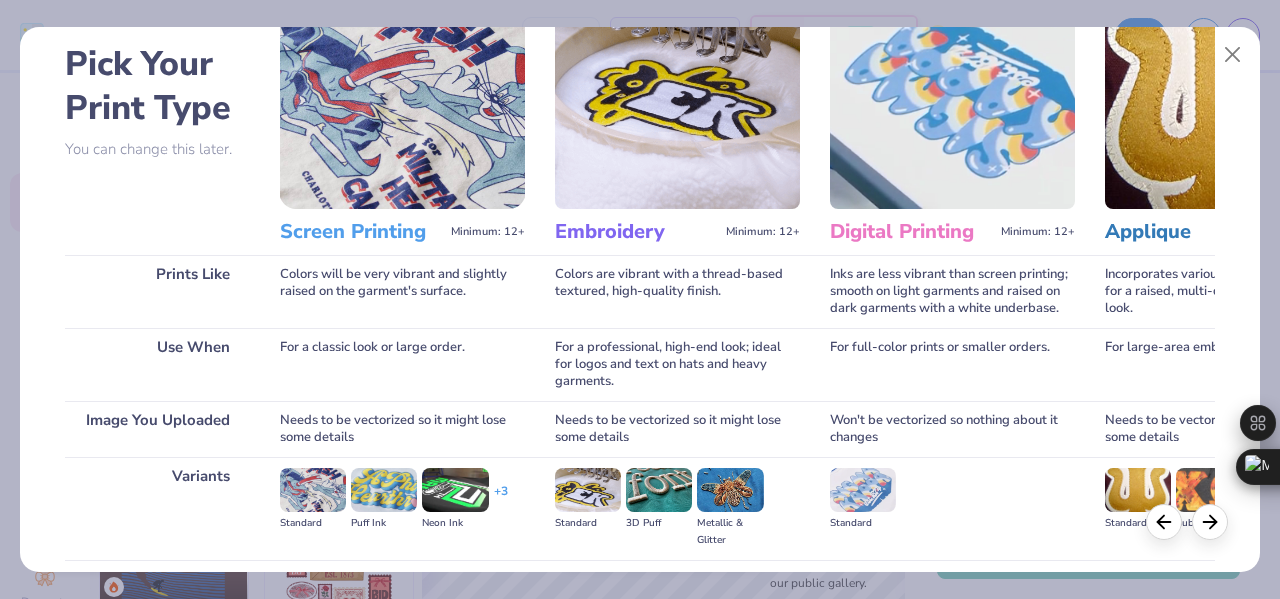 scroll, scrollTop: 290, scrollLeft: 0, axis: vertical 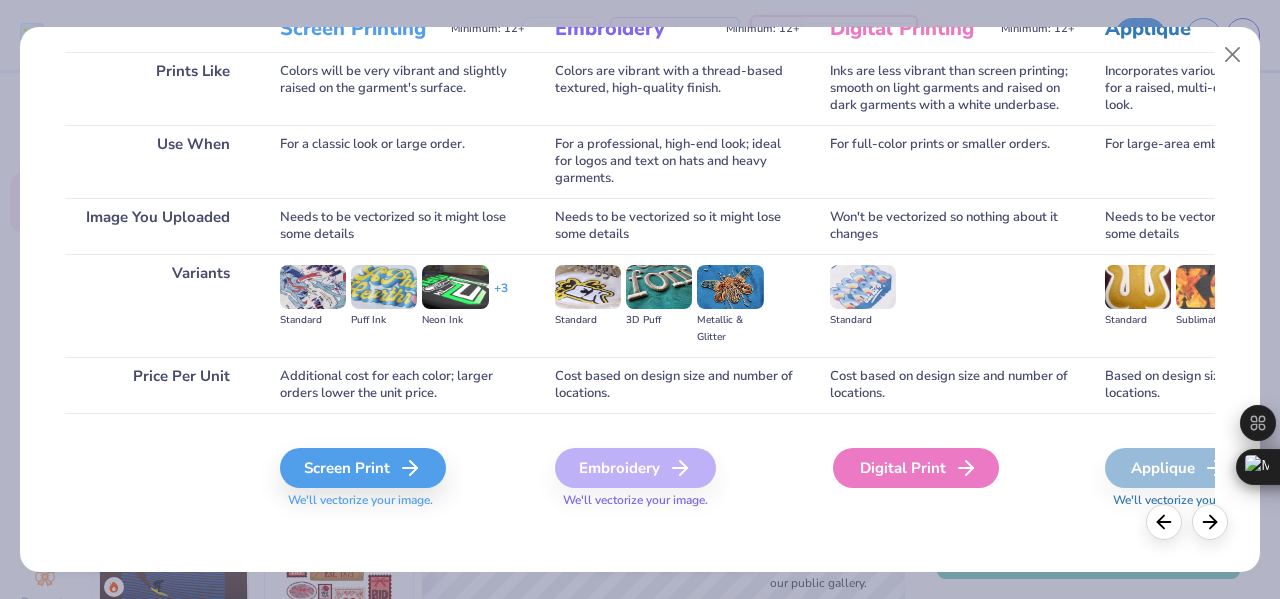 click on "Digital Print" at bounding box center [916, 468] 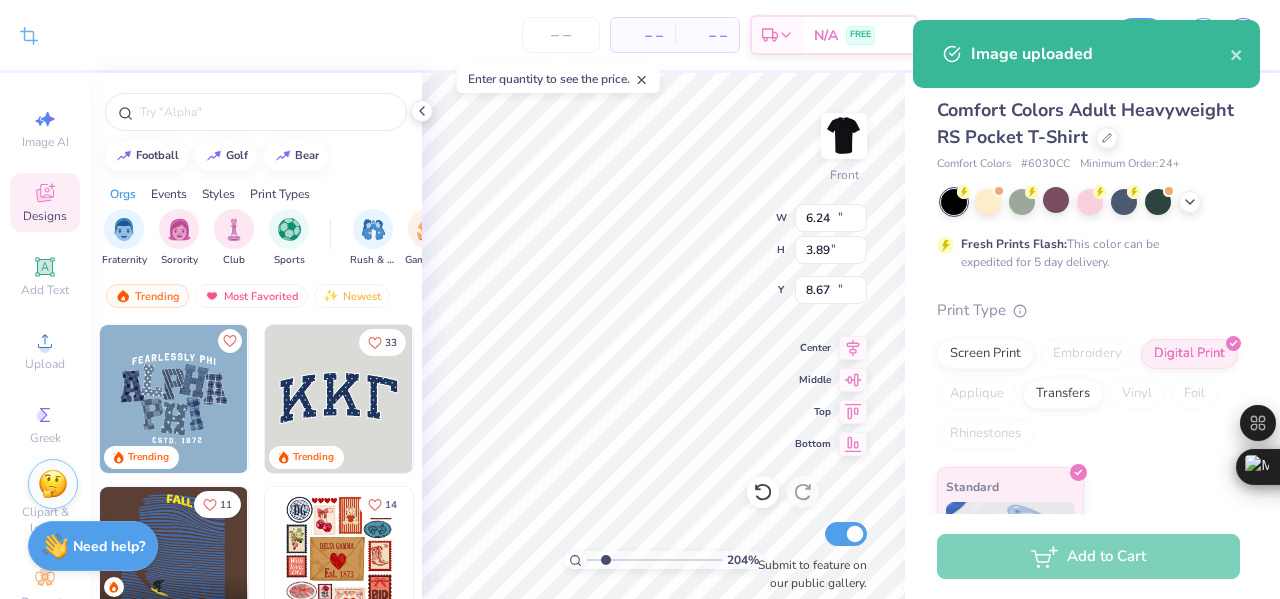 type on "2.04222990035625" 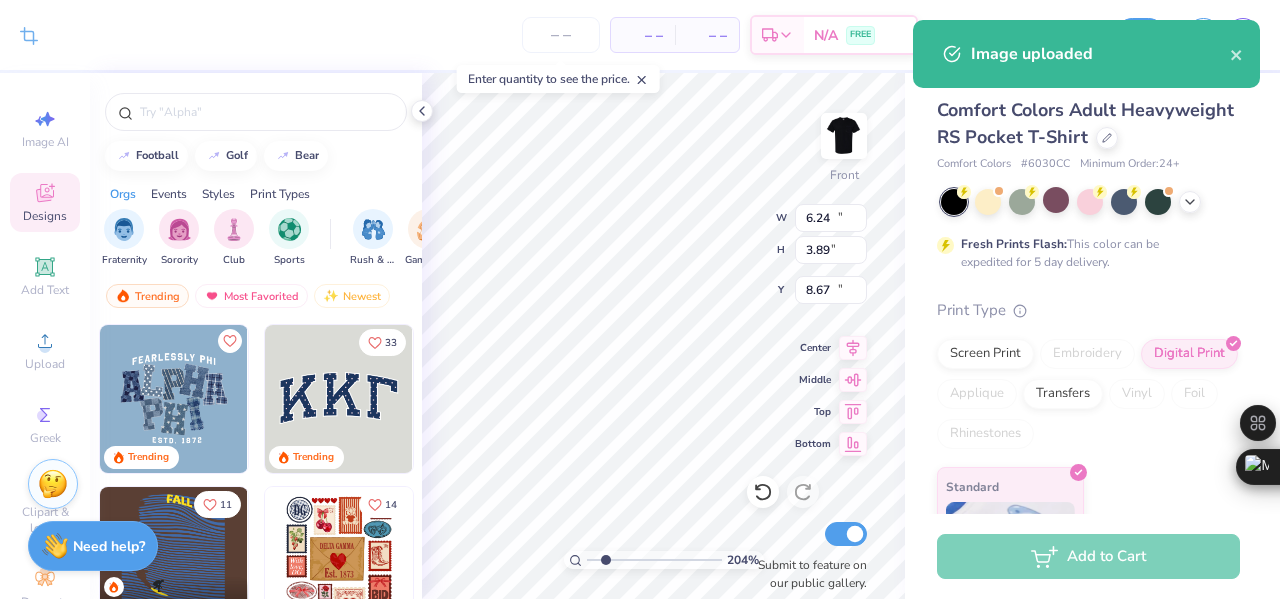type on "14.32" 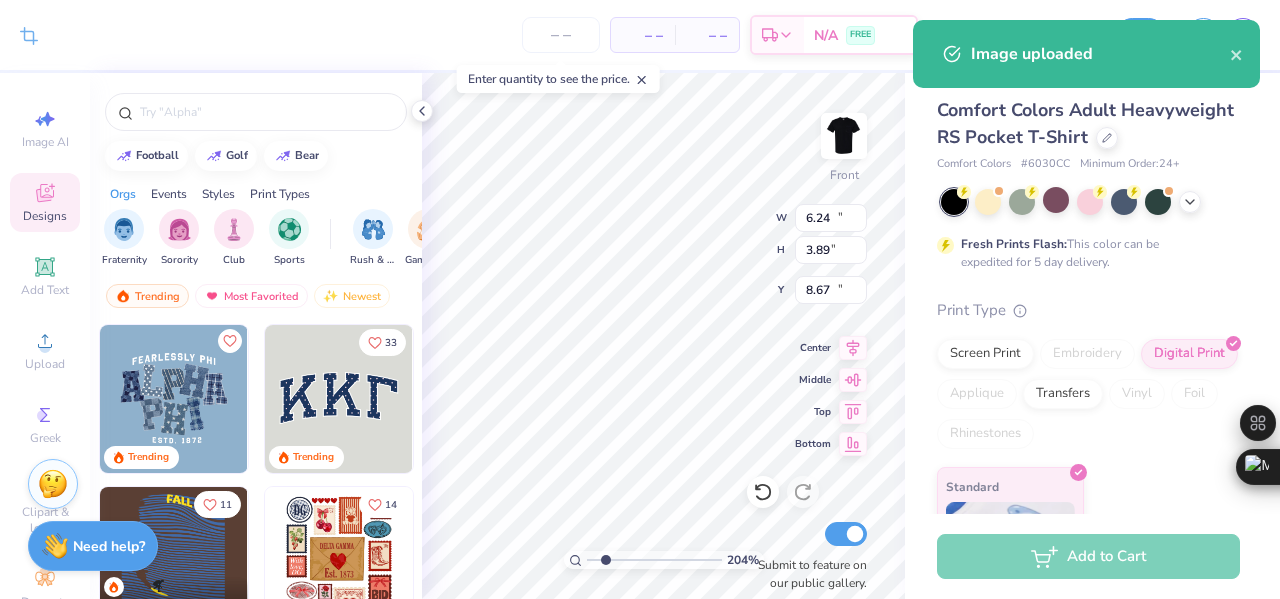 type on "4.21" 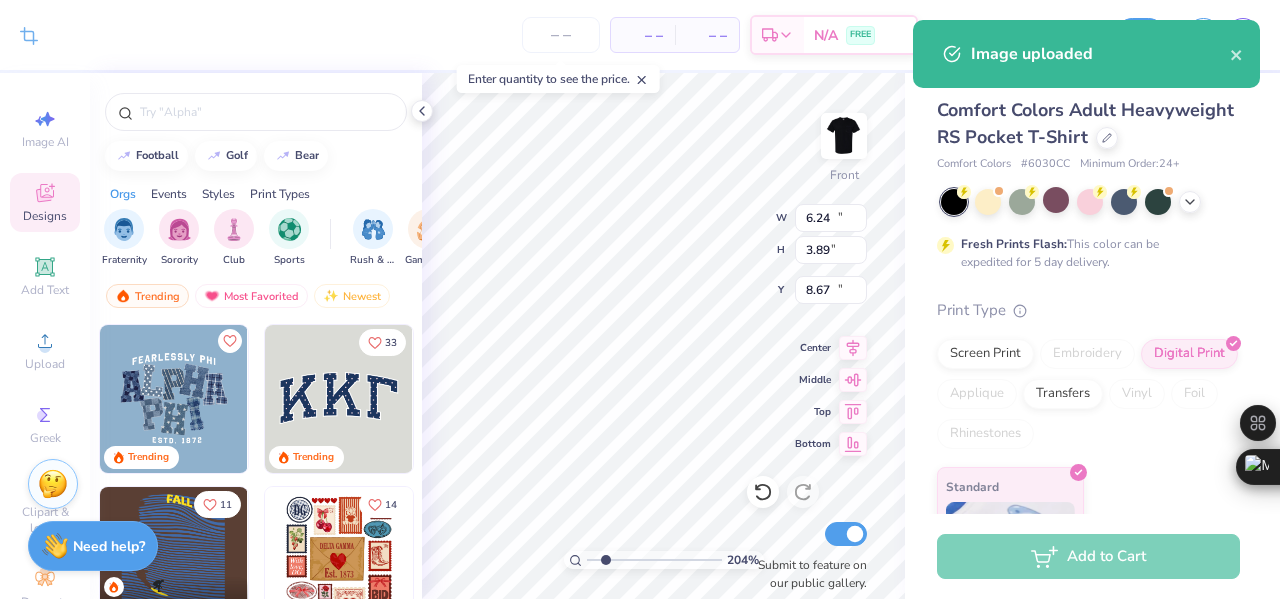 type on "12.14" 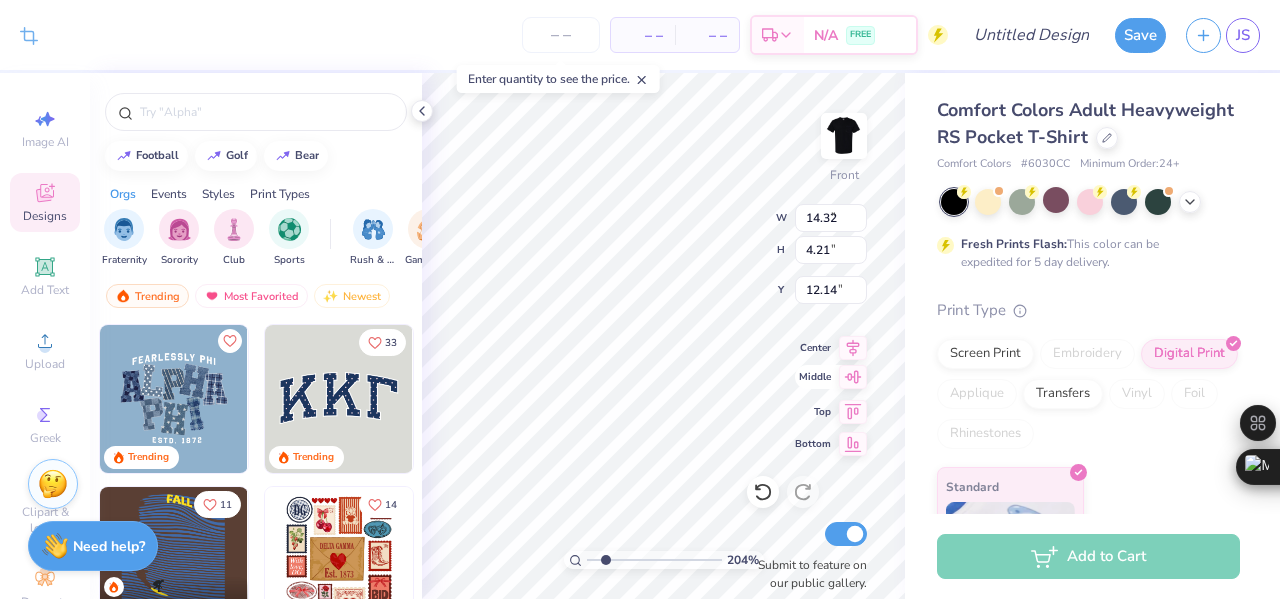 type on "2.04222990035625" 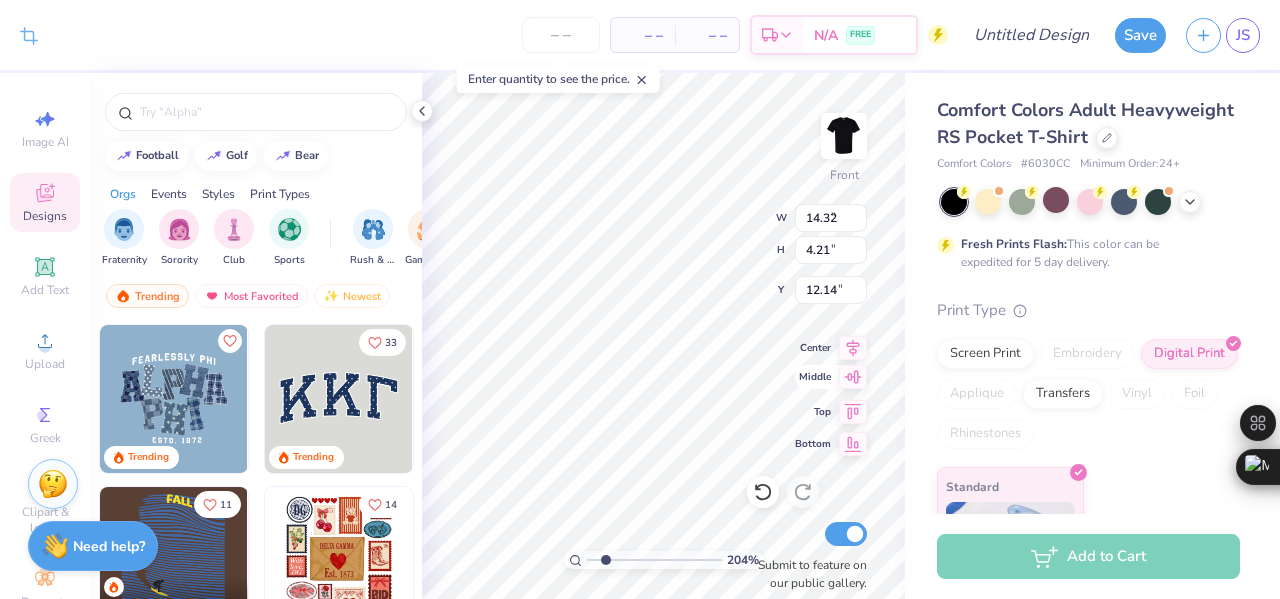 type on "4.23" 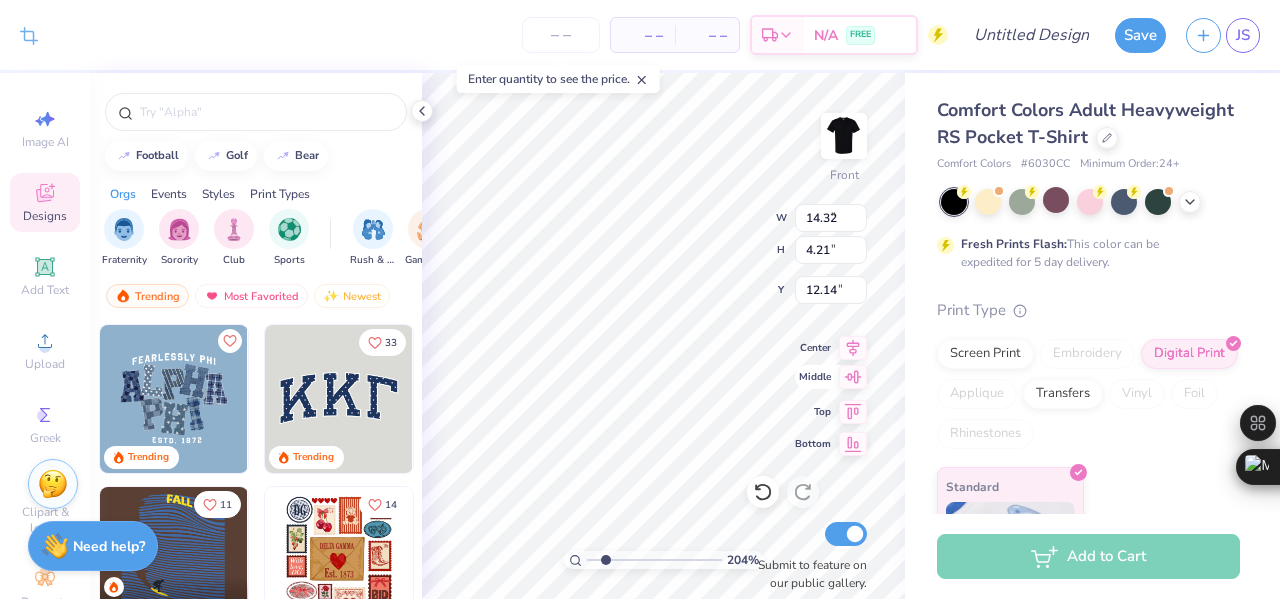 type on "1.24" 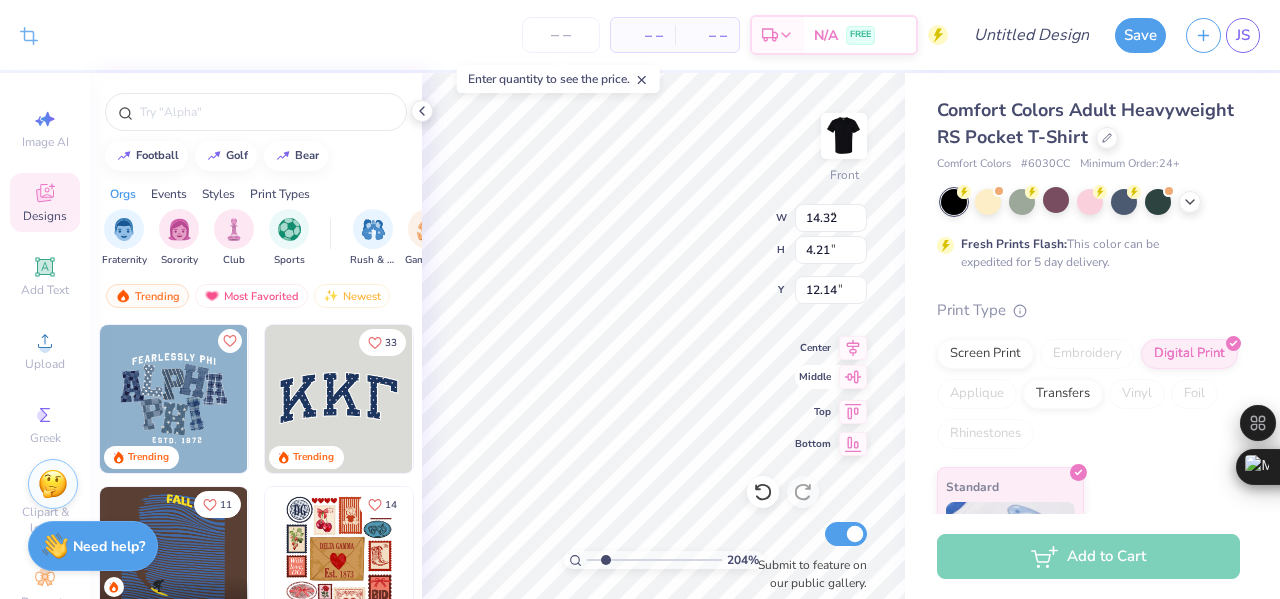 type on "15.11" 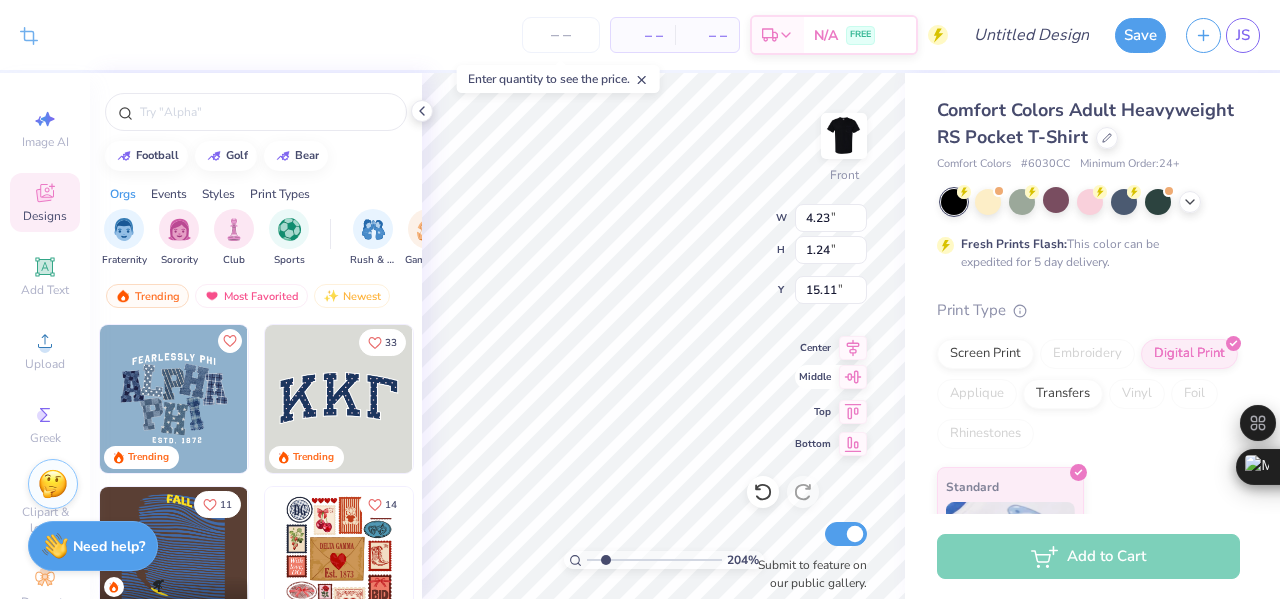 type on "2.04222990035625" 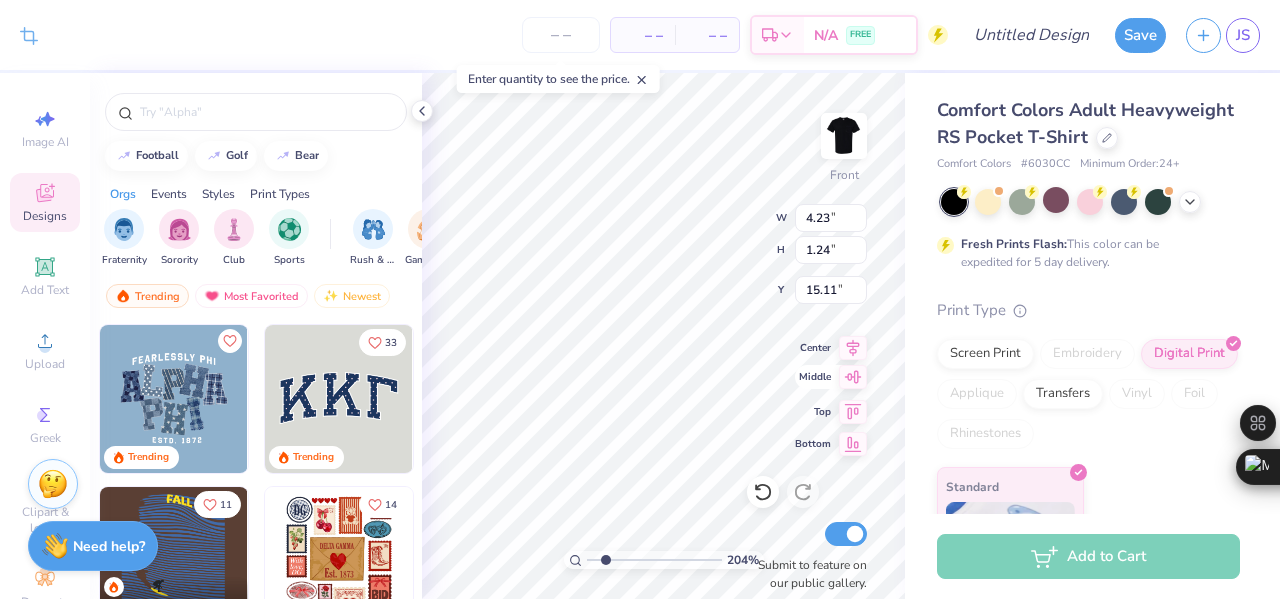 type on "10.26" 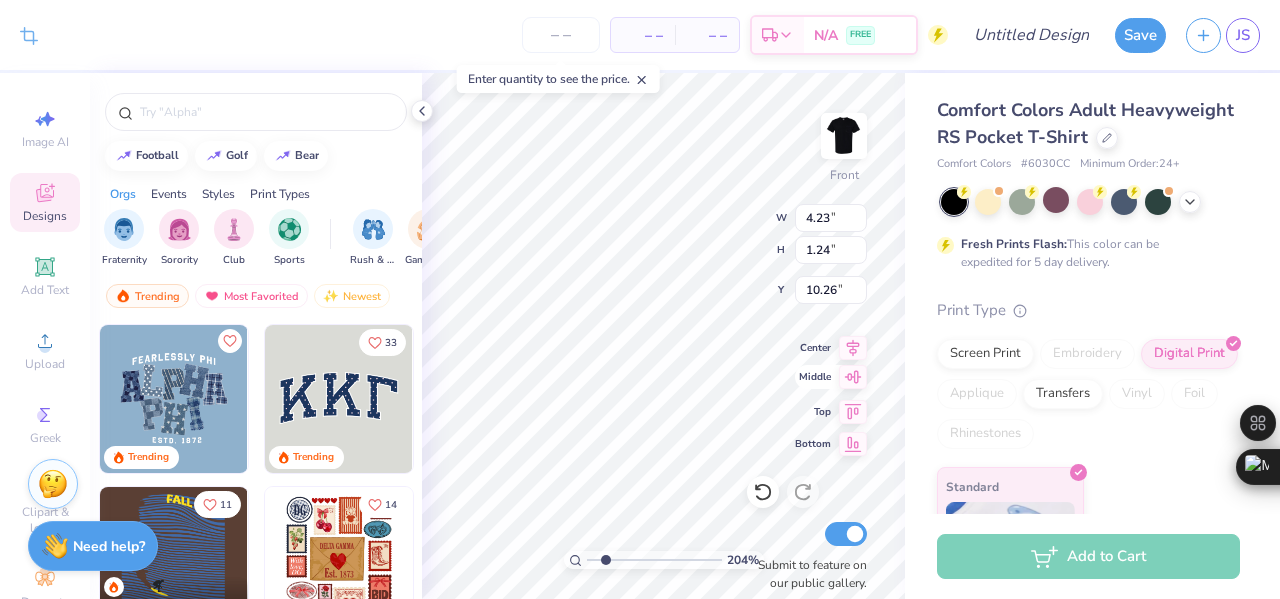 type on "2.04222990035625" 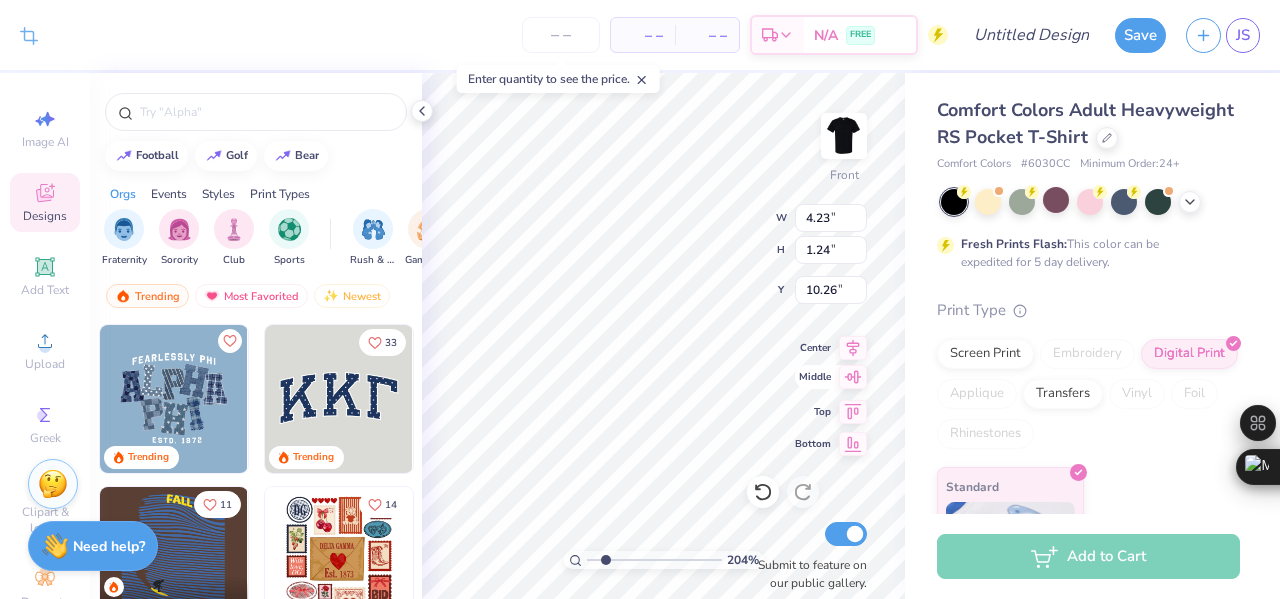 type on "4.37" 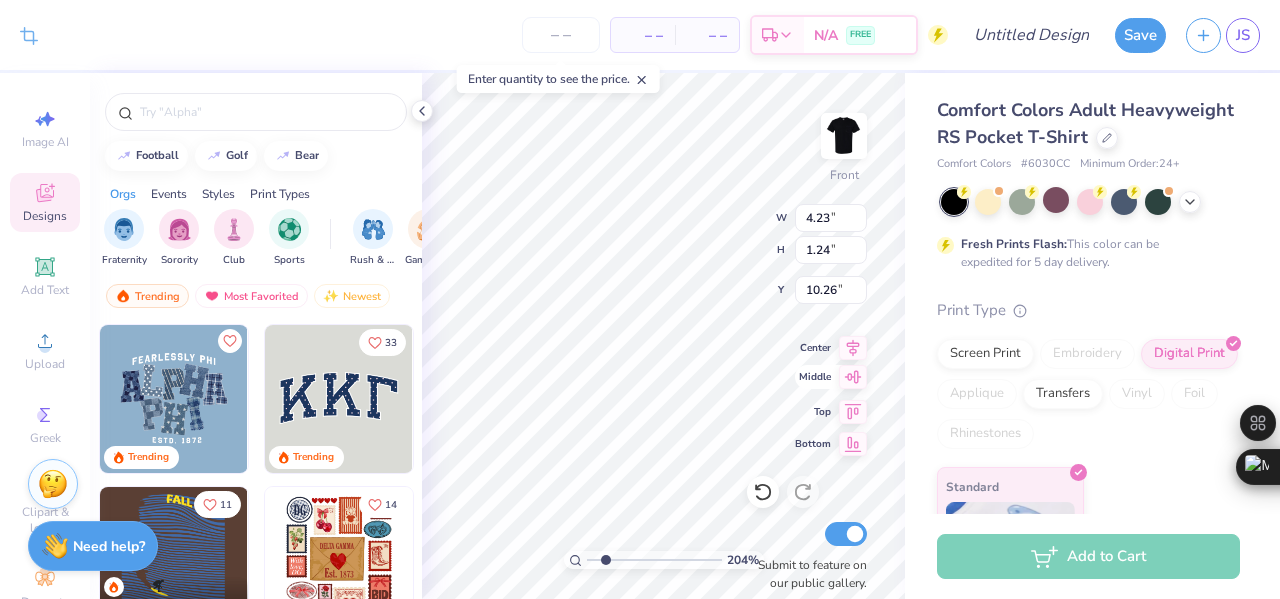 type on "2.02" 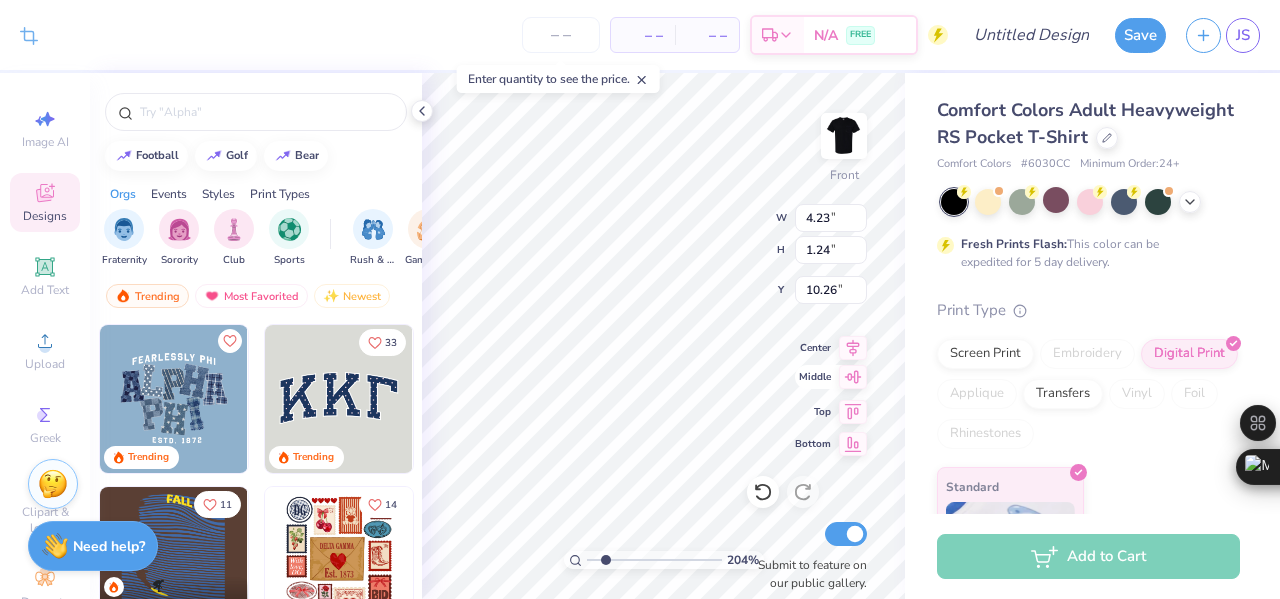 type on "9.87" 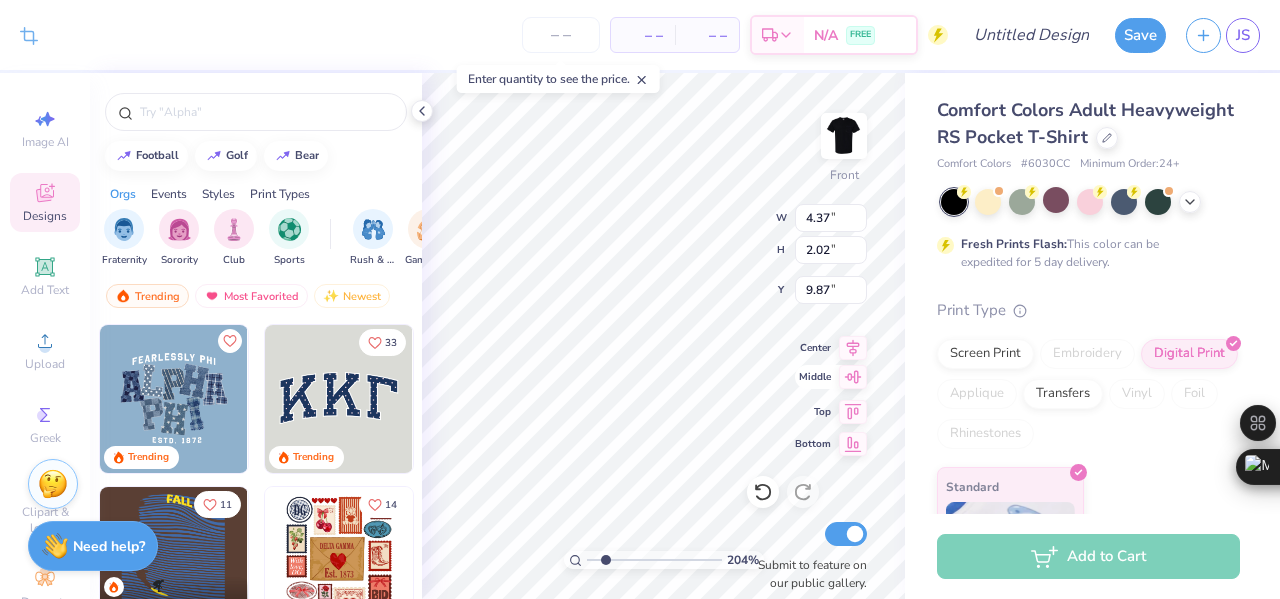 type on "2.04222990035625" 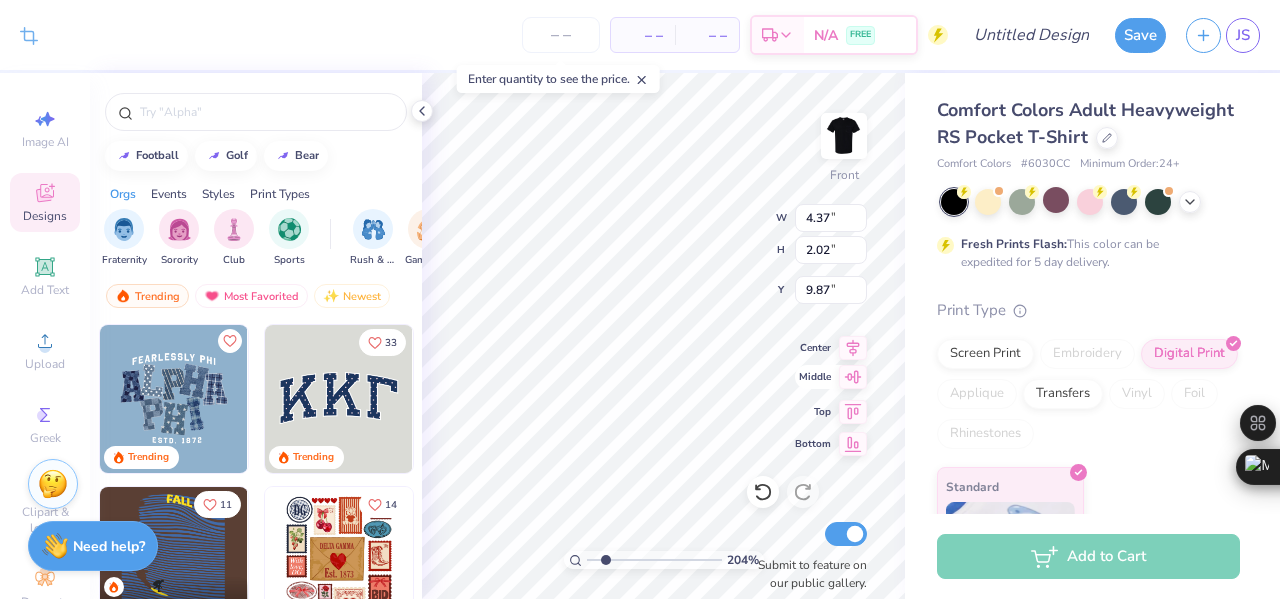 type on "10.04" 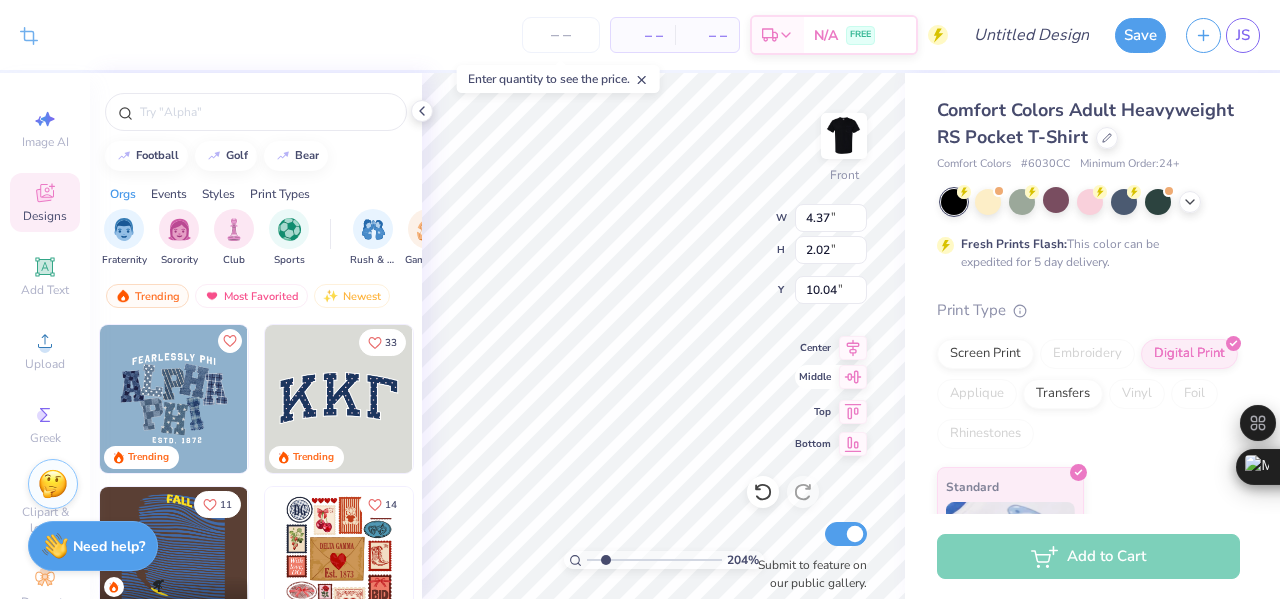 type on "2.04222990035625" 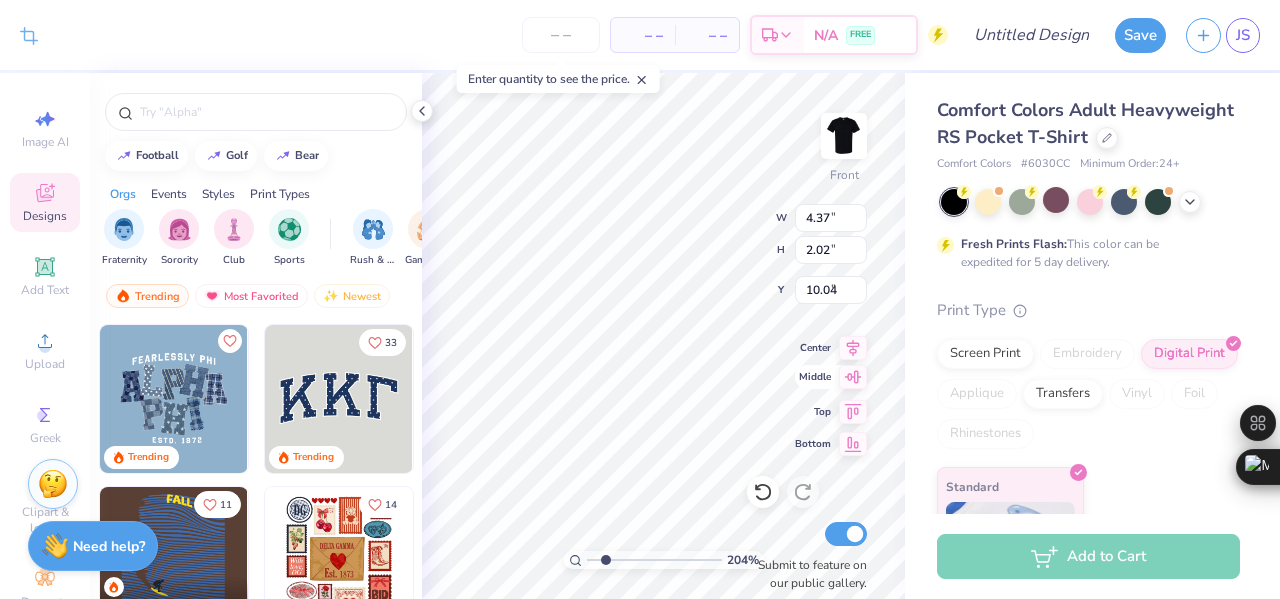 type on "2.65" 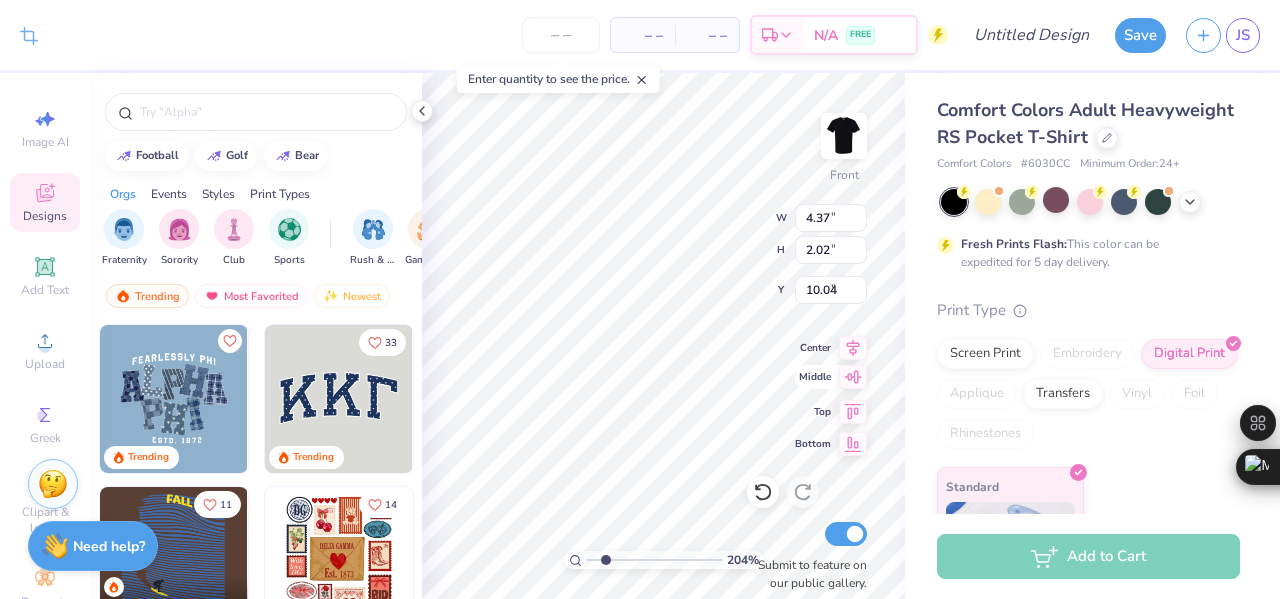 type on "1.67" 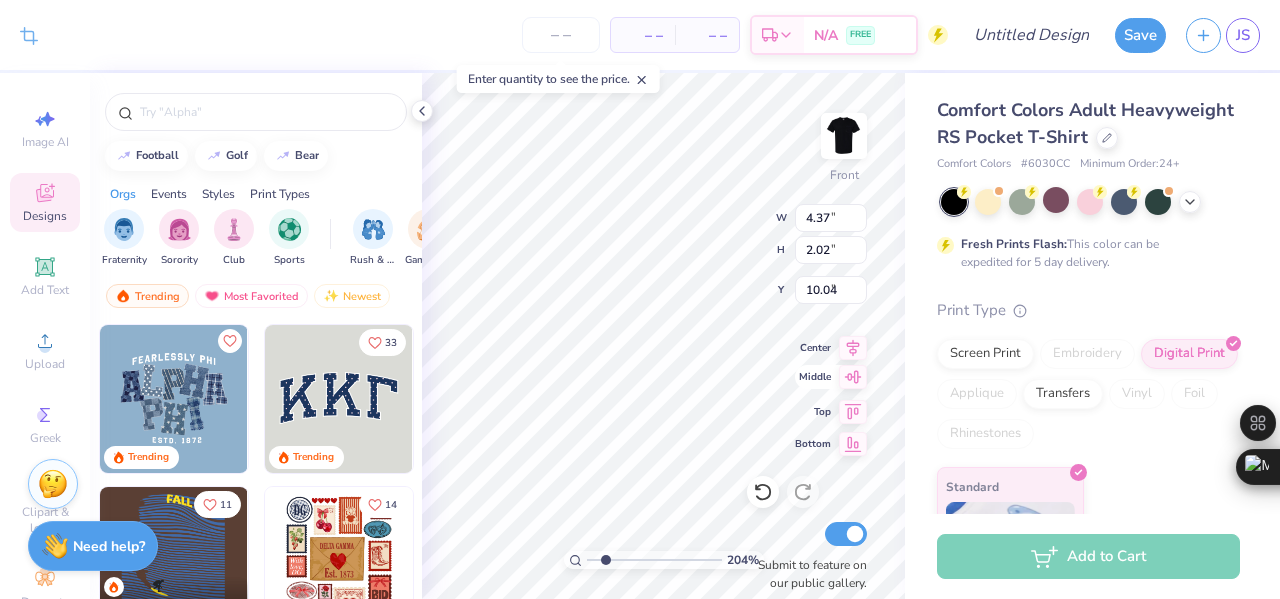 type on "9.21" 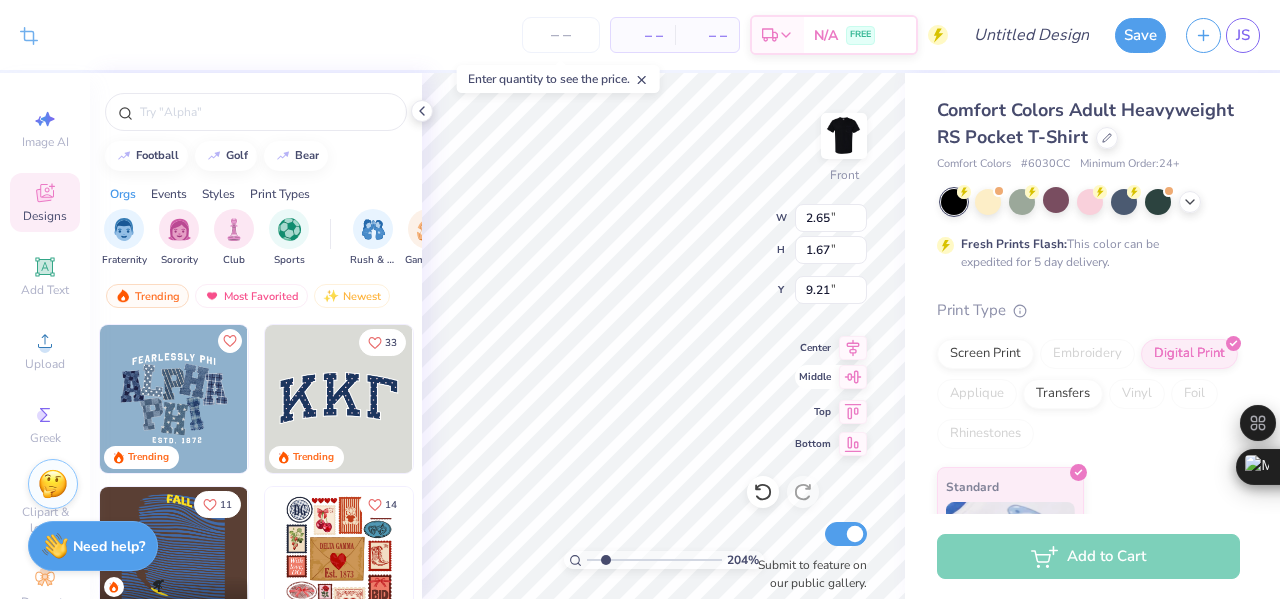 type on "2.04222990035625" 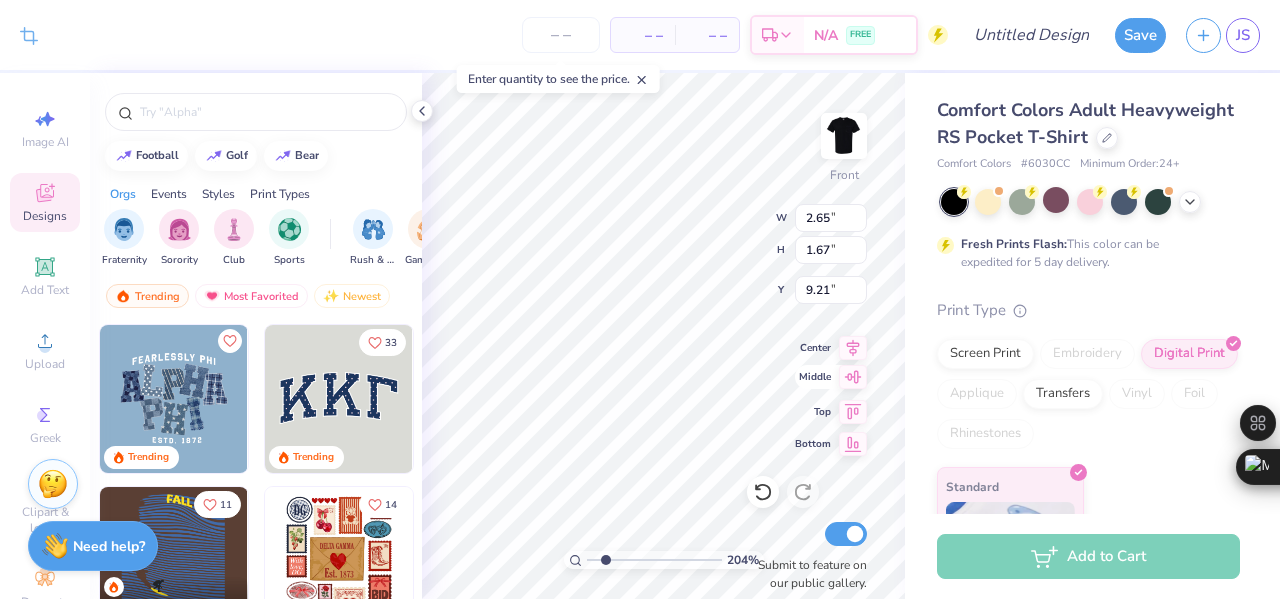 type on "2.46" 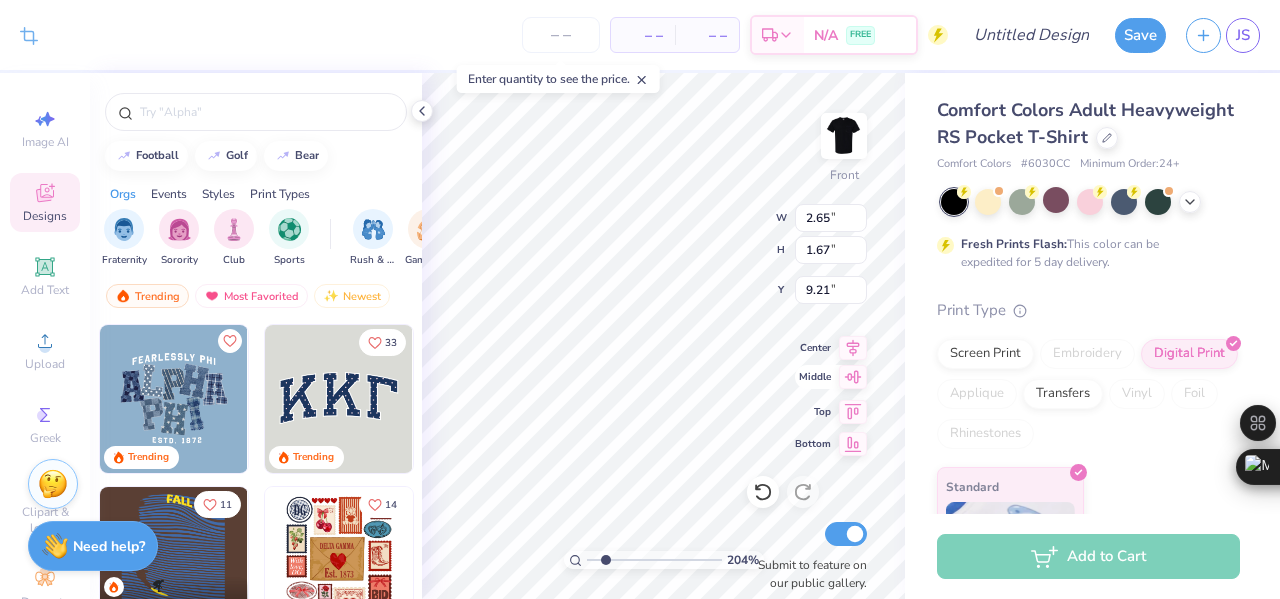 type on "1.55" 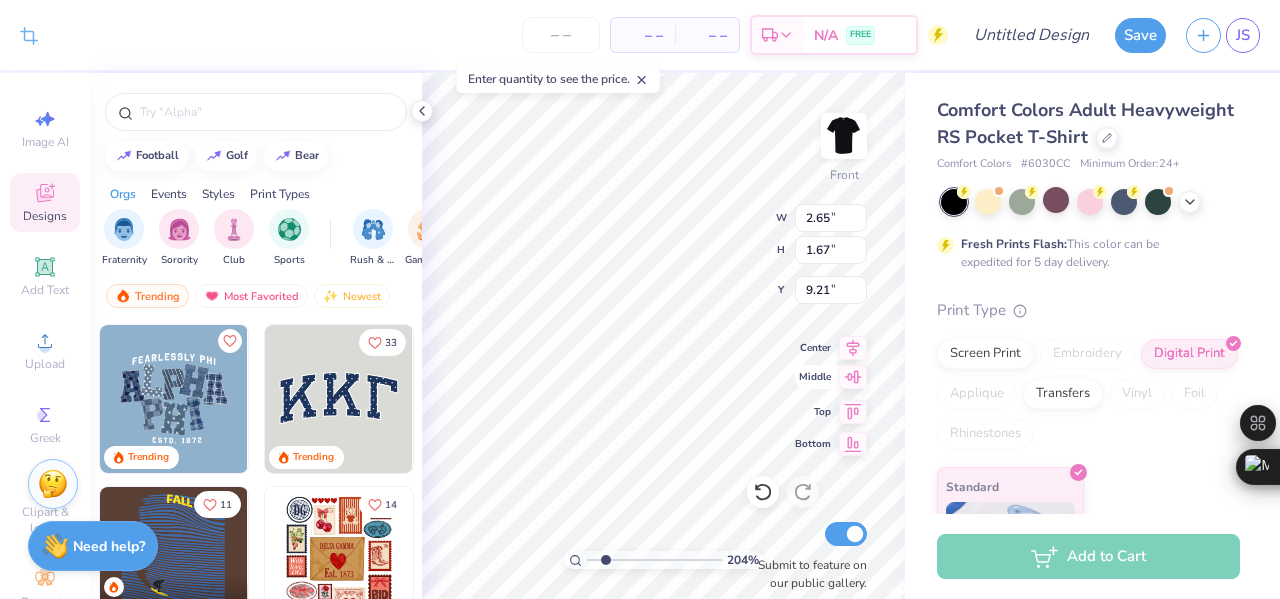 type on "9.24" 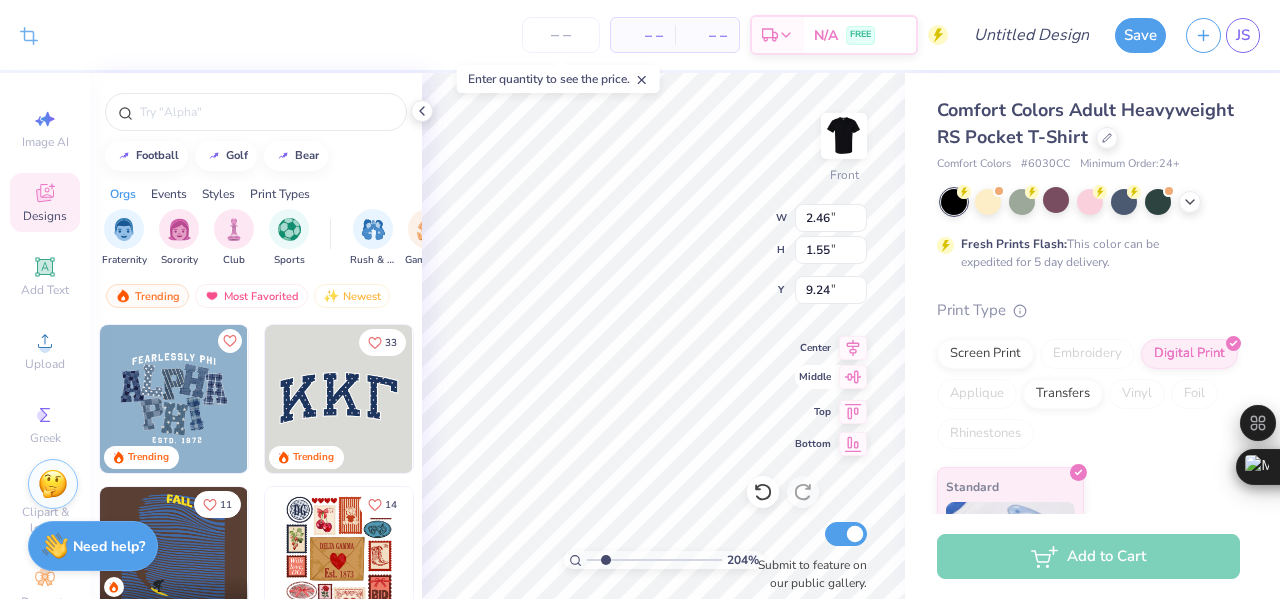 type on "2.04222990035625" 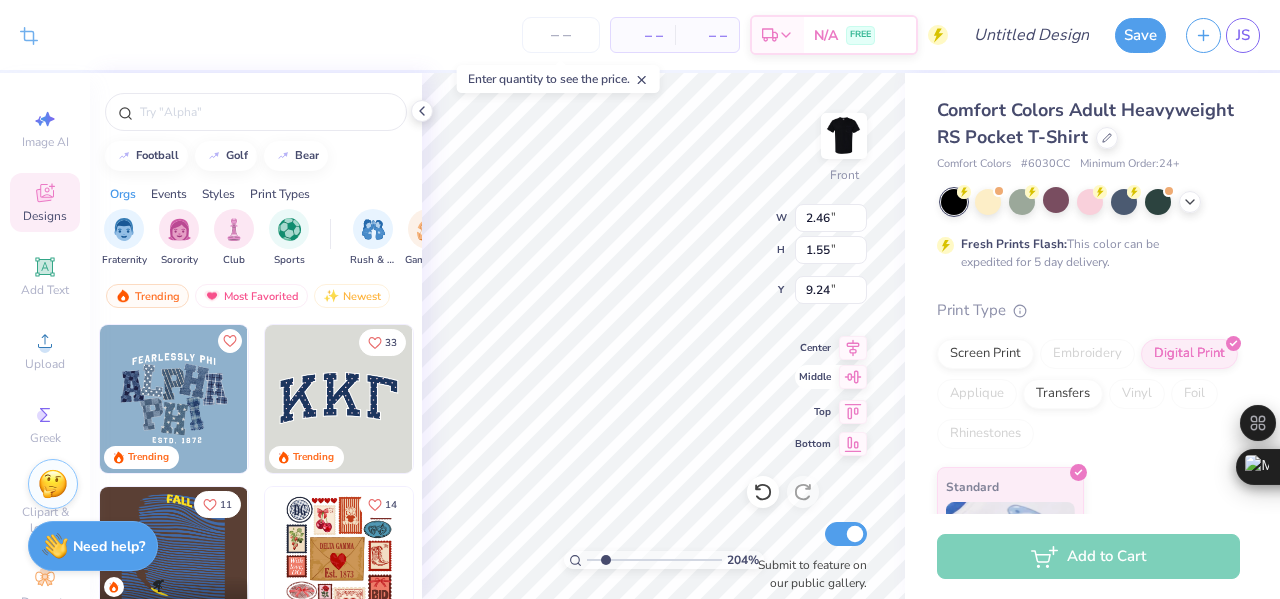 type on "4.37" 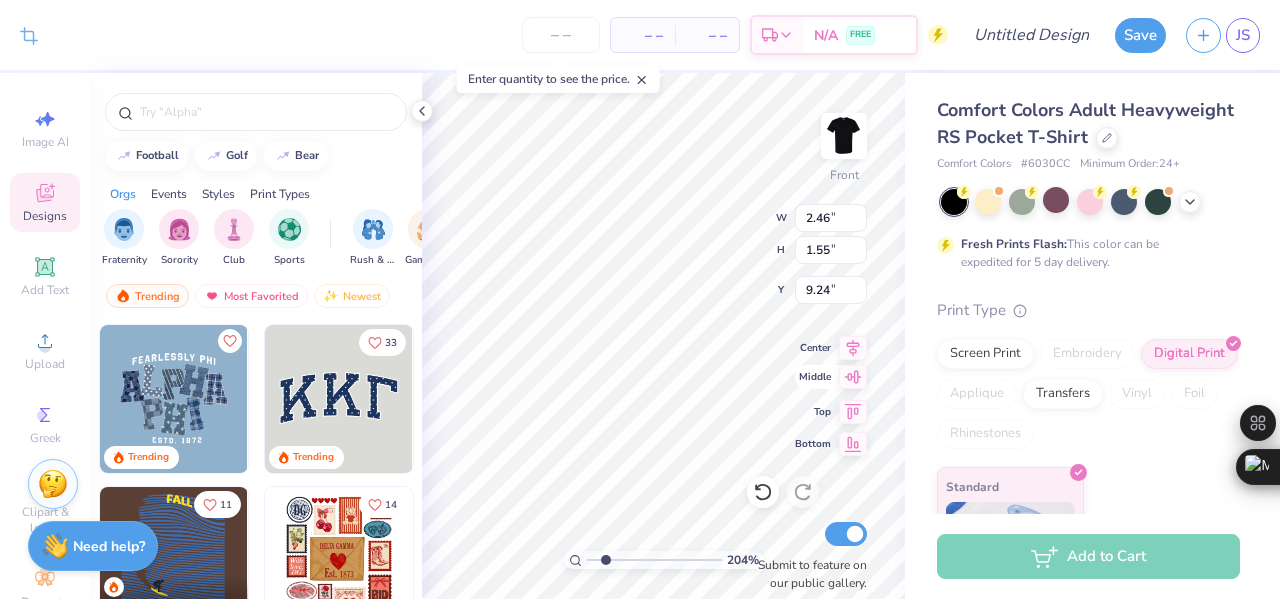 type on "2.02" 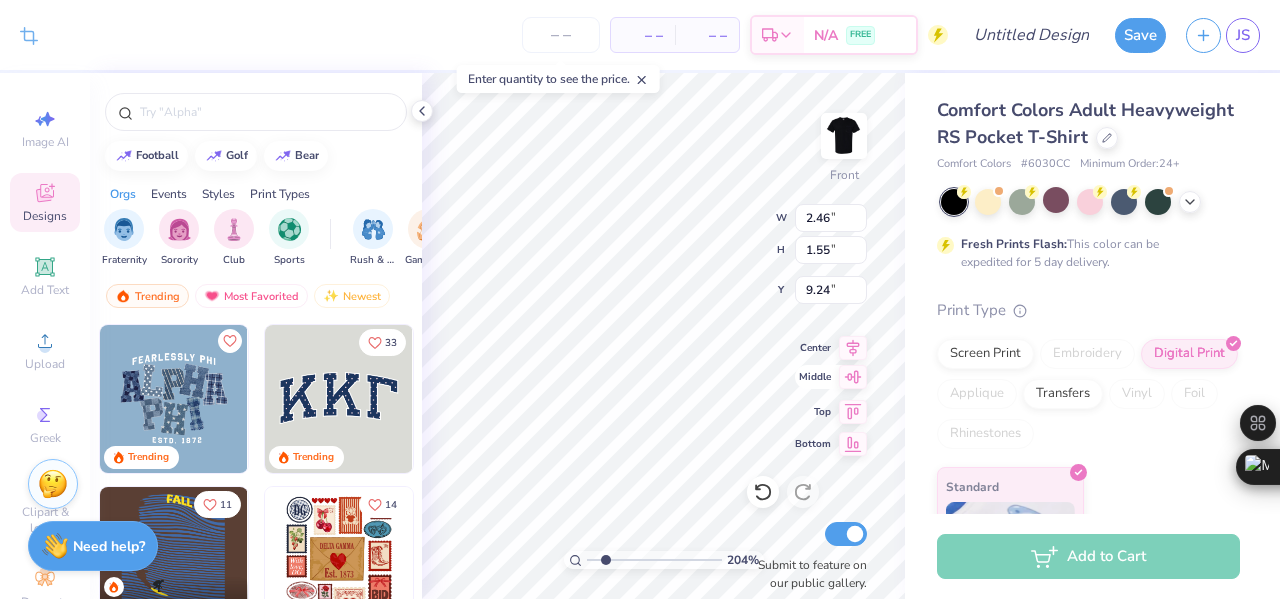 type on "10.04" 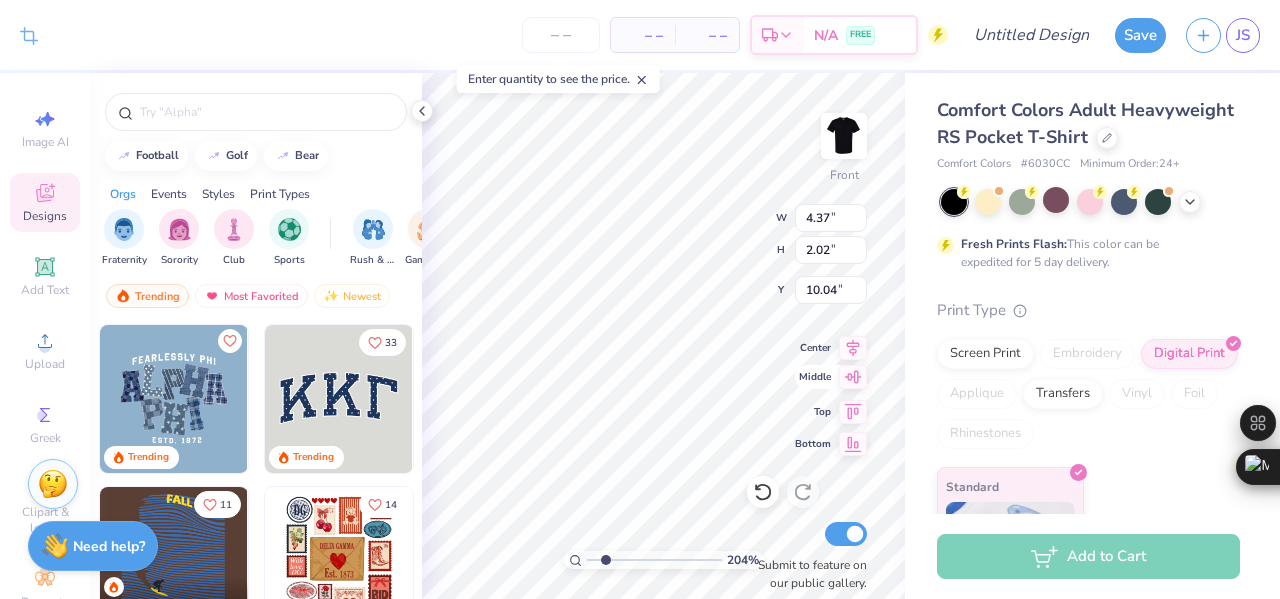 type on "2.04222990035625" 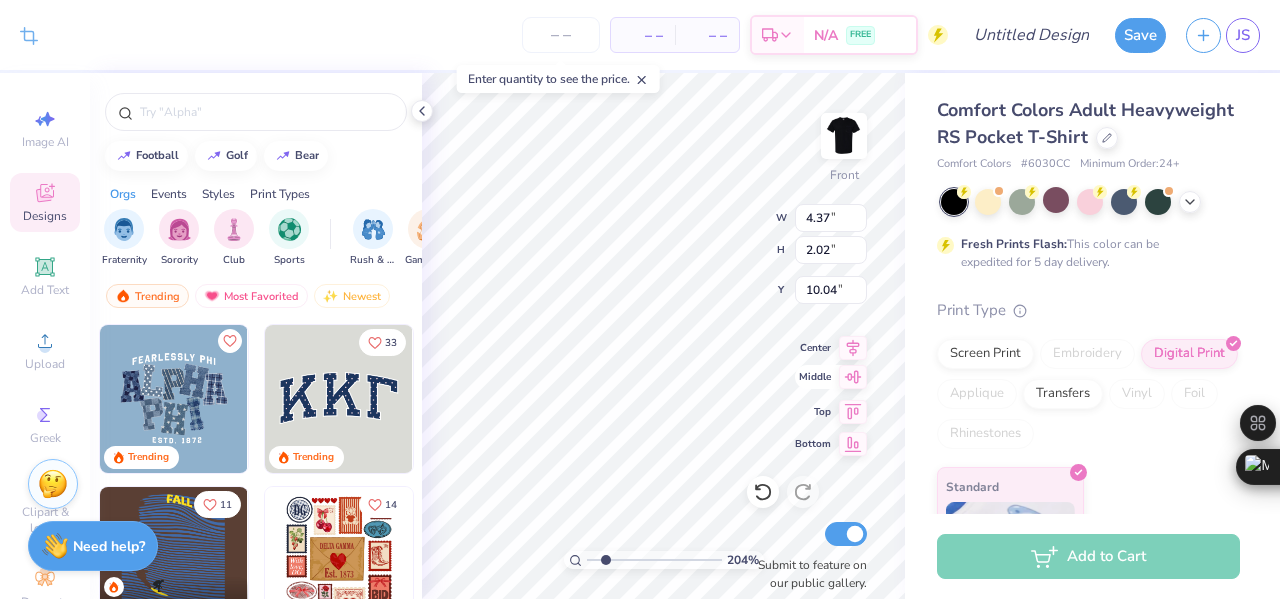 type on "4.08" 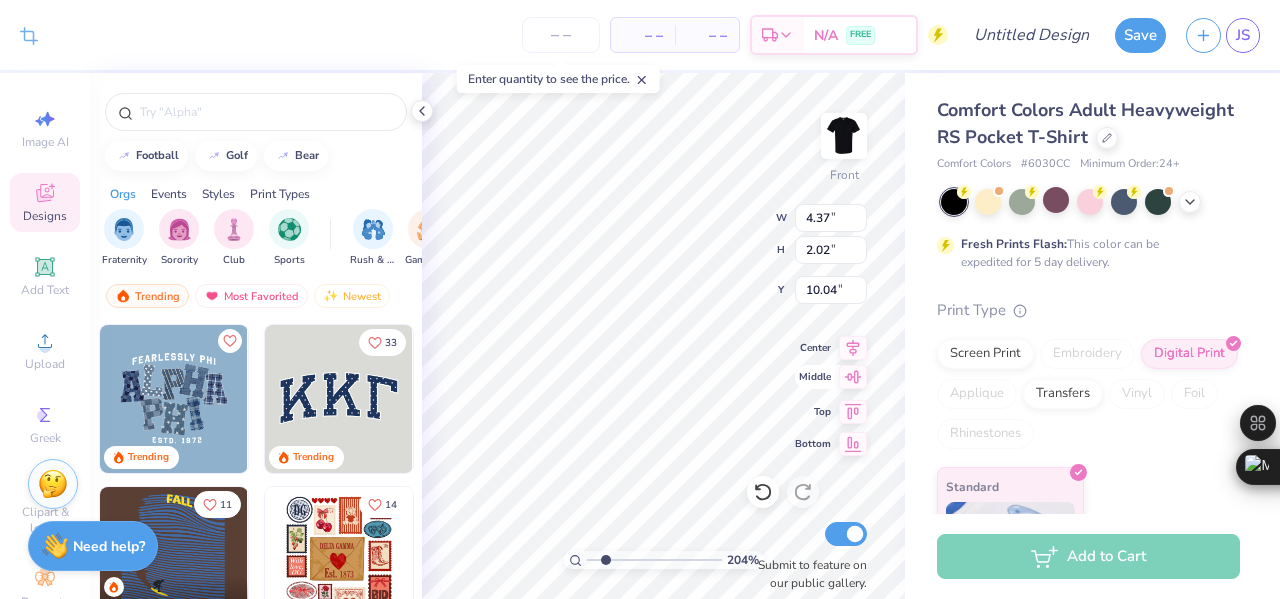 type on "1.88" 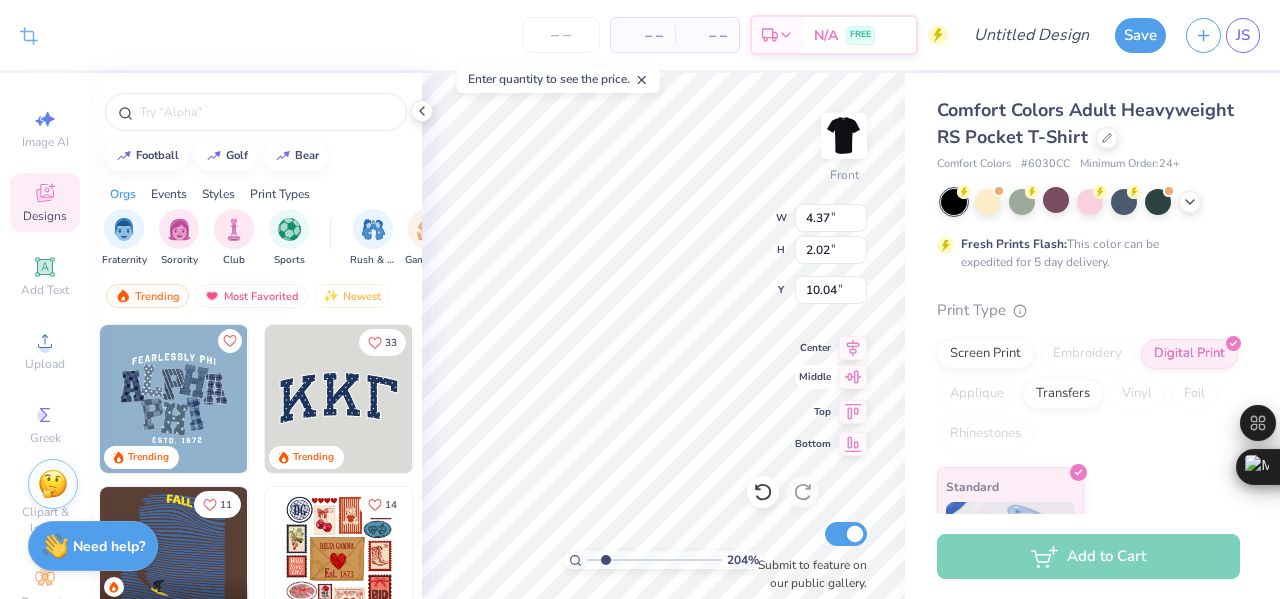 type on "10.19" 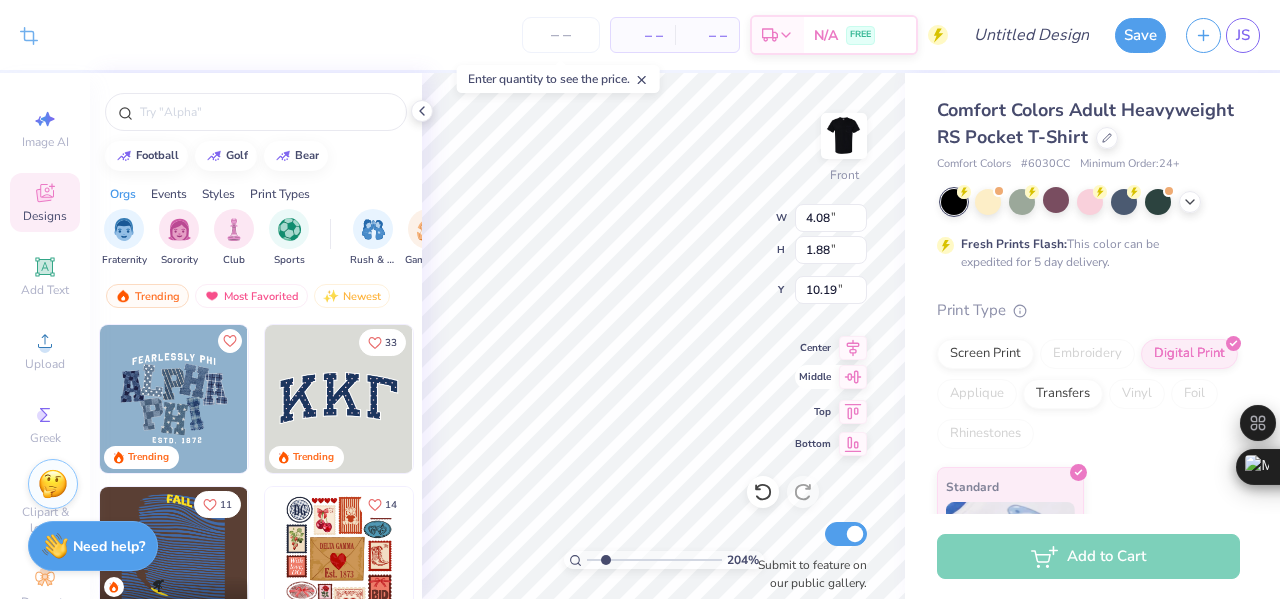type on "2.04222990035625" 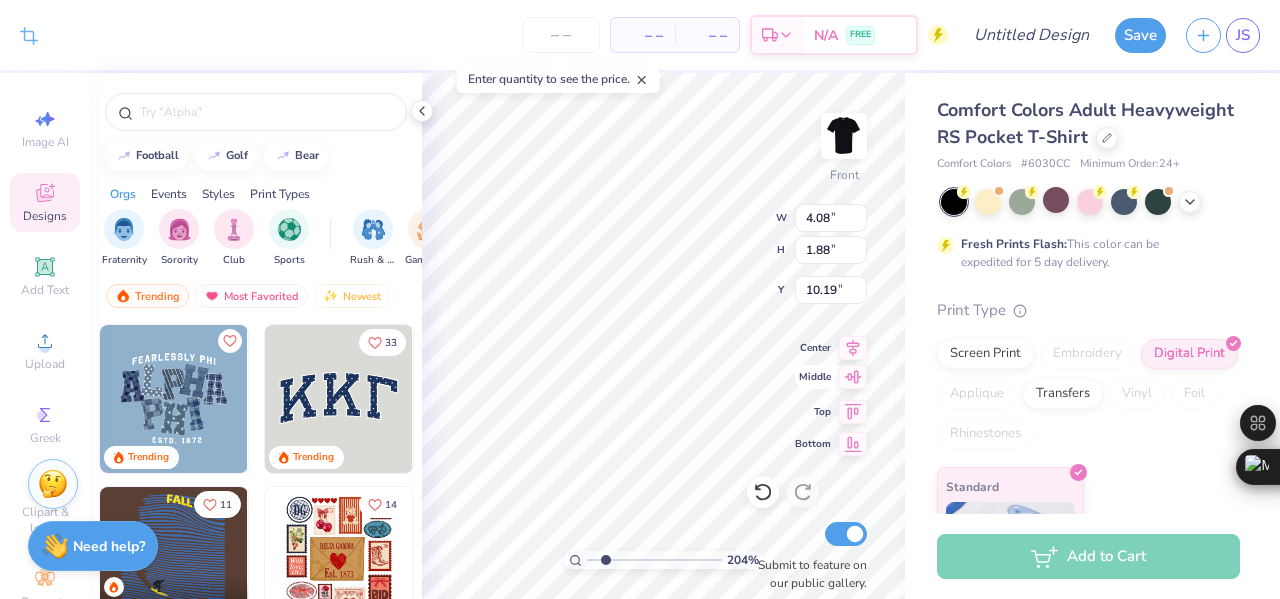 type on "6.24" 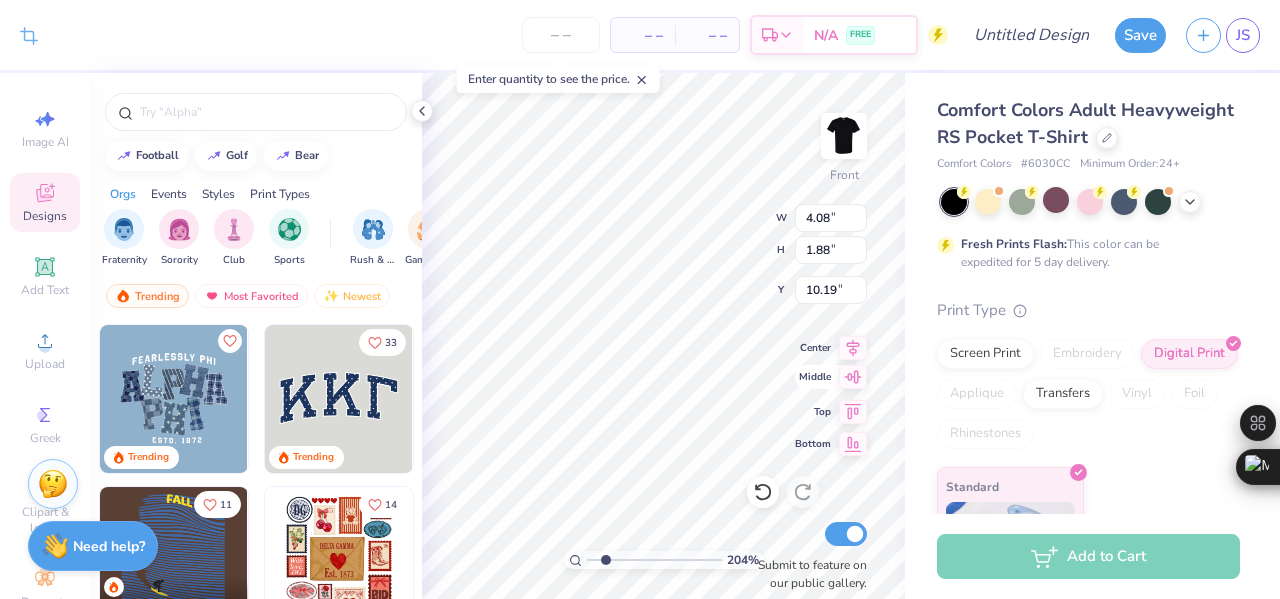 type on "3.89" 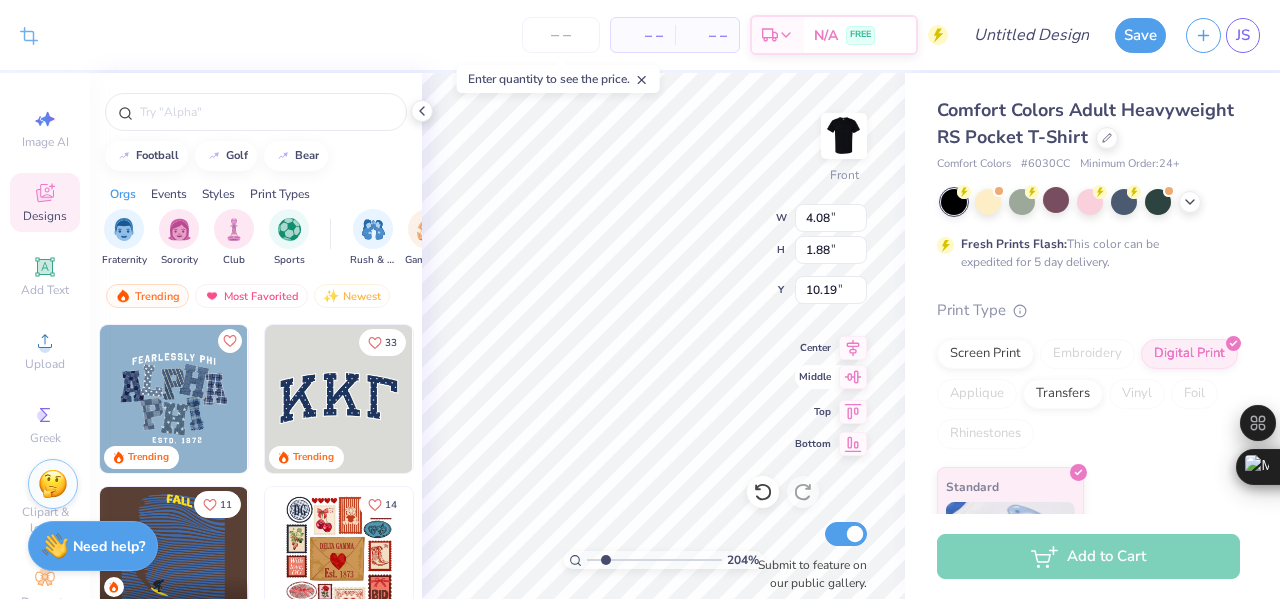 type on "8.67" 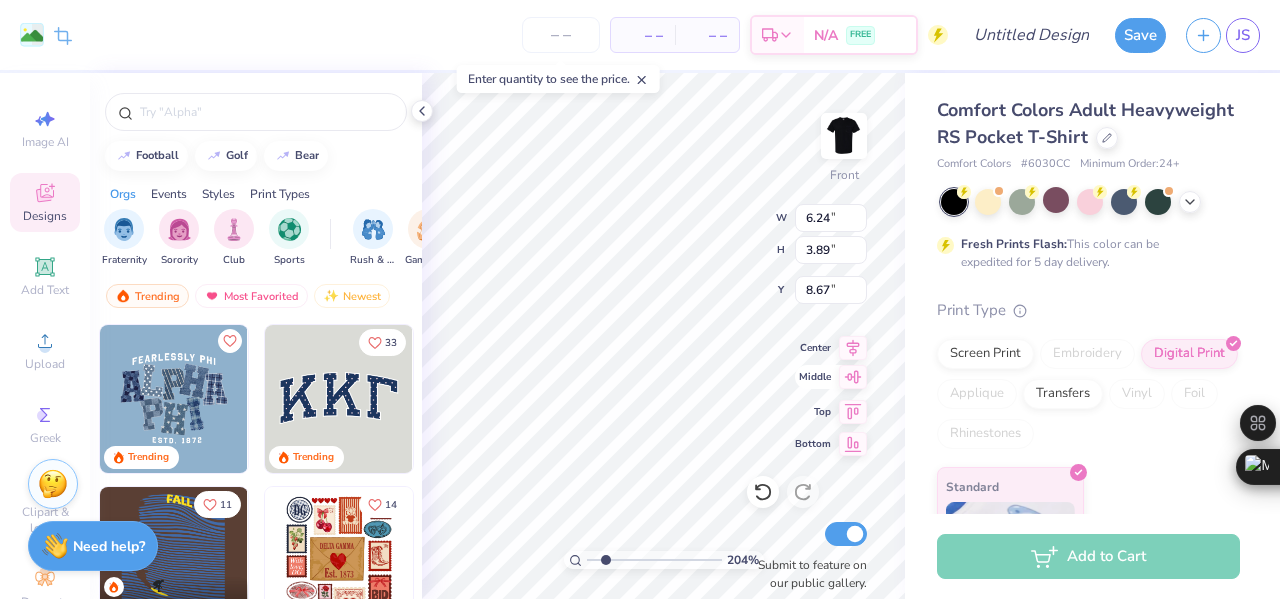 type on "2.04222990035625" 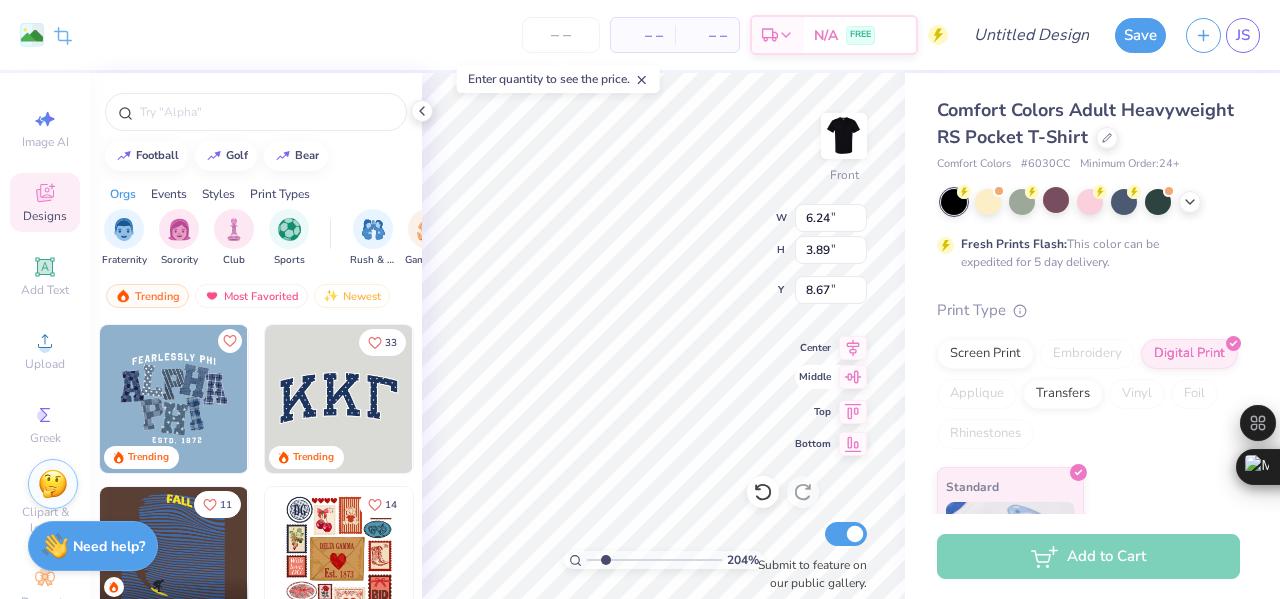 type on "4.08" 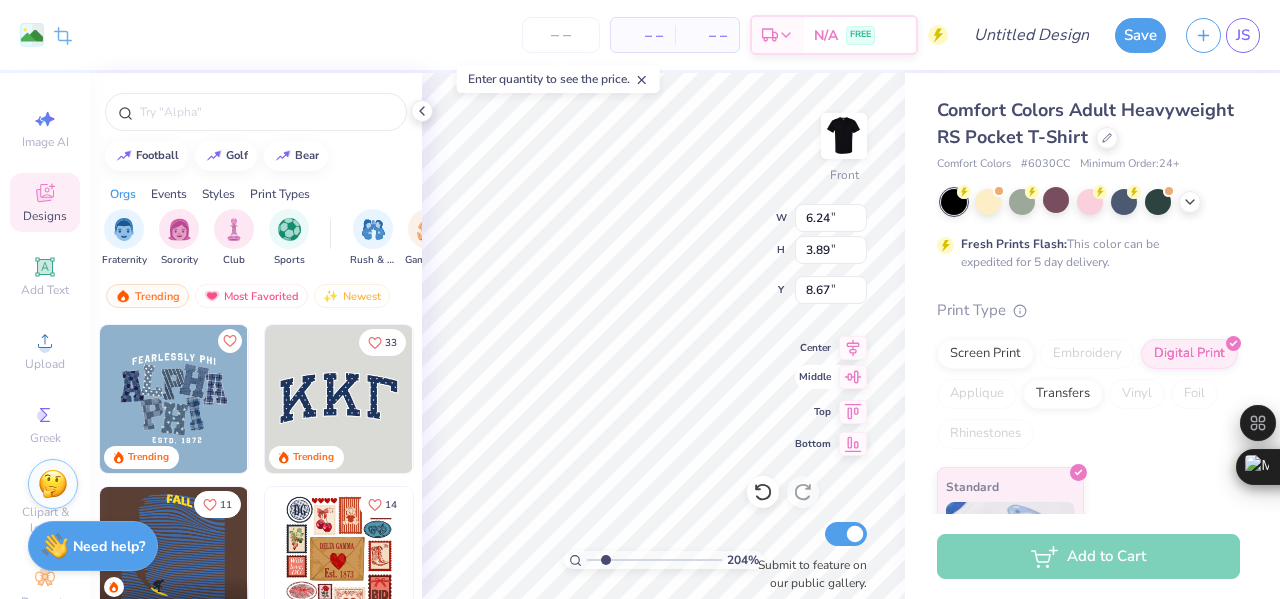 type on "1.88" 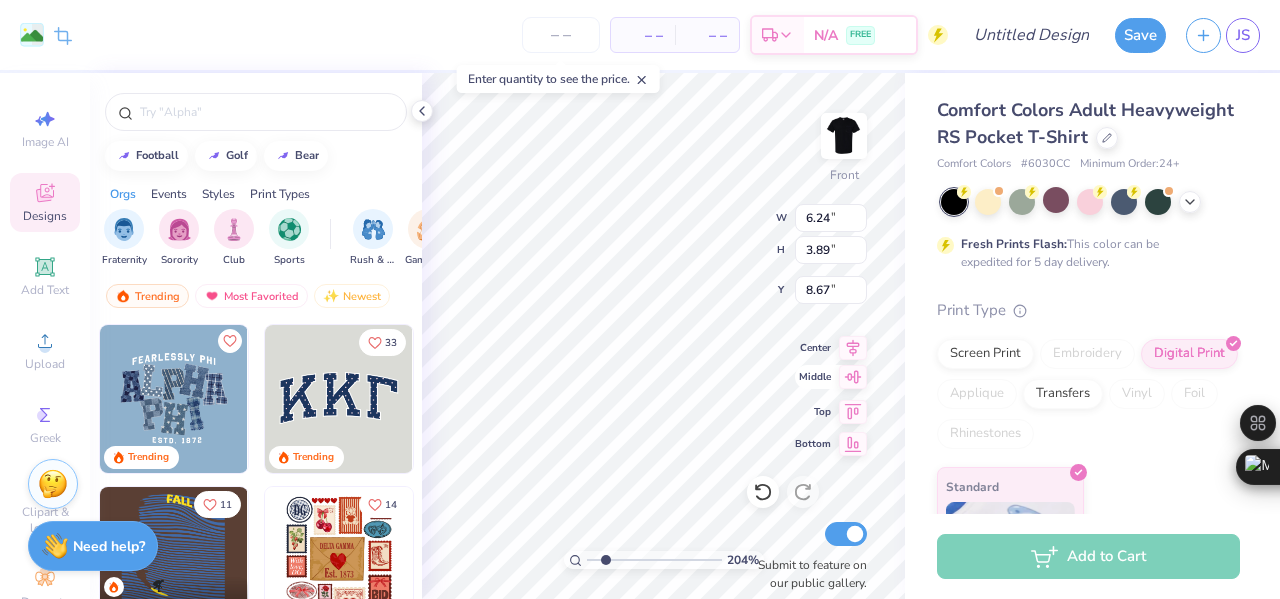 type on "10.19" 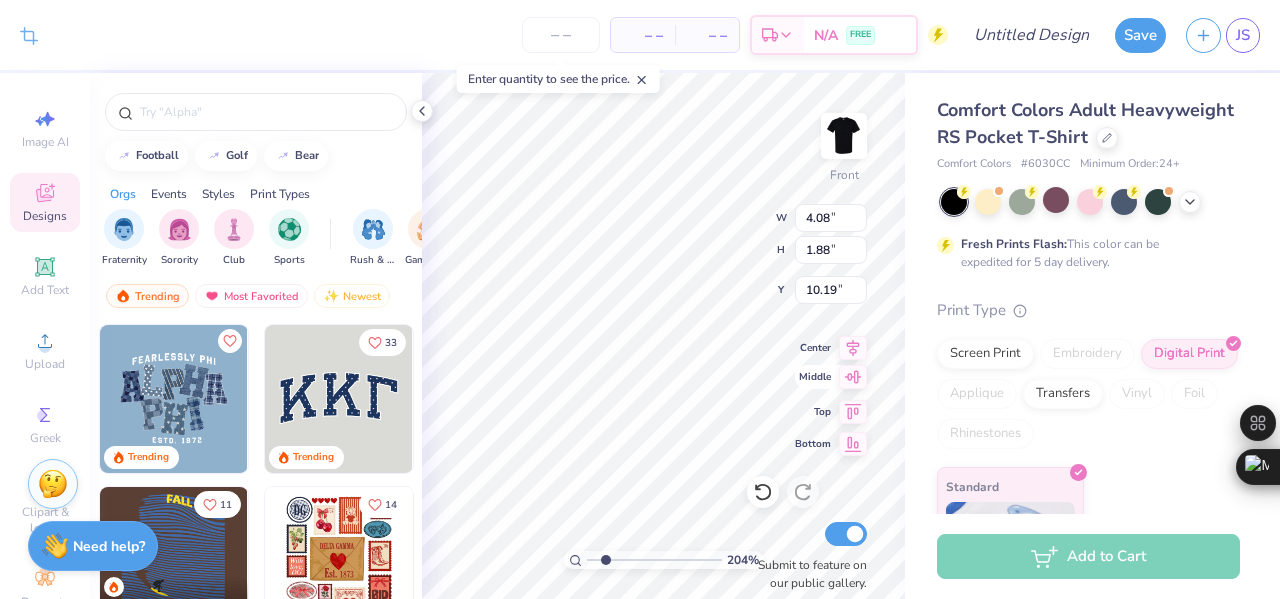 type on "2.04222990035625" 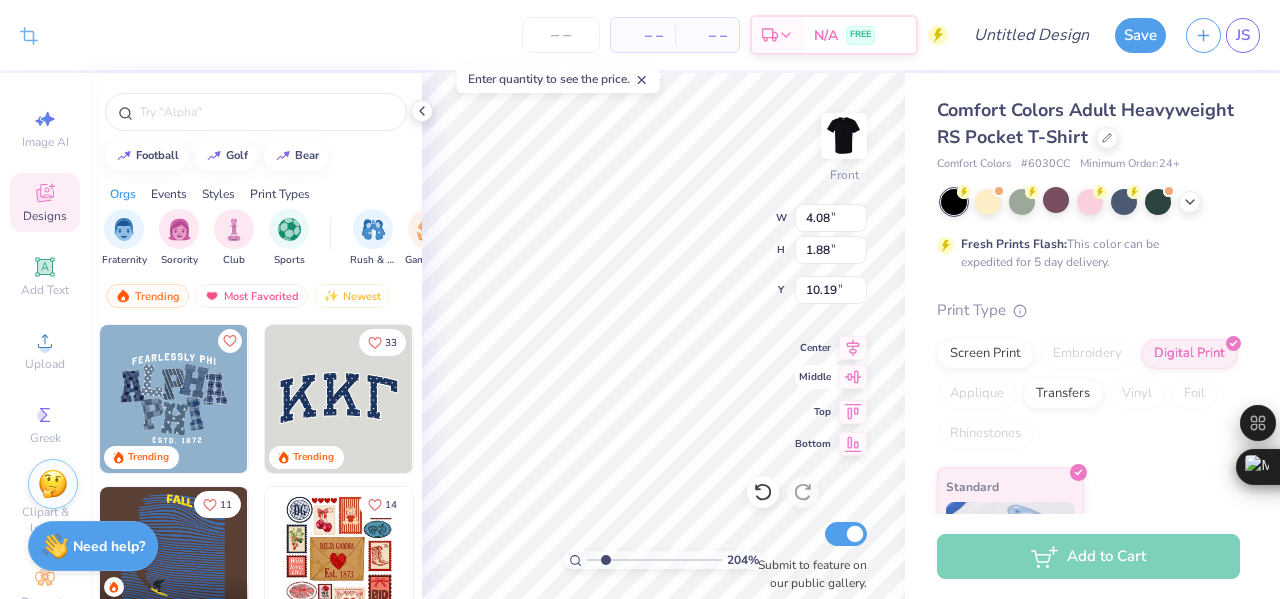 type on "10.21" 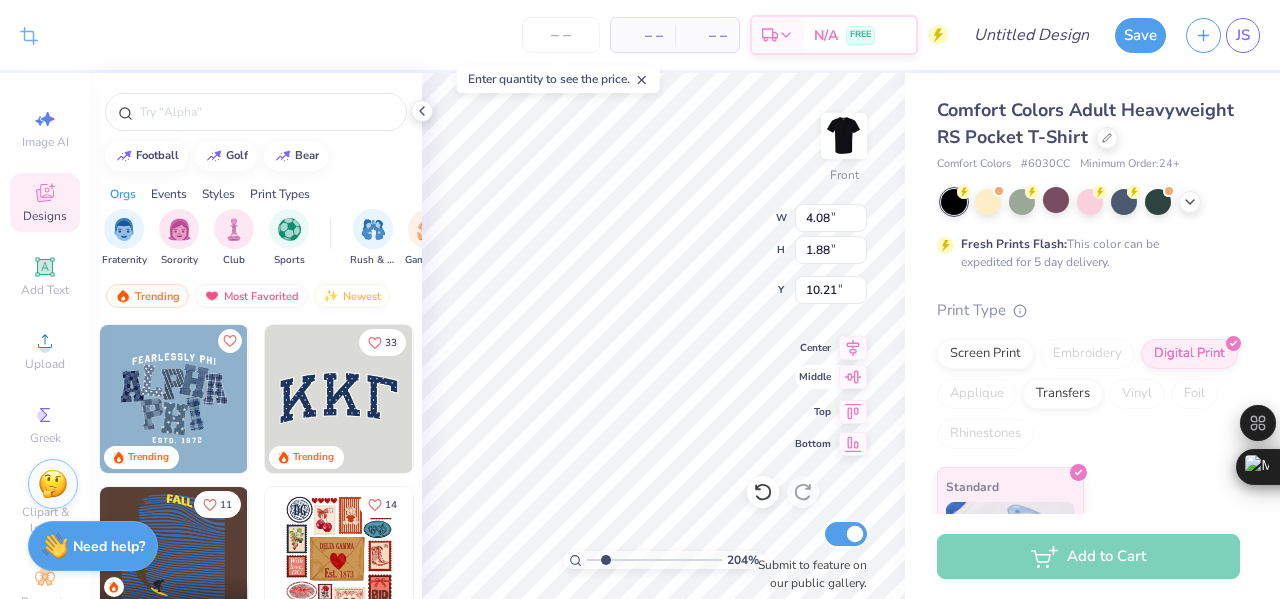 type on "2.04222990035625" 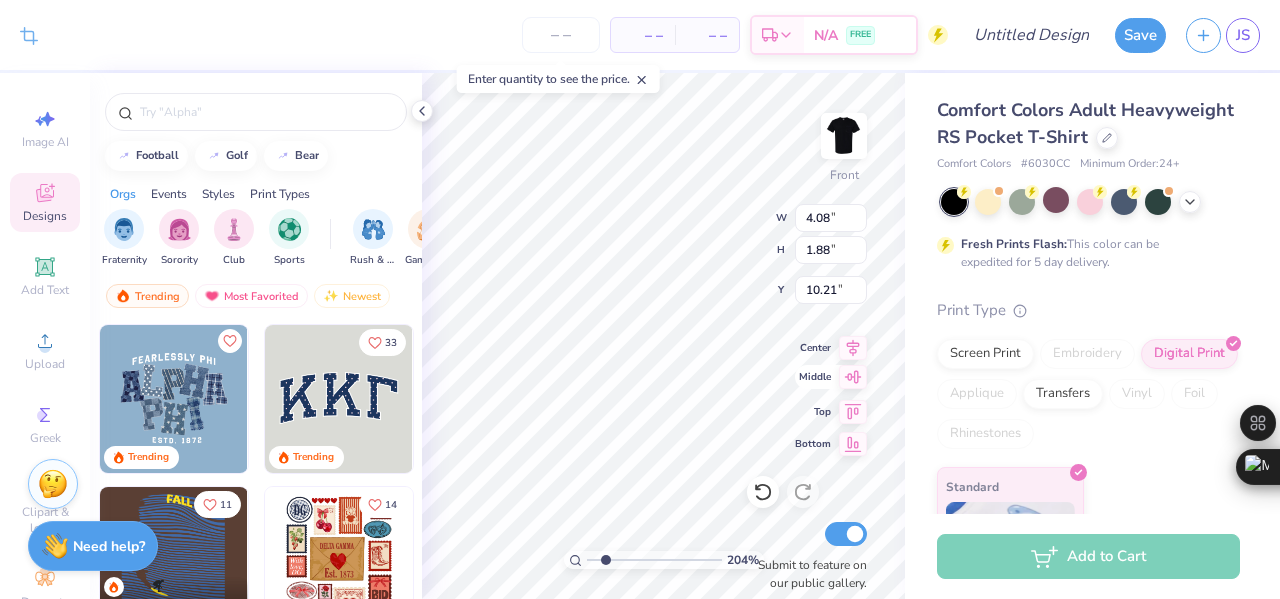 type on "12.15" 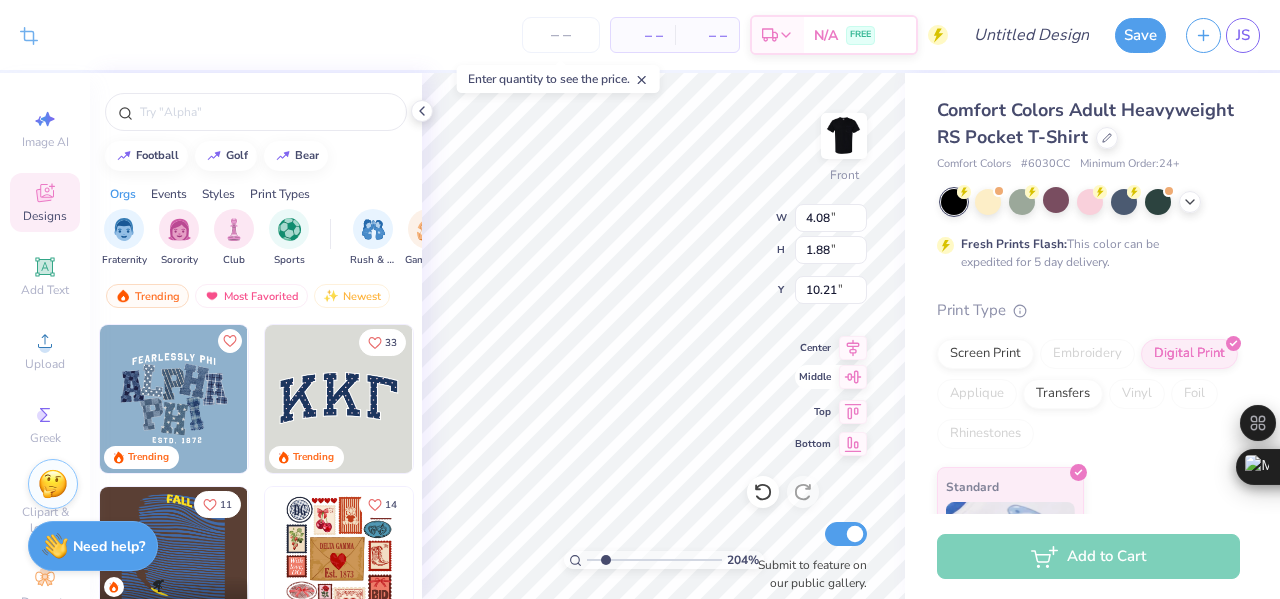 type on "18.00" 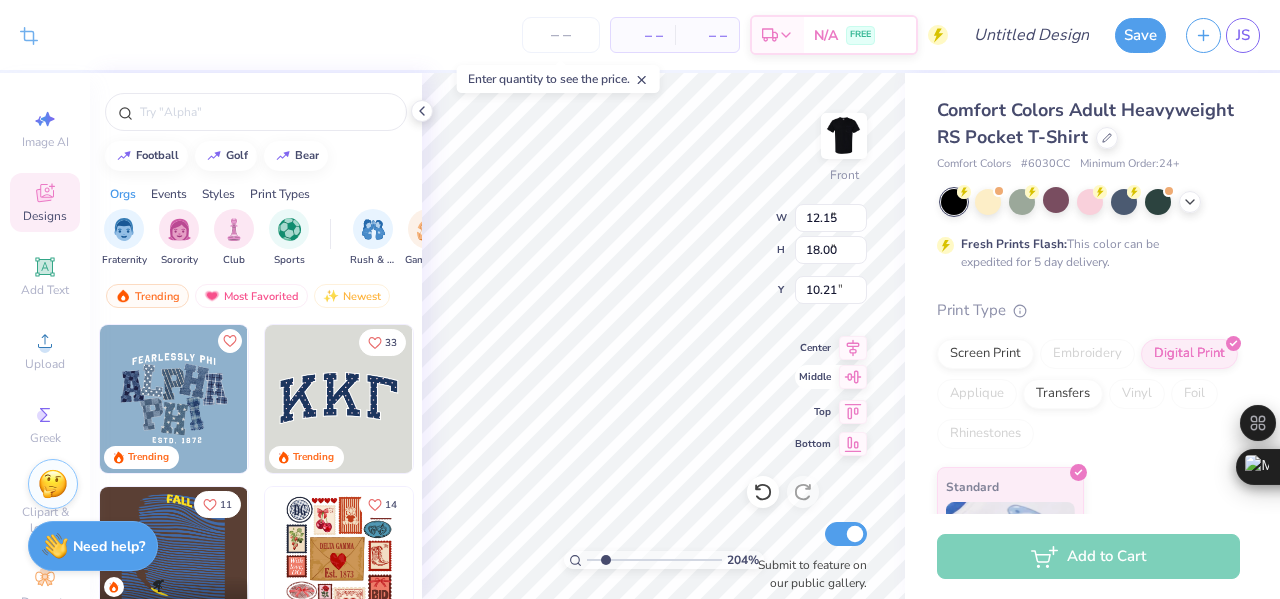 type on "5.25" 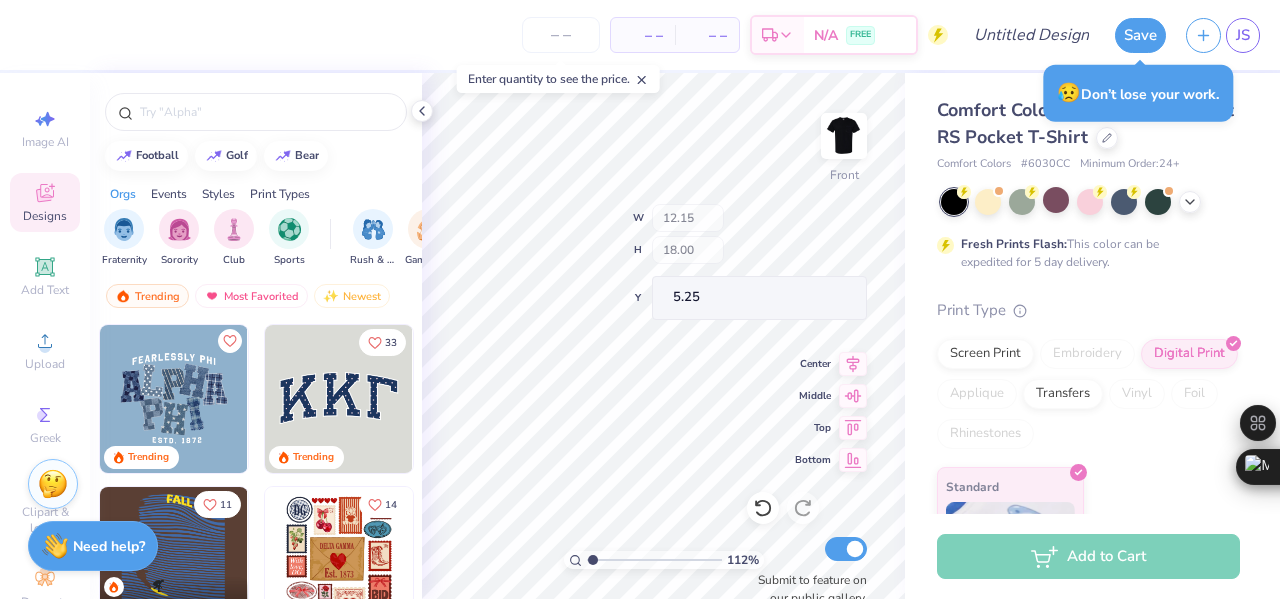 type on "1.11542973396073" 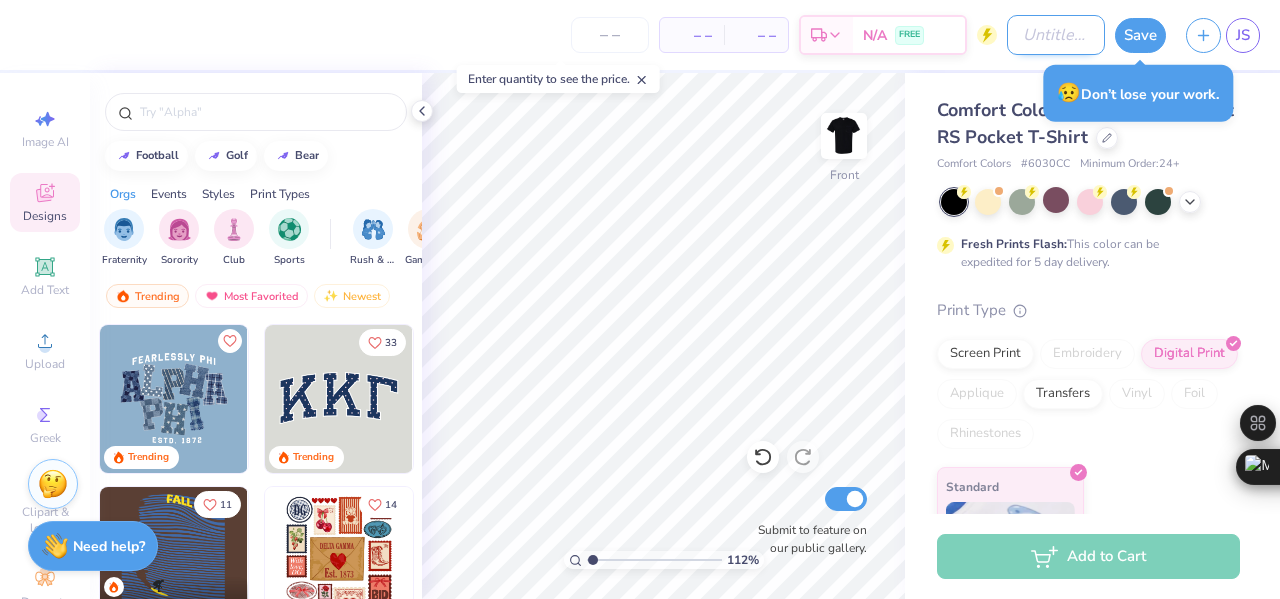 click on "Design Title" at bounding box center [1056, 35] 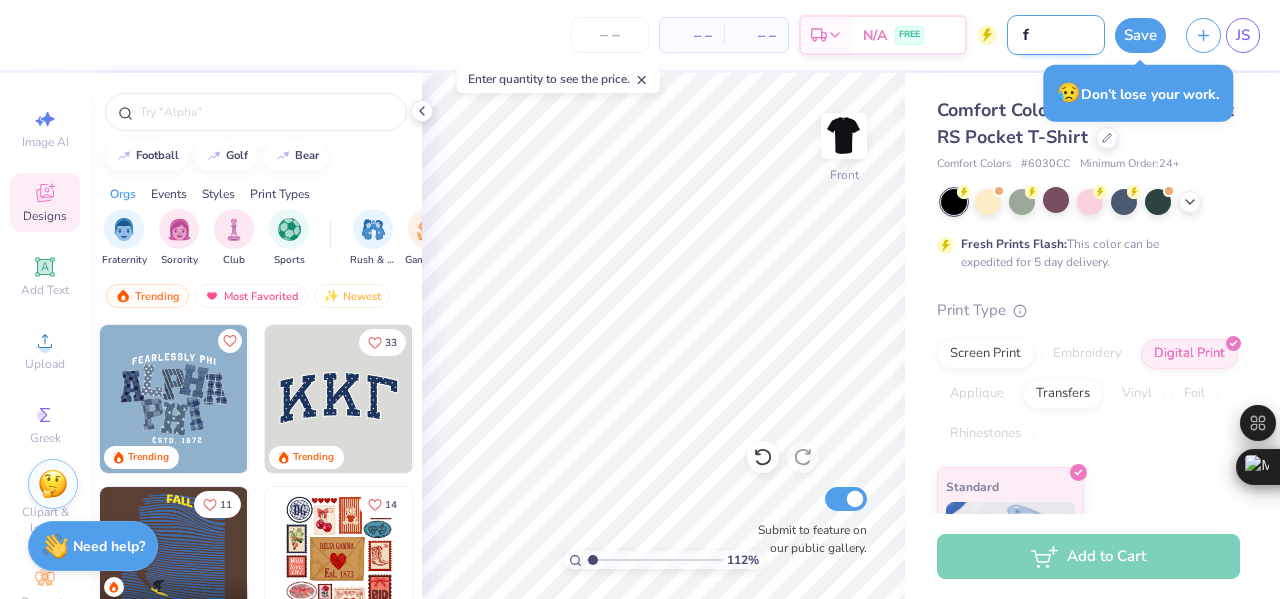type on "fi" 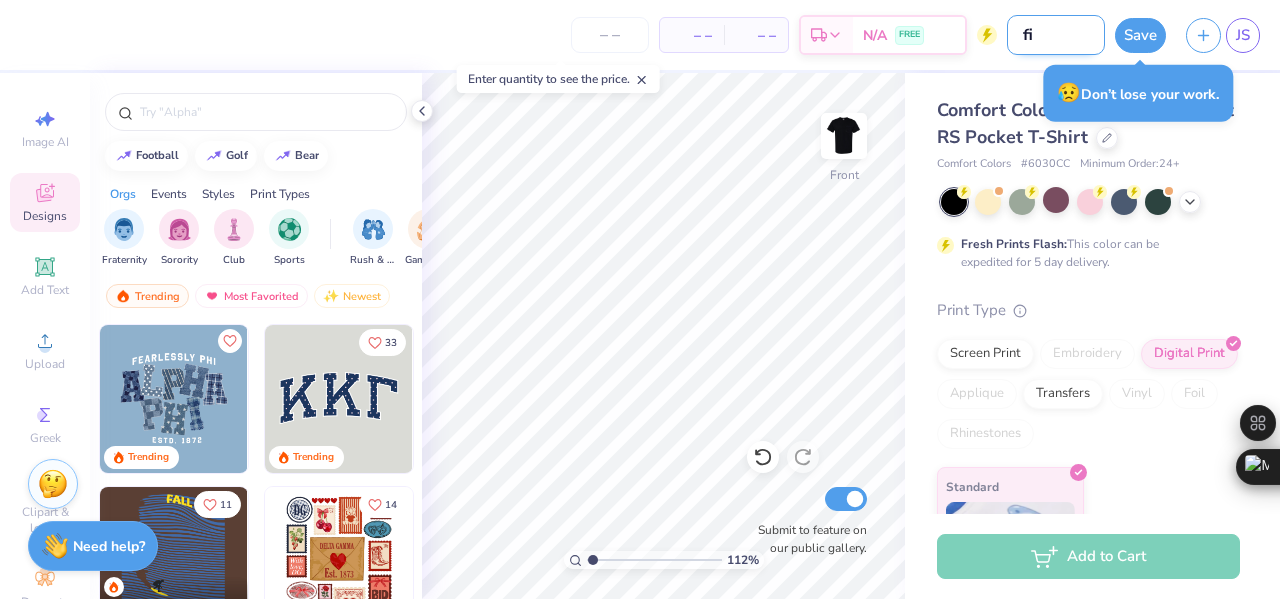 type on "1.11542973396073" 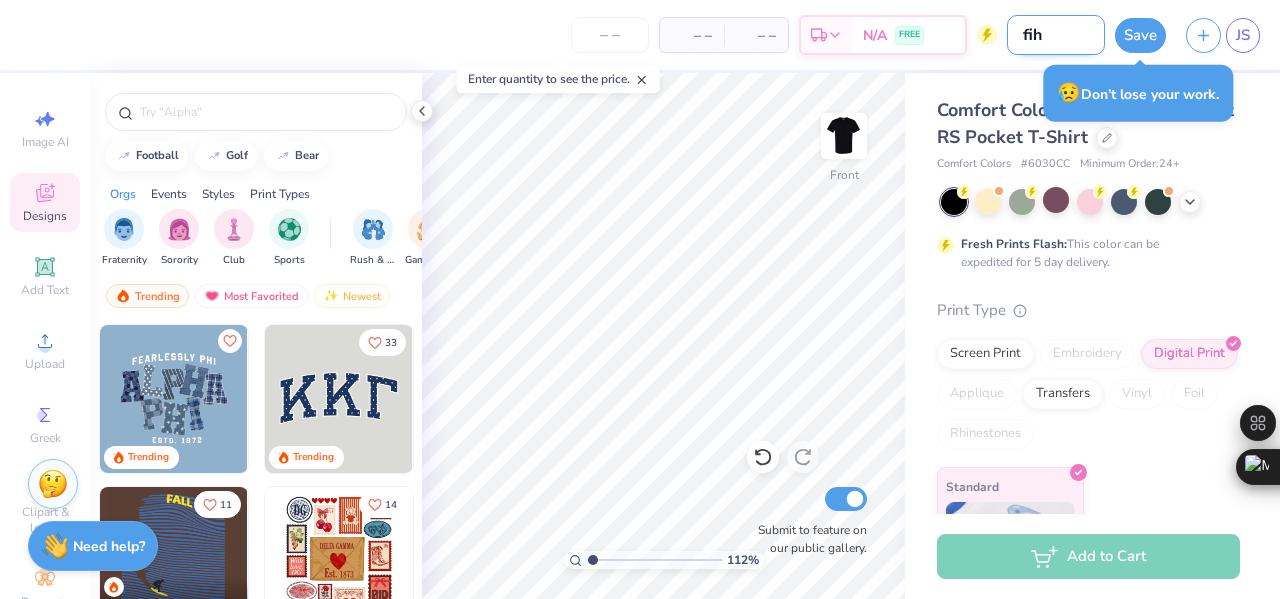 type on "fiht" 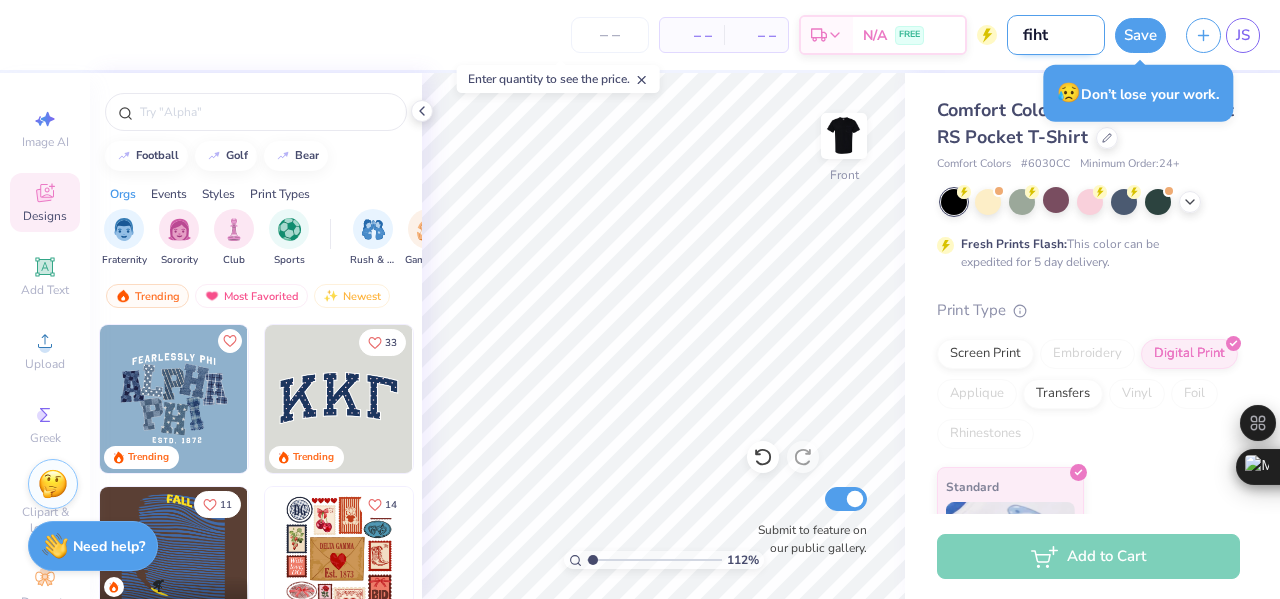 type on "1.11542973396073" 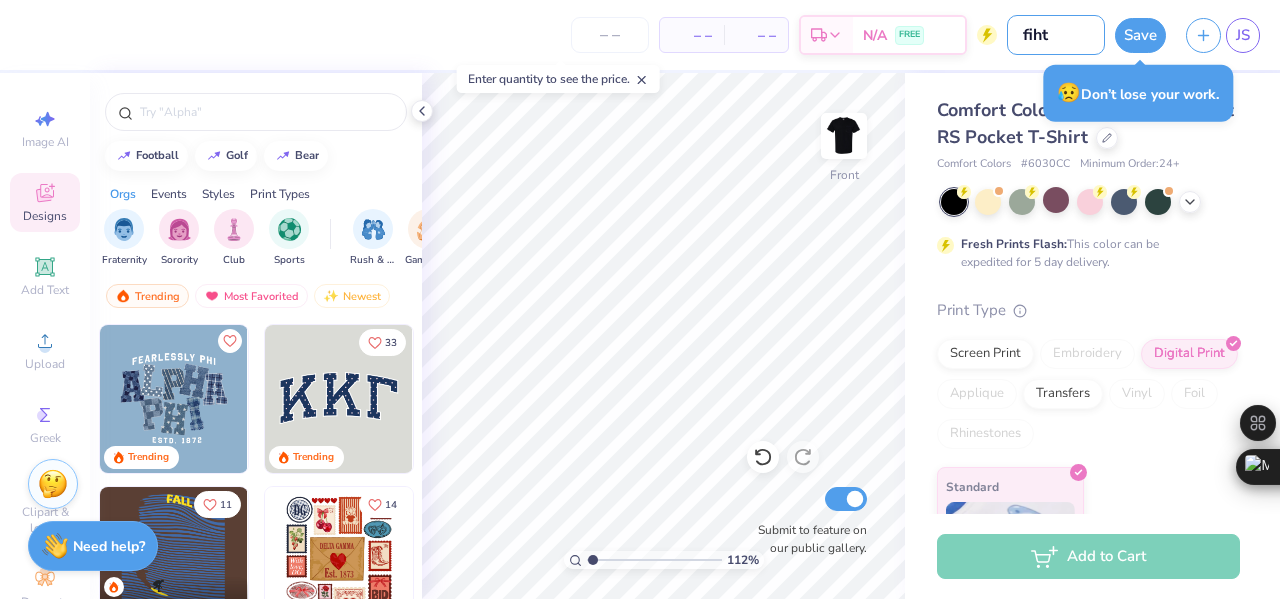type on "fih" 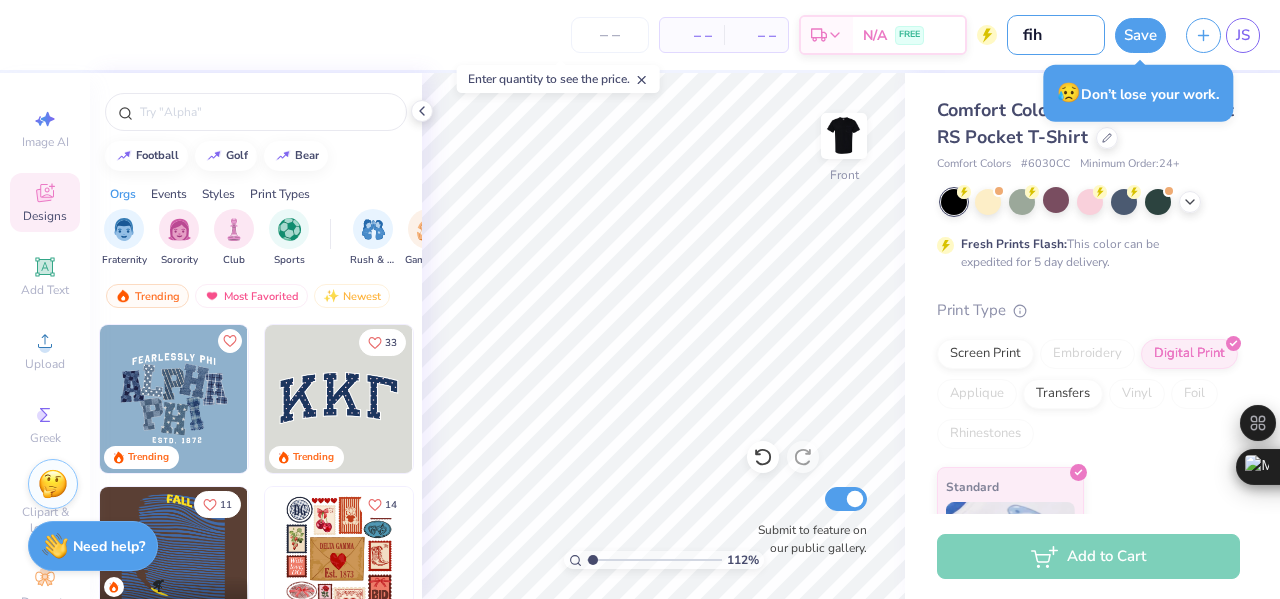 type on "1.11542973396073" 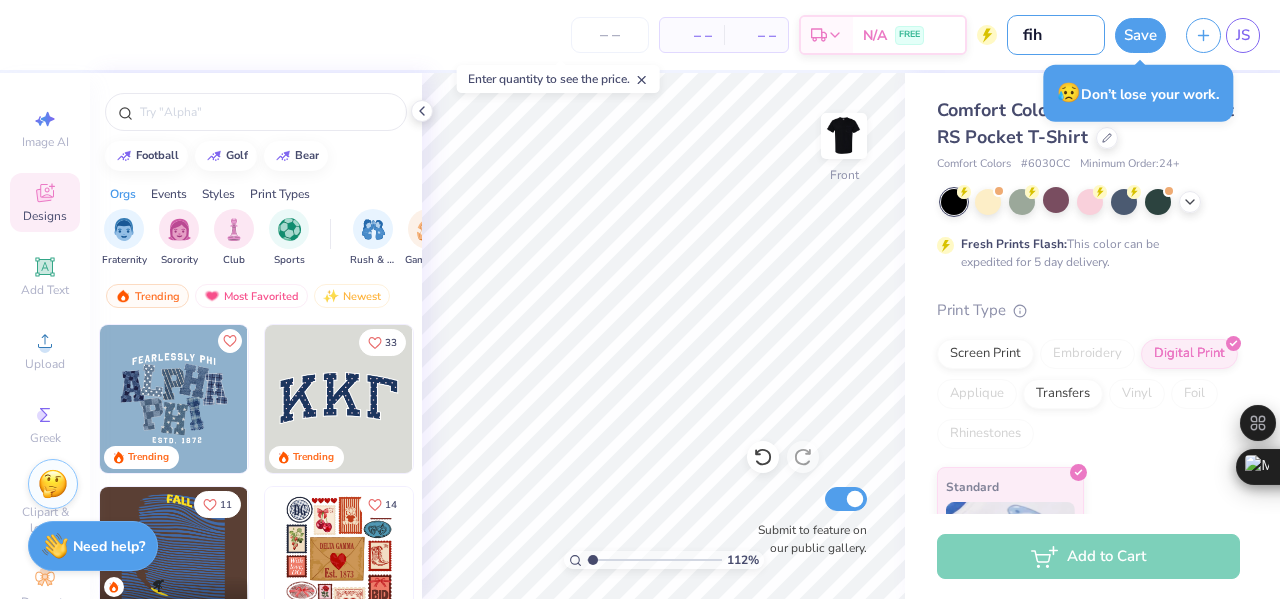 type on "fi" 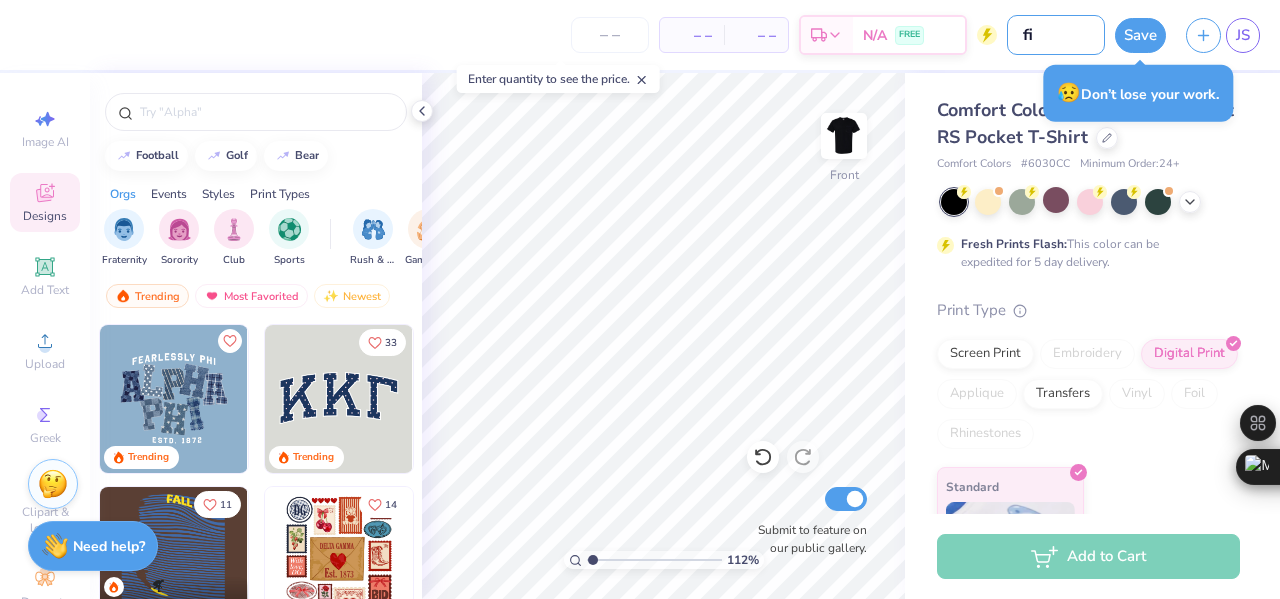 type on "1.11542973396073" 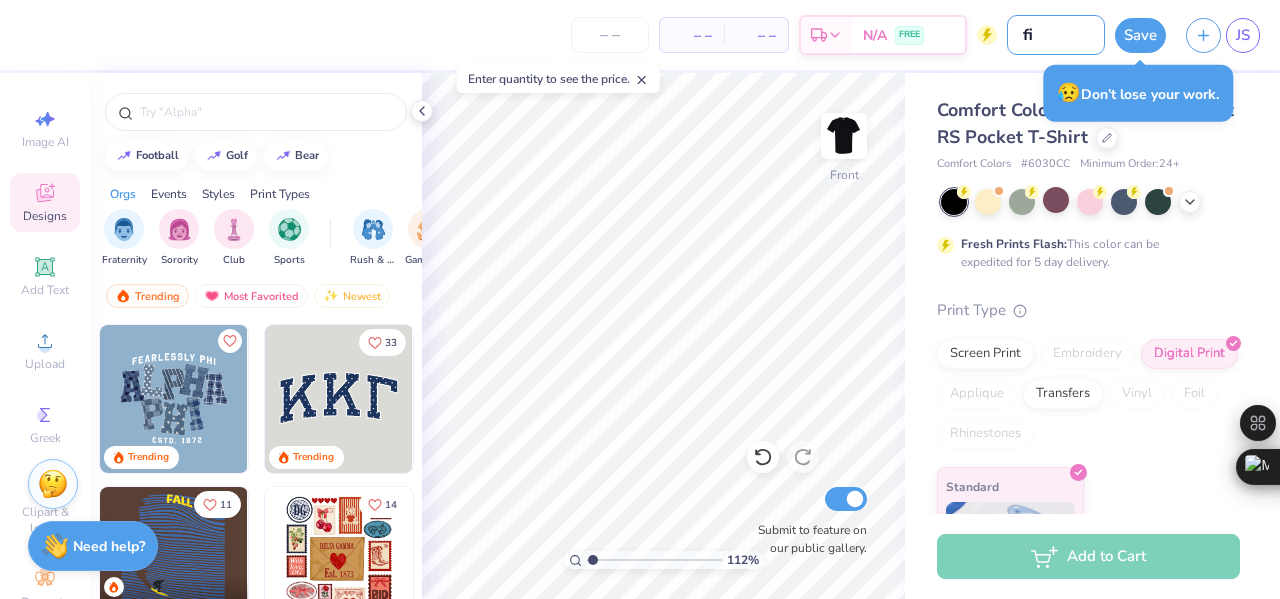 type on "fig" 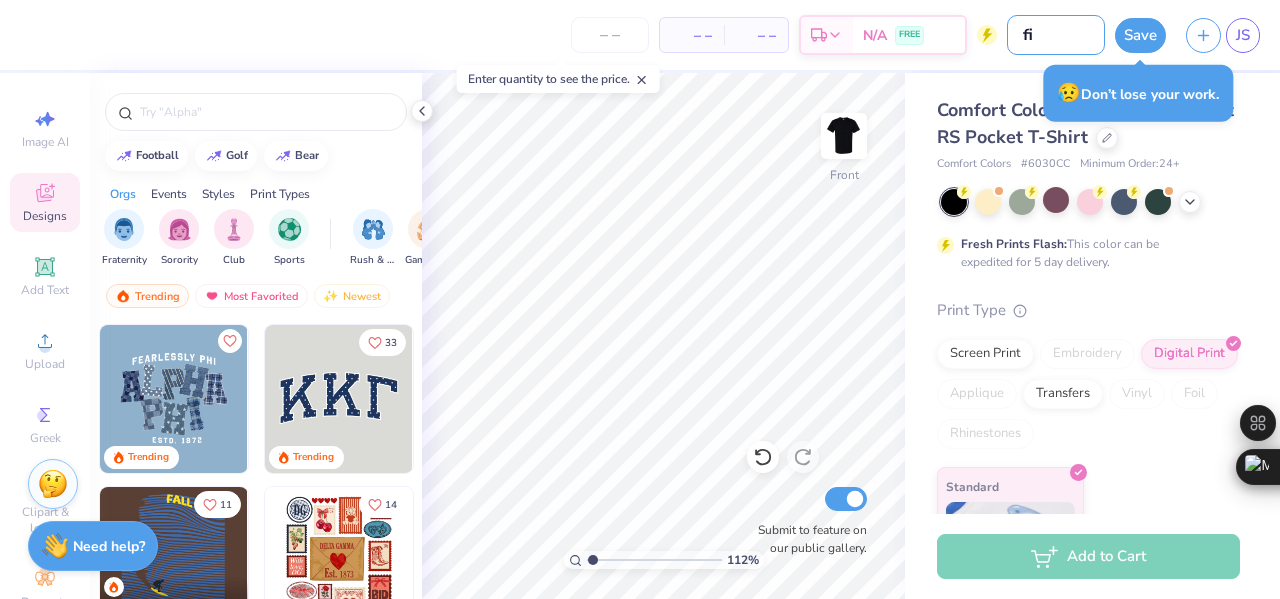 type on "1.11542973396073" 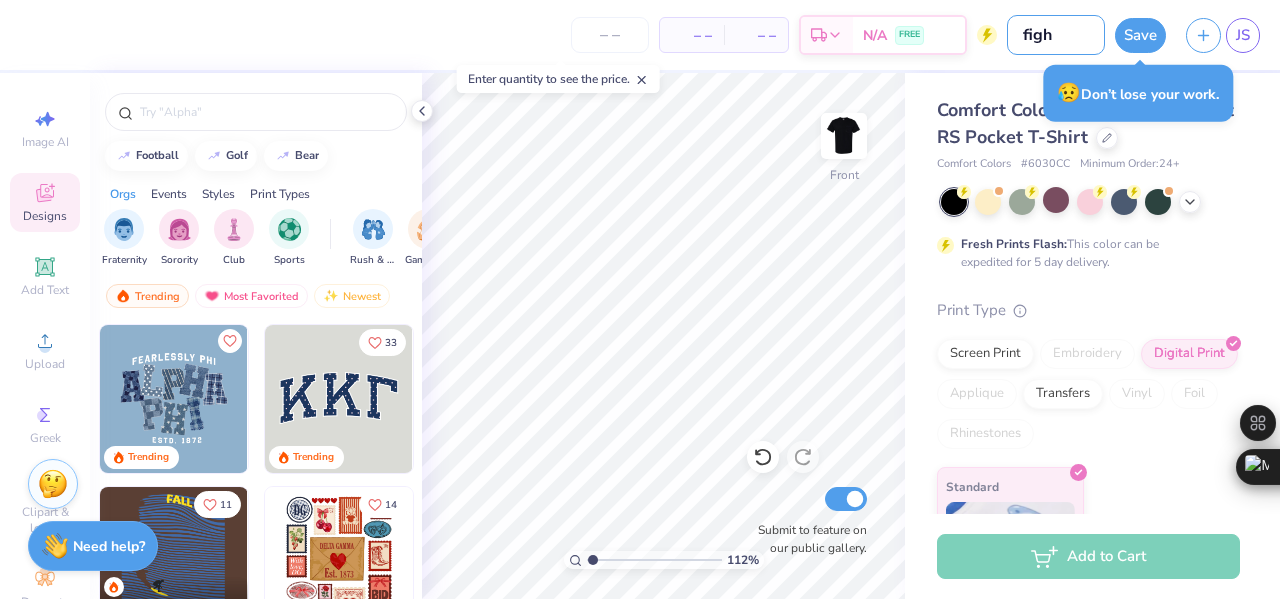 type on "fight" 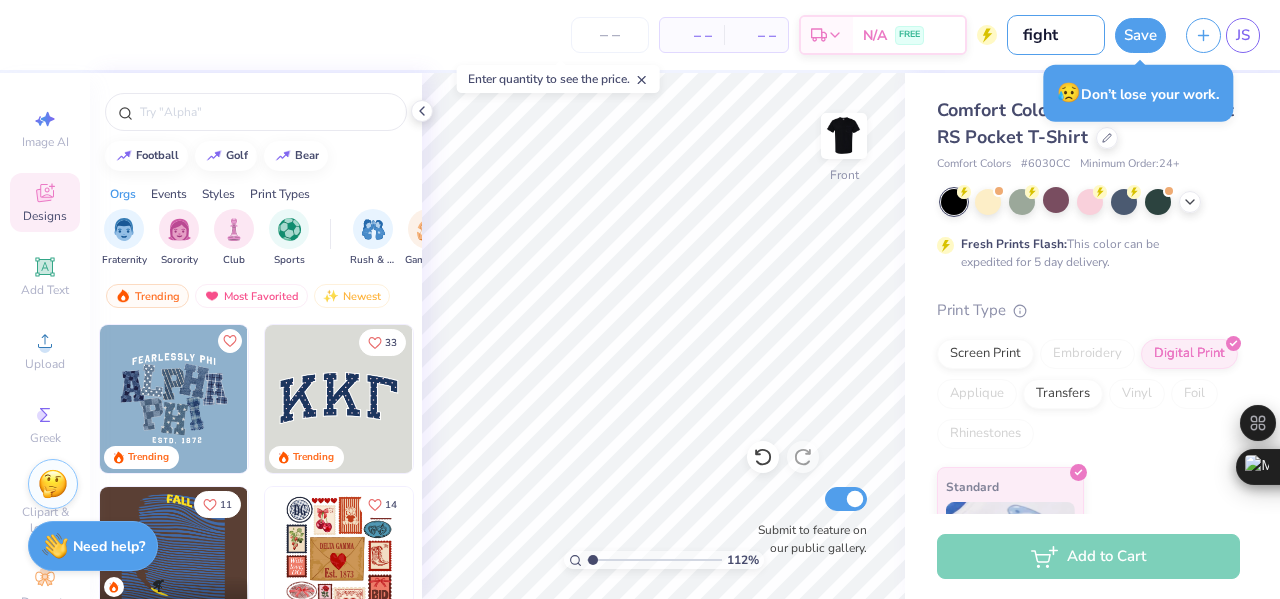 type on "1.11542973396073" 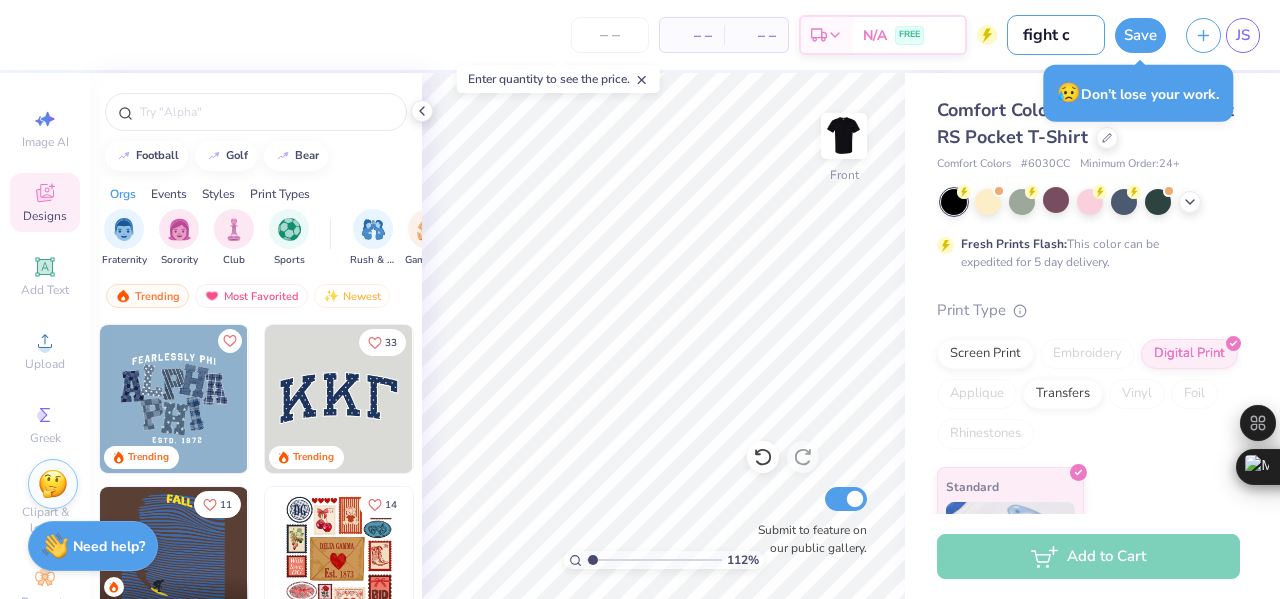 type on "fight cl" 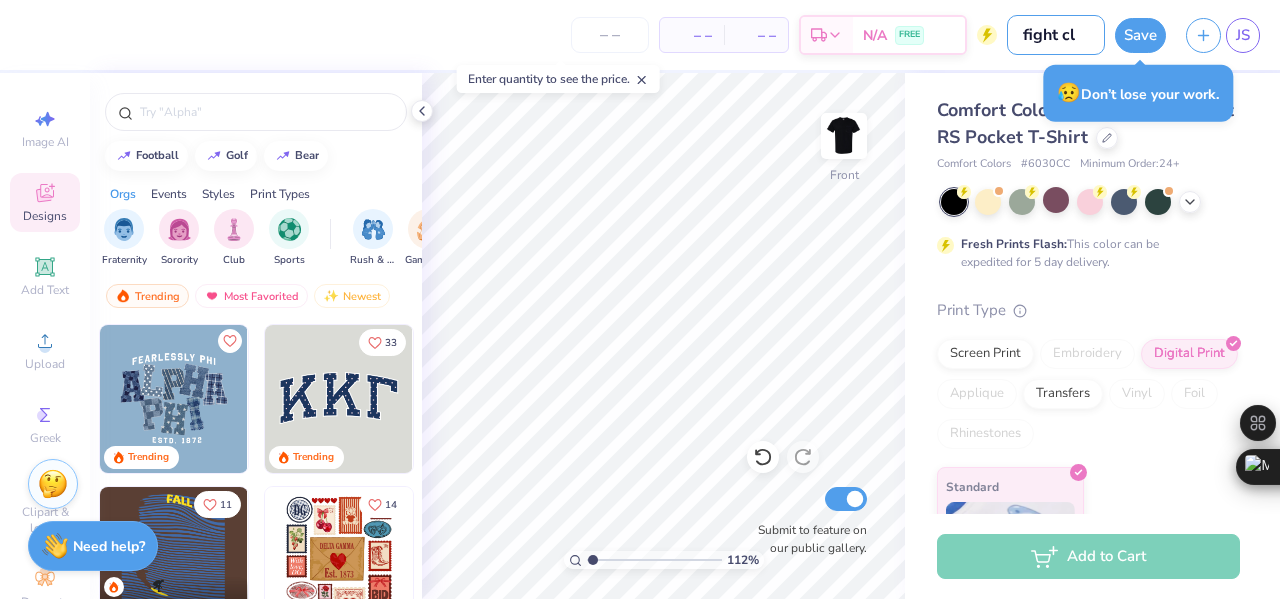 type on "1.11542973396073" 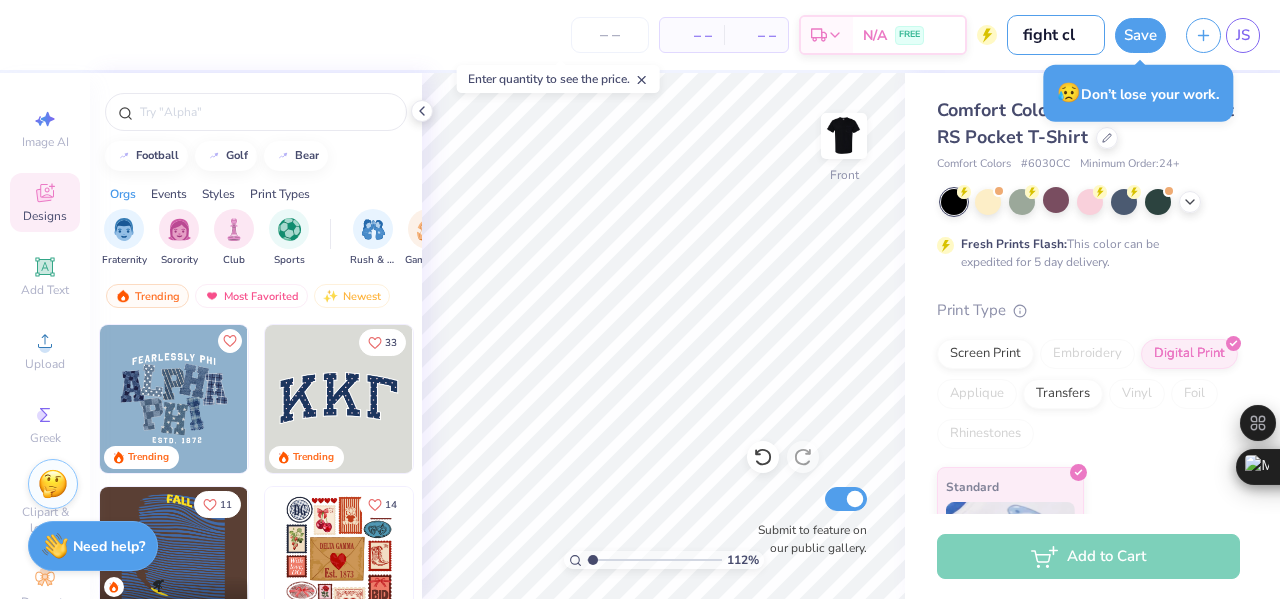 type on "fight clu" 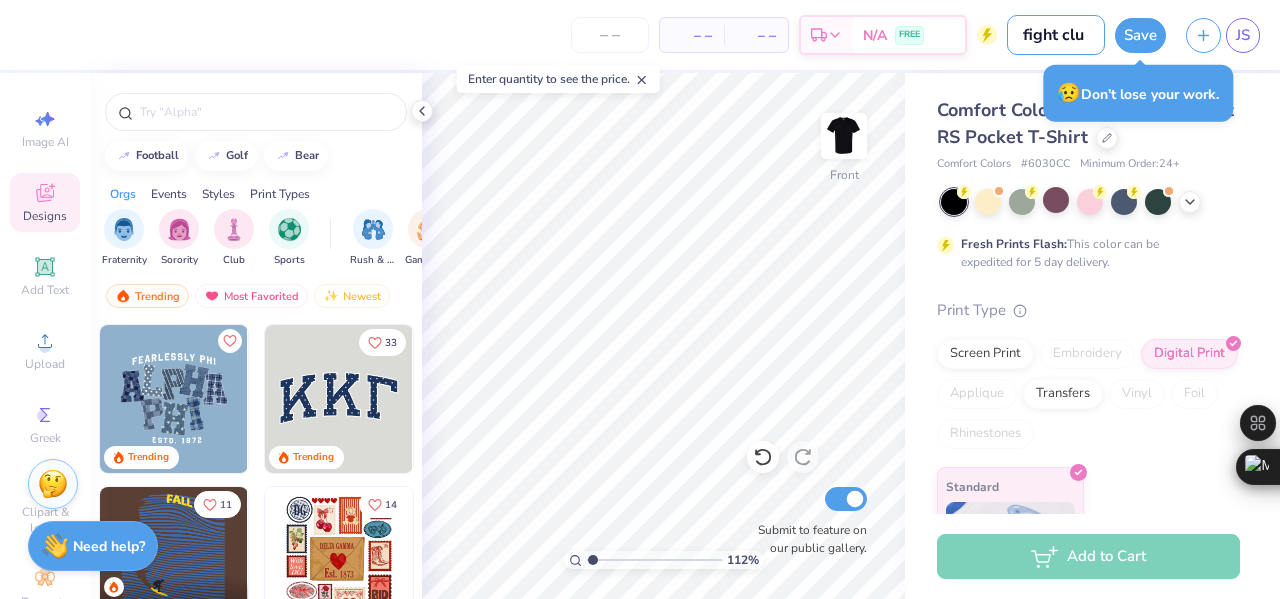 type on "1.11542973396073" 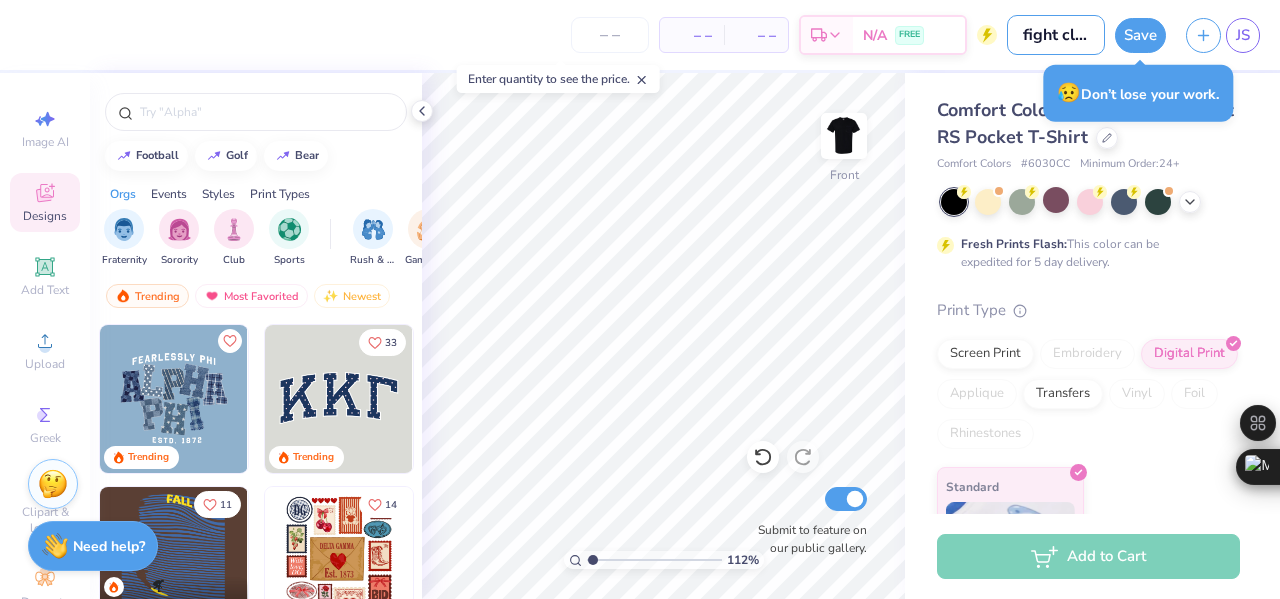 type on "fight club s" 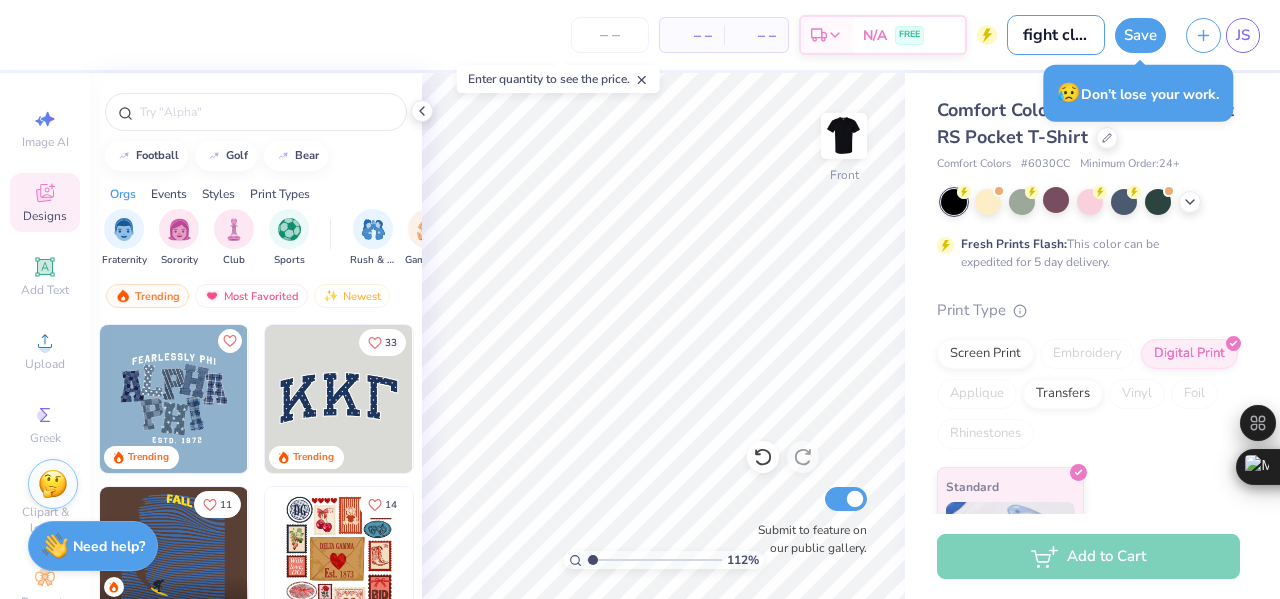 type on "1.11542973396073" 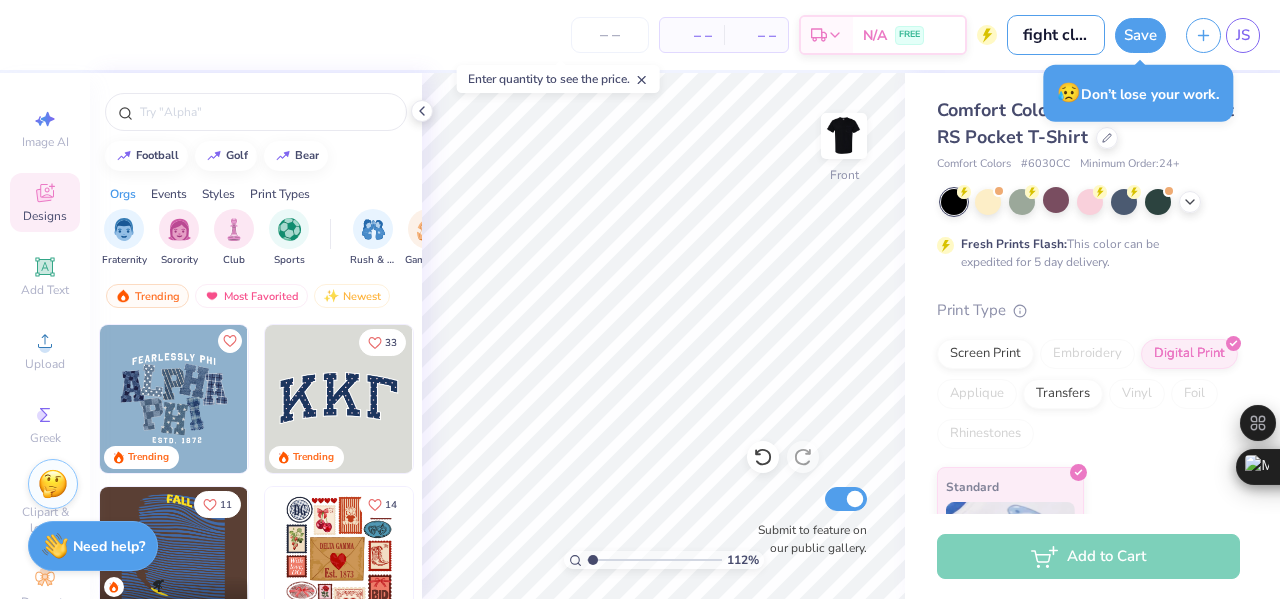 type on "fight club shi" 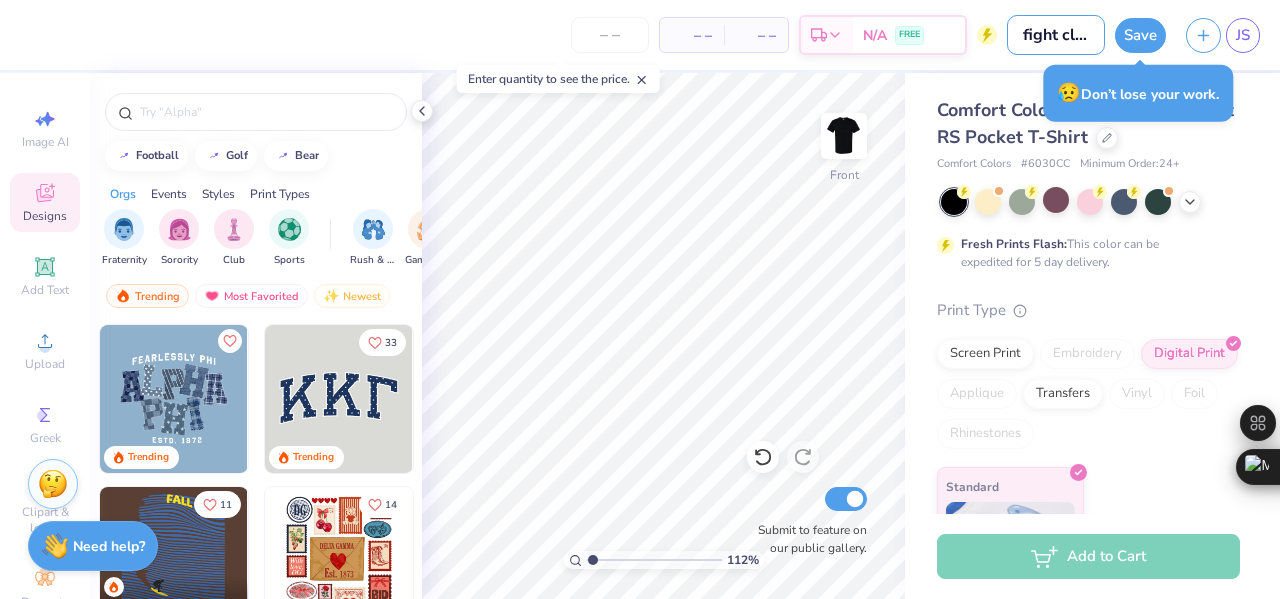 type on "1.11542973396073" 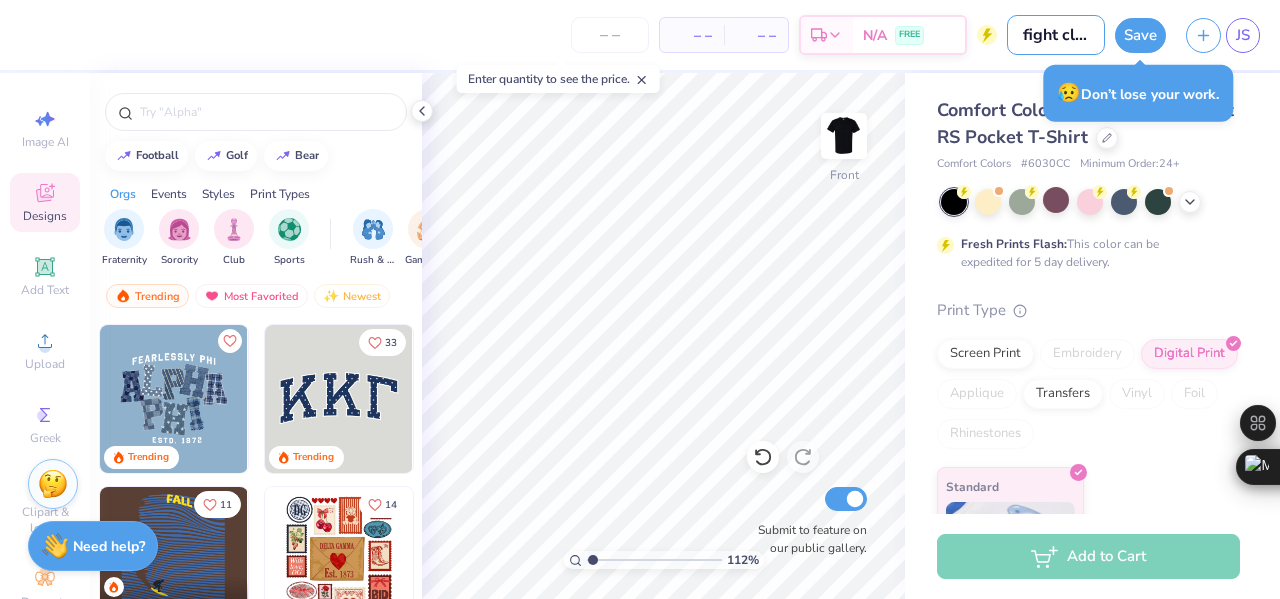 type on "fight club shirt" 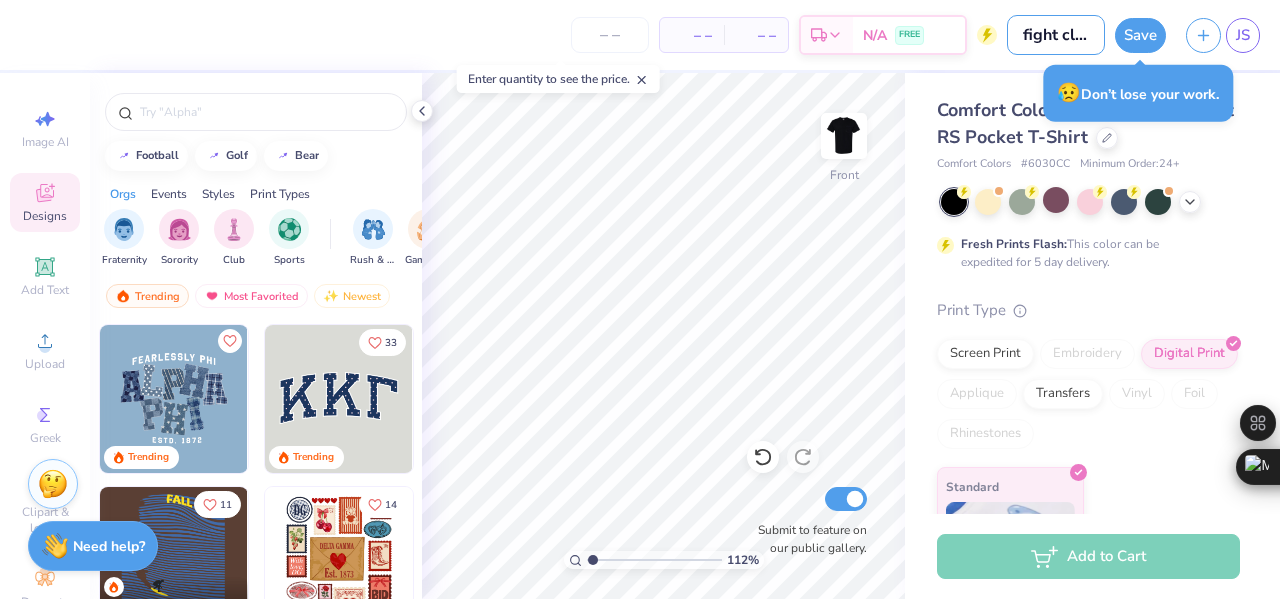 type on "1.11542973396073" 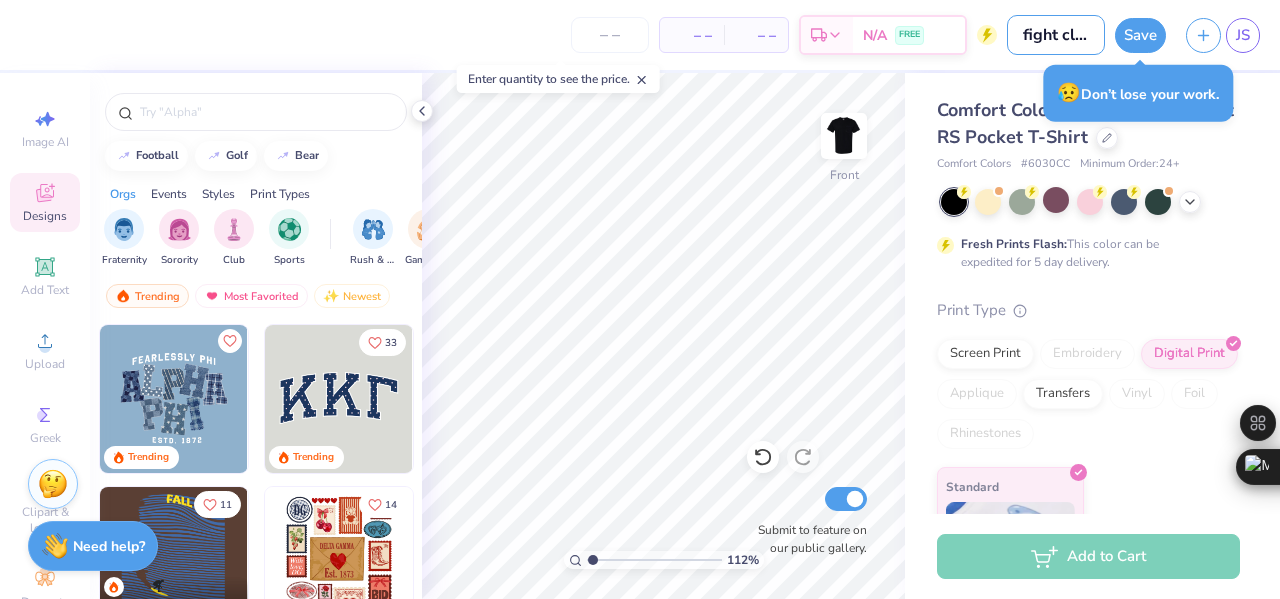 scroll, scrollTop: 0, scrollLeft: 43, axis: horizontal 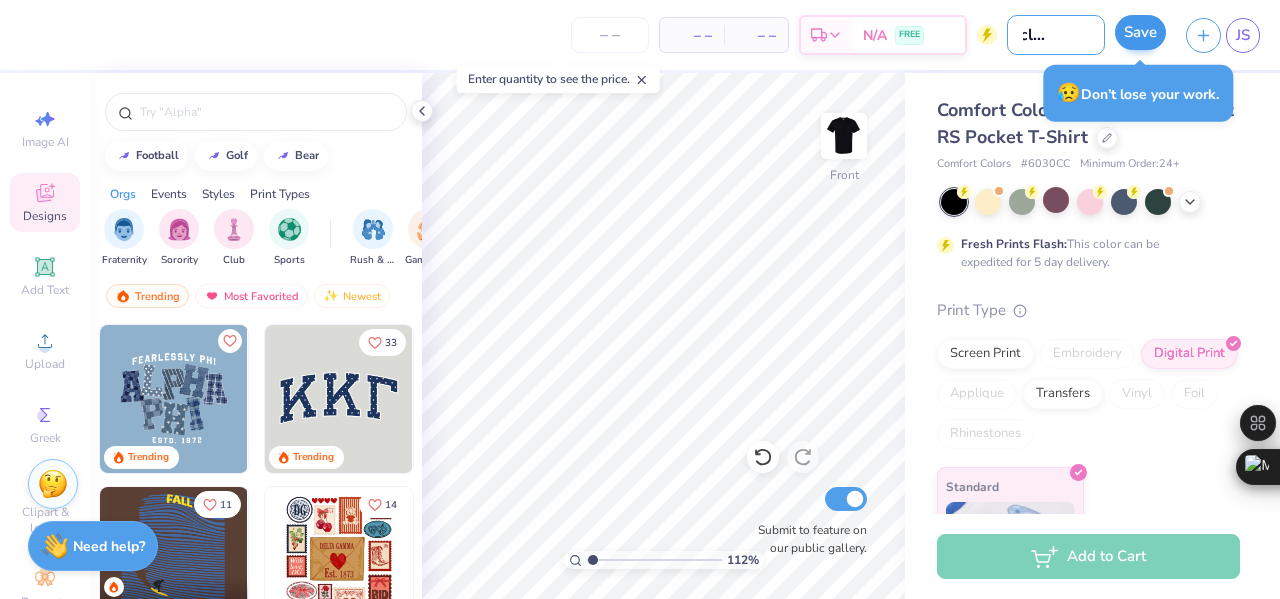 type on "fight club shirt" 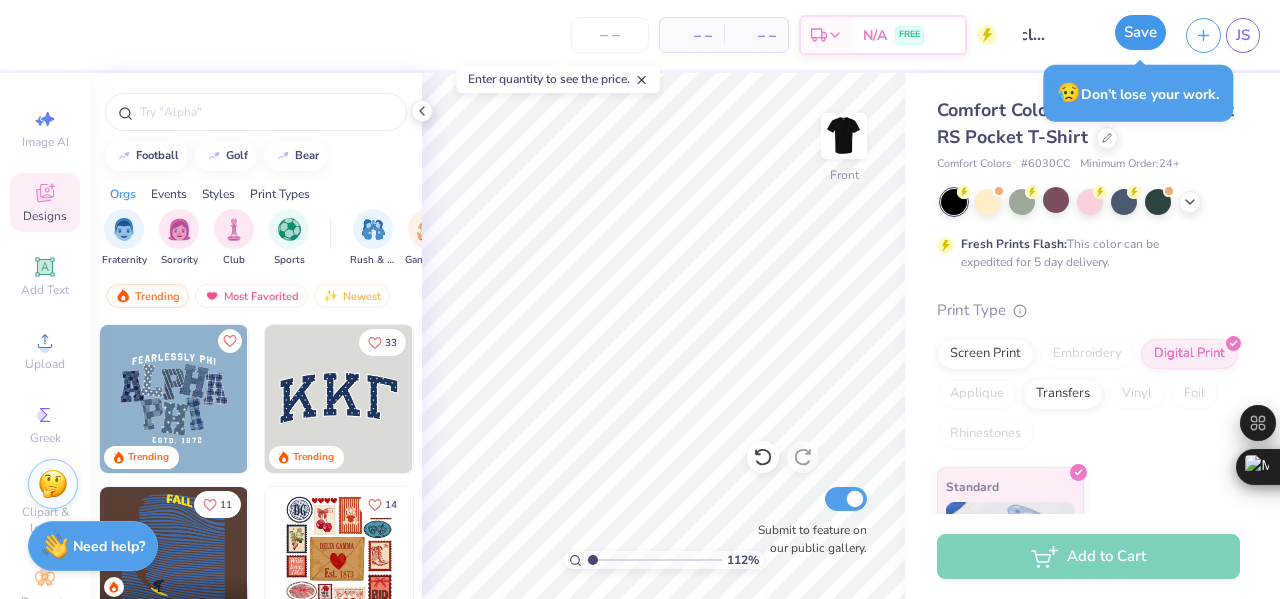 click on "Save" at bounding box center [1140, 32] 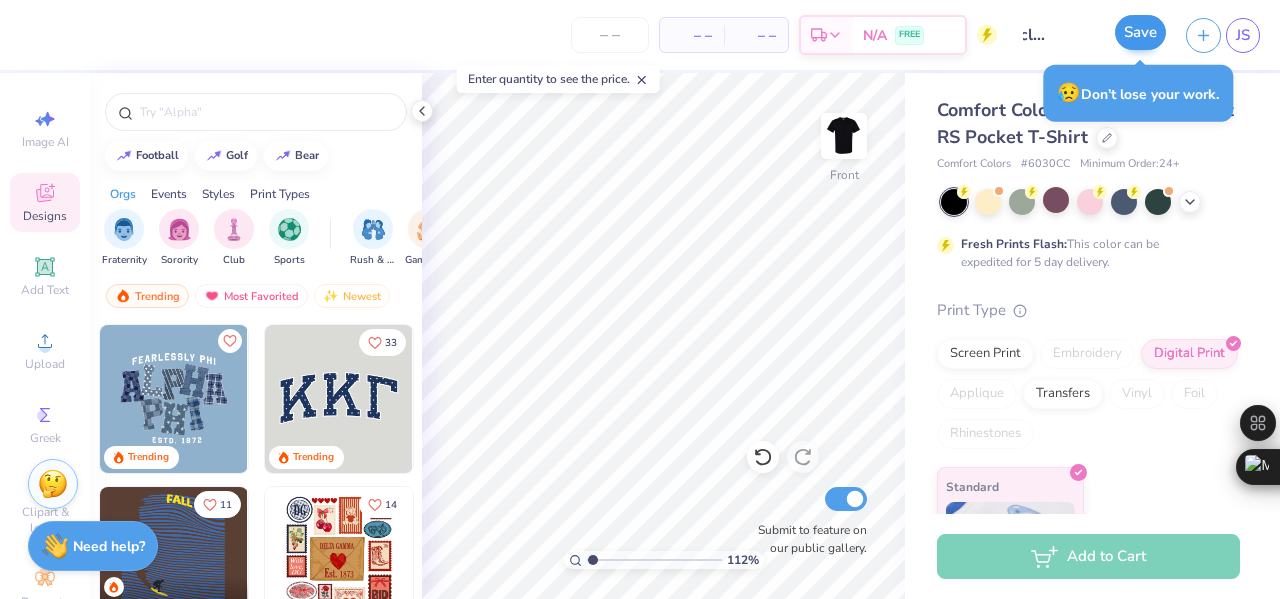scroll, scrollTop: 0, scrollLeft: 0, axis: both 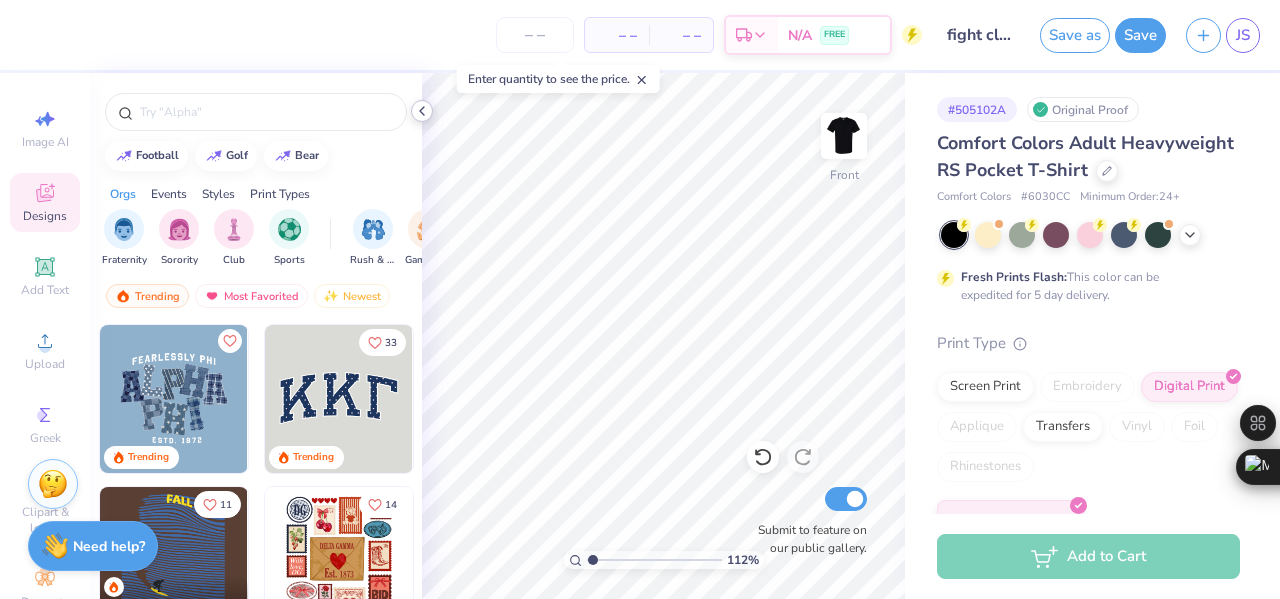 click 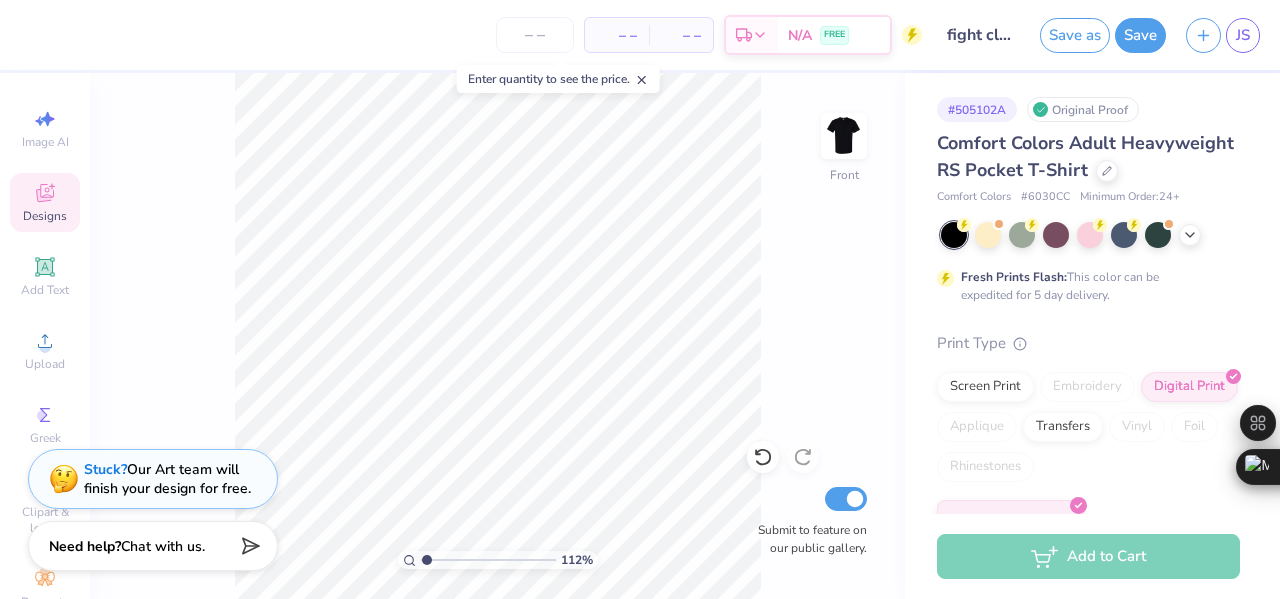 click on "– – Per Item – – Total Est.  Delivery N/A FREE Design Title fight club shirt Save as Save JS Image AI Designs Add Text Upload Greek Clipart & logos Decorate football golf bear Orgs Events Styles Print Types Fraternity Sorority Club Sports Rush & Bid Game Day Parent's Weekend PR & General Philanthropy Big Little Reveal Retreat Spring Break Date Parties & Socials Holidays Greek Week Formal & Semi Graduation Founder’s Day Classic Minimalist Varsity Y2K Typography Handdrawn Cartoons Grunge 80s & 90s 60s & 70s Embroidery Screen Print Applique Patches Digital Print Vinyl Transfers Trending Most Favorited Newest 112  % Front Submit to feature on our public gallery. # 505102A Original Proof Comfort Colors Adult Heavyweight RS Pocket T-Shirt Comfort Colors # 6030CC Minimum Order:  24 +   Fresh Prints Flash:  This color can be expedited for 5 day delivery. Print Type Screen Print Embroidery Digital Print Applique Transfers Vinyl Foil Rhinestones Standard Add to Cart Stuck?  Our Art team will Need help?" at bounding box center (640, 299) 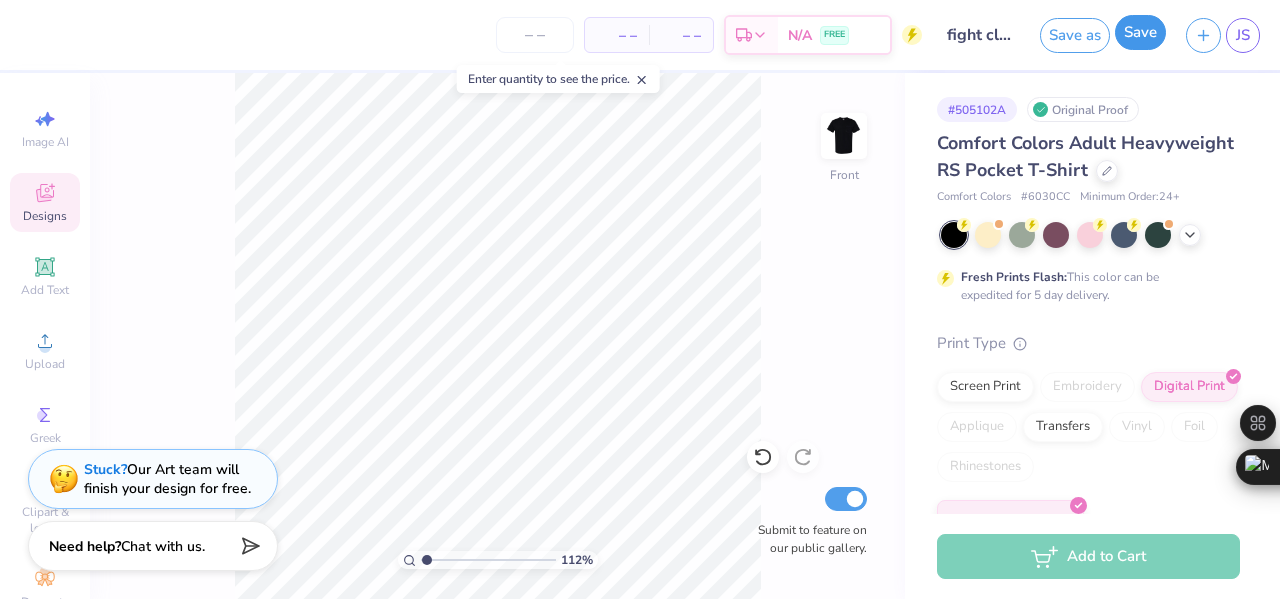 click on "Save" at bounding box center [1140, 32] 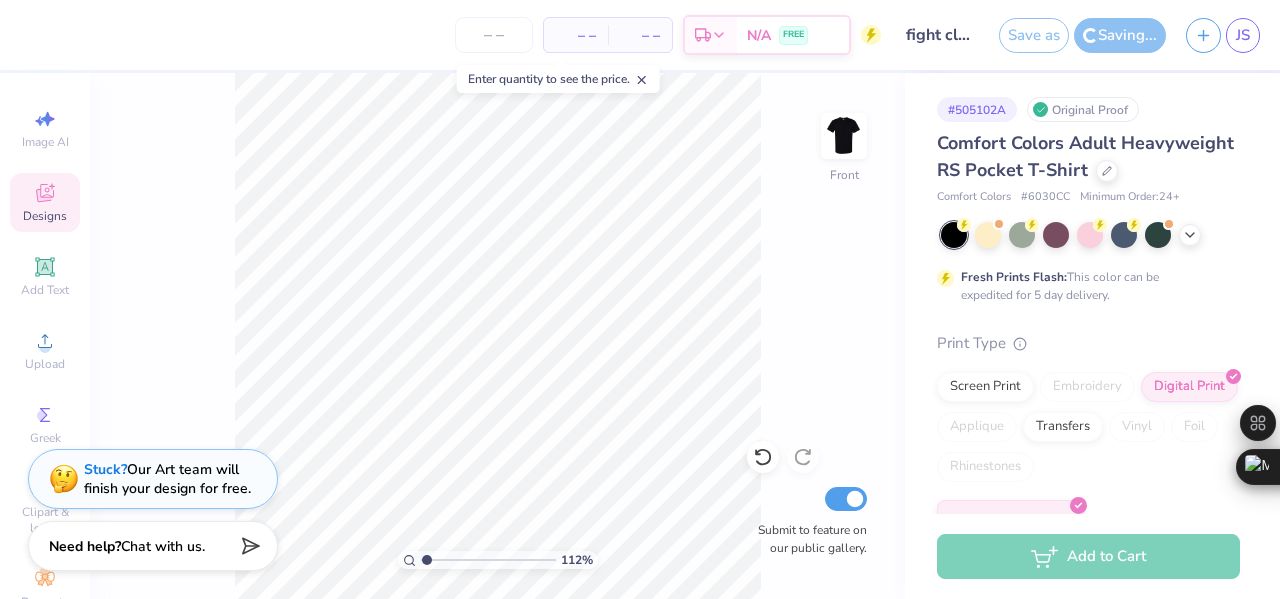 type on "1.11542973396073" 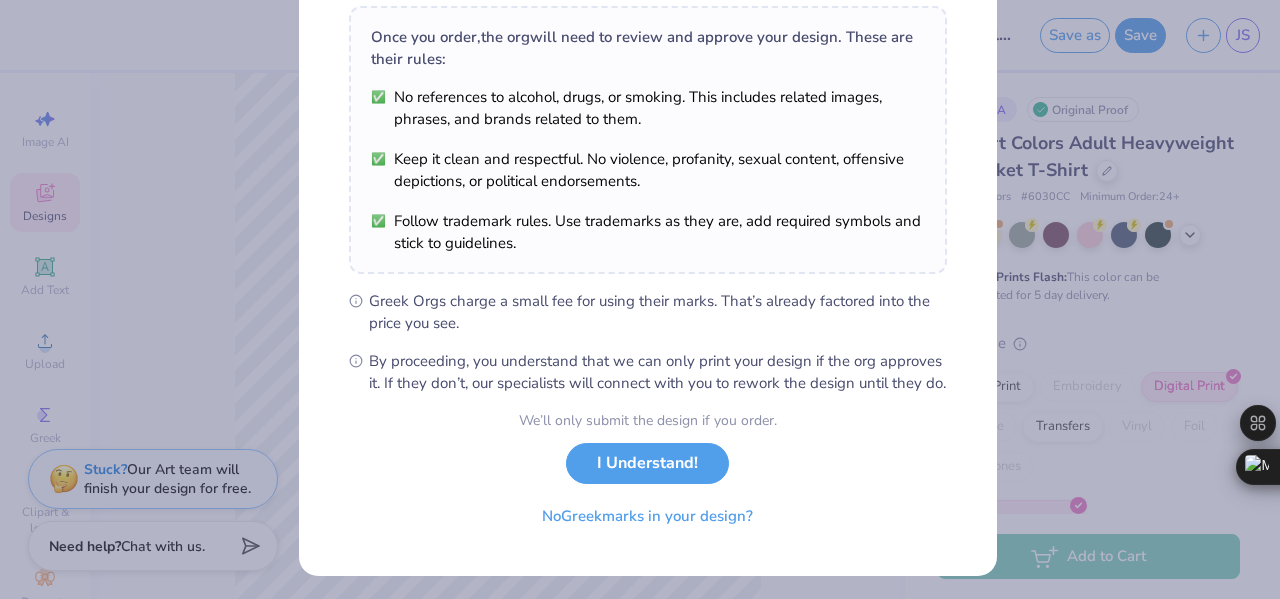 scroll, scrollTop: 336, scrollLeft: 0, axis: vertical 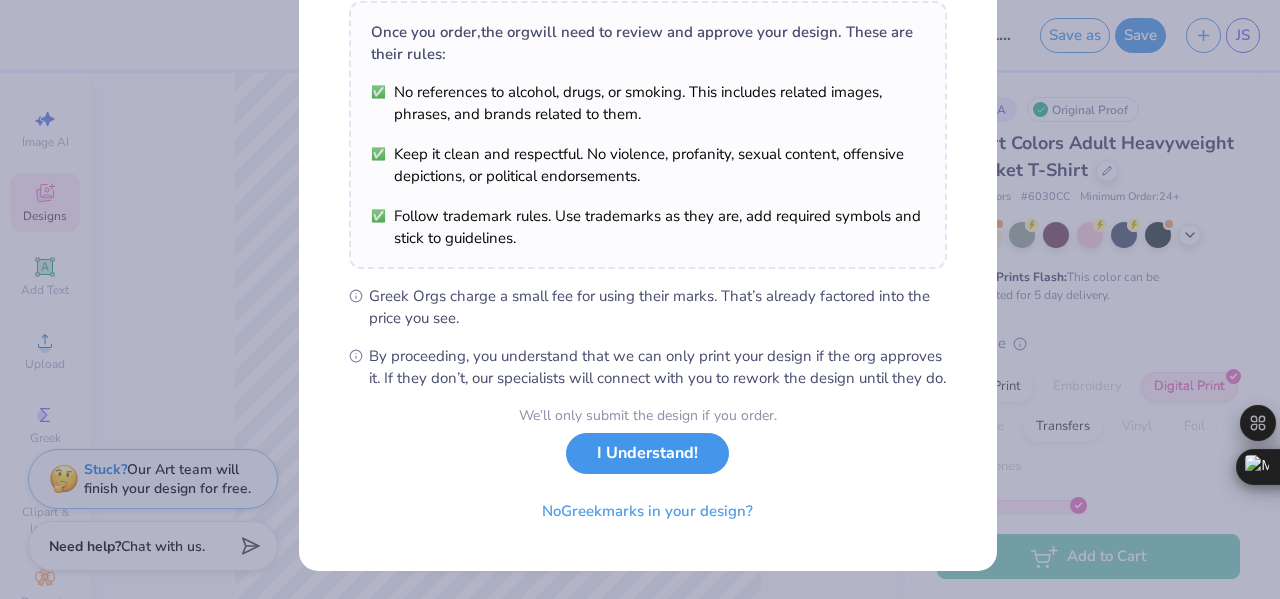 click on "I Understand!" at bounding box center [647, 453] 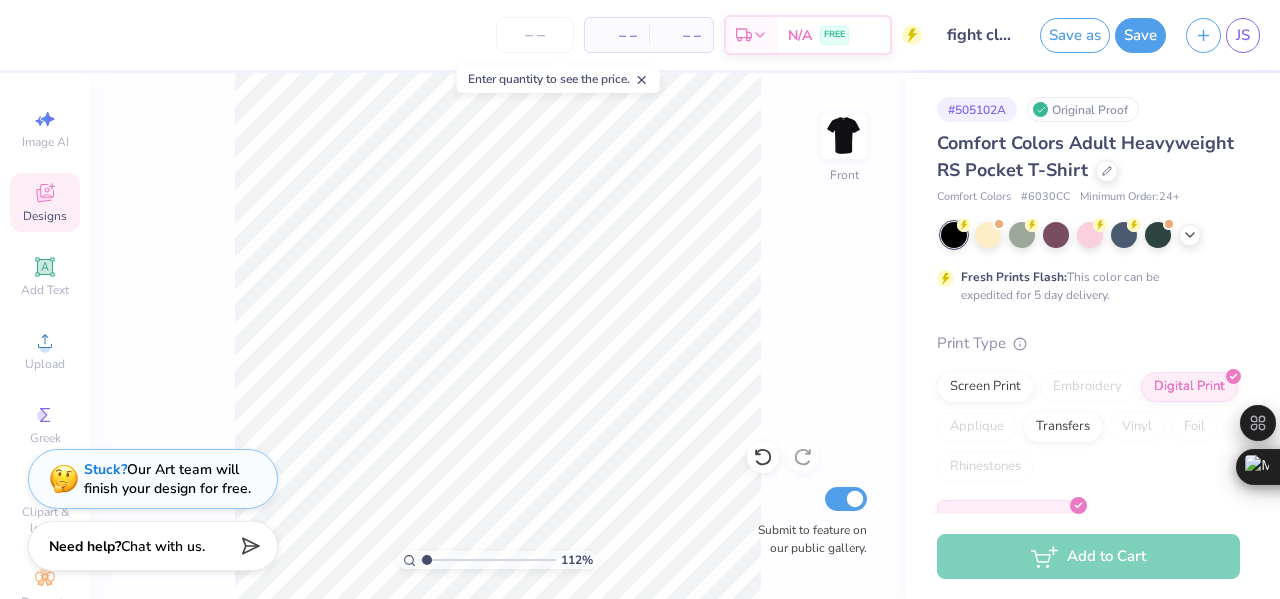 scroll, scrollTop: 43, scrollLeft: 0, axis: vertical 